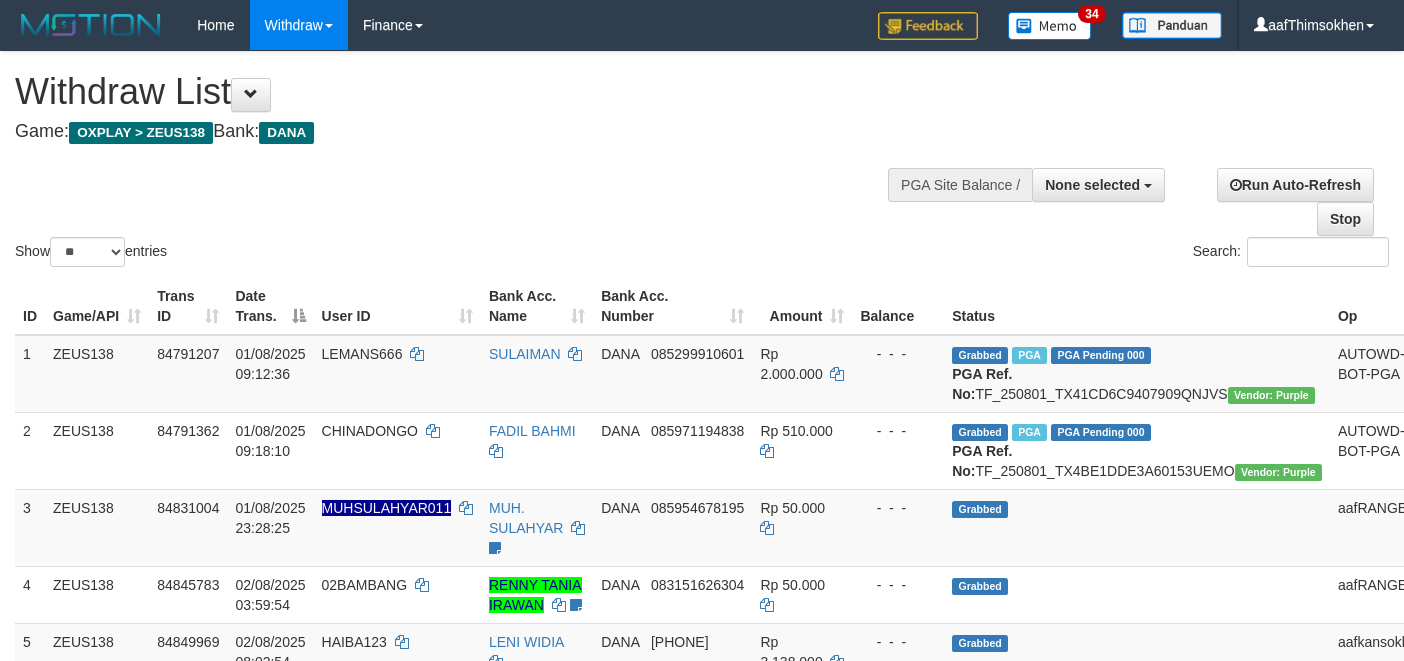 select 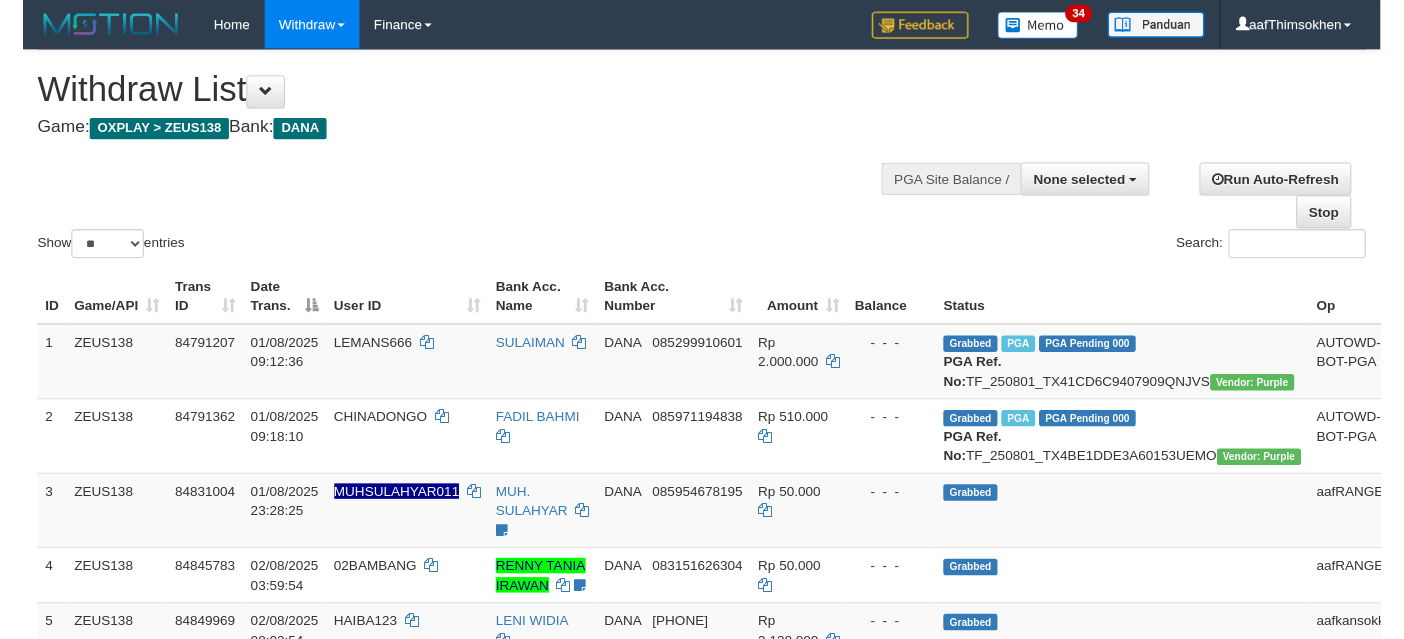 scroll, scrollTop: 337, scrollLeft: 0, axis: vertical 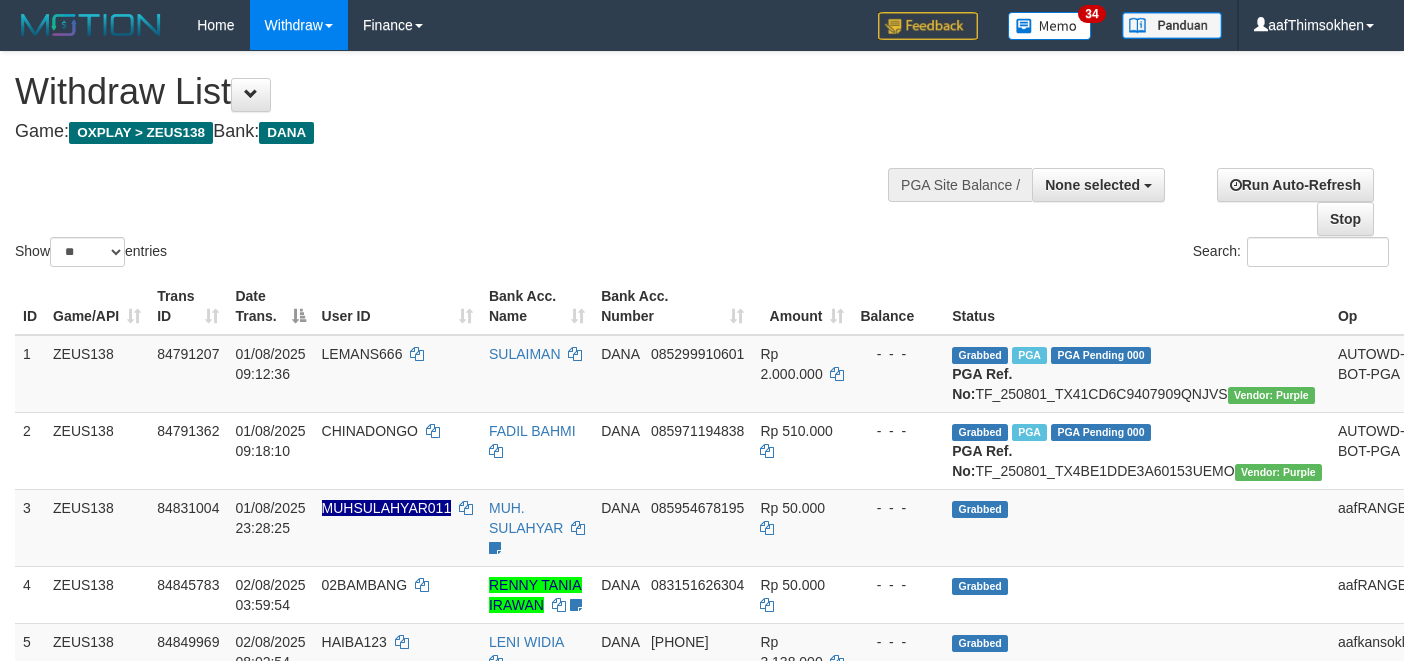 select 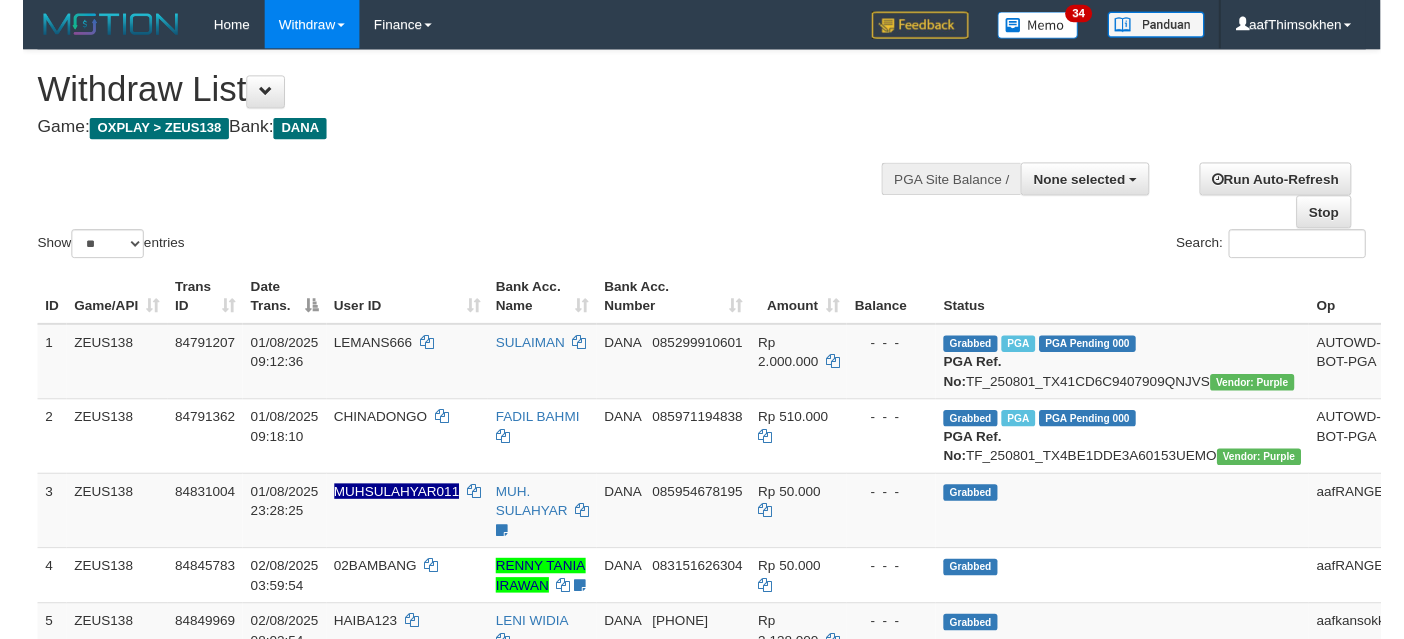 scroll, scrollTop: 337, scrollLeft: 0, axis: vertical 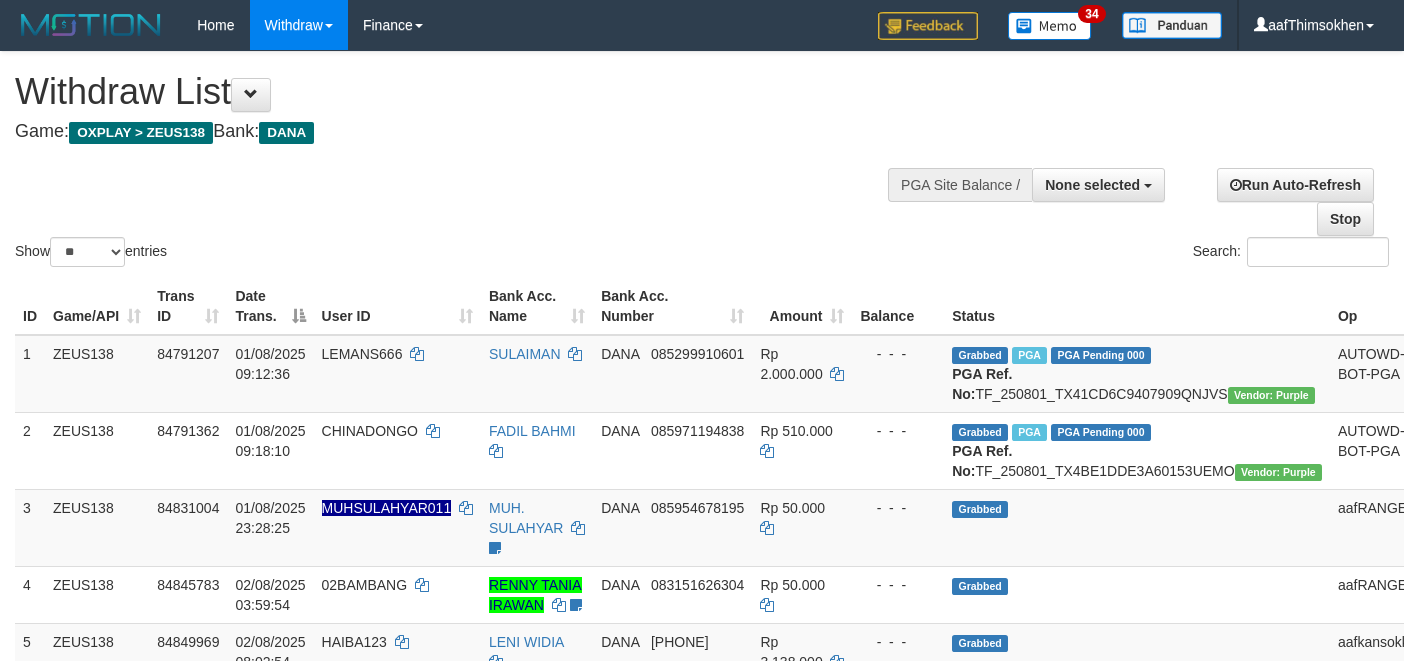 select 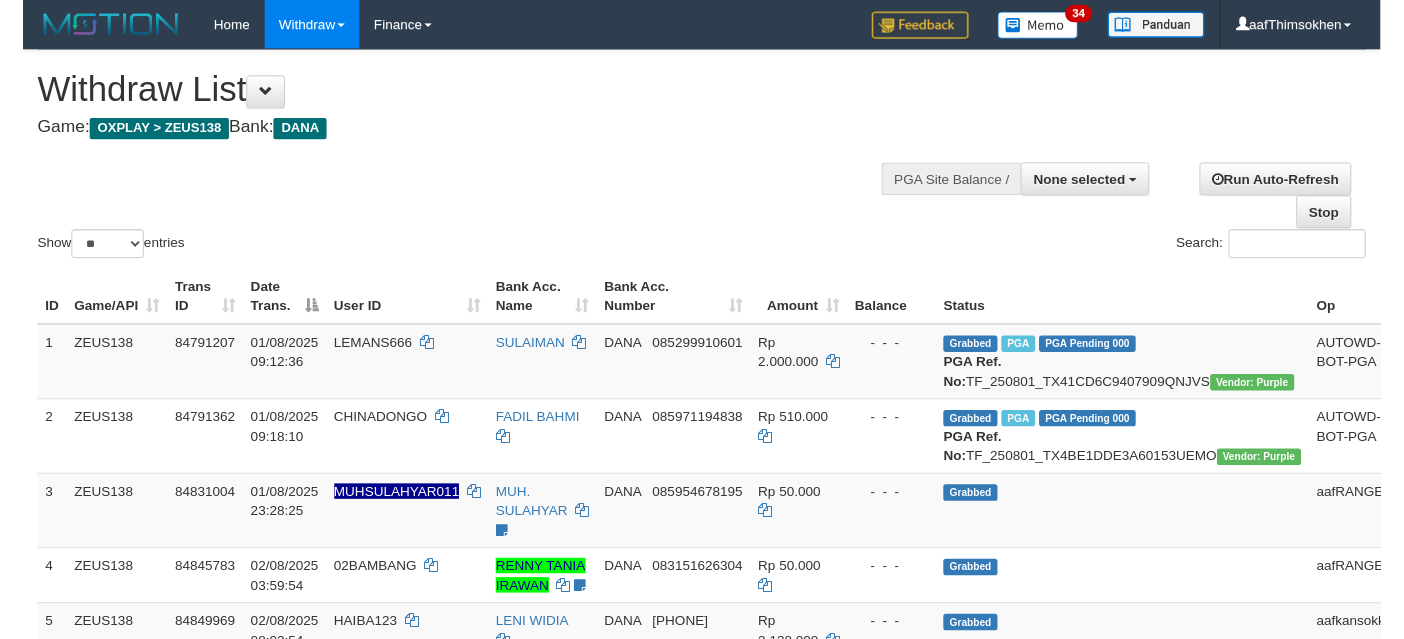 scroll, scrollTop: 337, scrollLeft: 0, axis: vertical 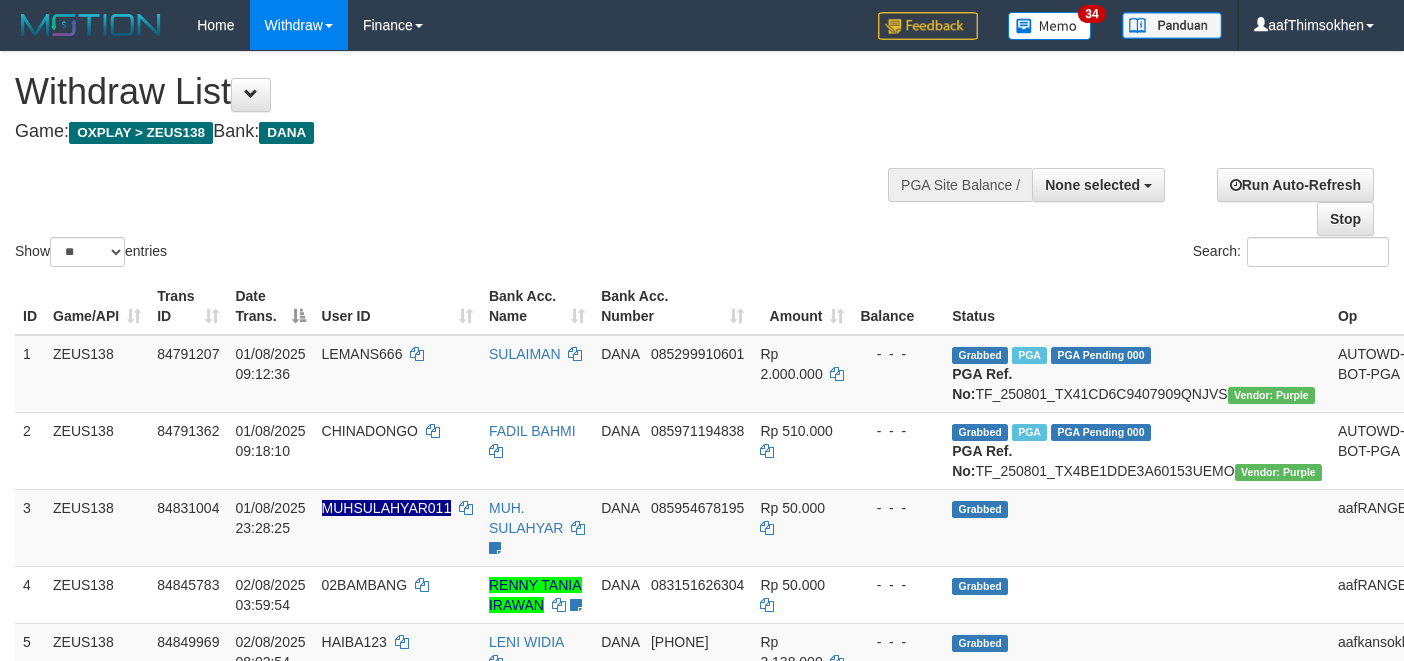 select 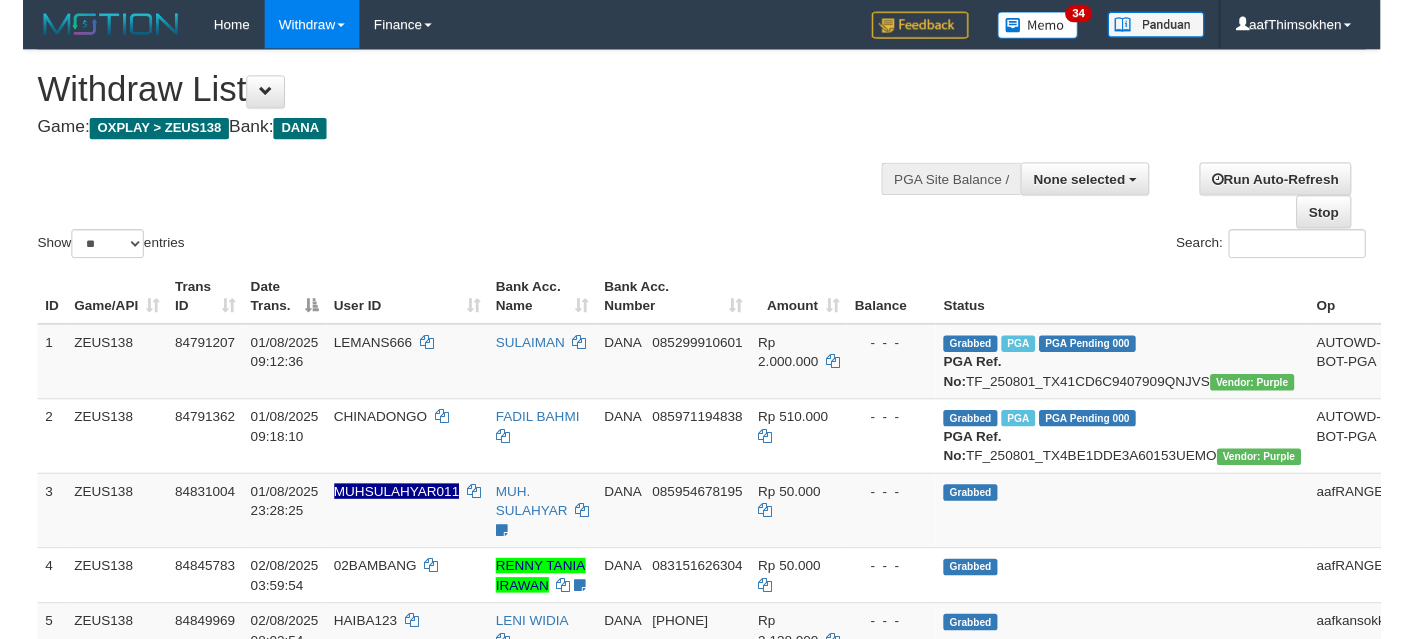 scroll, scrollTop: 337, scrollLeft: 0, axis: vertical 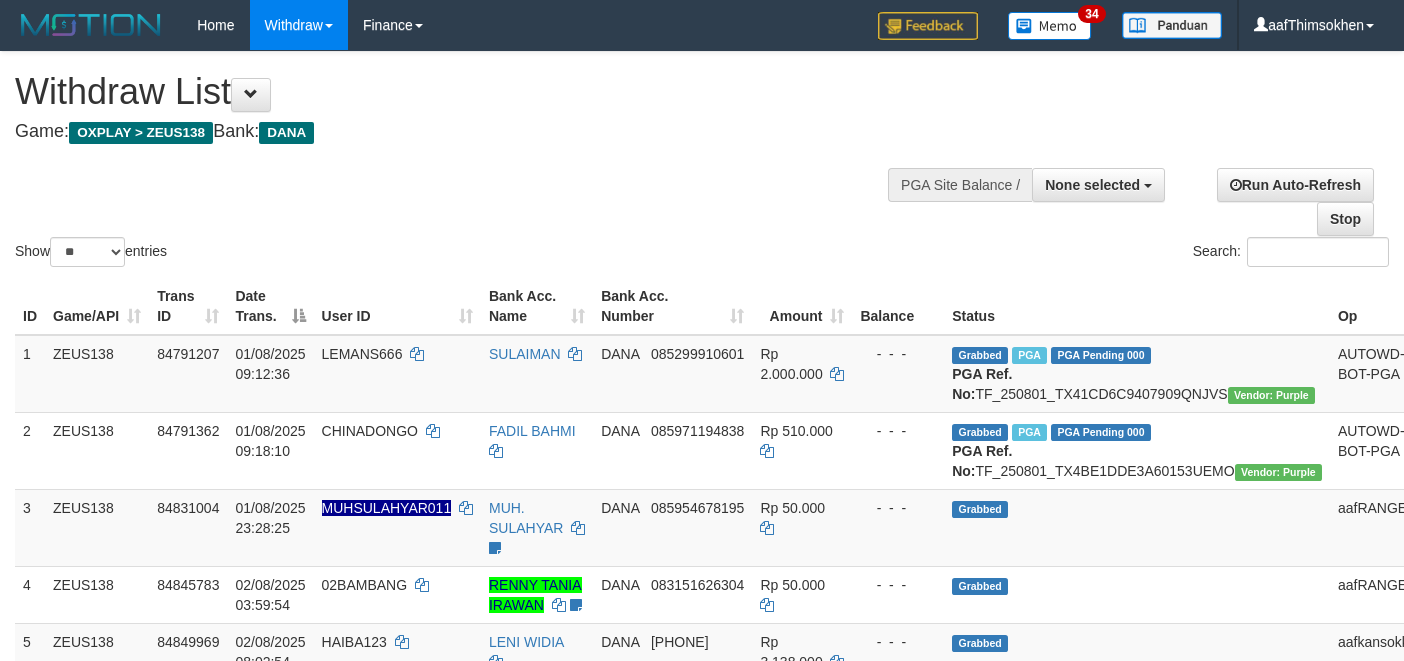select 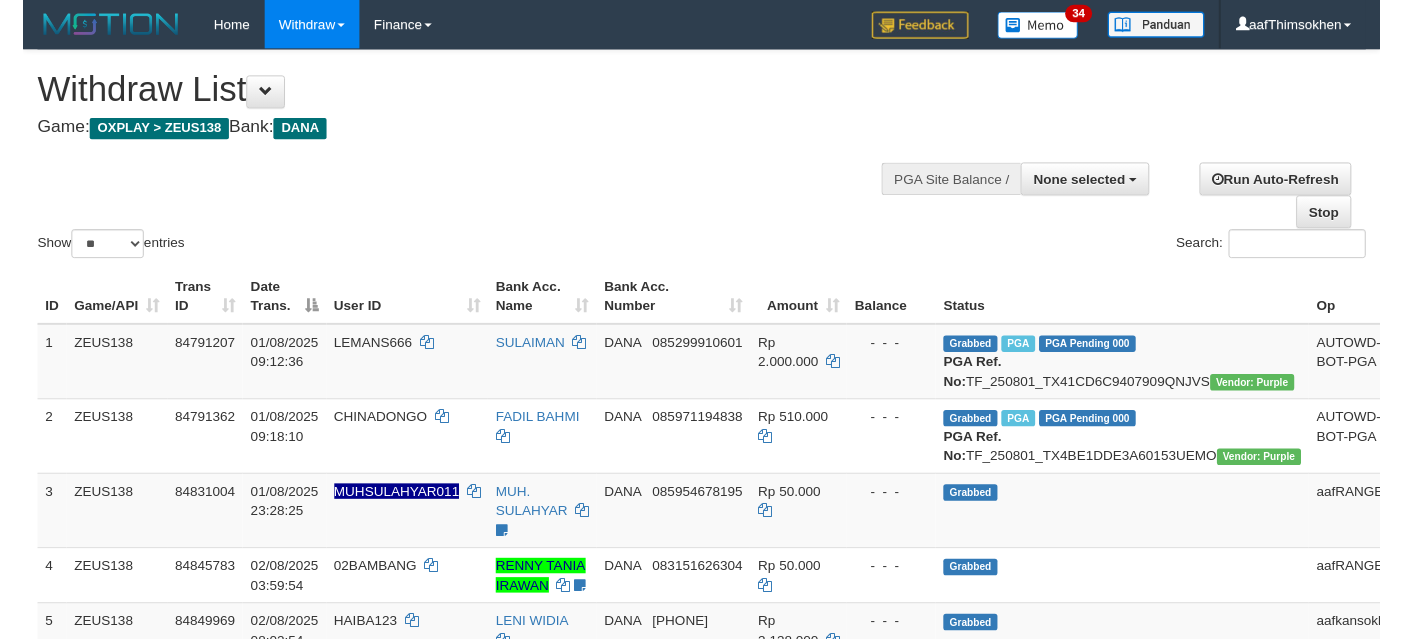 scroll, scrollTop: 337, scrollLeft: 0, axis: vertical 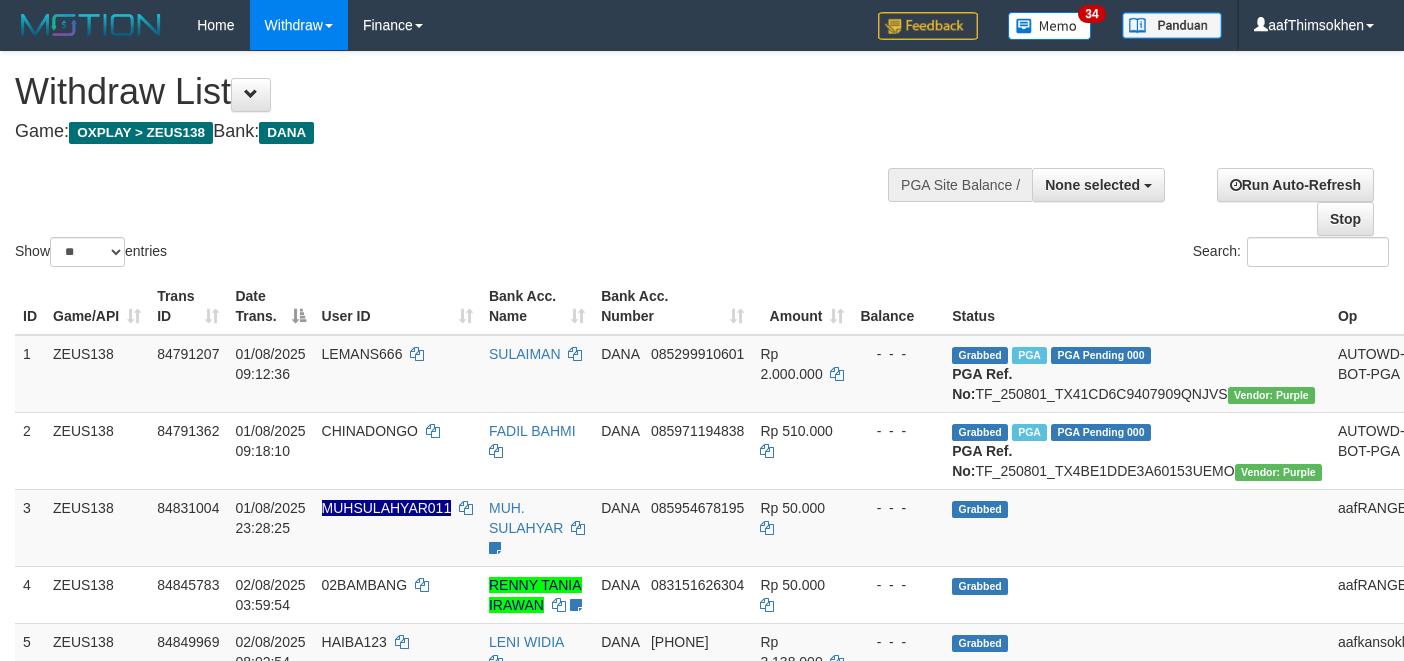 select 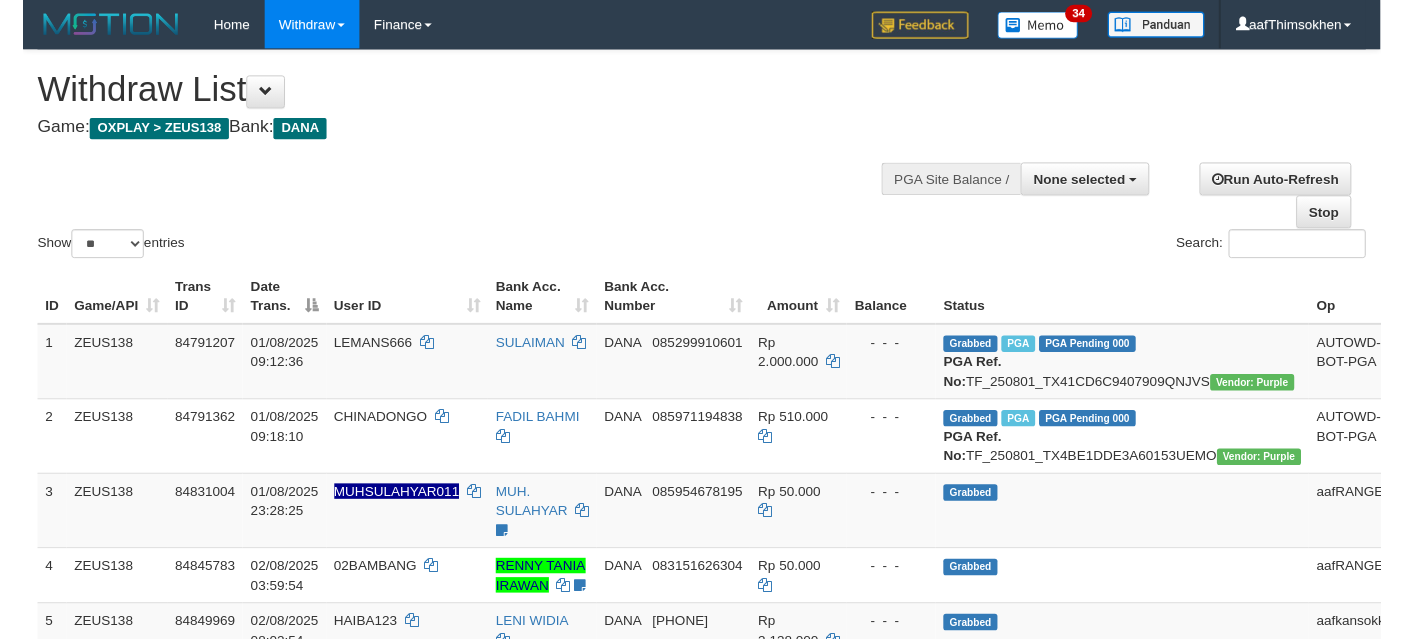 scroll, scrollTop: 337, scrollLeft: 0, axis: vertical 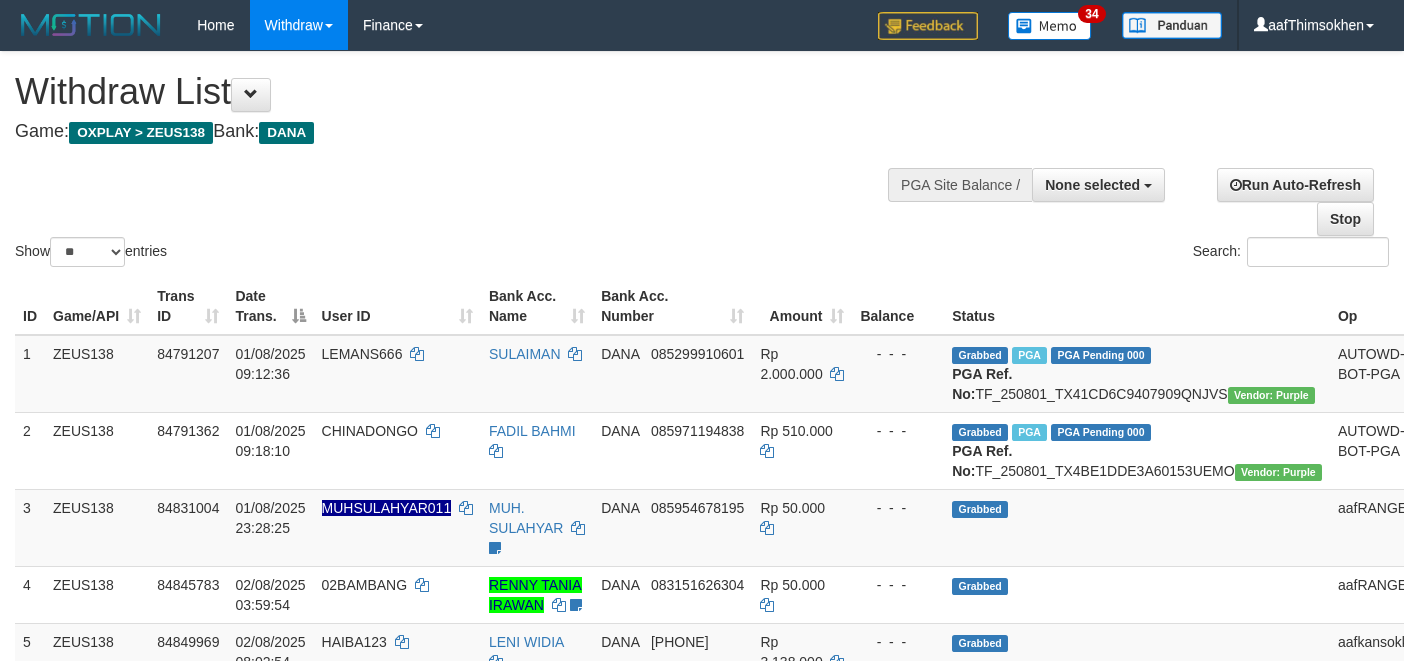 select 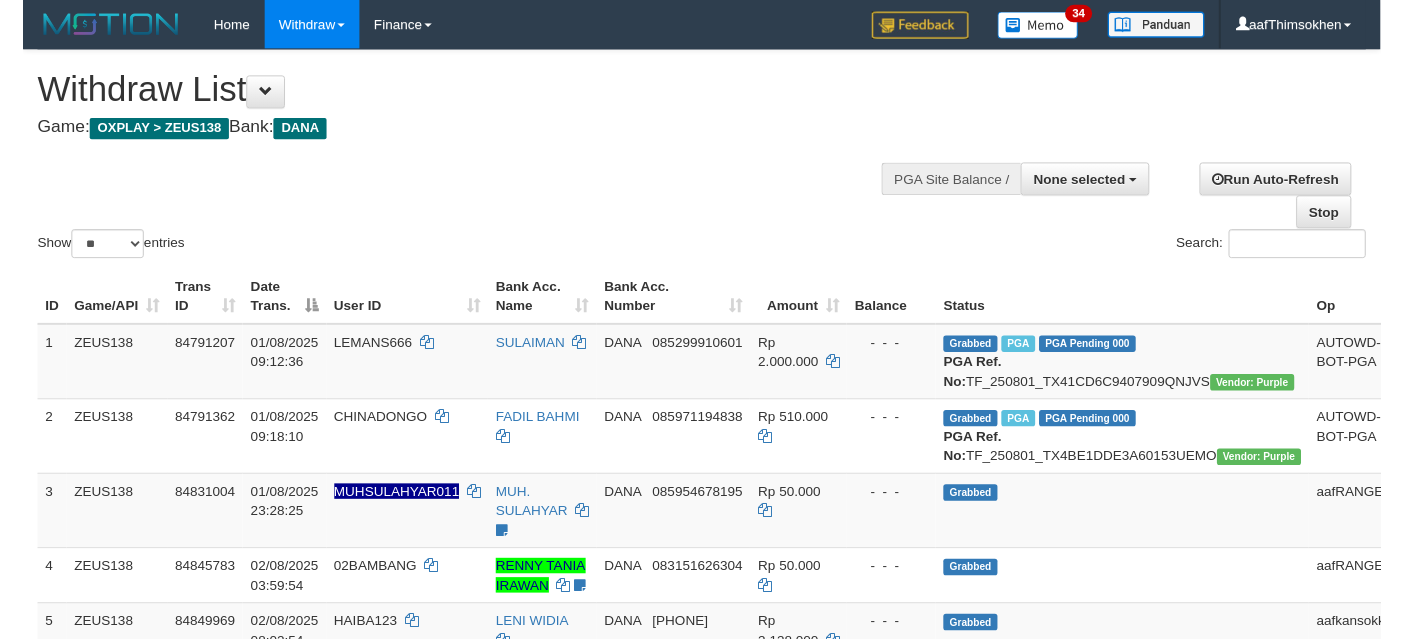 scroll, scrollTop: 337, scrollLeft: 0, axis: vertical 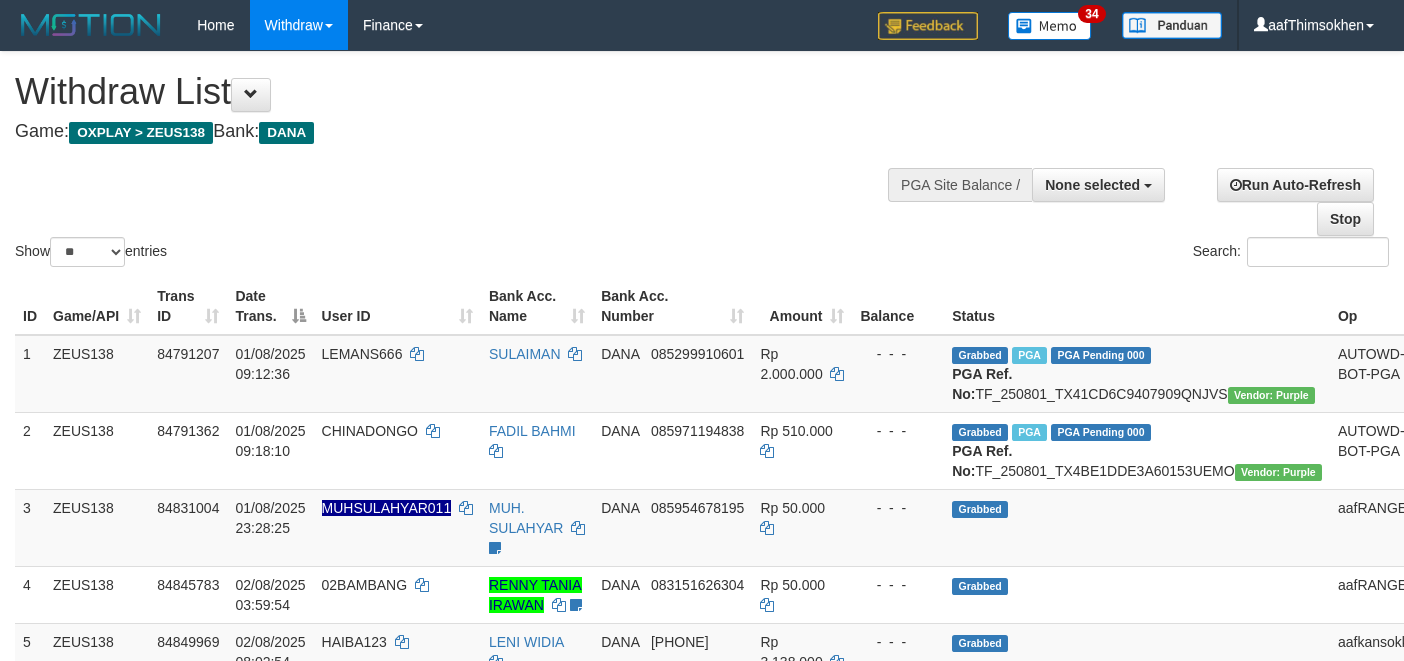 select 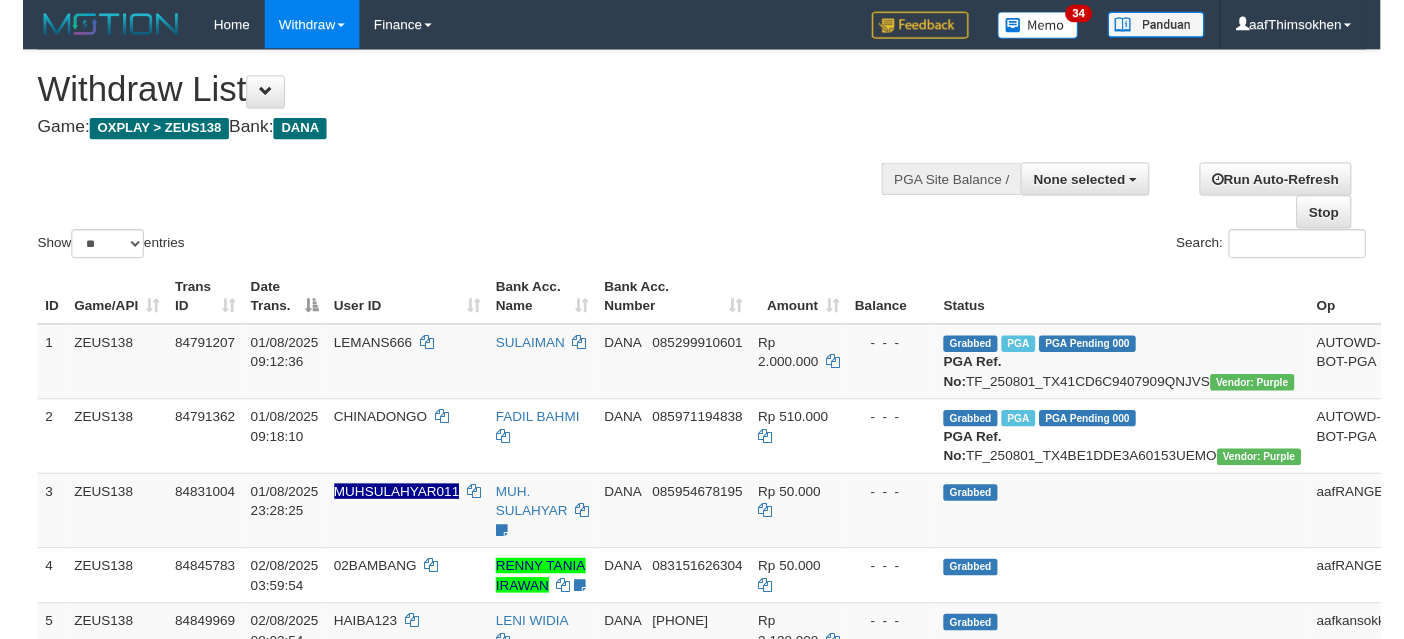 scroll, scrollTop: 337, scrollLeft: 0, axis: vertical 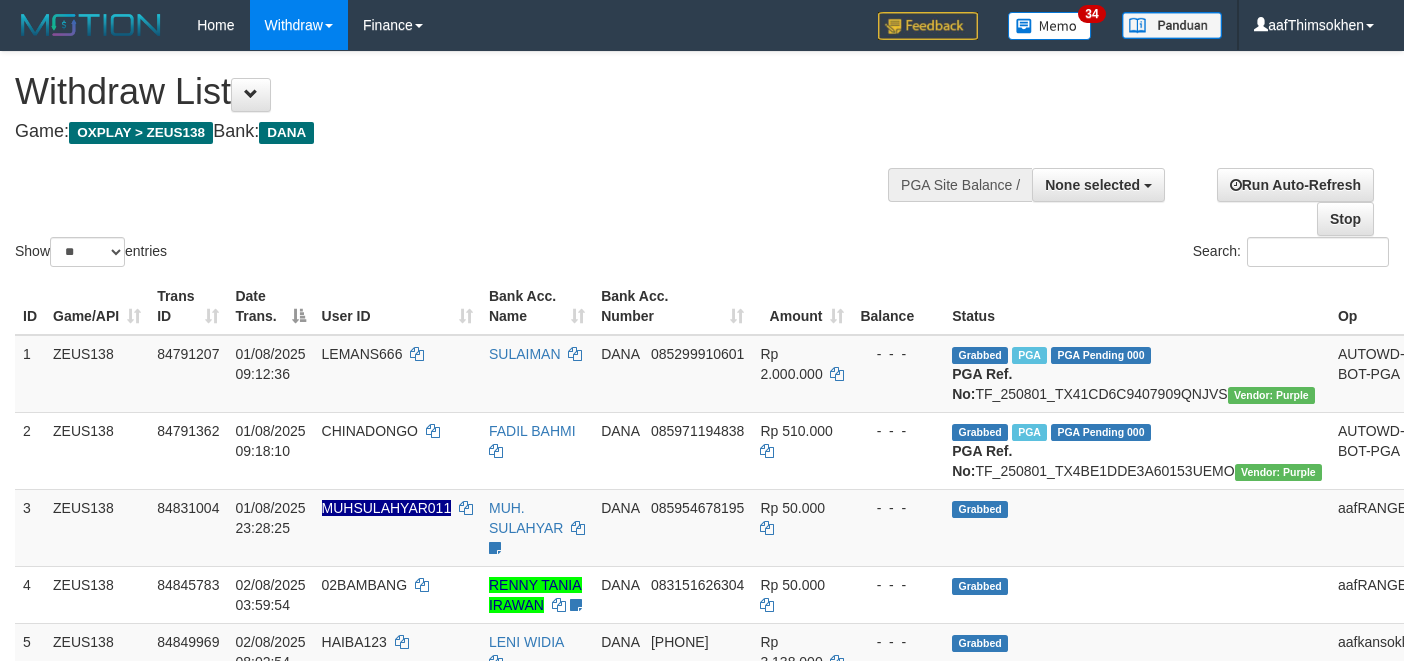select 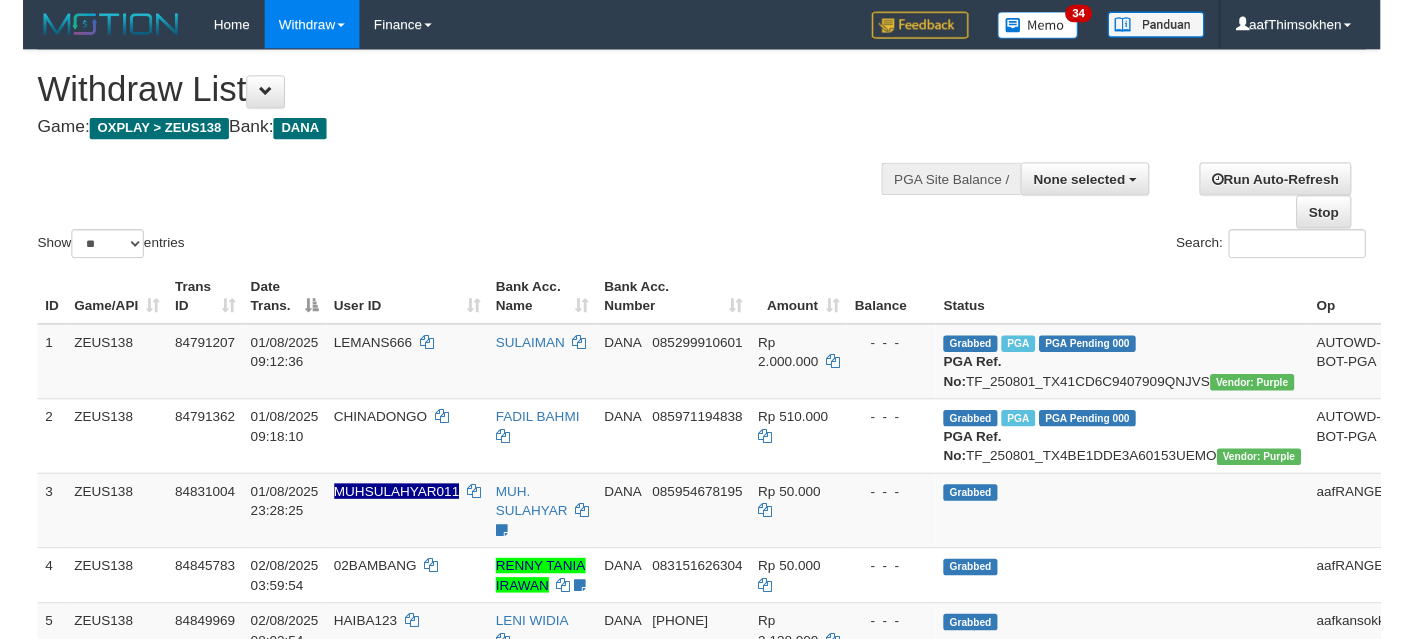 scroll, scrollTop: 337, scrollLeft: 0, axis: vertical 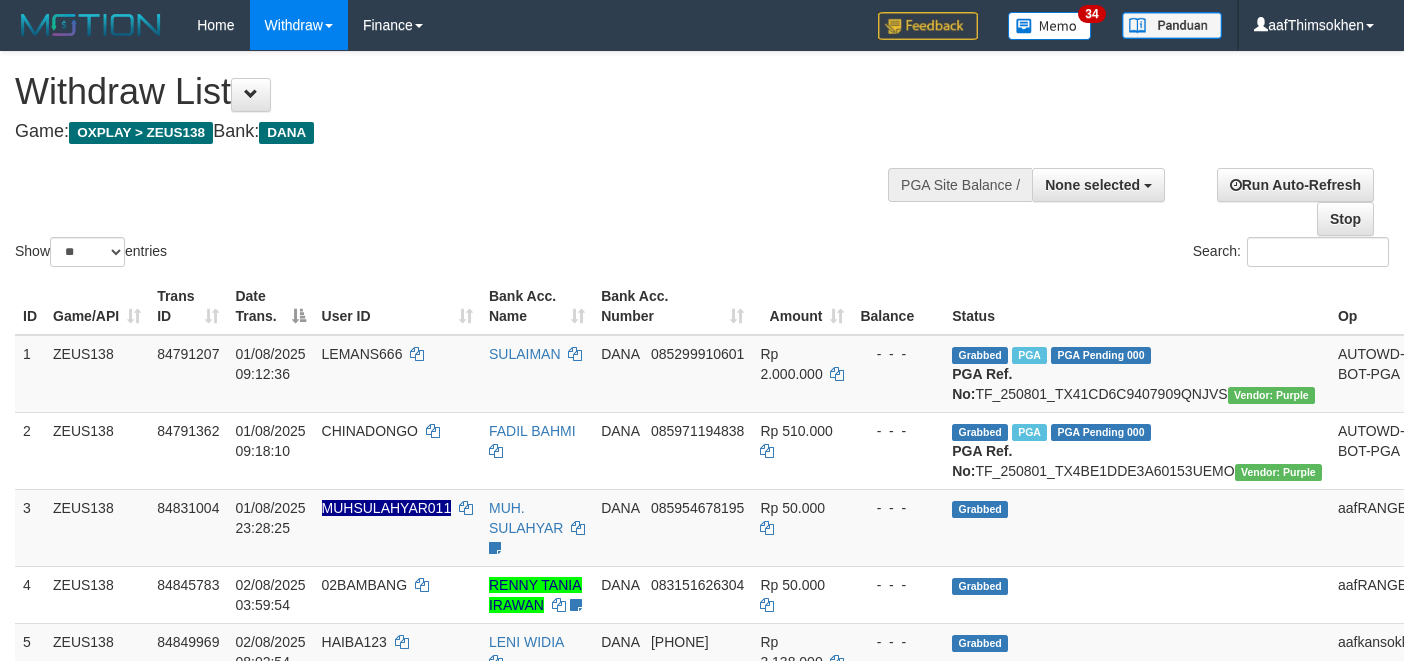 select 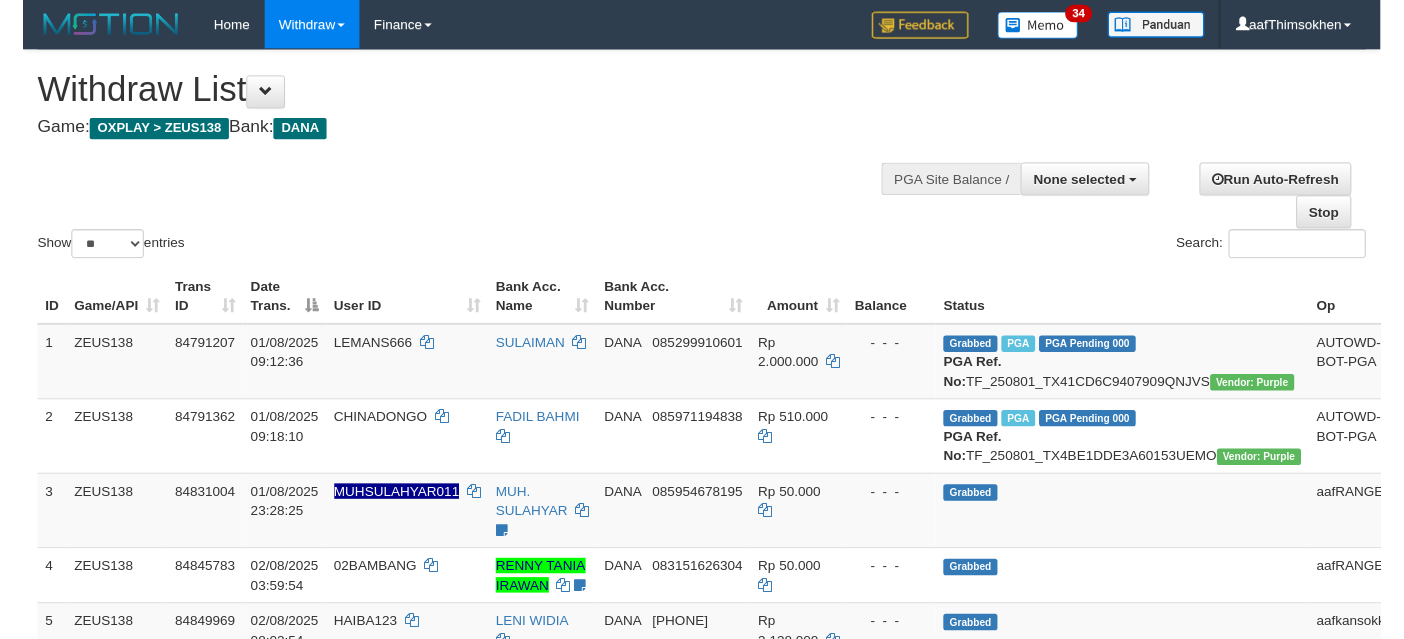 scroll, scrollTop: 337, scrollLeft: 0, axis: vertical 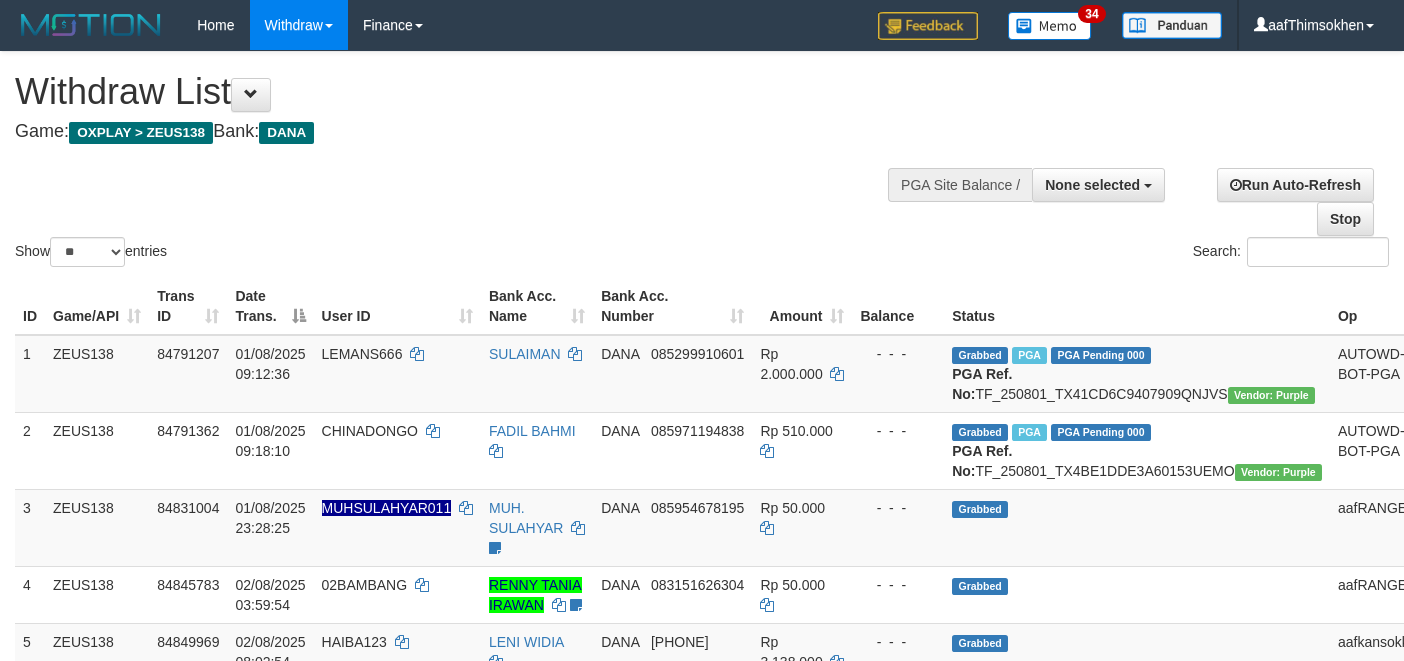 select 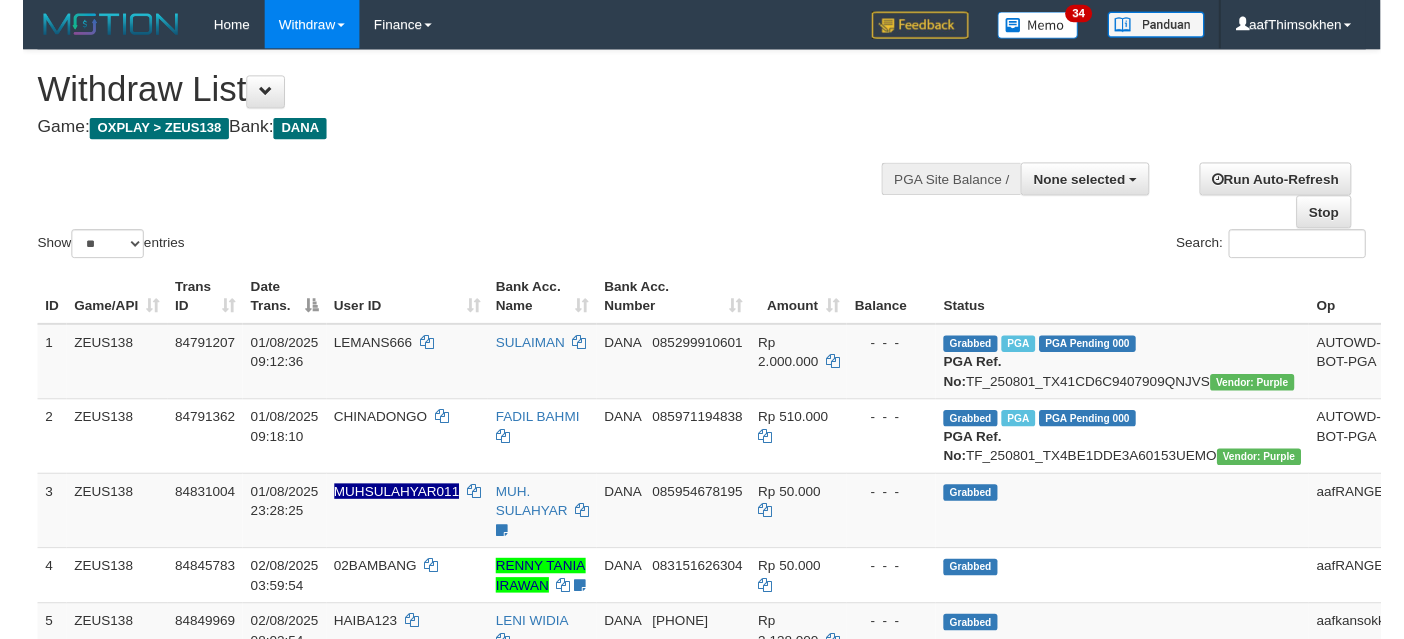 scroll, scrollTop: 337, scrollLeft: 0, axis: vertical 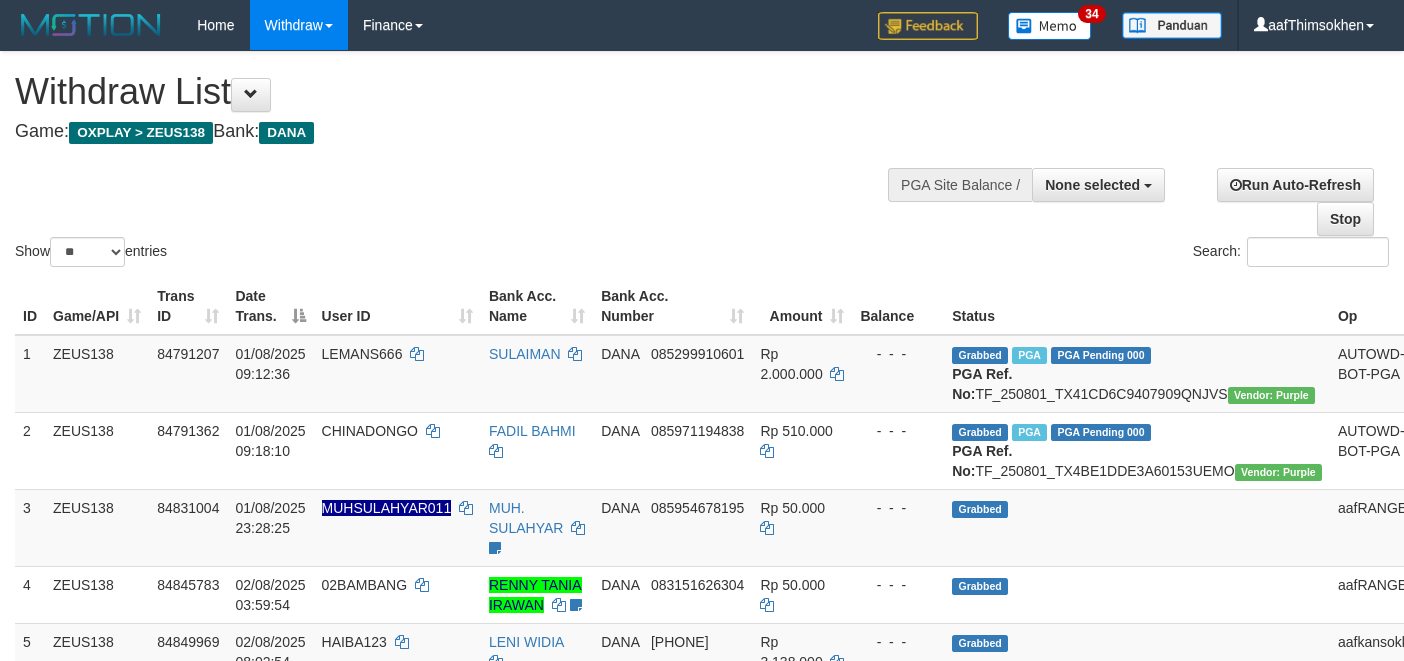 select 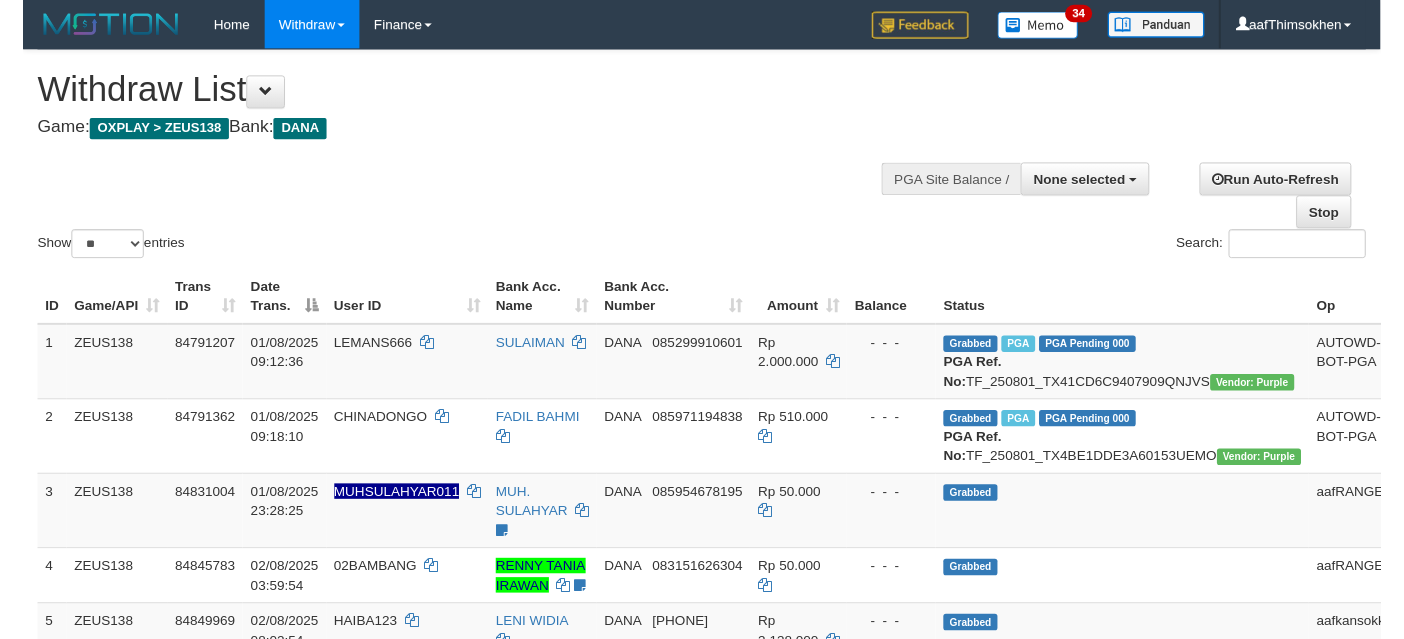 scroll, scrollTop: 337, scrollLeft: 0, axis: vertical 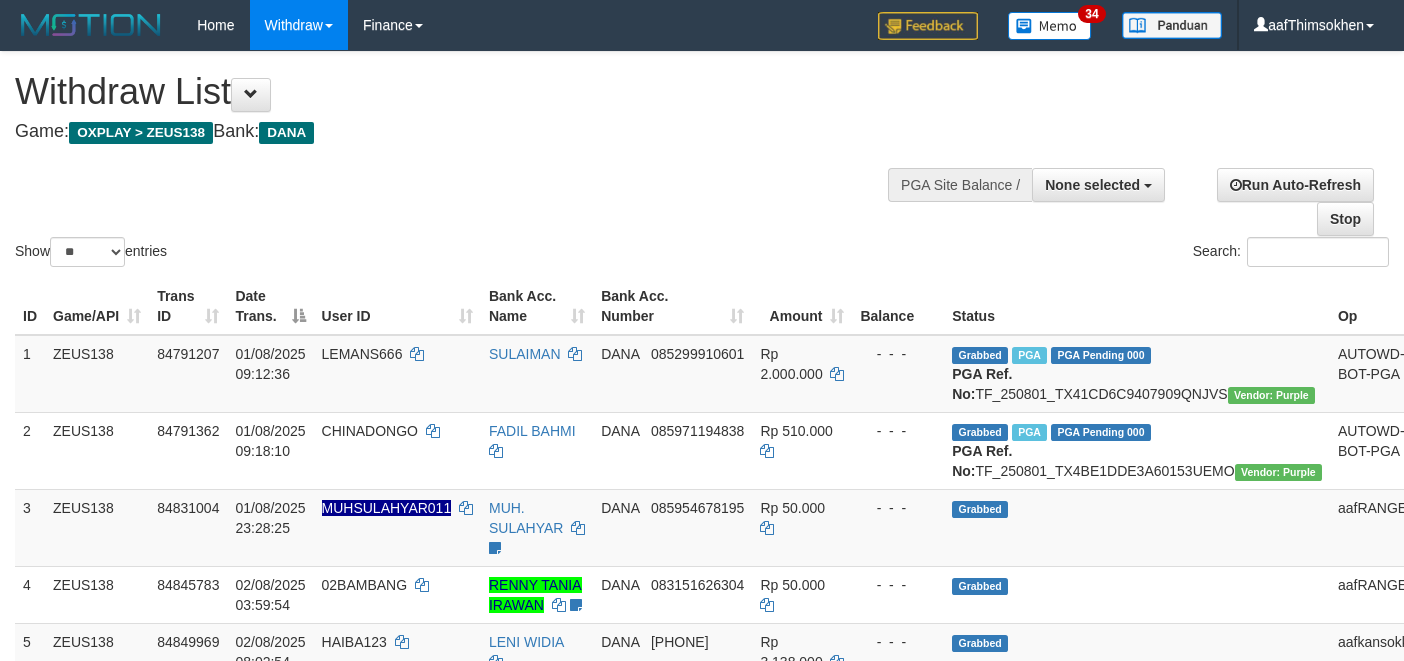 select 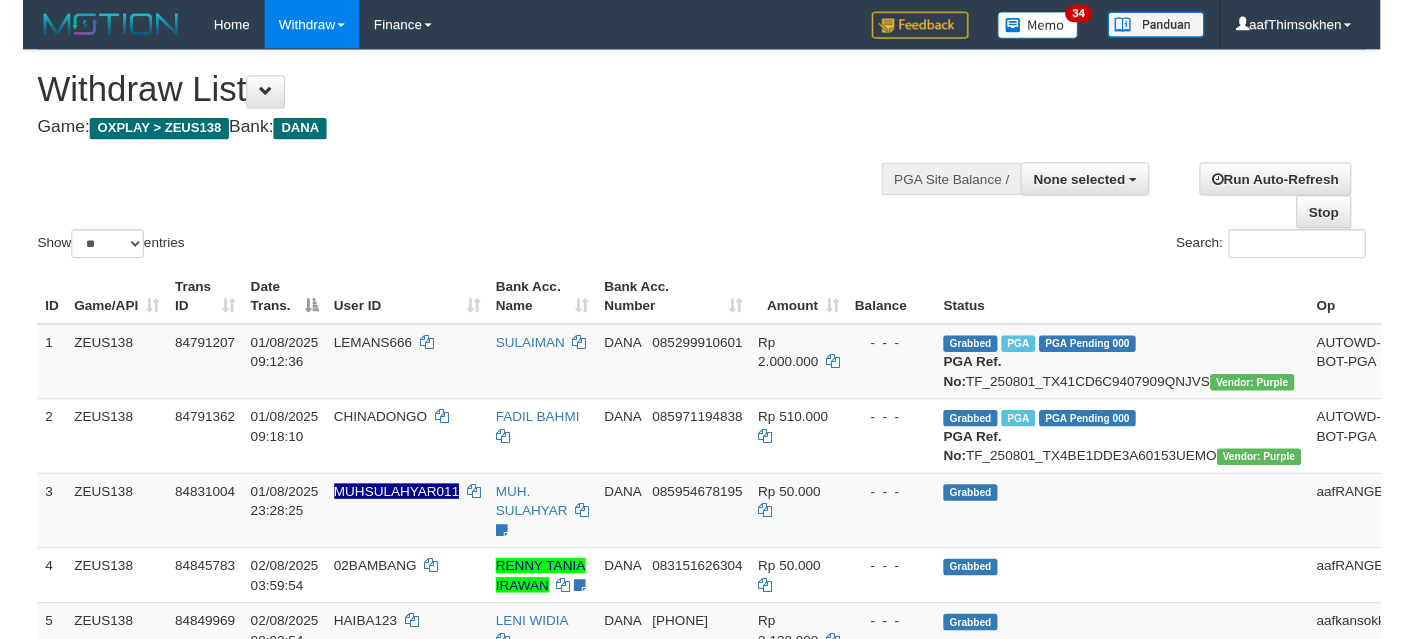 scroll, scrollTop: 337, scrollLeft: 0, axis: vertical 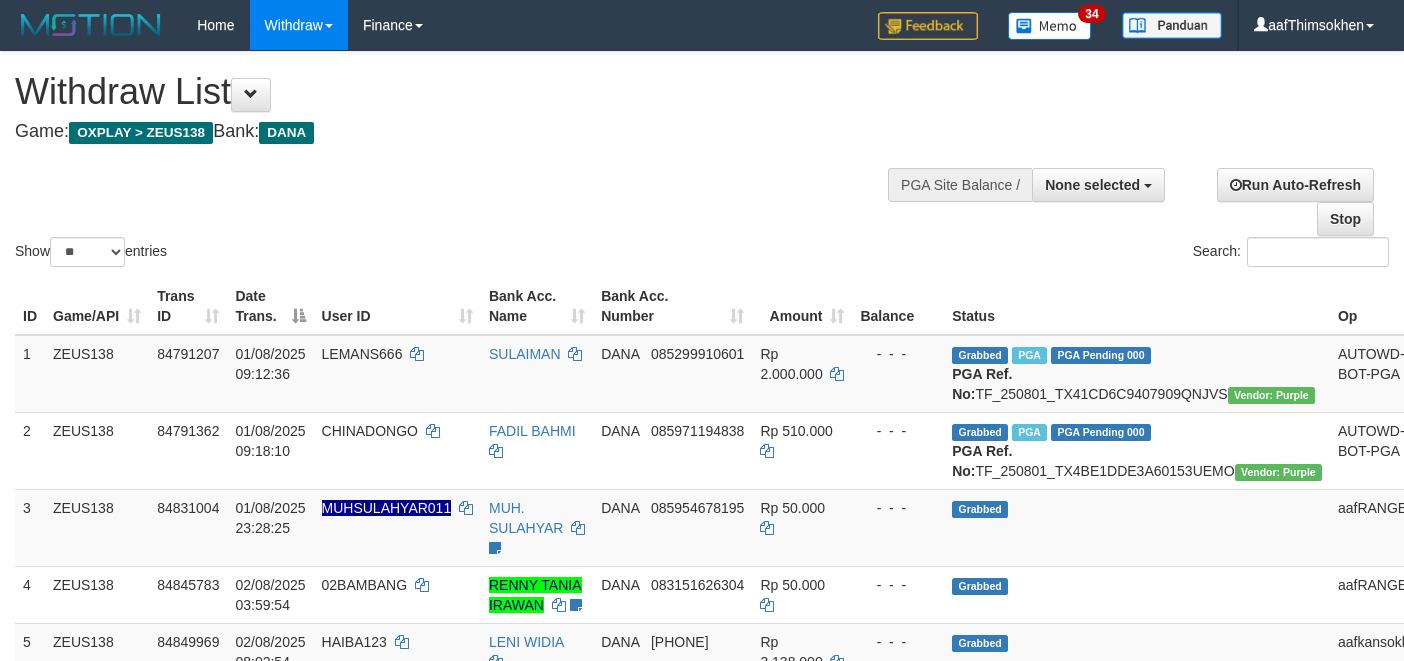 select 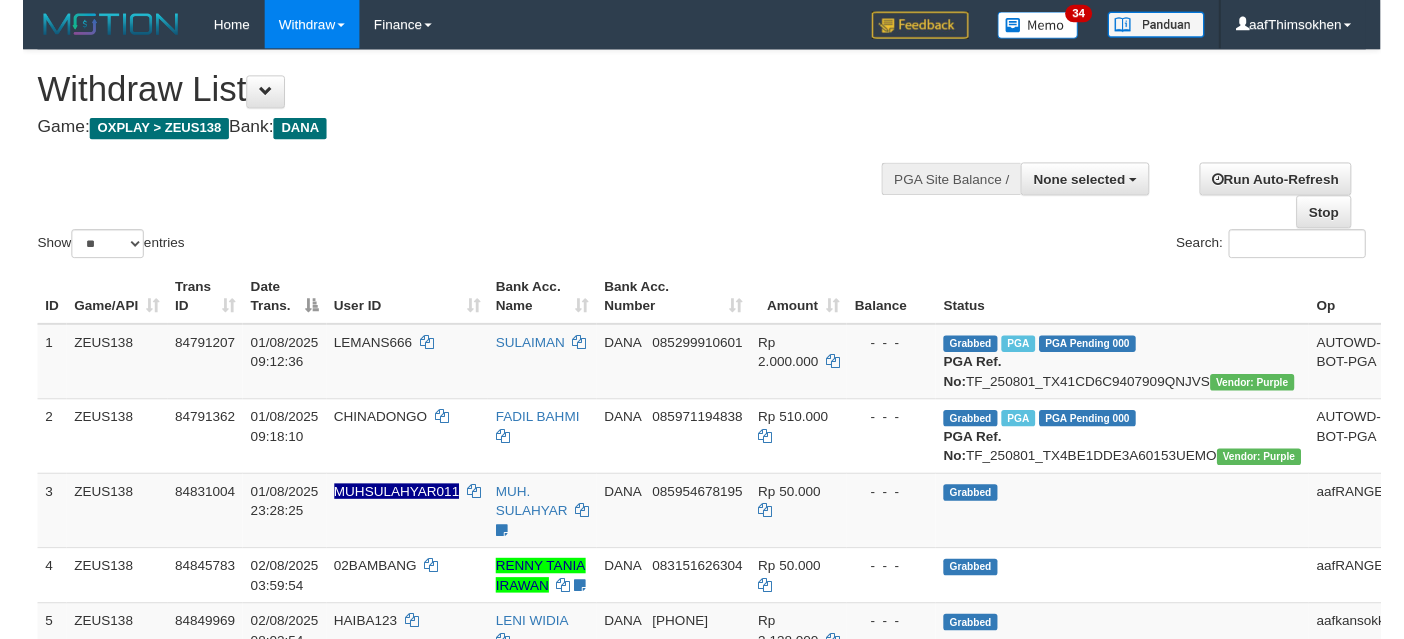 scroll, scrollTop: 337, scrollLeft: 0, axis: vertical 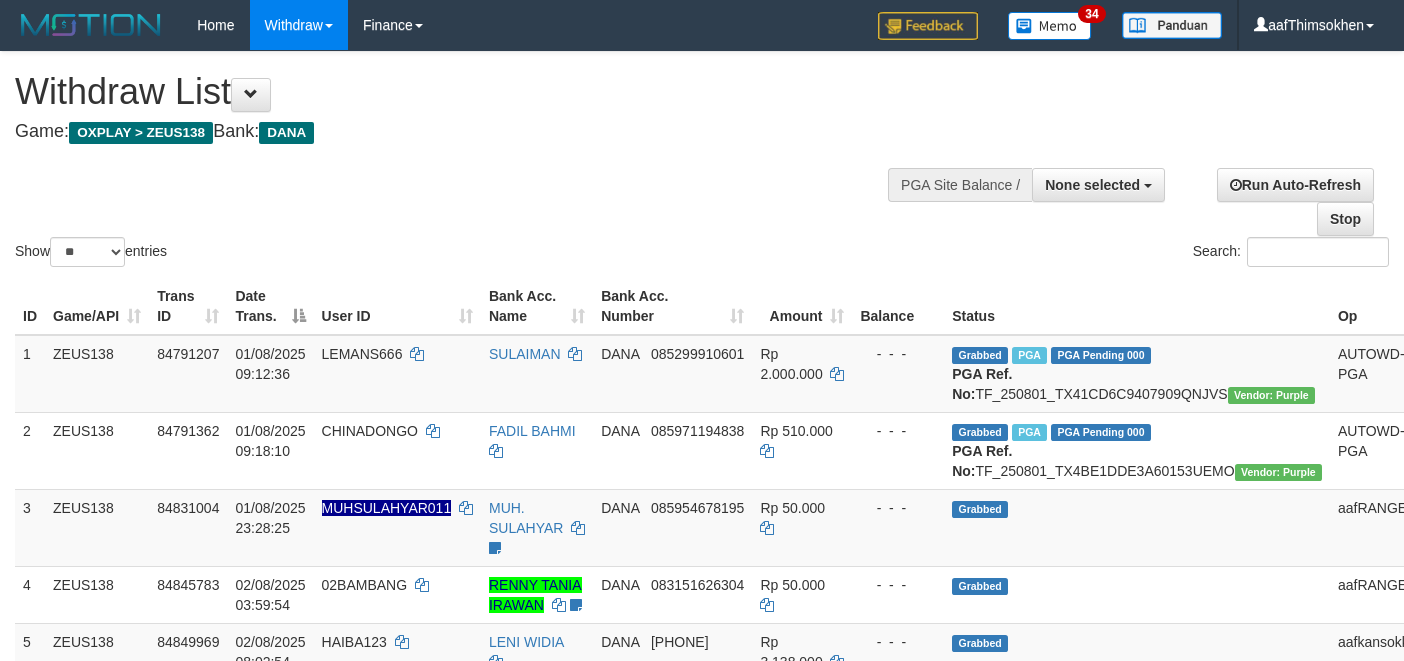 select 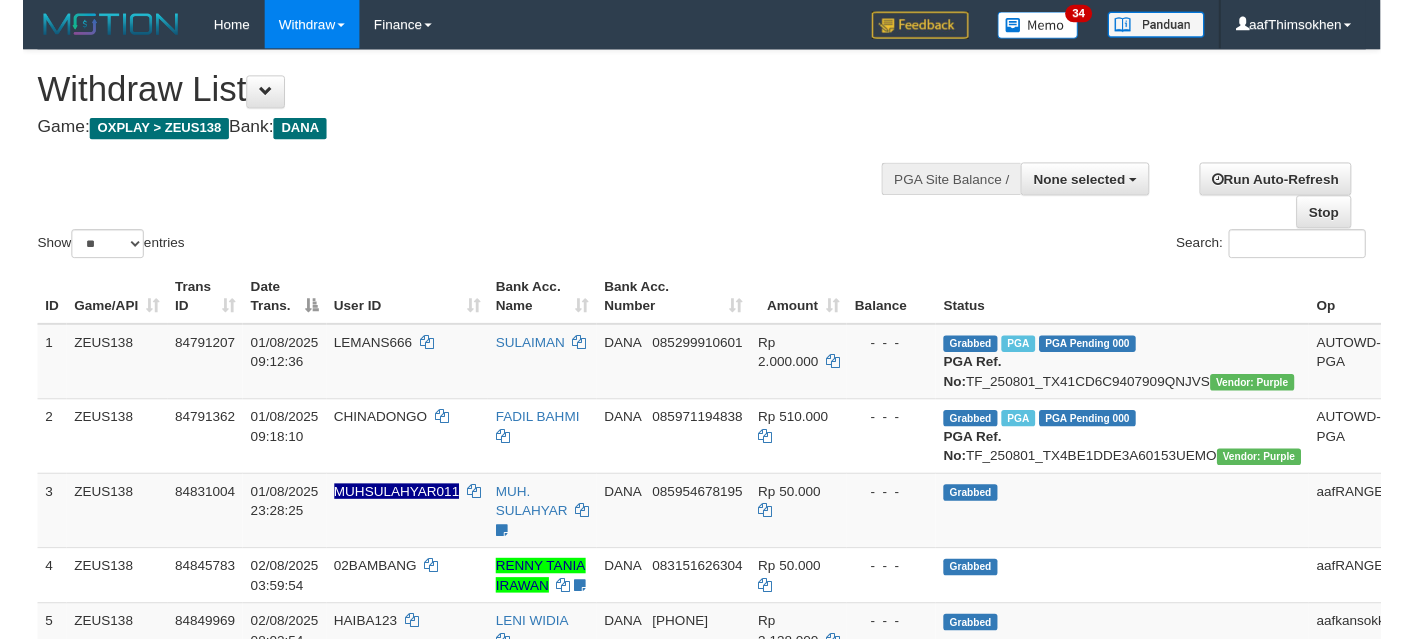 scroll, scrollTop: 337, scrollLeft: 0, axis: vertical 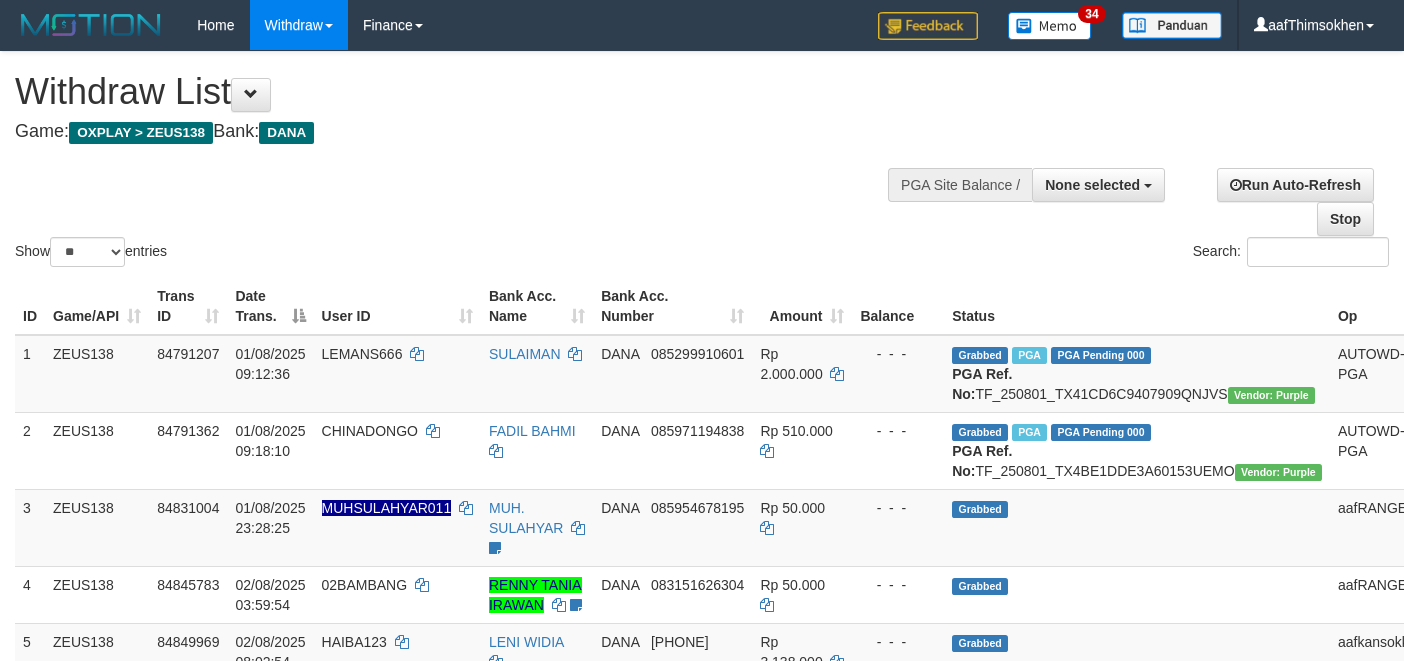 select 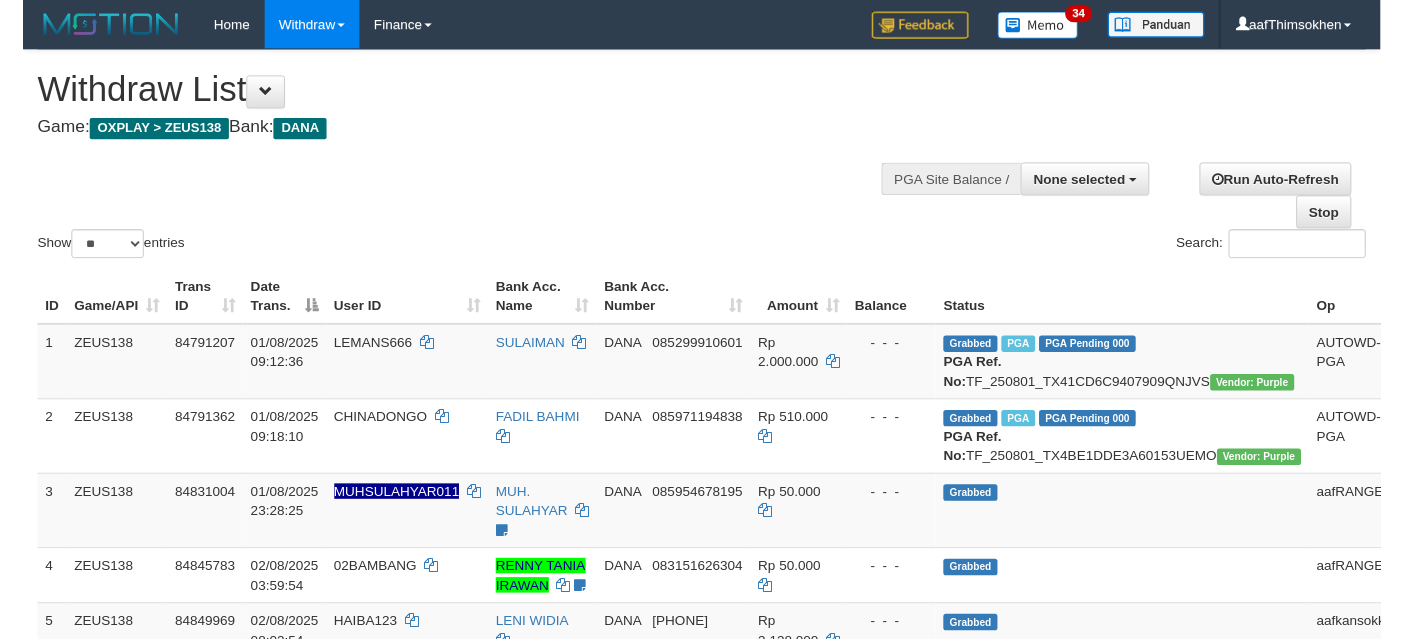 scroll, scrollTop: 337, scrollLeft: 0, axis: vertical 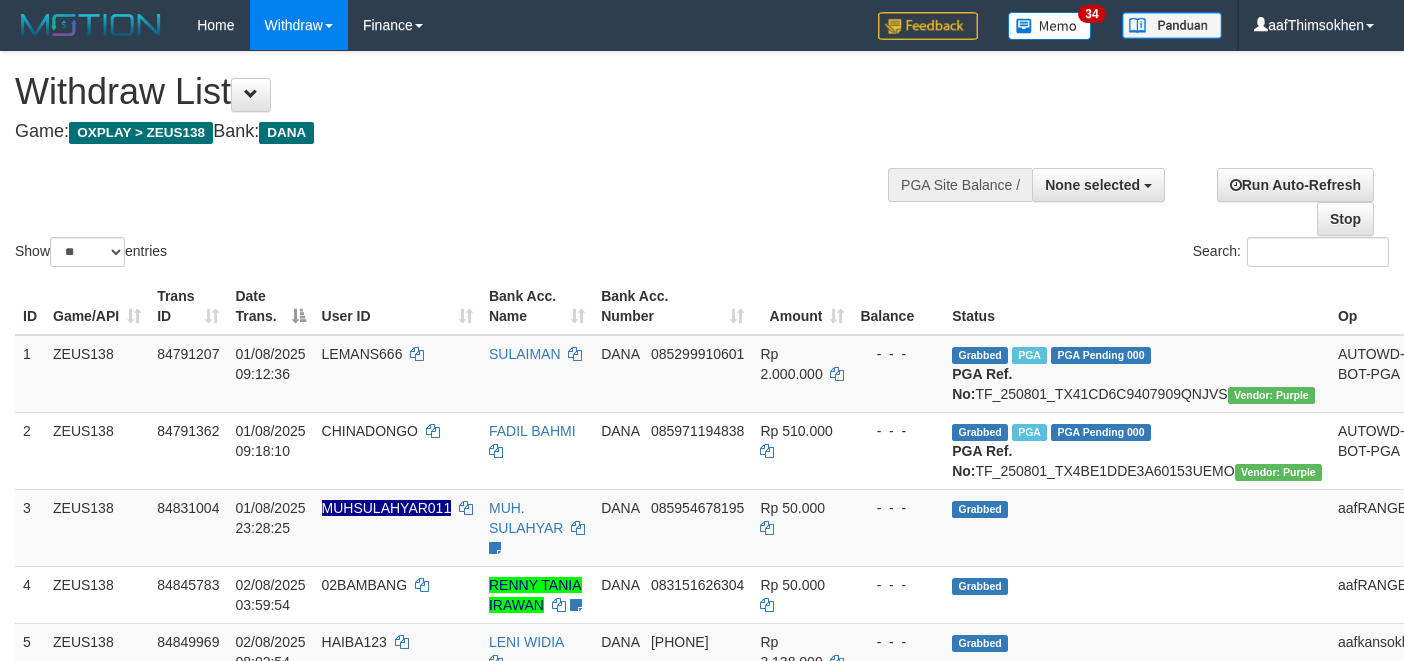 select 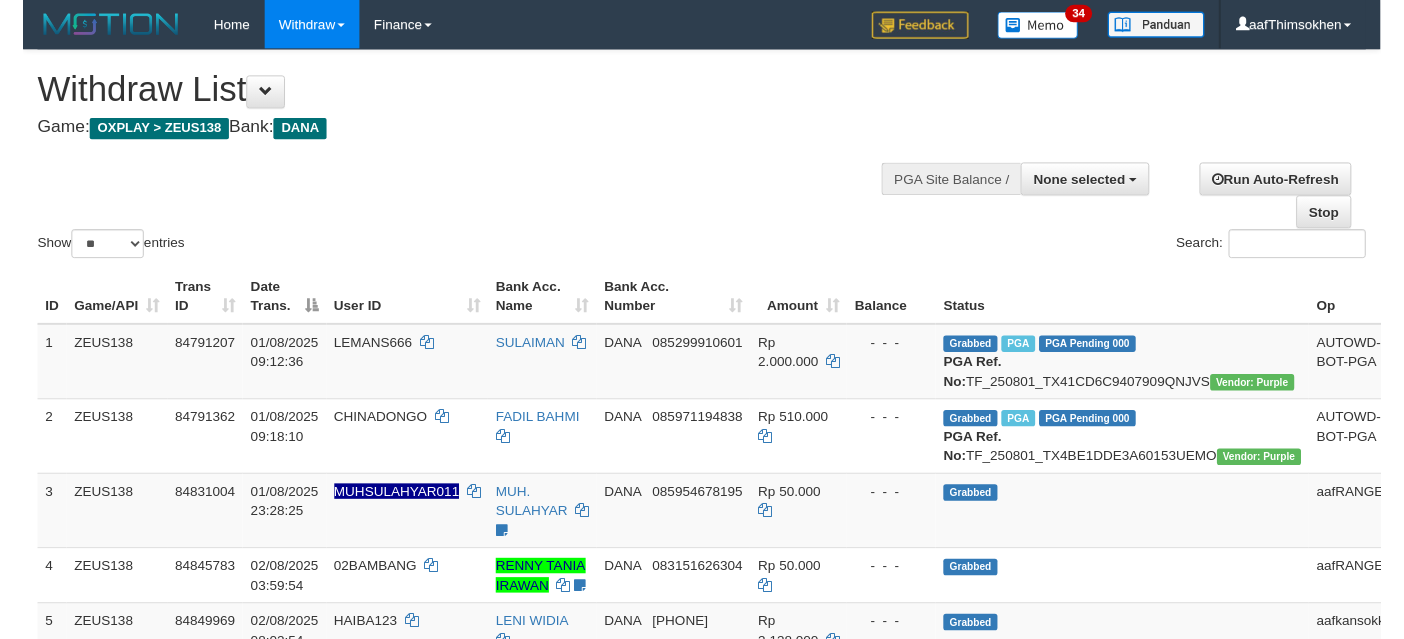scroll, scrollTop: 337, scrollLeft: 0, axis: vertical 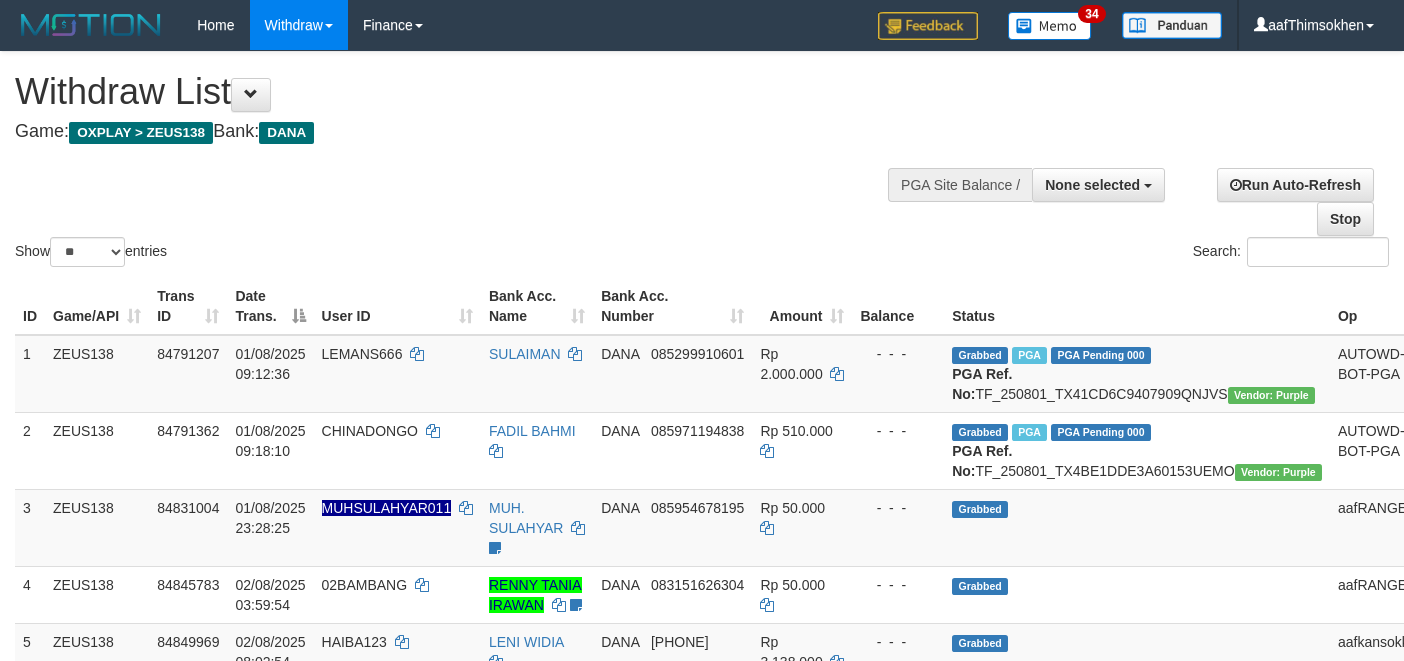 select 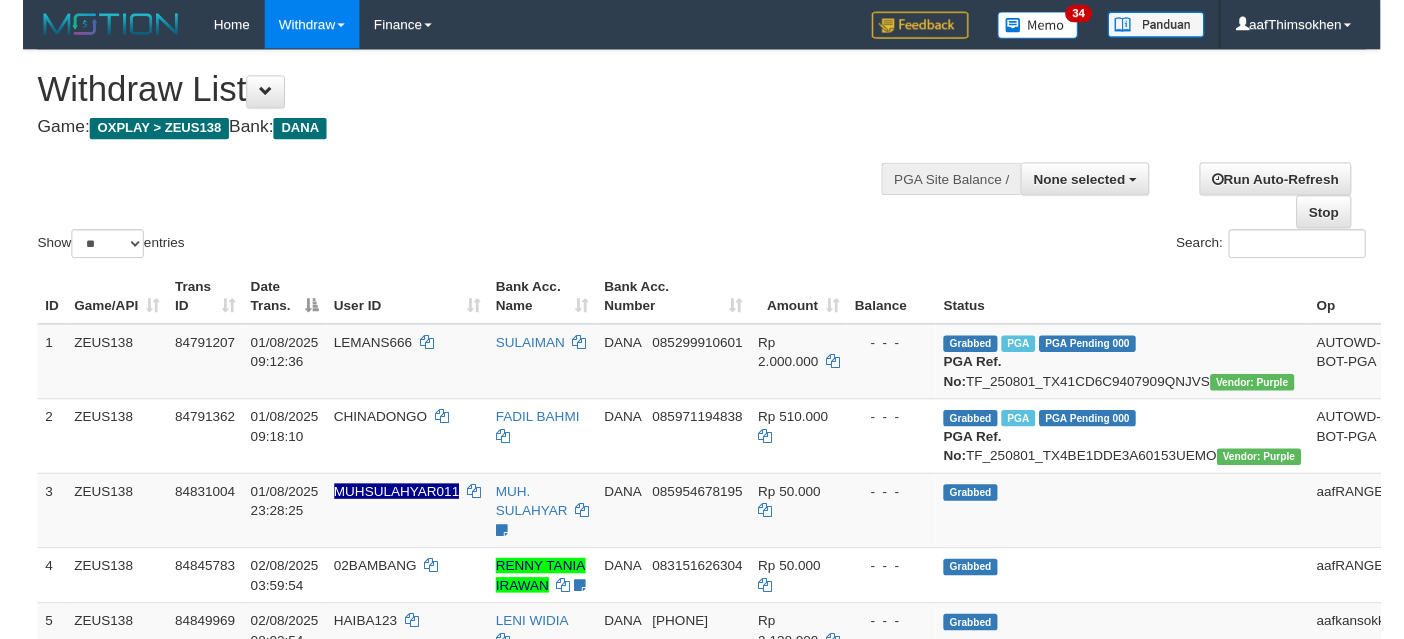 scroll, scrollTop: 337, scrollLeft: 0, axis: vertical 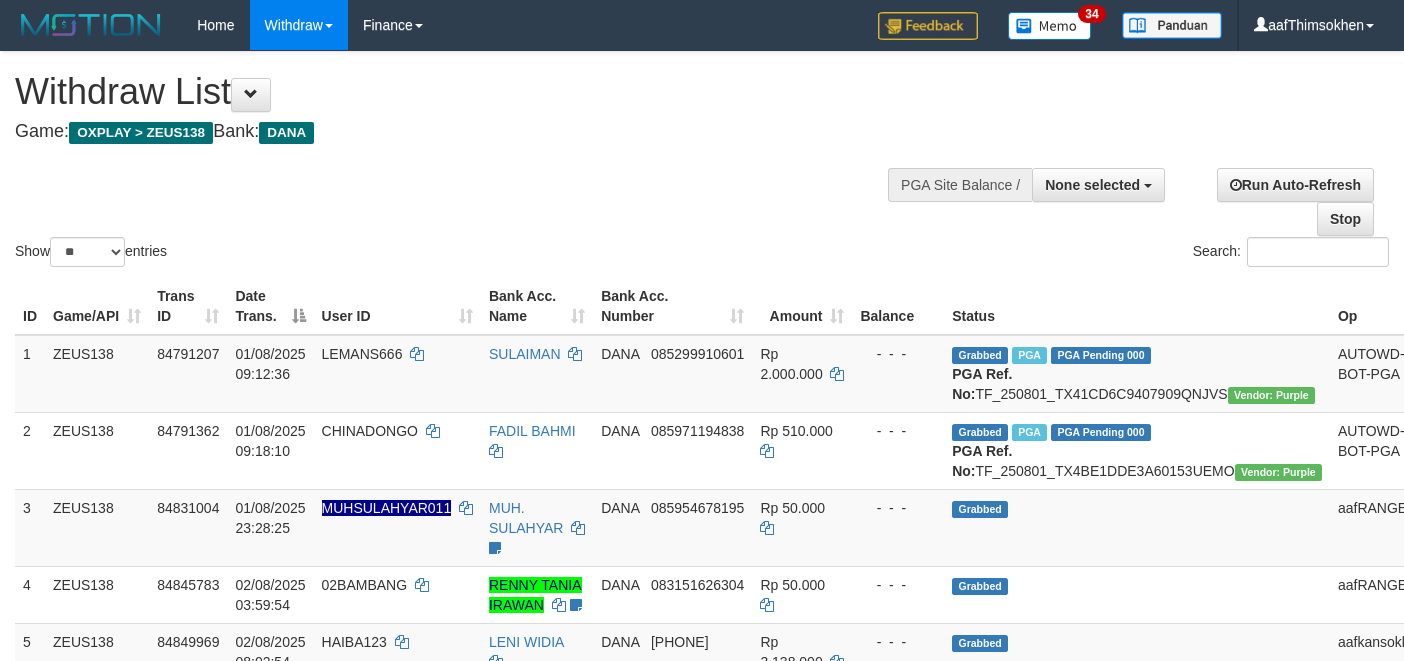 select 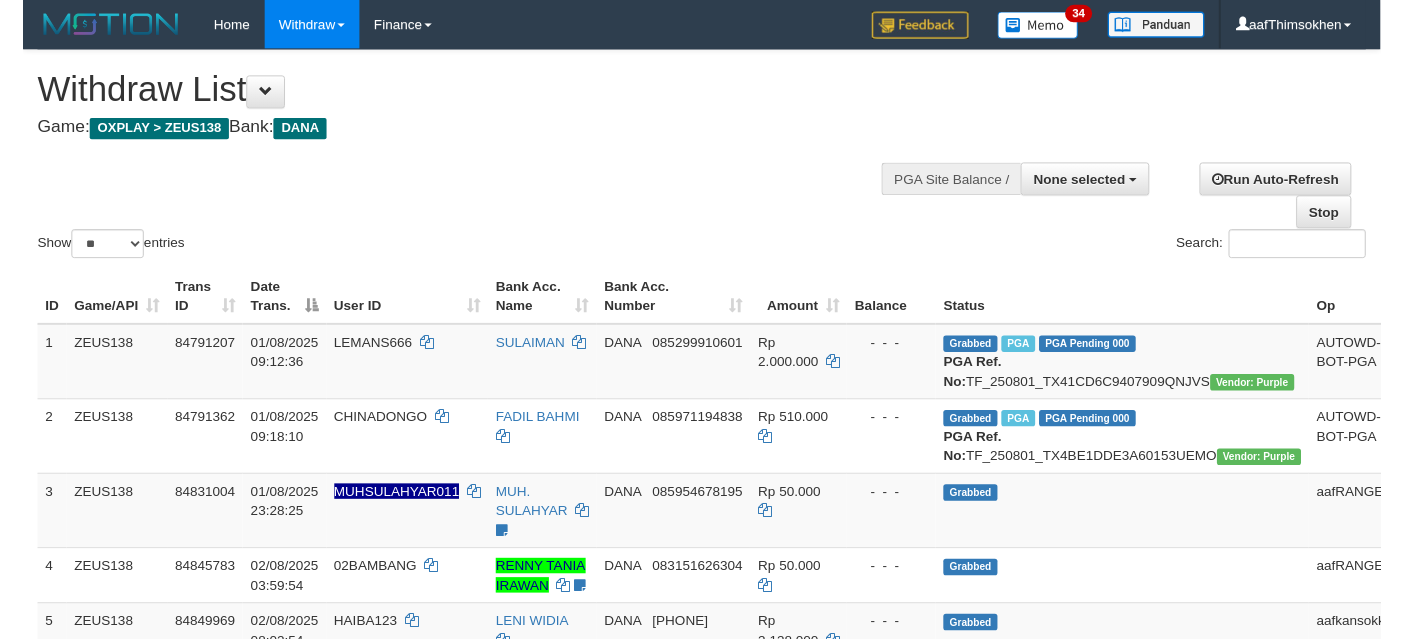 scroll, scrollTop: 337, scrollLeft: 0, axis: vertical 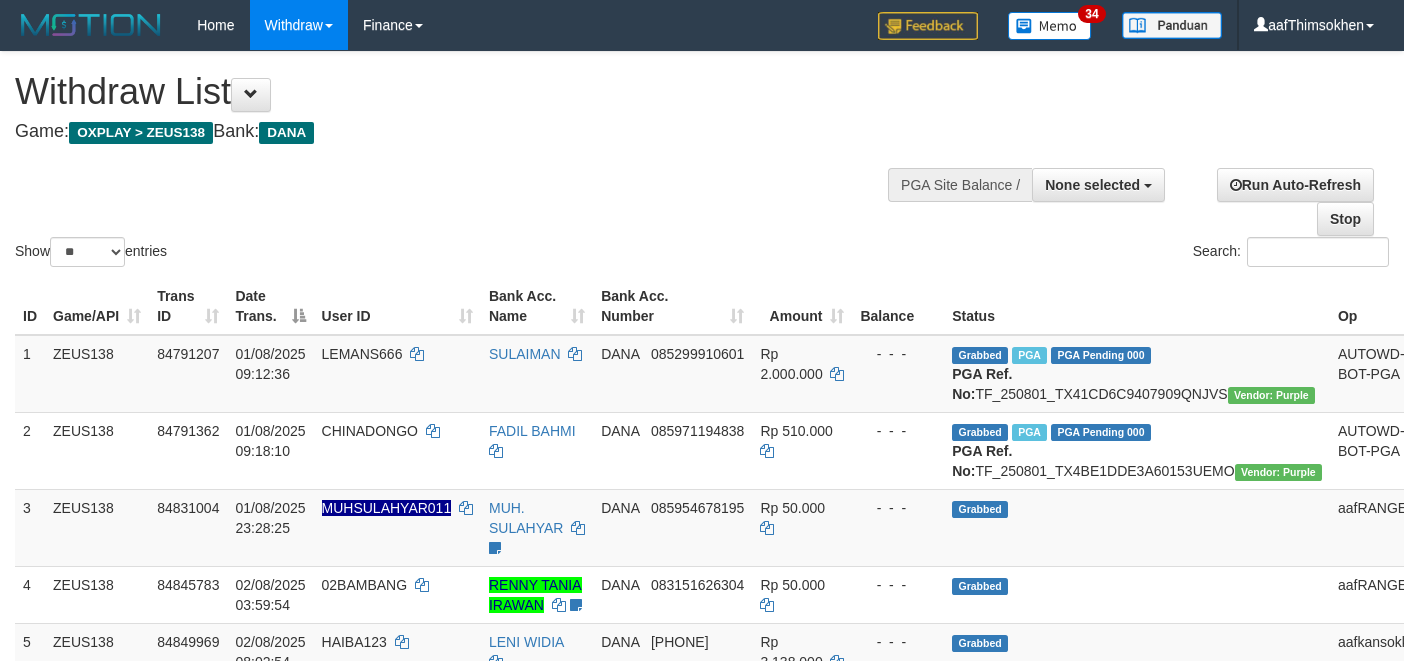 select 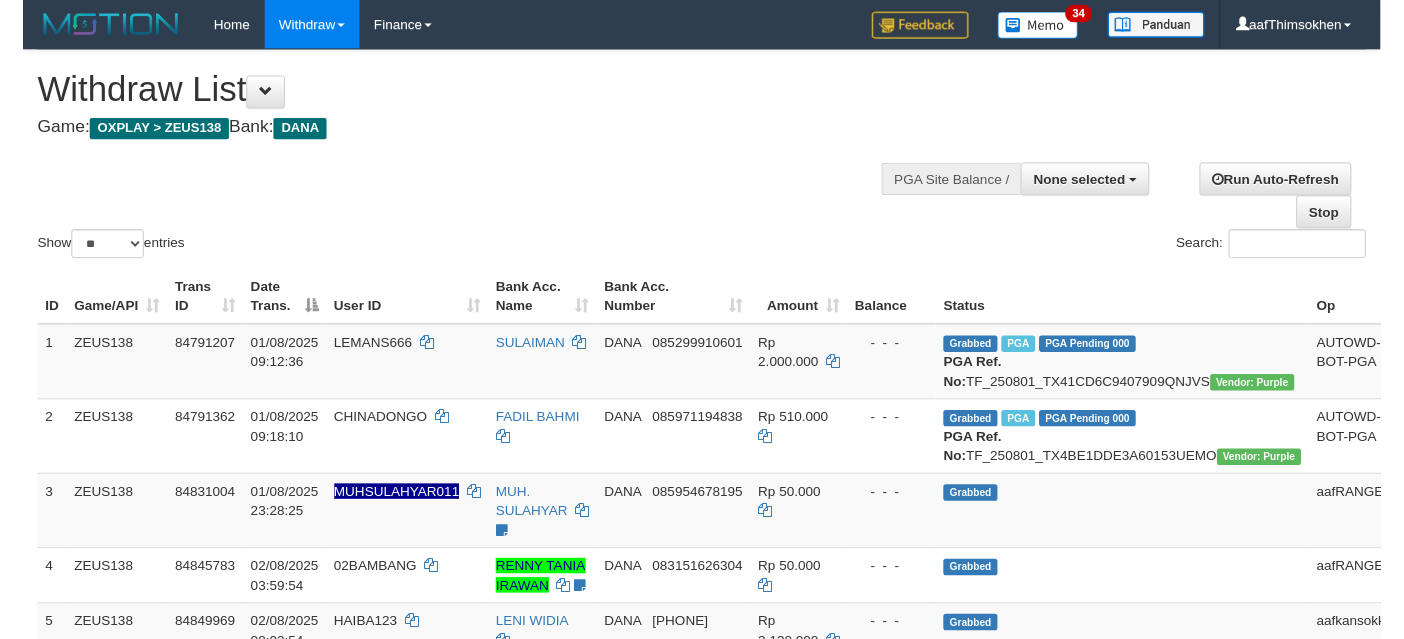 scroll, scrollTop: 337, scrollLeft: 0, axis: vertical 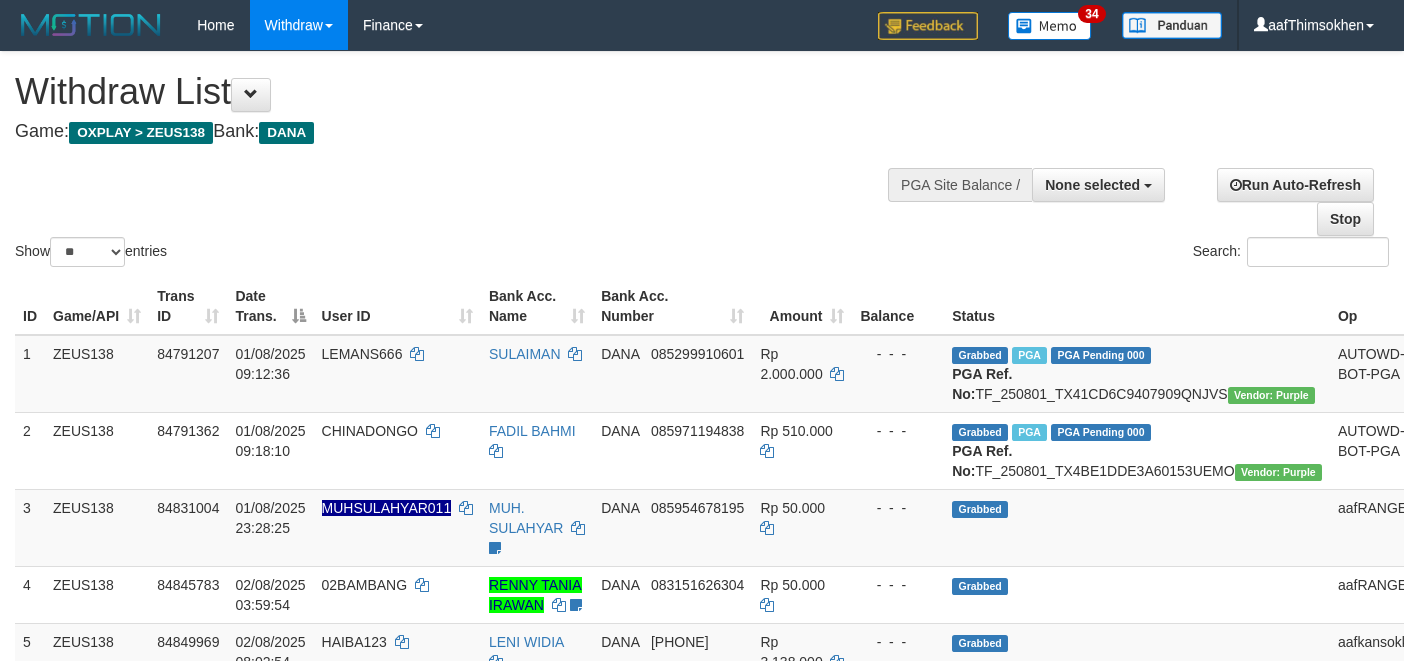 select 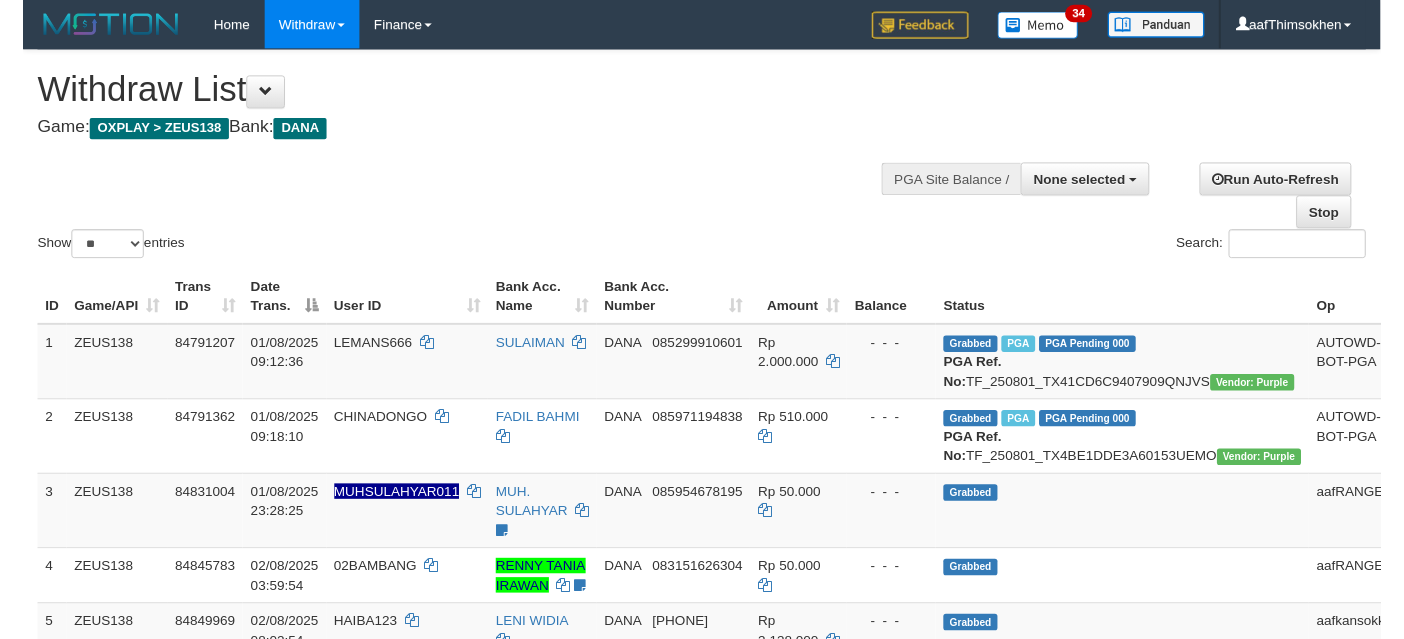 scroll, scrollTop: 337, scrollLeft: 0, axis: vertical 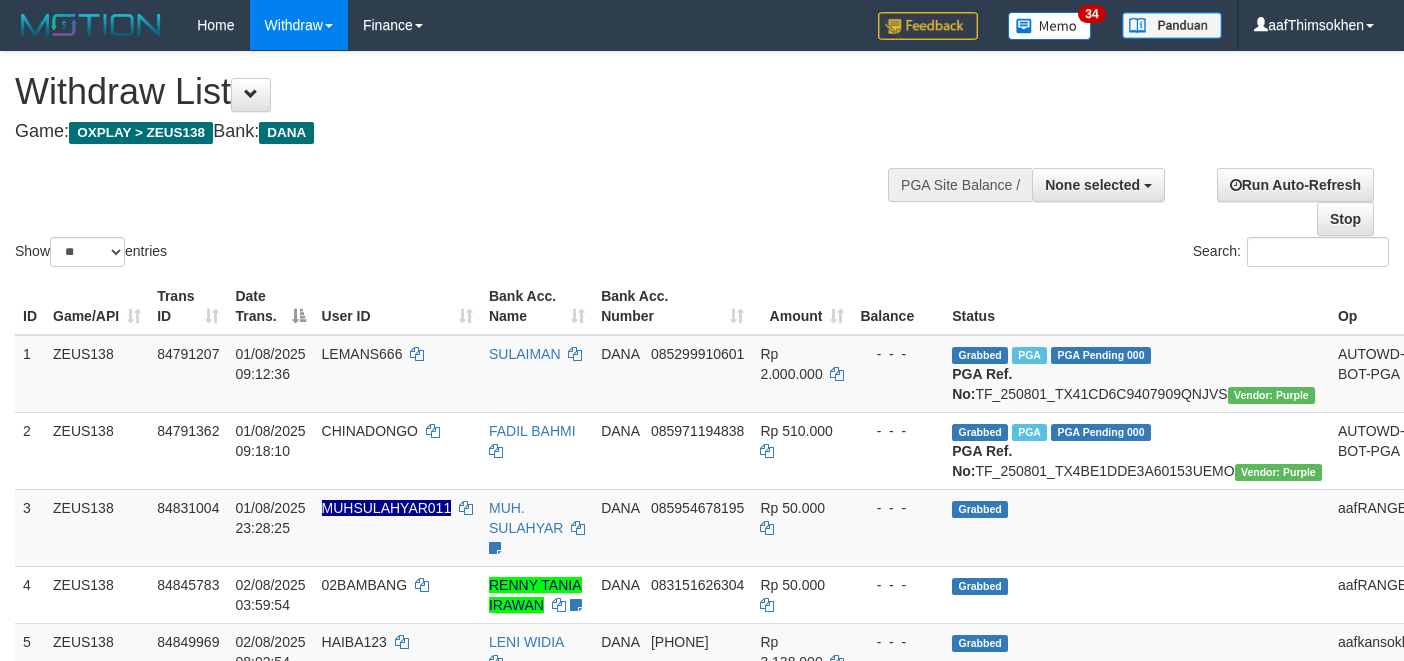 select 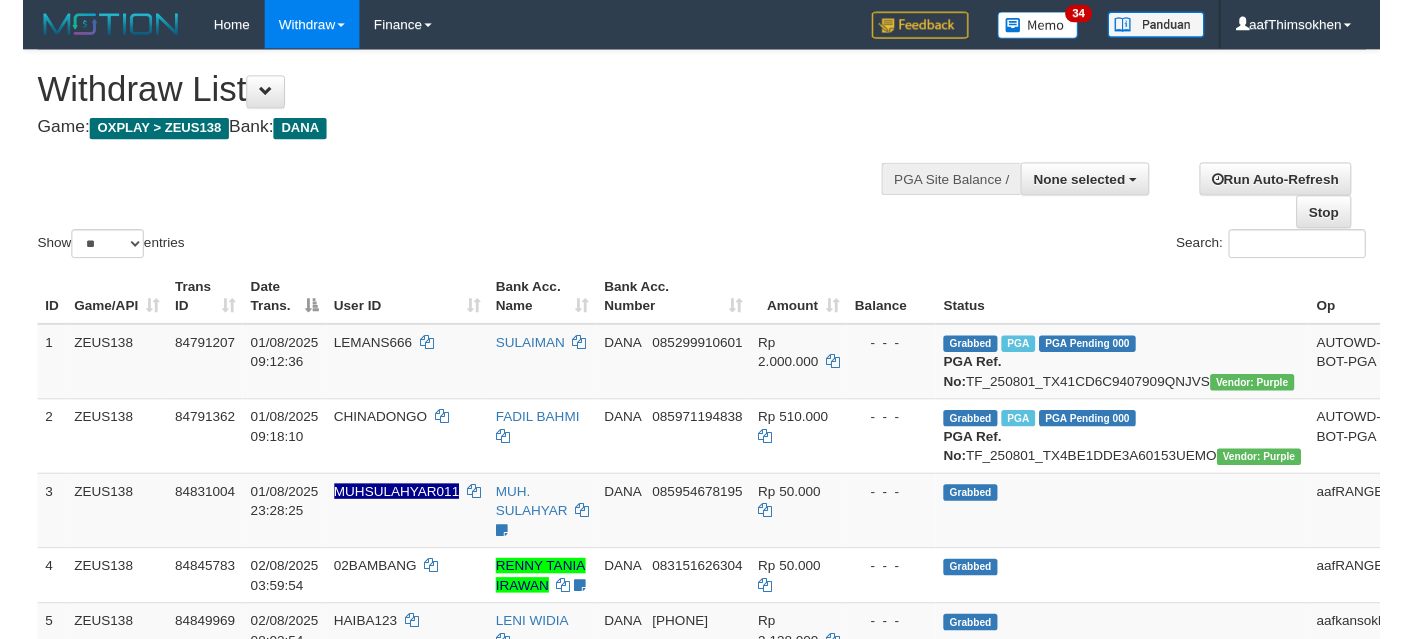 scroll, scrollTop: 337, scrollLeft: 0, axis: vertical 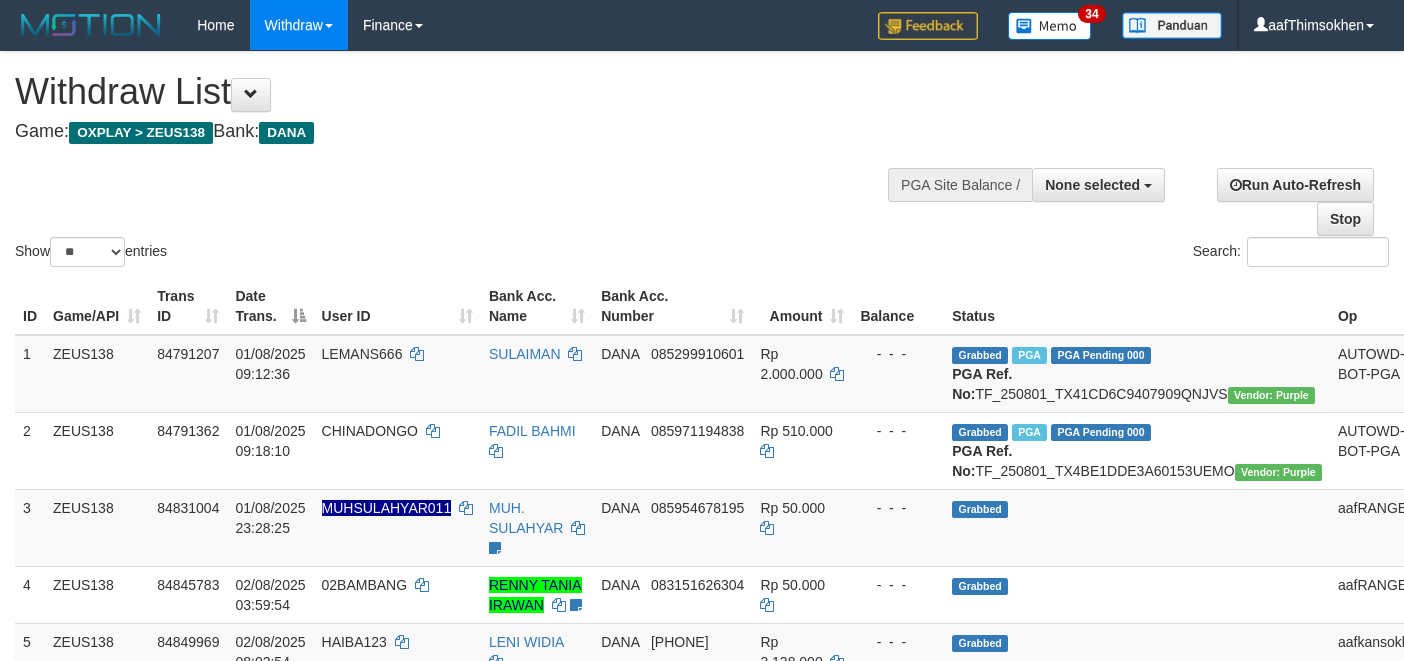 select 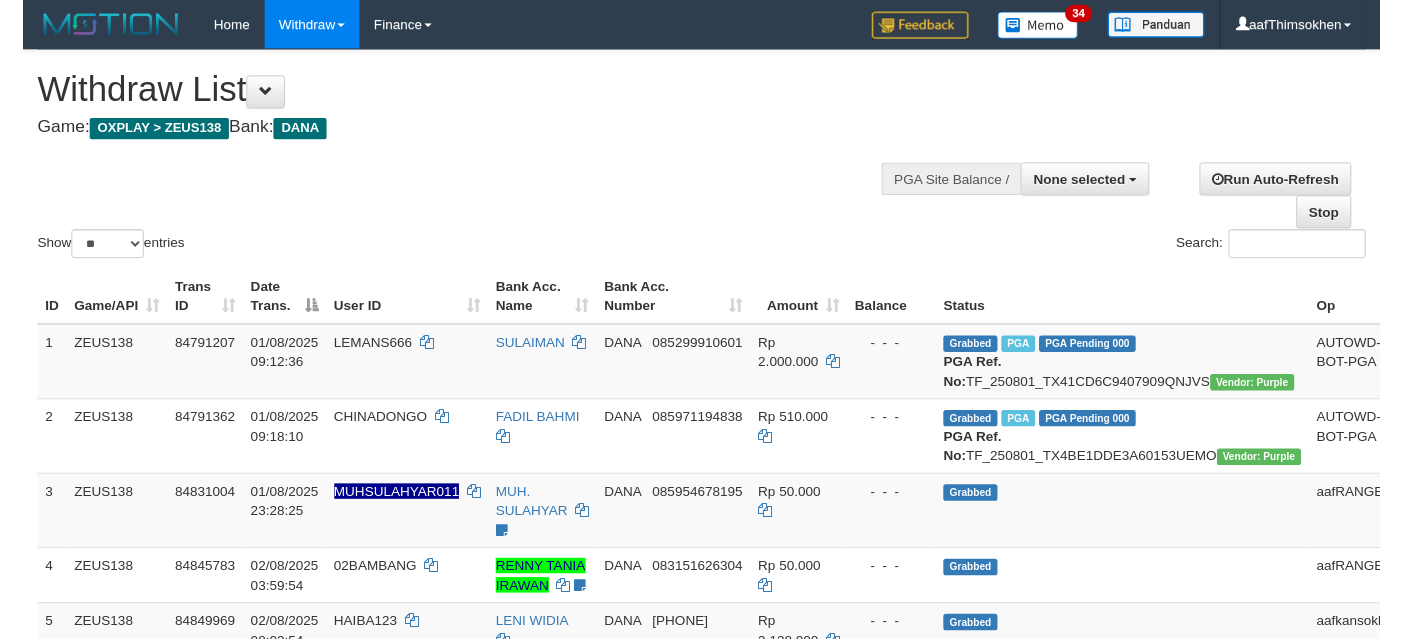 scroll, scrollTop: 337, scrollLeft: 0, axis: vertical 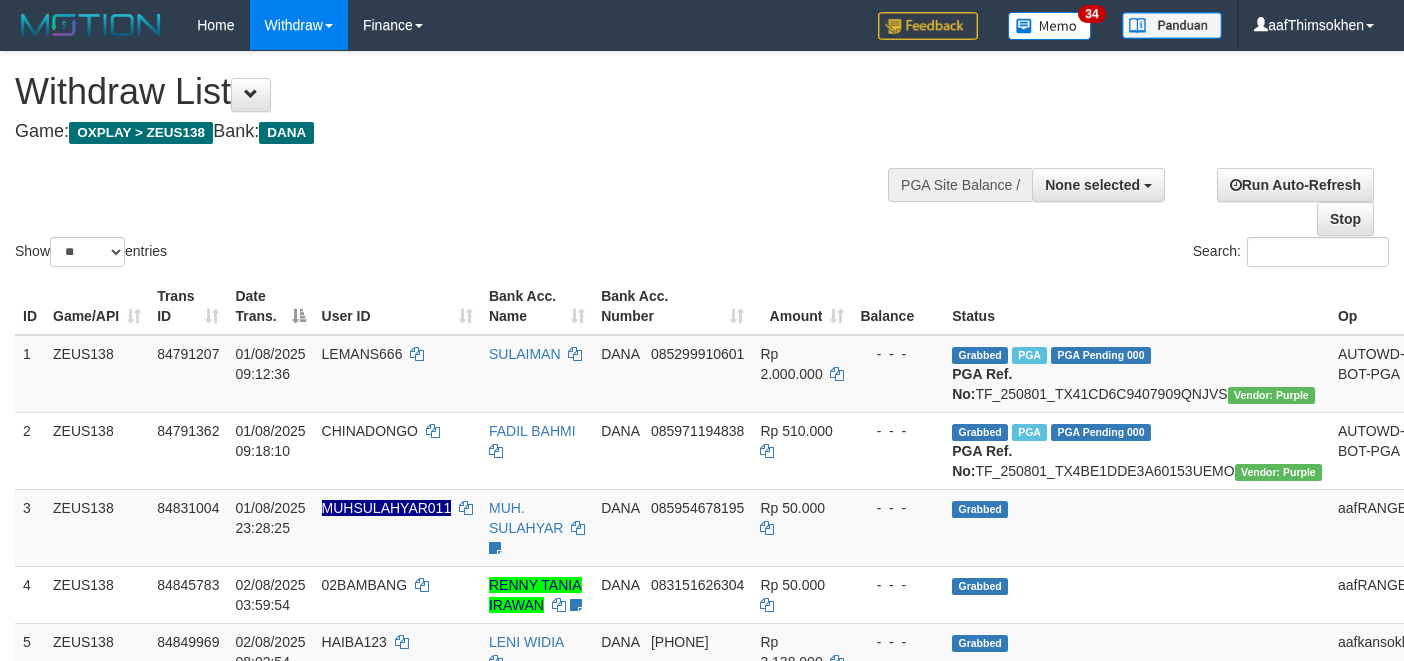 select 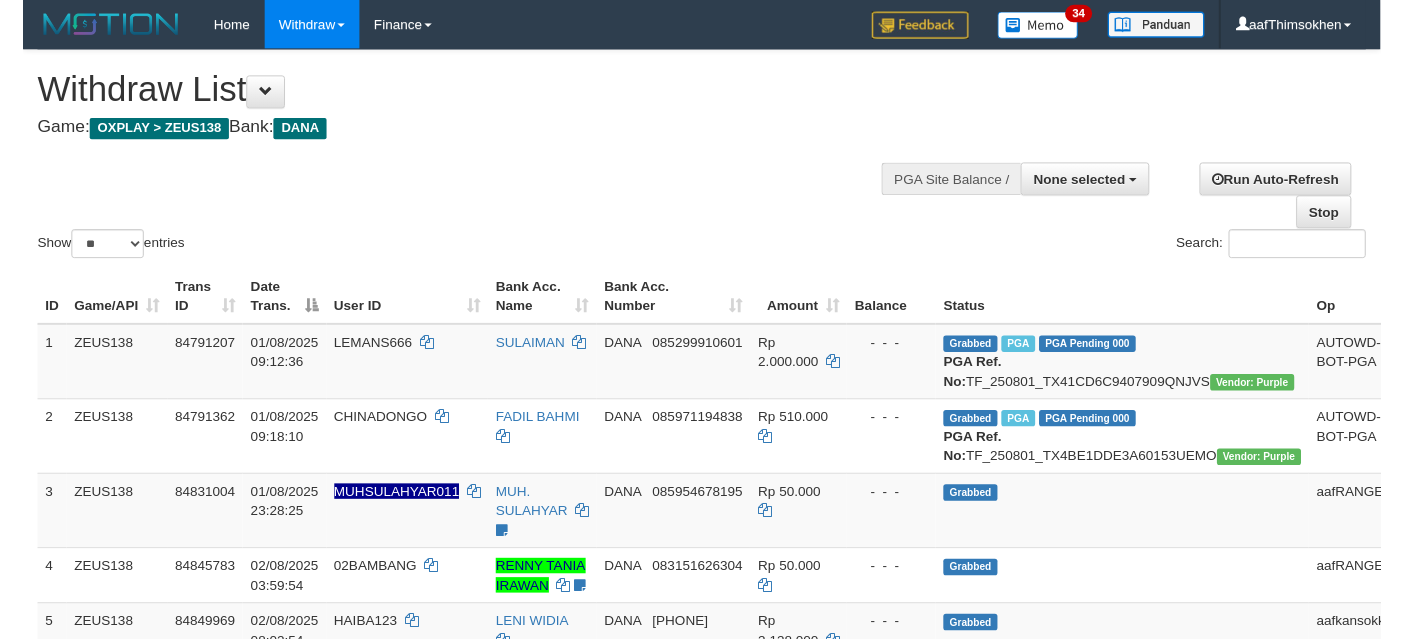 scroll, scrollTop: 337, scrollLeft: 0, axis: vertical 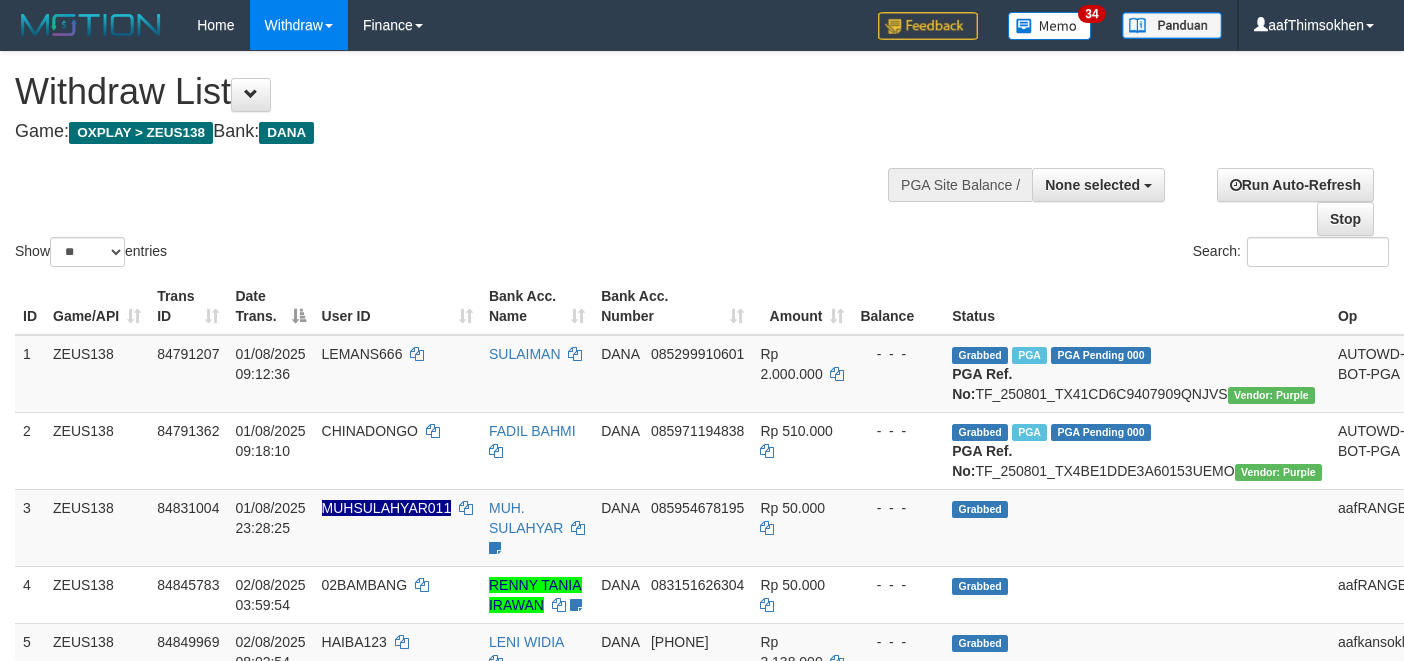 select 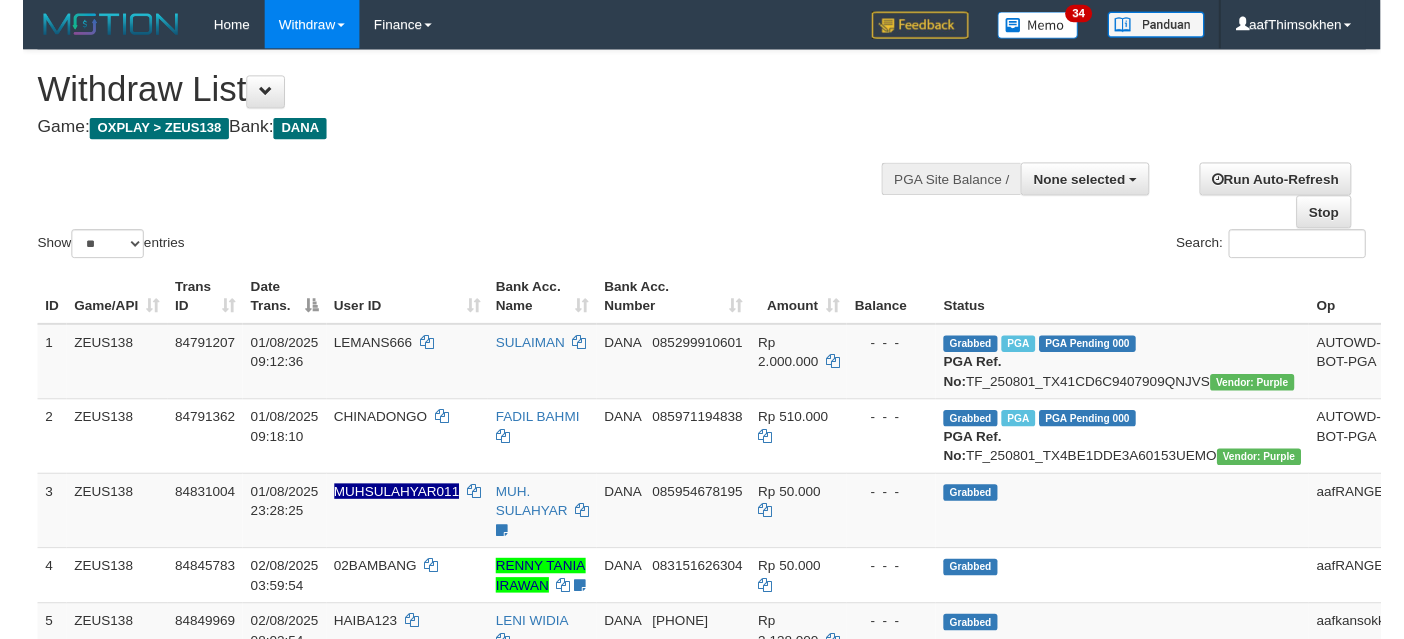 scroll, scrollTop: 337, scrollLeft: 0, axis: vertical 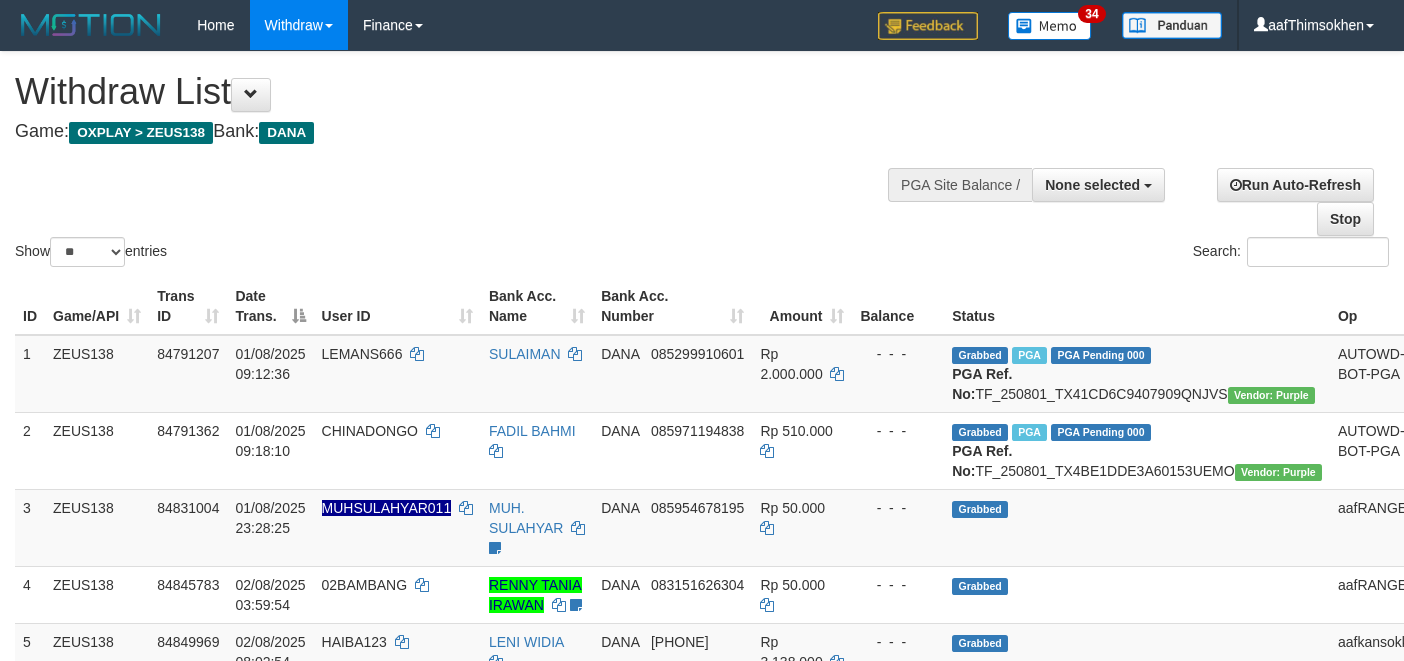select 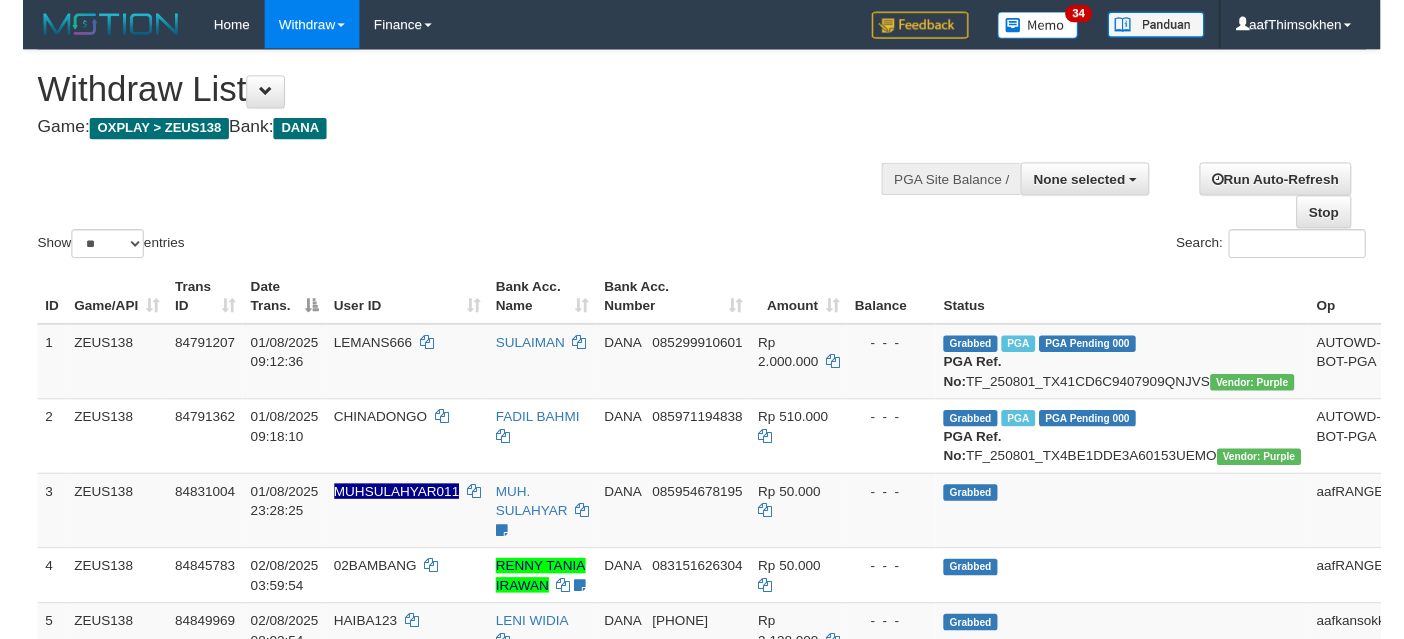 scroll, scrollTop: 337, scrollLeft: 0, axis: vertical 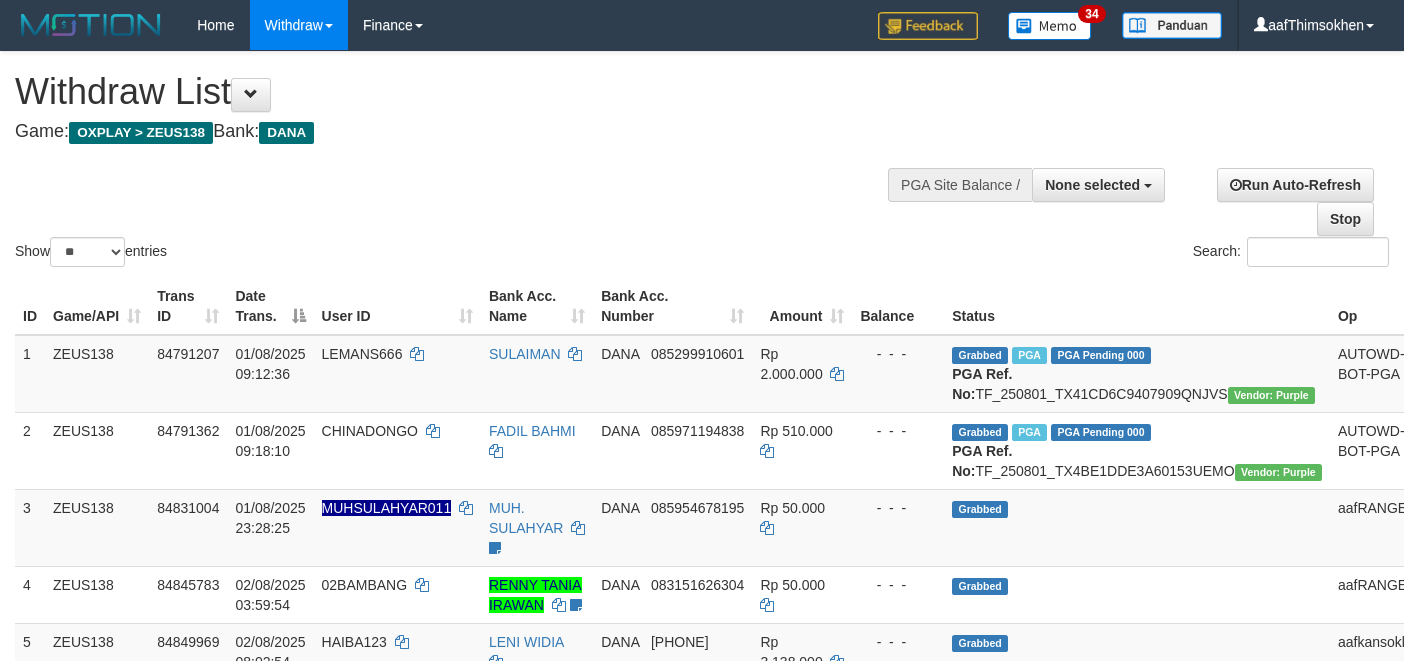 select 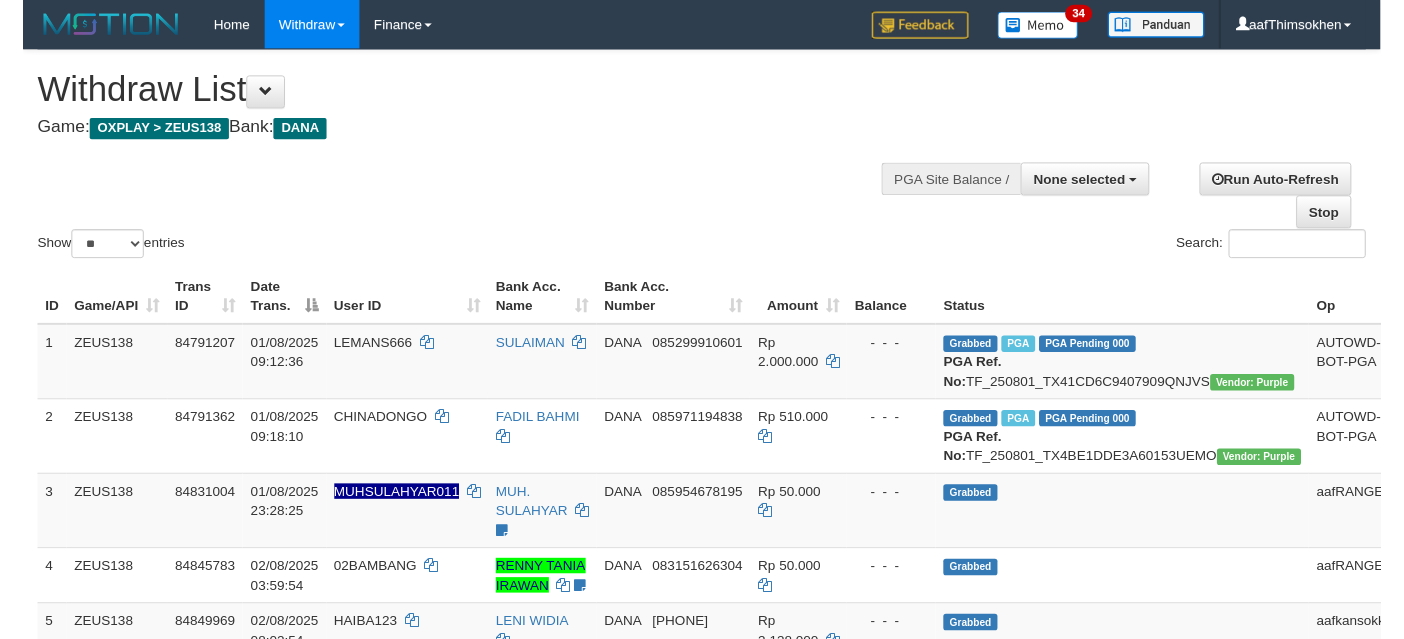 scroll, scrollTop: 337, scrollLeft: 0, axis: vertical 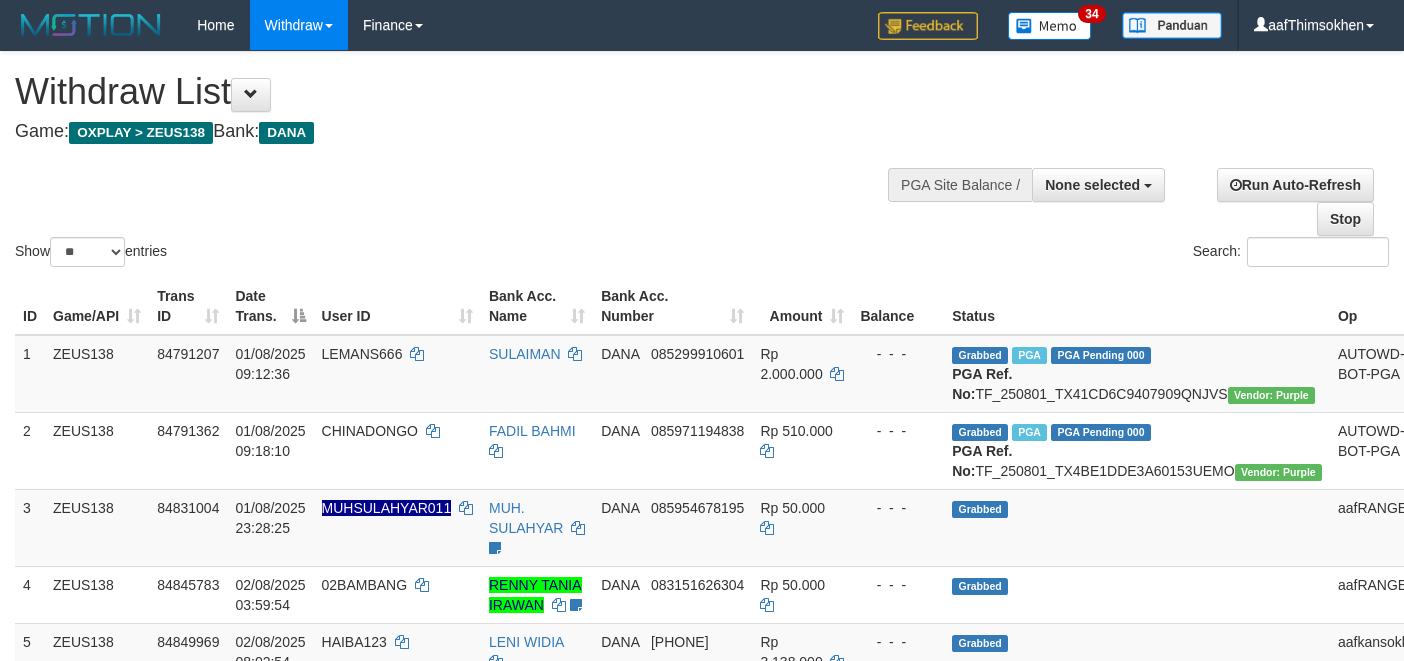 select 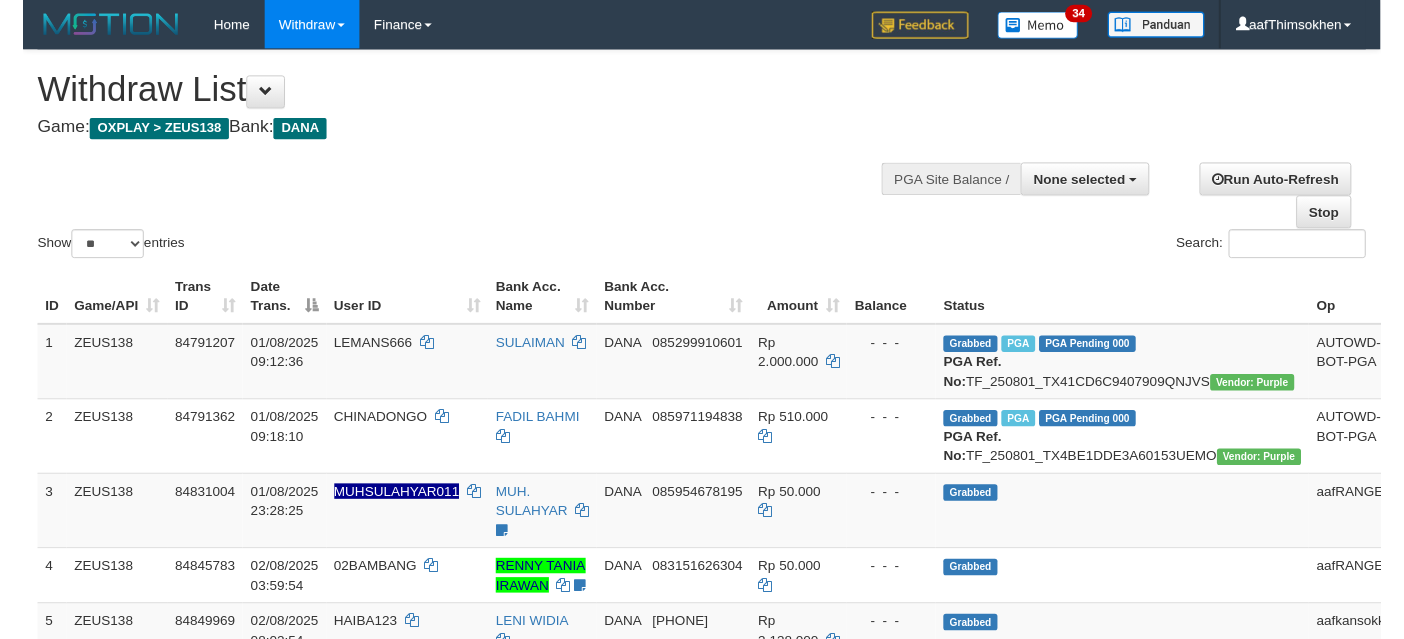 scroll, scrollTop: 337, scrollLeft: 0, axis: vertical 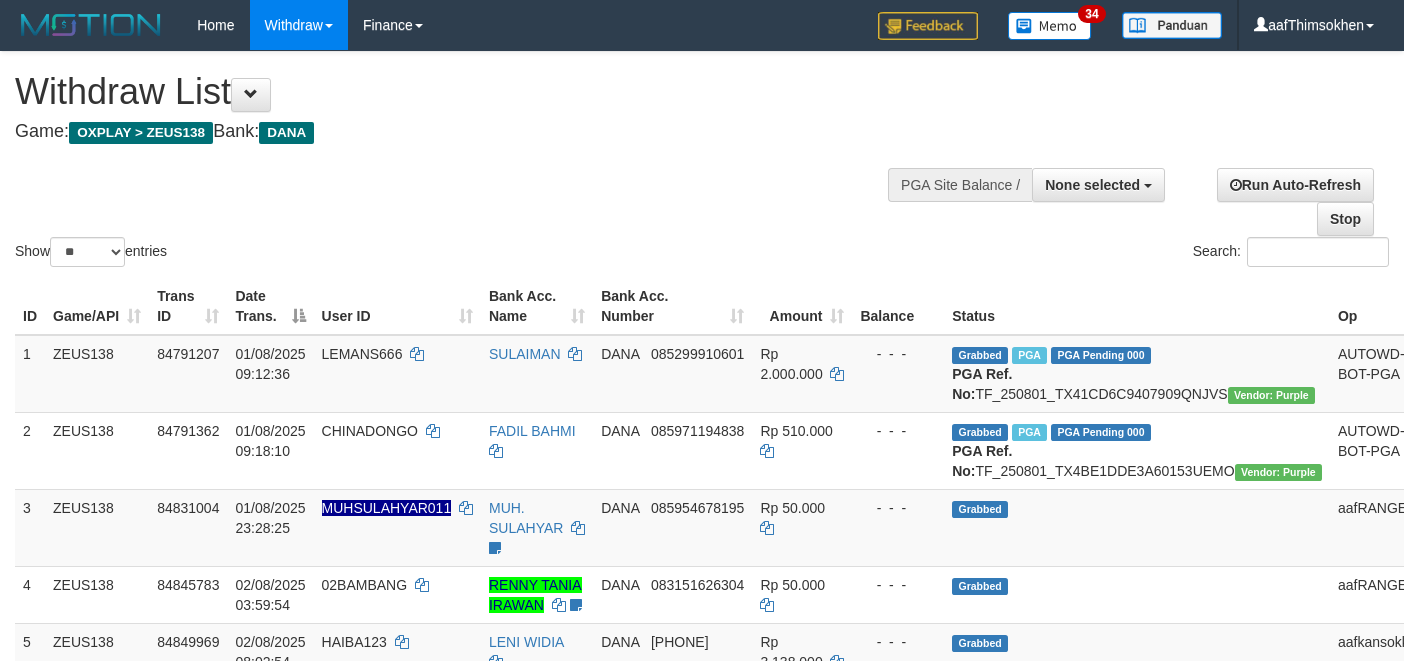 select 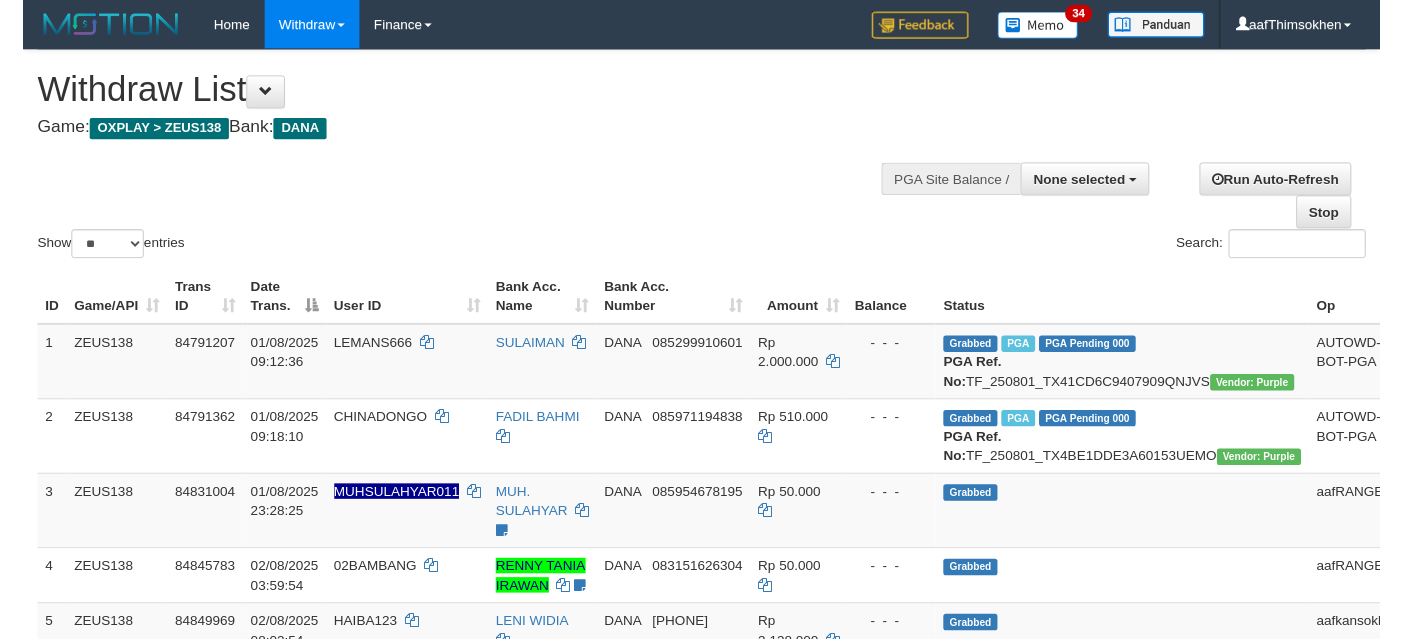 scroll, scrollTop: 337, scrollLeft: 0, axis: vertical 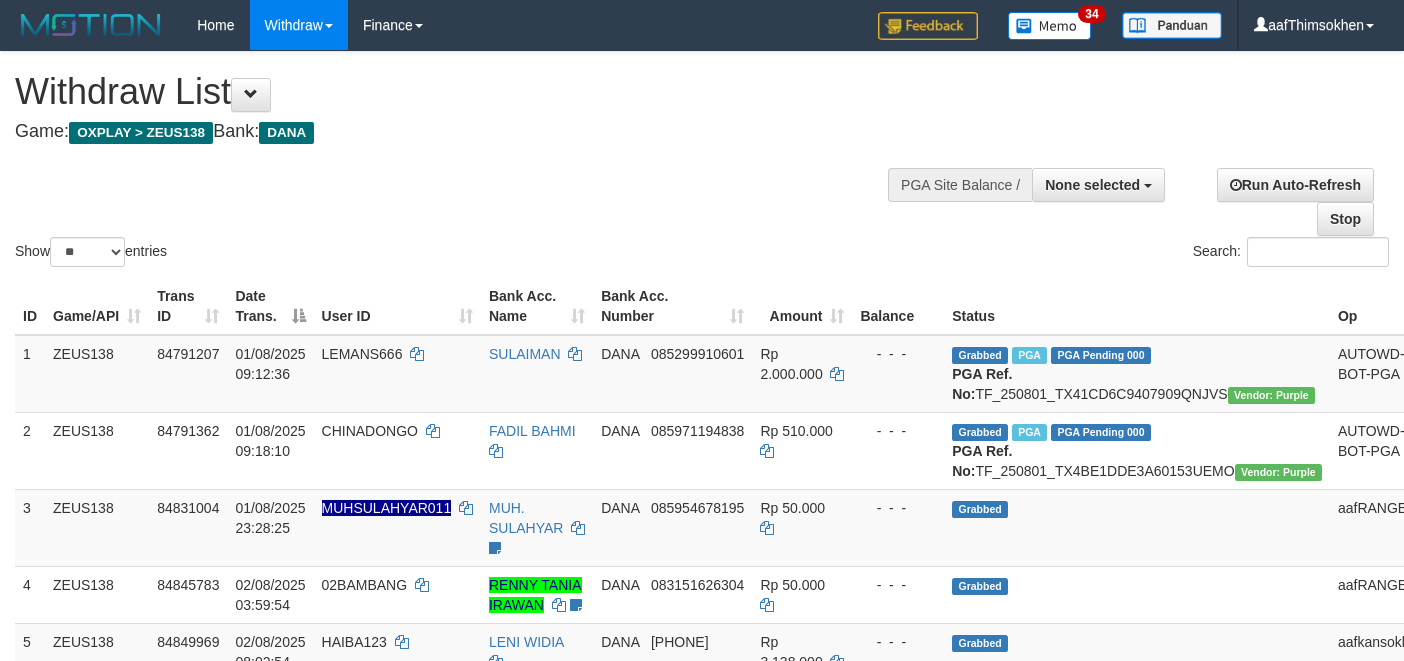select 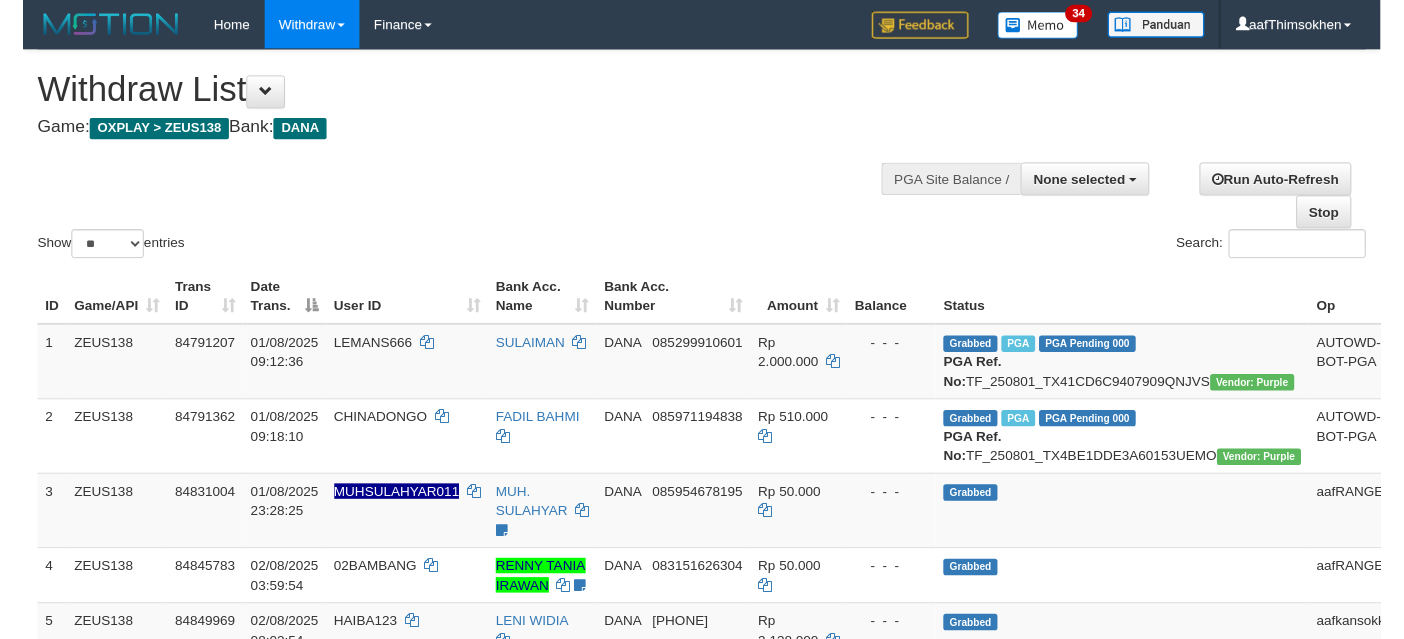 scroll, scrollTop: 337, scrollLeft: 0, axis: vertical 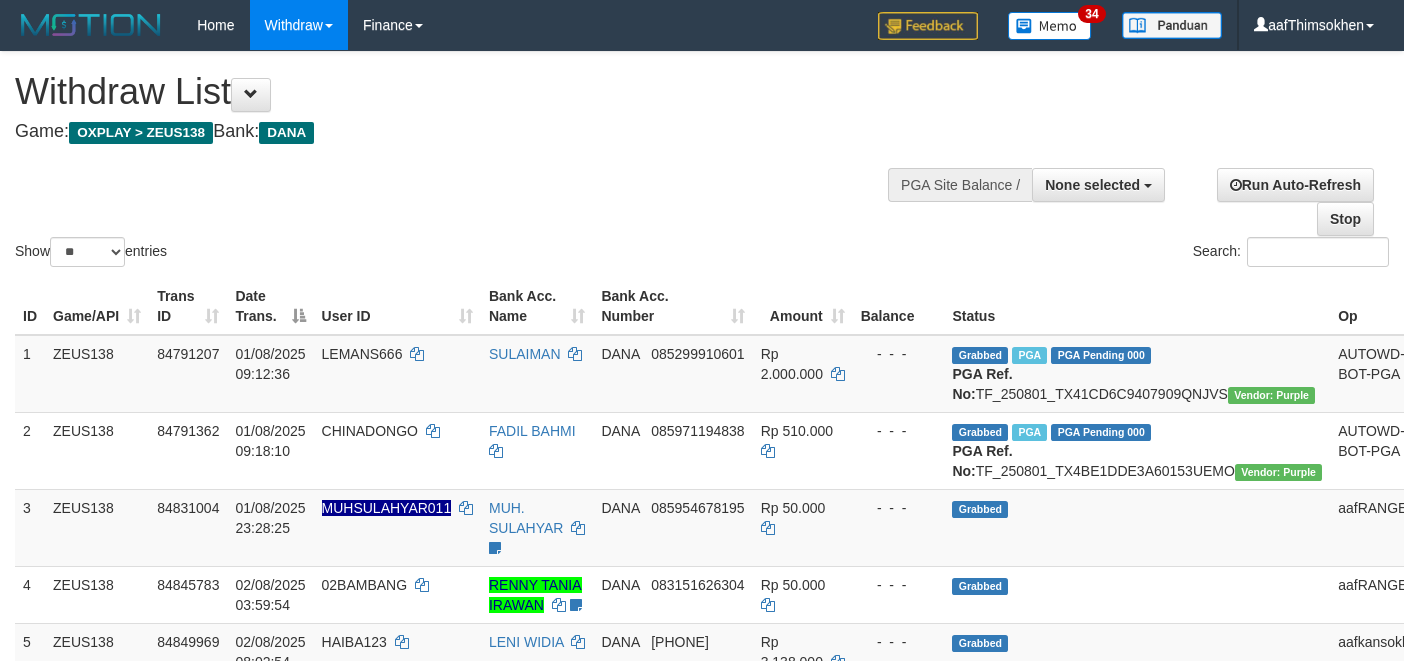 select 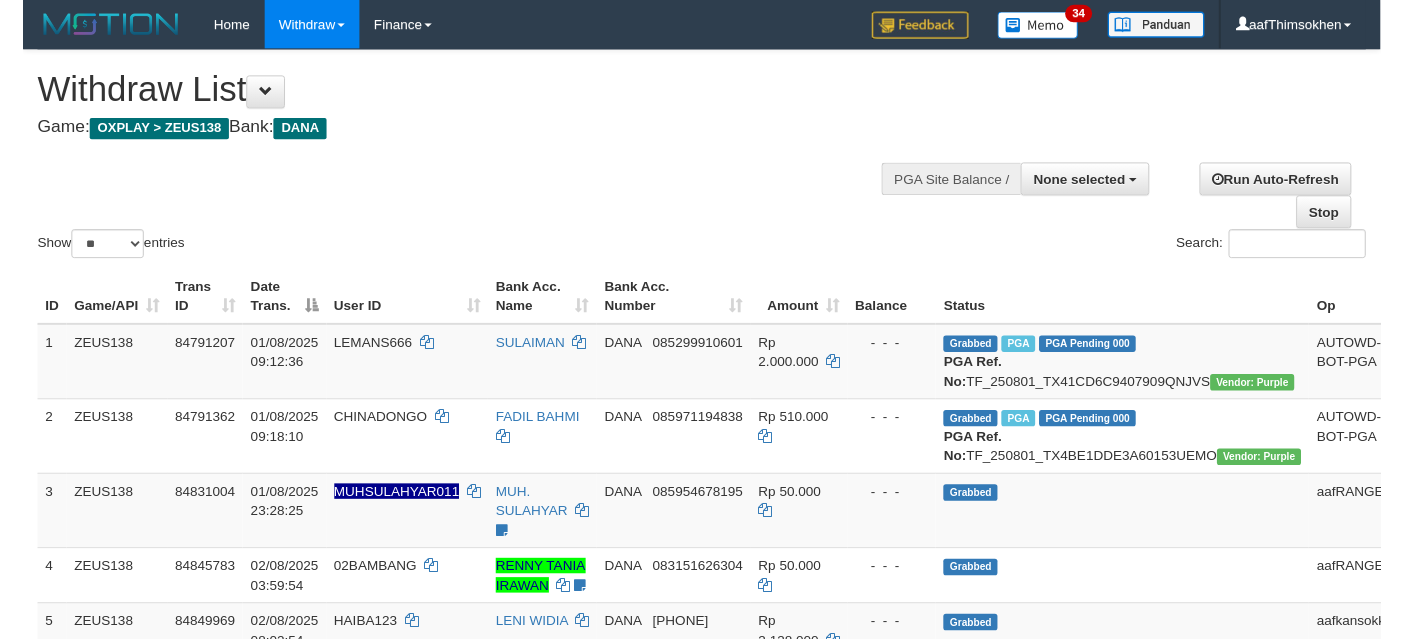 scroll, scrollTop: 337, scrollLeft: 0, axis: vertical 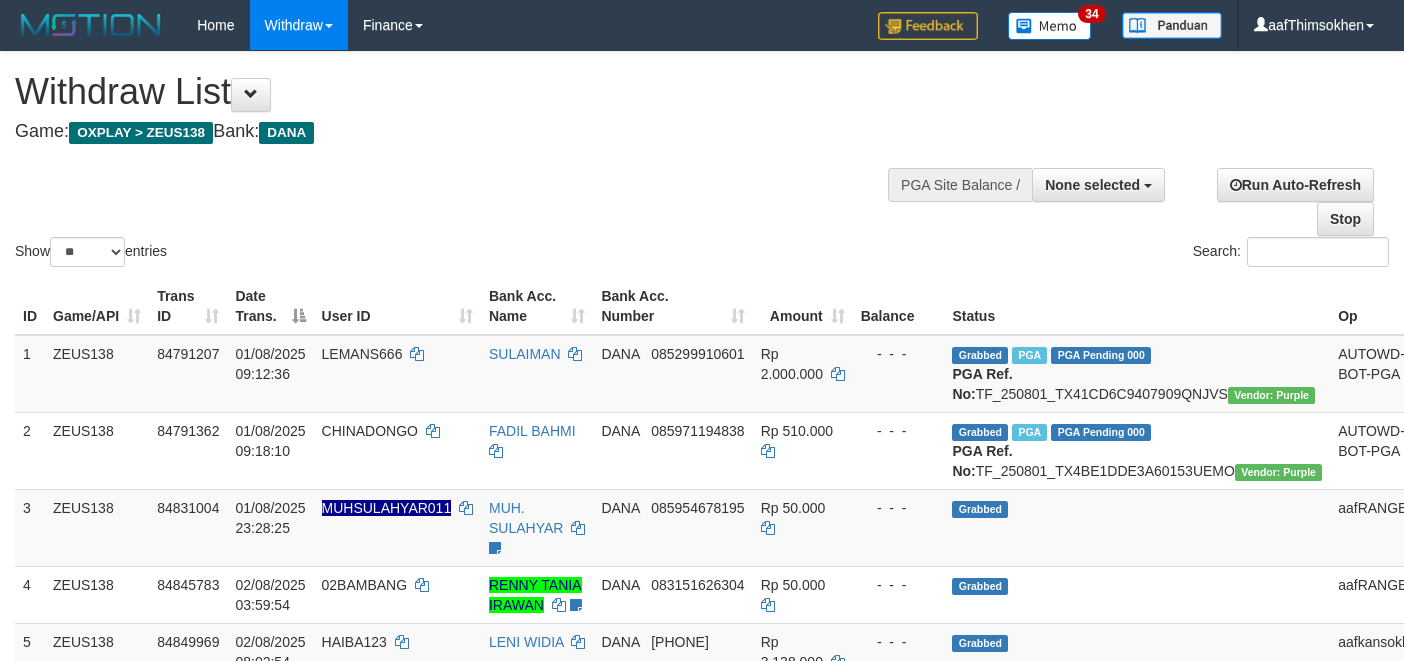 select 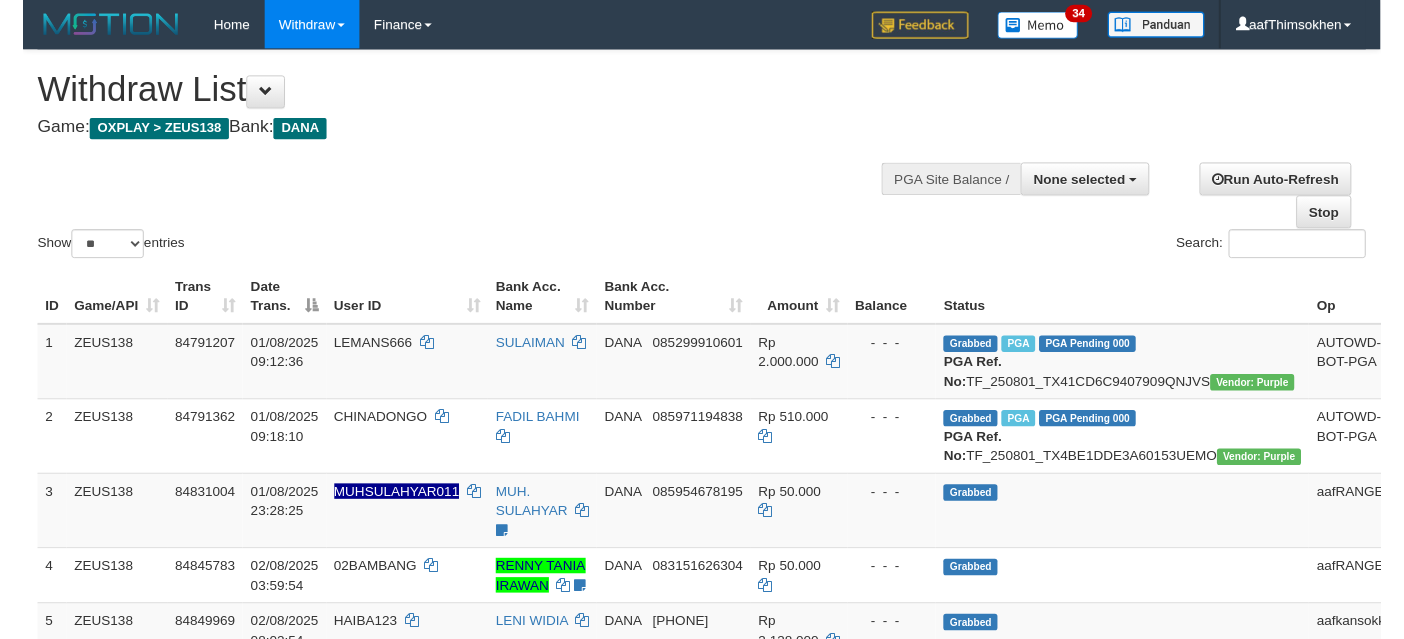 scroll, scrollTop: 337, scrollLeft: 0, axis: vertical 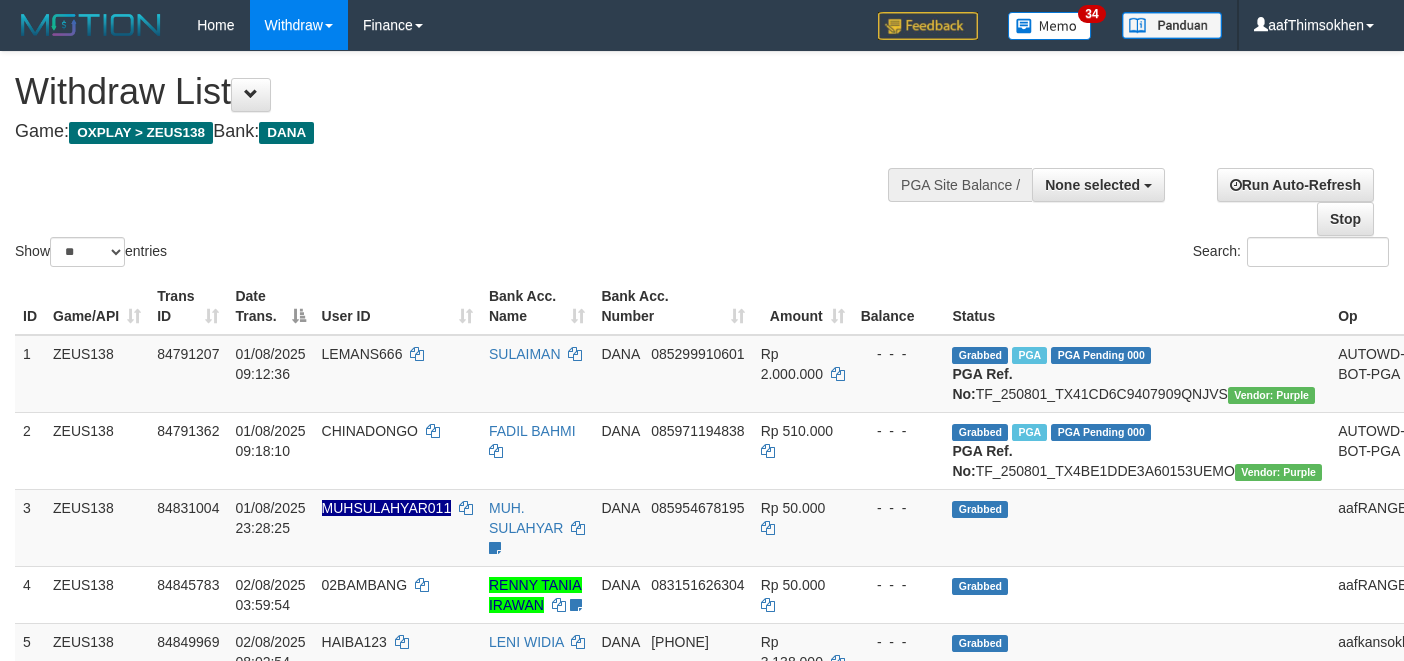 select 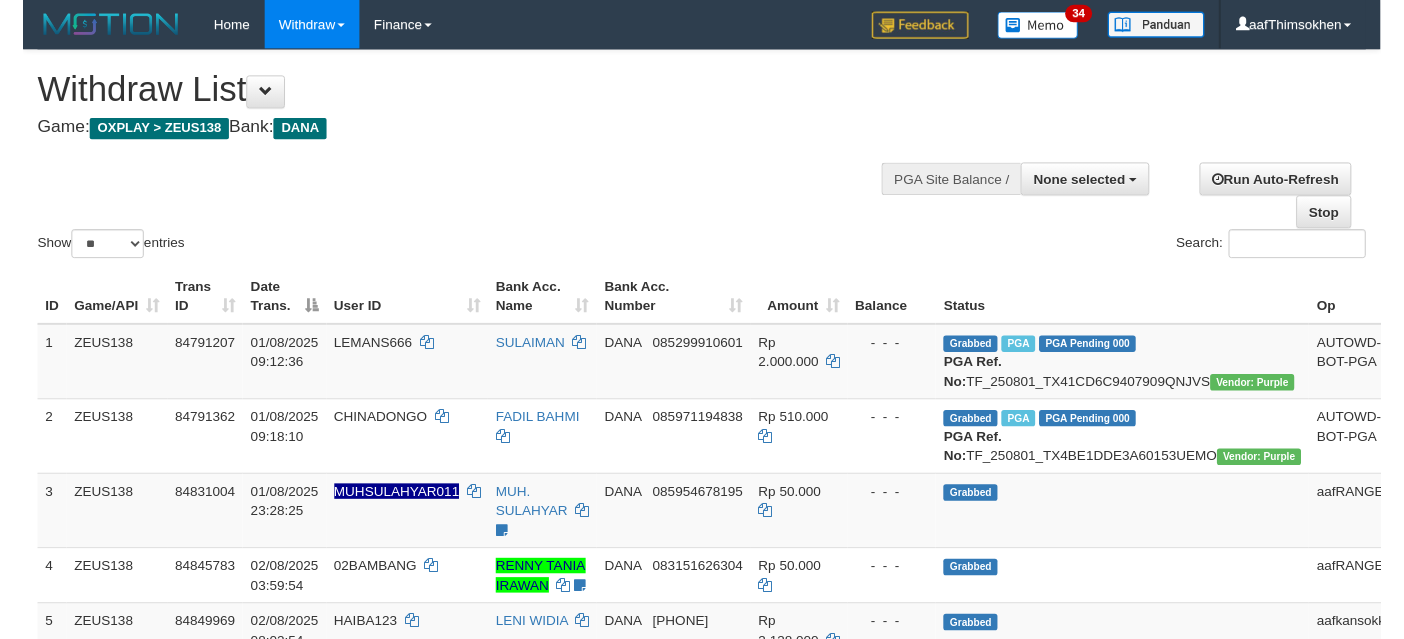 scroll, scrollTop: 337, scrollLeft: 0, axis: vertical 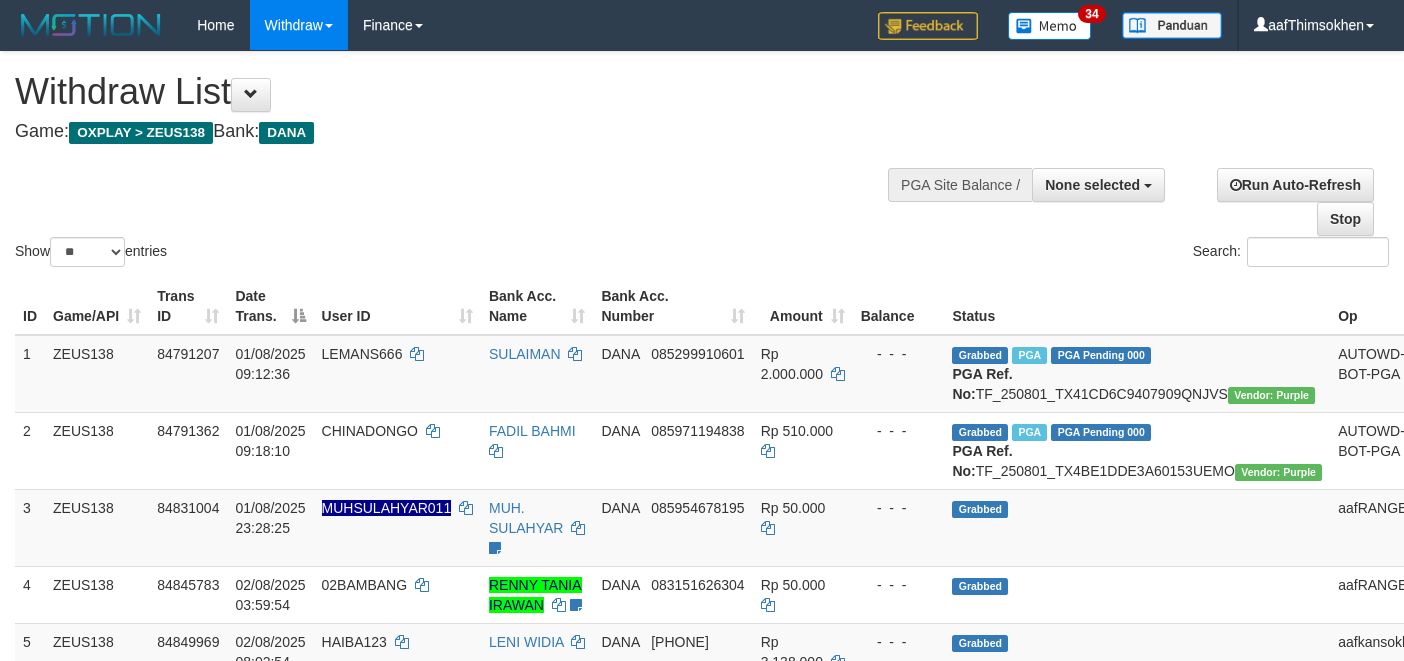 select 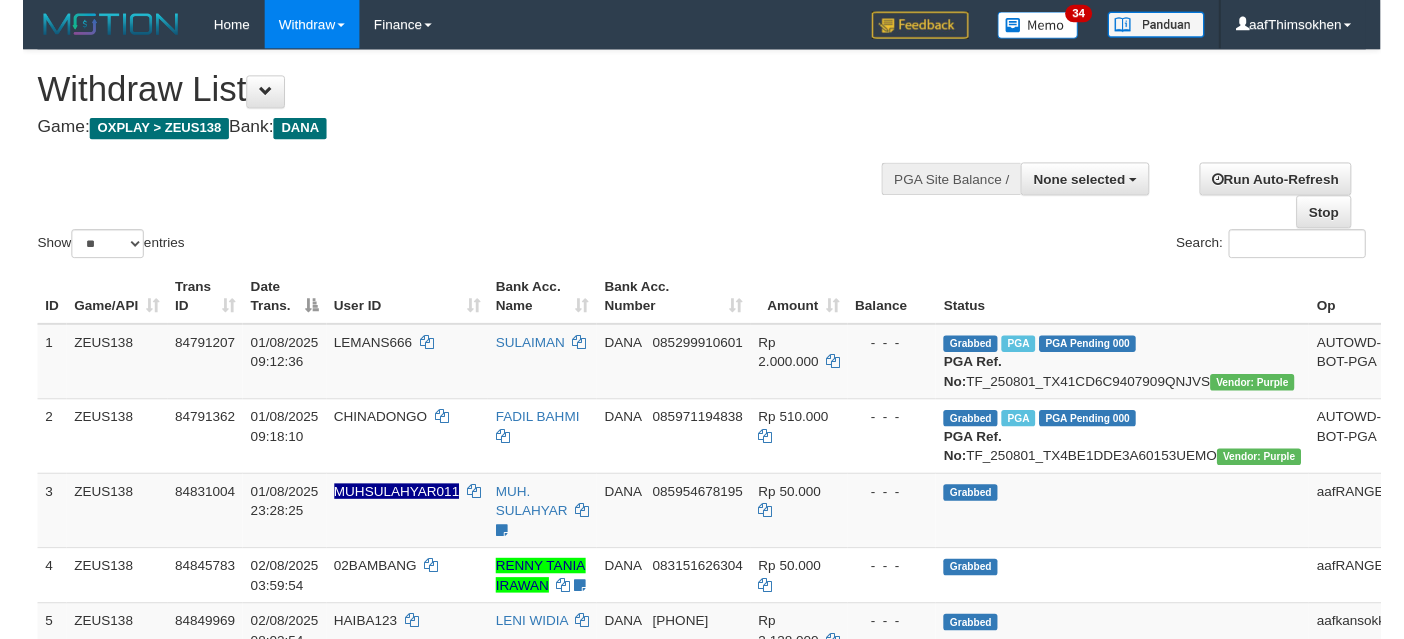 scroll, scrollTop: 337, scrollLeft: 0, axis: vertical 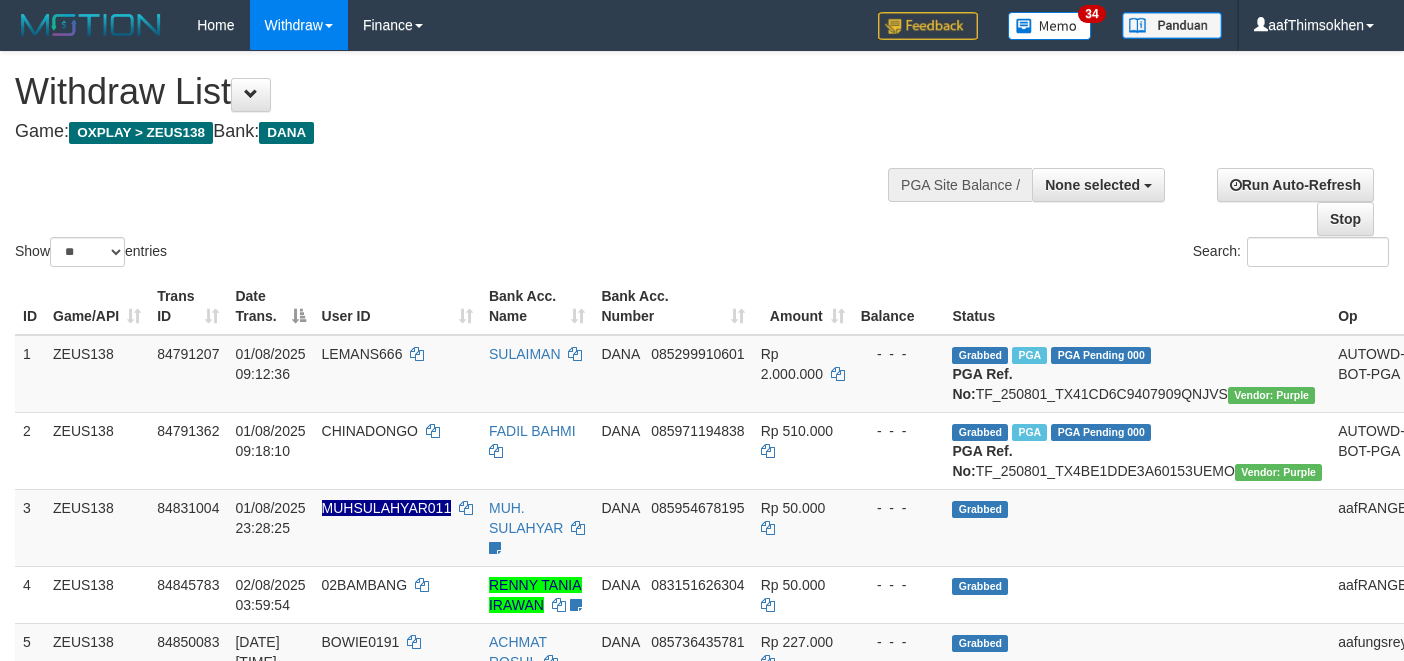 select 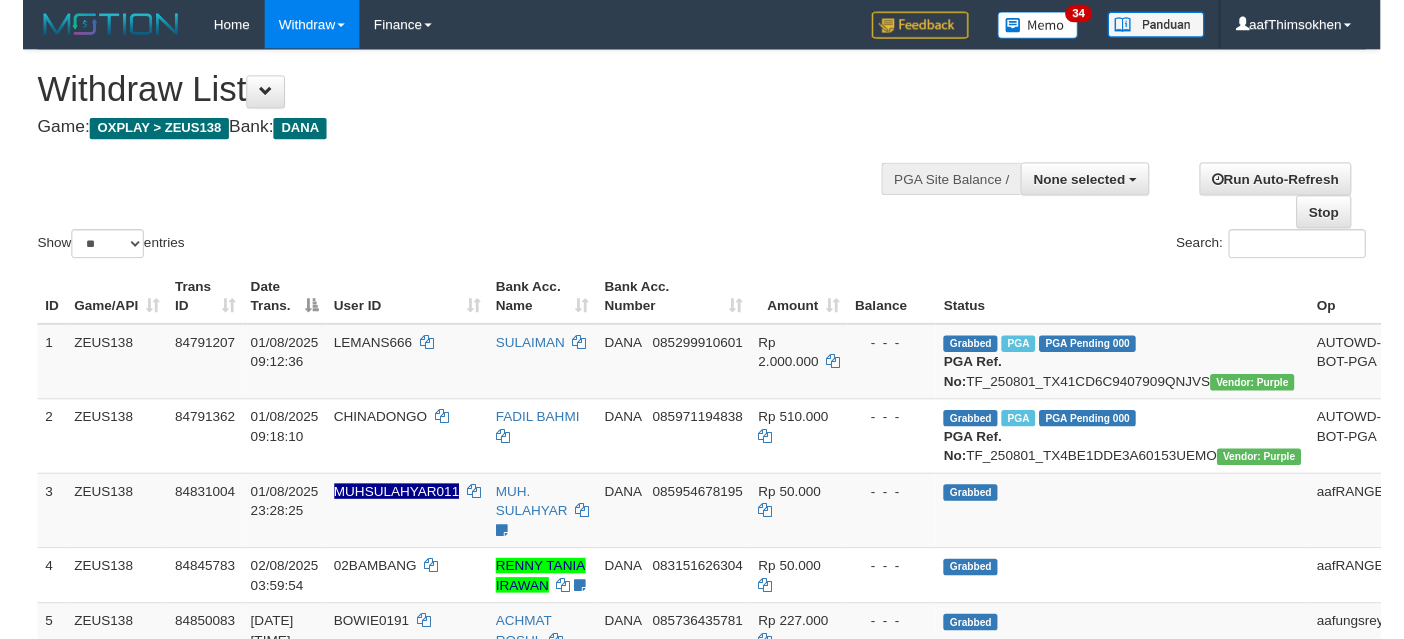 scroll, scrollTop: 337, scrollLeft: 0, axis: vertical 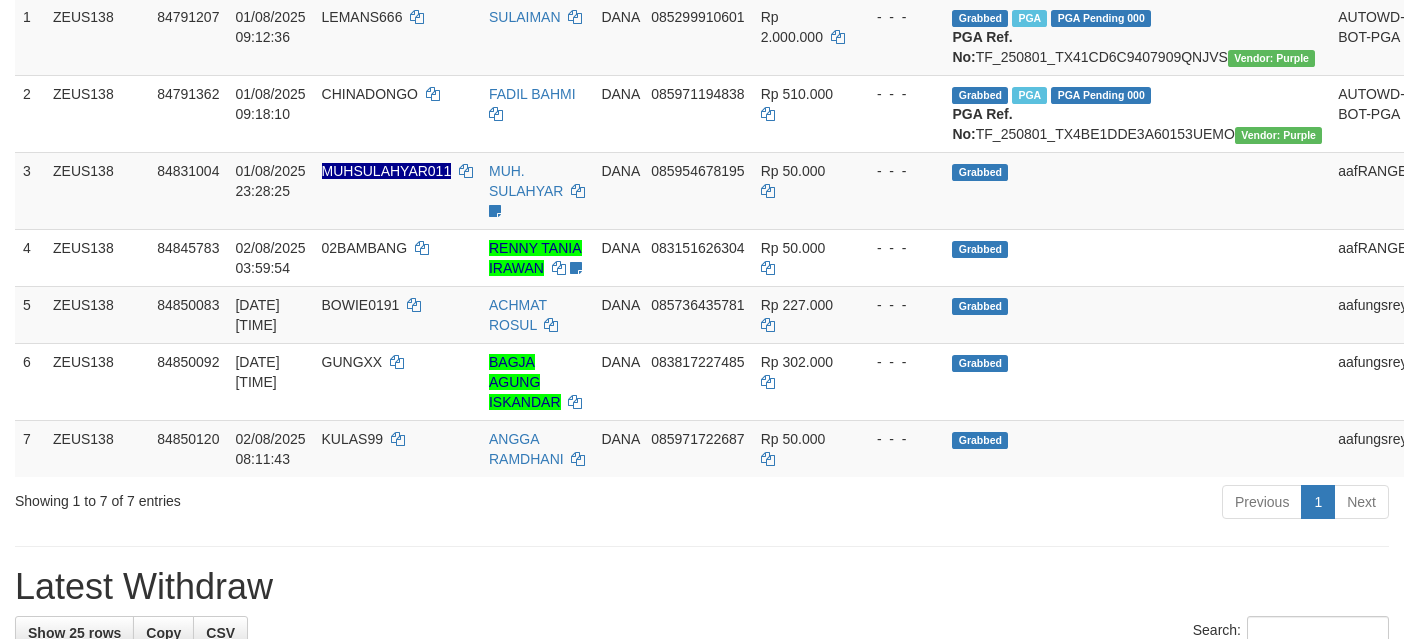 click on "**********" at bounding box center [702, 994] 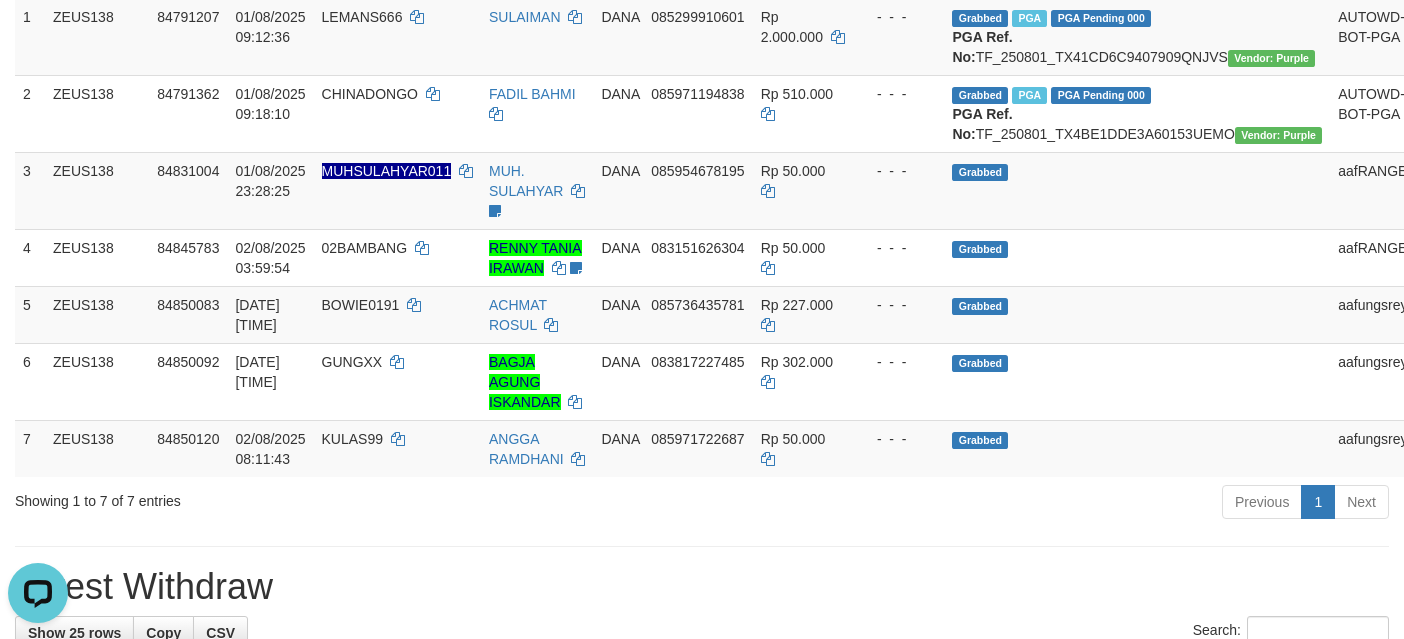 scroll, scrollTop: 0, scrollLeft: 0, axis: both 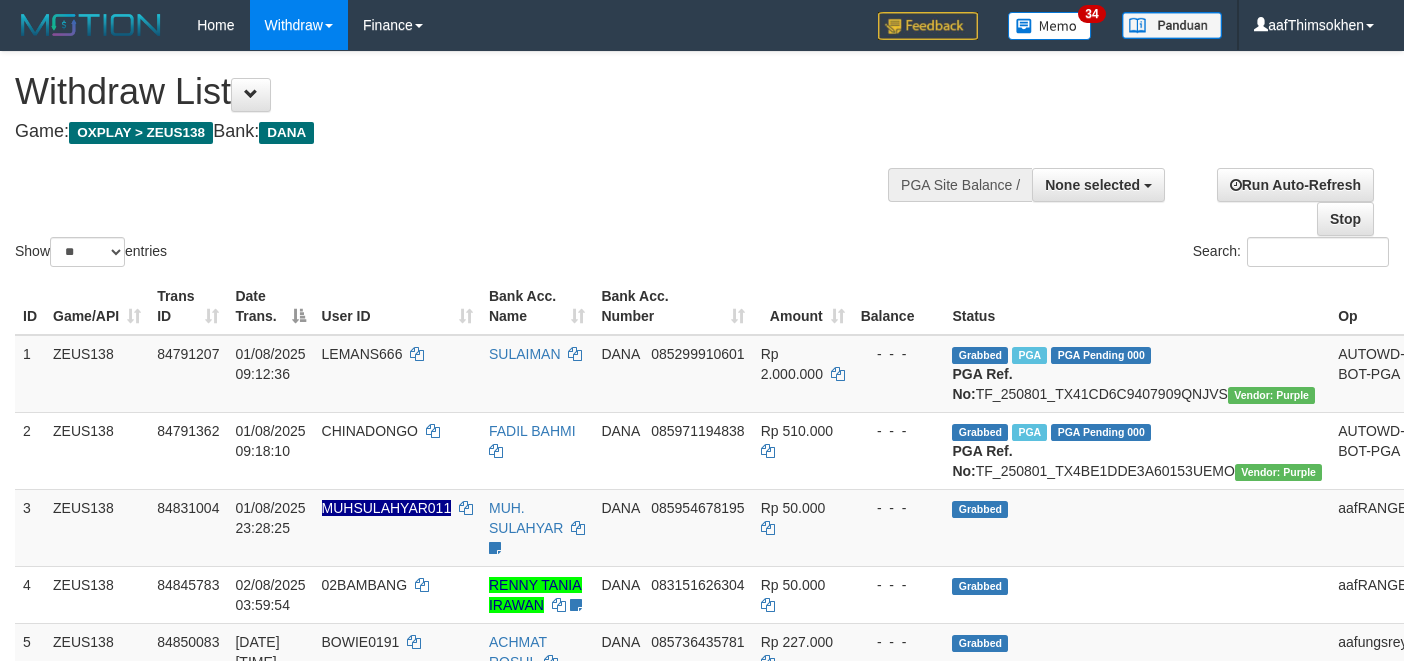 select 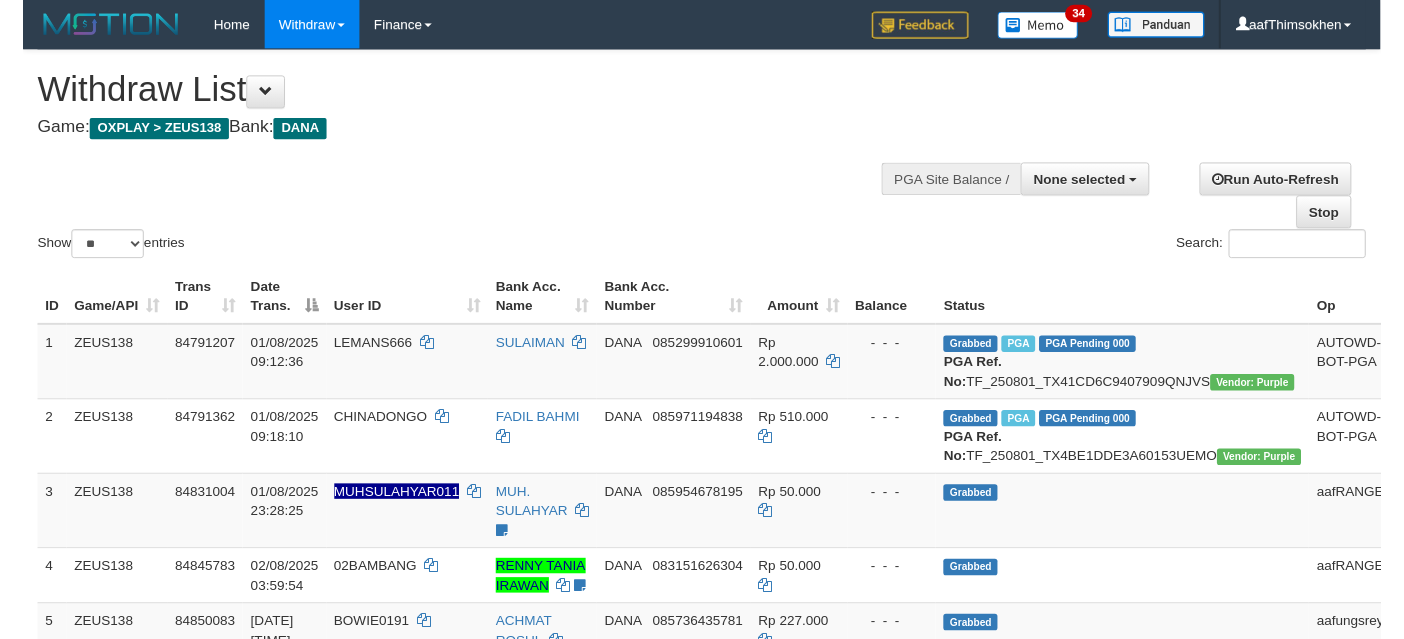 scroll, scrollTop: 337, scrollLeft: 0, axis: vertical 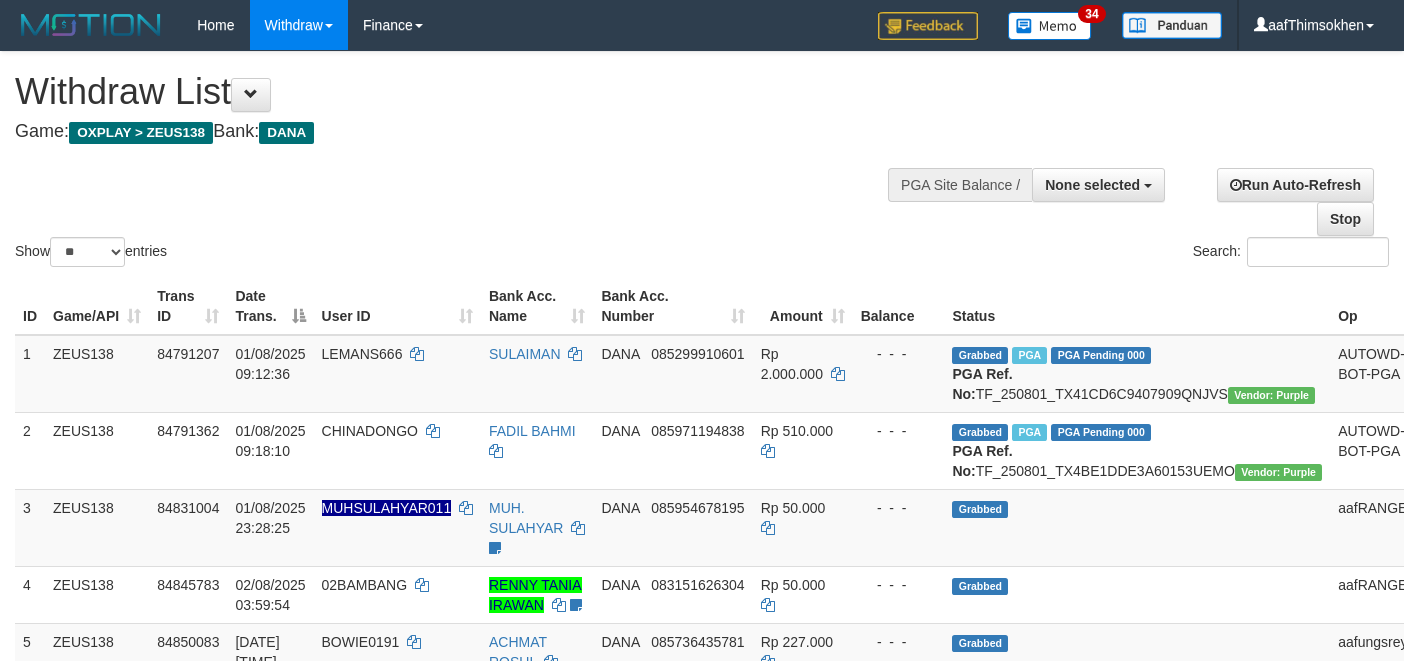 select 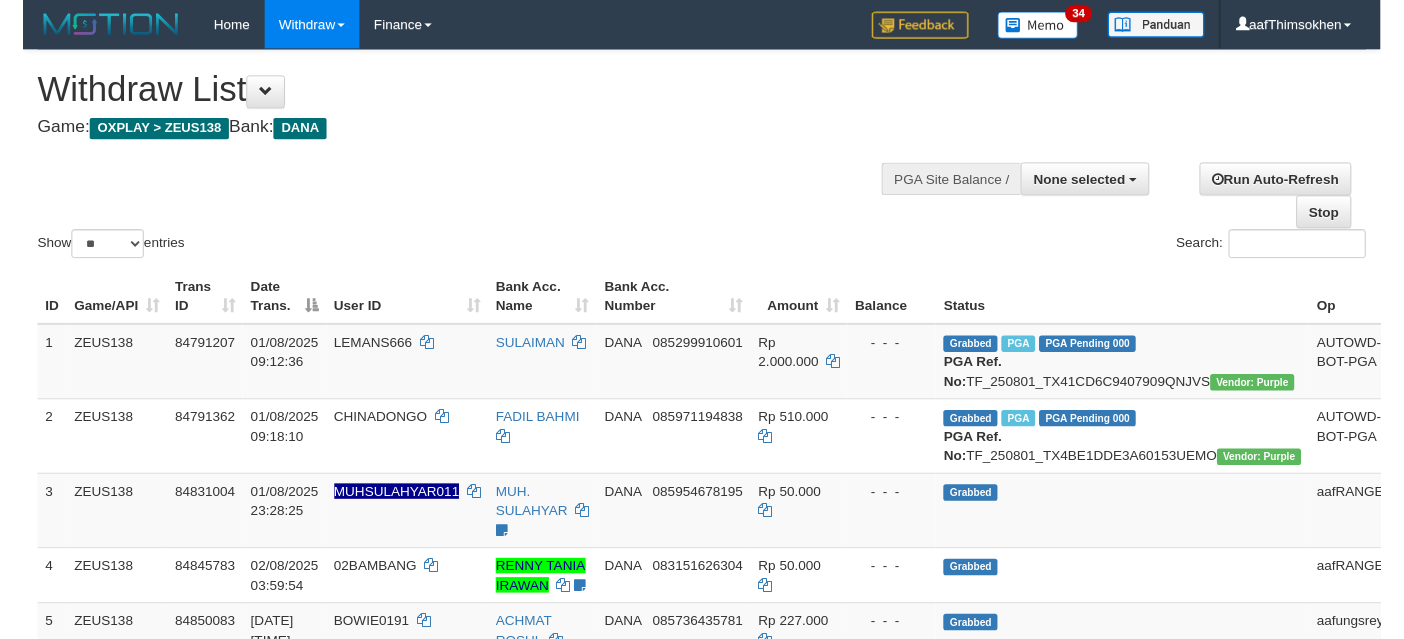 scroll, scrollTop: 337, scrollLeft: 0, axis: vertical 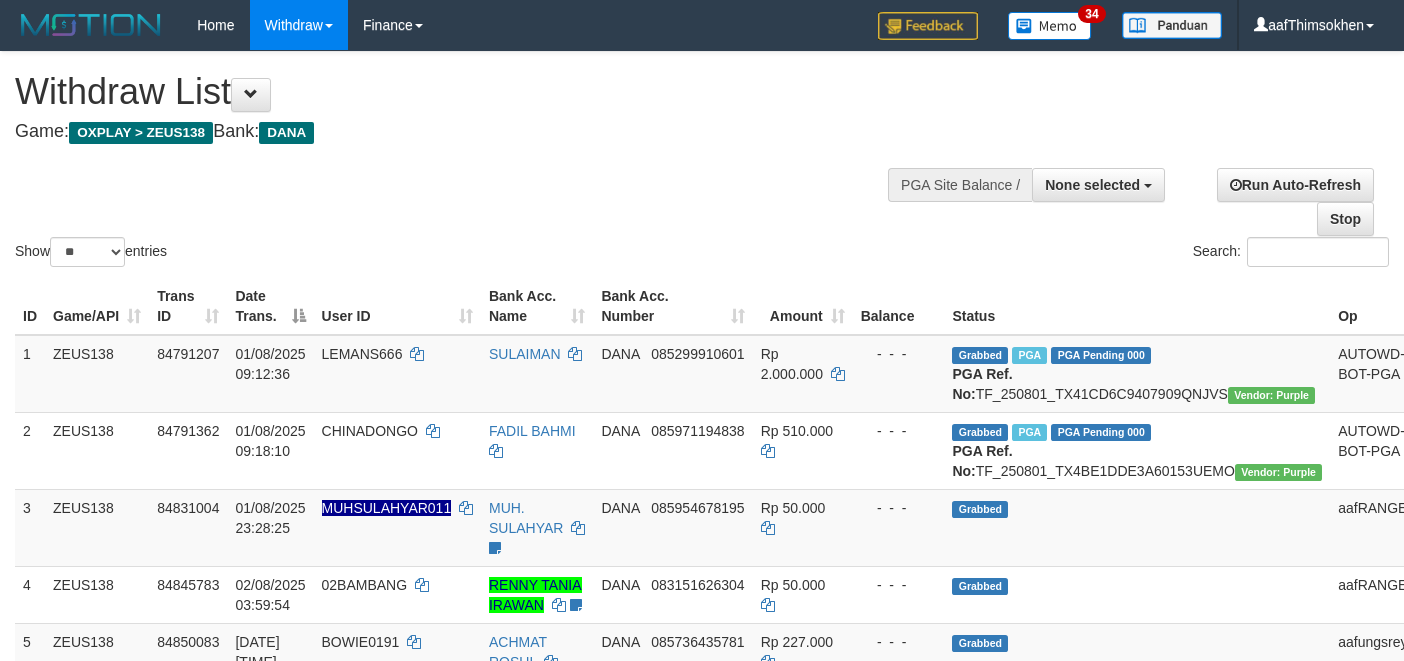 select 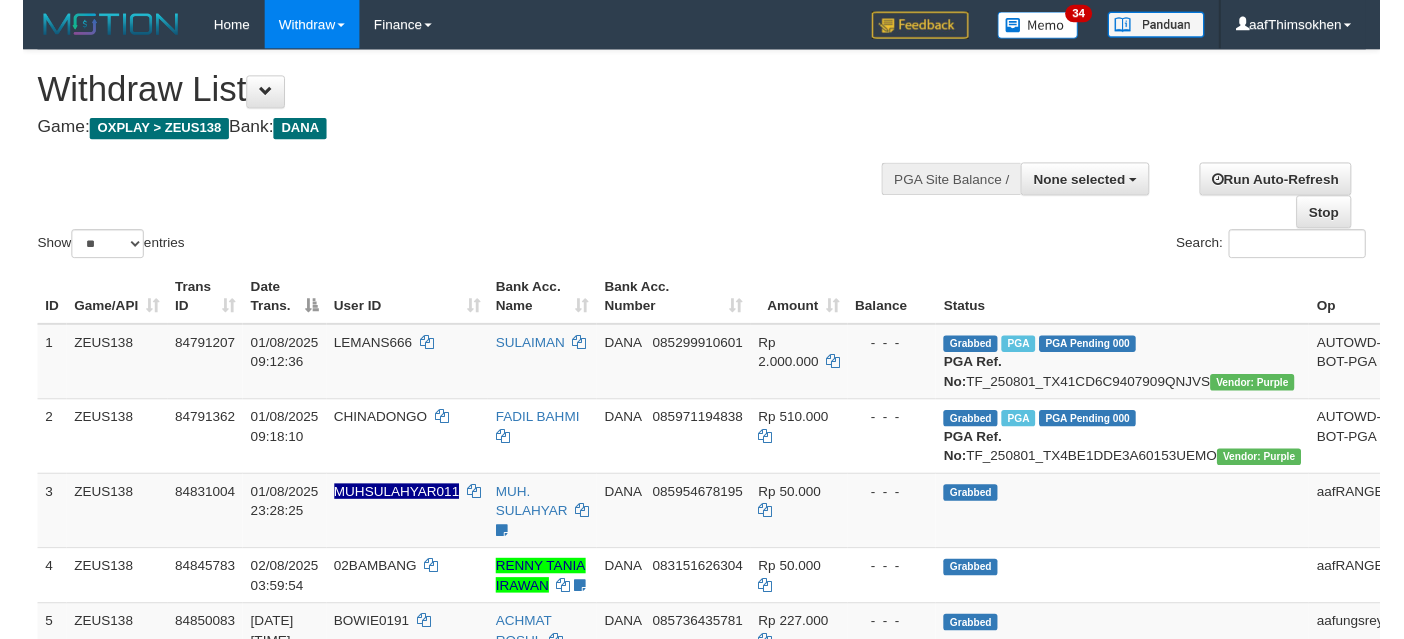 scroll, scrollTop: 337, scrollLeft: 0, axis: vertical 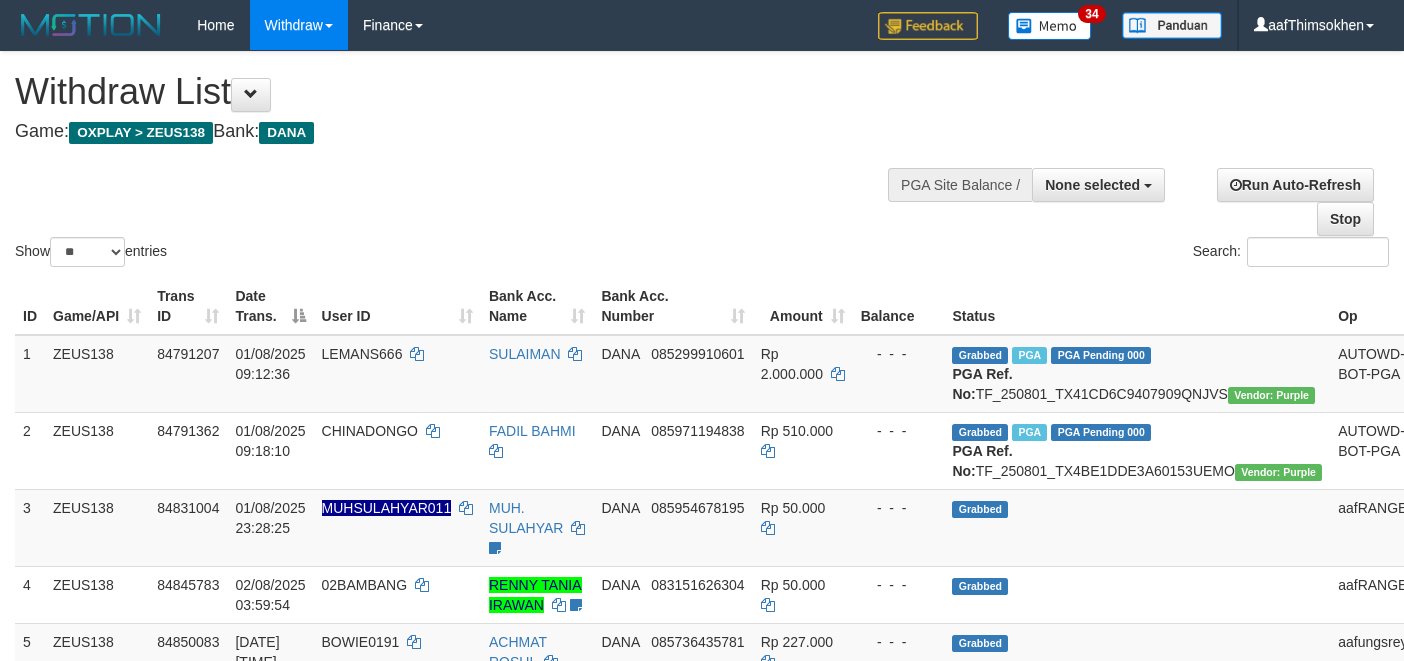 select 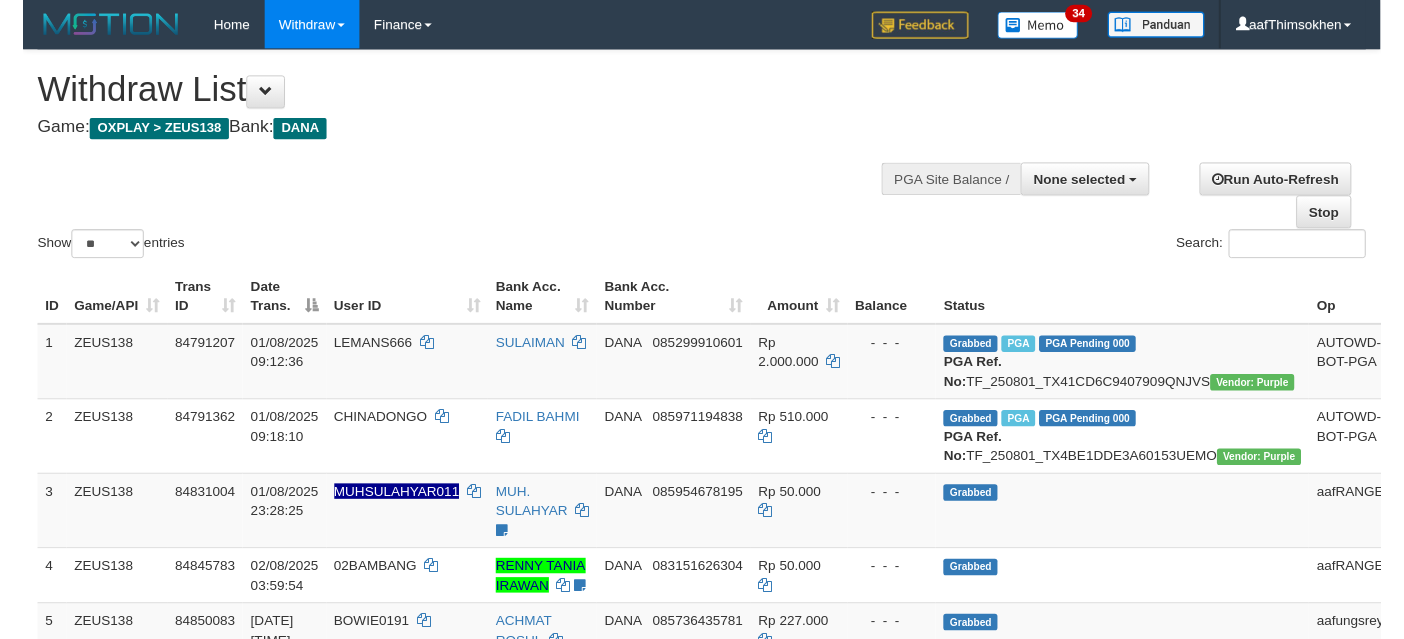 scroll, scrollTop: 337, scrollLeft: 0, axis: vertical 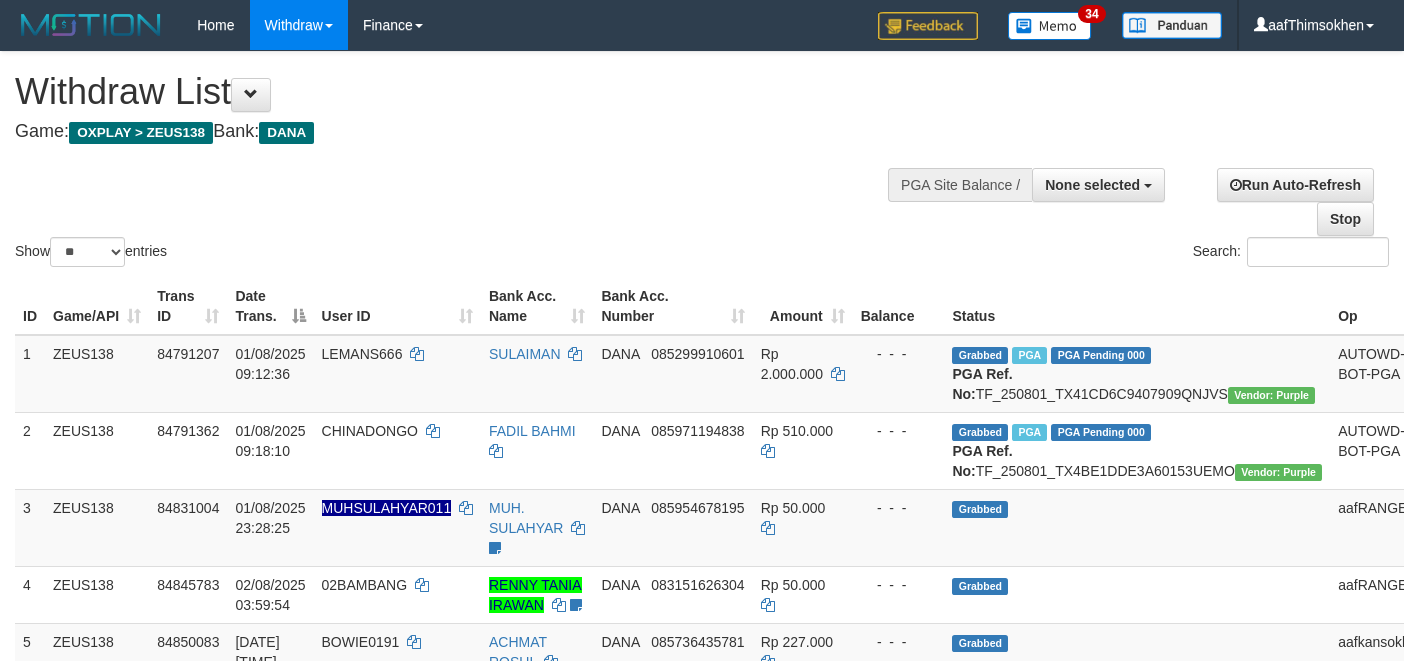 select 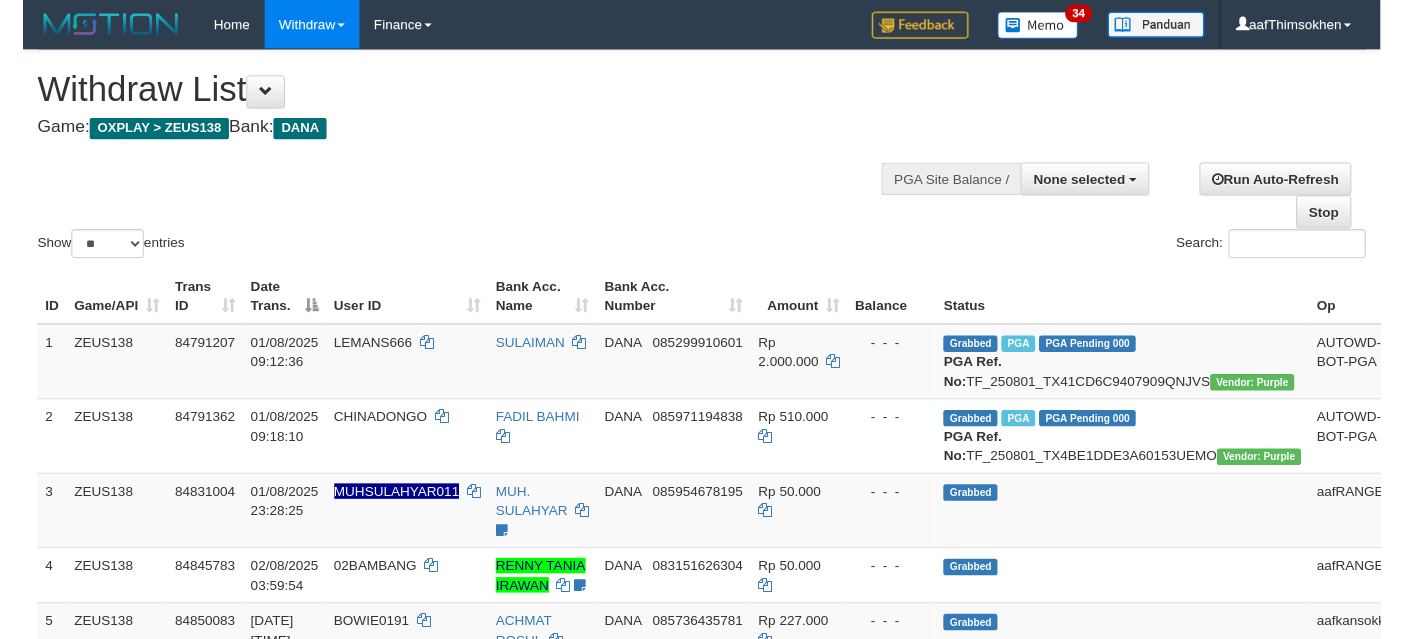scroll, scrollTop: 337, scrollLeft: 0, axis: vertical 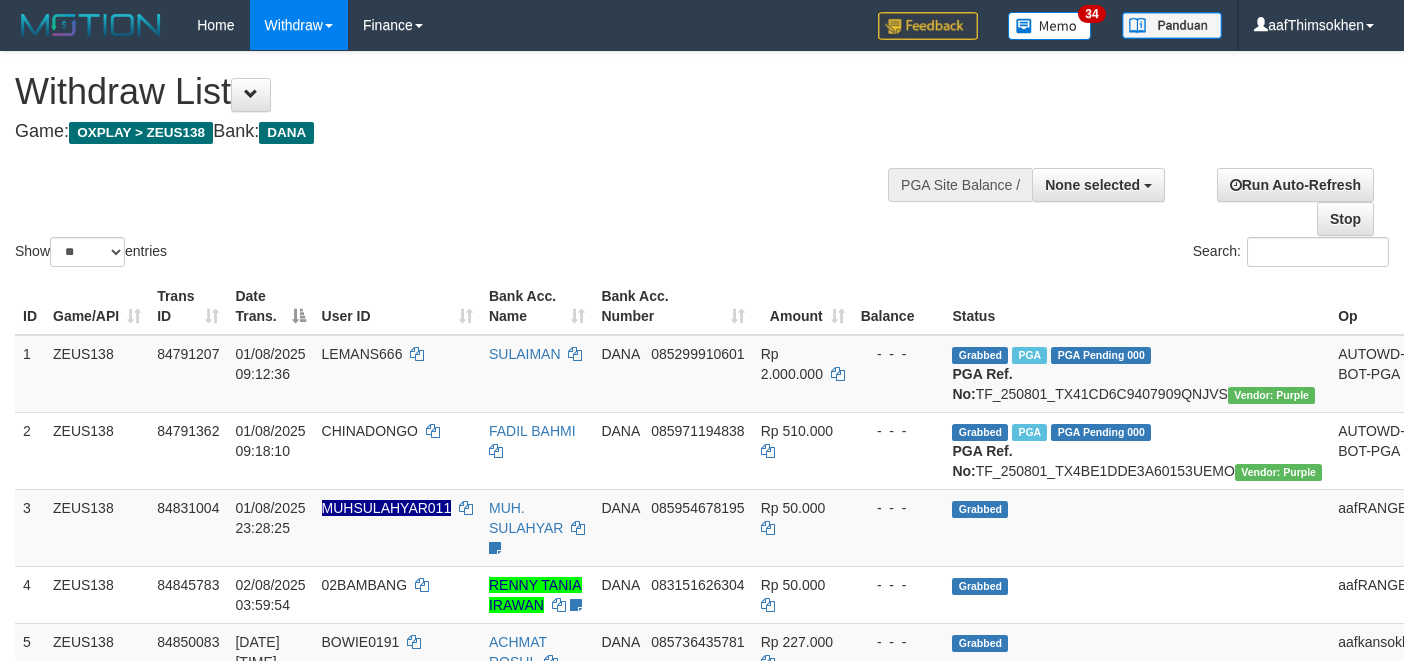 select 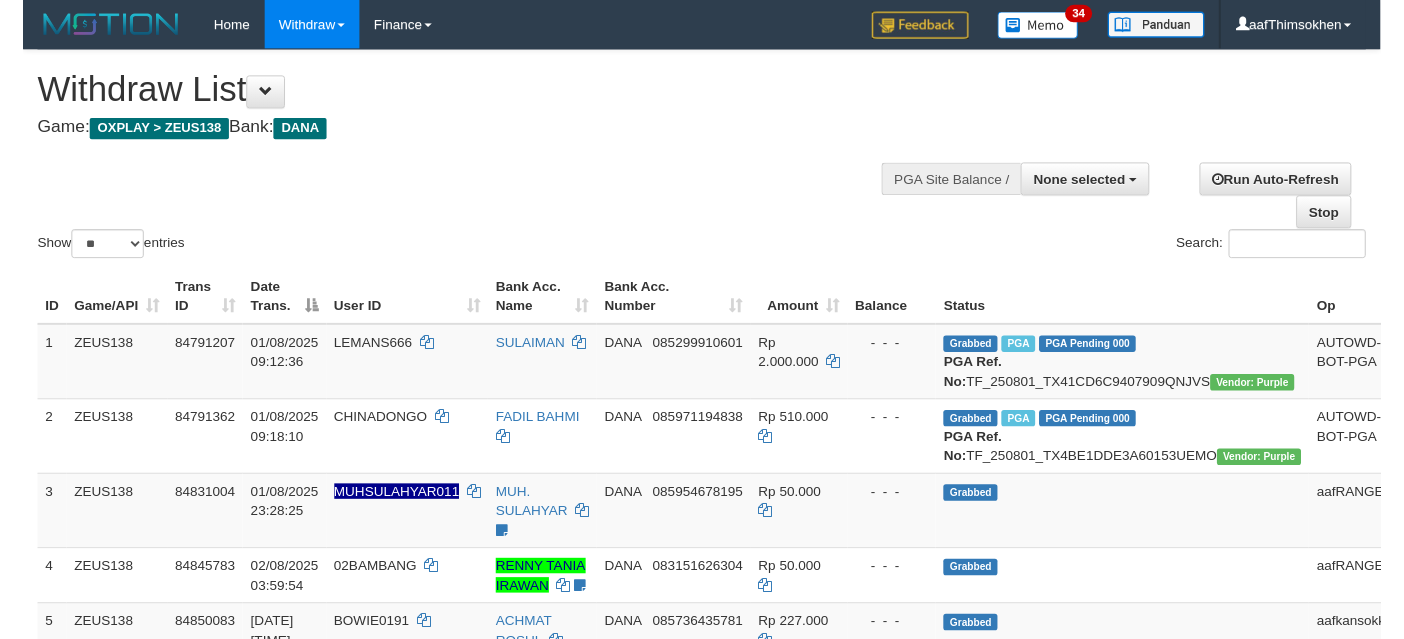scroll, scrollTop: 337, scrollLeft: 0, axis: vertical 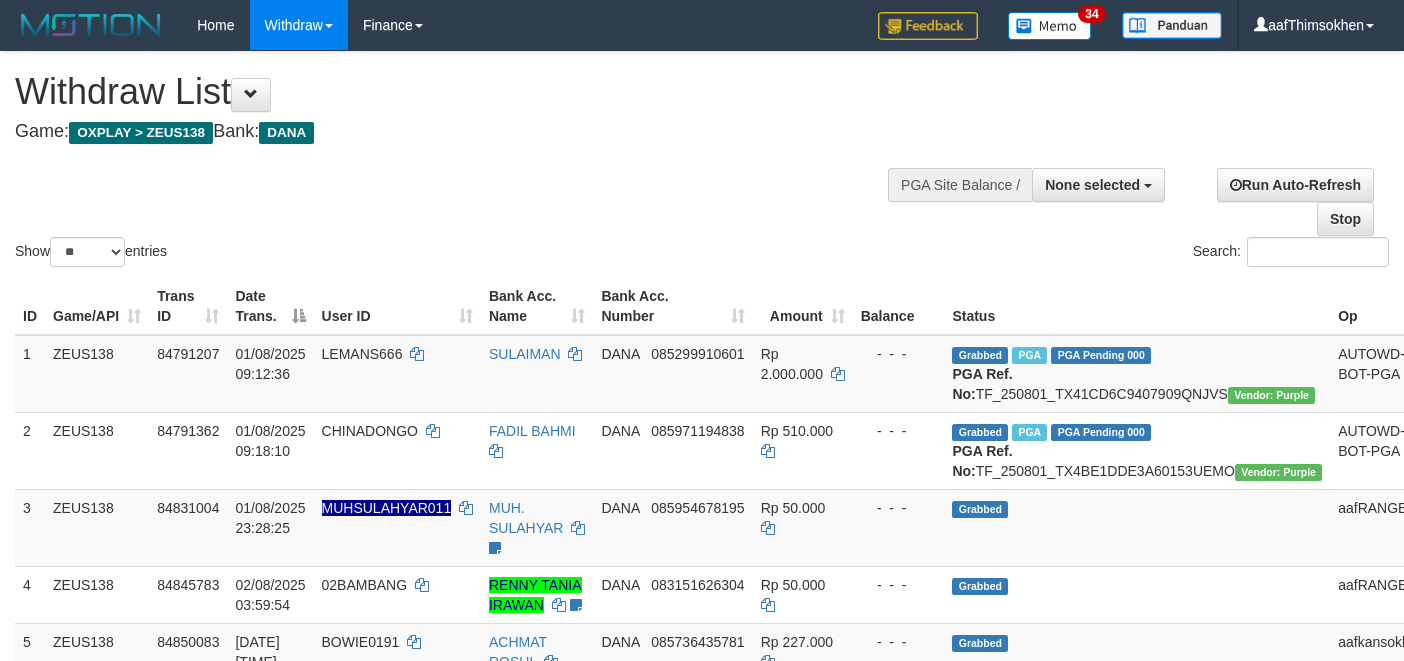 select 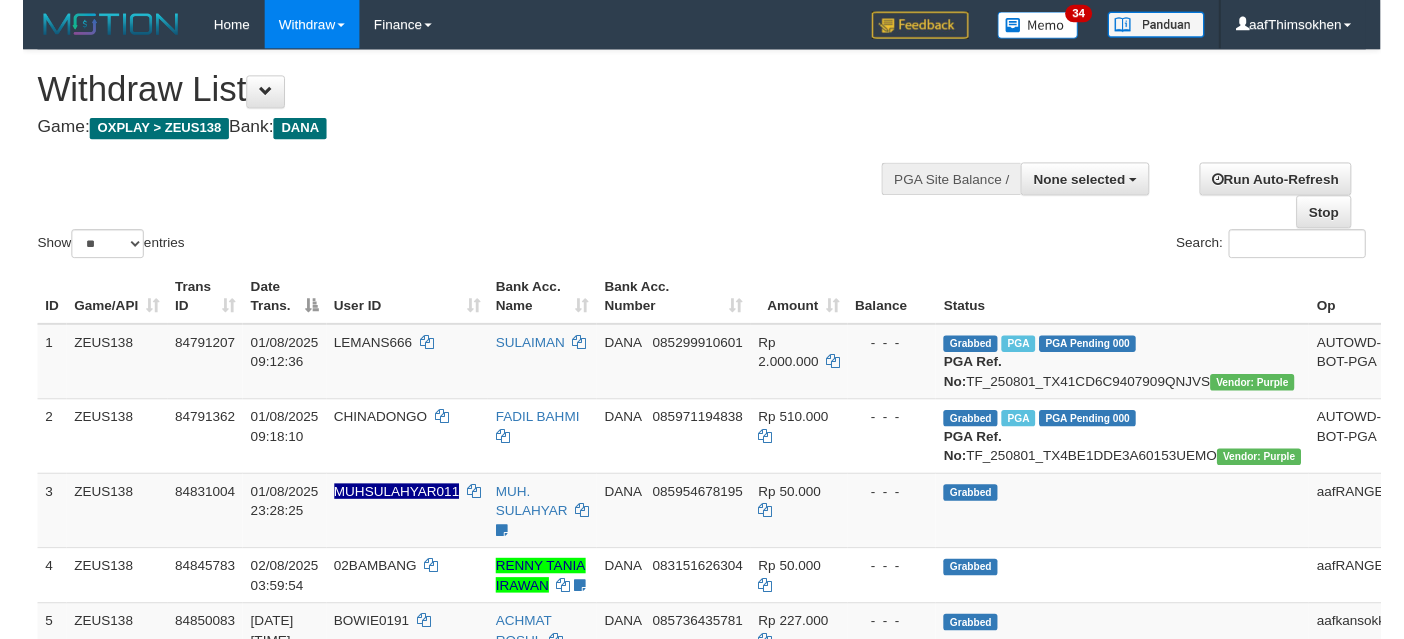 scroll, scrollTop: 337, scrollLeft: 0, axis: vertical 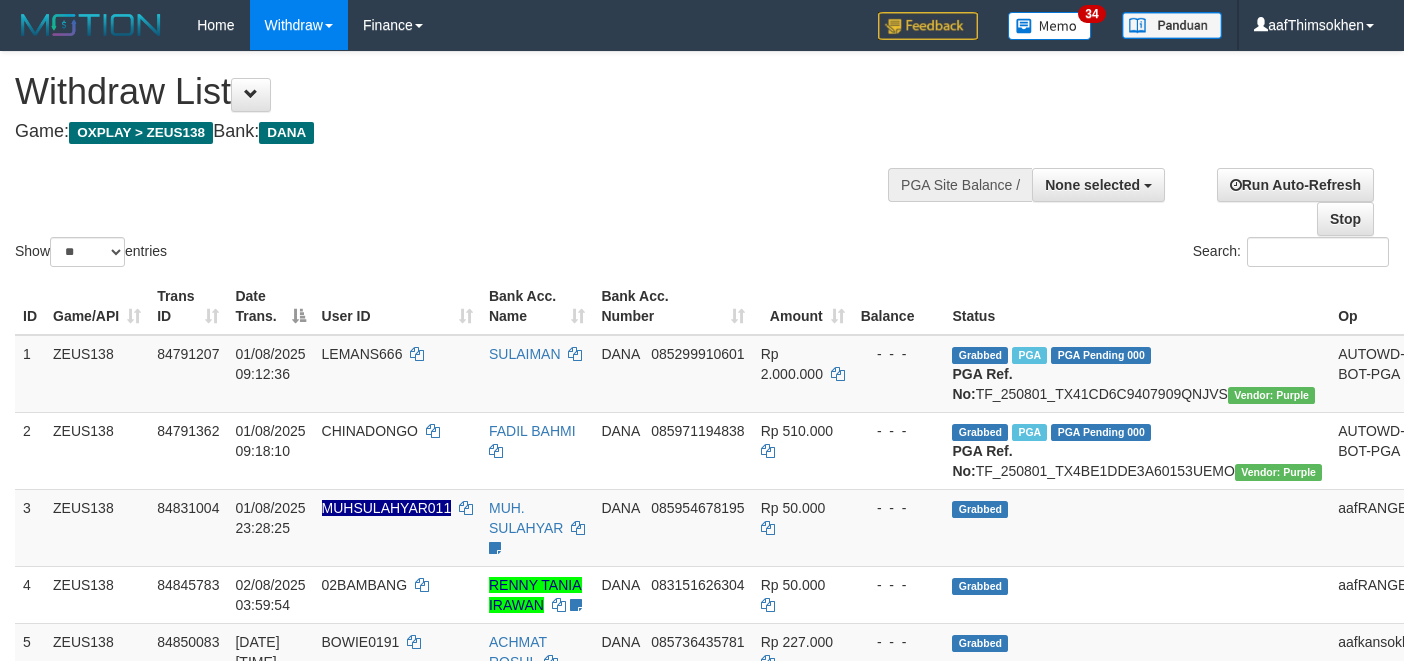 select 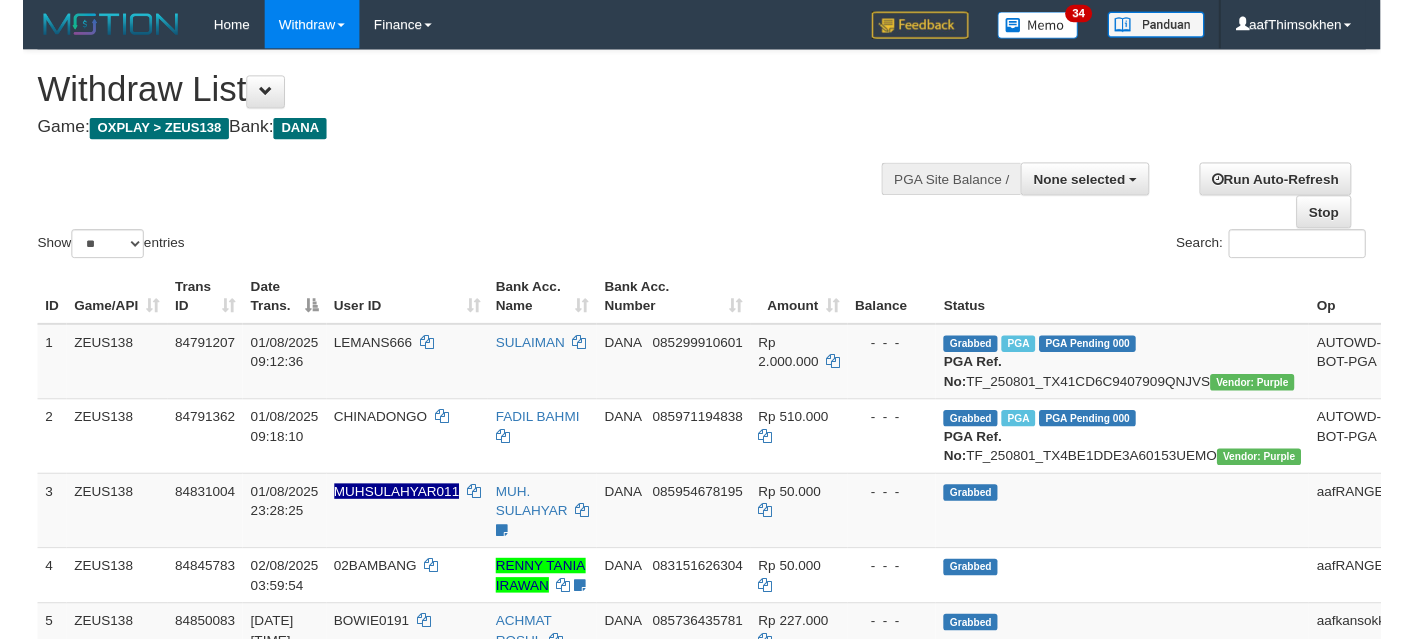 scroll, scrollTop: 337, scrollLeft: 0, axis: vertical 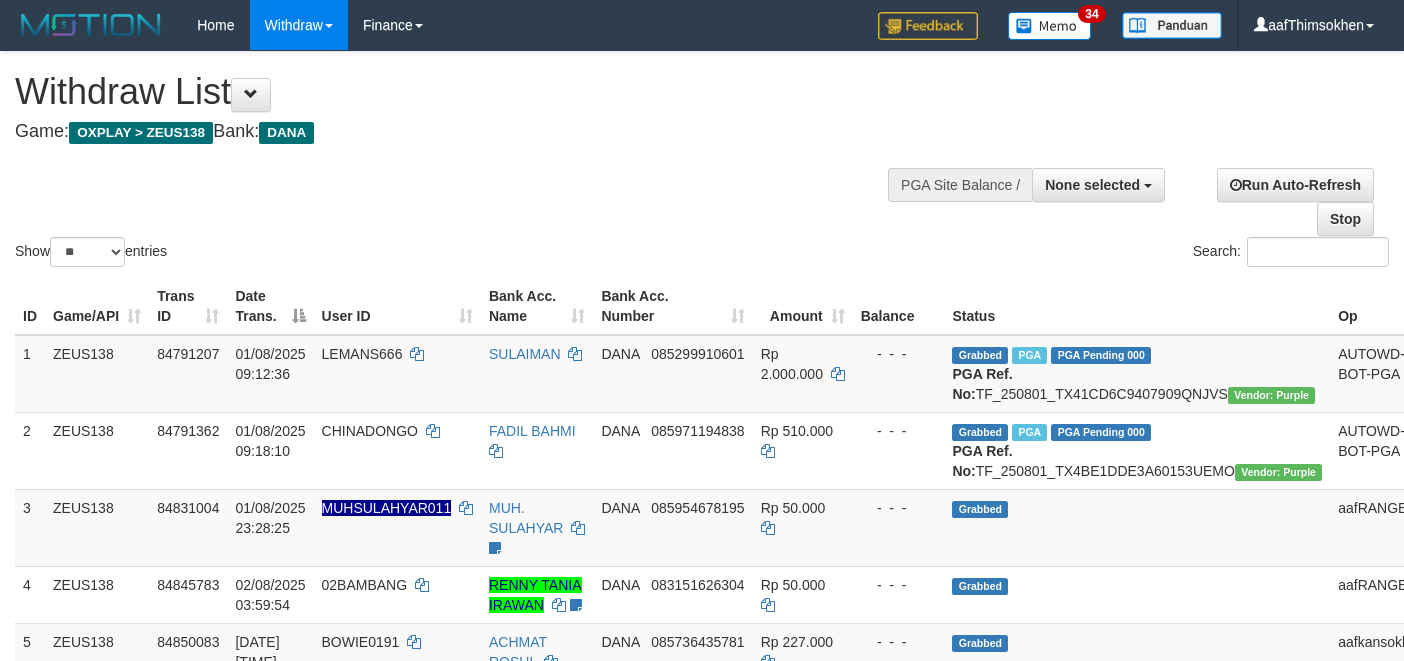 select 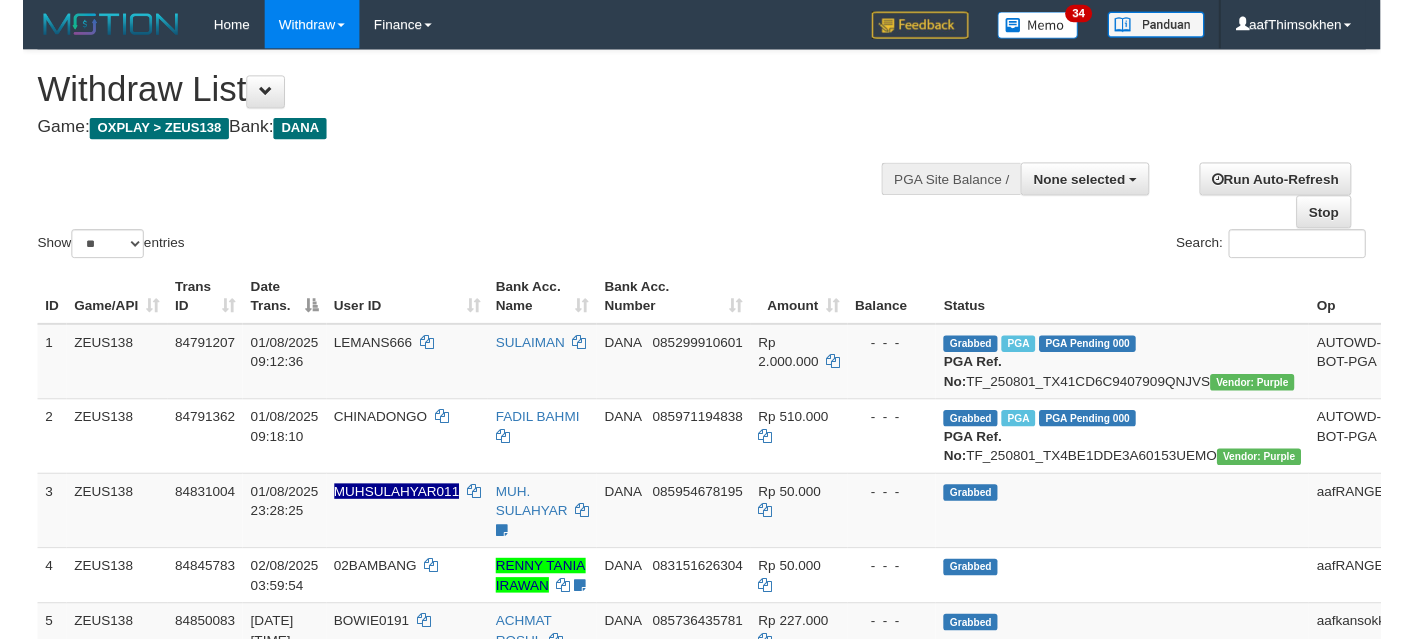 scroll, scrollTop: 337, scrollLeft: 0, axis: vertical 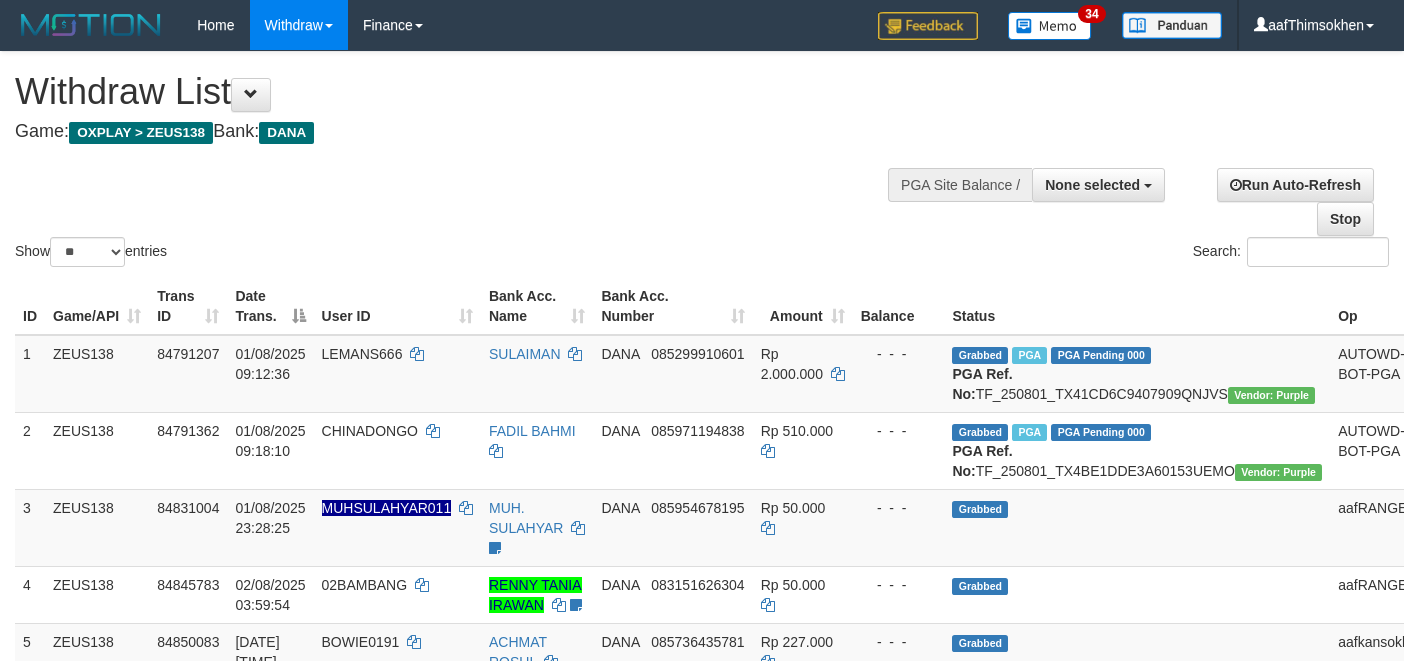 select 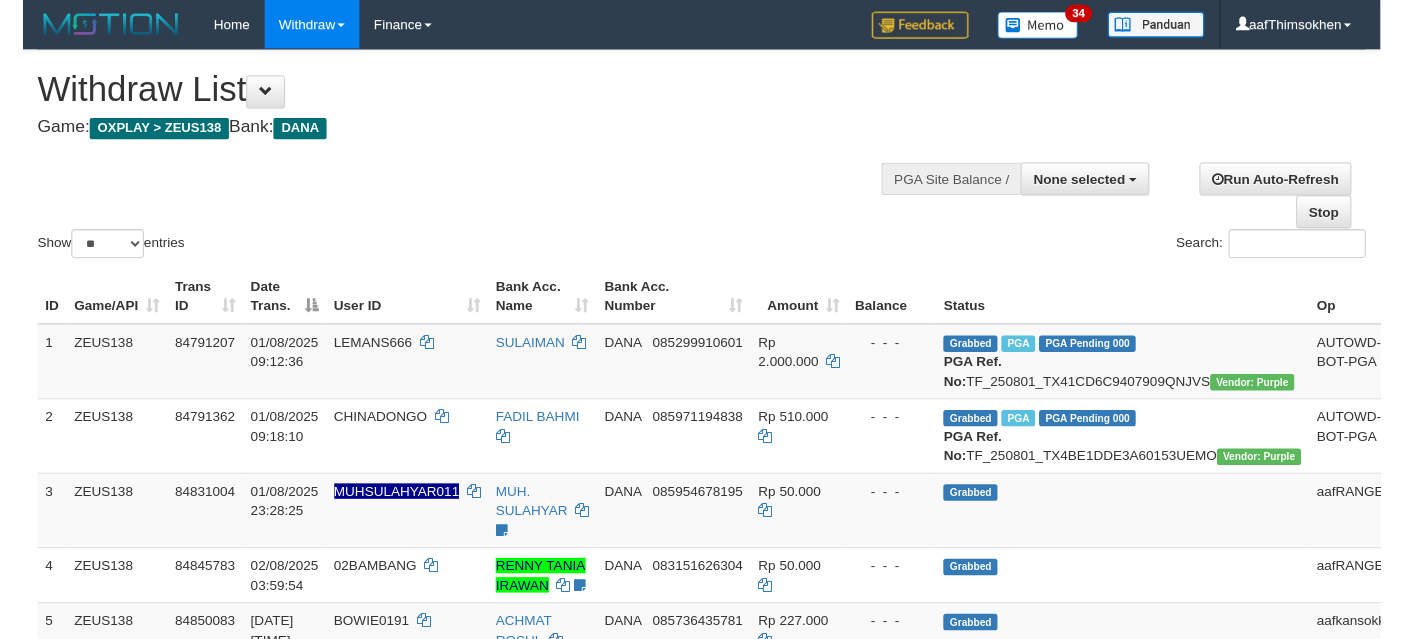 scroll, scrollTop: 337, scrollLeft: 0, axis: vertical 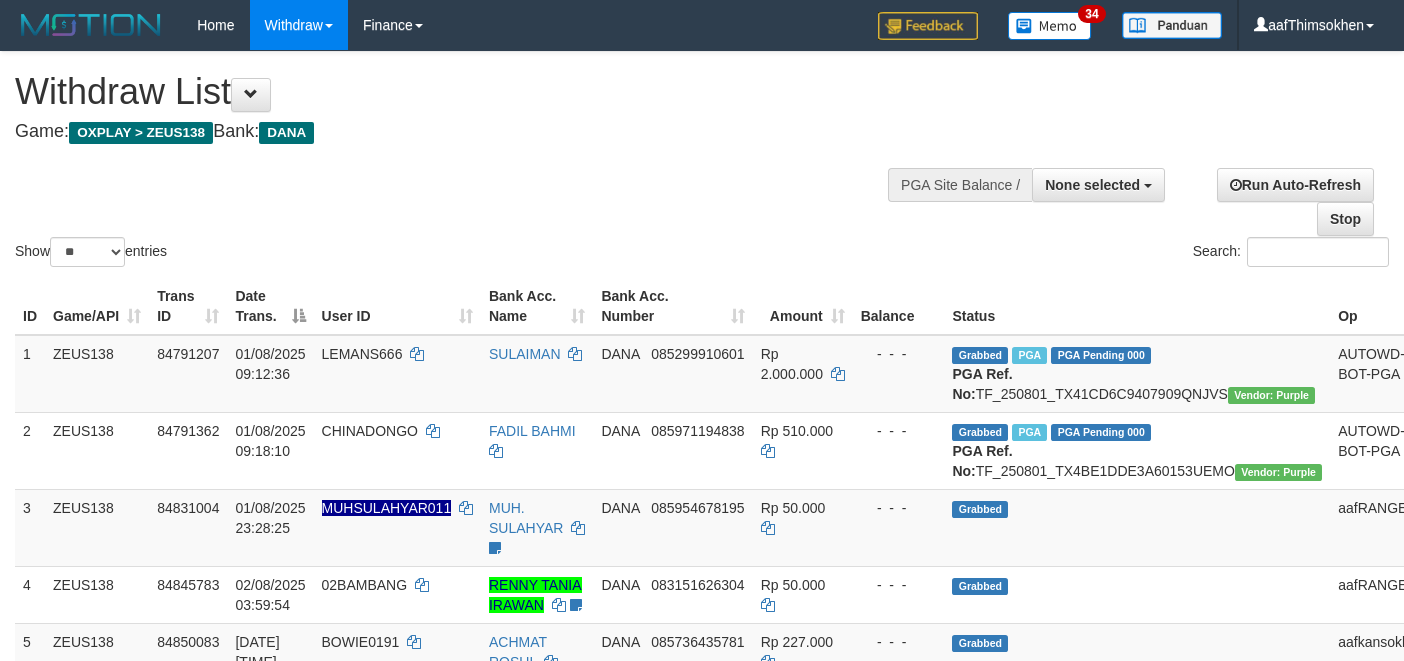 select 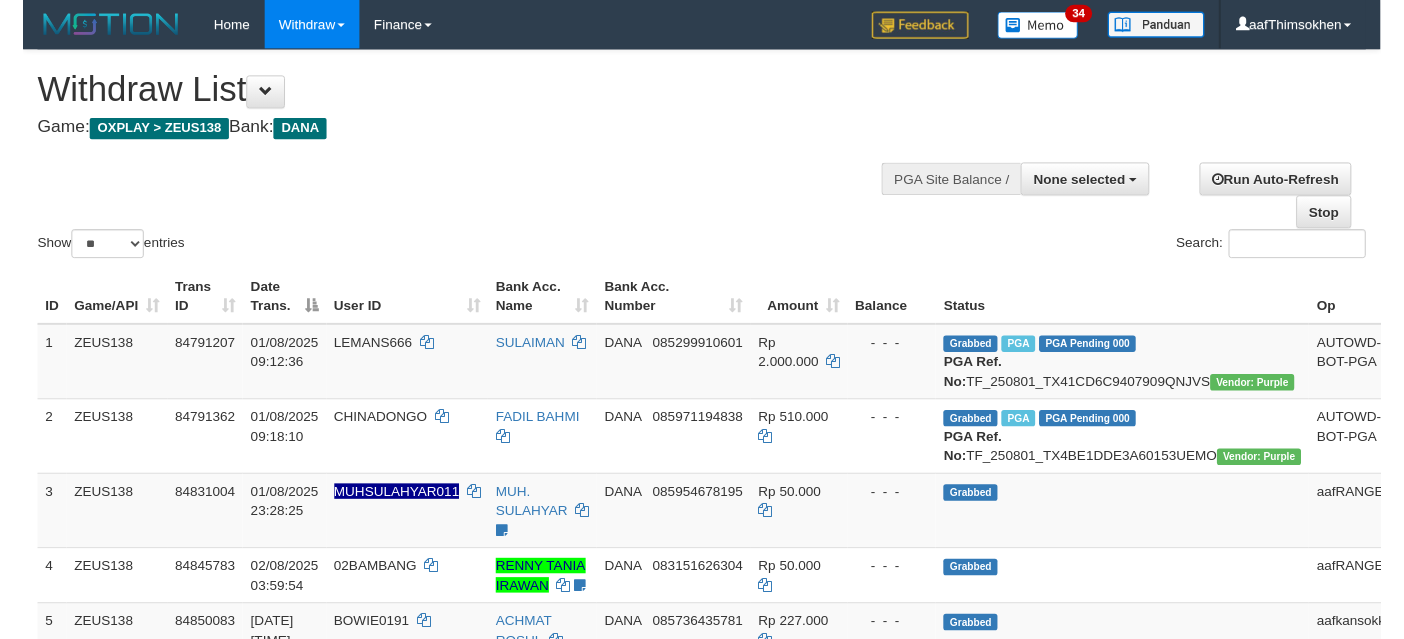 scroll, scrollTop: 337, scrollLeft: 0, axis: vertical 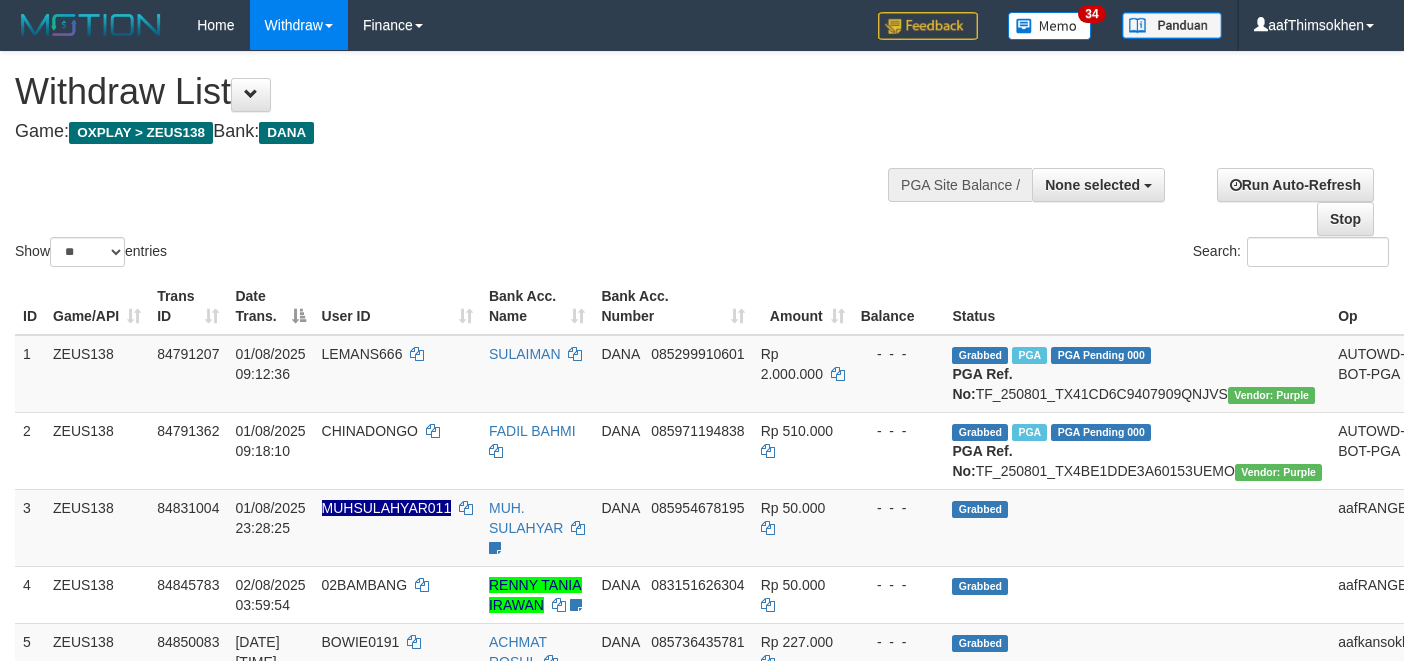 select 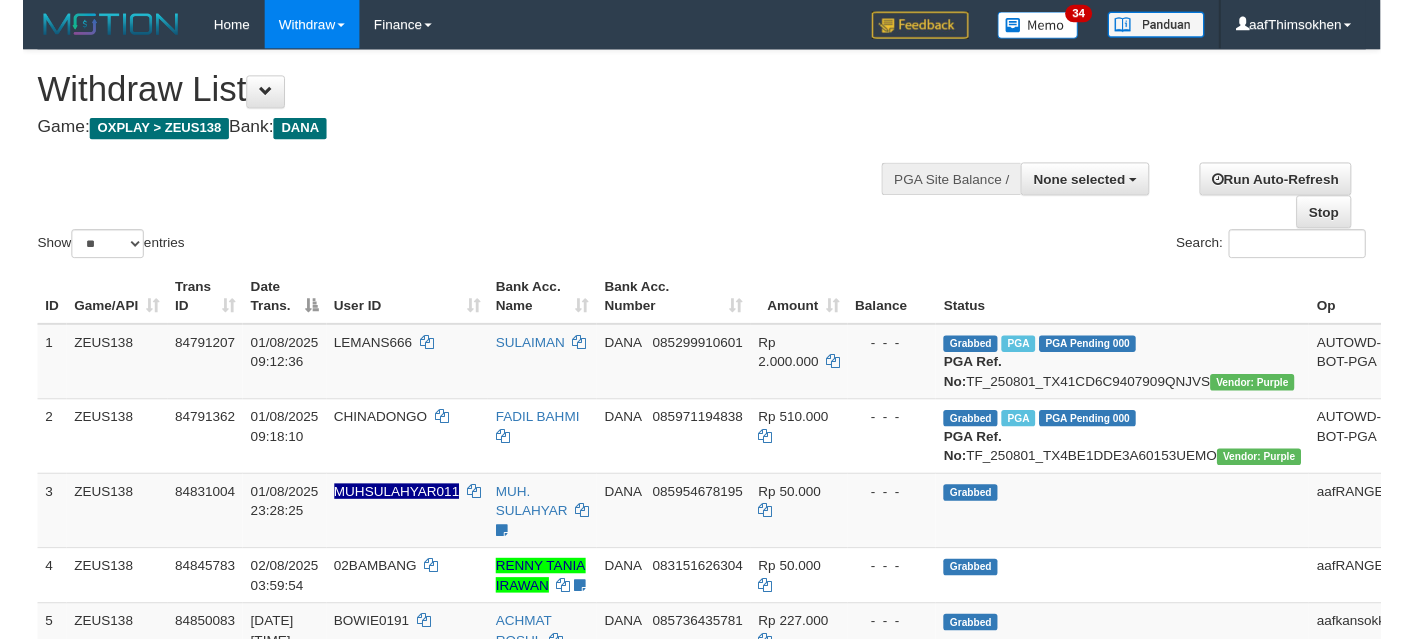 scroll, scrollTop: 337, scrollLeft: 0, axis: vertical 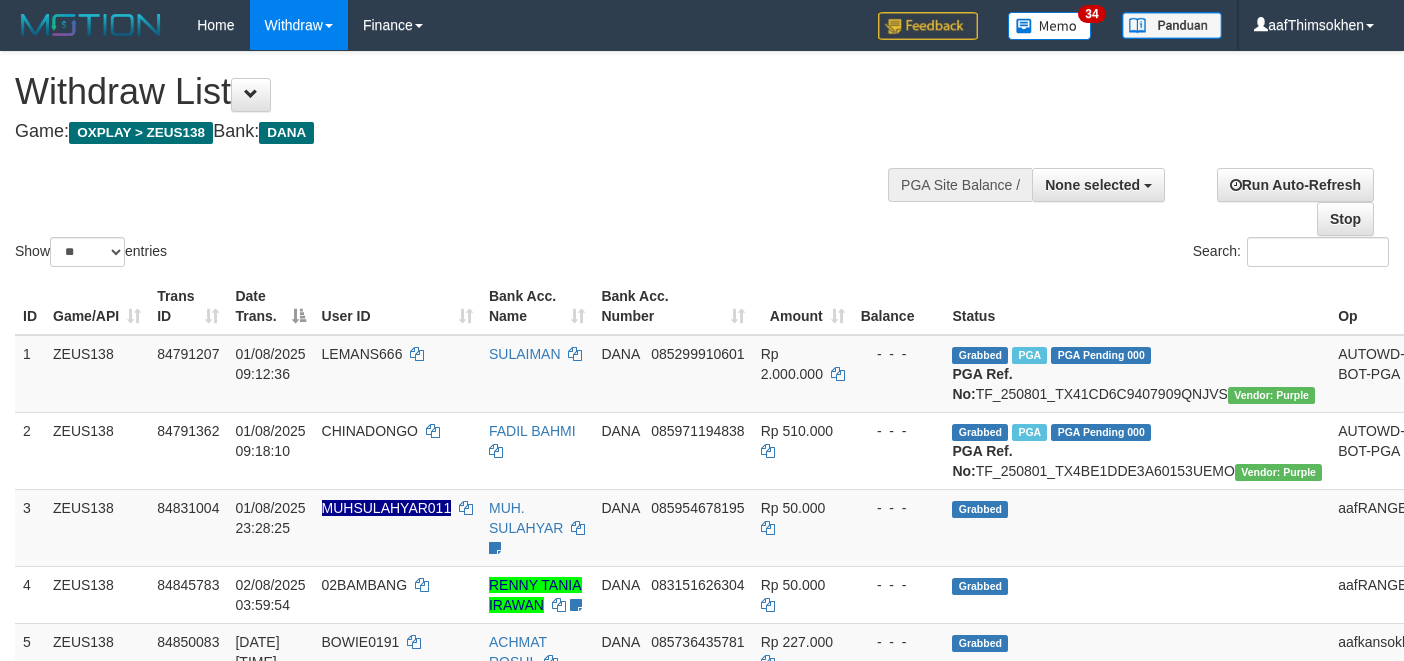 select 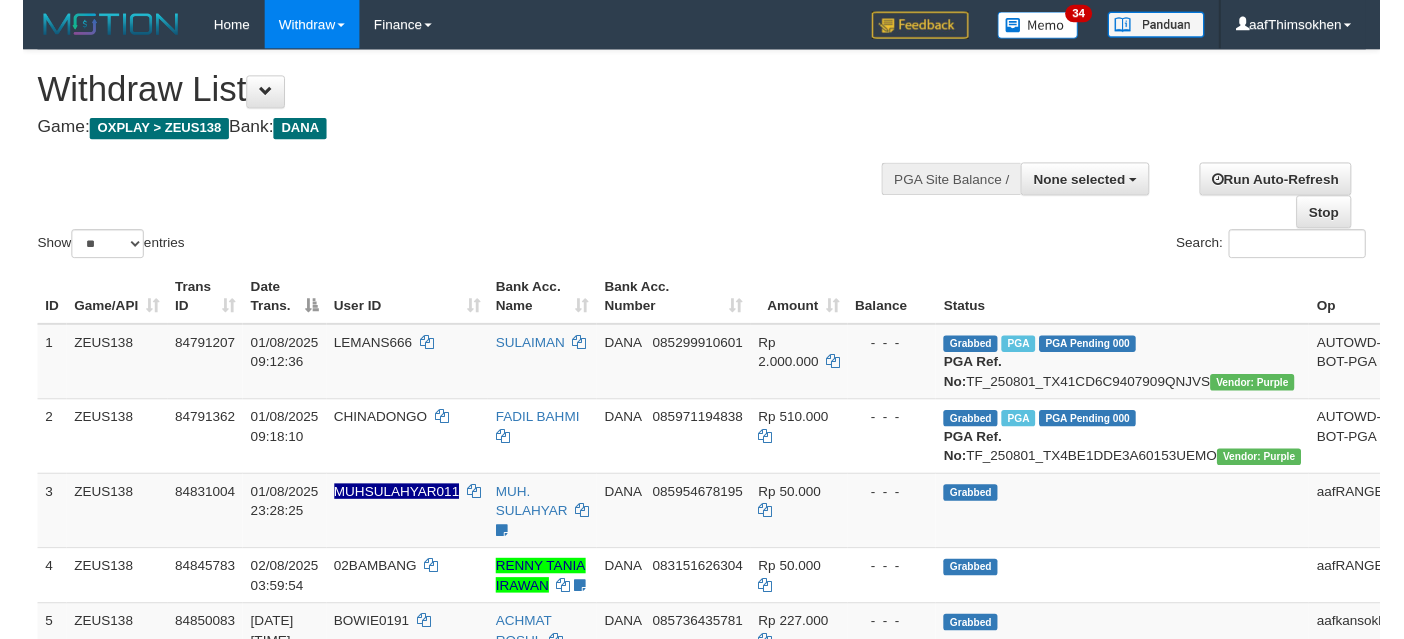 scroll, scrollTop: 337, scrollLeft: 0, axis: vertical 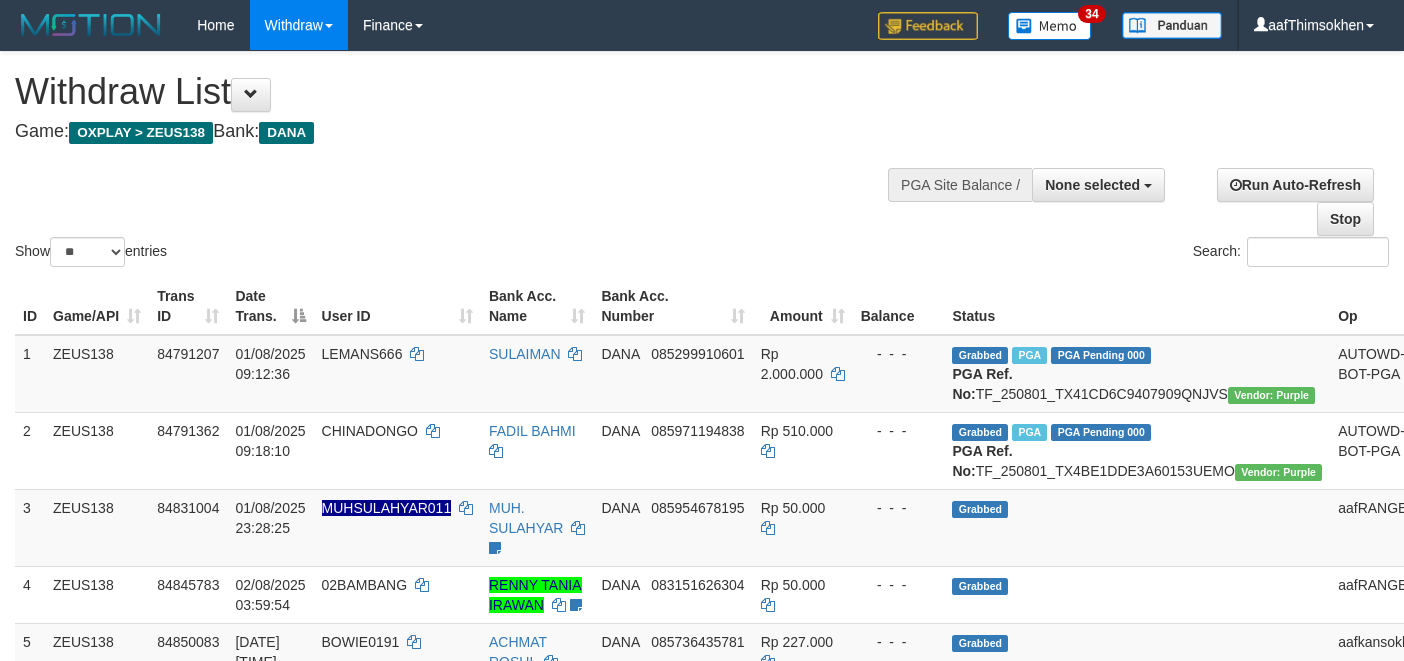 select 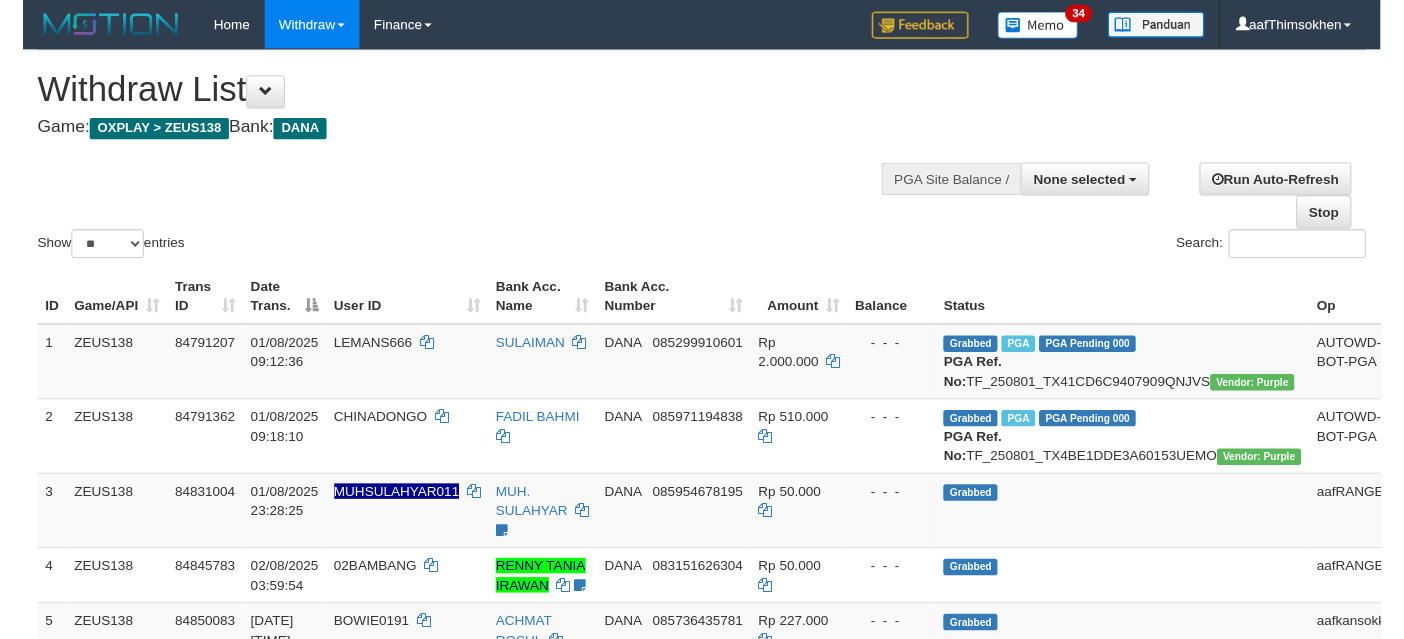 scroll, scrollTop: 337, scrollLeft: 0, axis: vertical 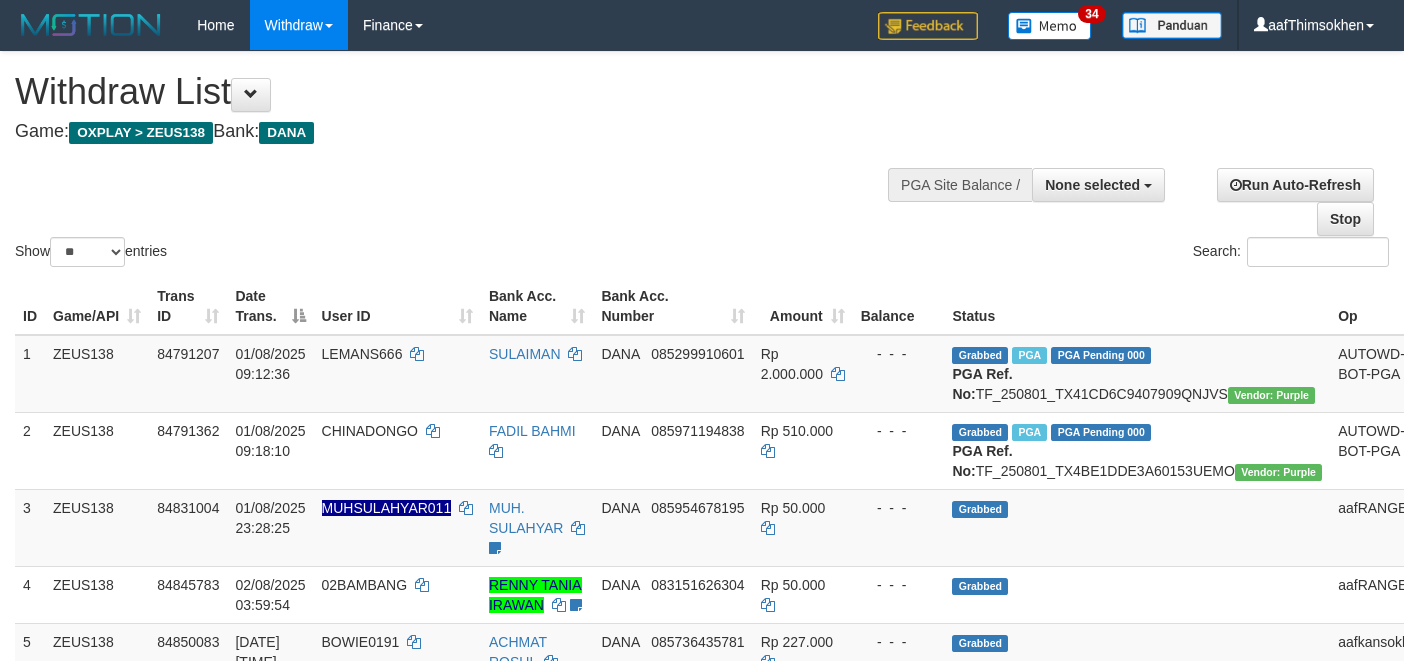 select 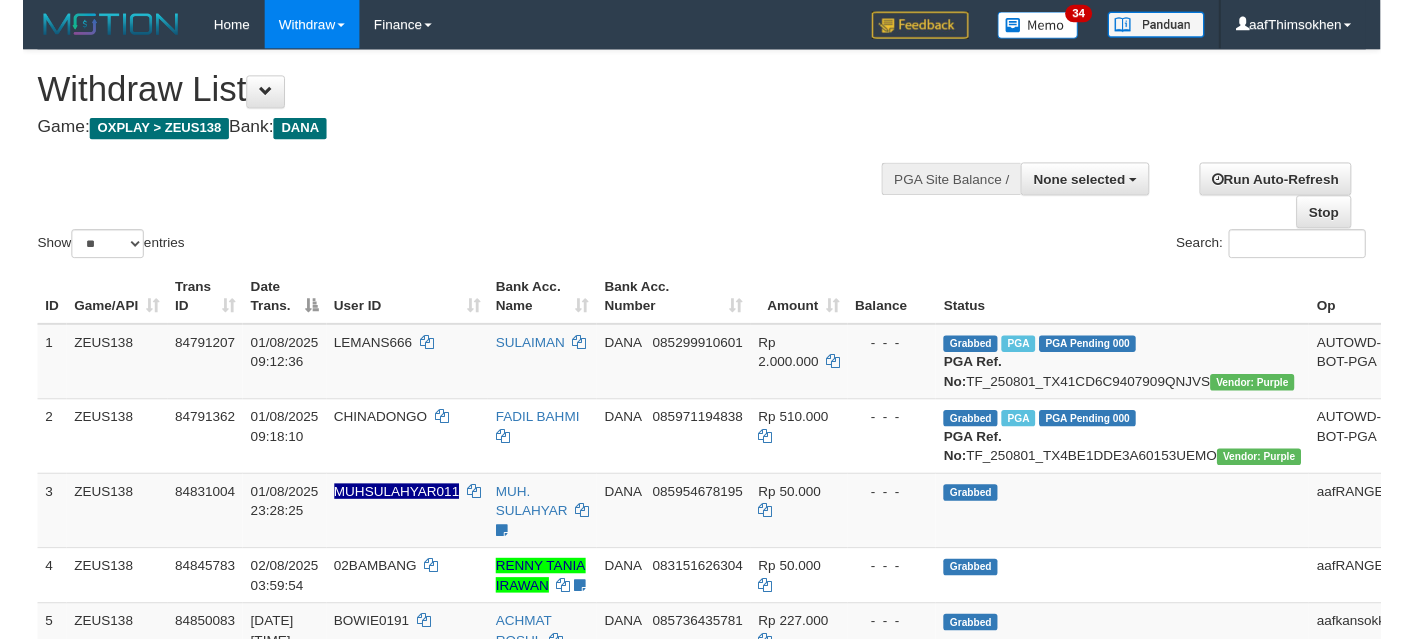 scroll, scrollTop: 337, scrollLeft: 0, axis: vertical 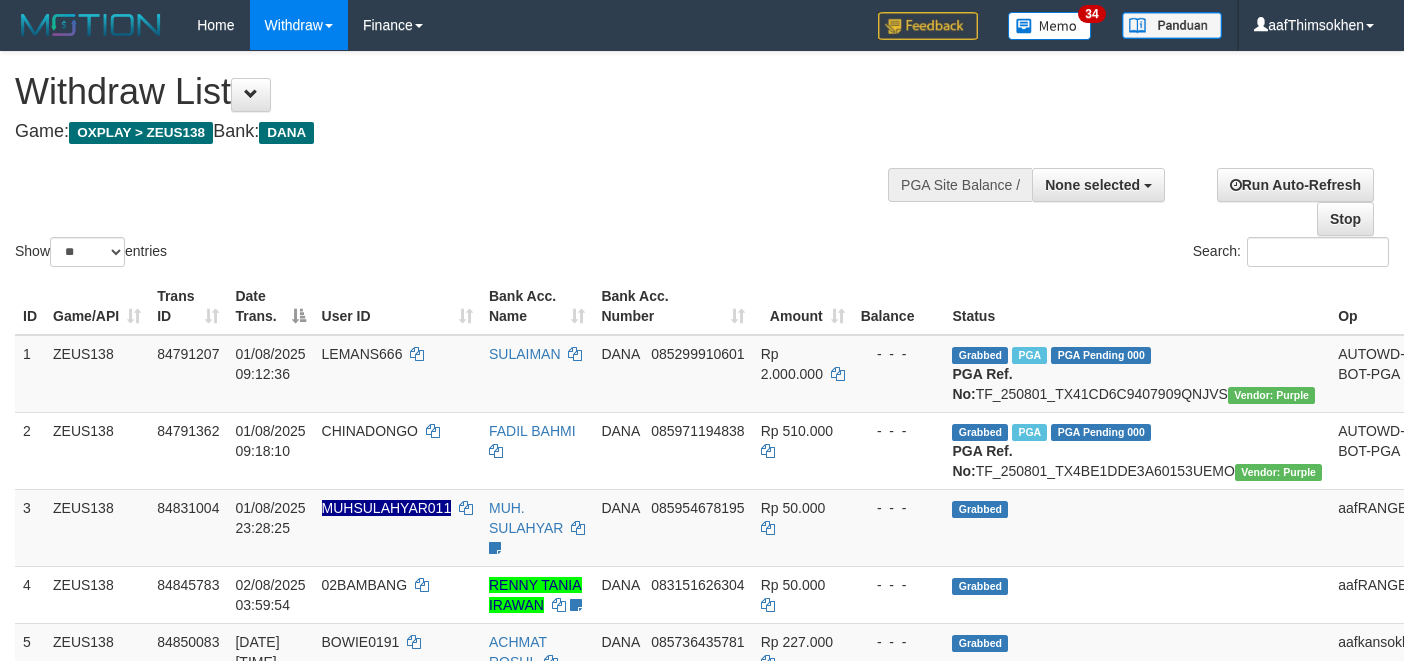 select 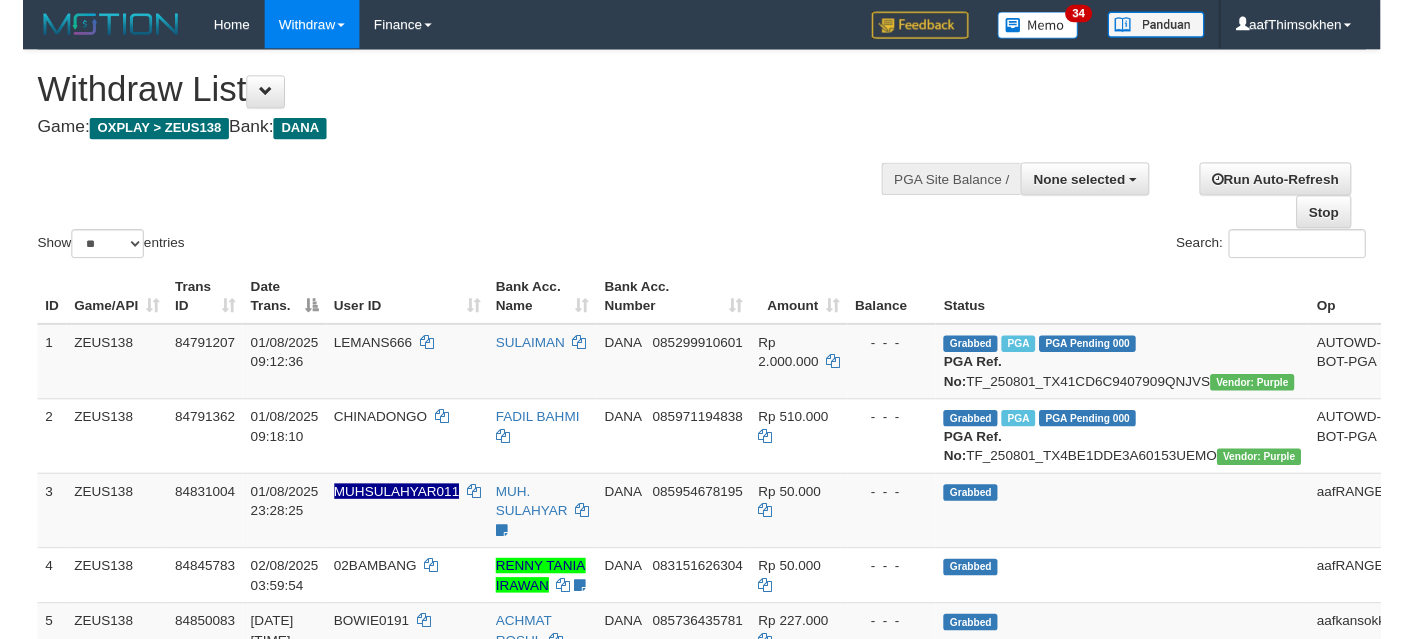 scroll, scrollTop: 337, scrollLeft: 0, axis: vertical 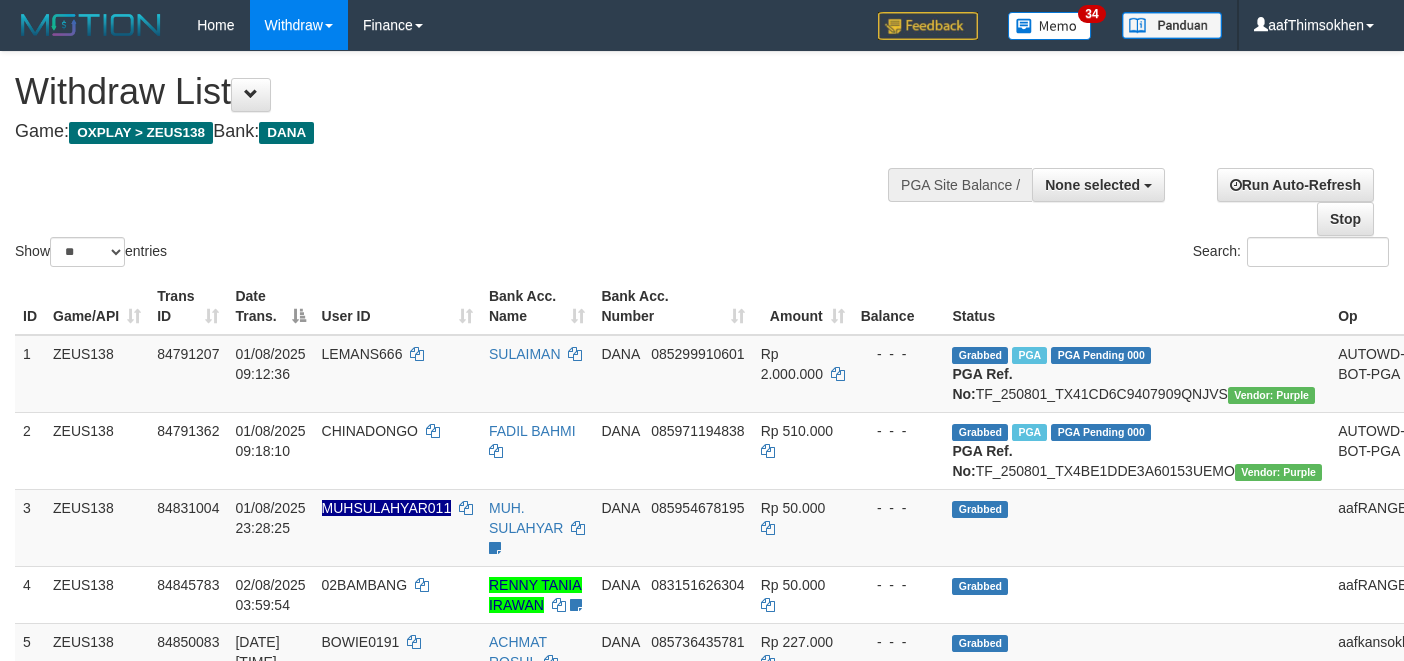 select 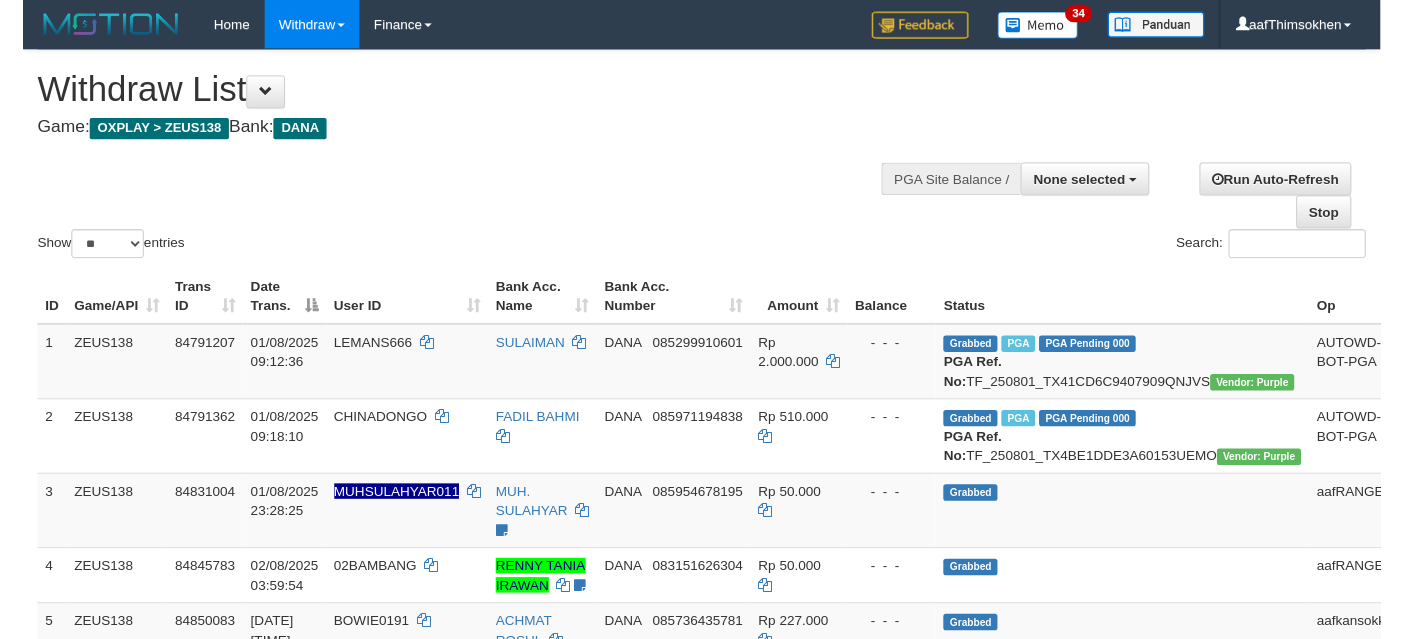 scroll, scrollTop: 337, scrollLeft: 0, axis: vertical 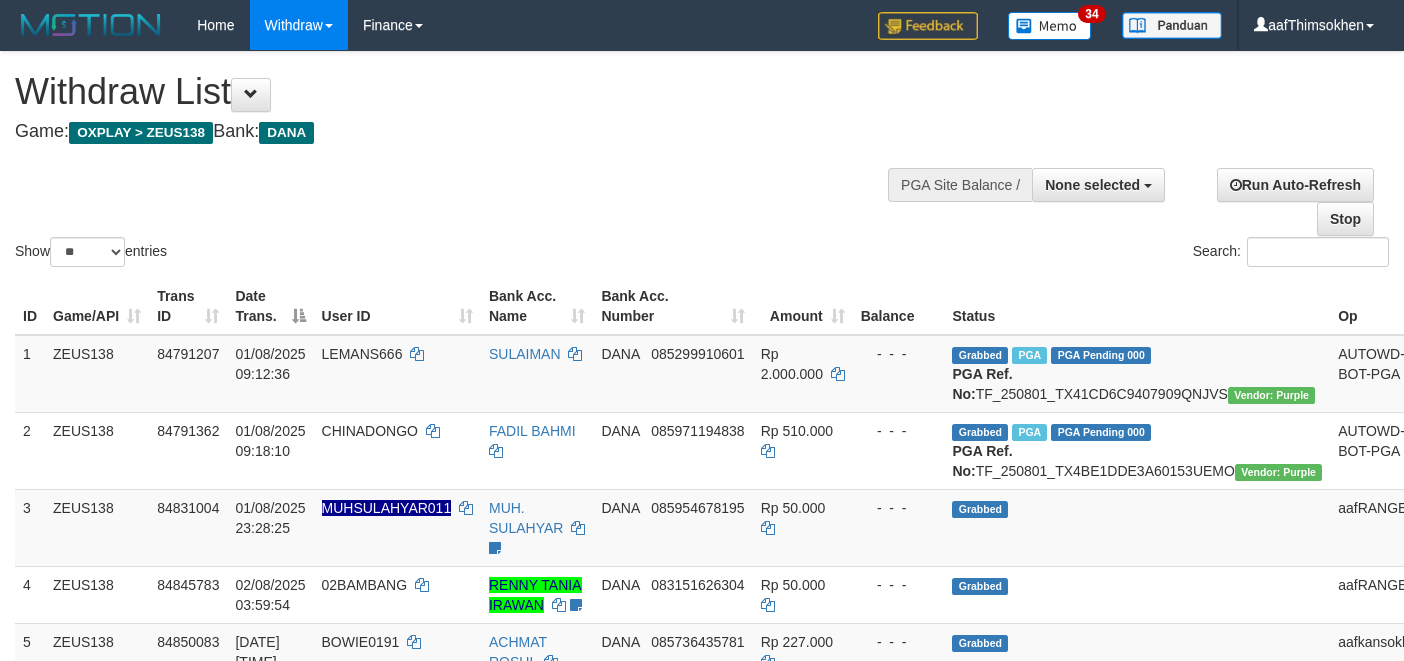 select 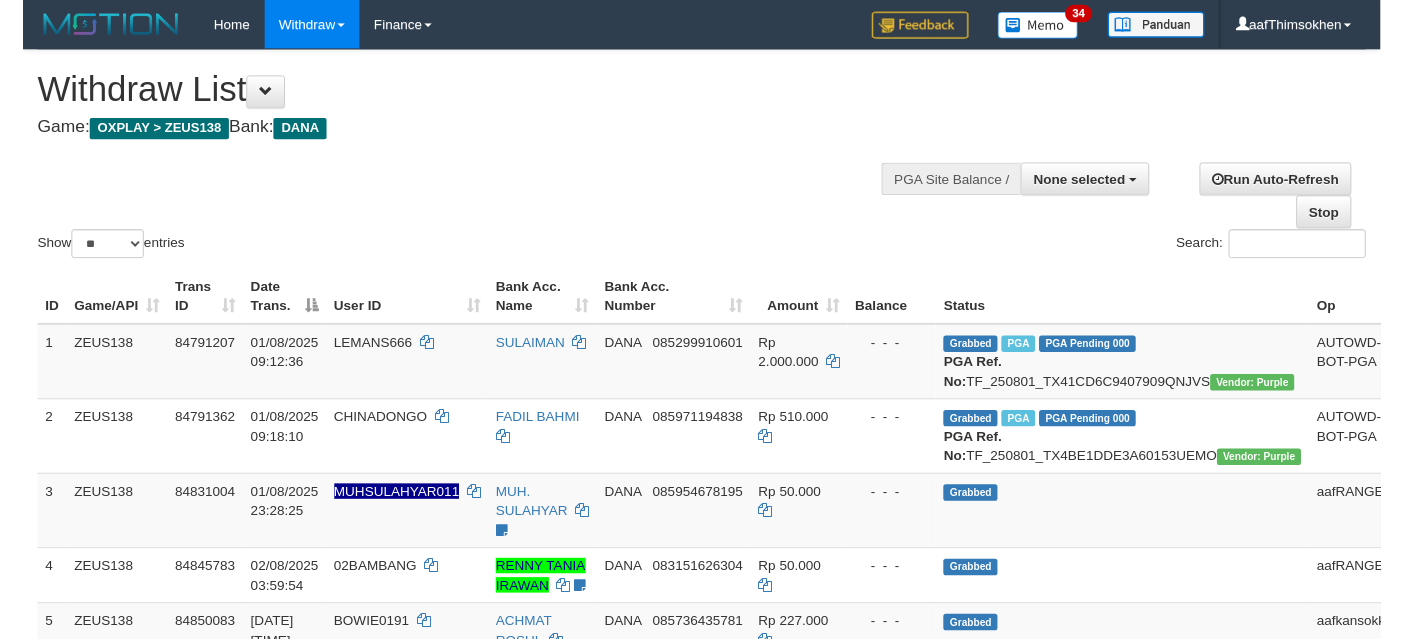 scroll, scrollTop: 337, scrollLeft: 0, axis: vertical 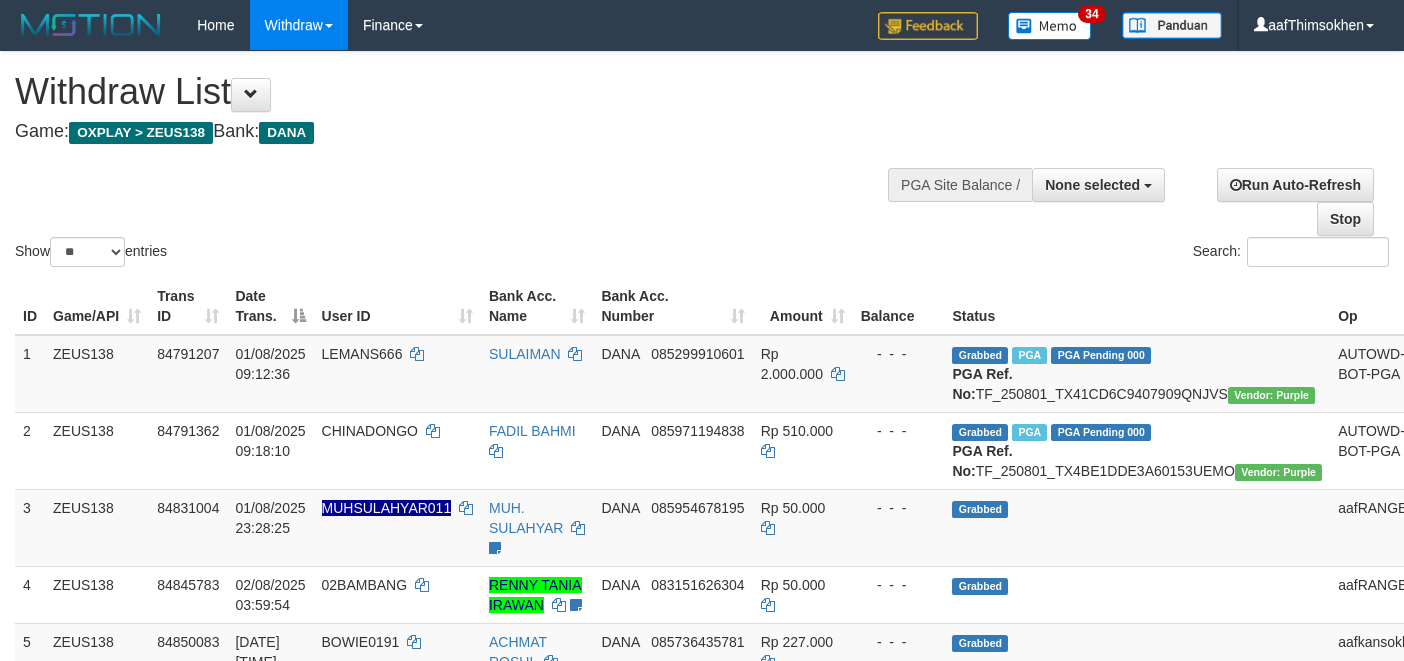 select 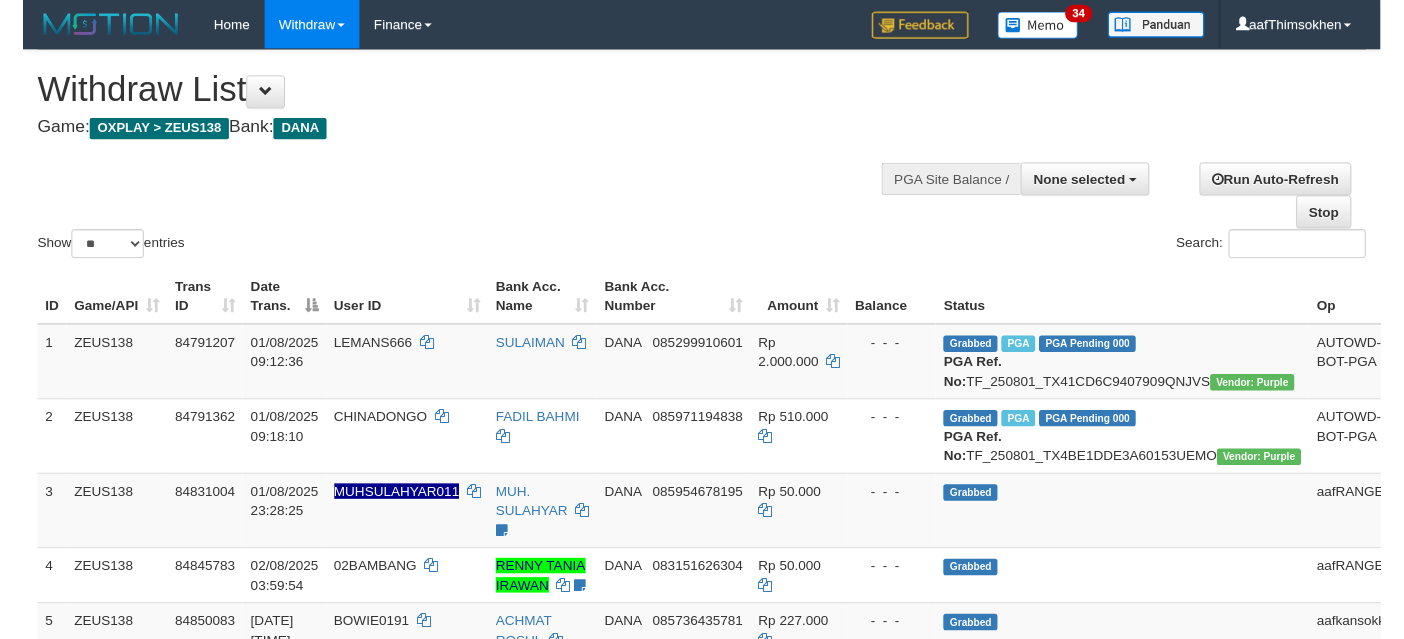 scroll, scrollTop: 337, scrollLeft: 0, axis: vertical 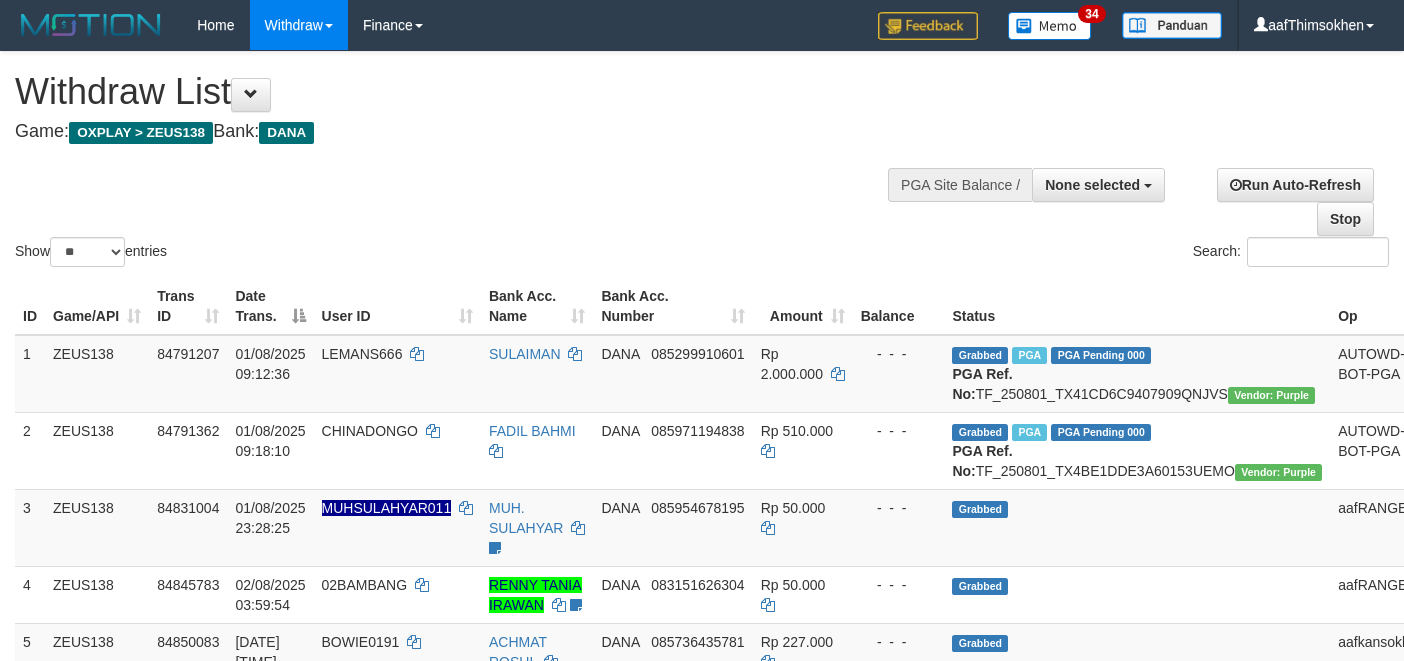 select 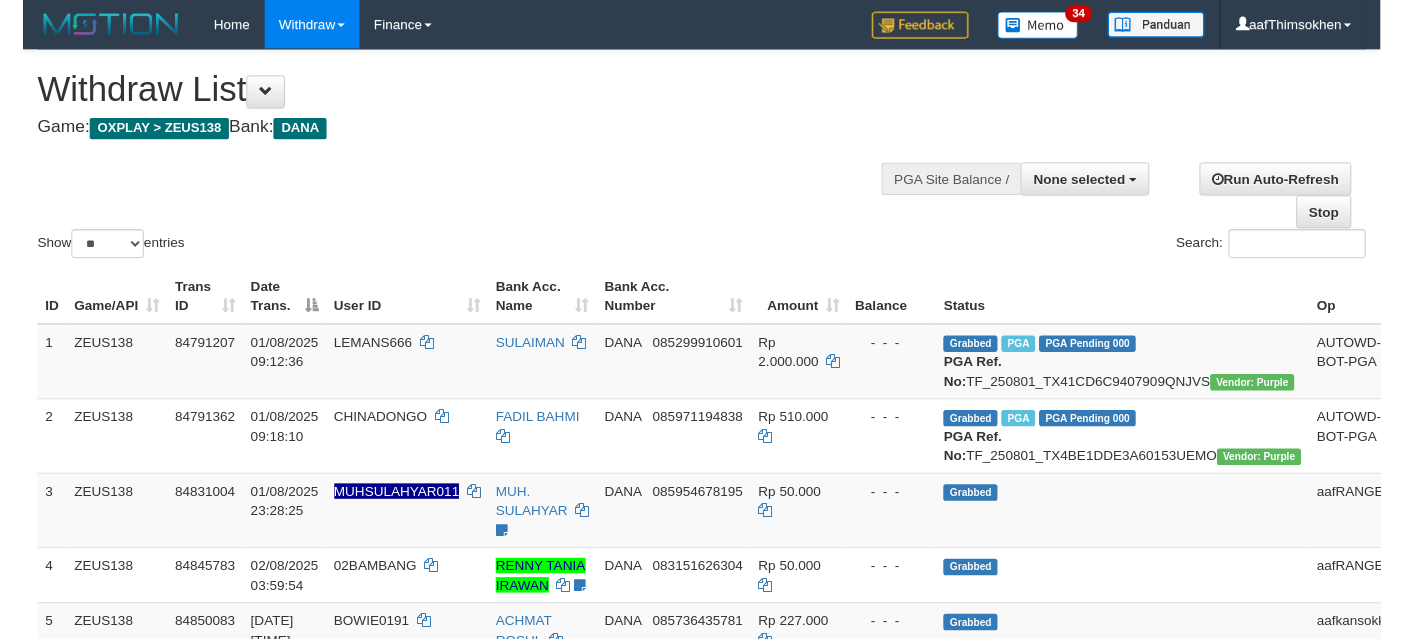 scroll, scrollTop: 337, scrollLeft: 0, axis: vertical 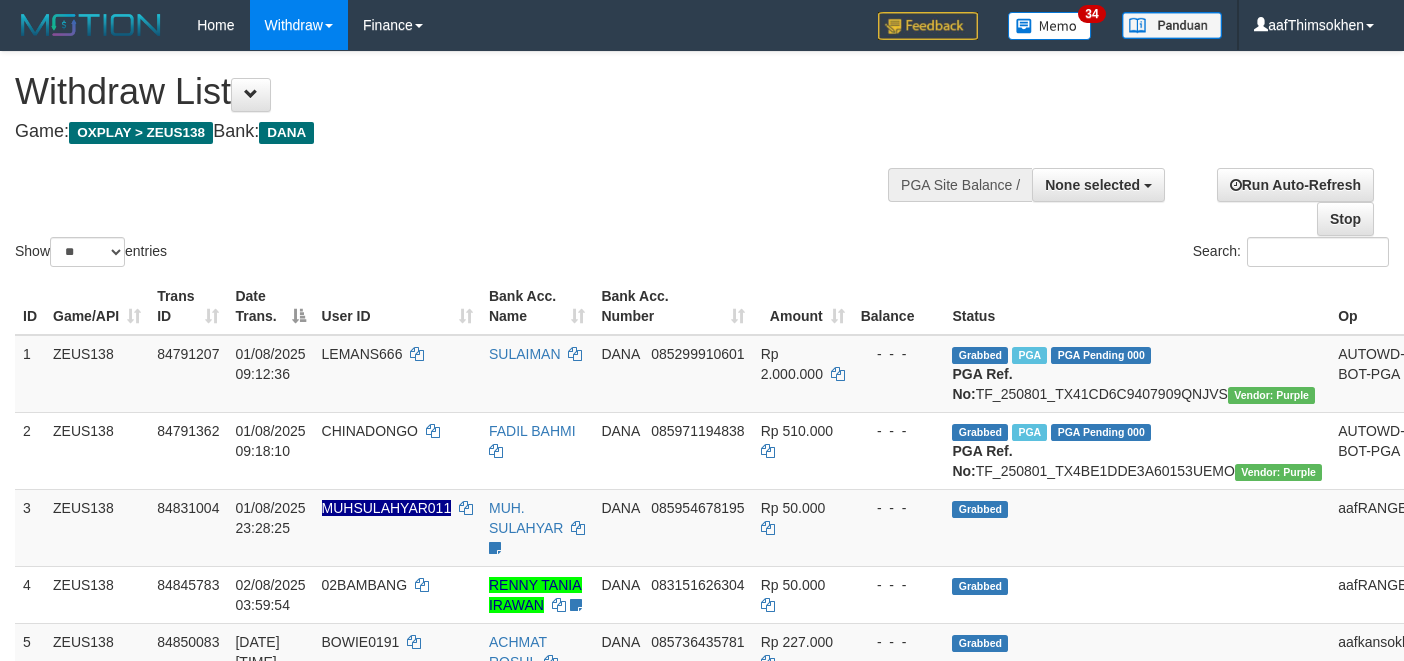 select 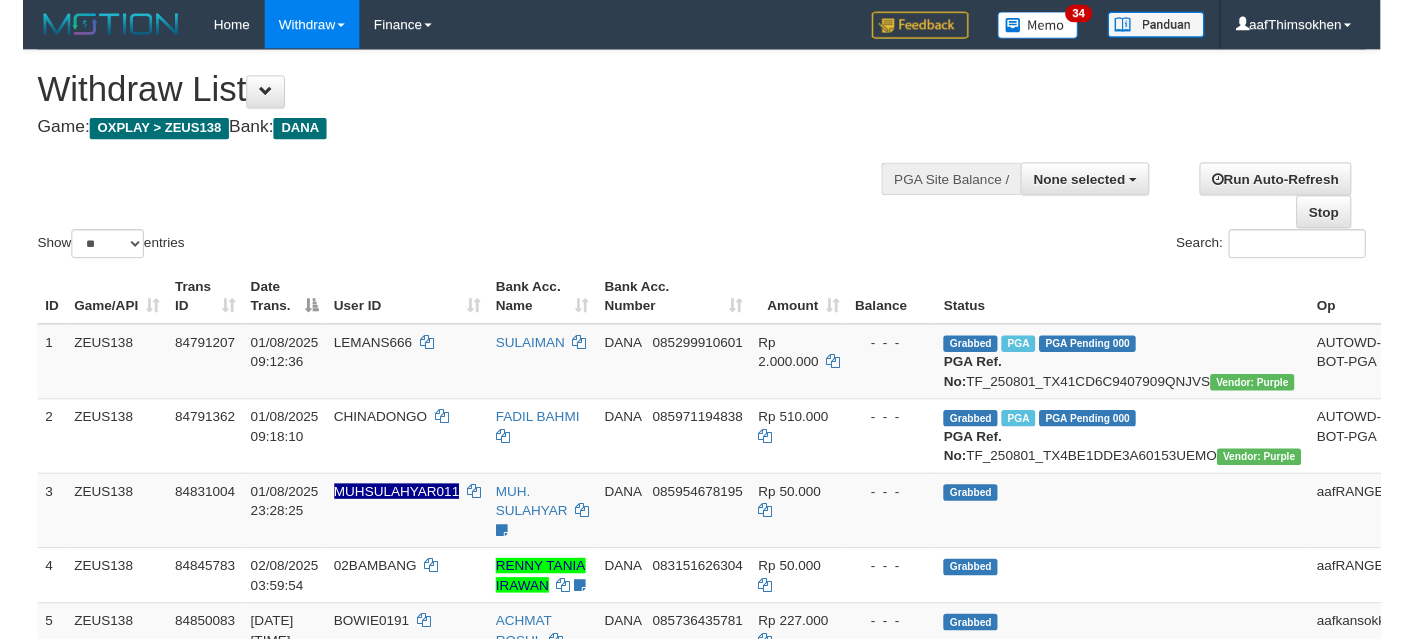 scroll, scrollTop: 337, scrollLeft: 0, axis: vertical 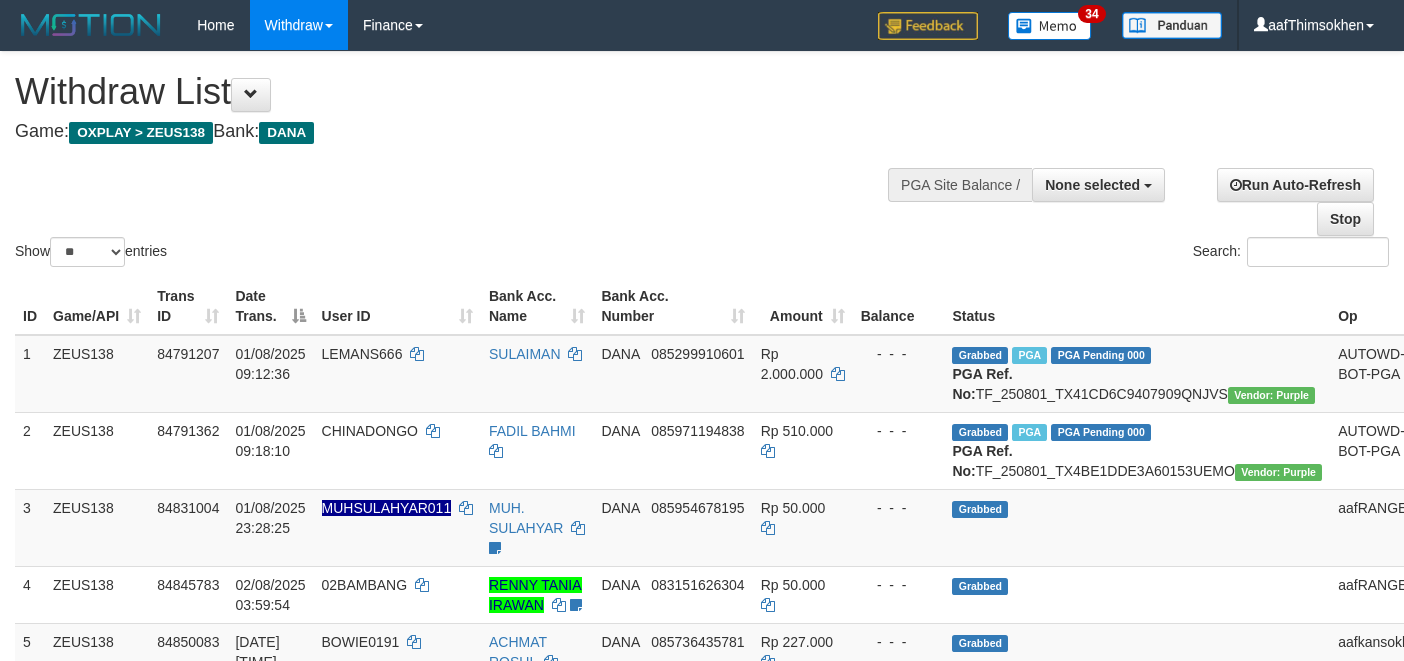 select 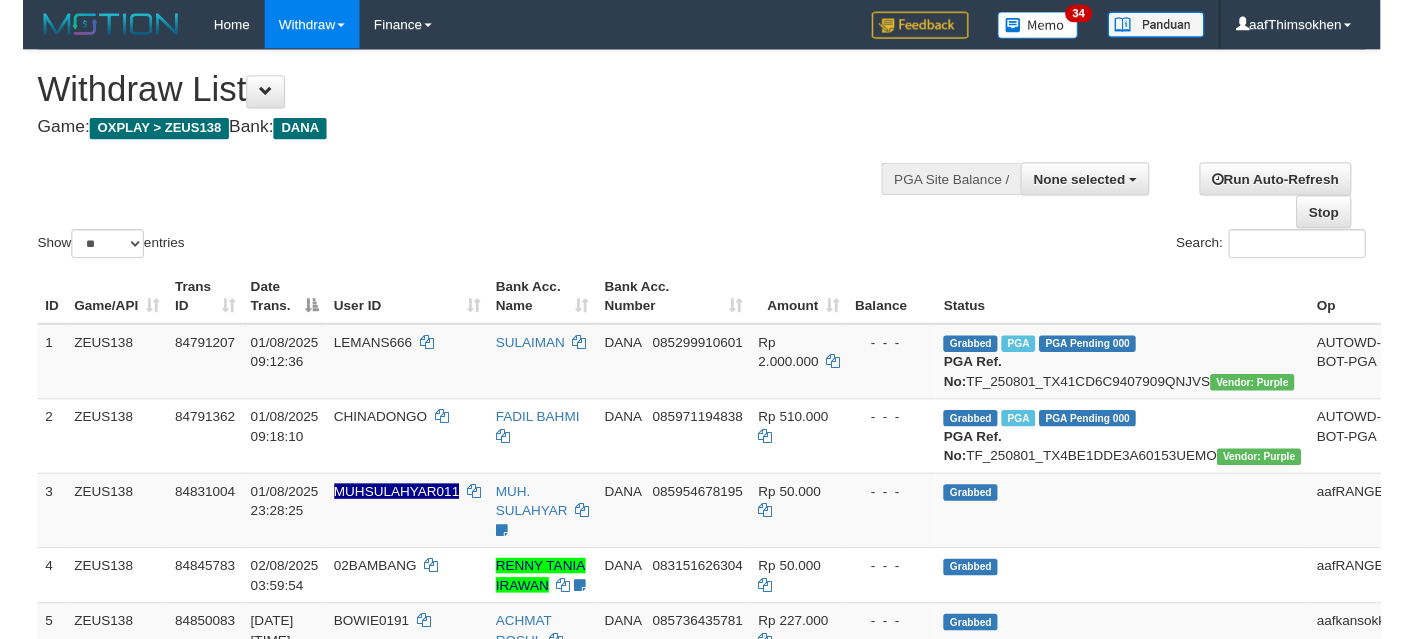 scroll, scrollTop: 337, scrollLeft: 0, axis: vertical 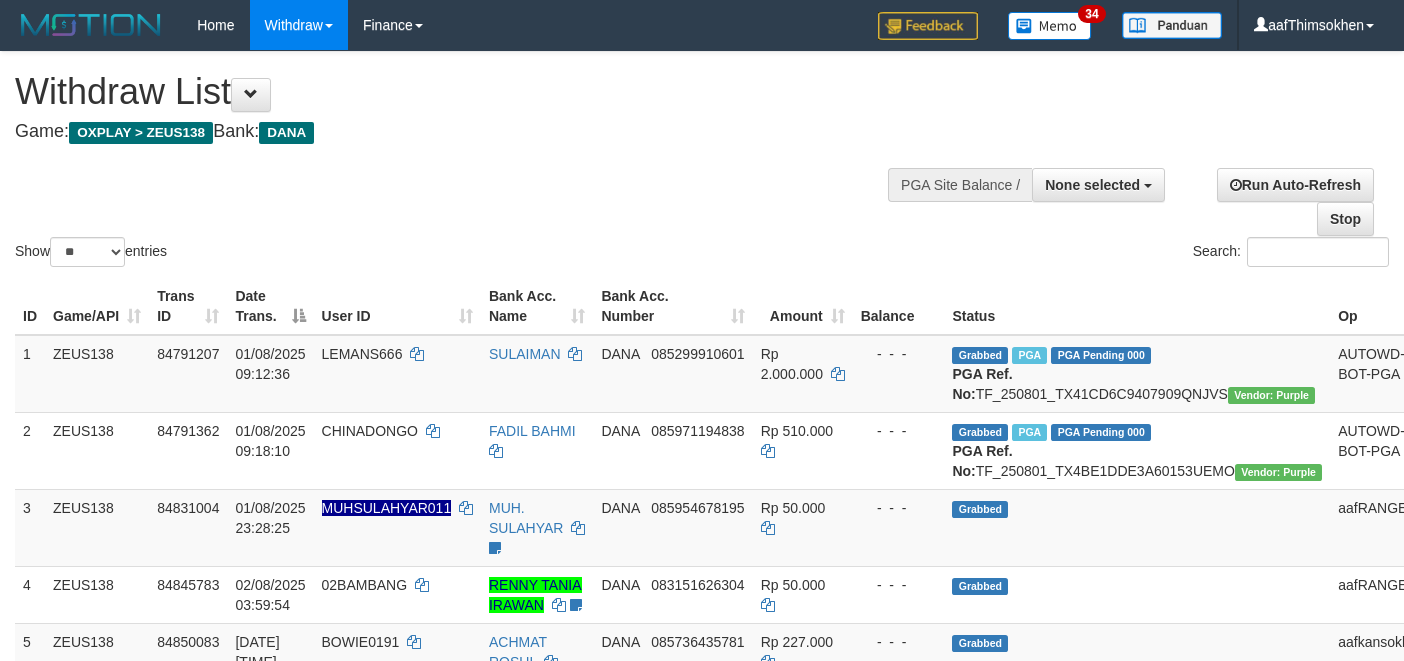 select 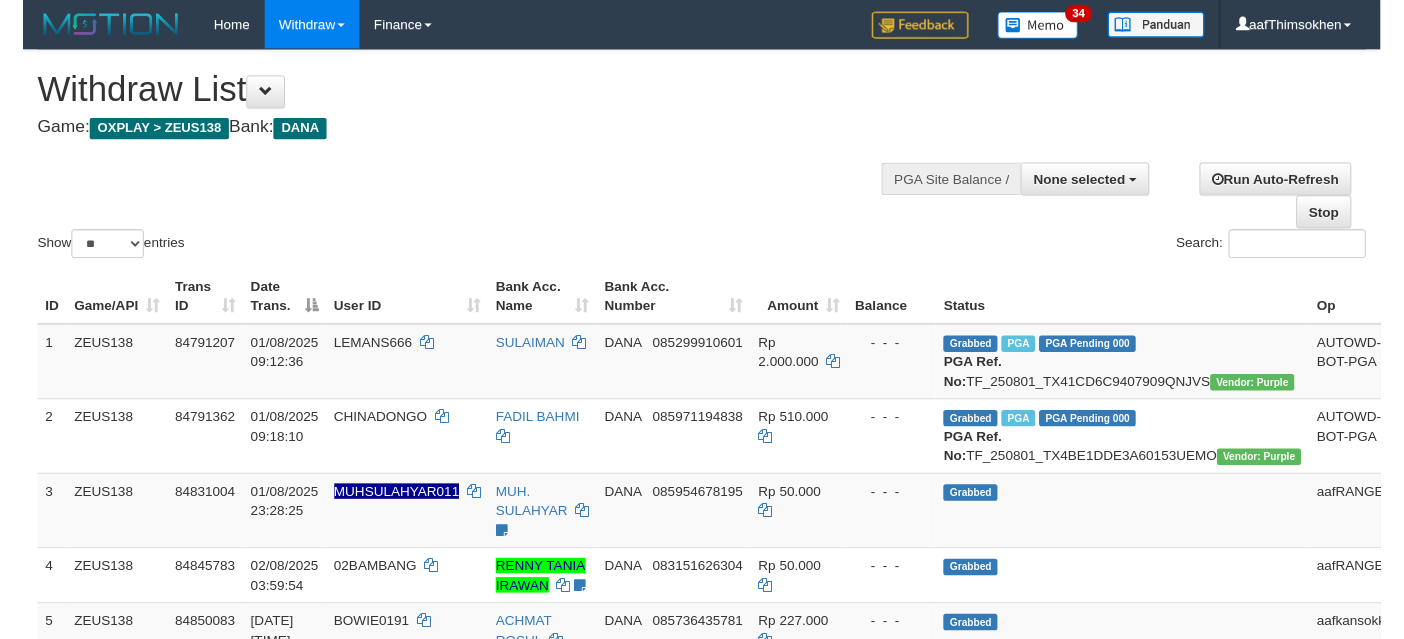 scroll, scrollTop: 337, scrollLeft: 0, axis: vertical 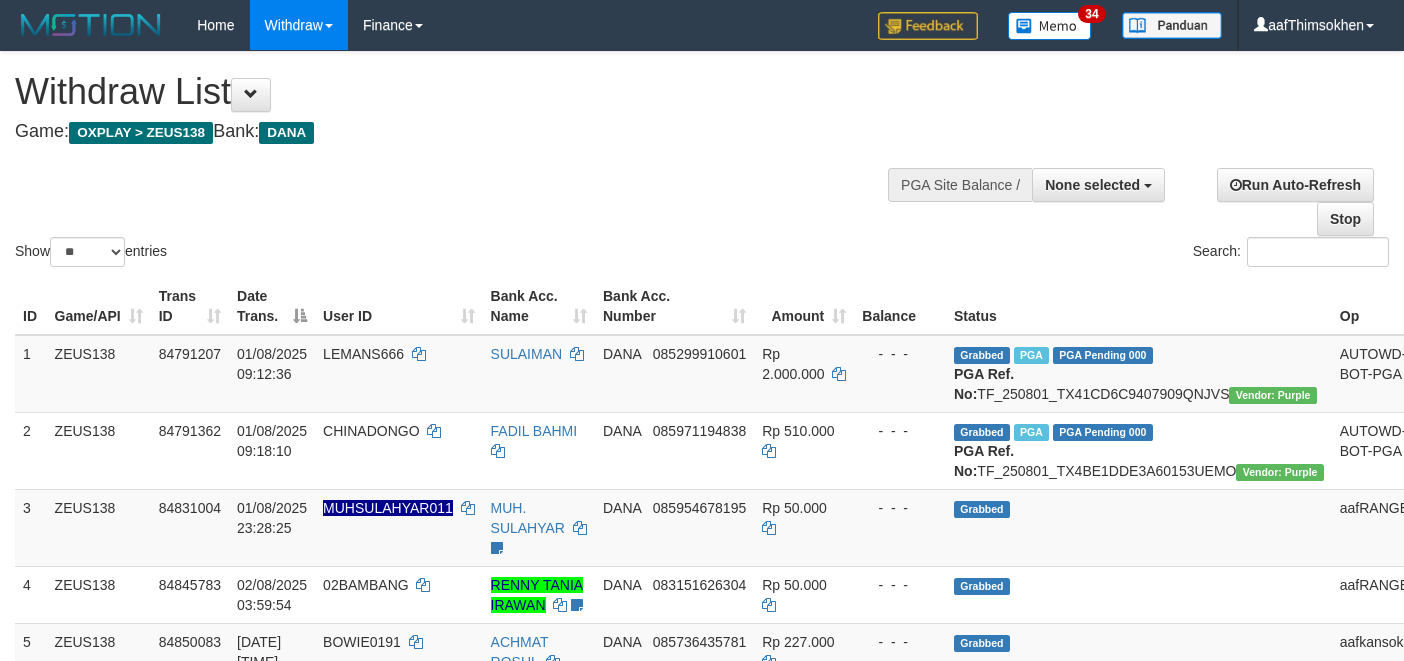 select 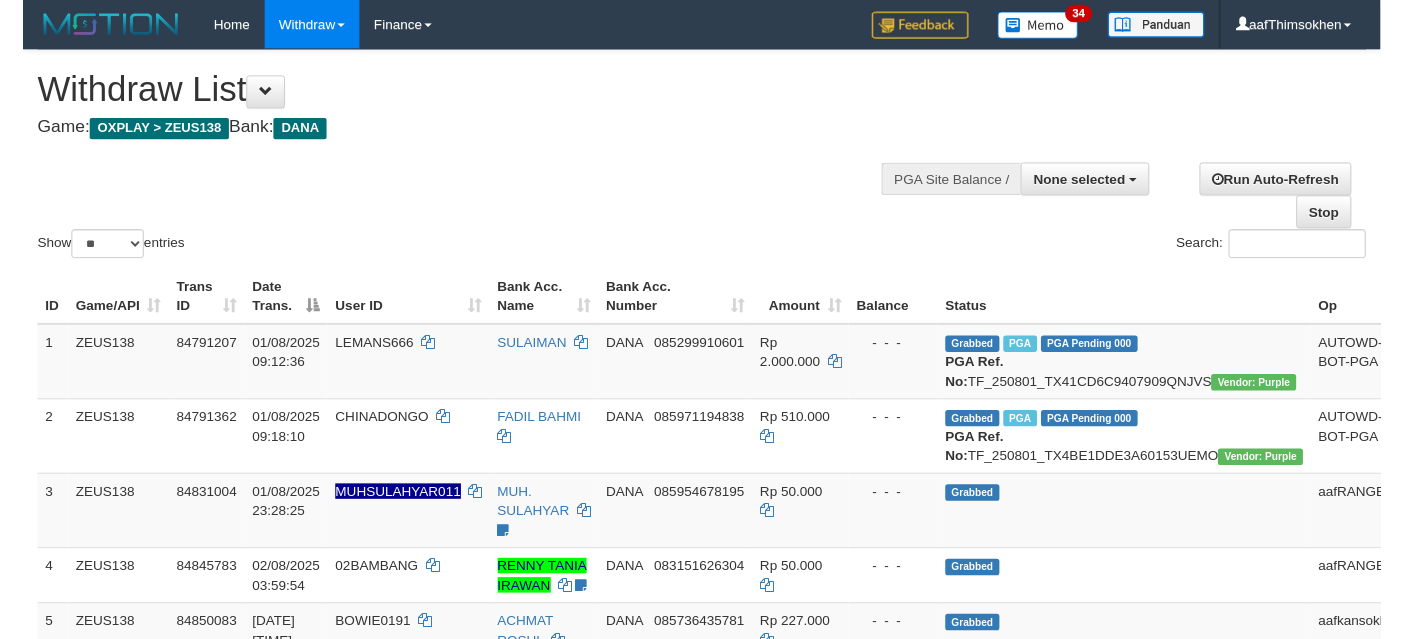 scroll, scrollTop: 337, scrollLeft: 0, axis: vertical 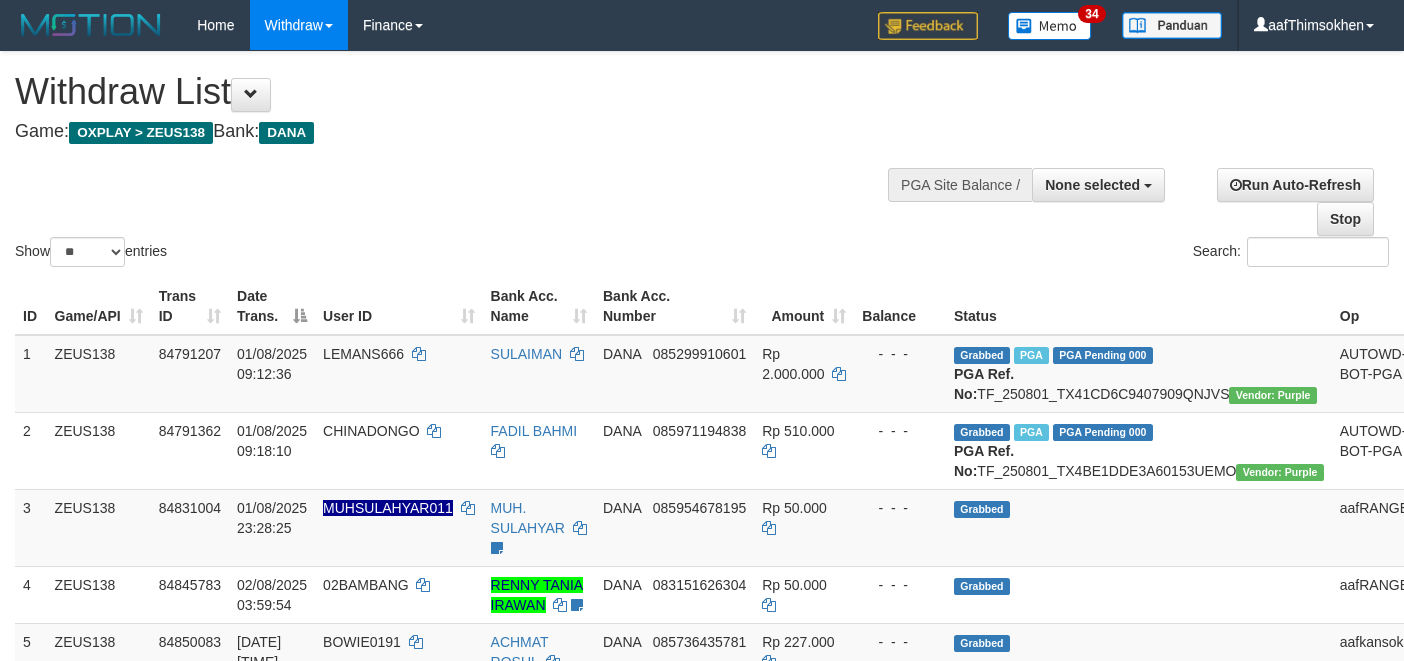 select 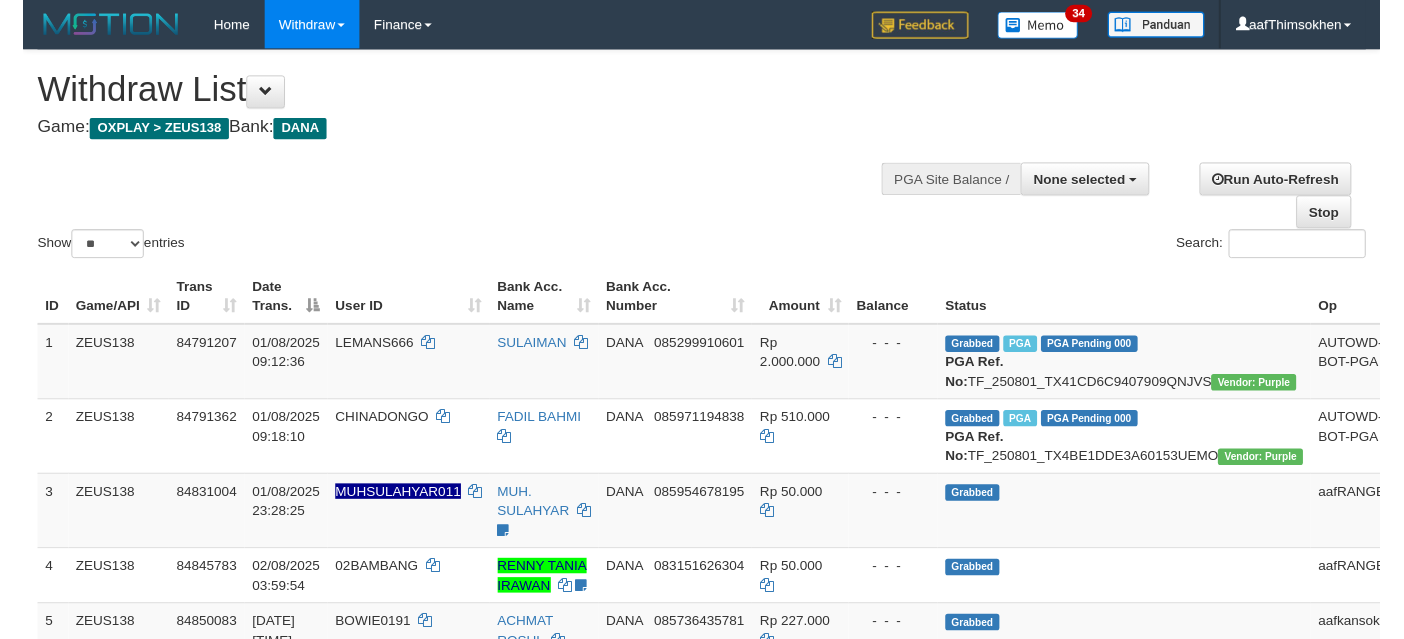 scroll, scrollTop: 337, scrollLeft: 0, axis: vertical 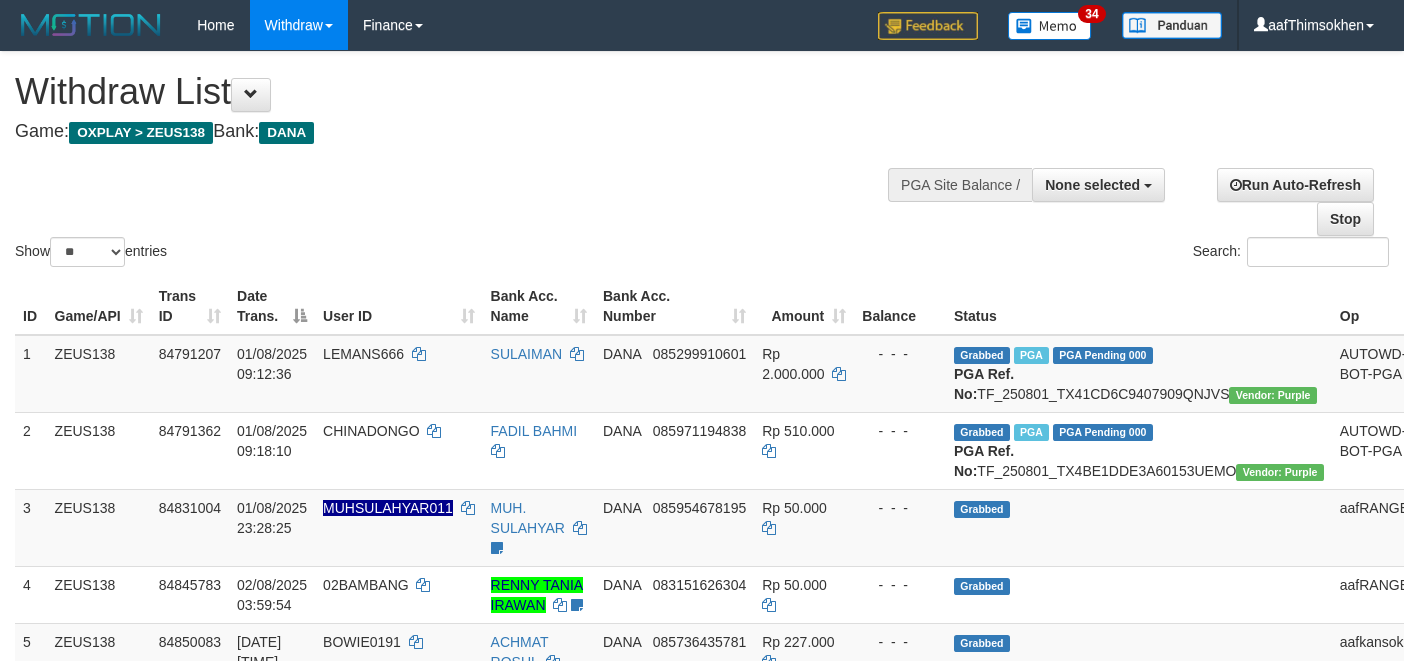 select 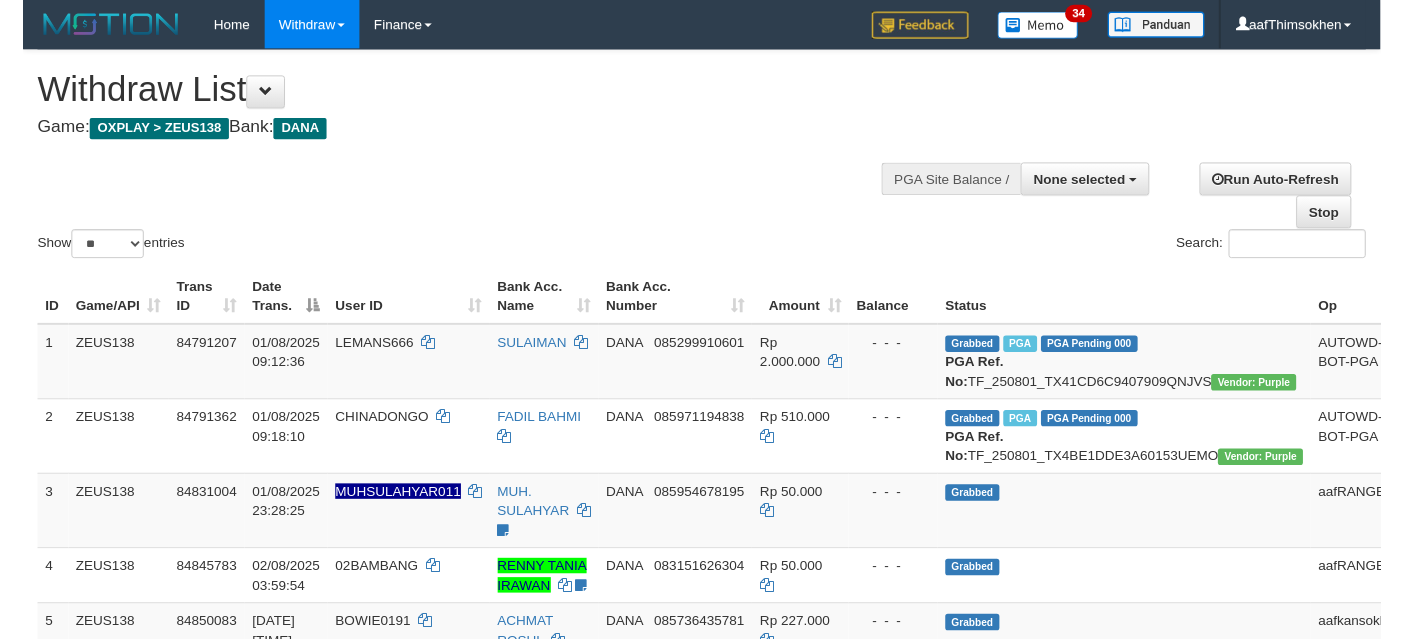 scroll, scrollTop: 337, scrollLeft: 0, axis: vertical 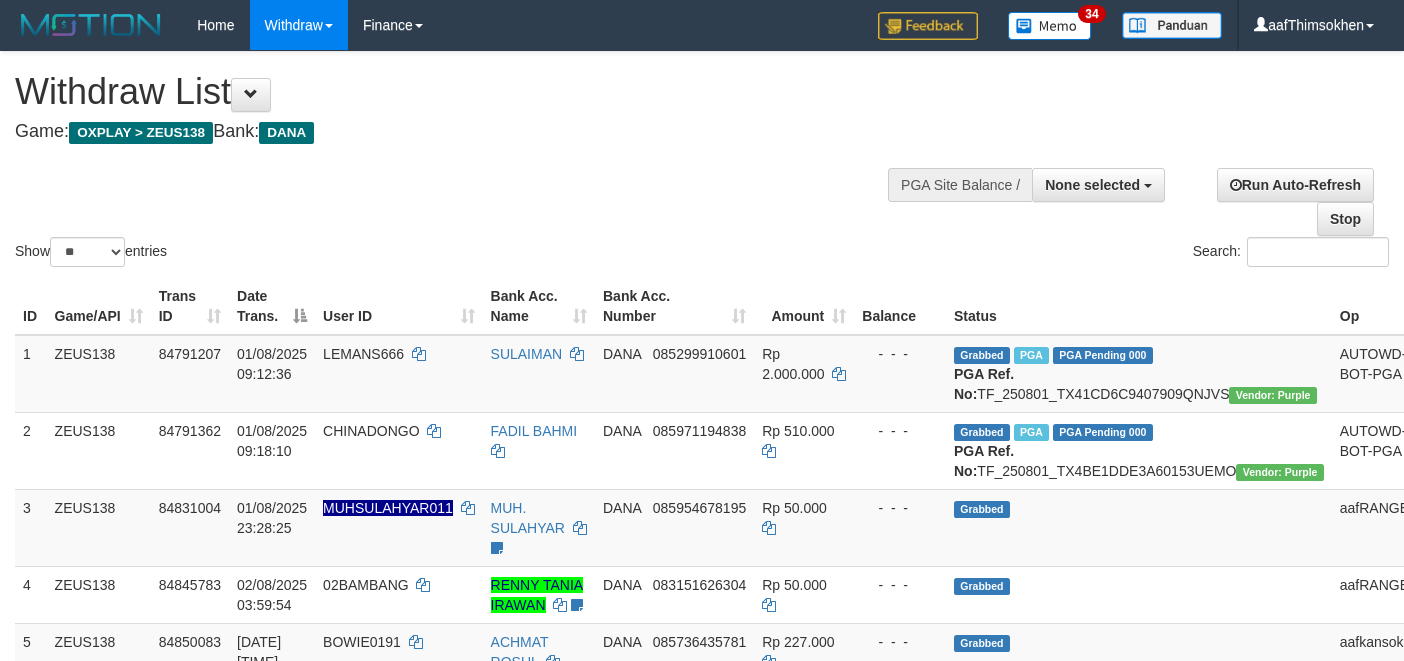 select 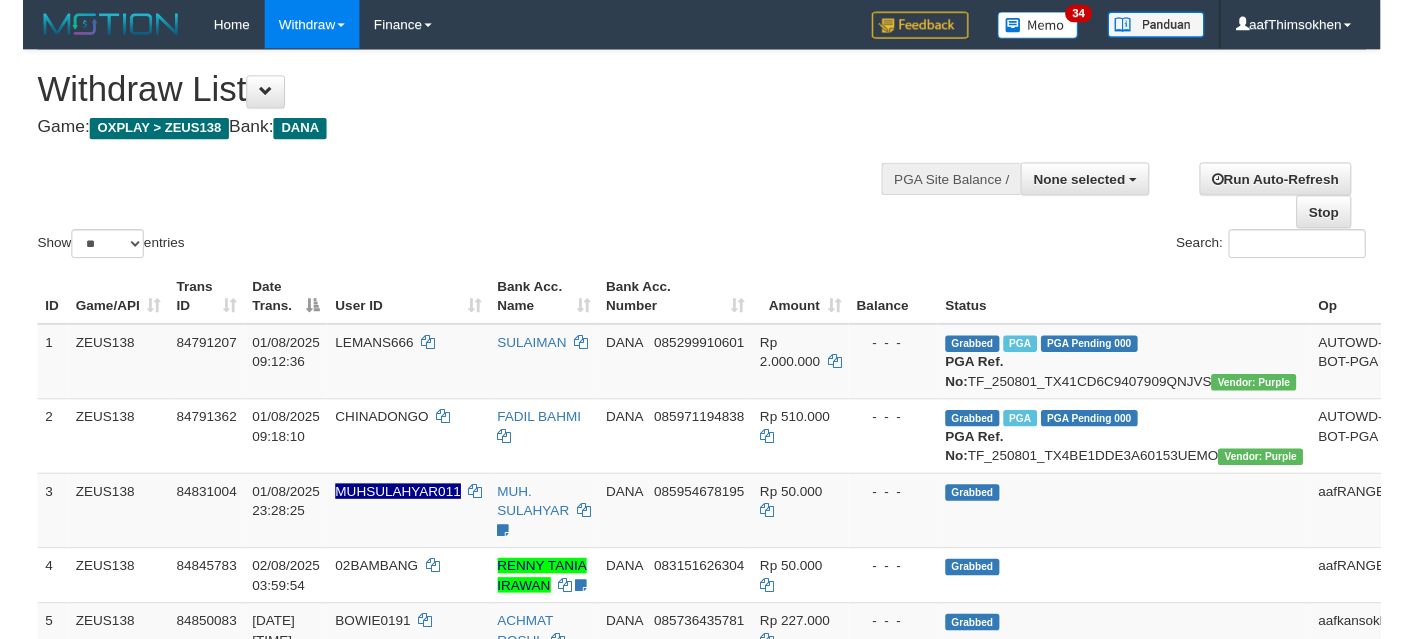 scroll, scrollTop: 337, scrollLeft: 0, axis: vertical 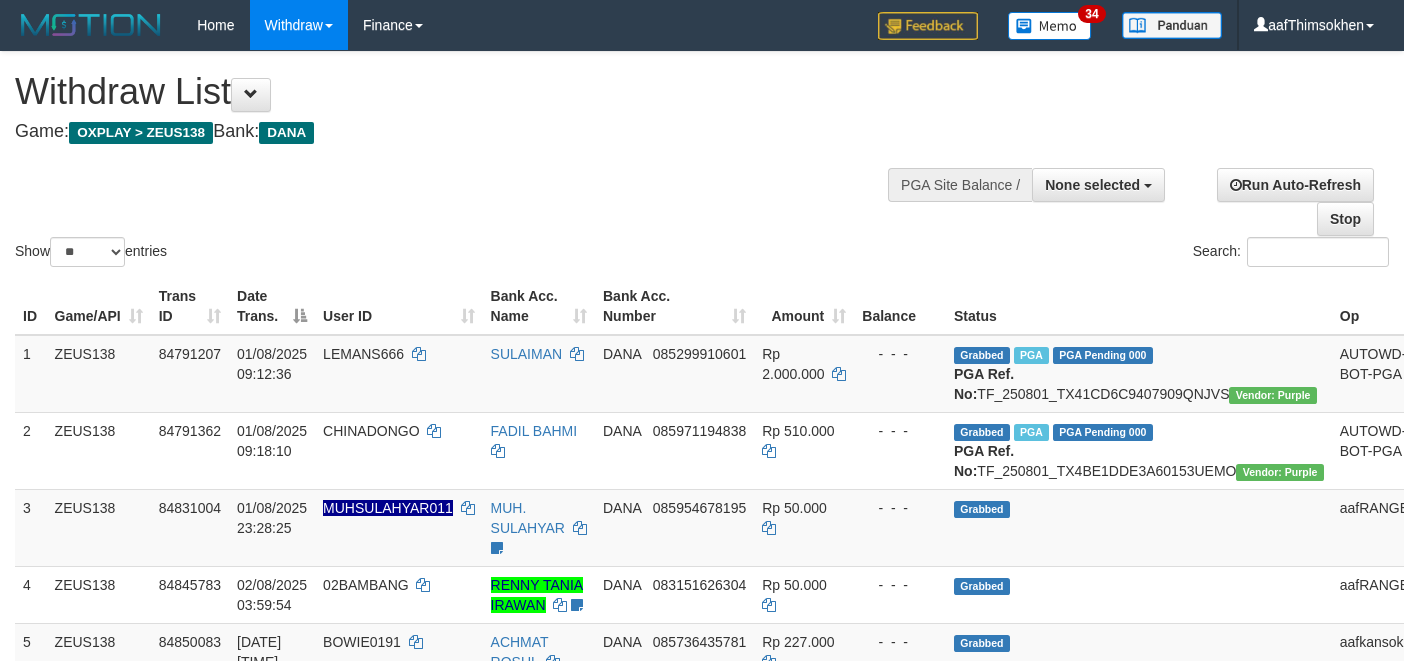 select 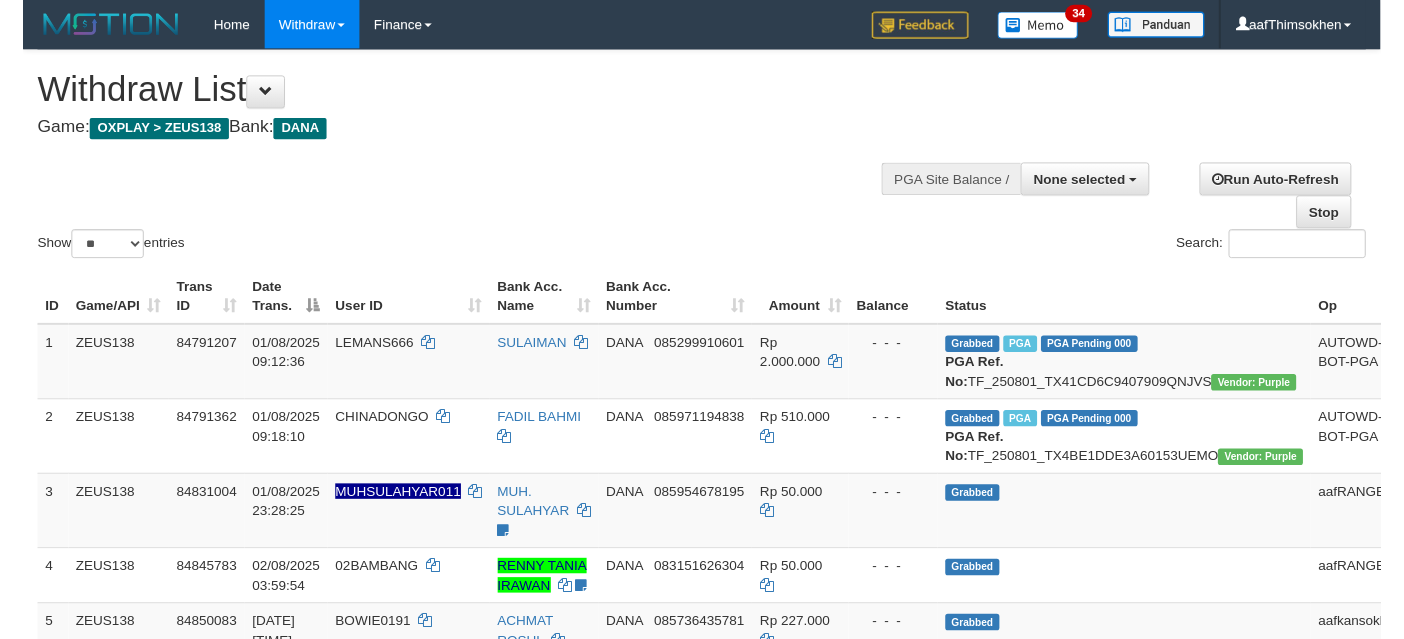 scroll, scrollTop: 337, scrollLeft: 0, axis: vertical 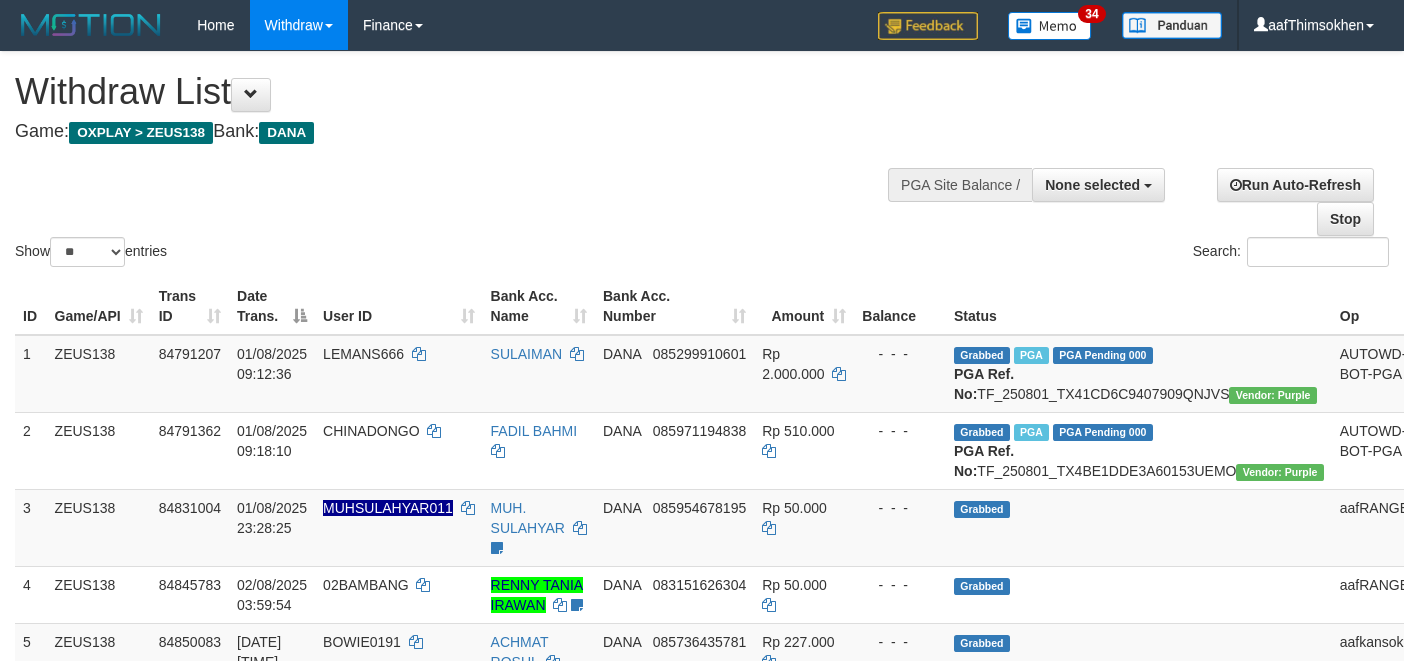 select 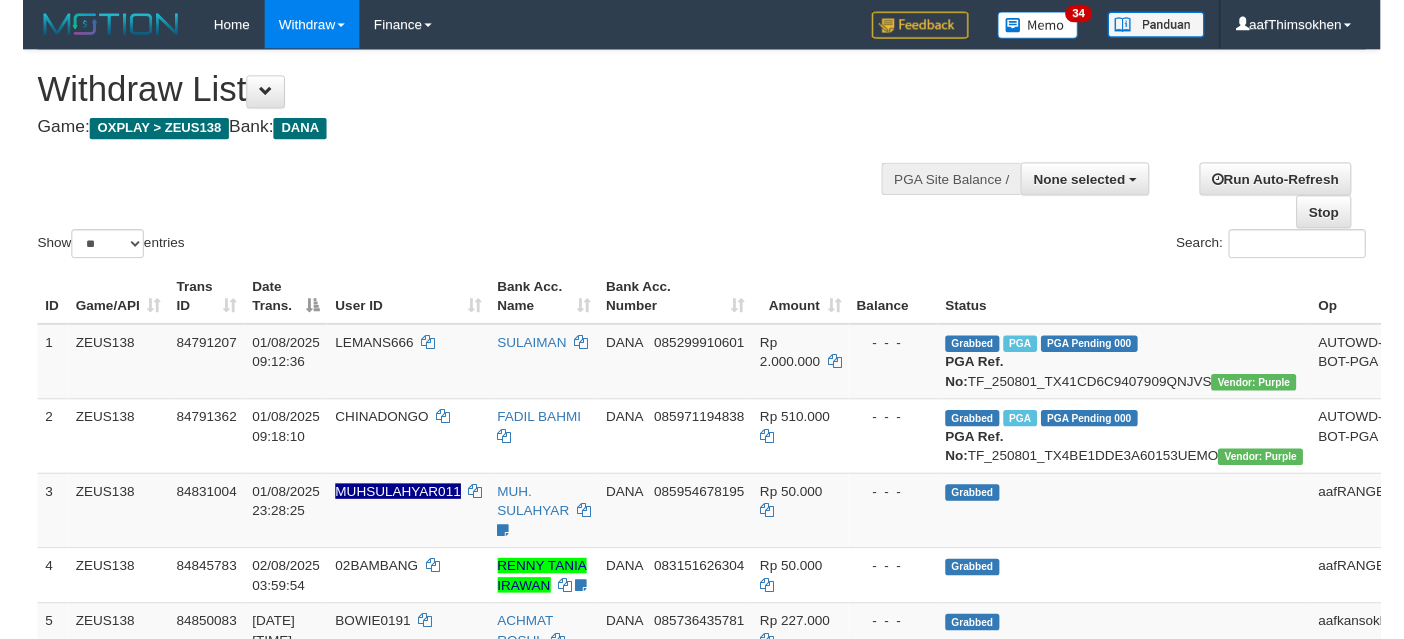 scroll, scrollTop: 337, scrollLeft: 0, axis: vertical 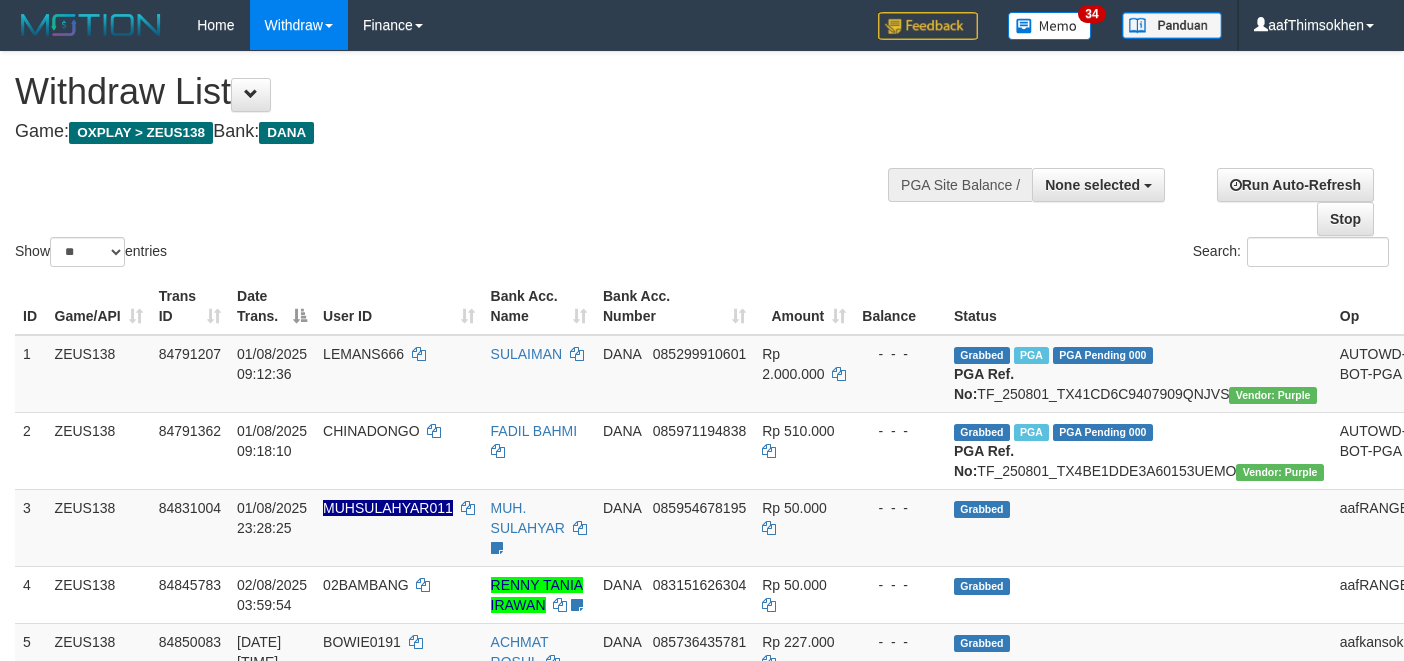 select 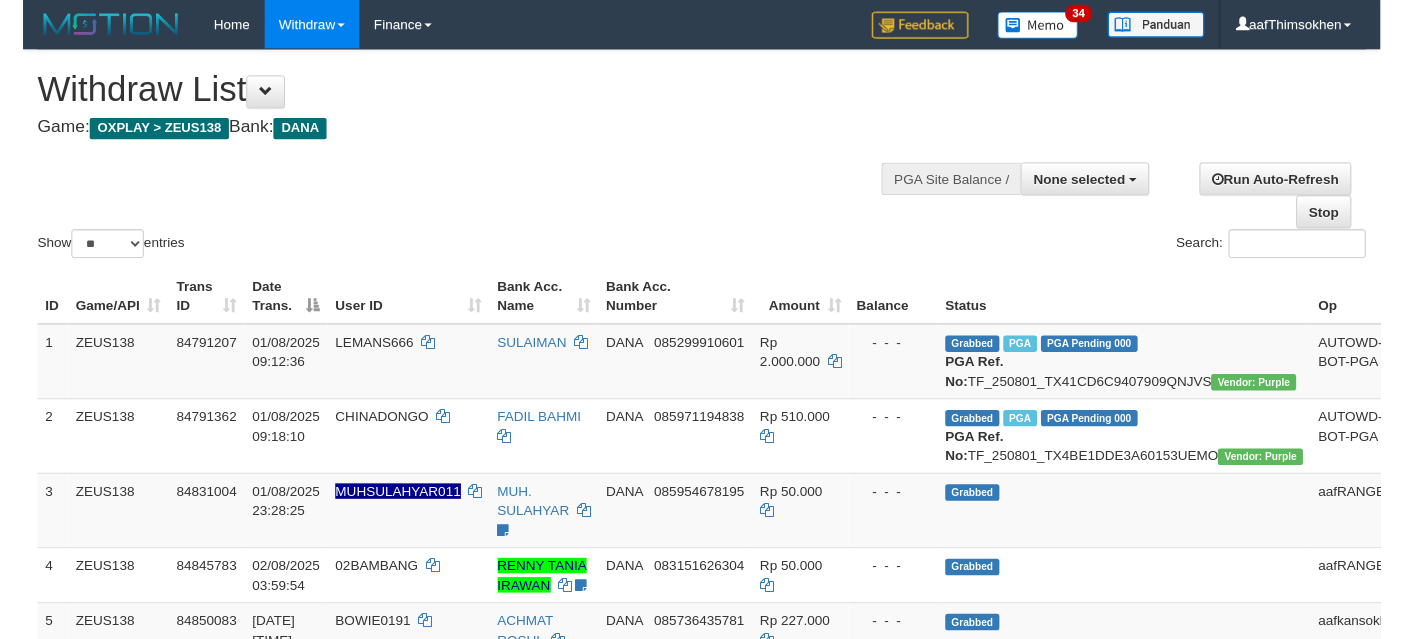 scroll, scrollTop: 337, scrollLeft: 0, axis: vertical 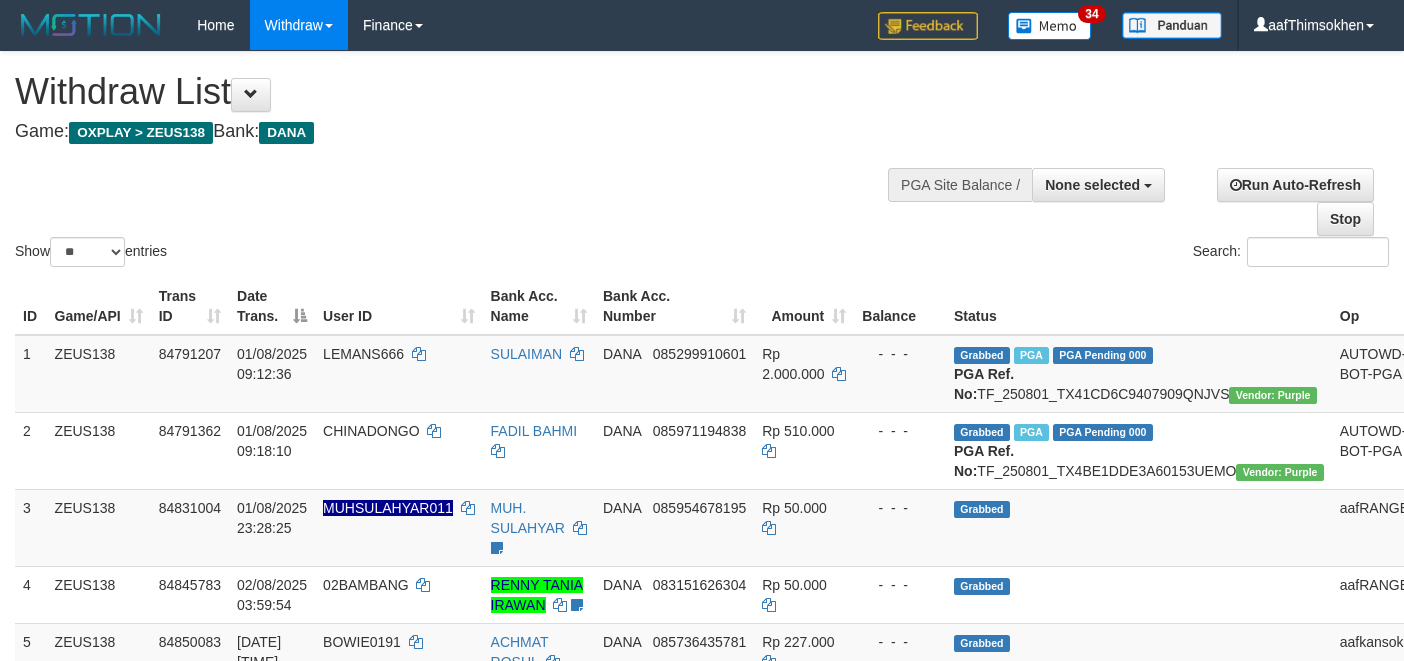 select 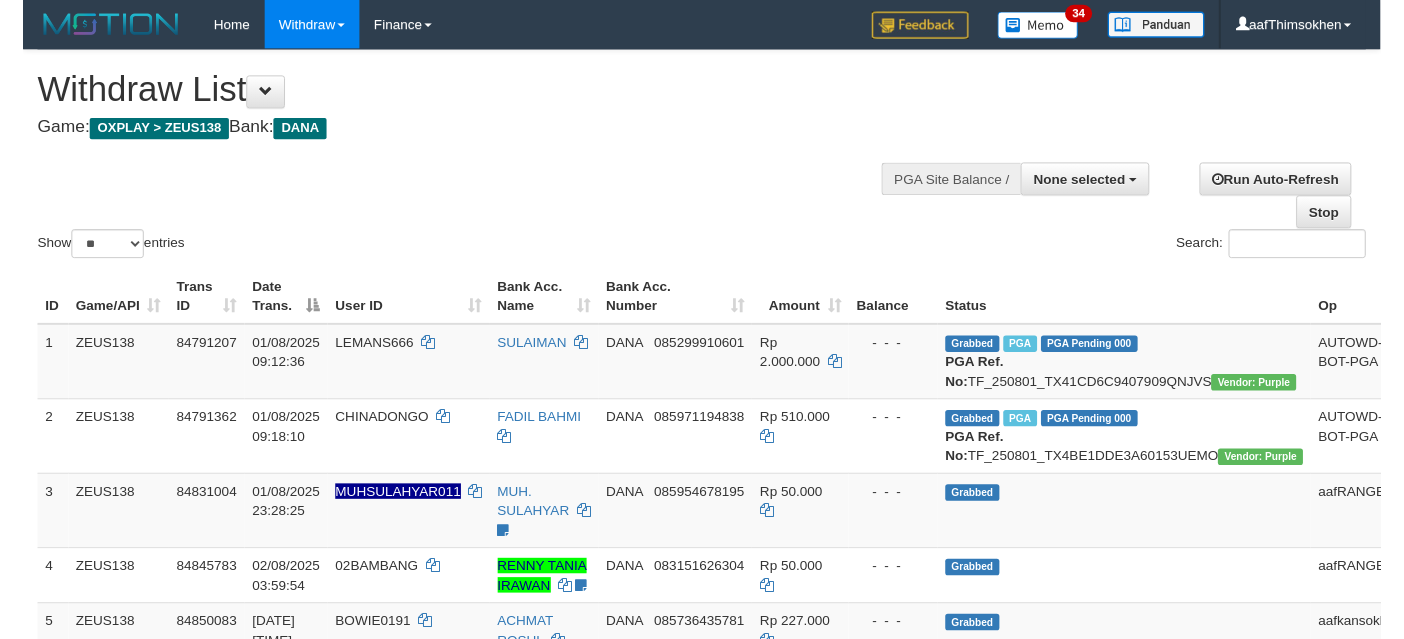 scroll, scrollTop: 337, scrollLeft: 0, axis: vertical 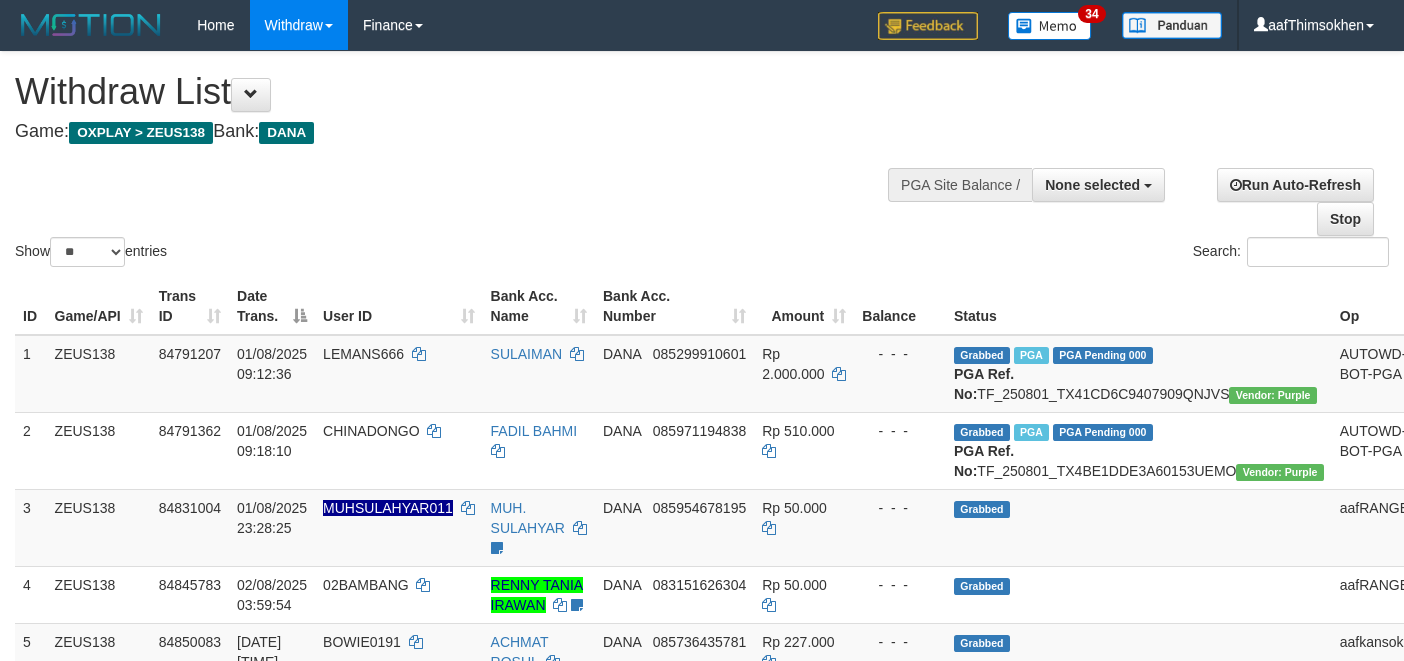 select 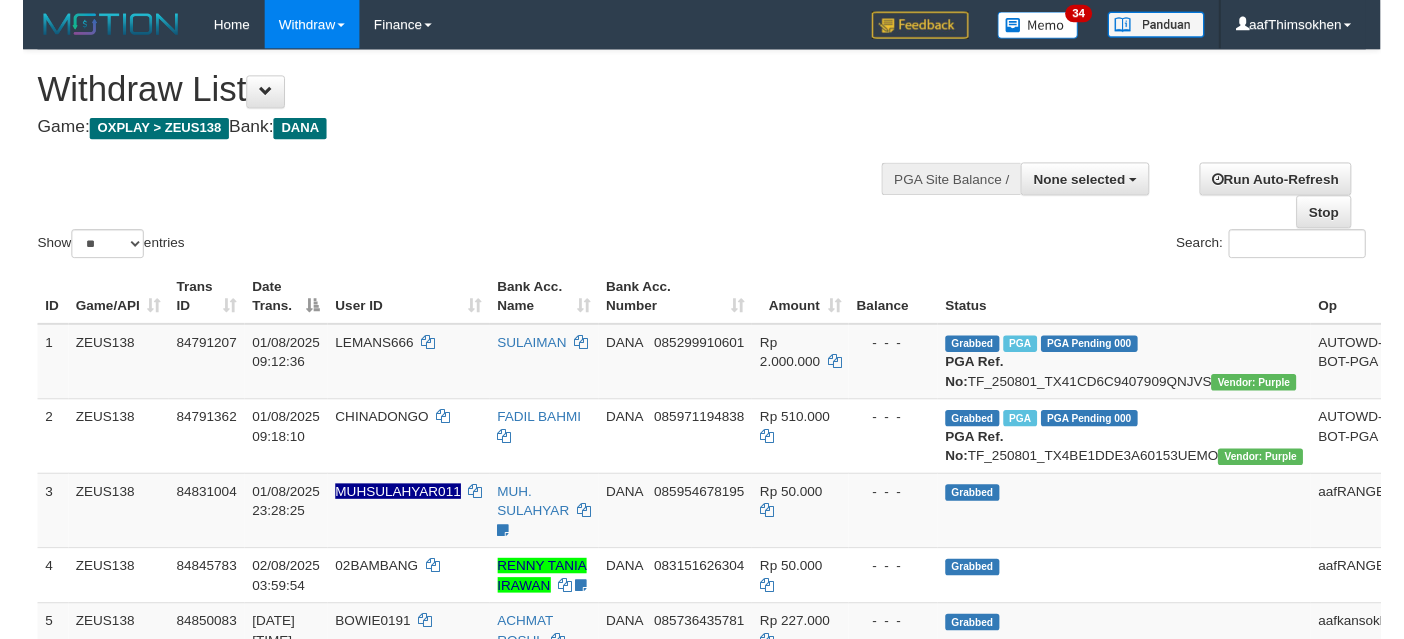 scroll, scrollTop: 337, scrollLeft: 0, axis: vertical 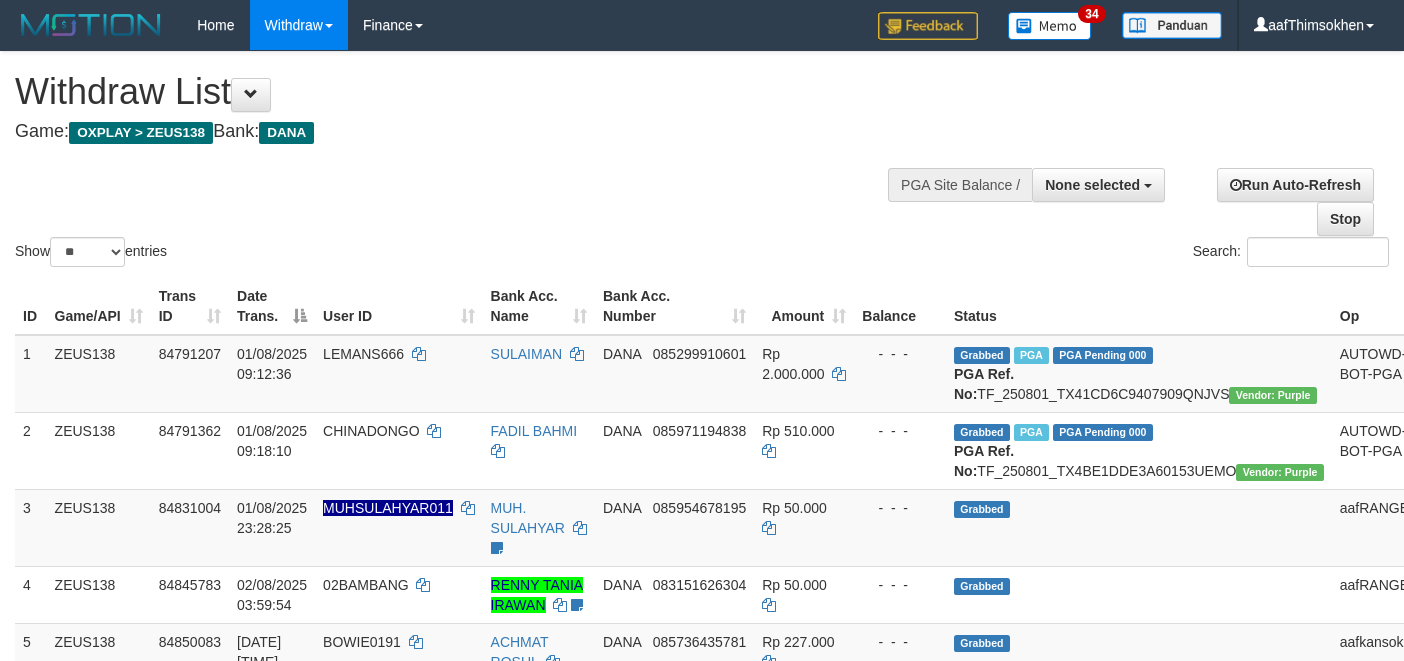 select 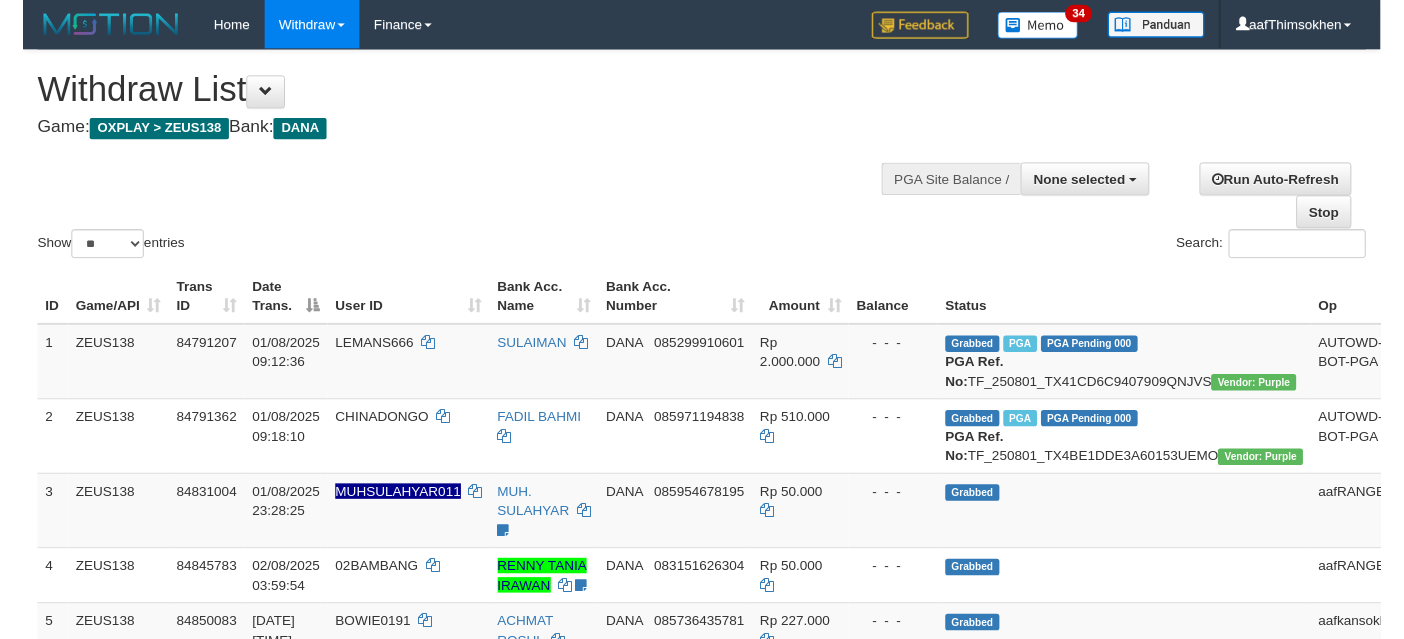 scroll, scrollTop: 337, scrollLeft: 0, axis: vertical 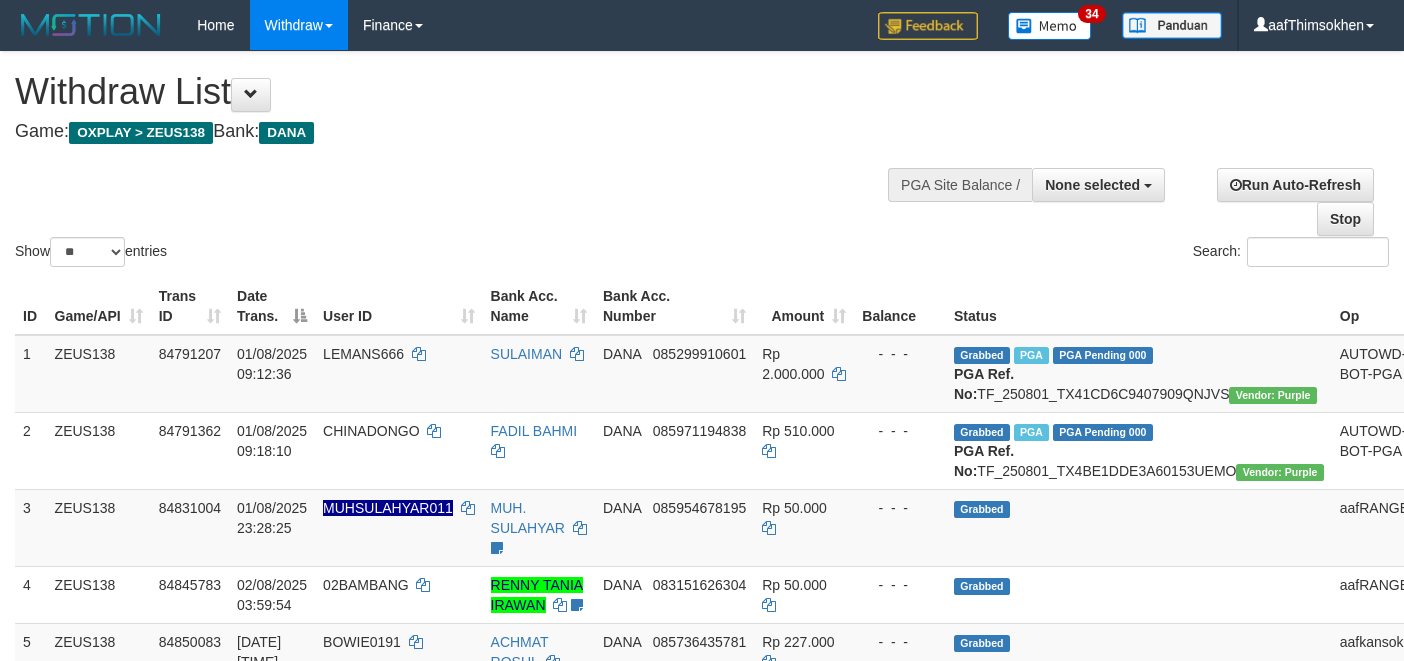select 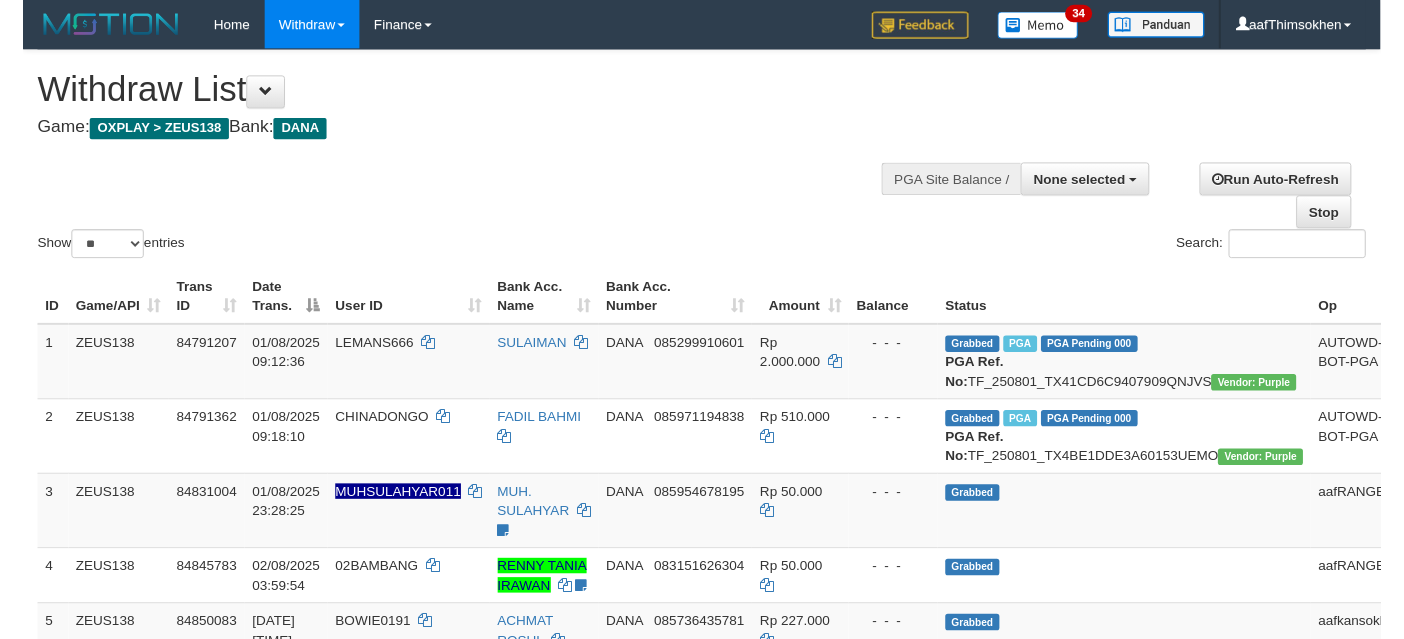 scroll, scrollTop: 337, scrollLeft: 0, axis: vertical 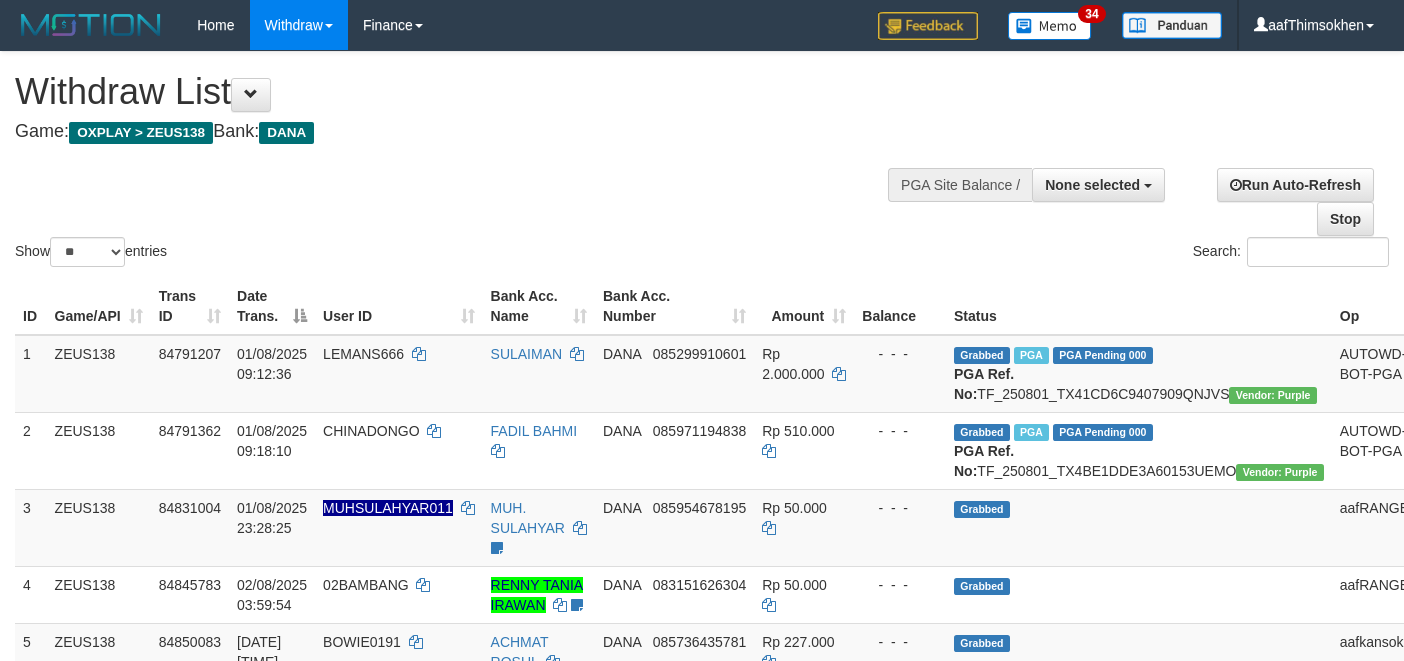select 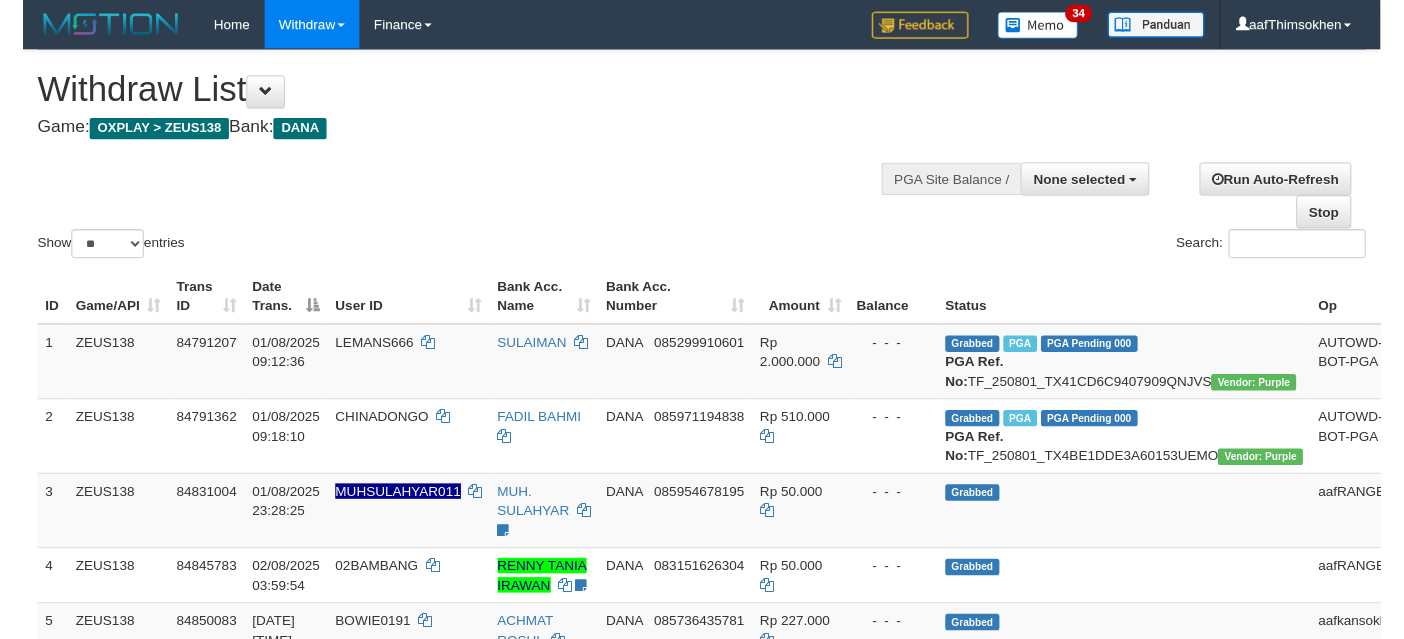 scroll, scrollTop: 337, scrollLeft: 0, axis: vertical 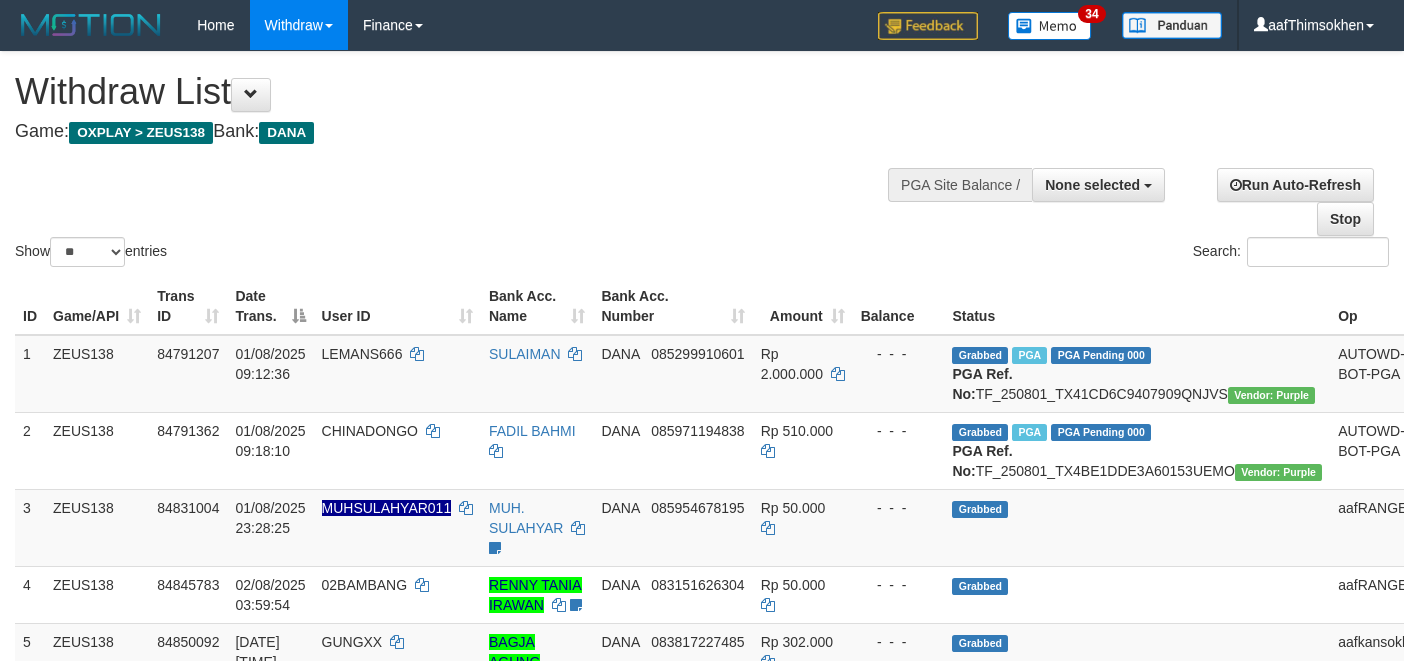 select 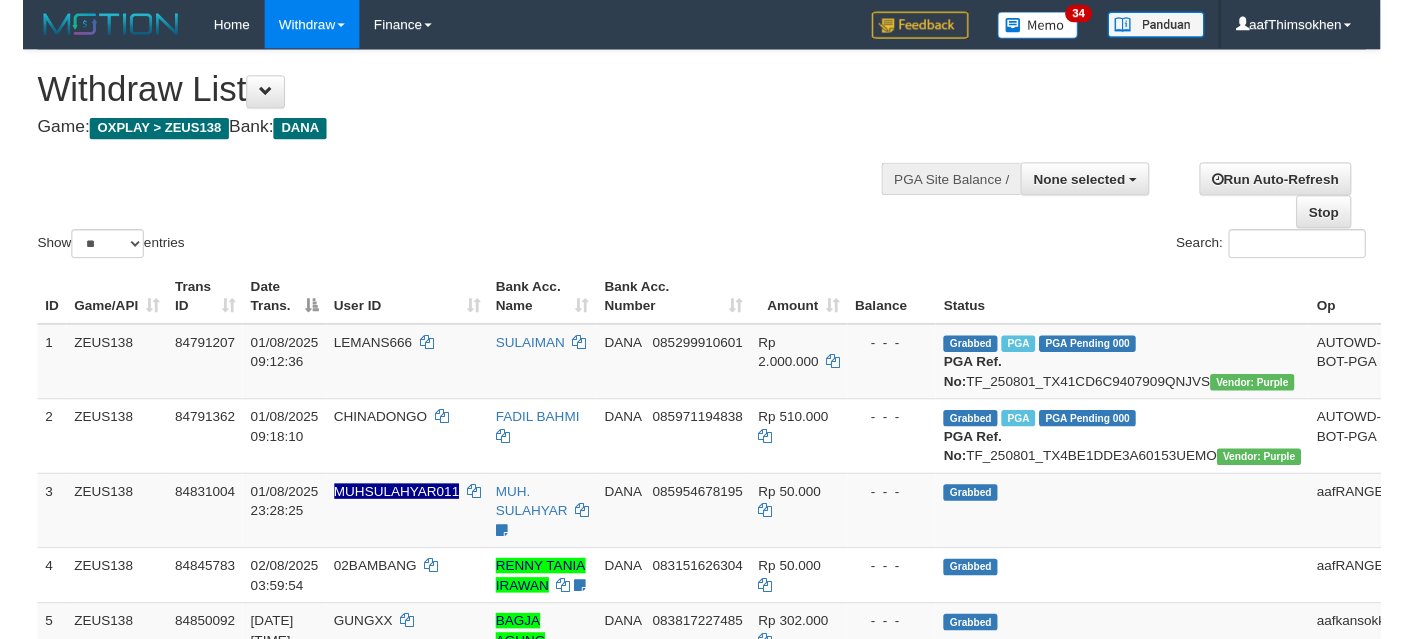 scroll, scrollTop: 337, scrollLeft: 0, axis: vertical 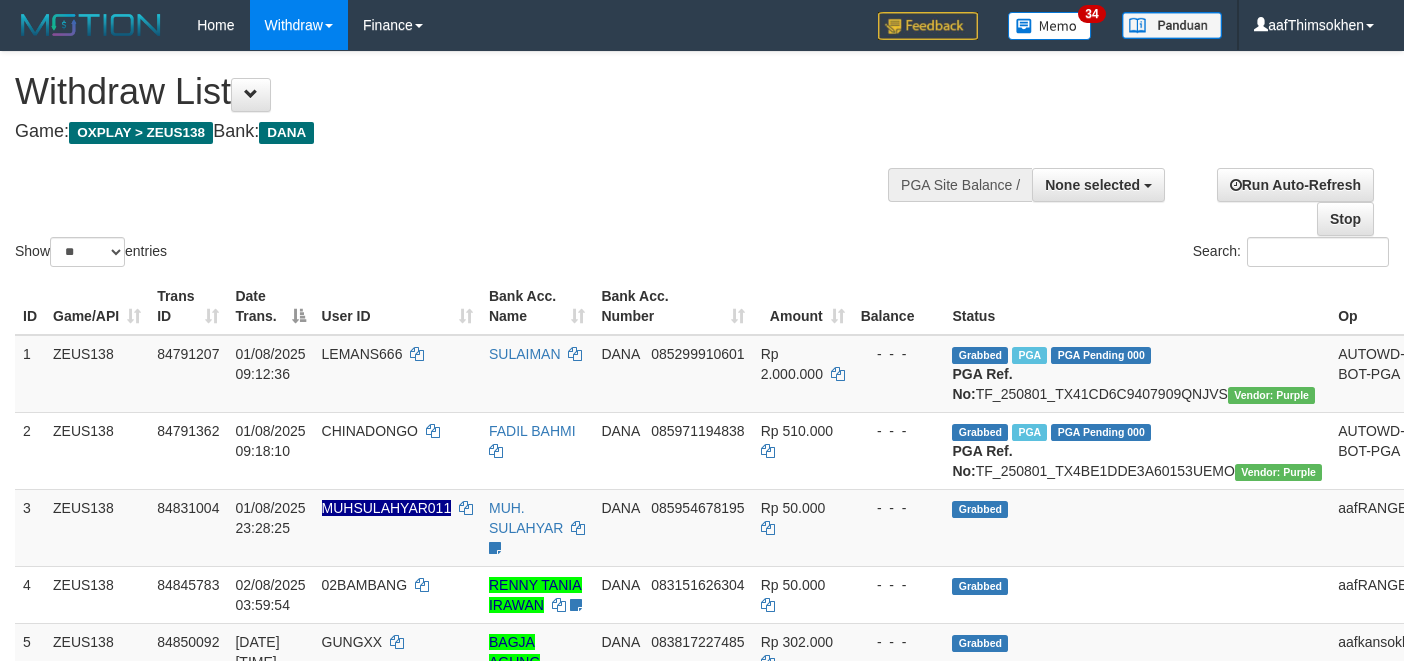 select 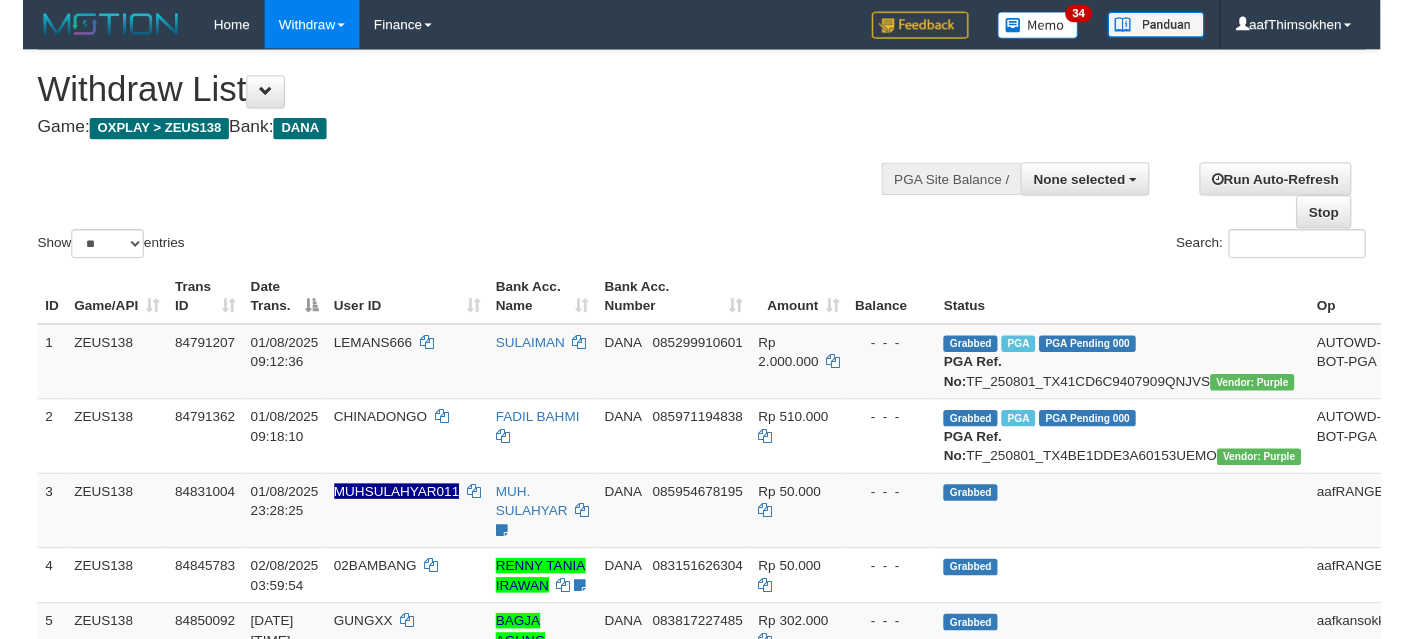 scroll, scrollTop: 337, scrollLeft: 0, axis: vertical 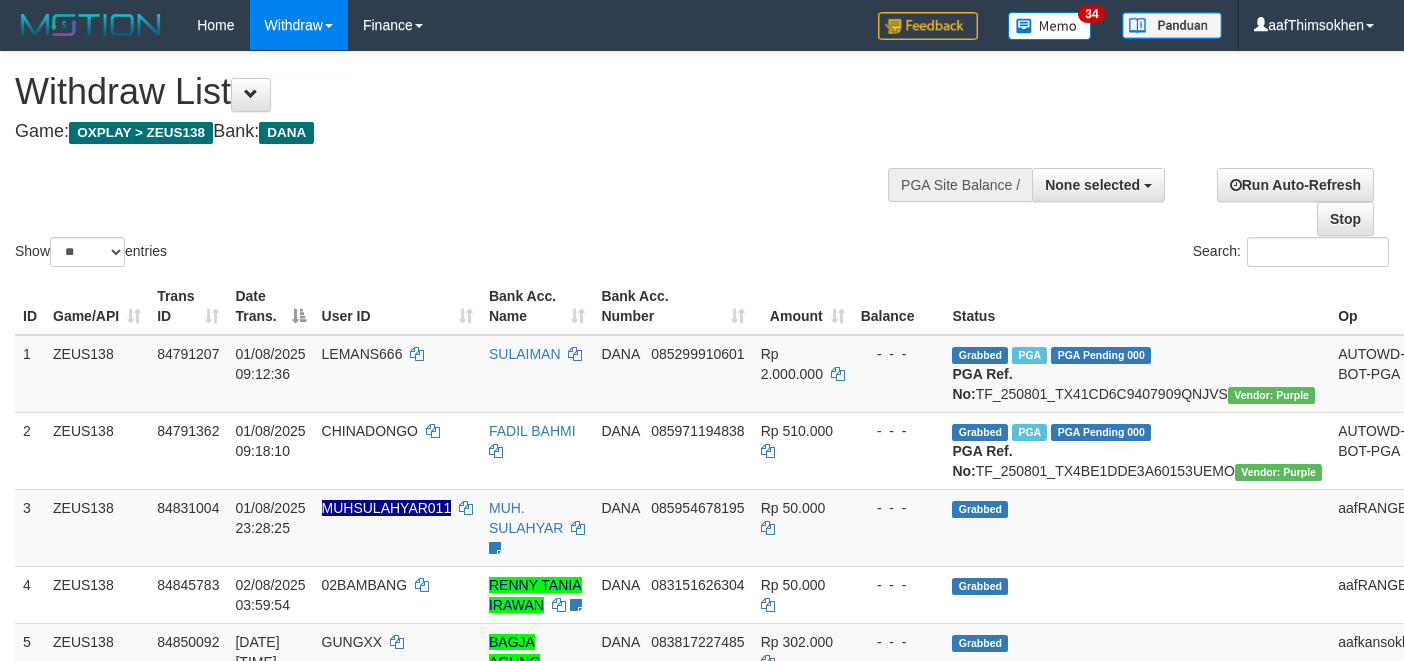 select 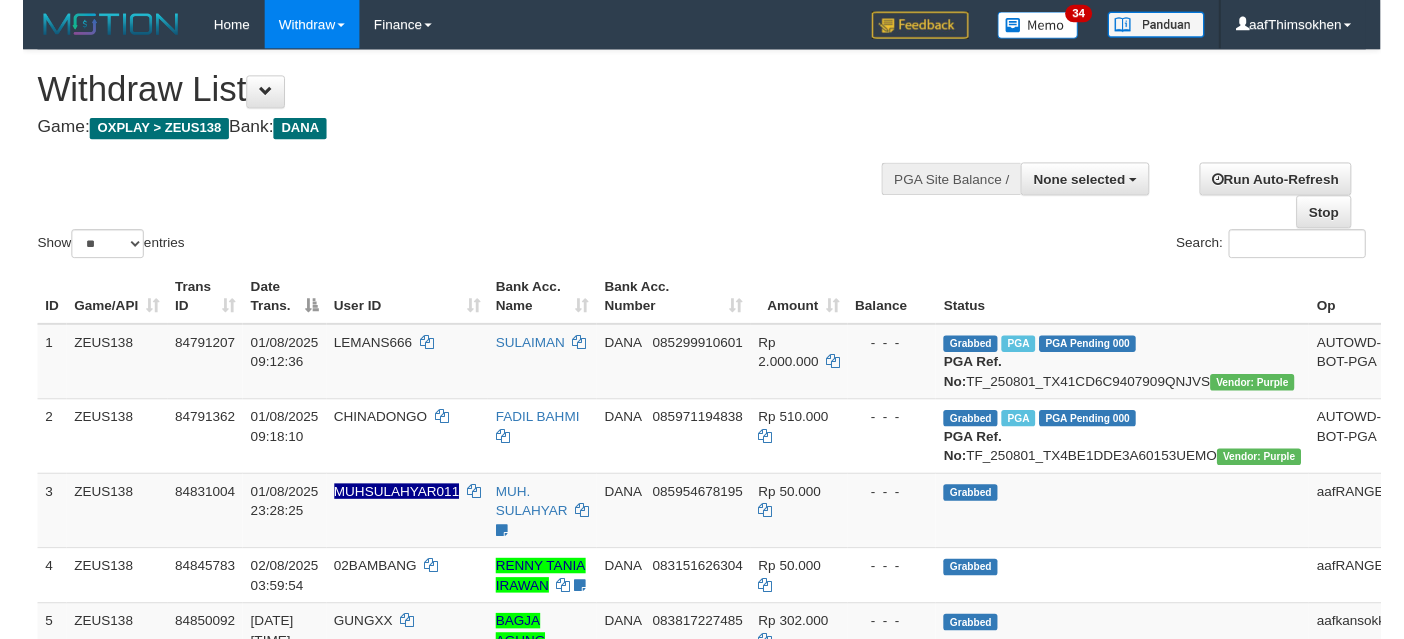 scroll, scrollTop: 337, scrollLeft: 0, axis: vertical 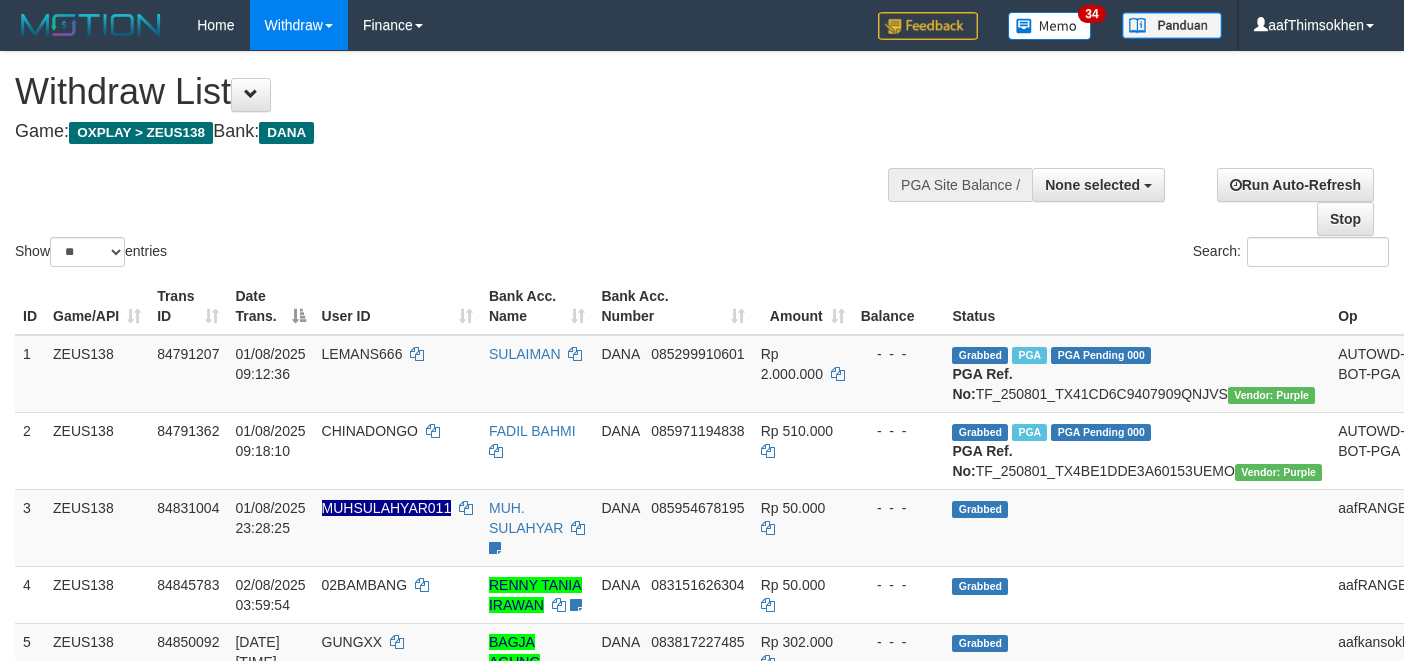select 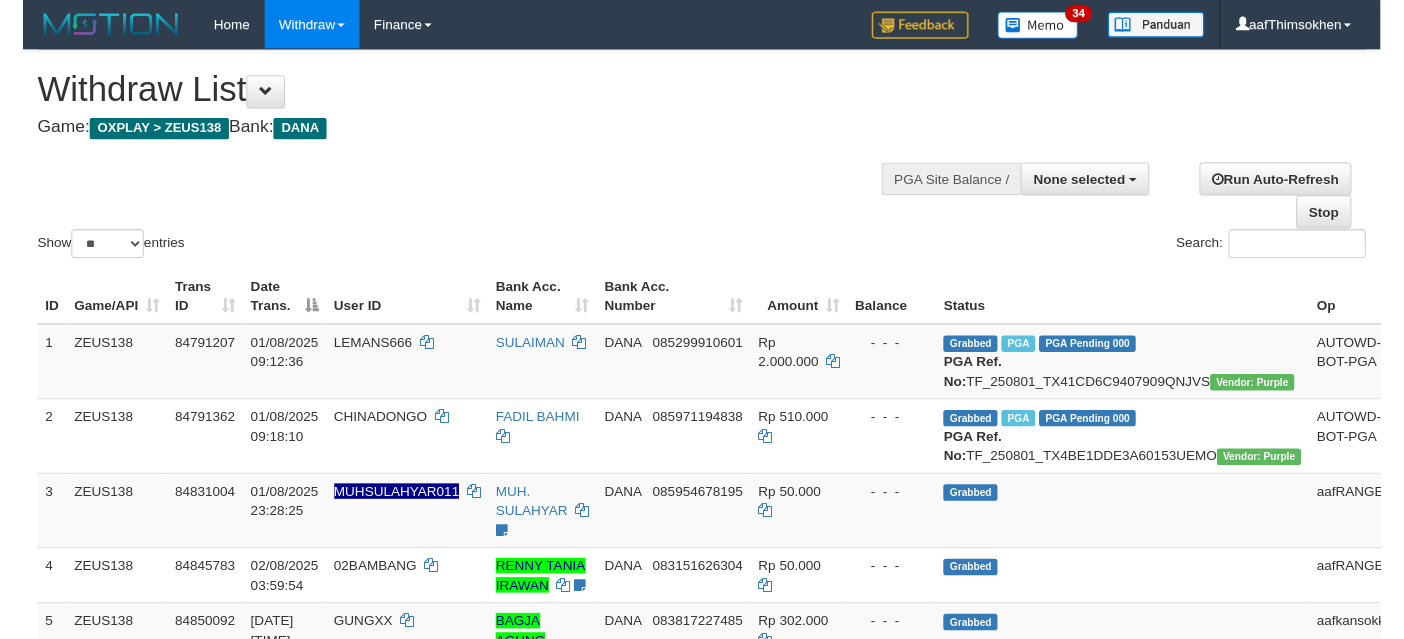 scroll, scrollTop: 337, scrollLeft: 0, axis: vertical 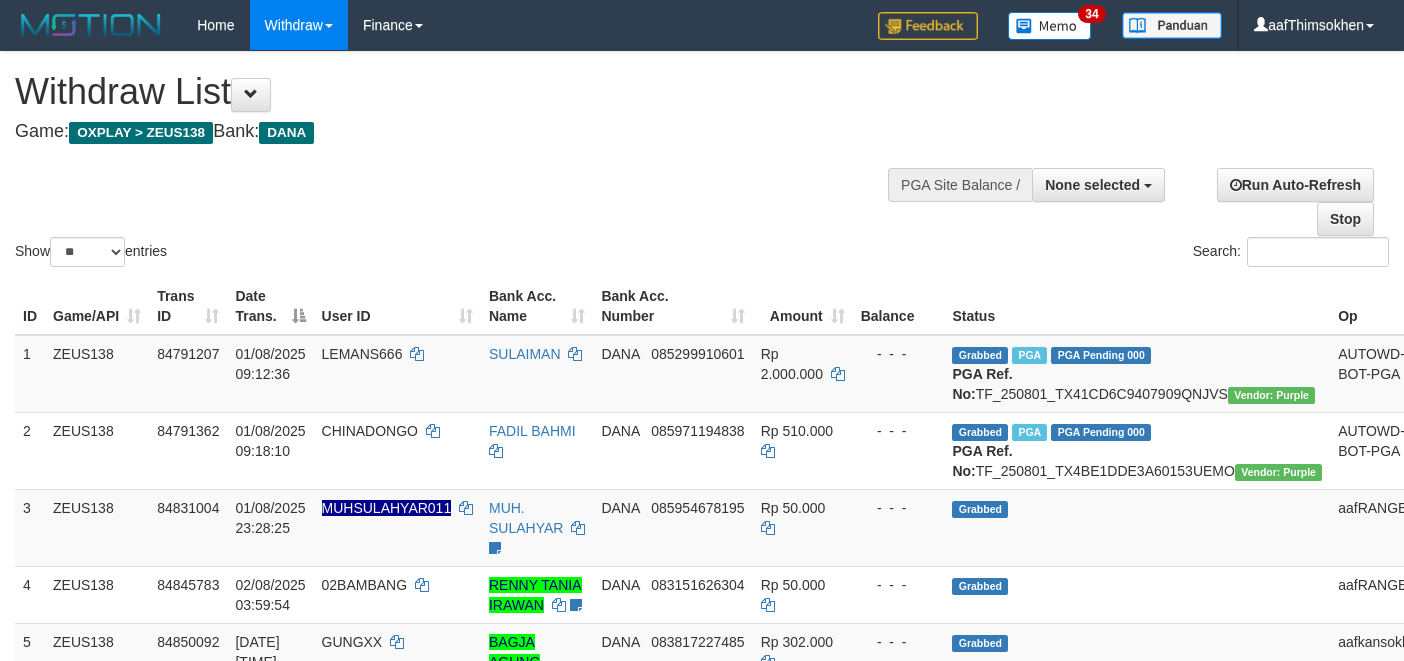 select 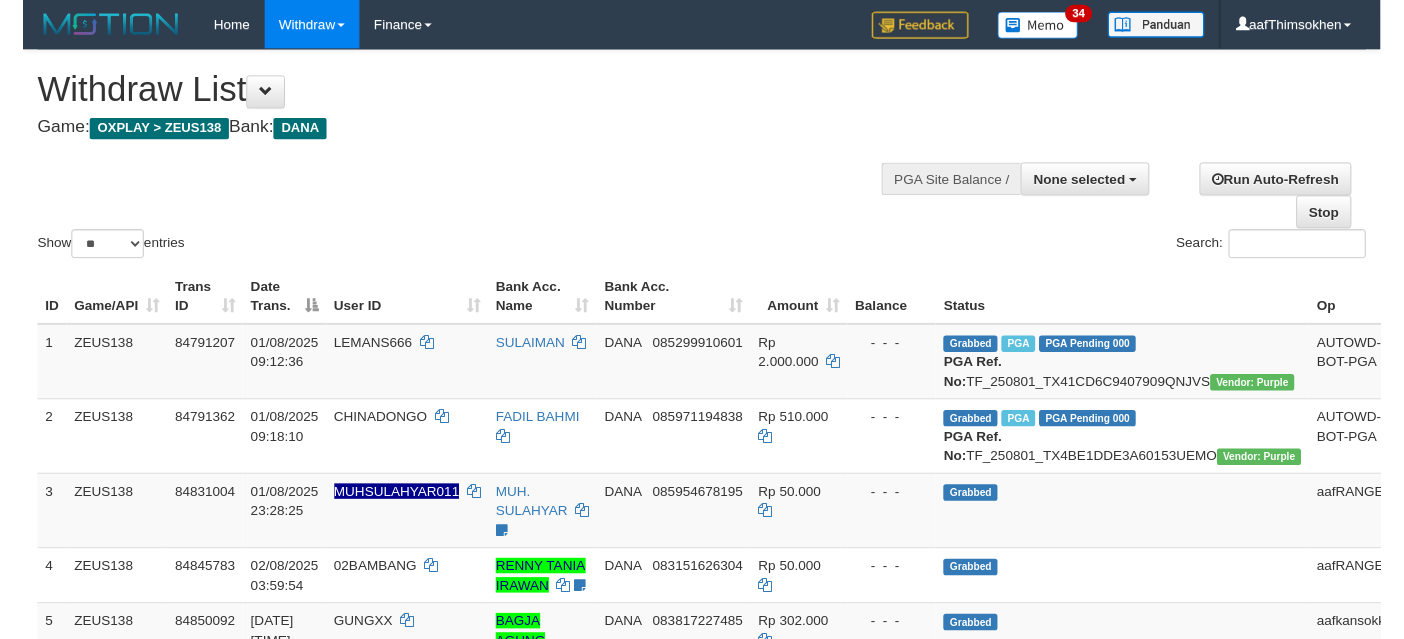 scroll, scrollTop: 337, scrollLeft: 0, axis: vertical 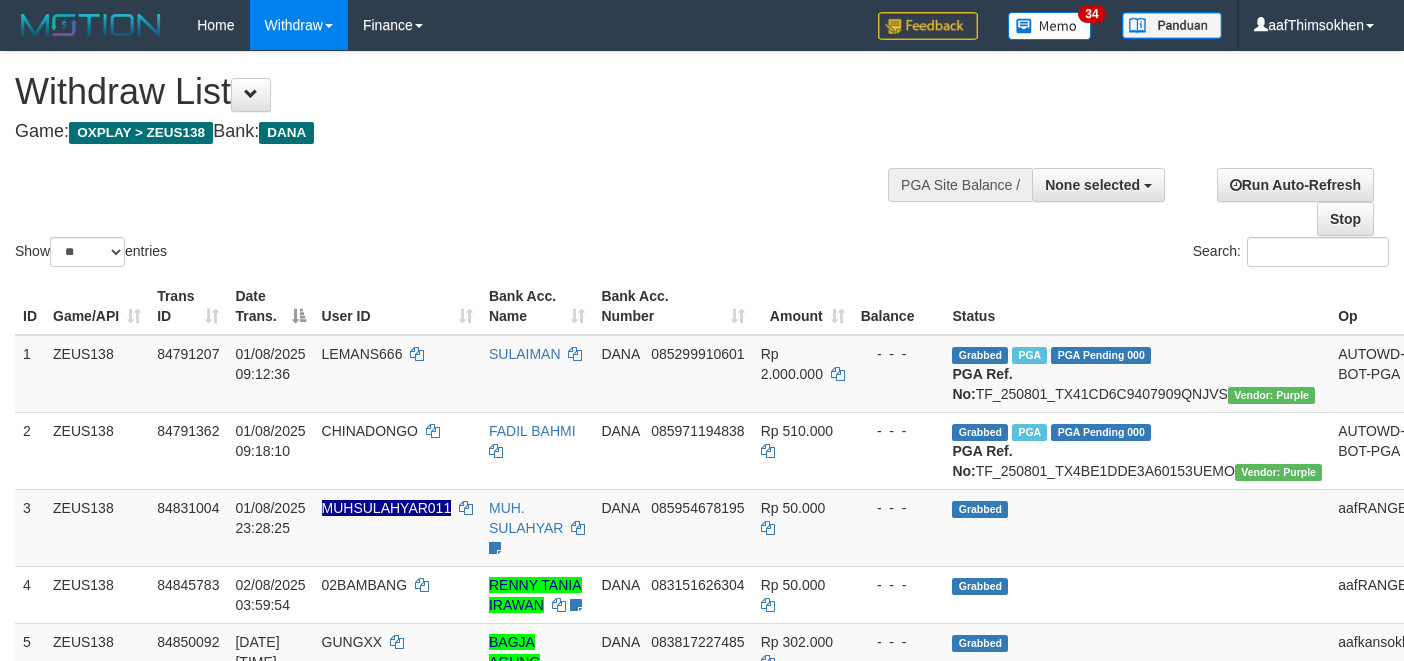 select 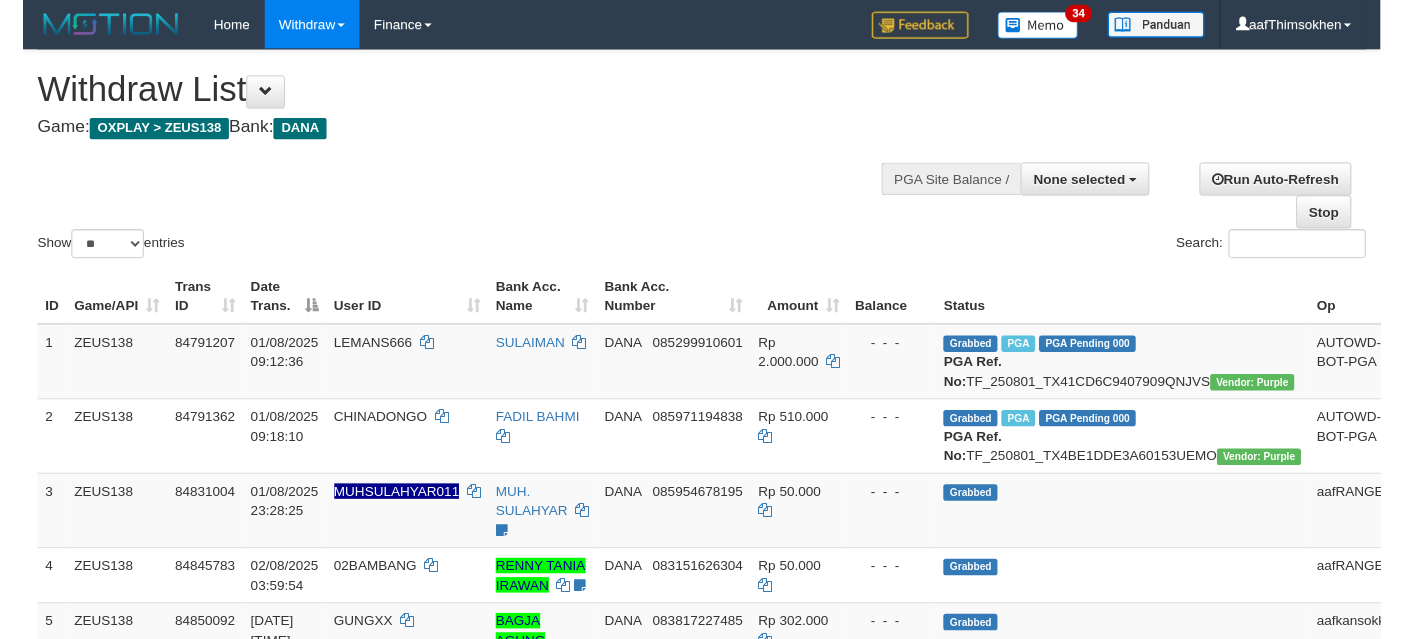 scroll, scrollTop: 337, scrollLeft: 0, axis: vertical 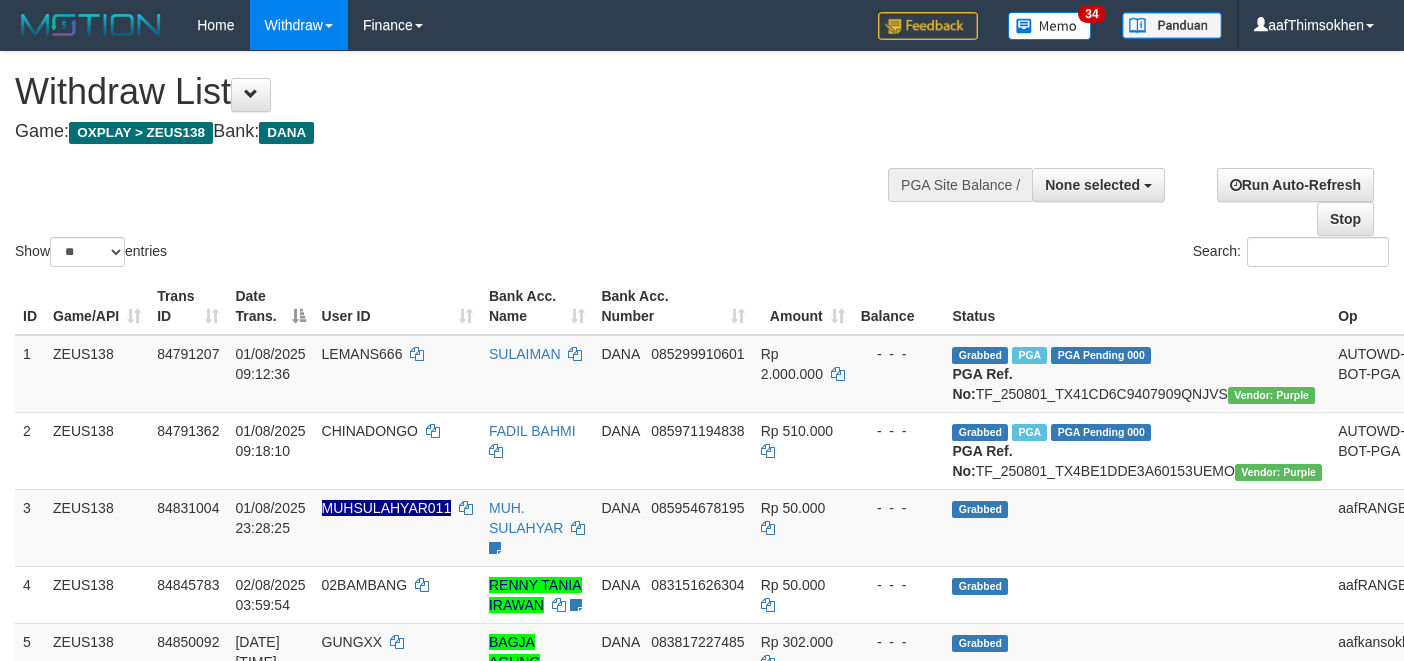 select 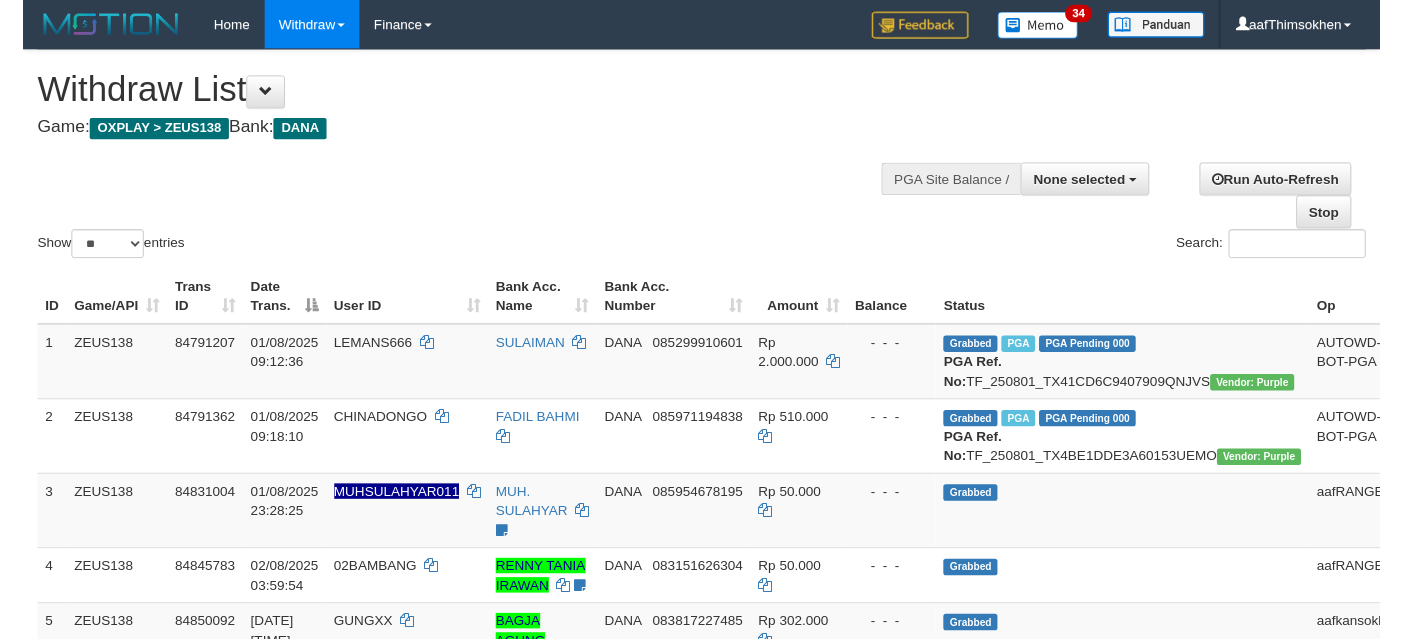 scroll, scrollTop: 337, scrollLeft: 0, axis: vertical 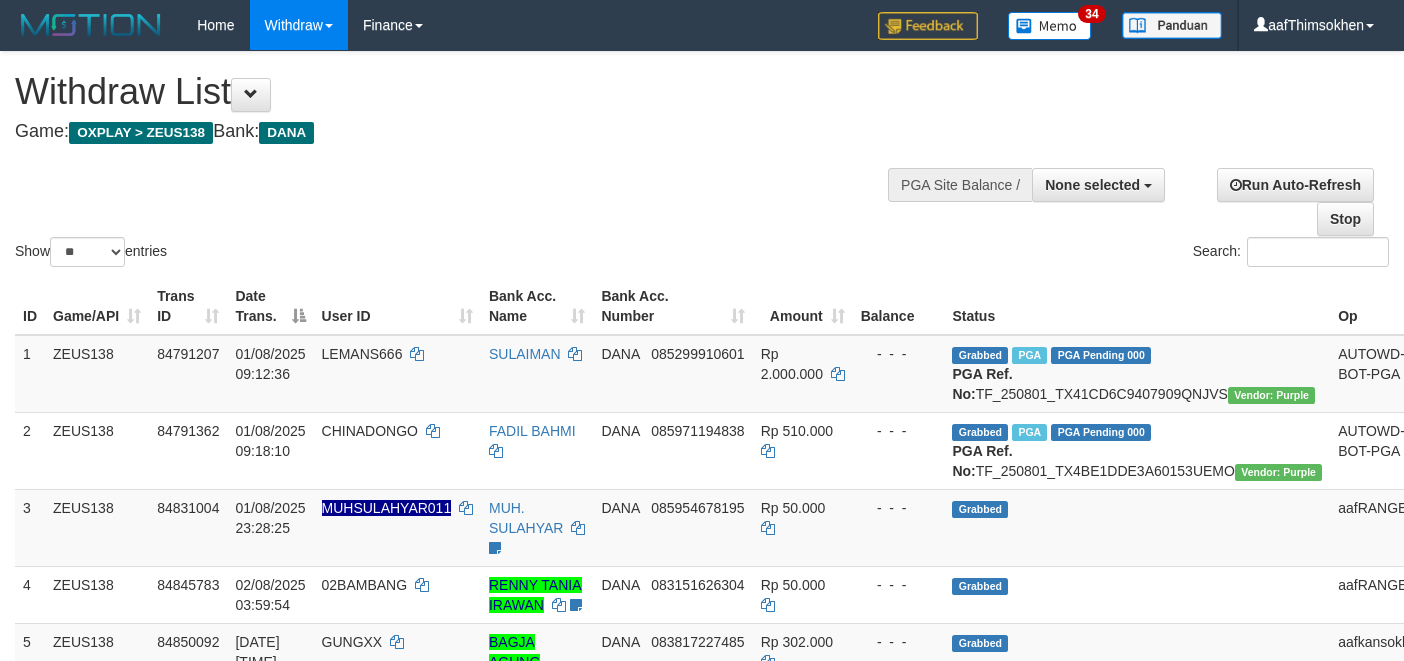 select 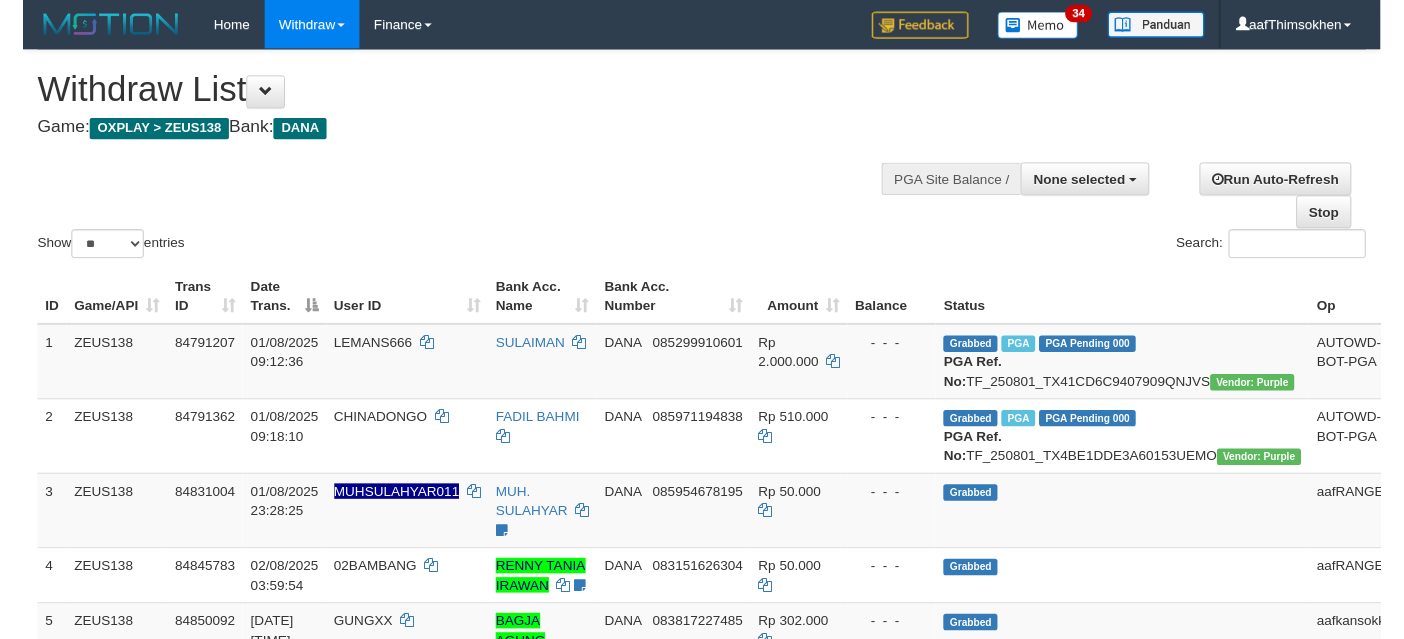 scroll, scrollTop: 337, scrollLeft: 0, axis: vertical 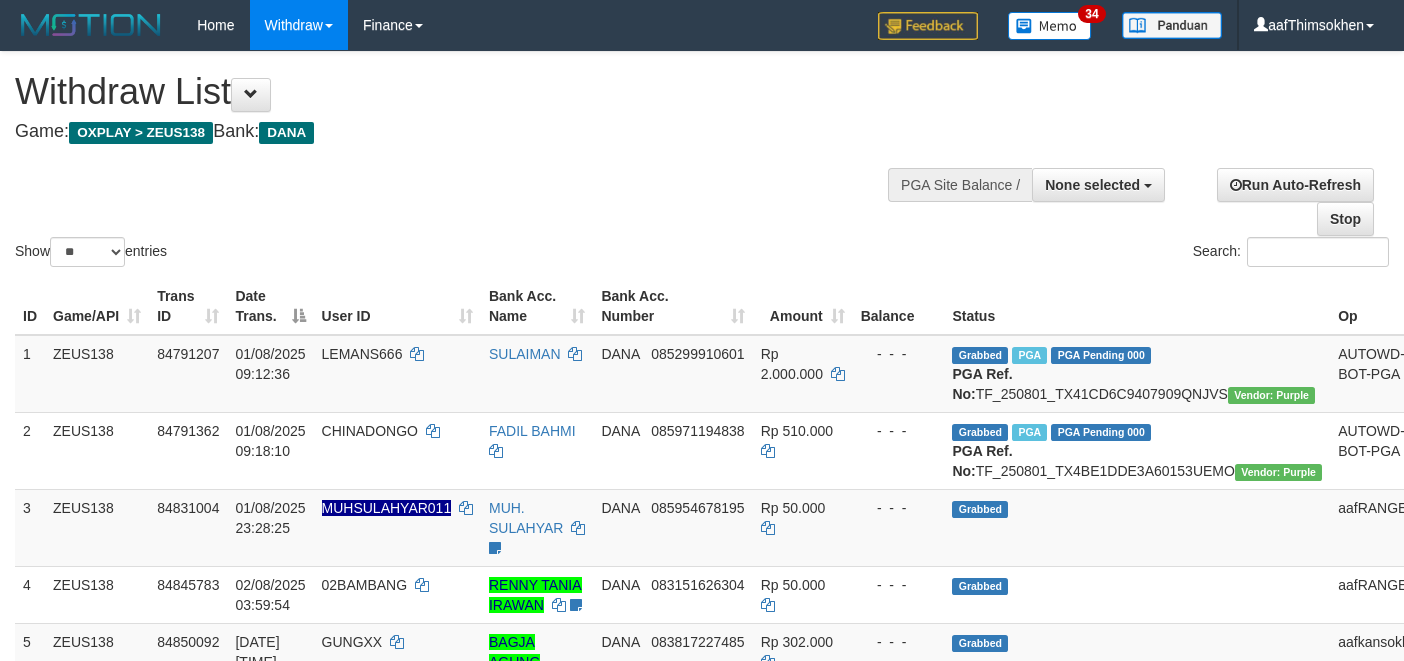 select 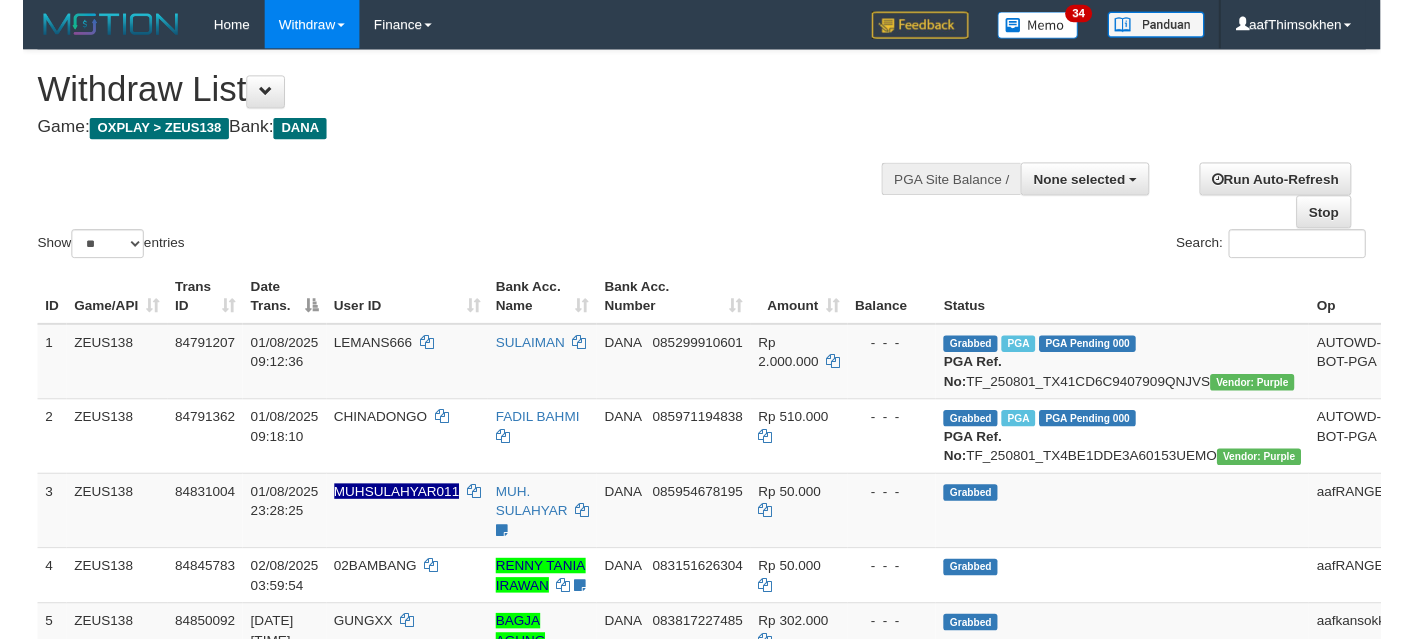scroll, scrollTop: 337, scrollLeft: 0, axis: vertical 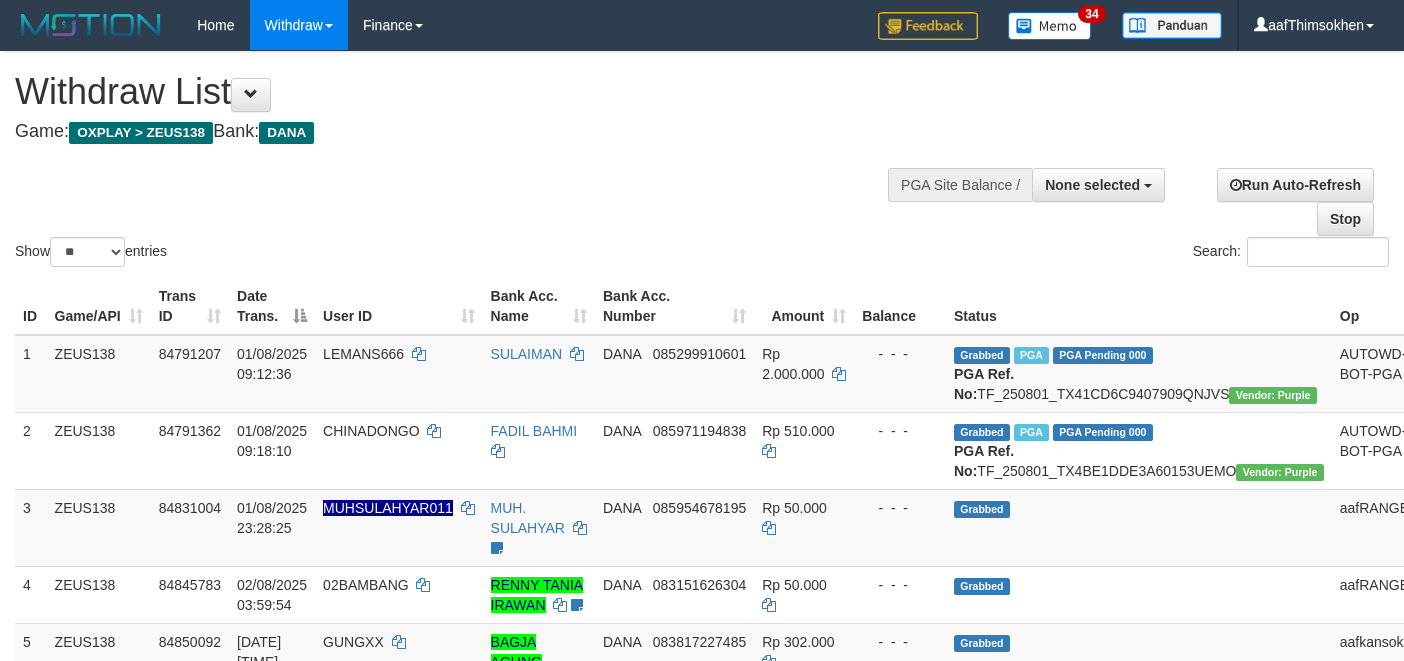select 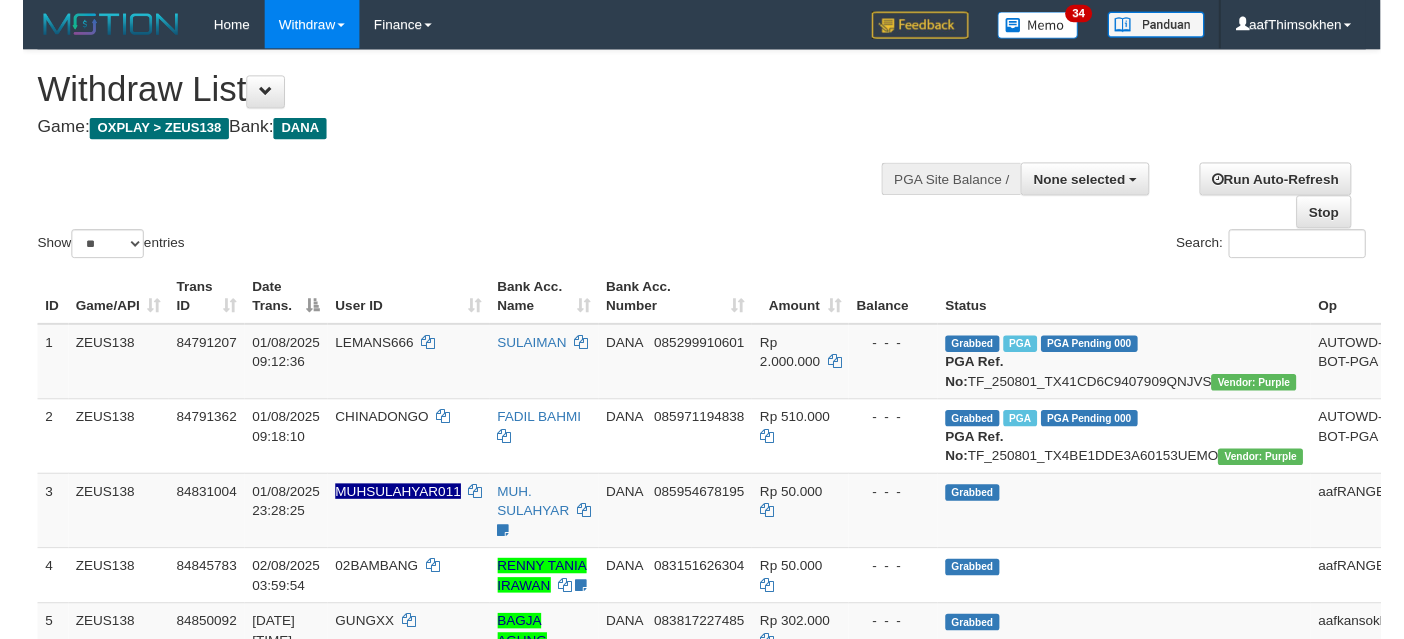 scroll, scrollTop: 337, scrollLeft: 0, axis: vertical 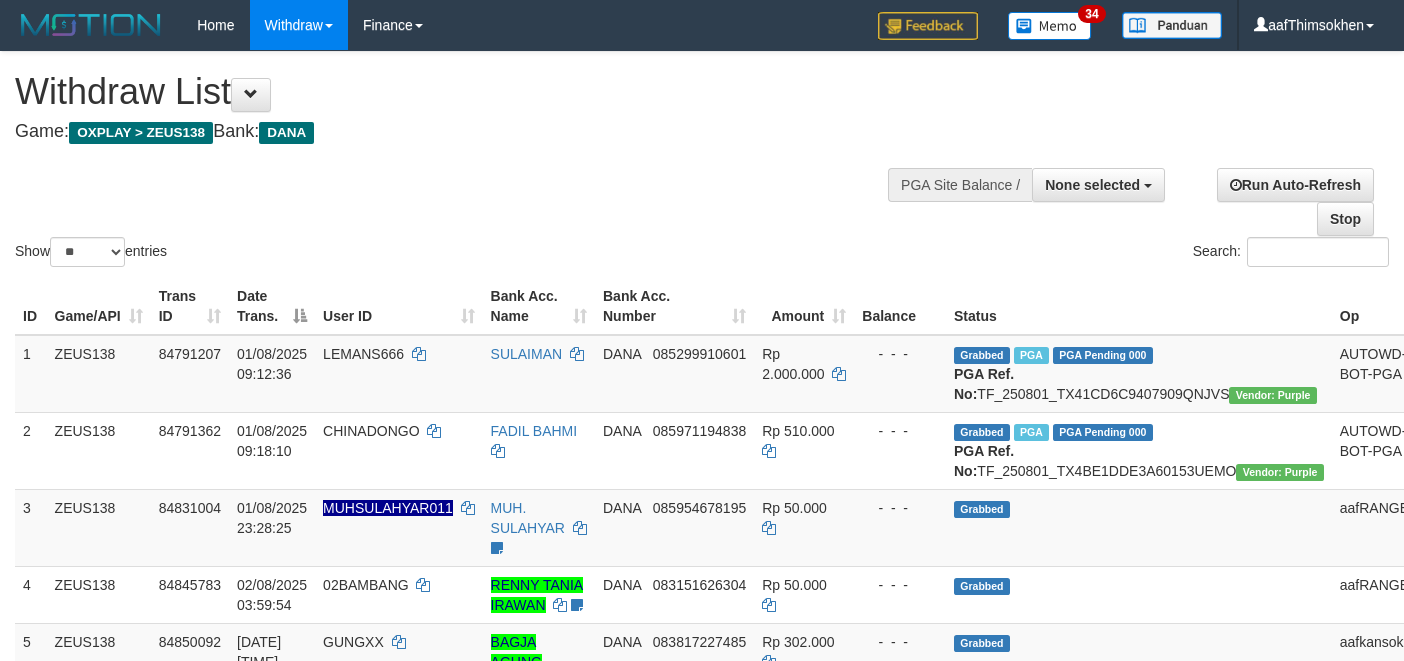 select 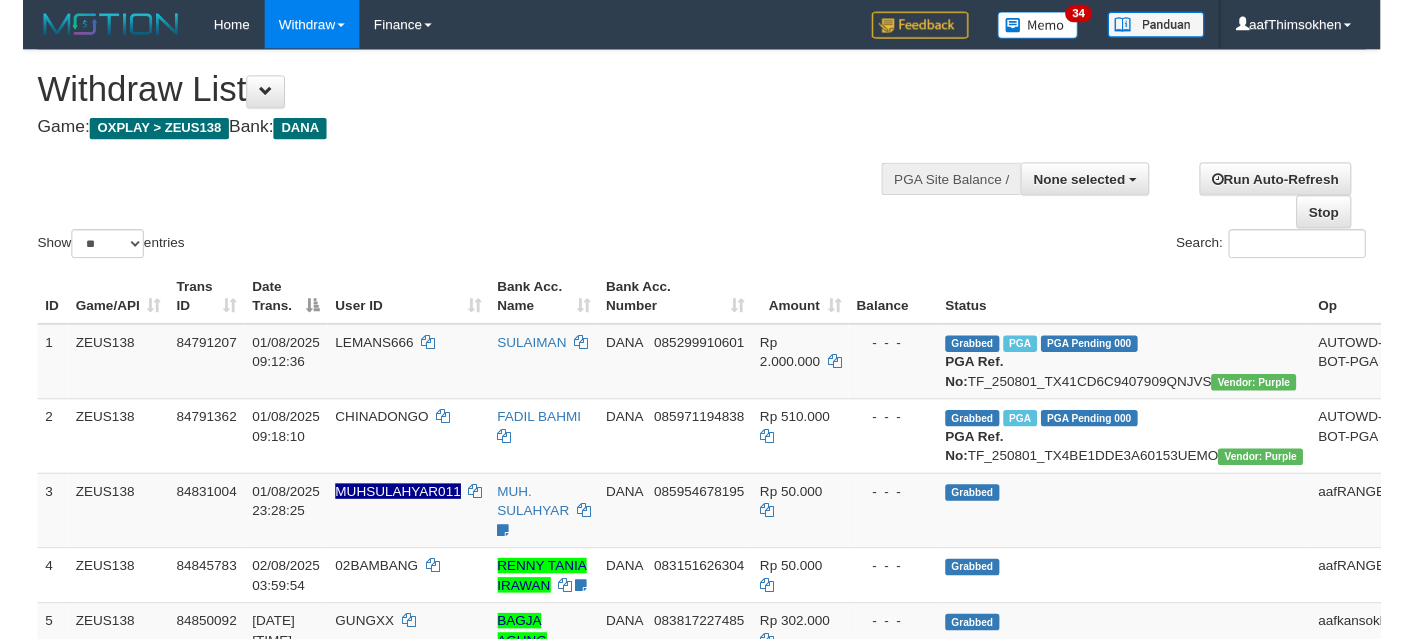 scroll, scrollTop: 337, scrollLeft: 0, axis: vertical 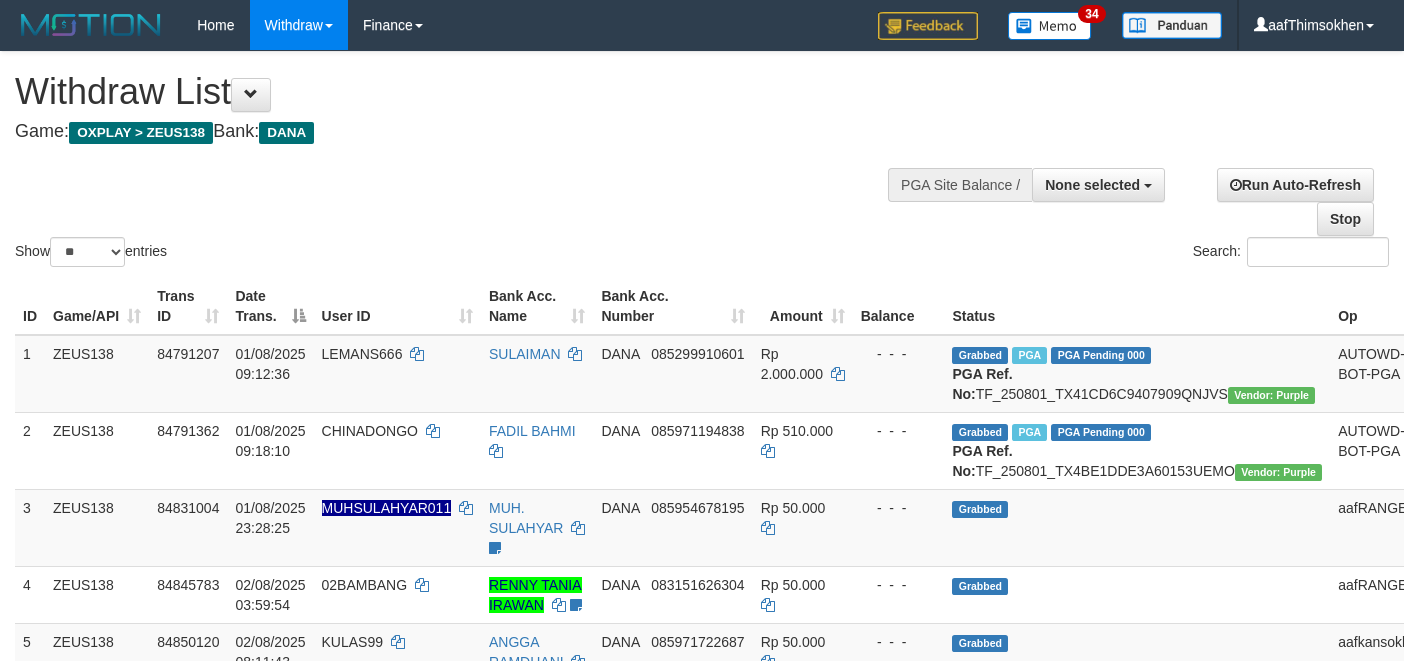 select 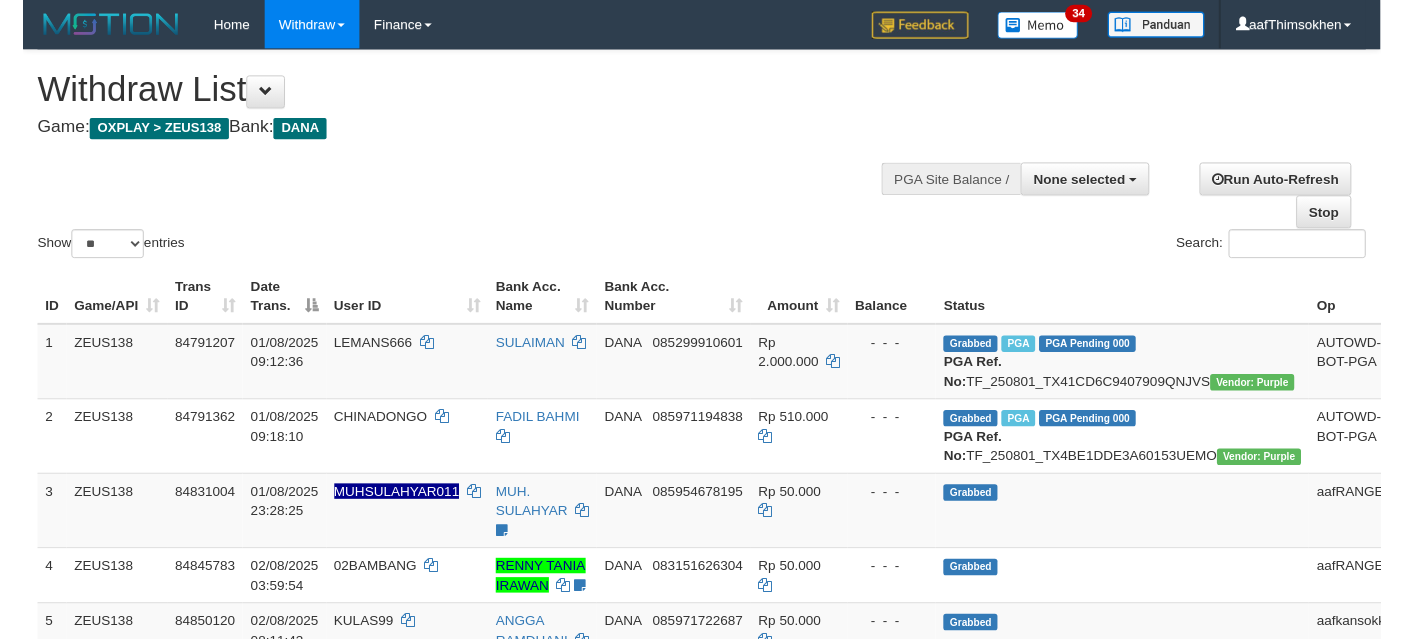 scroll, scrollTop: 337, scrollLeft: 0, axis: vertical 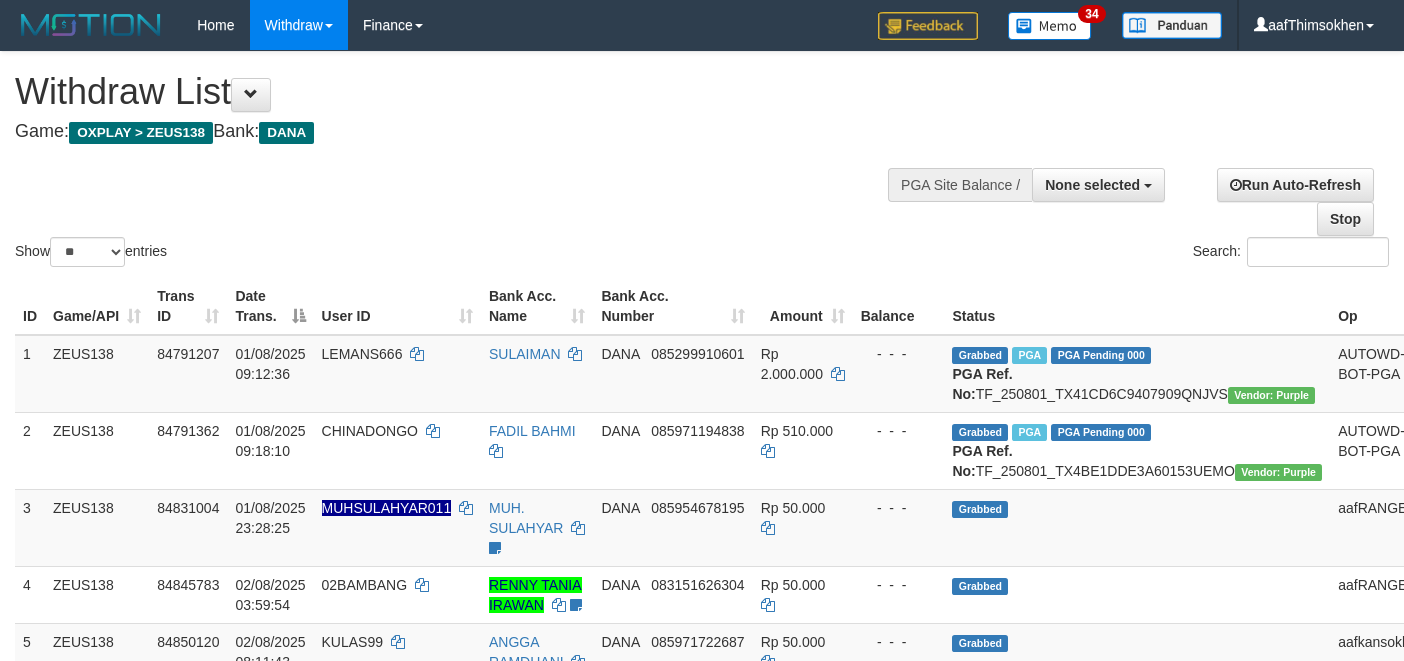 select 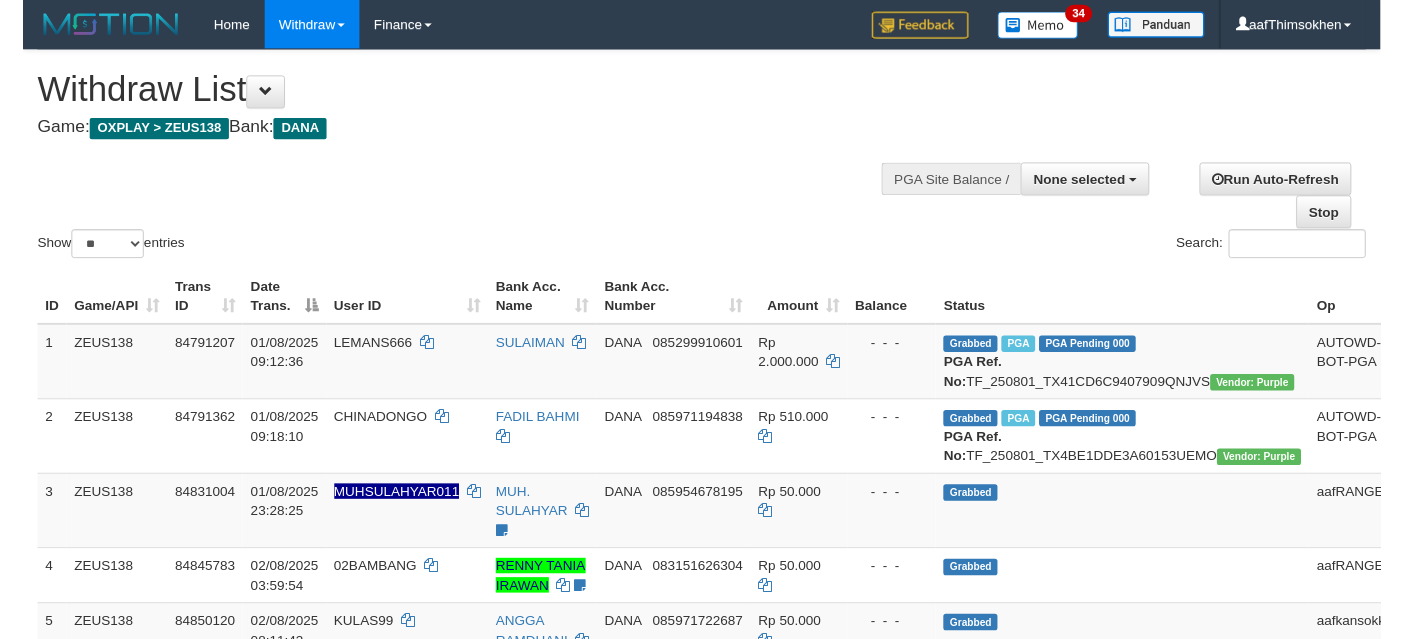 scroll, scrollTop: 337, scrollLeft: 0, axis: vertical 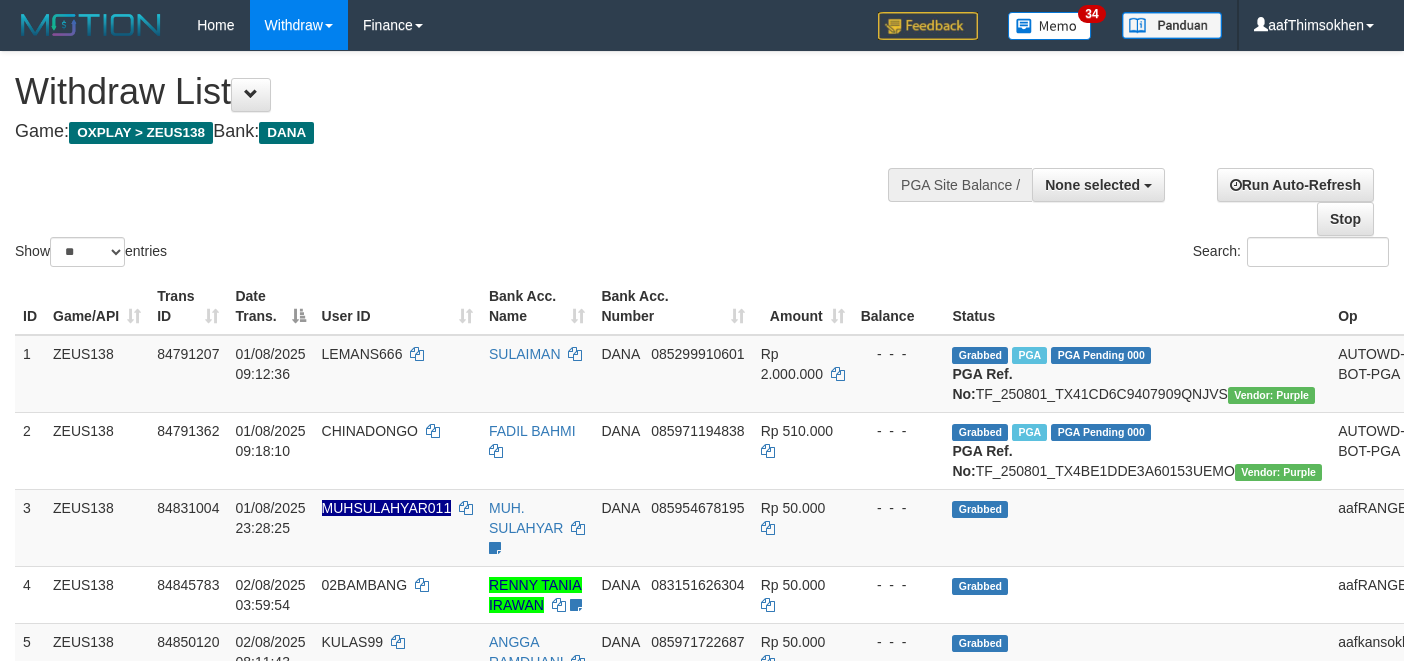 select 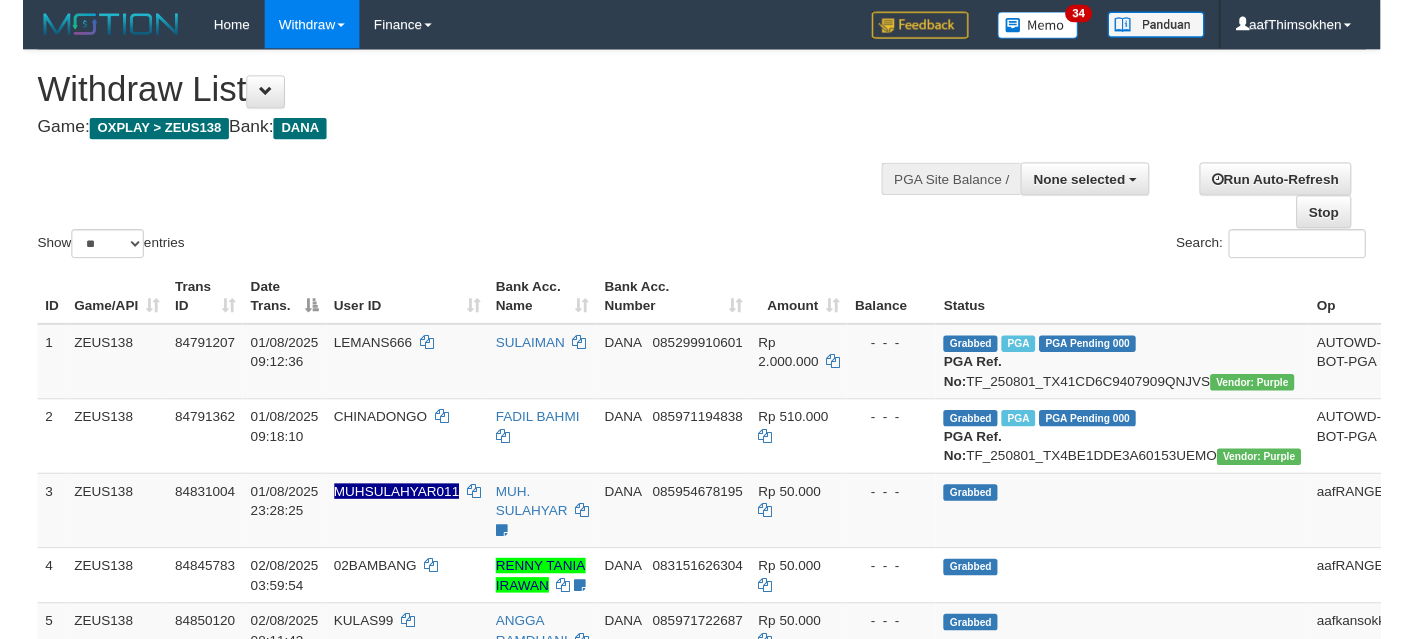 scroll, scrollTop: 337, scrollLeft: 0, axis: vertical 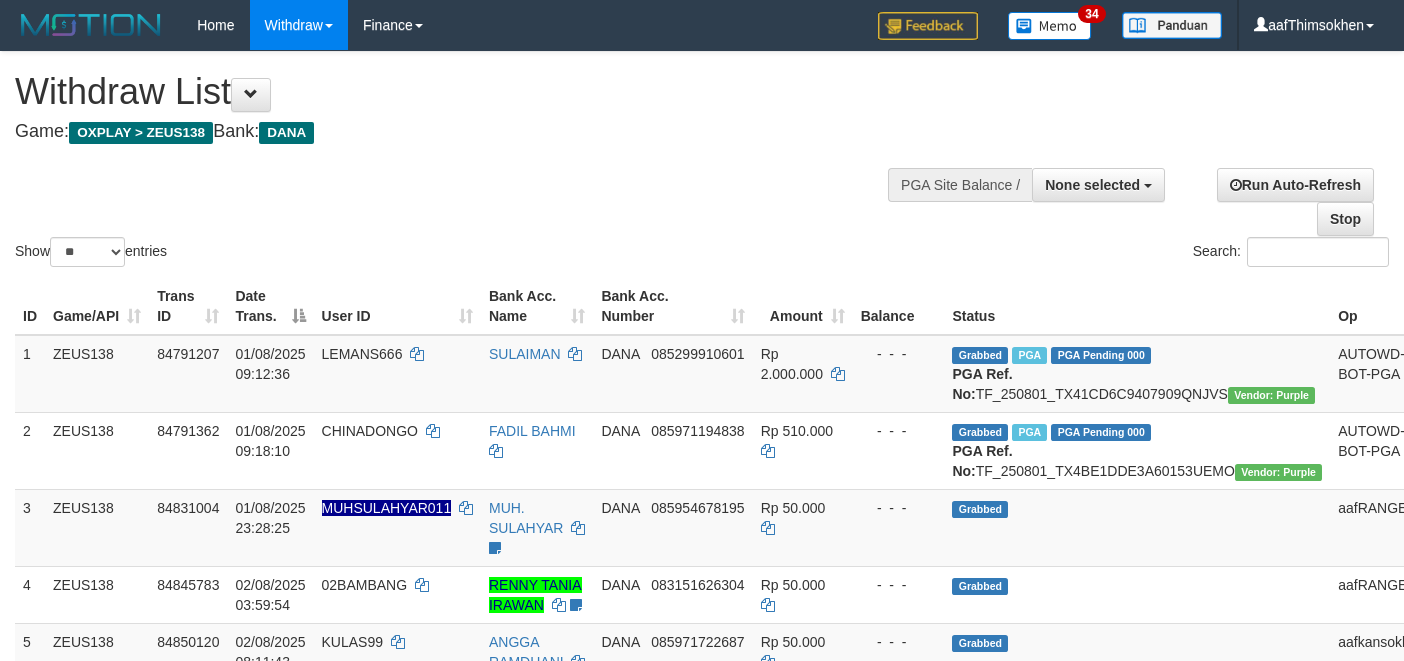select 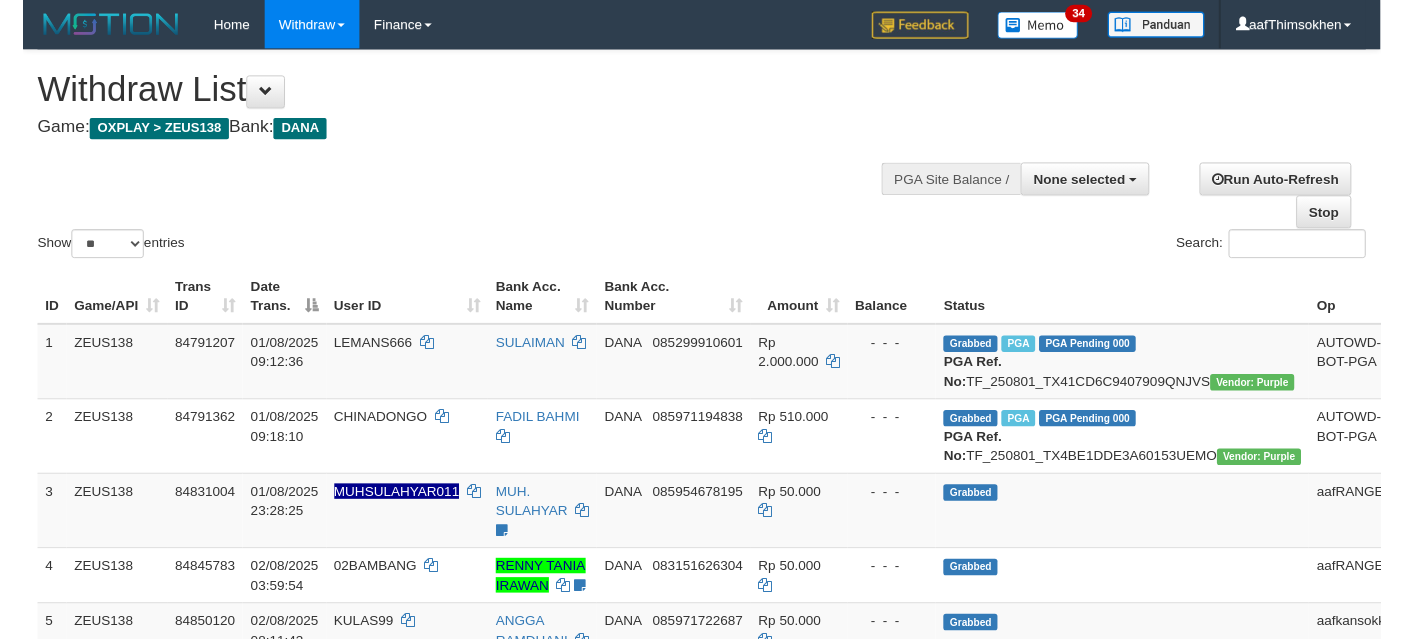 scroll, scrollTop: 337, scrollLeft: 0, axis: vertical 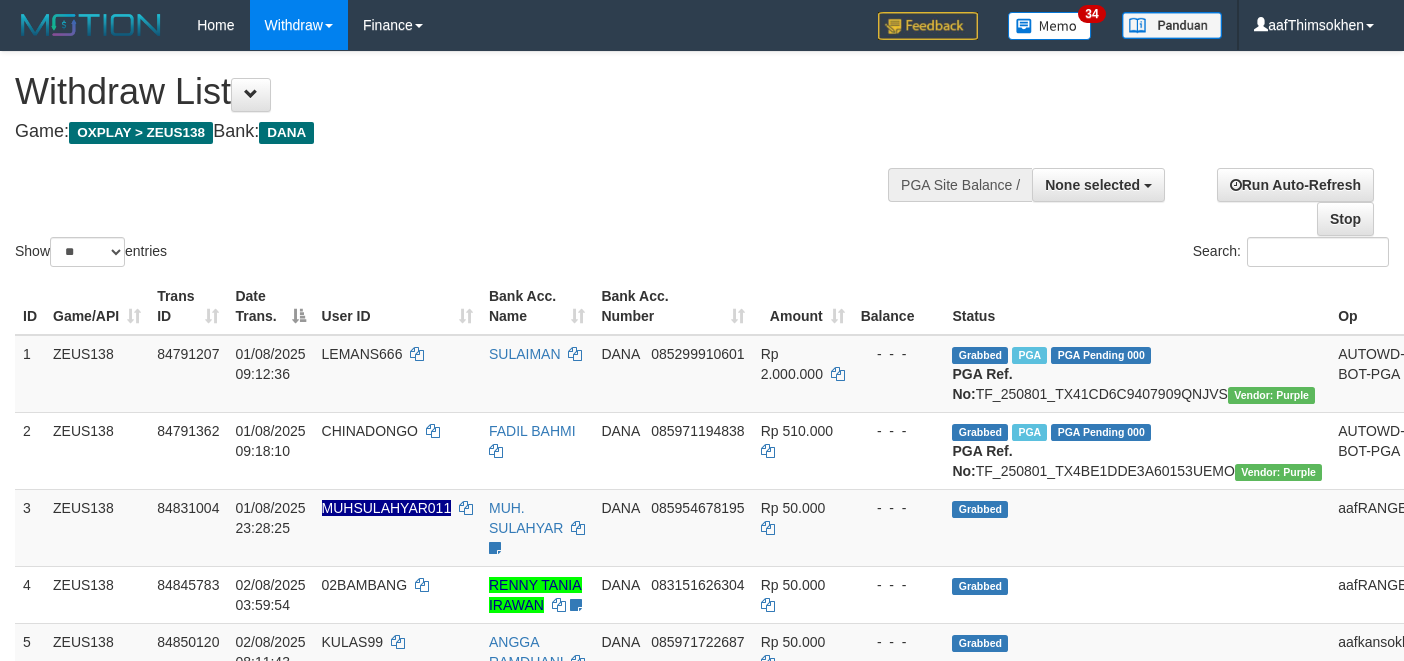 select 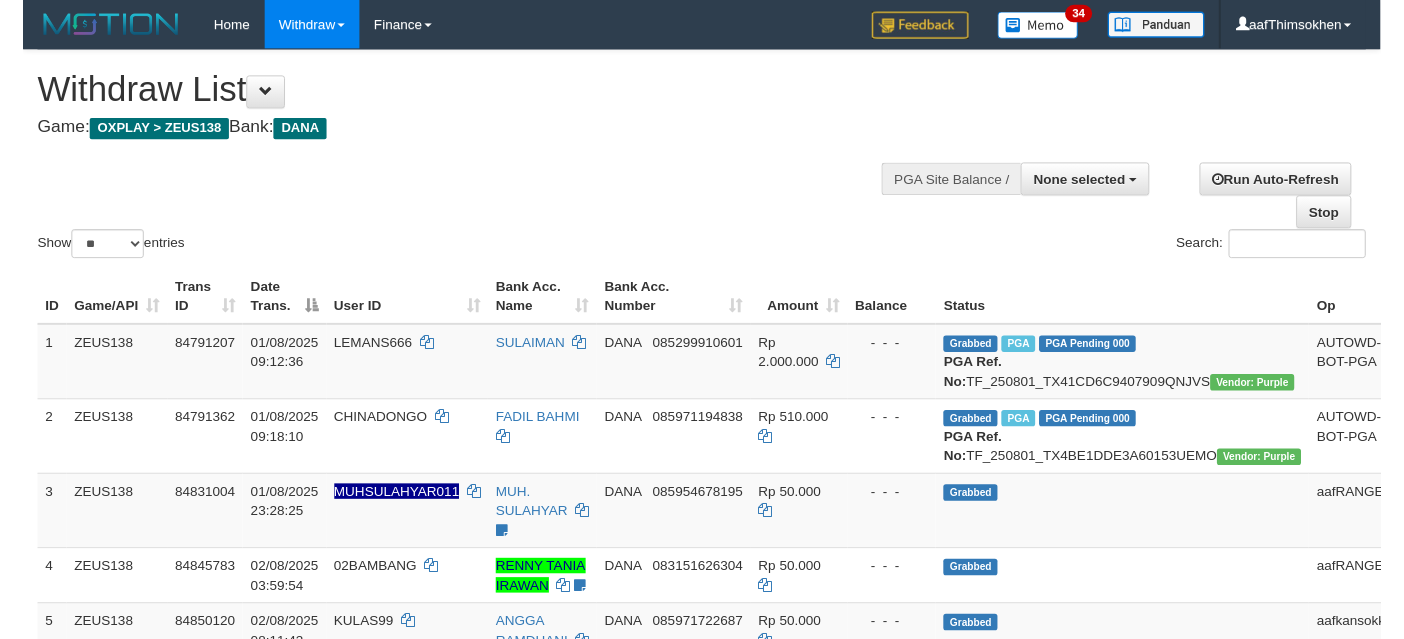 scroll, scrollTop: 337, scrollLeft: 0, axis: vertical 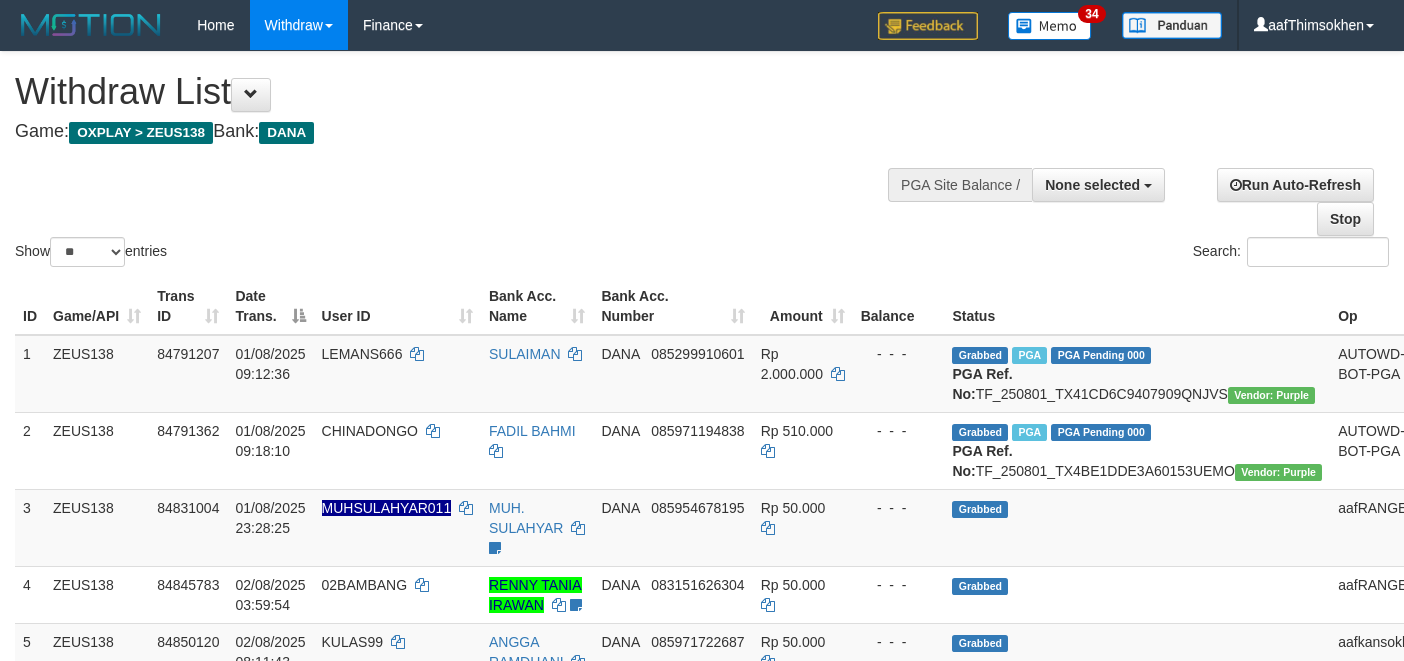 select 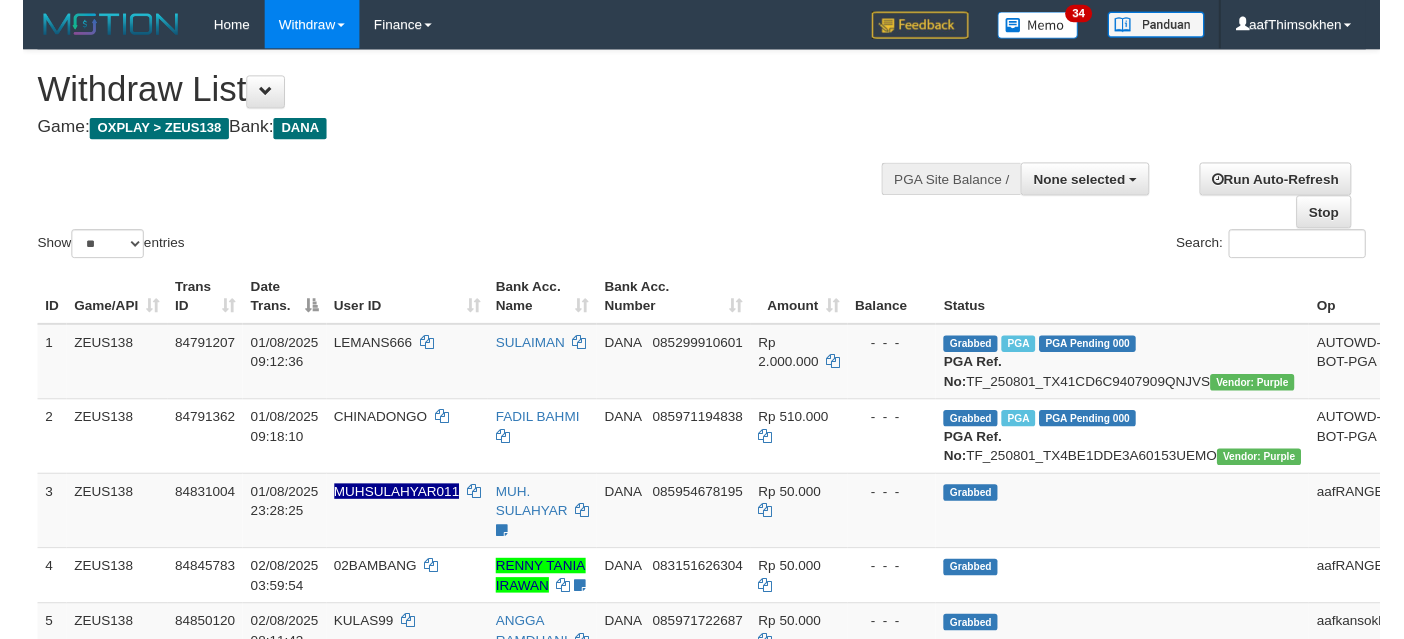 scroll, scrollTop: 337, scrollLeft: 0, axis: vertical 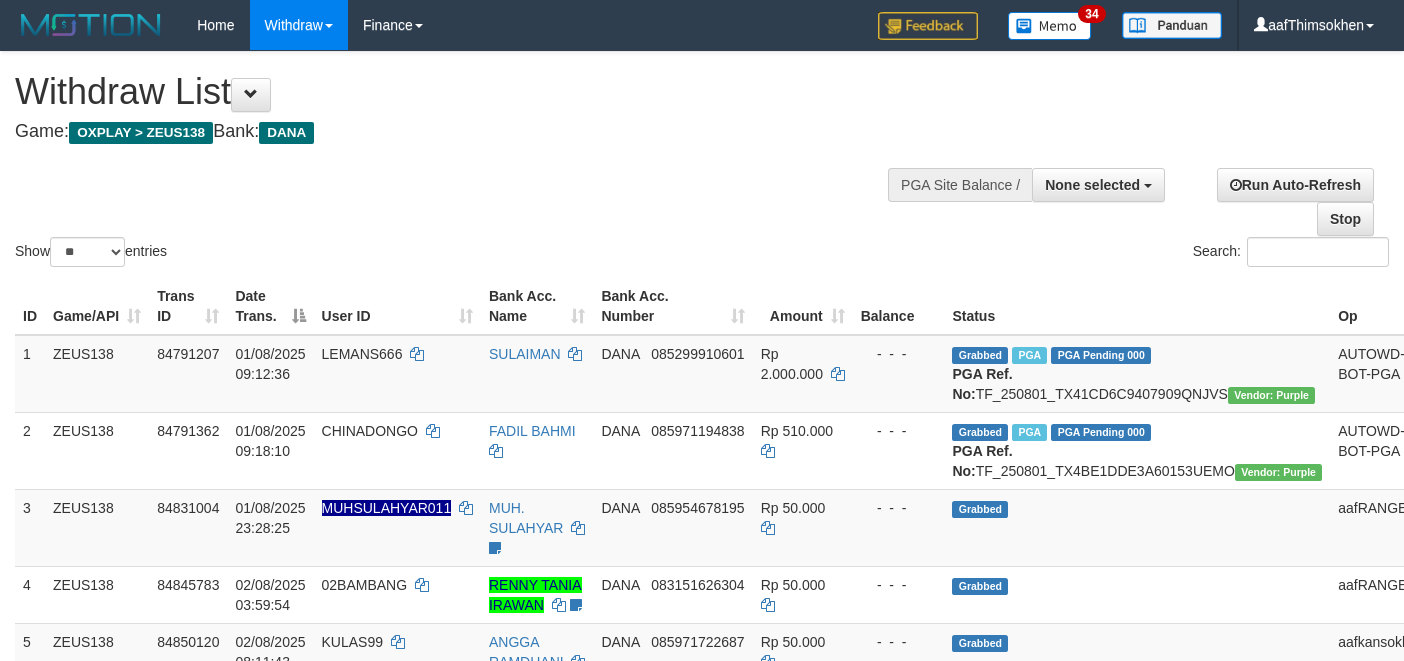 select 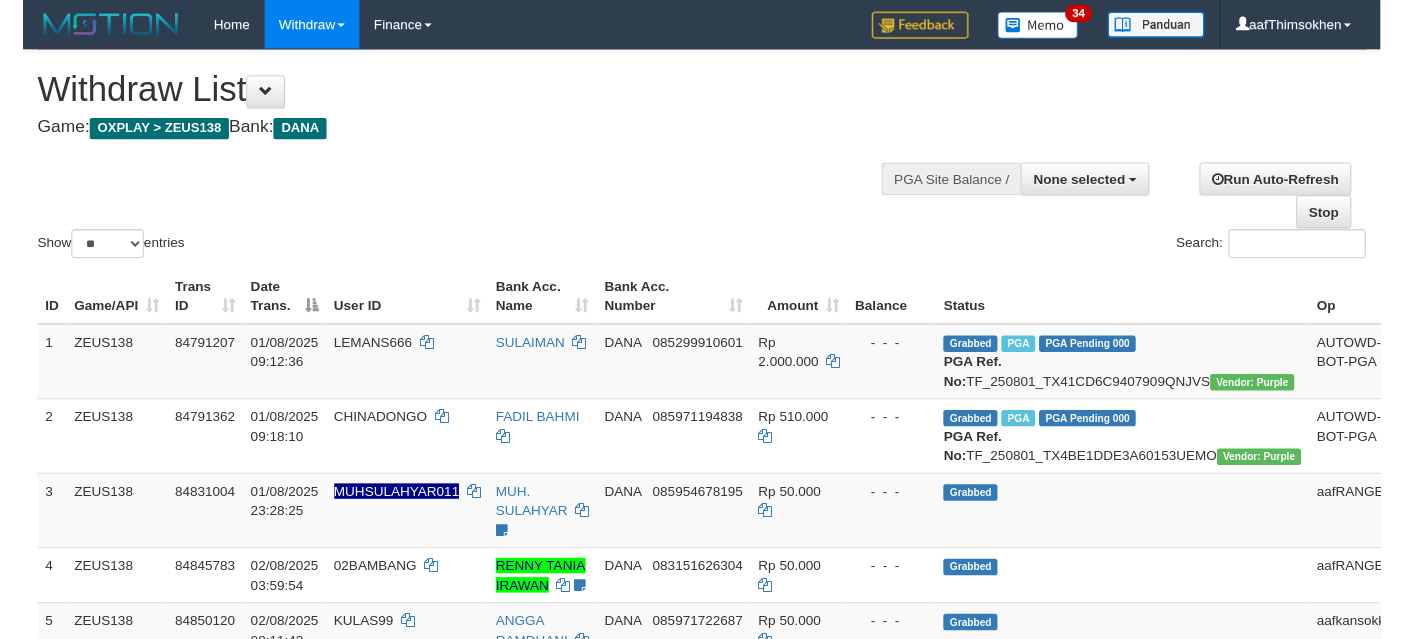 scroll, scrollTop: 337, scrollLeft: 0, axis: vertical 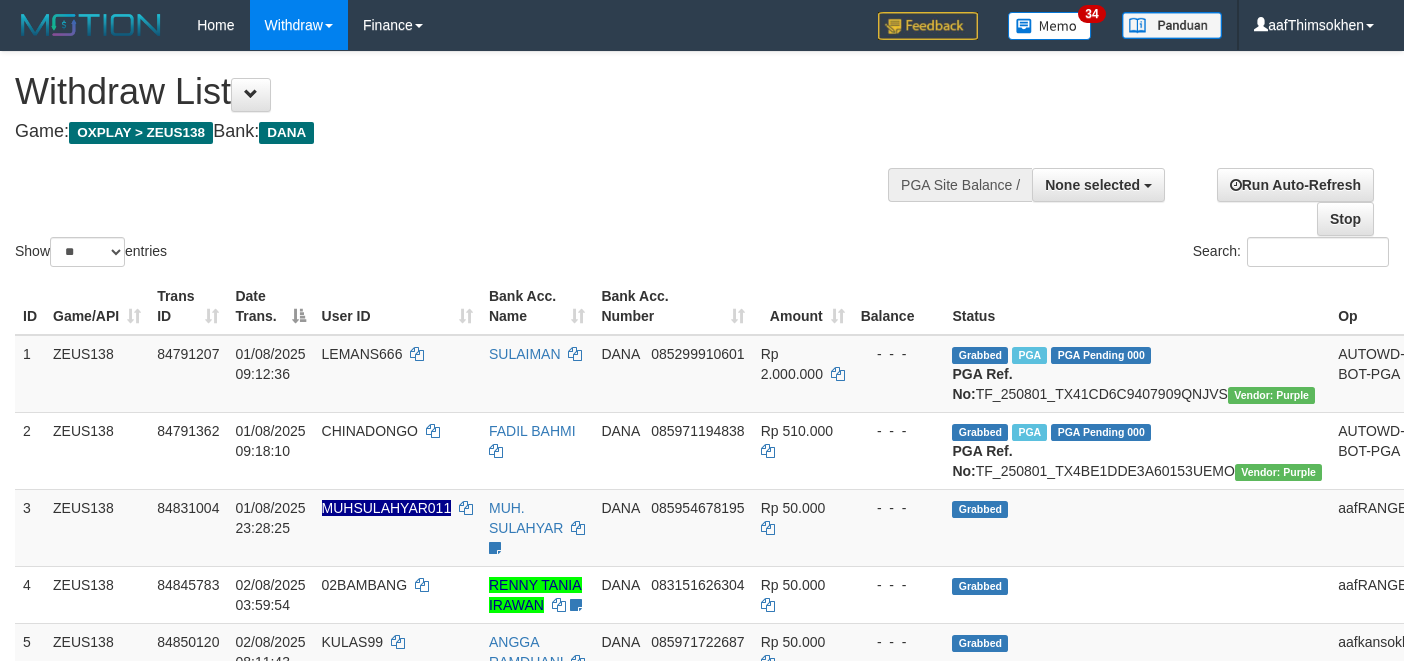 select 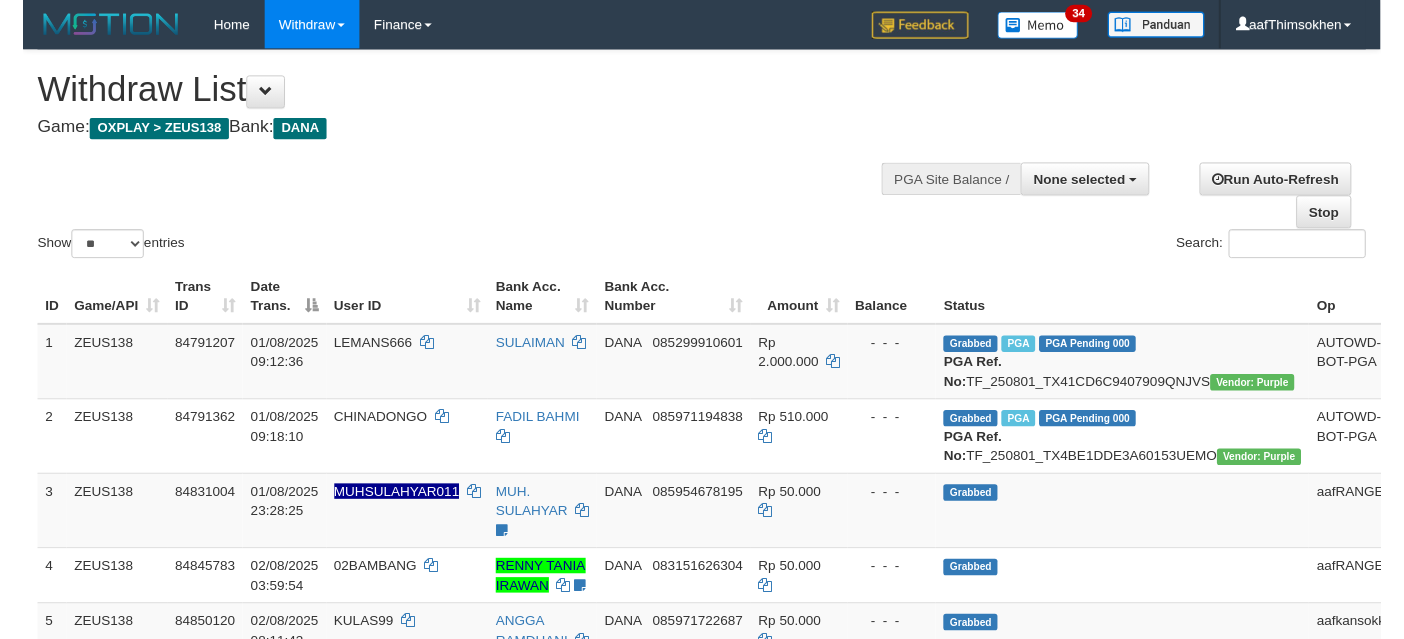 scroll, scrollTop: 337, scrollLeft: 0, axis: vertical 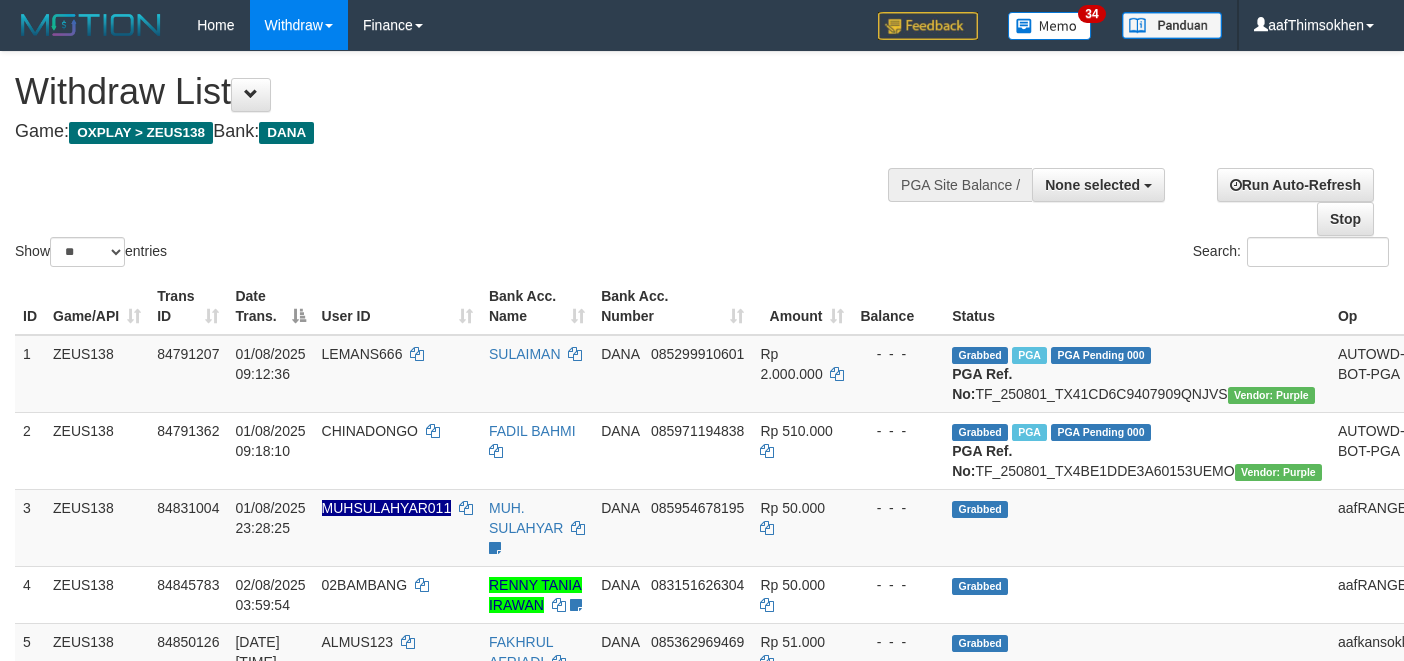 select 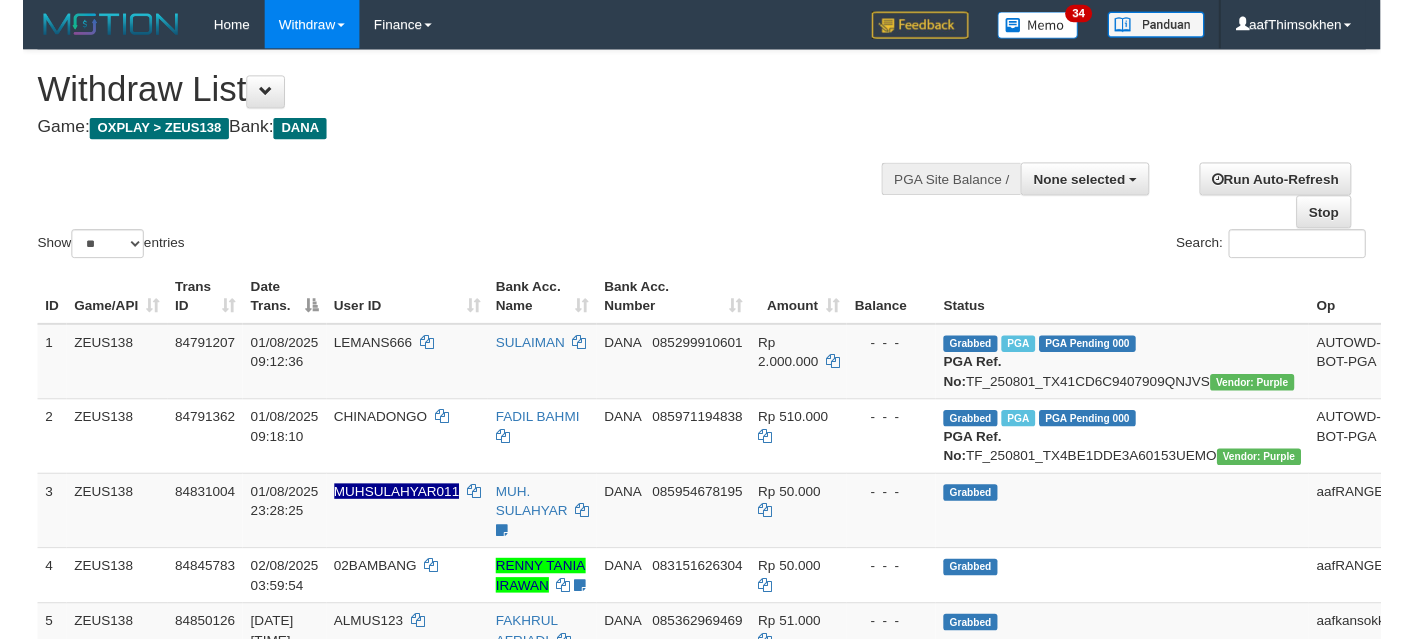scroll, scrollTop: 337, scrollLeft: 0, axis: vertical 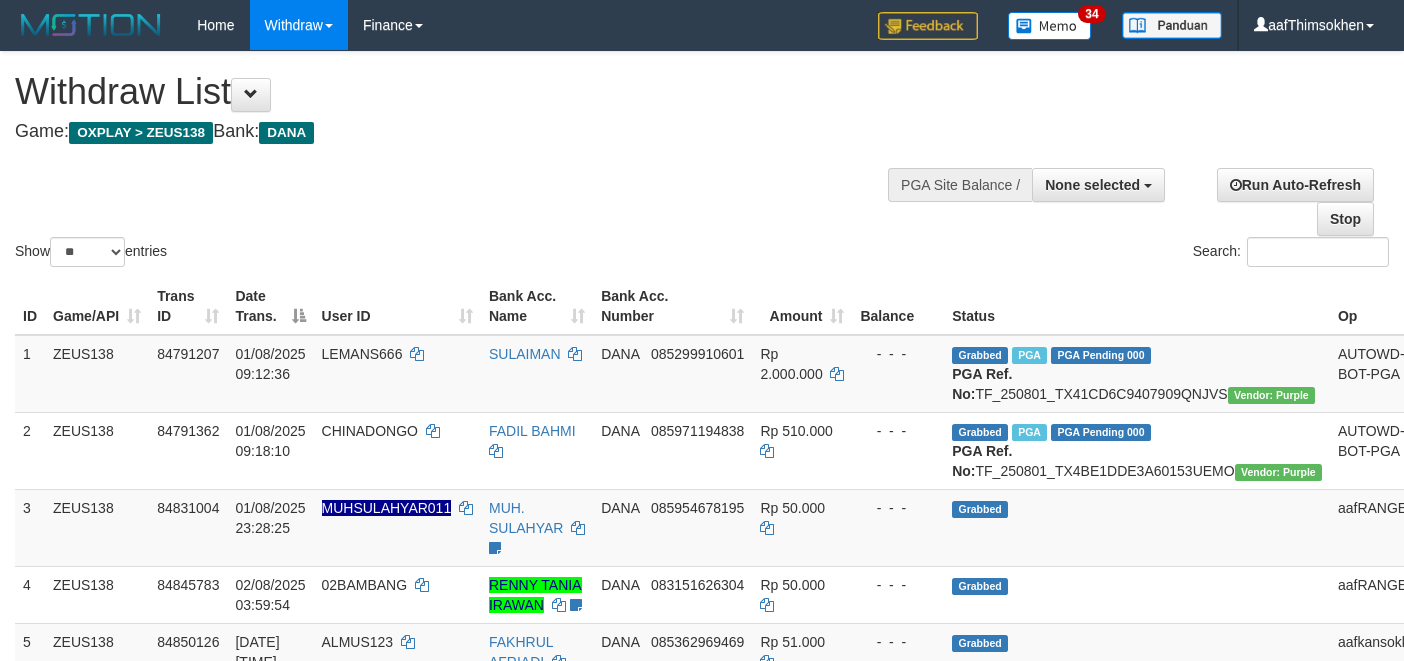select 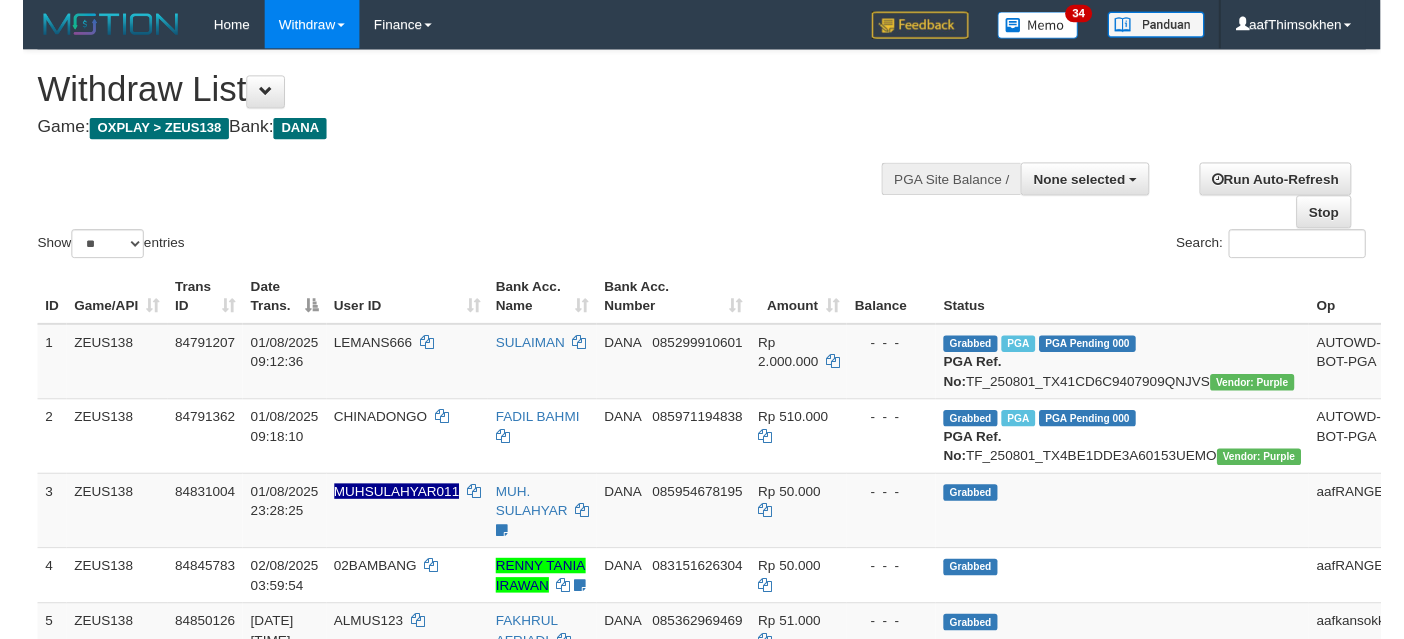 scroll, scrollTop: 337, scrollLeft: 0, axis: vertical 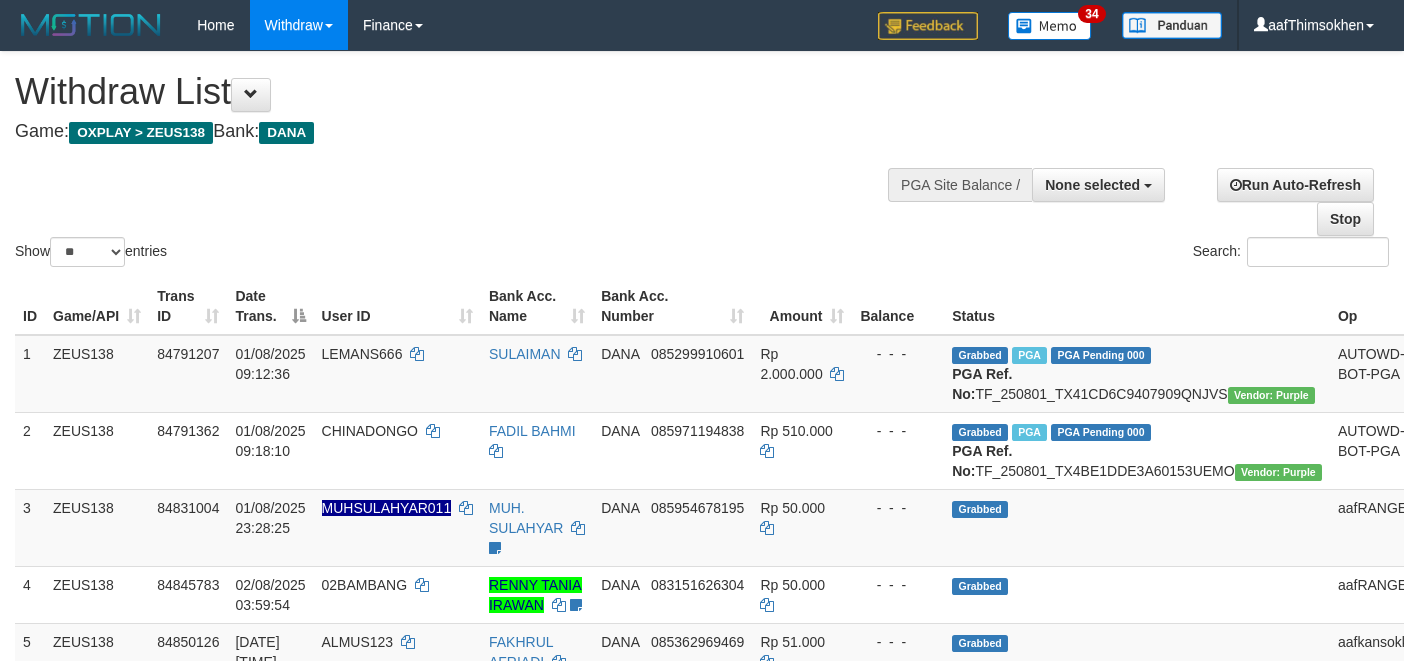 select 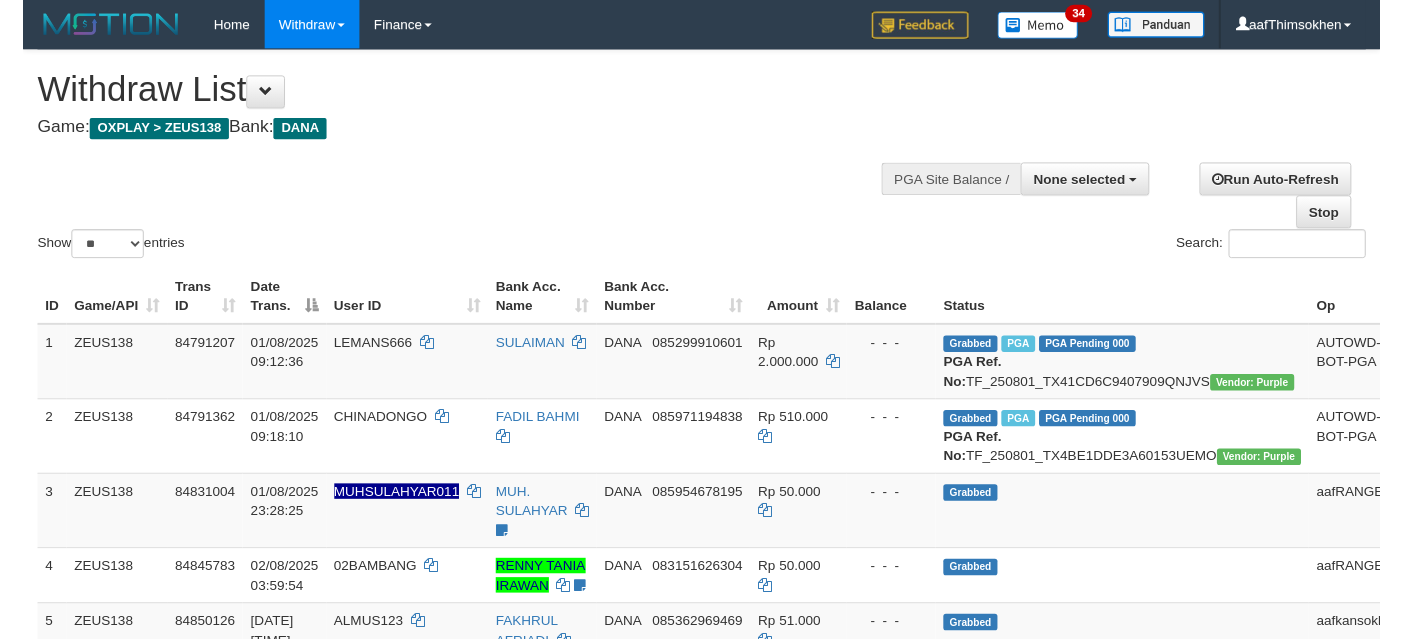 scroll, scrollTop: 337, scrollLeft: 0, axis: vertical 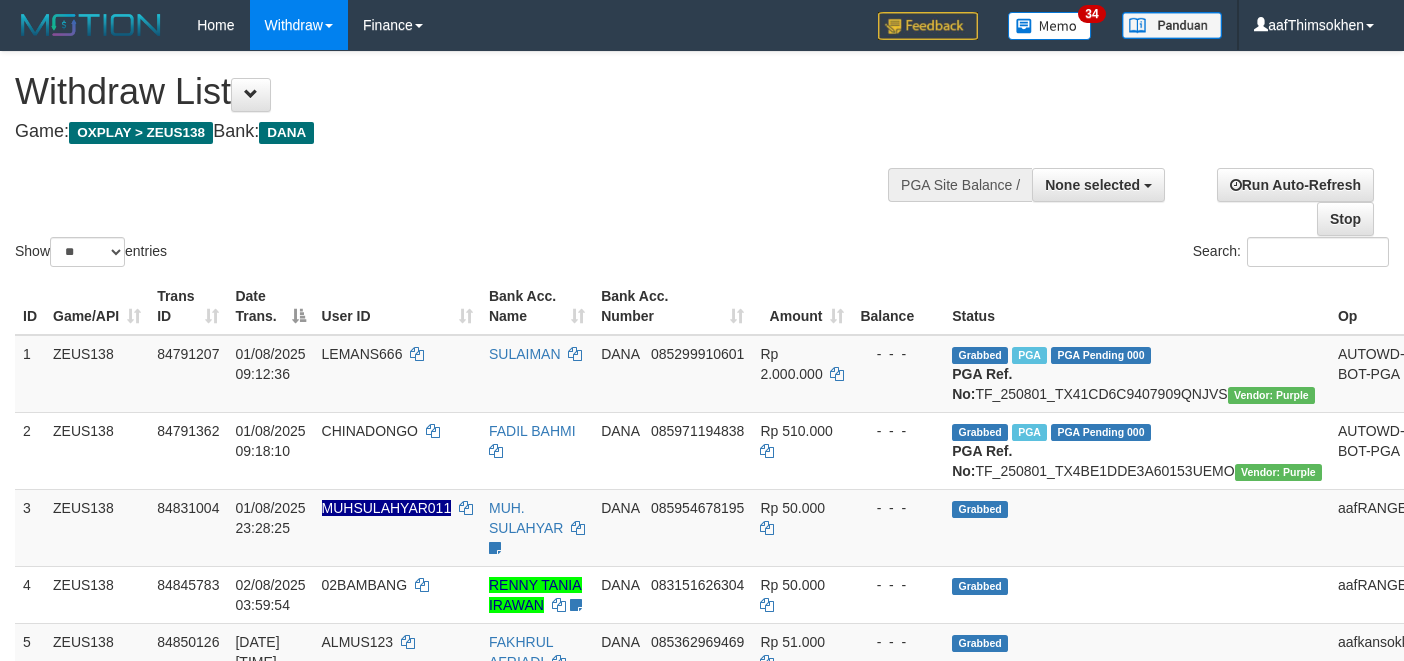 select 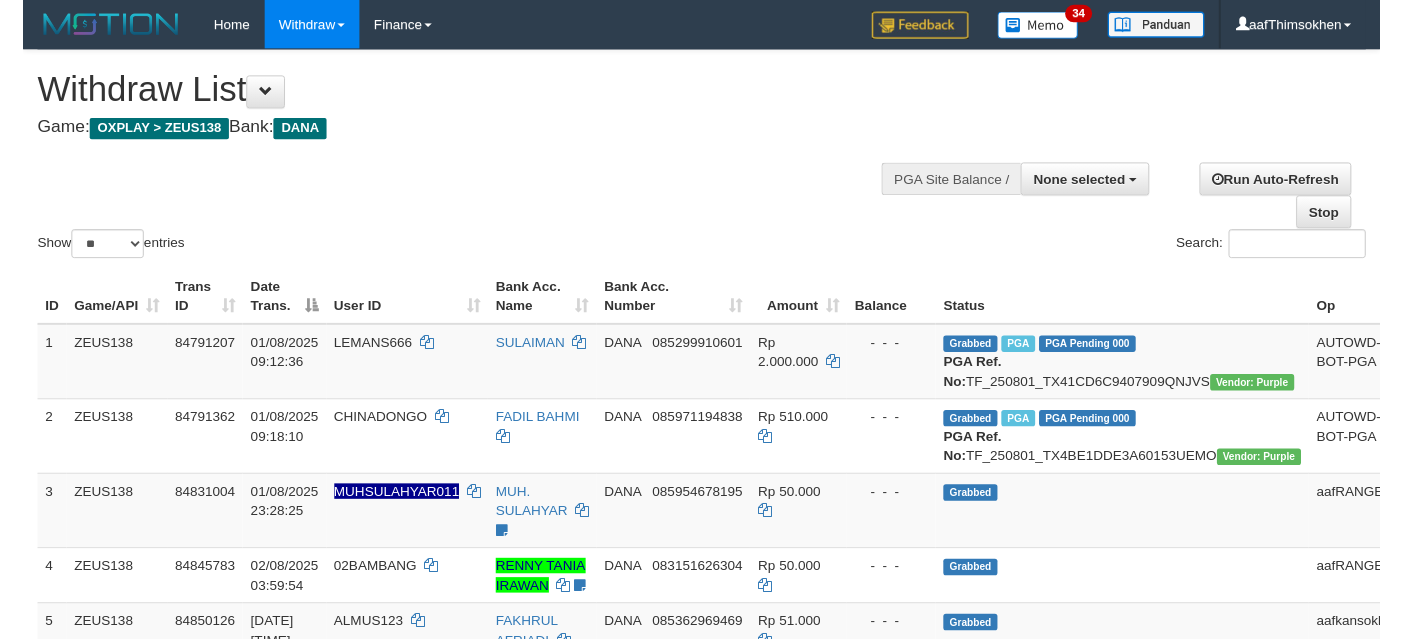 scroll, scrollTop: 337, scrollLeft: 0, axis: vertical 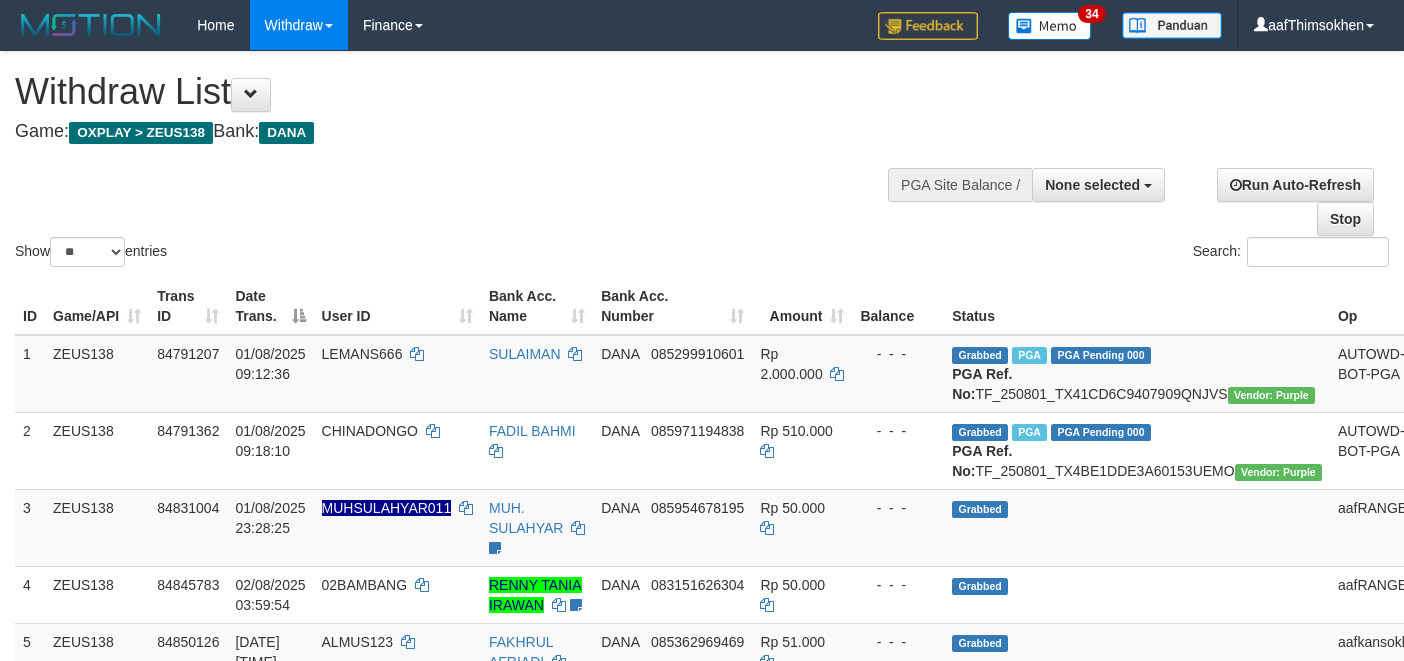 select 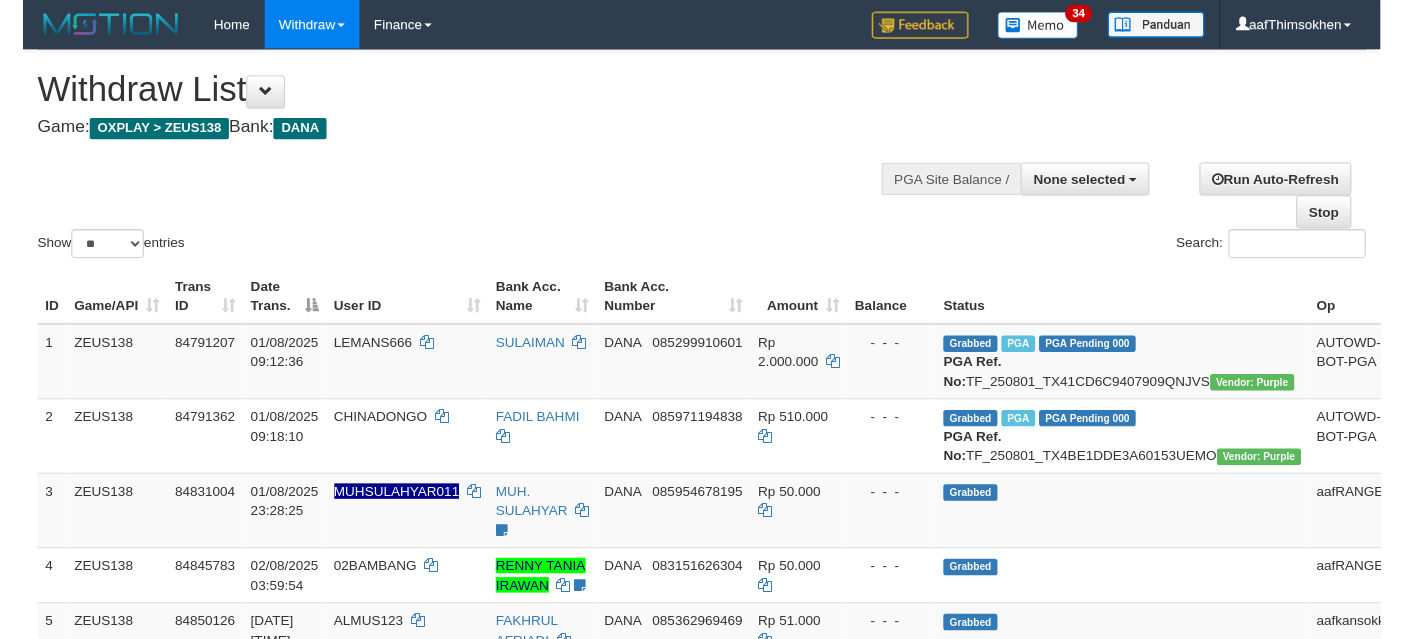 scroll, scrollTop: 337, scrollLeft: 0, axis: vertical 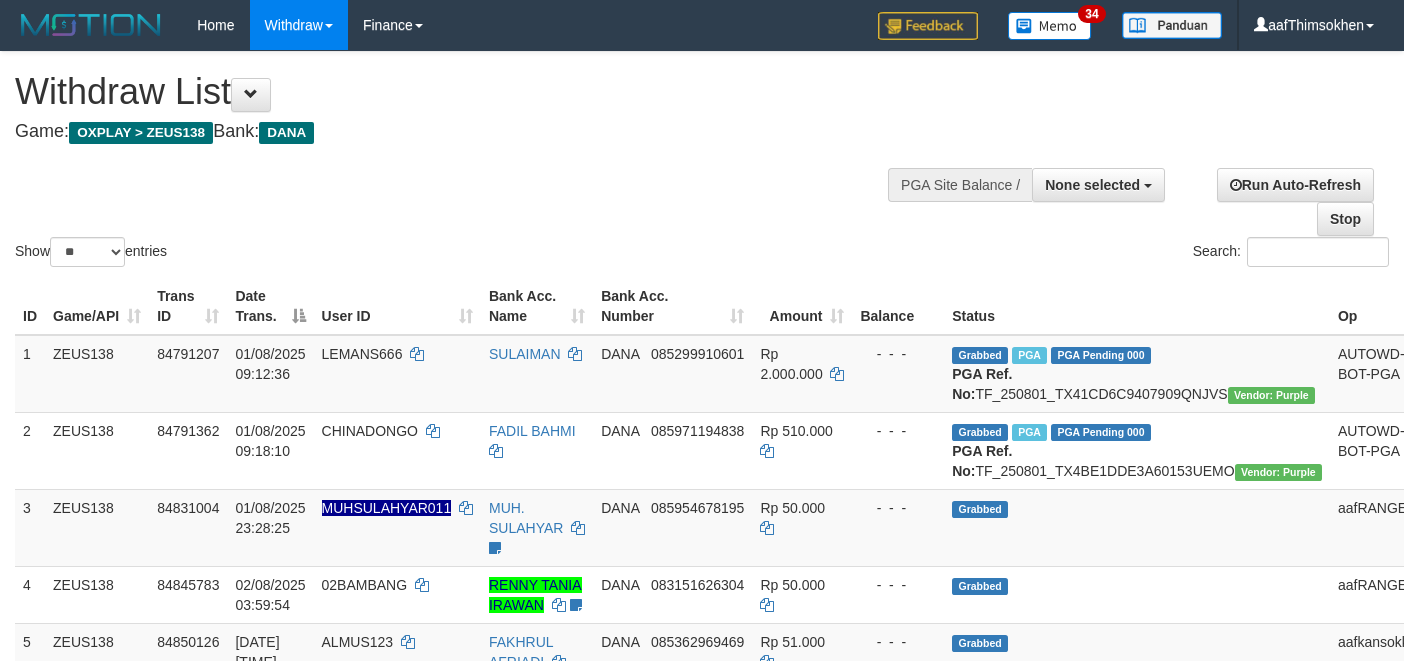 select 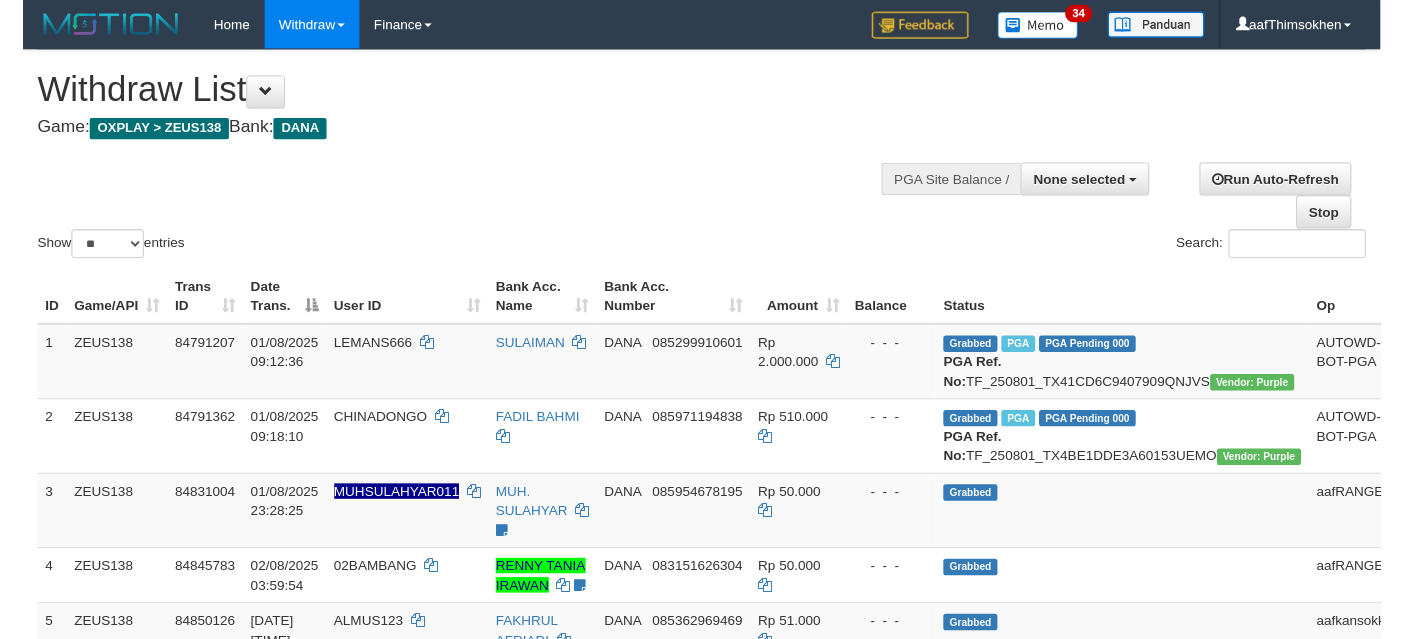 scroll, scrollTop: 337, scrollLeft: 0, axis: vertical 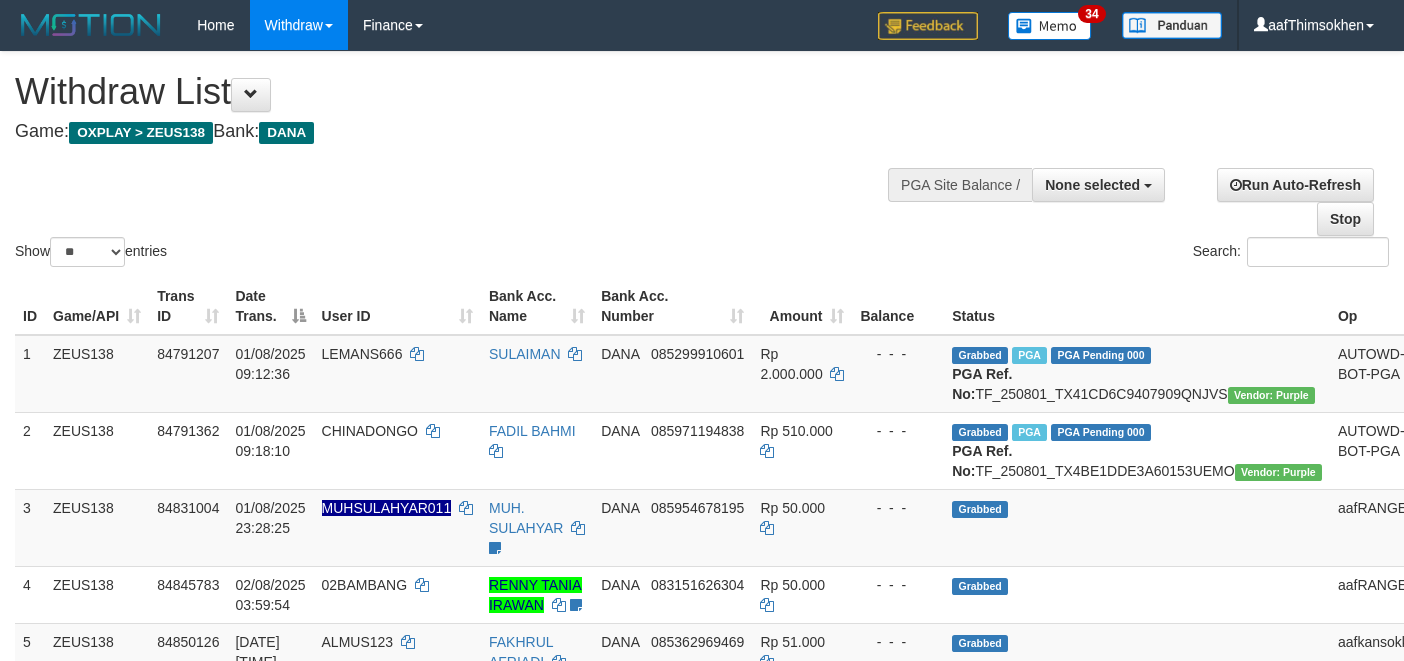 select 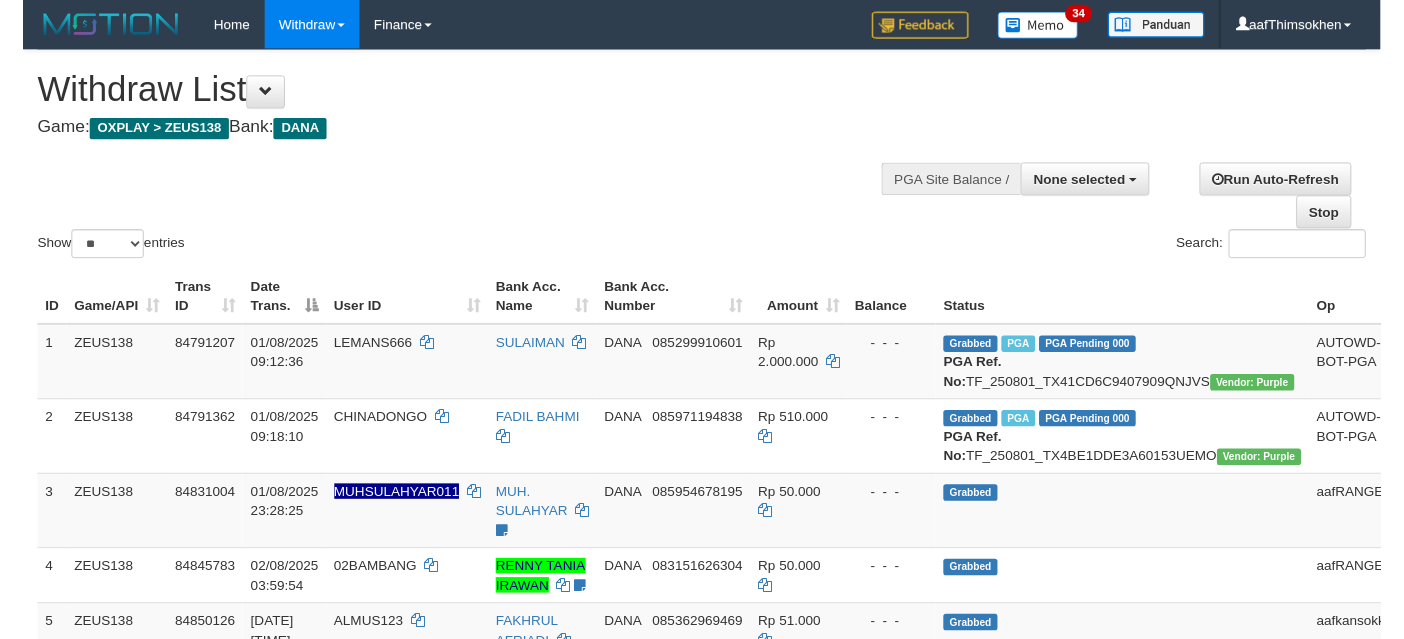 scroll, scrollTop: 337, scrollLeft: 0, axis: vertical 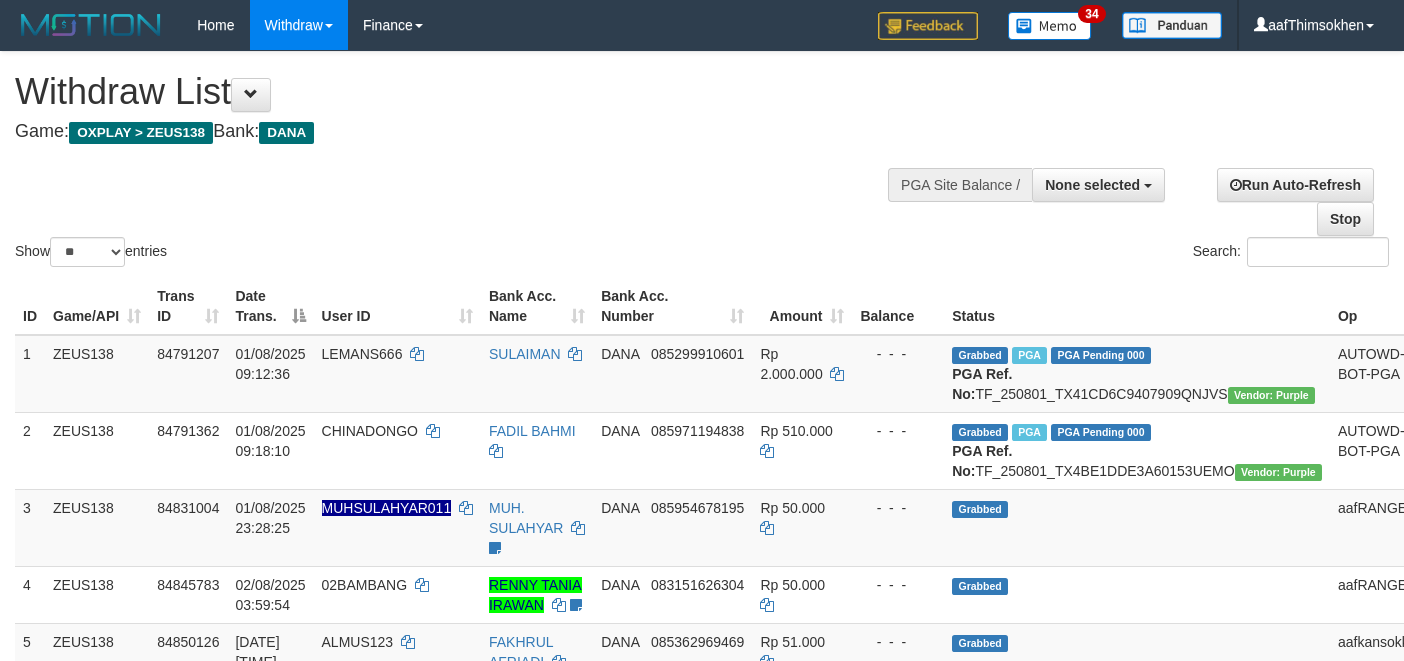 select 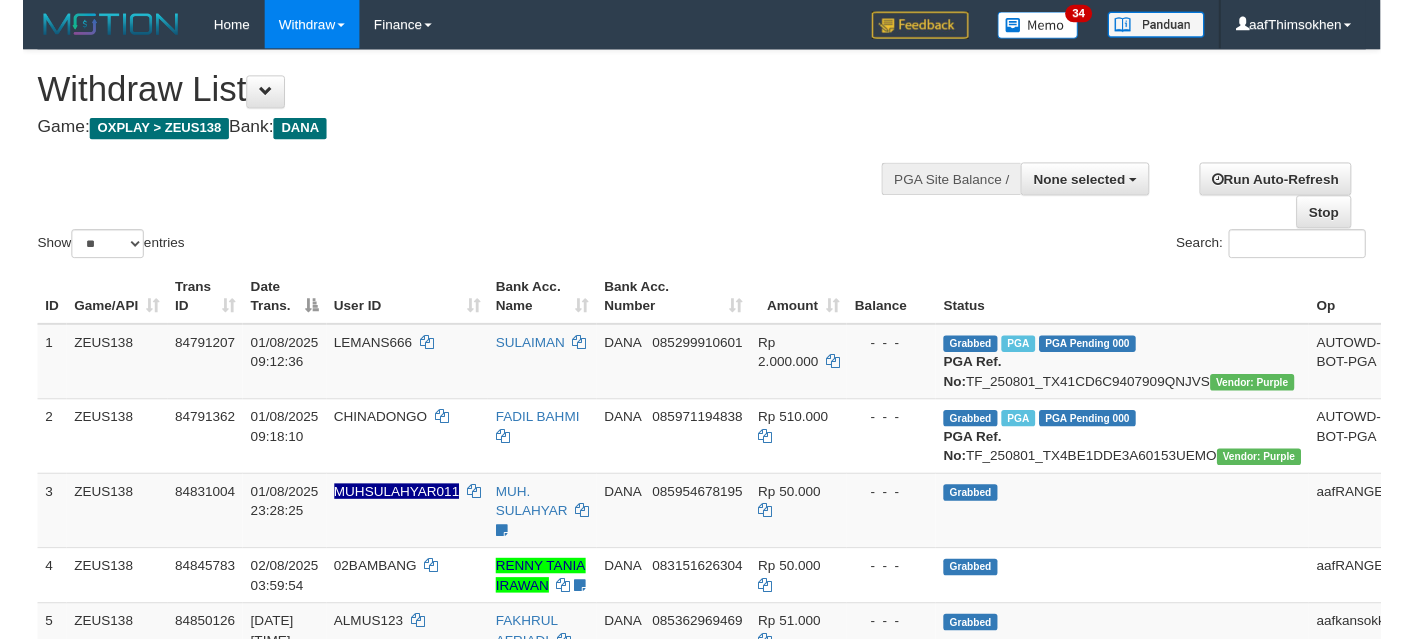 scroll, scrollTop: 337, scrollLeft: 0, axis: vertical 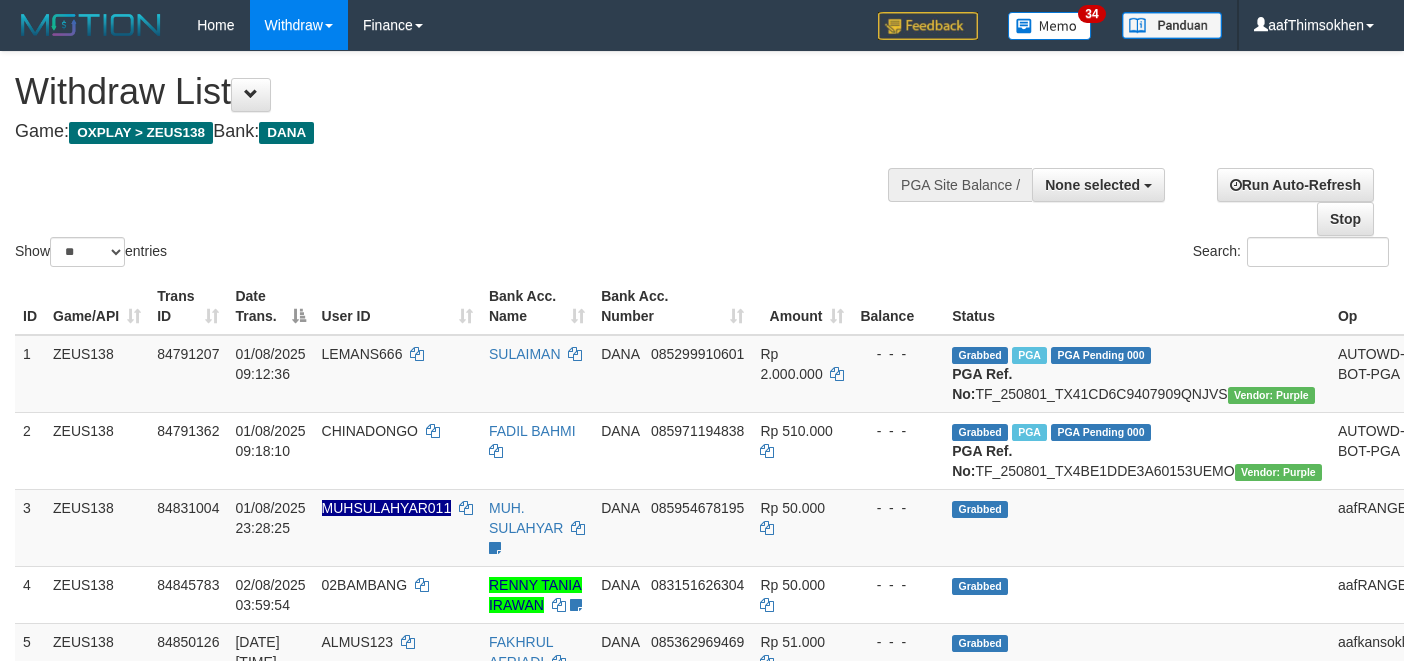 select 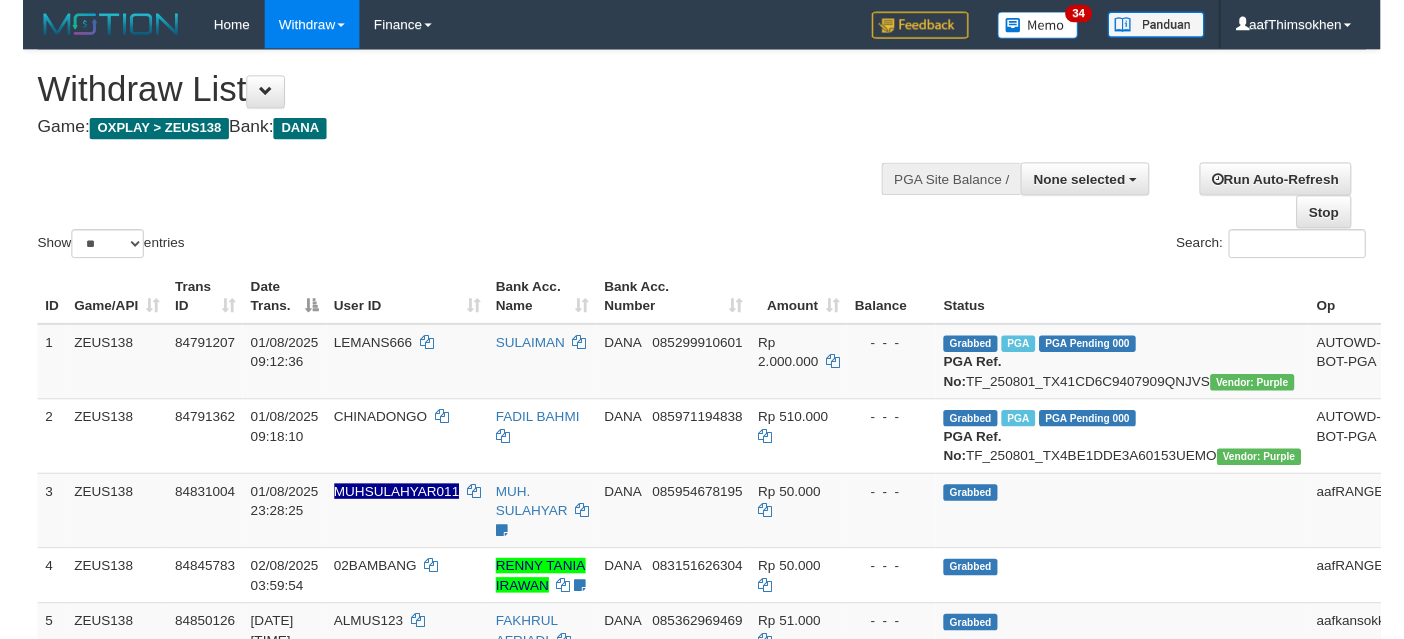 scroll, scrollTop: 337, scrollLeft: 0, axis: vertical 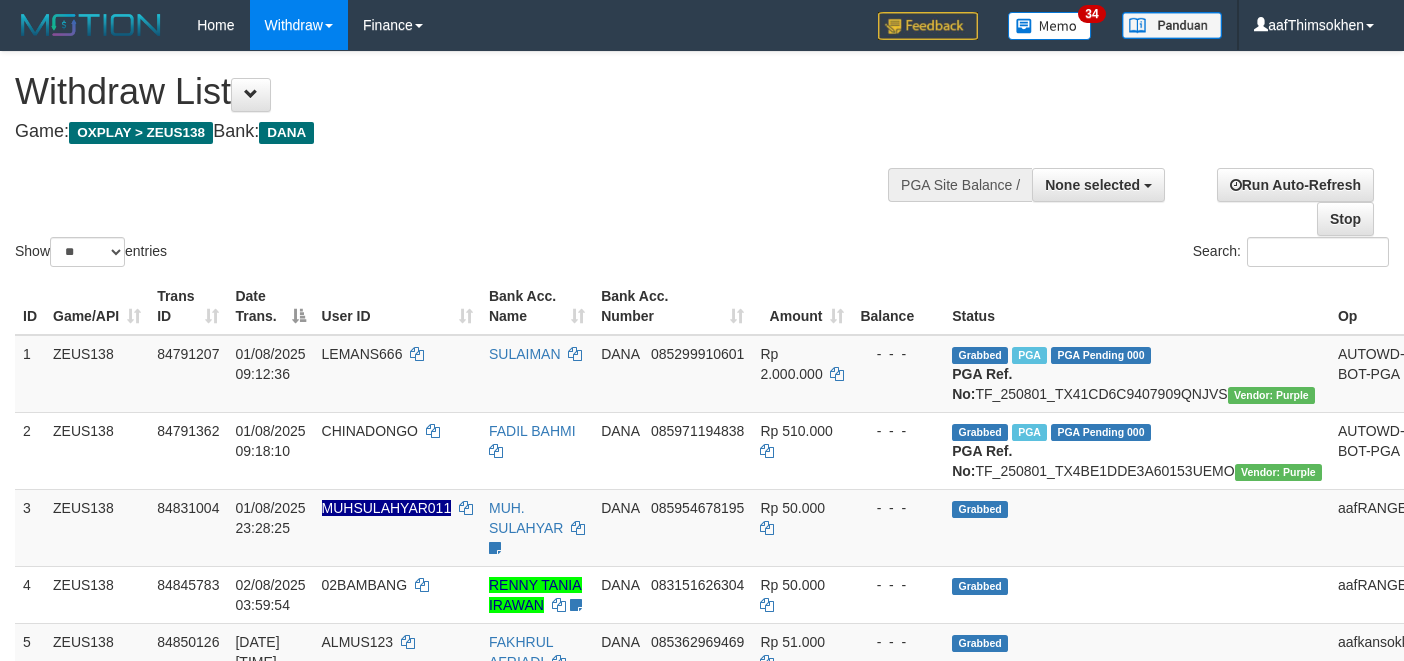 select 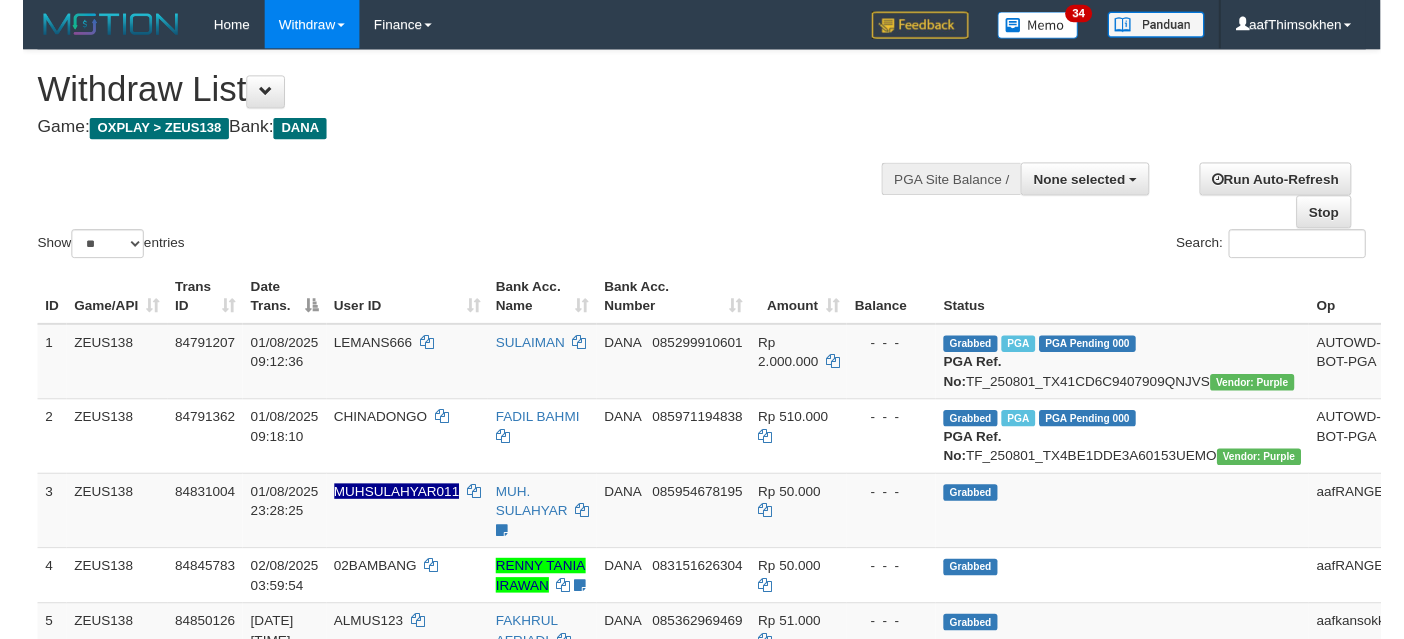 scroll, scrollTop: 337, scrollLeft: 0, axis: vertical 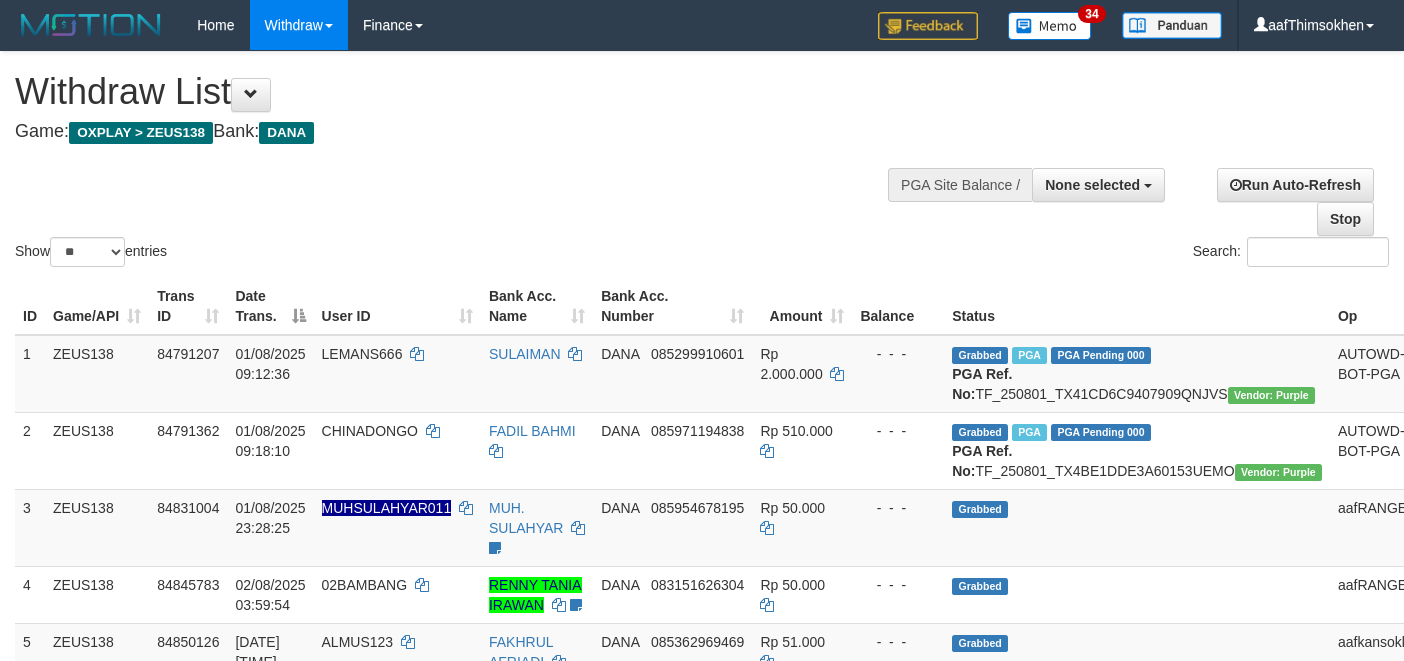 select 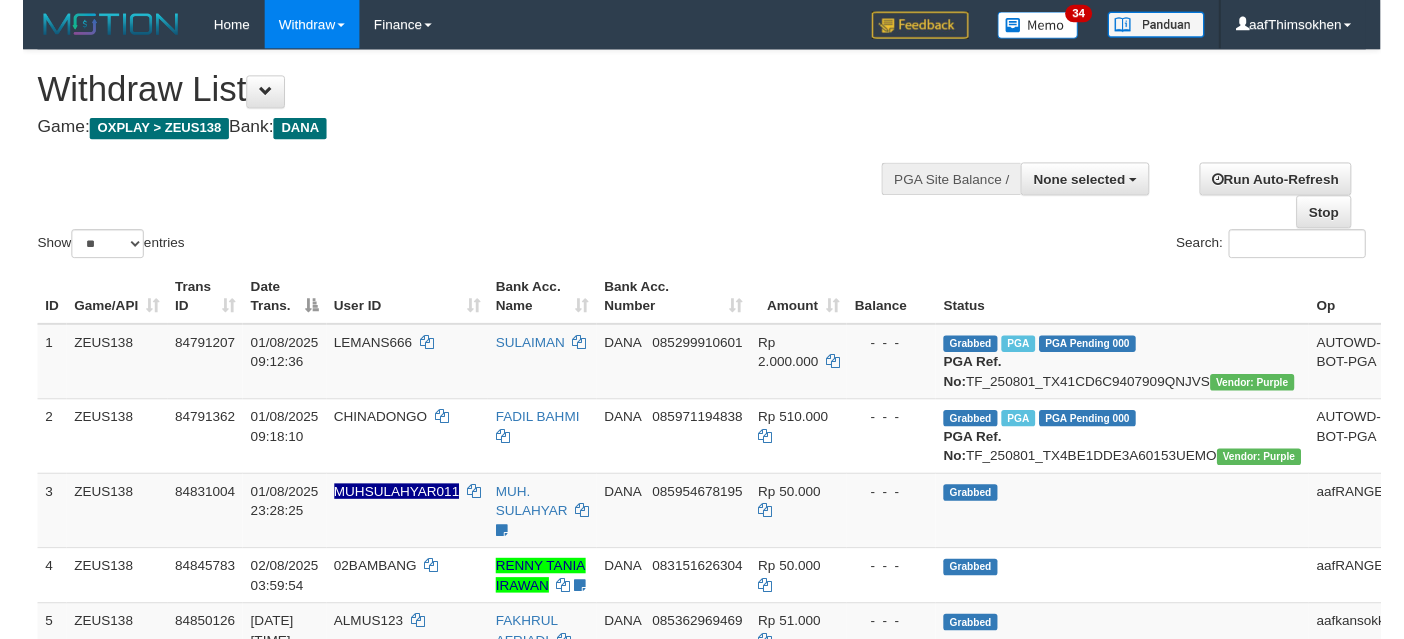 scroll, scrollTop: 337, scrollLeft: 0, axis: vertical 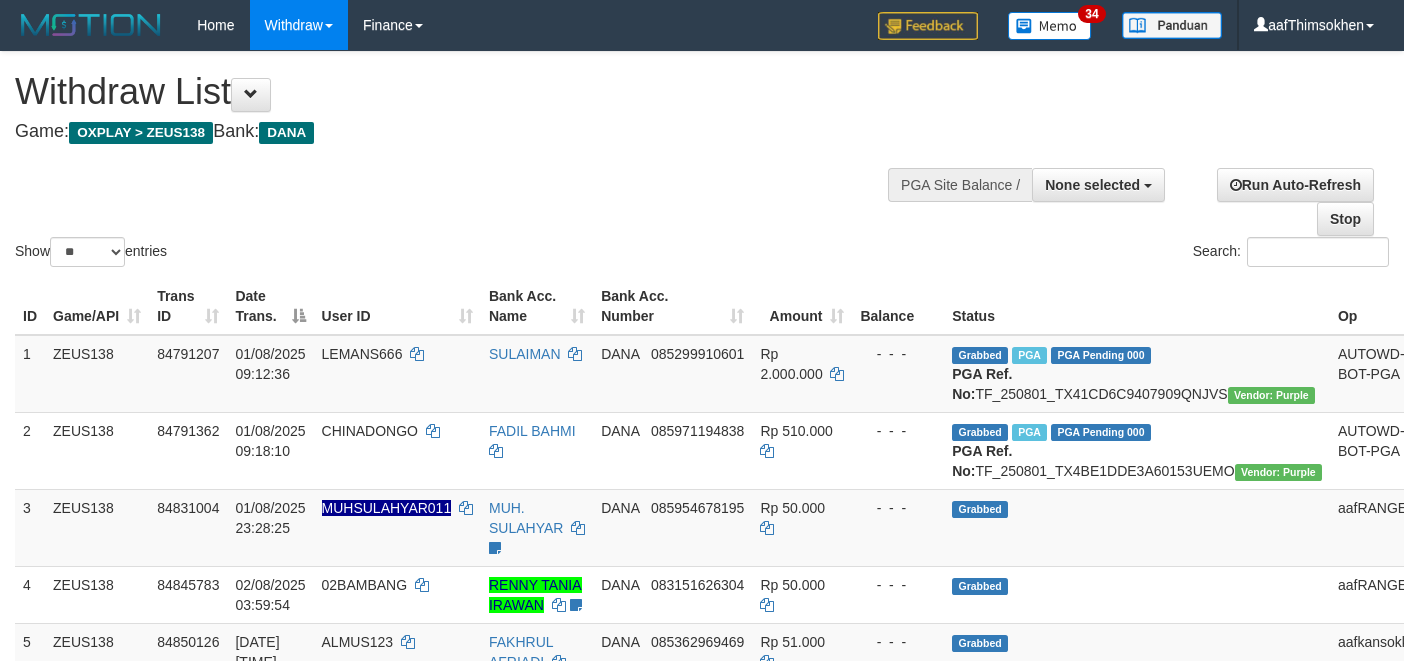 select 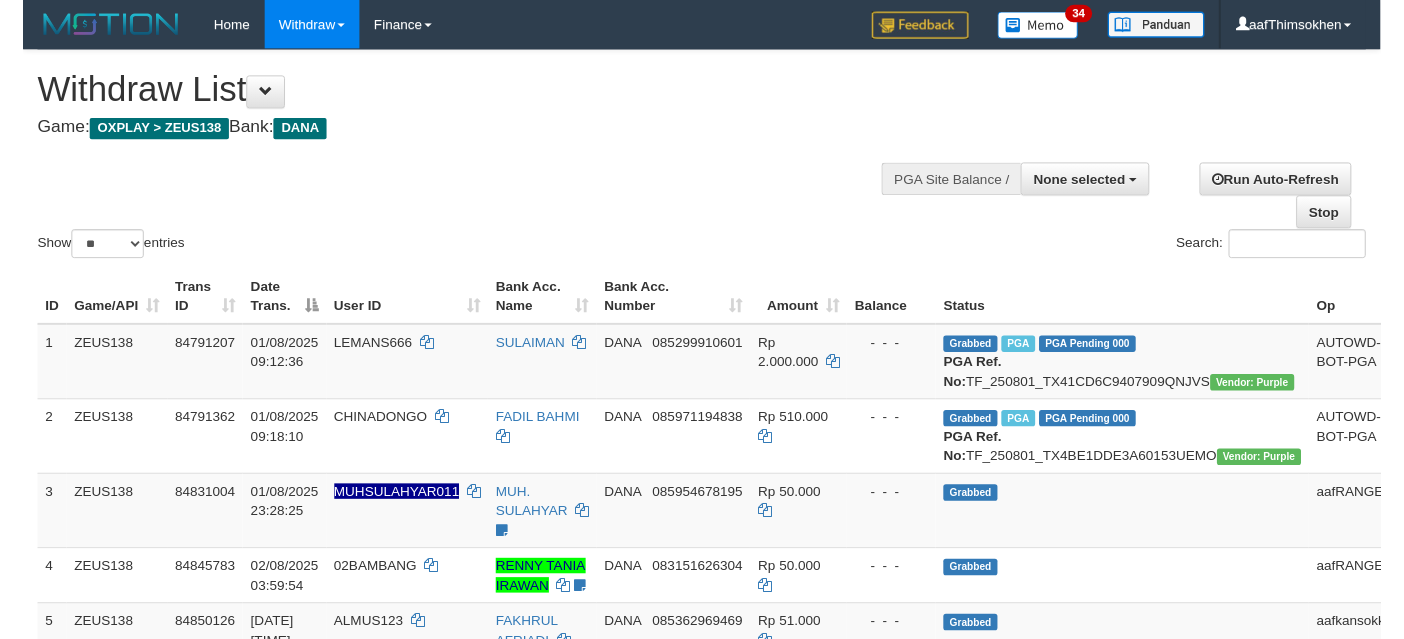 scroll, scrollTop: 337, scrollLeft: 0, axis: vertical 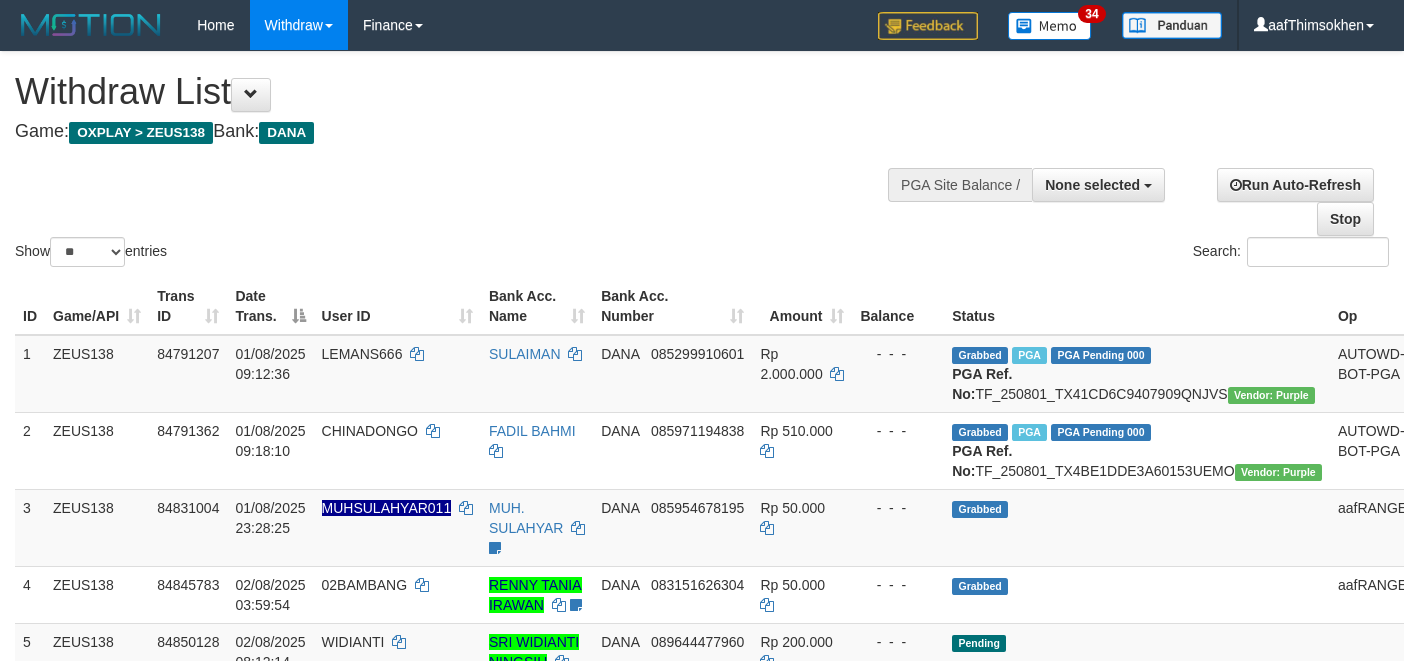 select 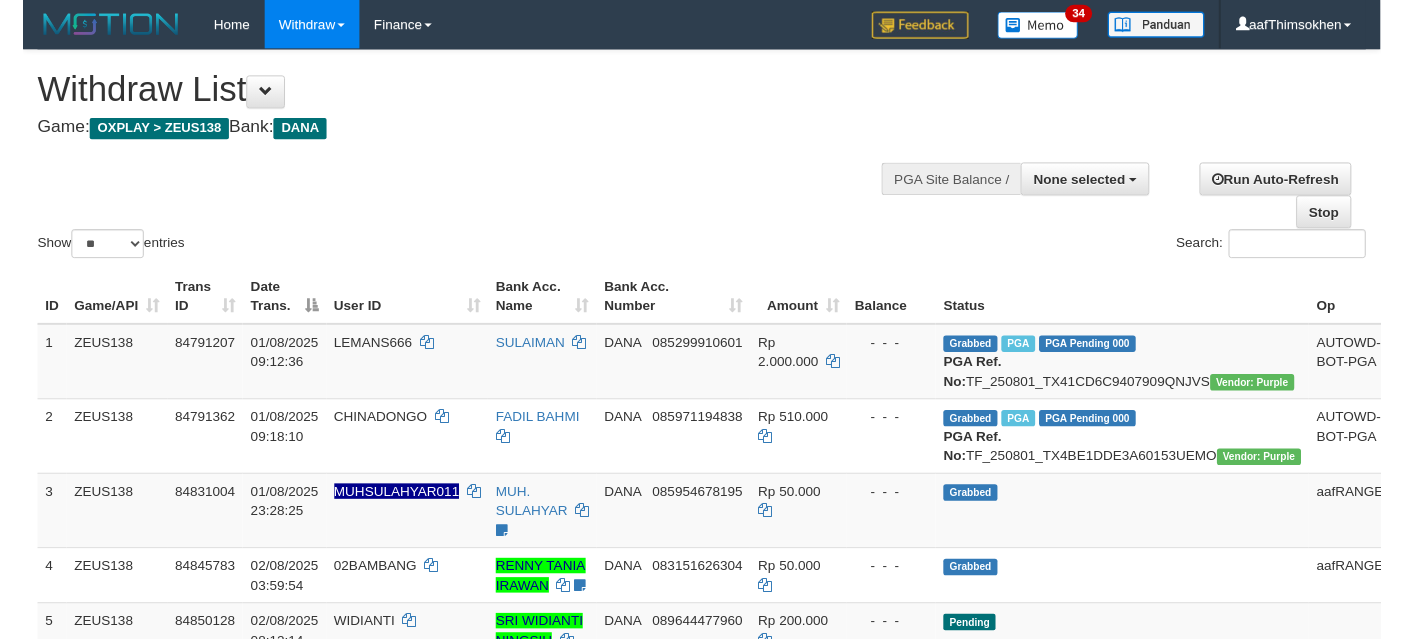 scroll, scrollTop: 337, scrollLeft: 0, axis: vertical 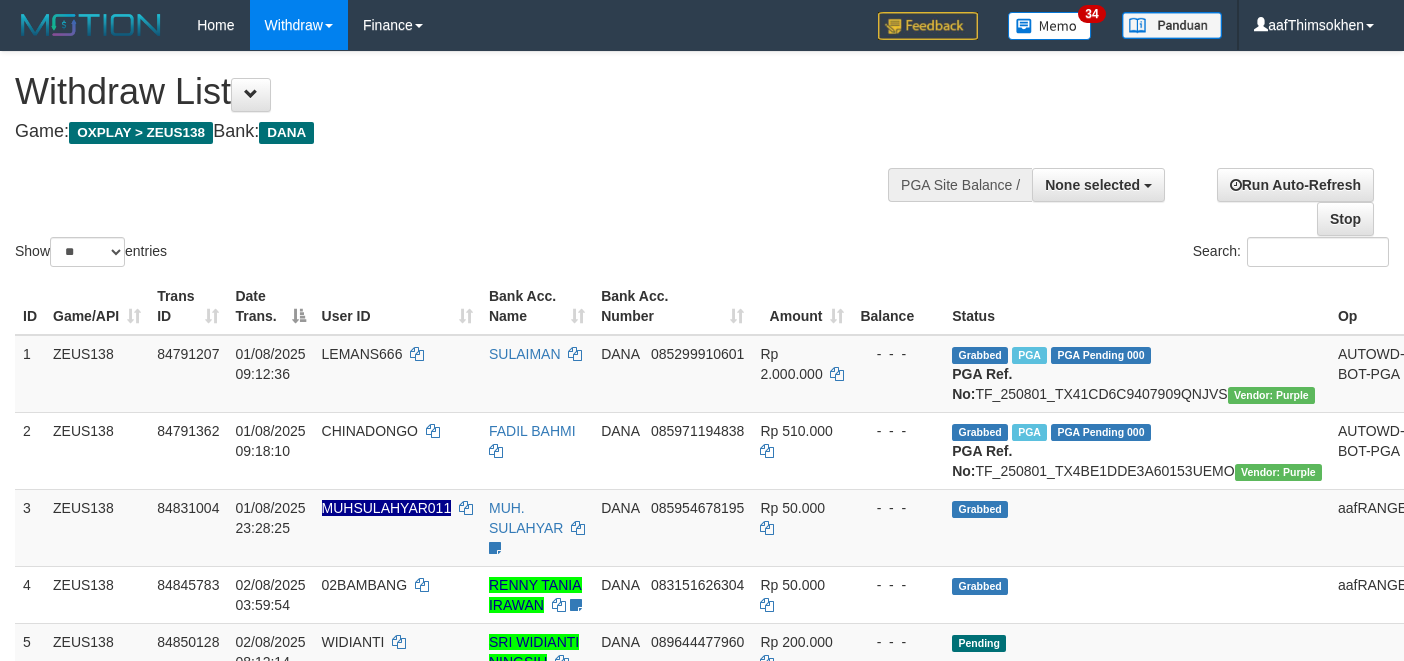 select 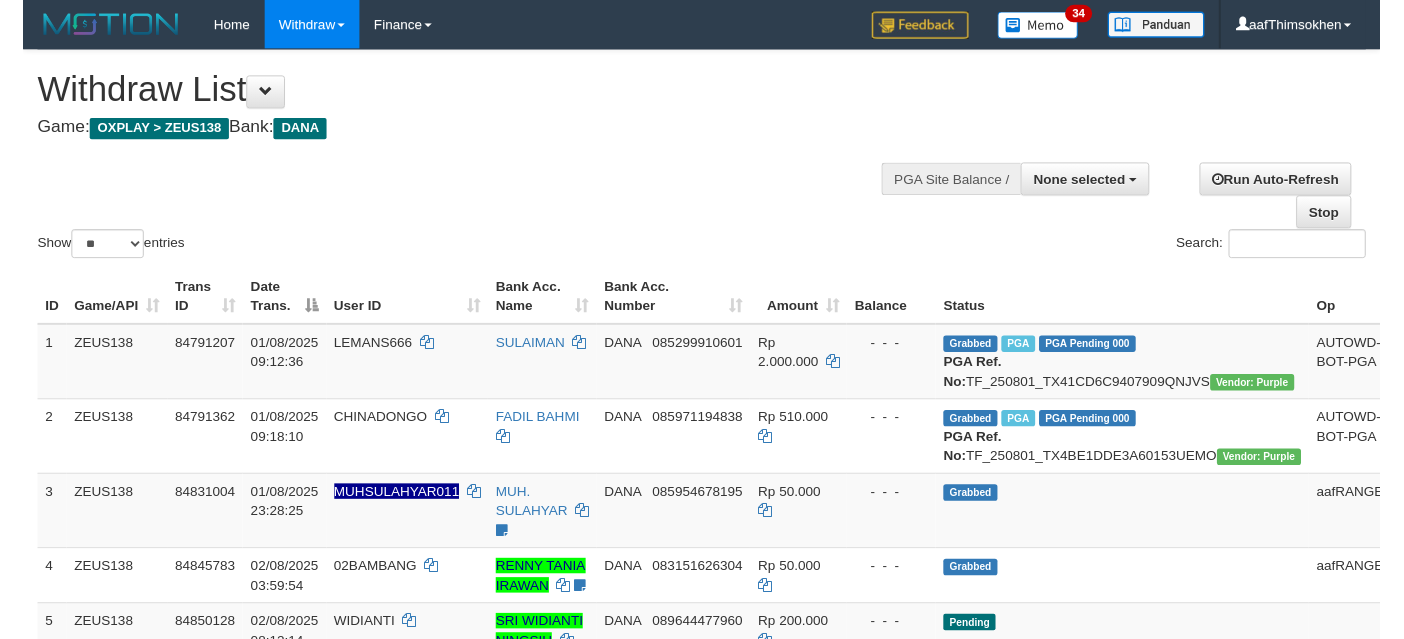 scroll, scrollTop: 337, scrollLeft: 0, axis: vertical 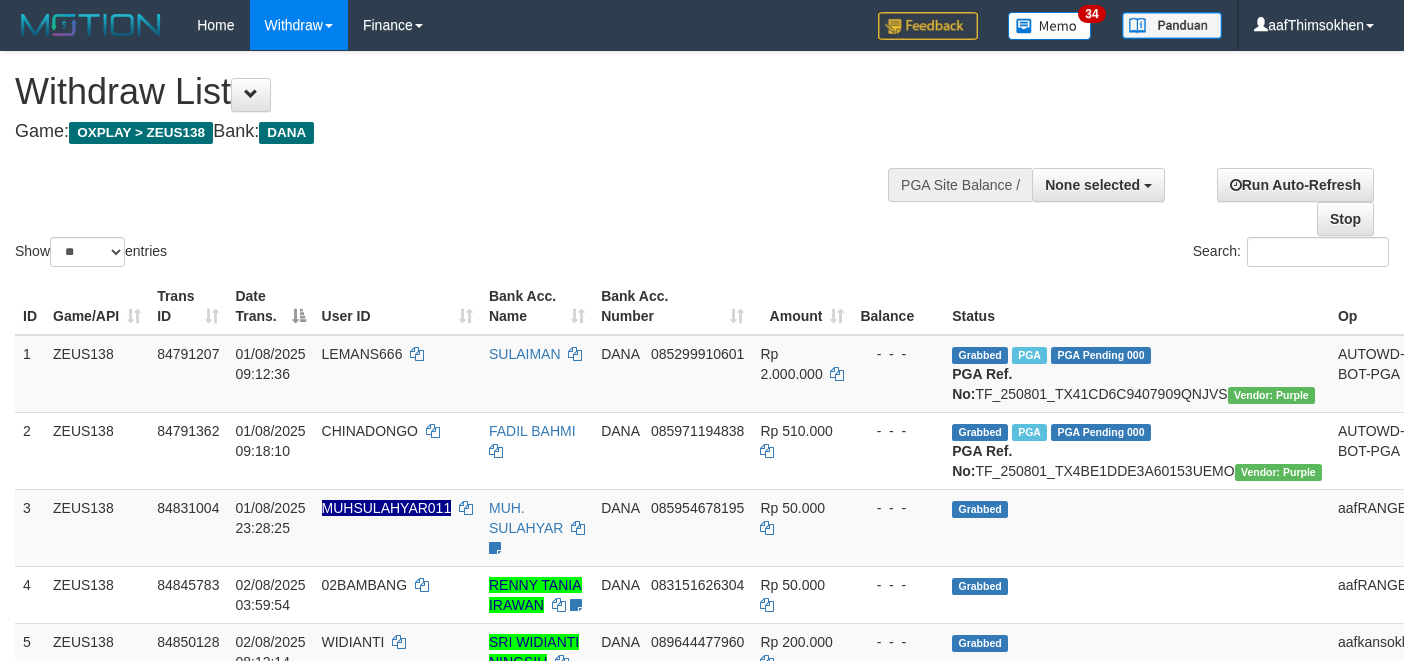 select 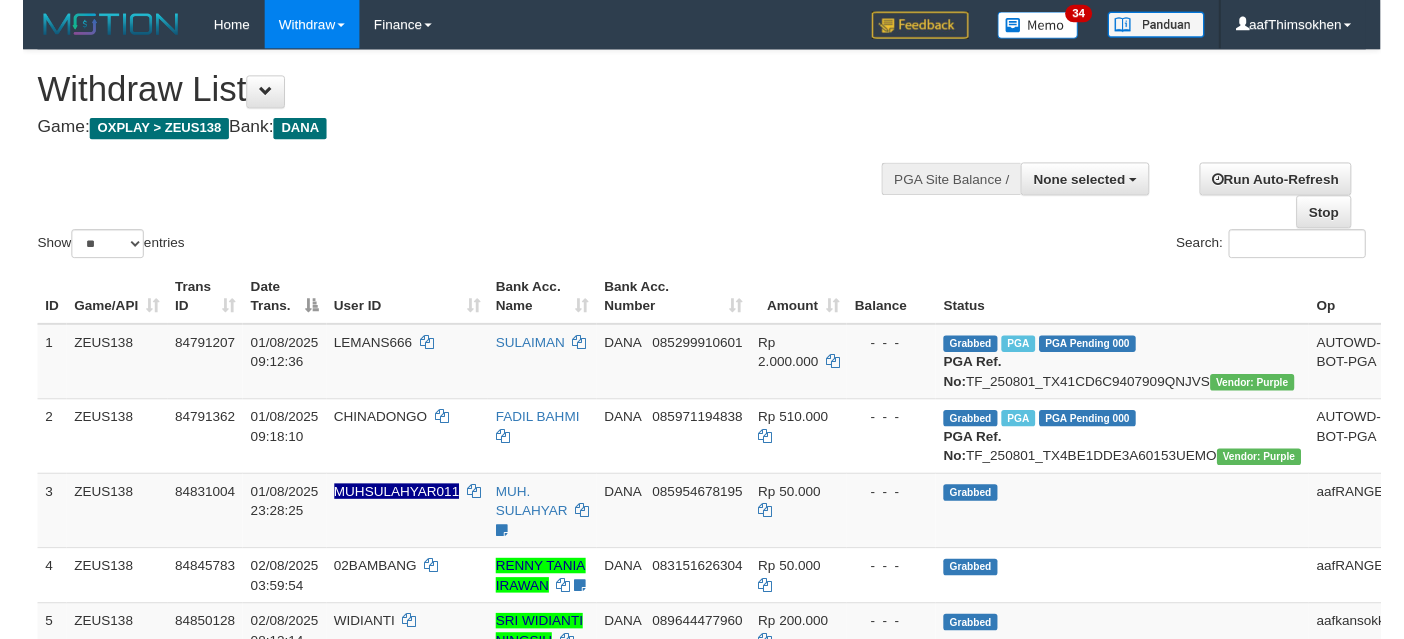 scroll, scrollTop: 337, scrollLeft: 0, axis: vertical 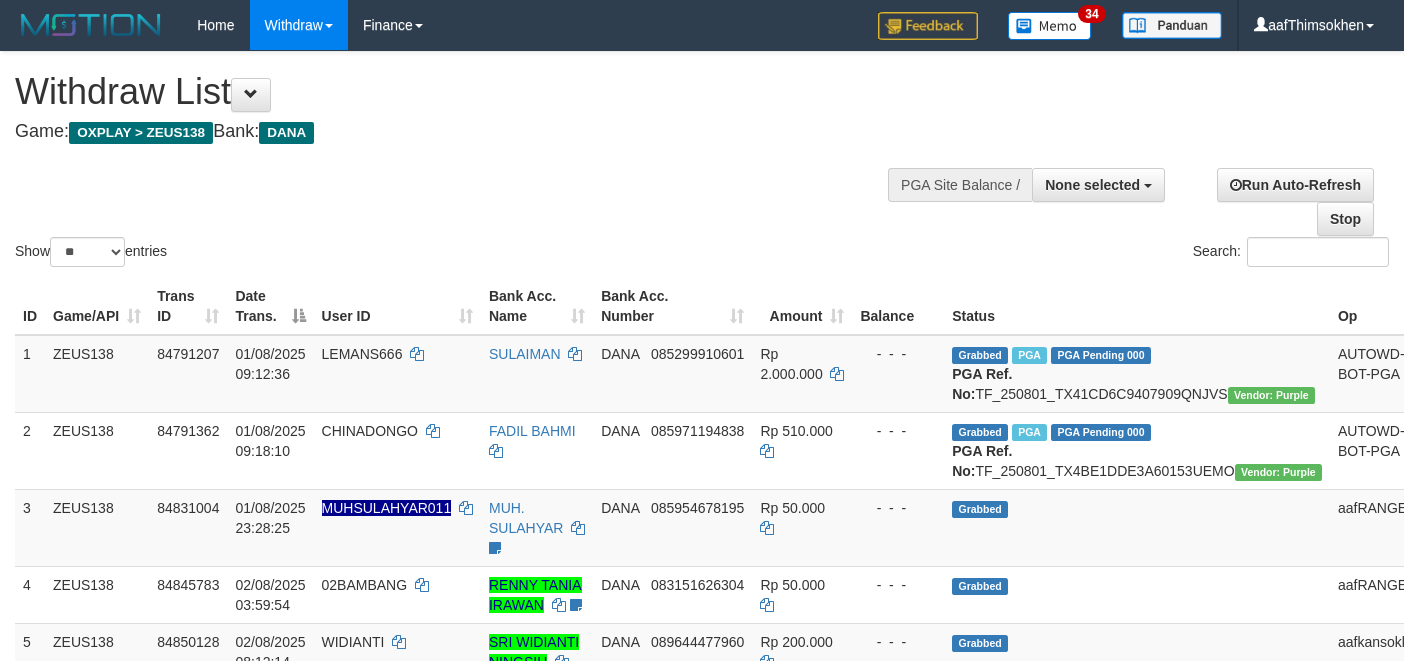 select 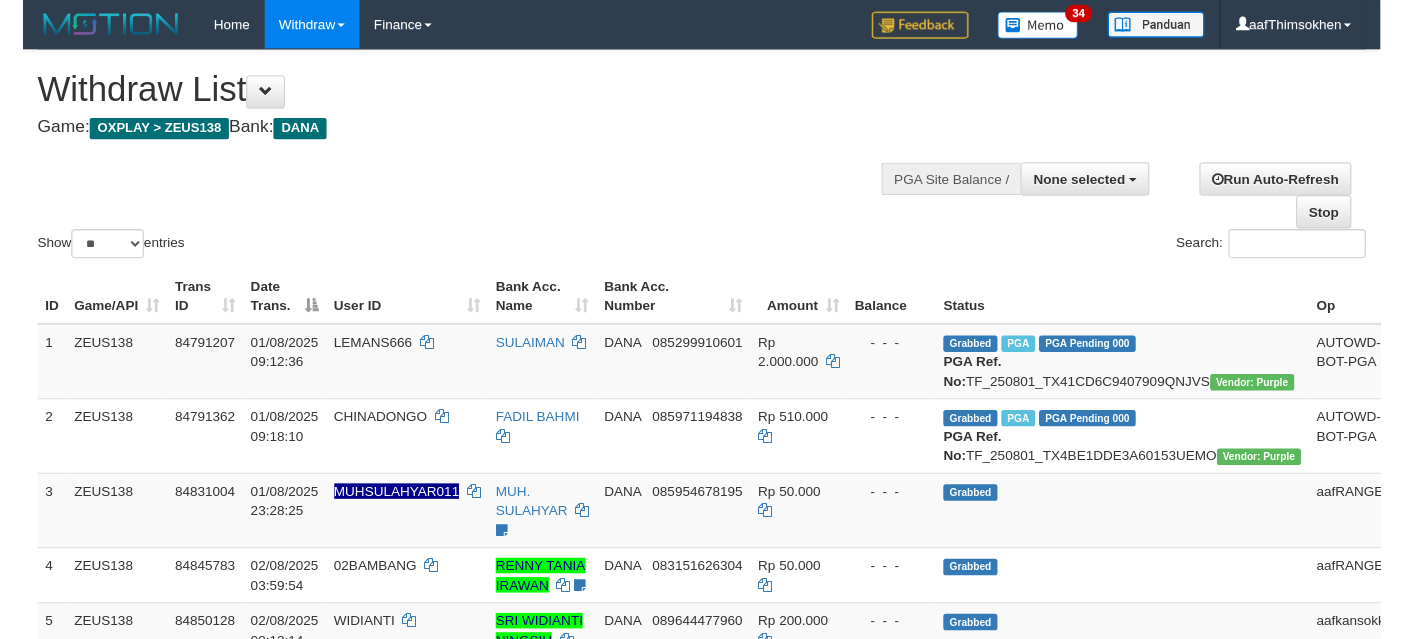 scroll, scrollTop: 337, scrollLeft: 0, axis: vertical 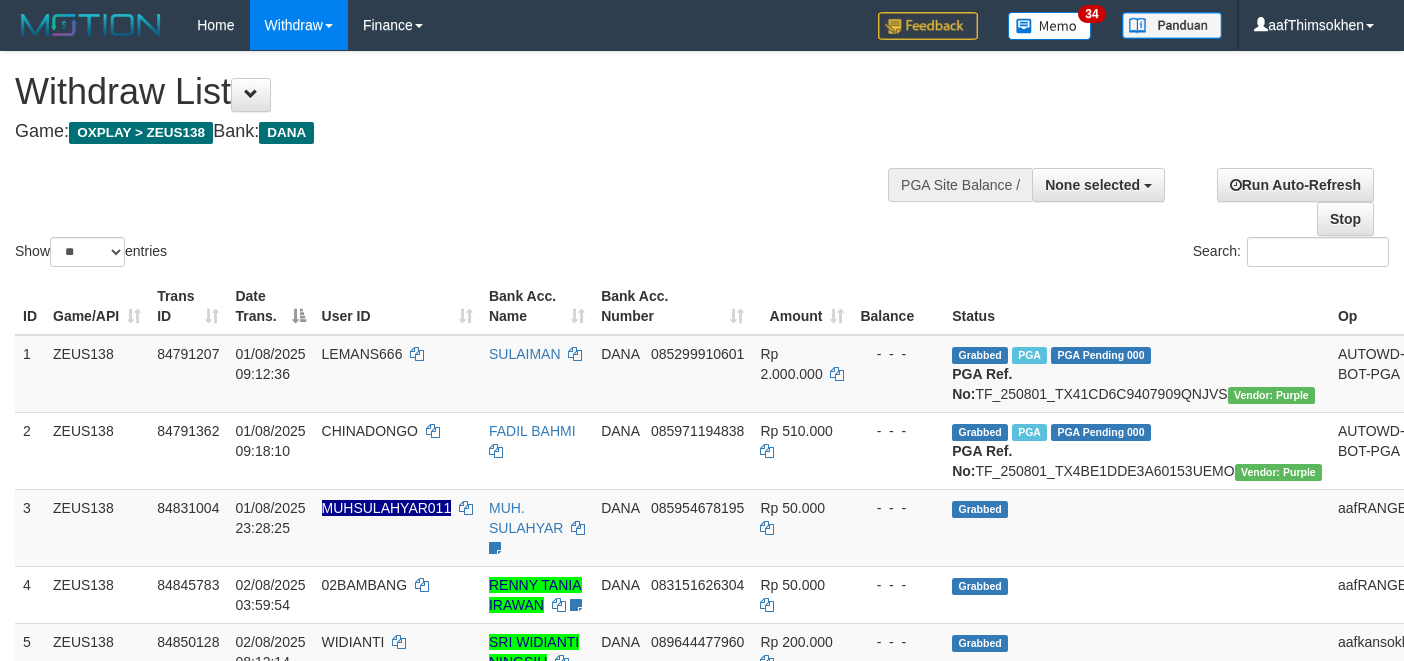 select 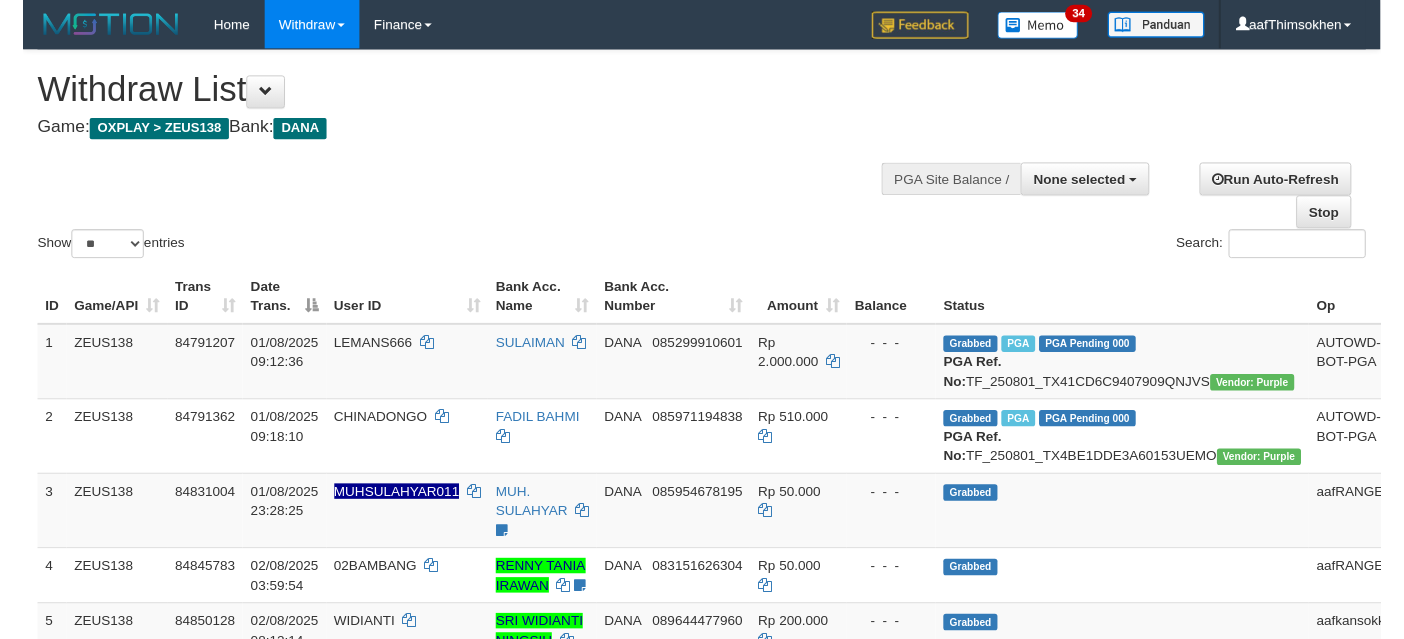 scroll, scrollTop: 337, scrollLeft: 0, axis: vertical 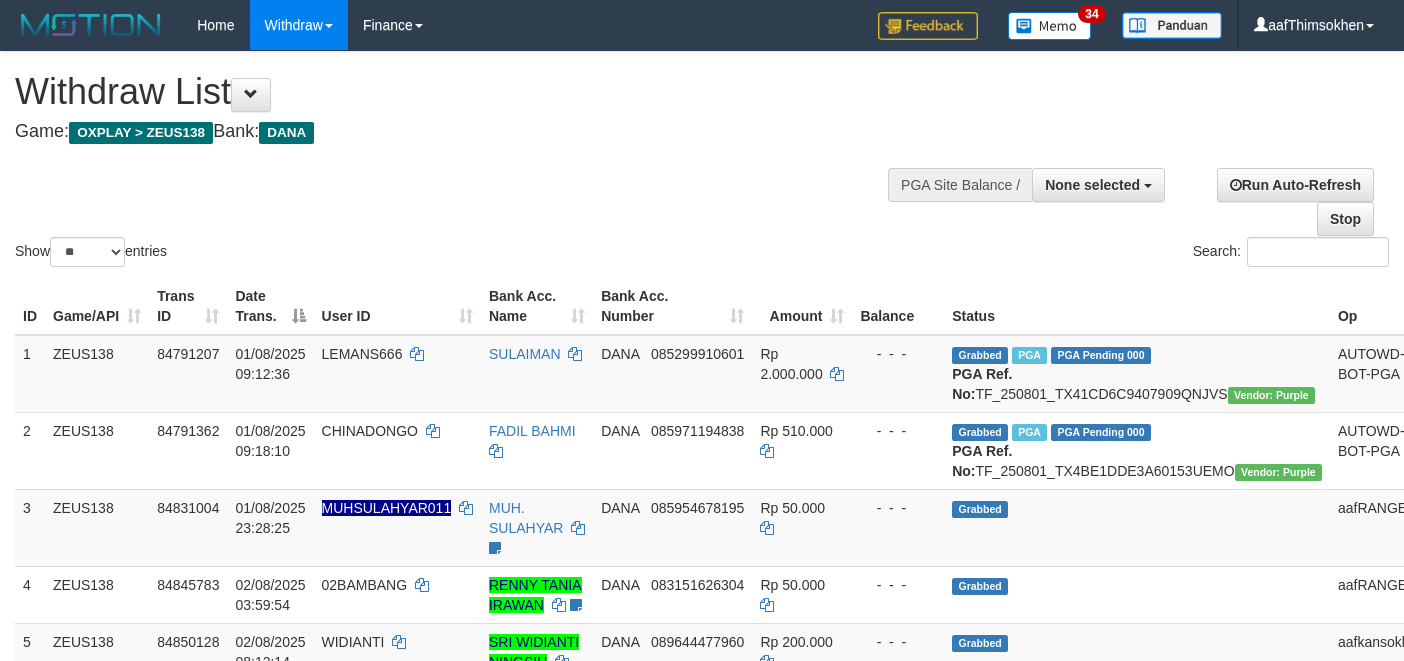 select 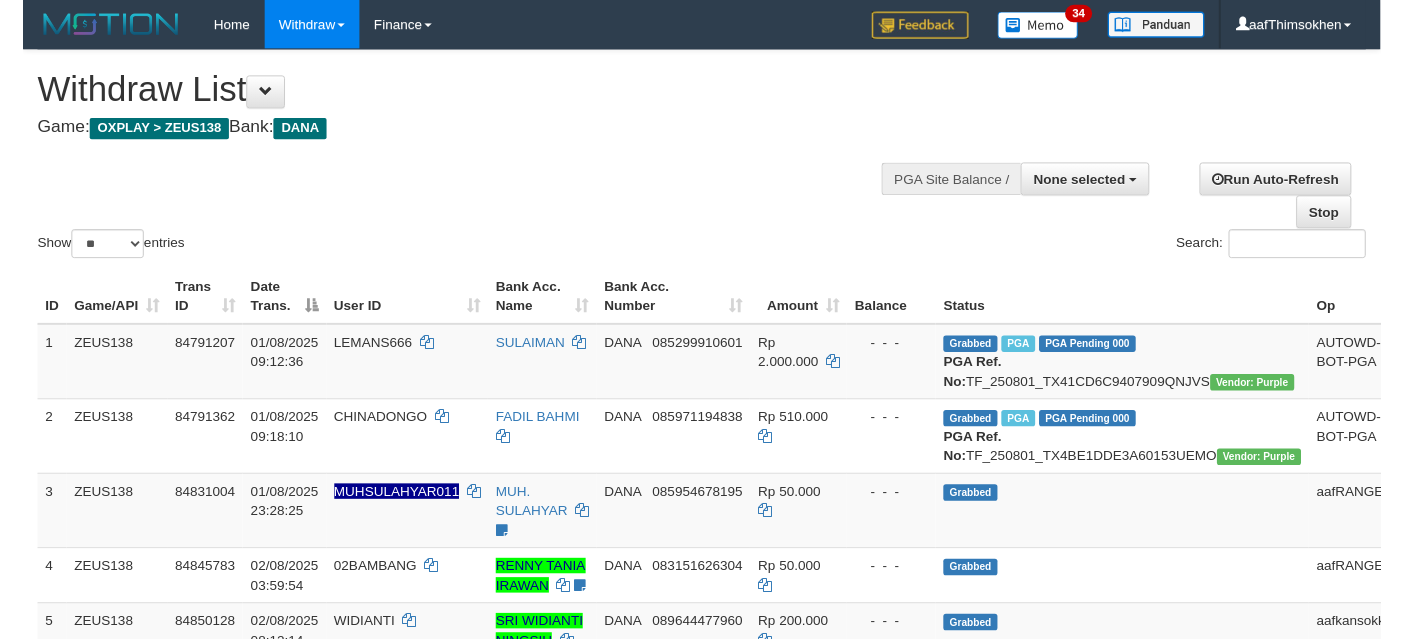 scroll, scrollTop: 337, scrollLeft: 0, axis: vertical 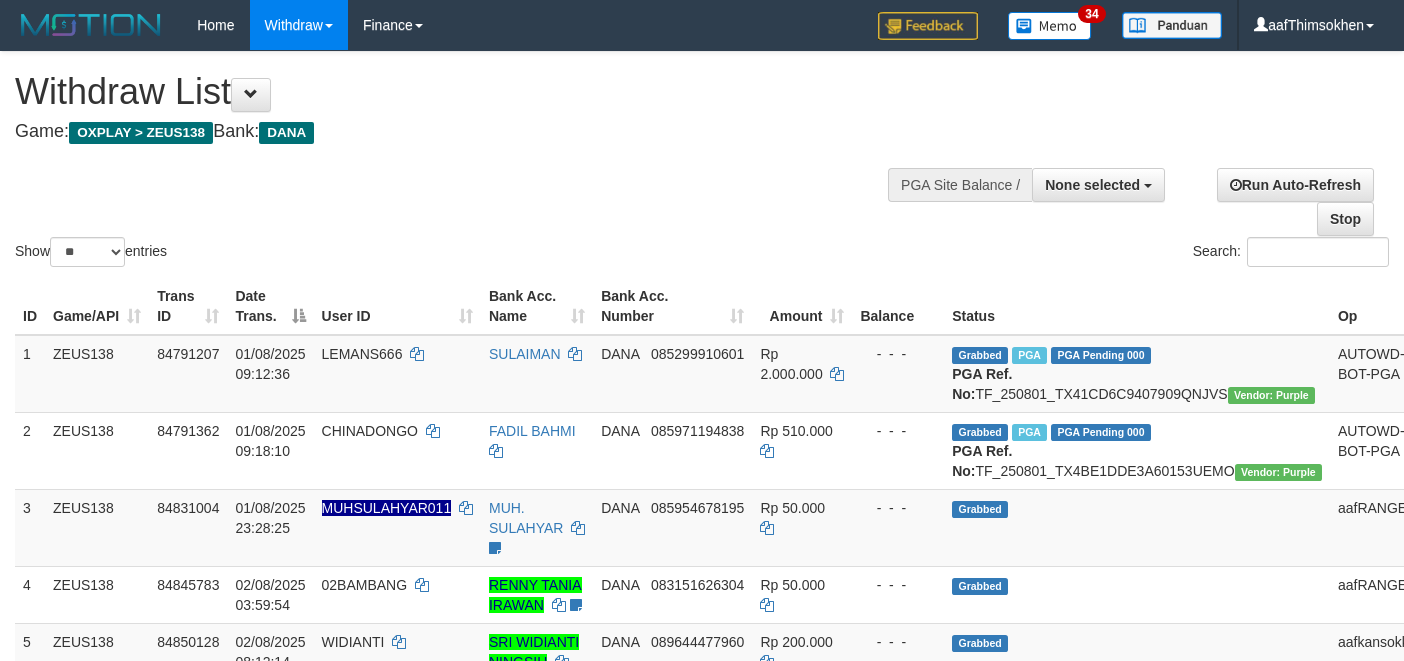 select 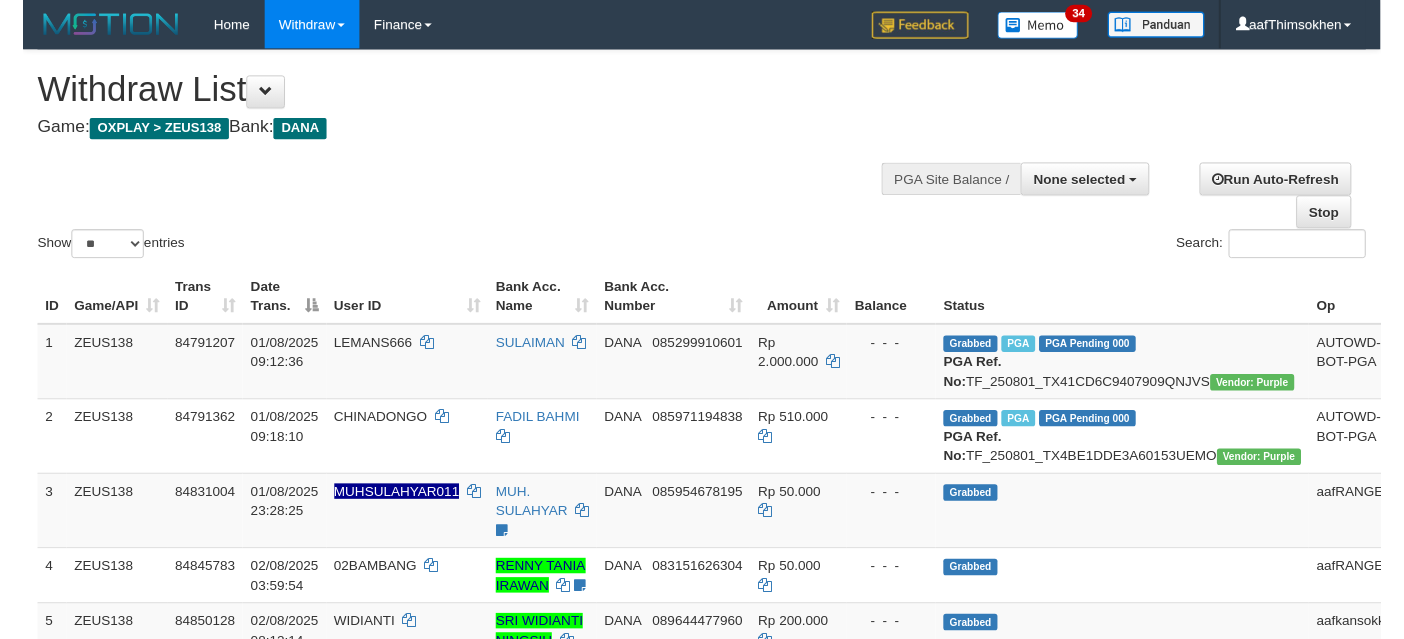 scroll, scrollTop: 337, scrollLeft: 0, axis: vertical 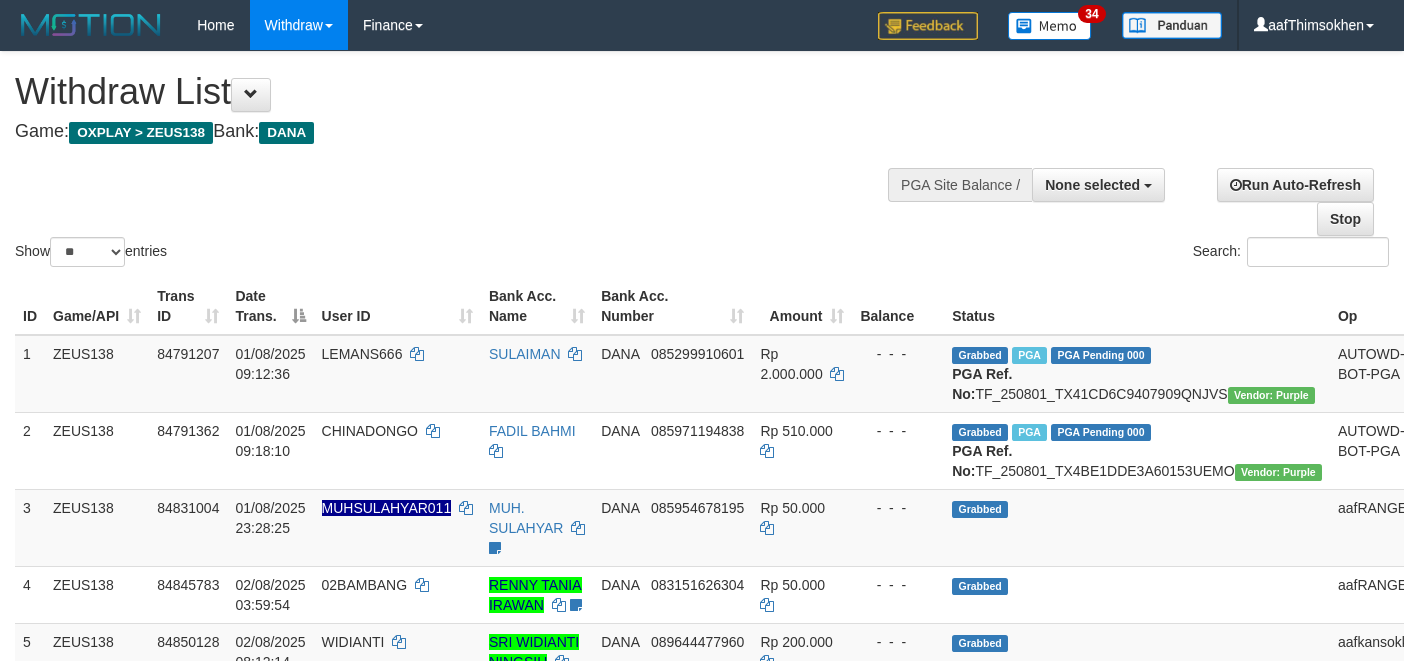 select 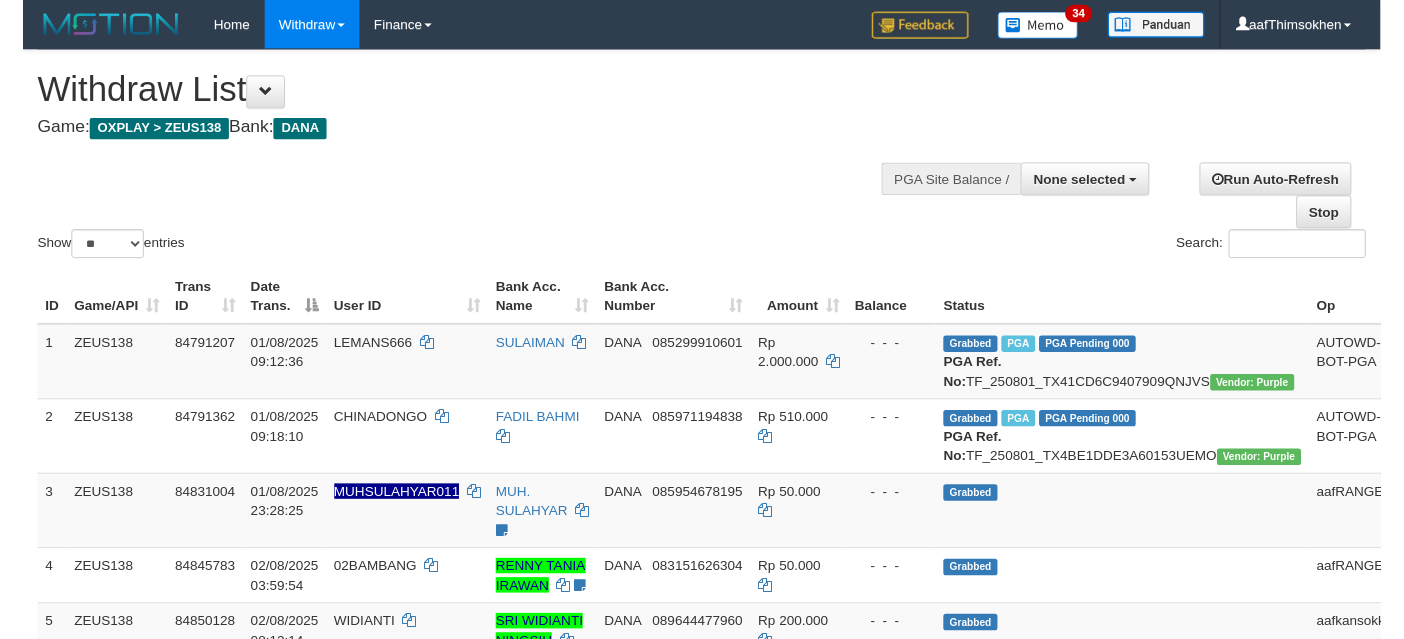 scroll, scrollTop: 337, scrollLeft: 0, axis: vertical 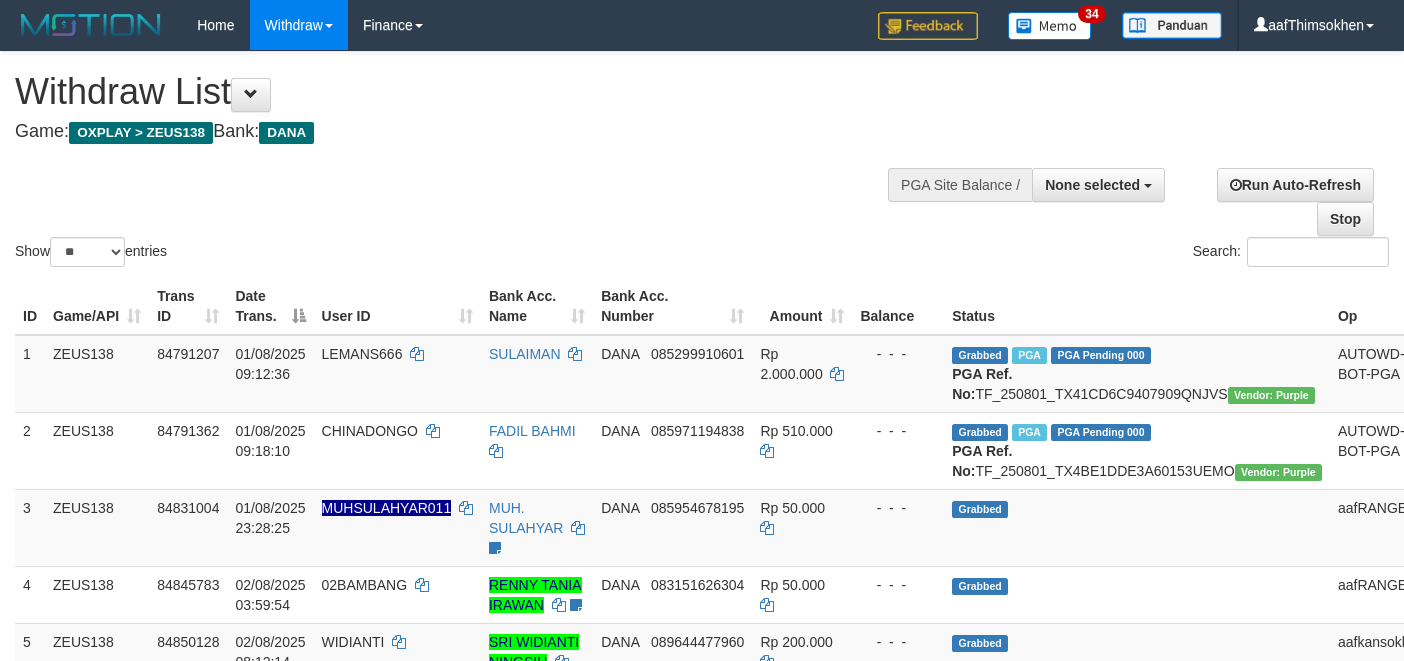 select 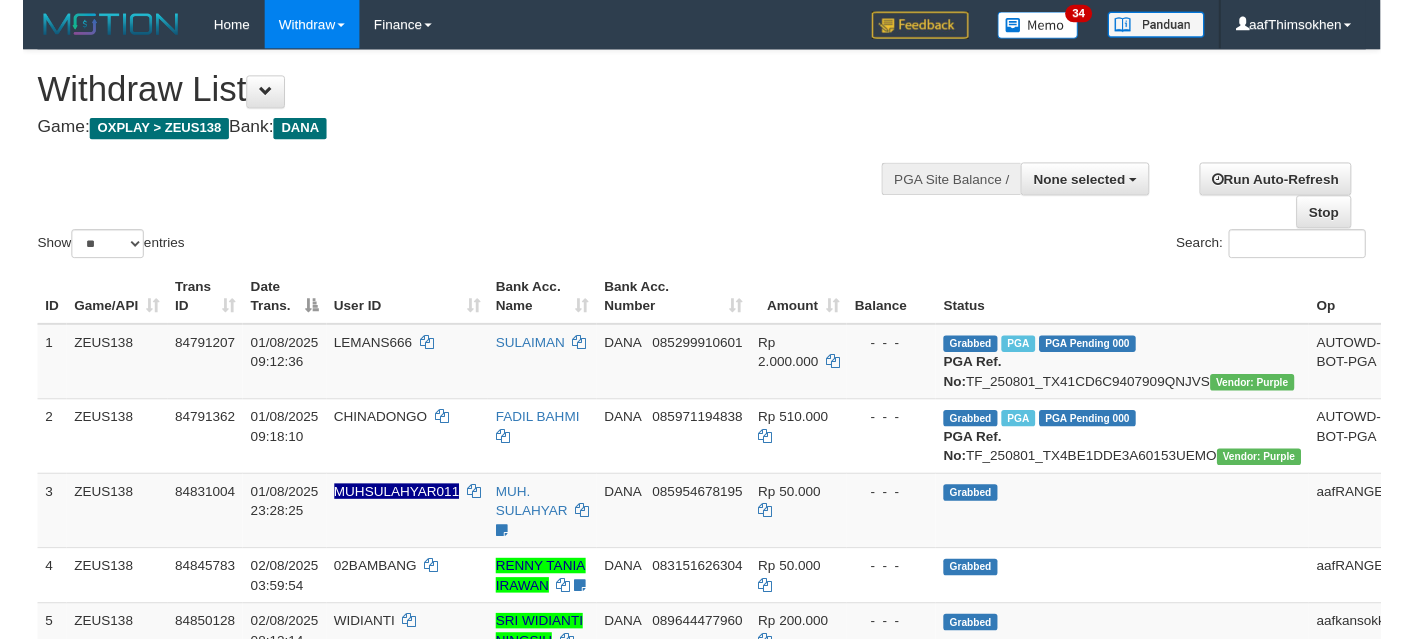 scroll, scrollTop: 337, scrollLeft: 0, axis: vertical 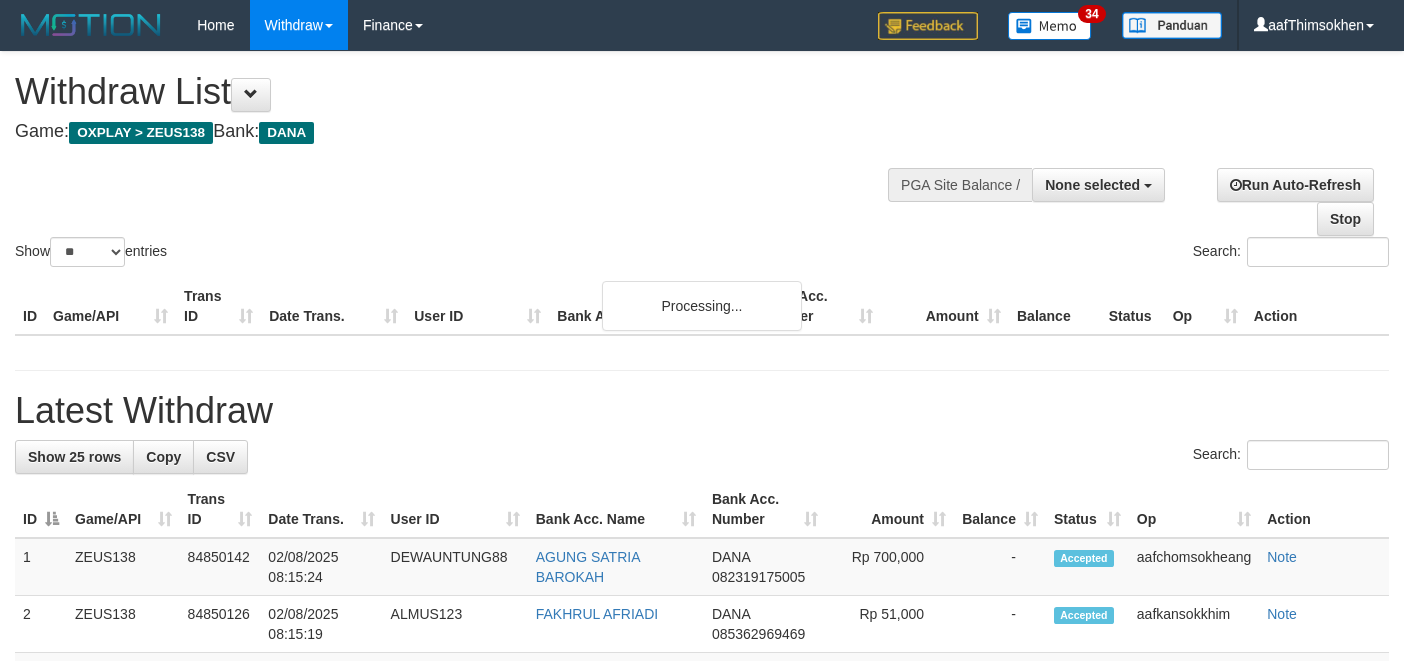 select 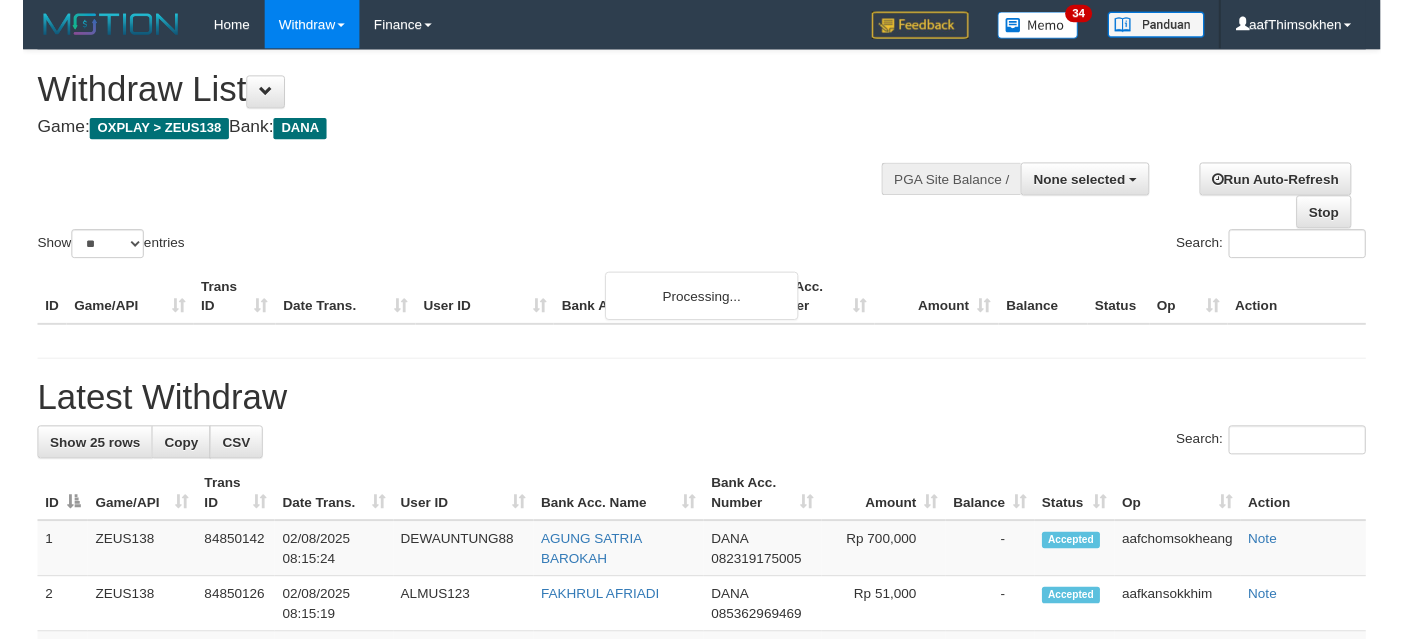 scroll, scrollTop: 337, scrollLeft: 0, axis: vertical 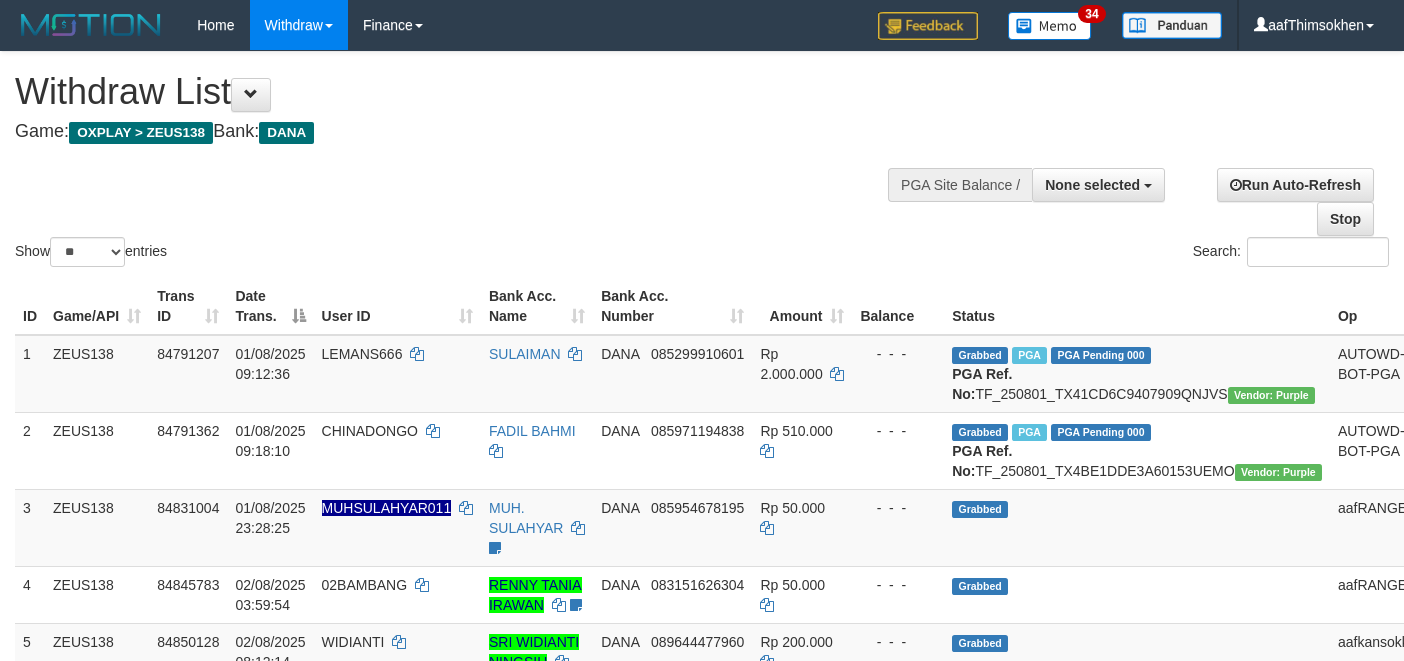 select 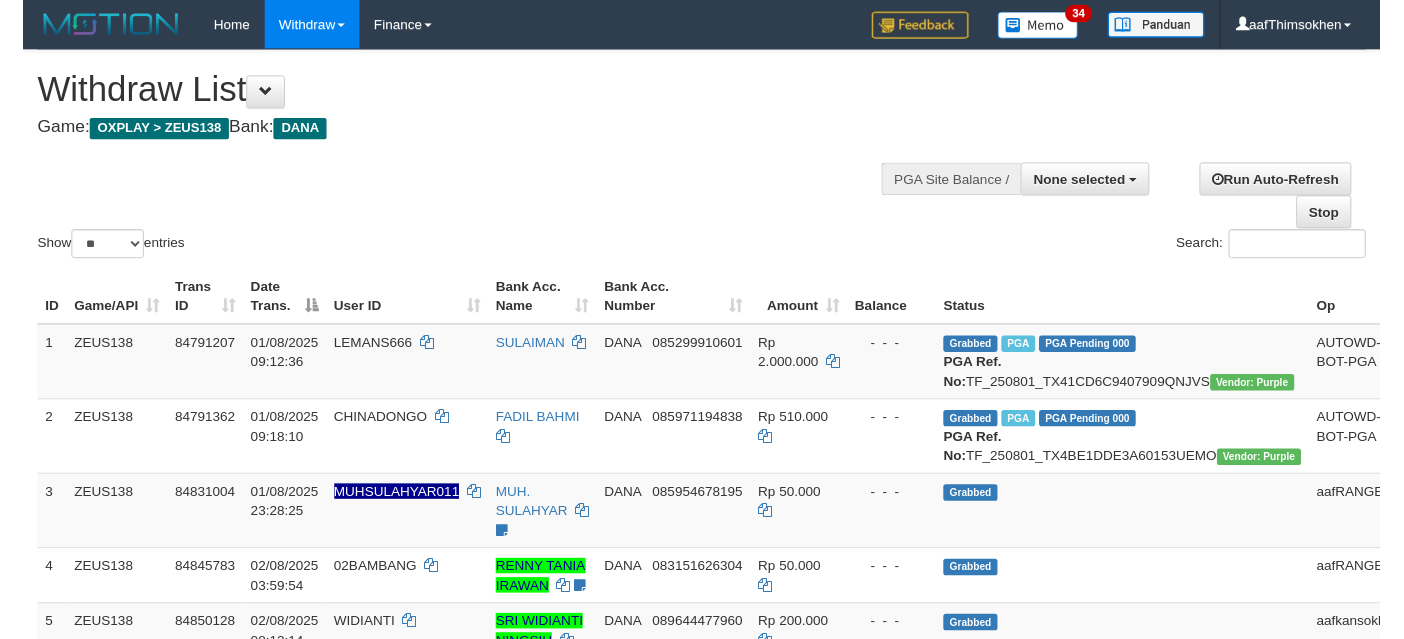 scroll, scrollTop: 337, scrollLeft: 0, axis: vertical 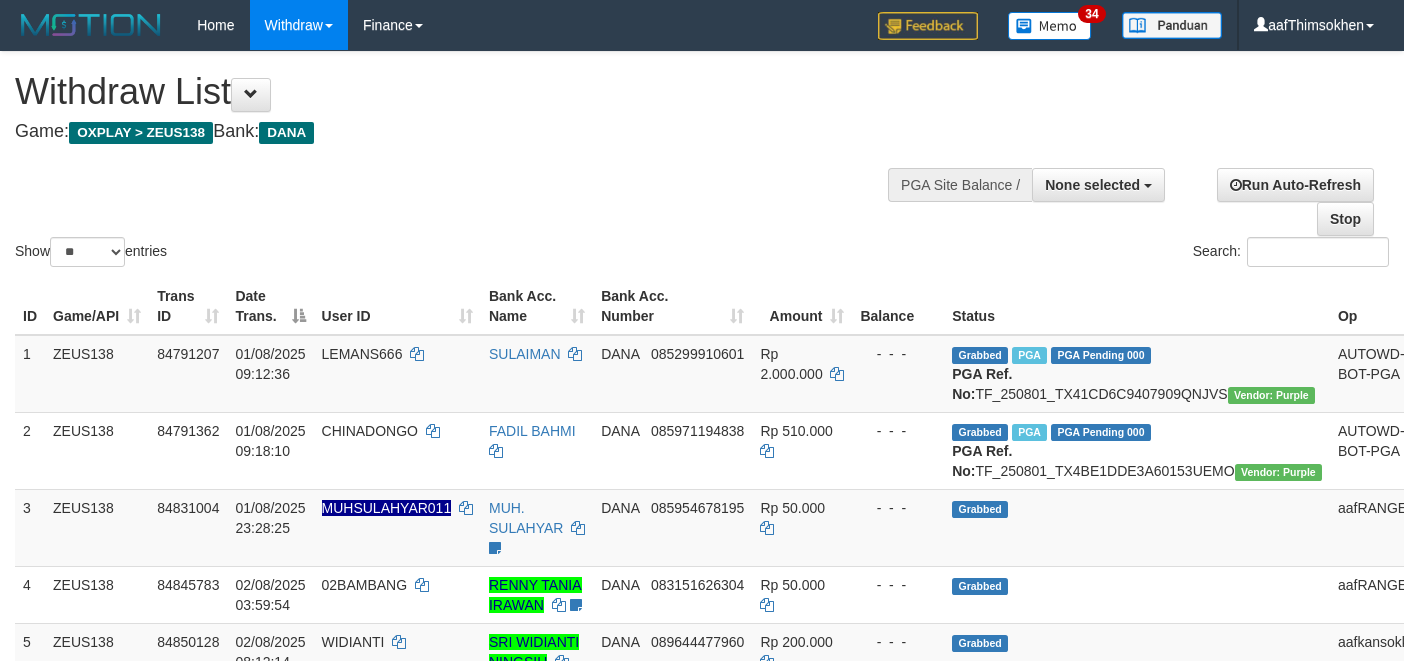 select 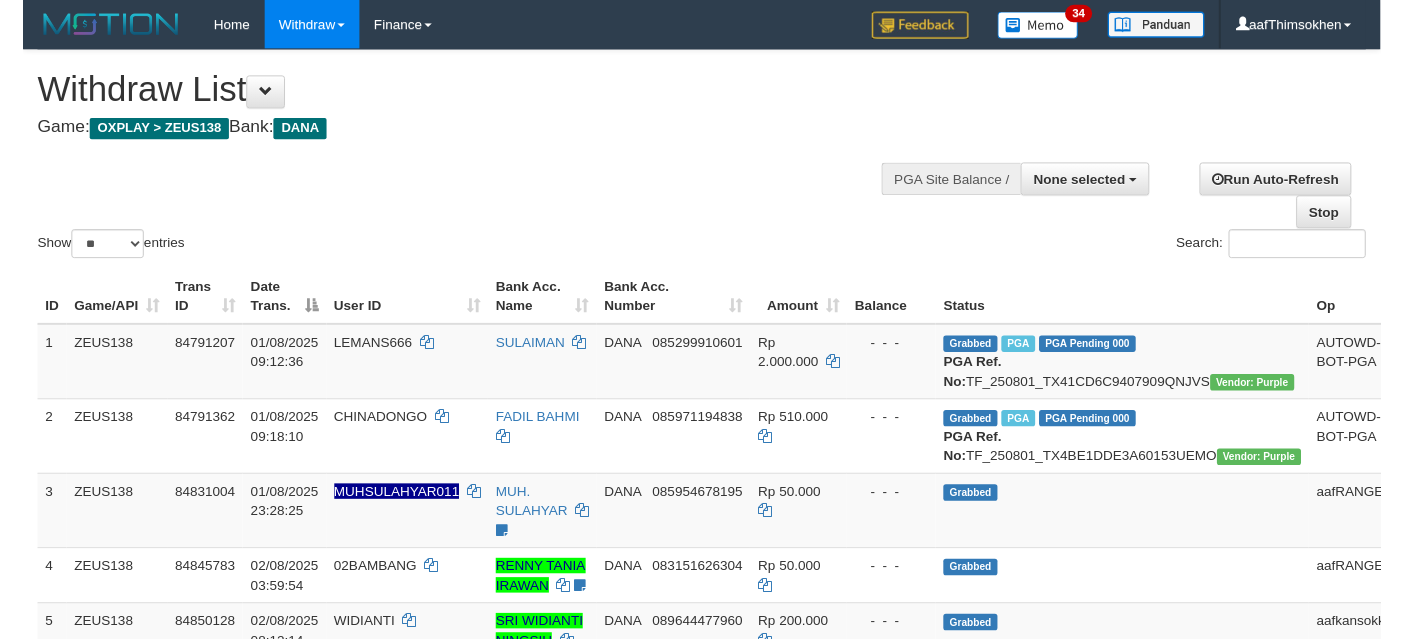 scroll, scrollTop: 337, scrollLeft: 0, axis: vertical 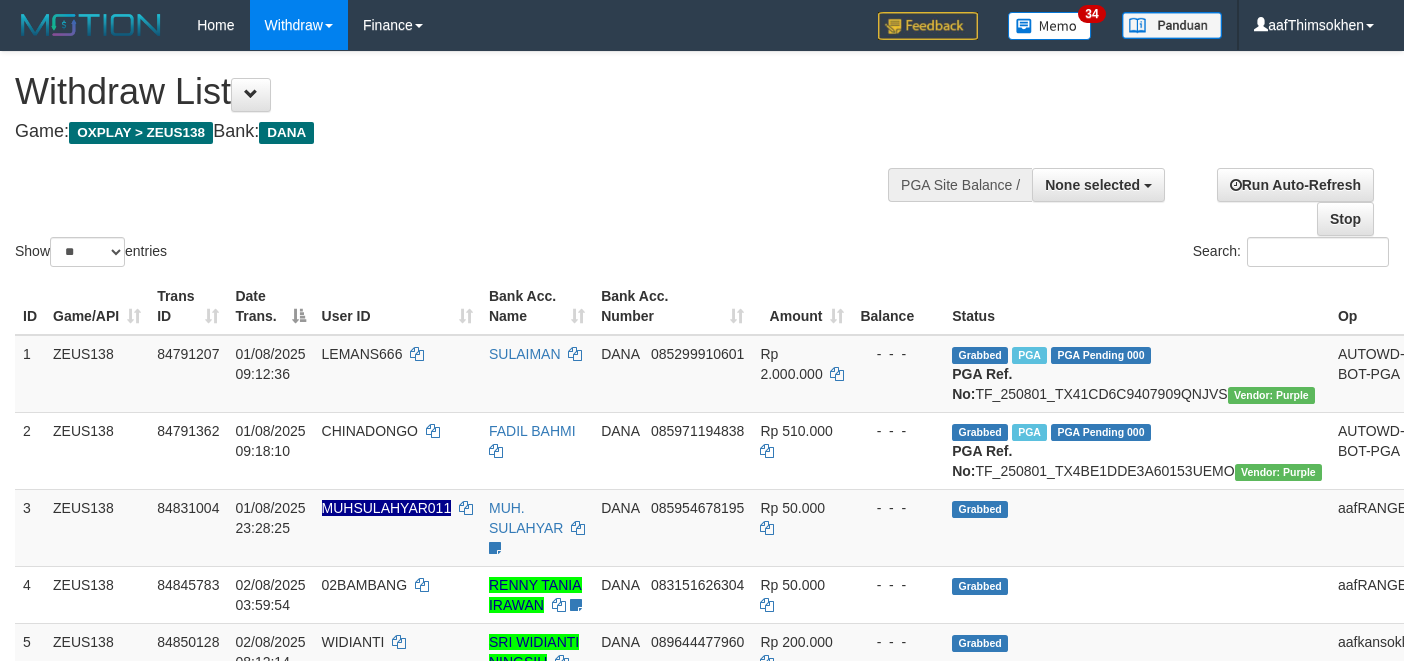 select 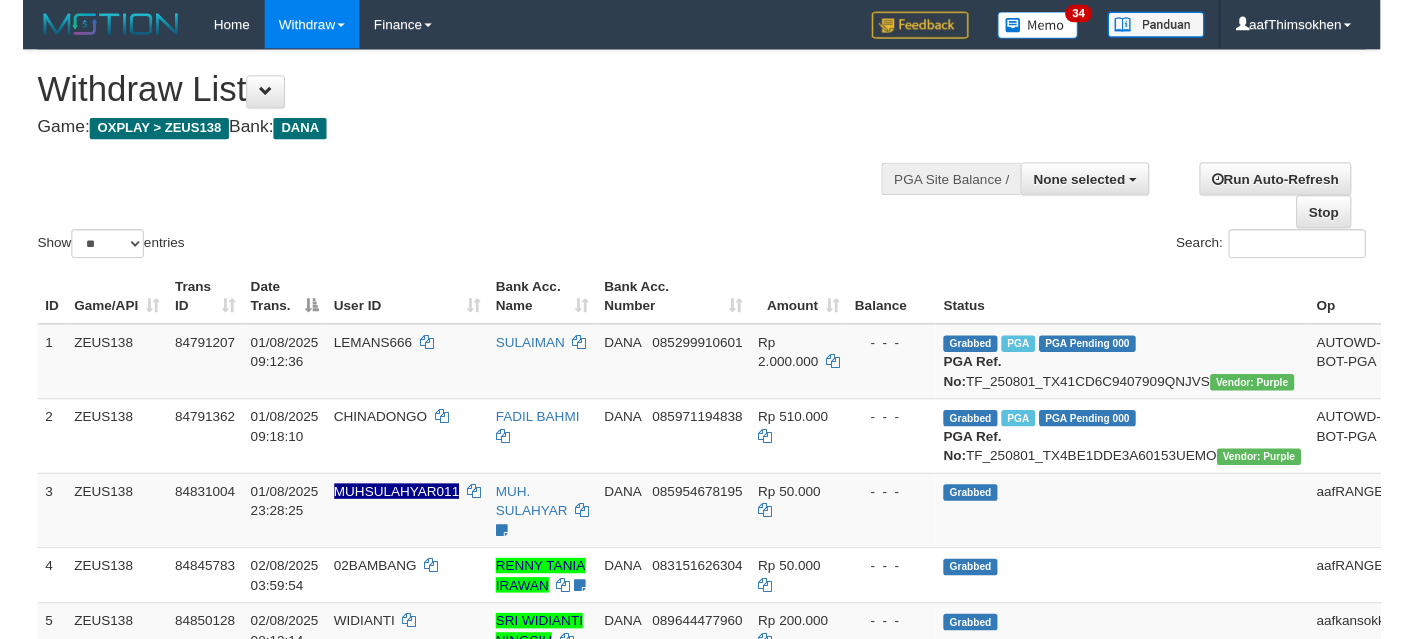 scroll, scrollTop: 337, scrollLeft: 0, axis: vertical 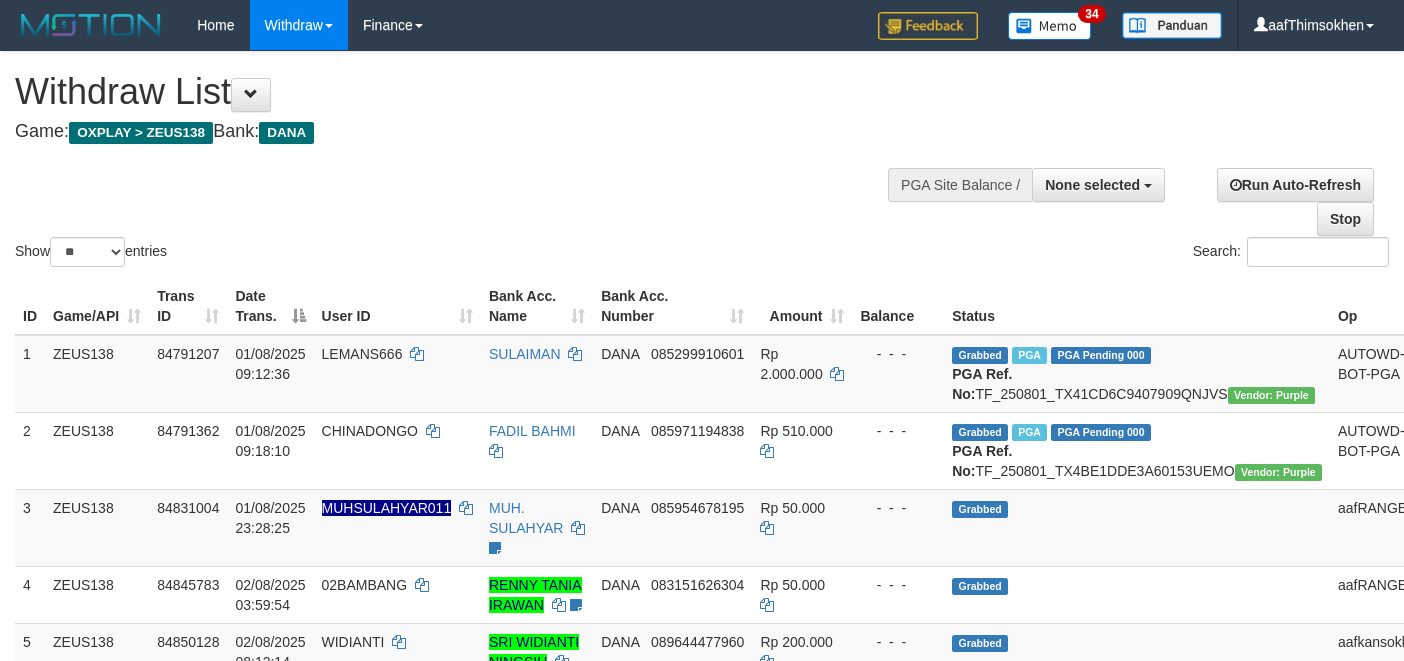 select 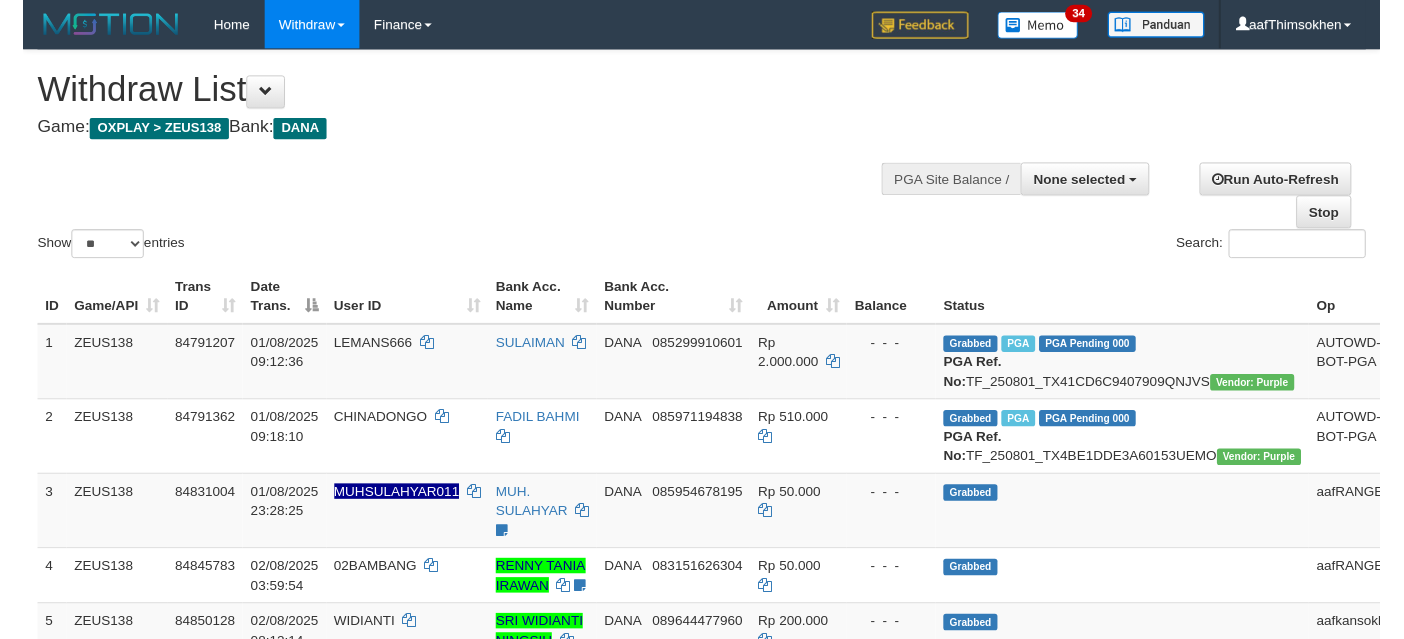 scroll, scrollTop: 337, scrollLeft: 0, axis: vertical 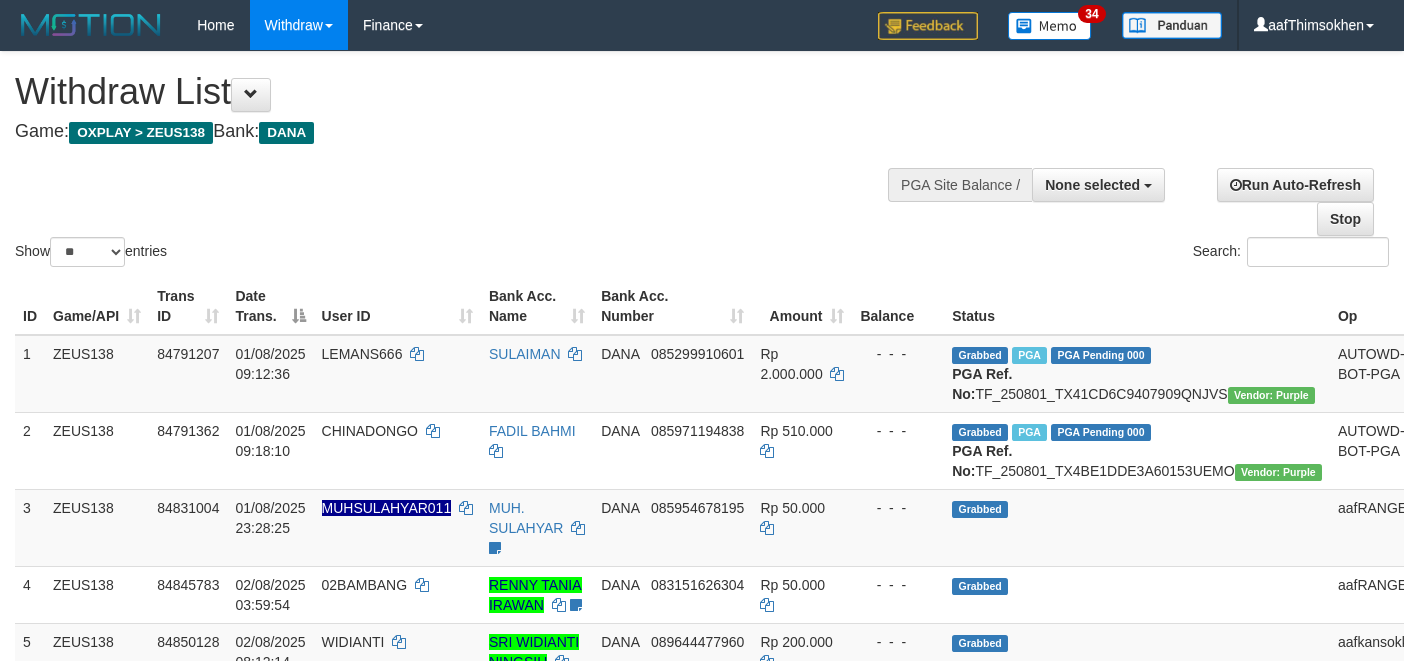 select 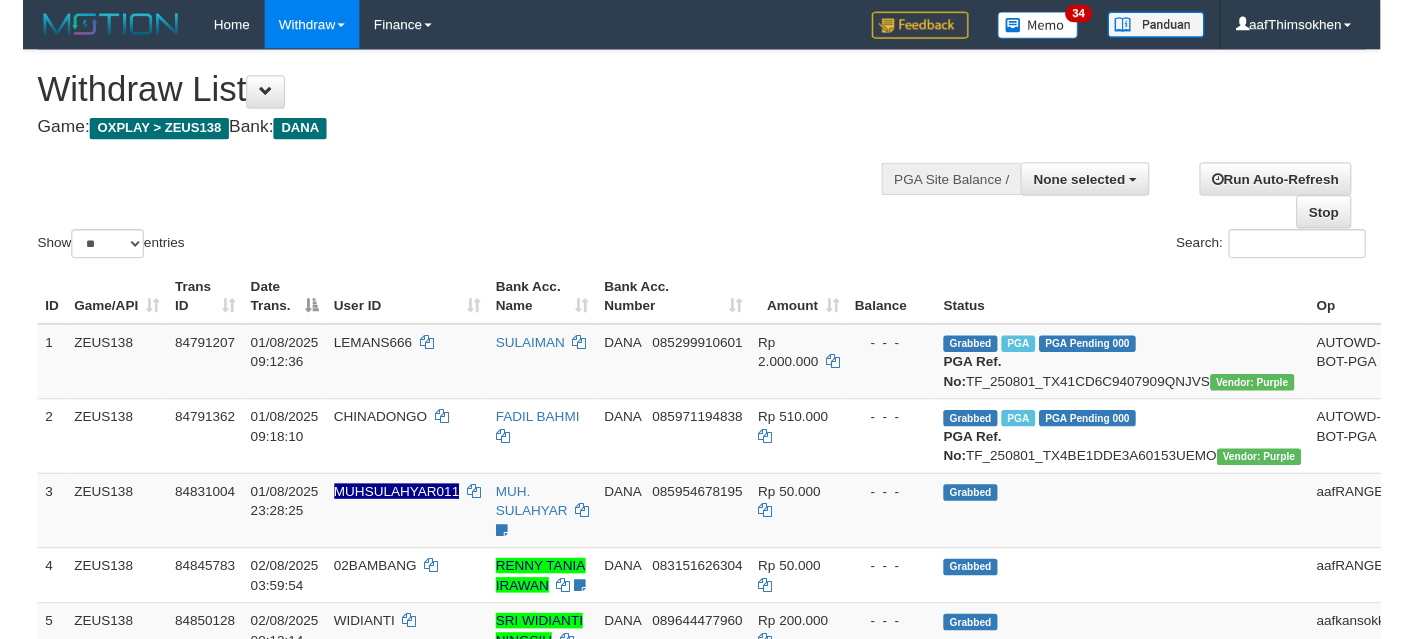 scroll, scrollTop: 337, scrollLeft: 0, axis: vertical 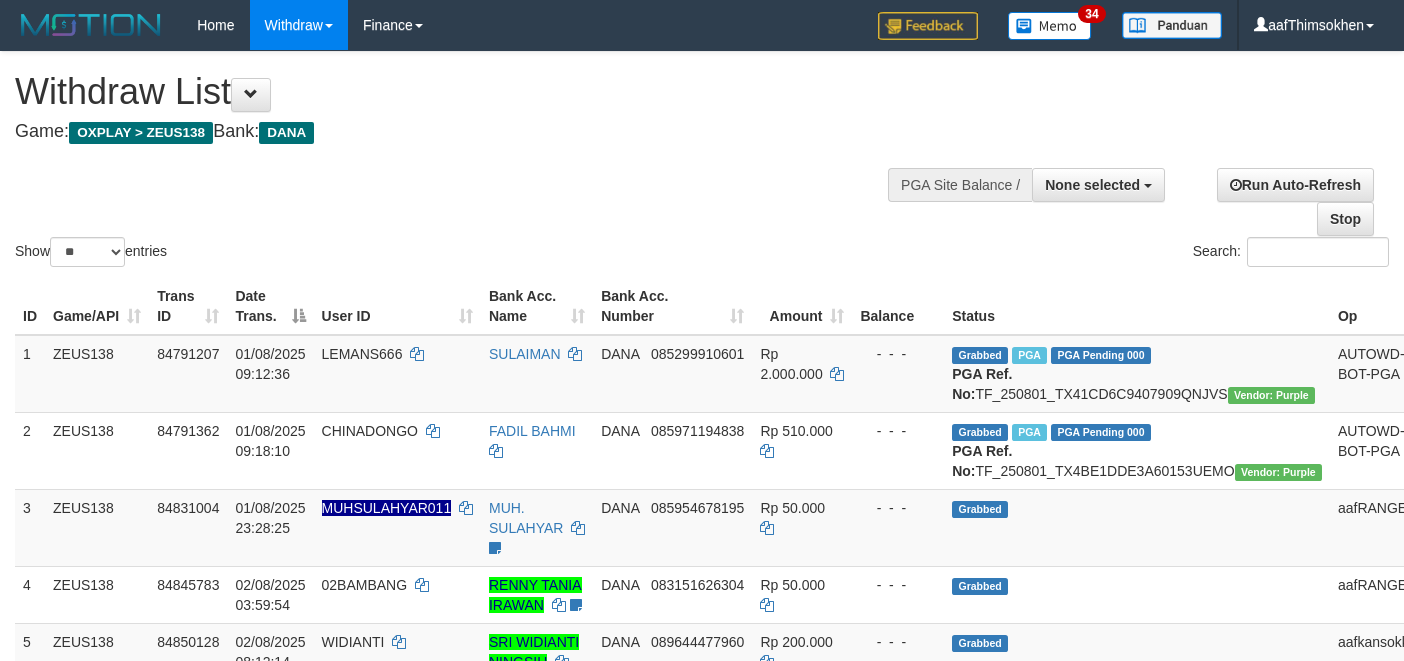 select 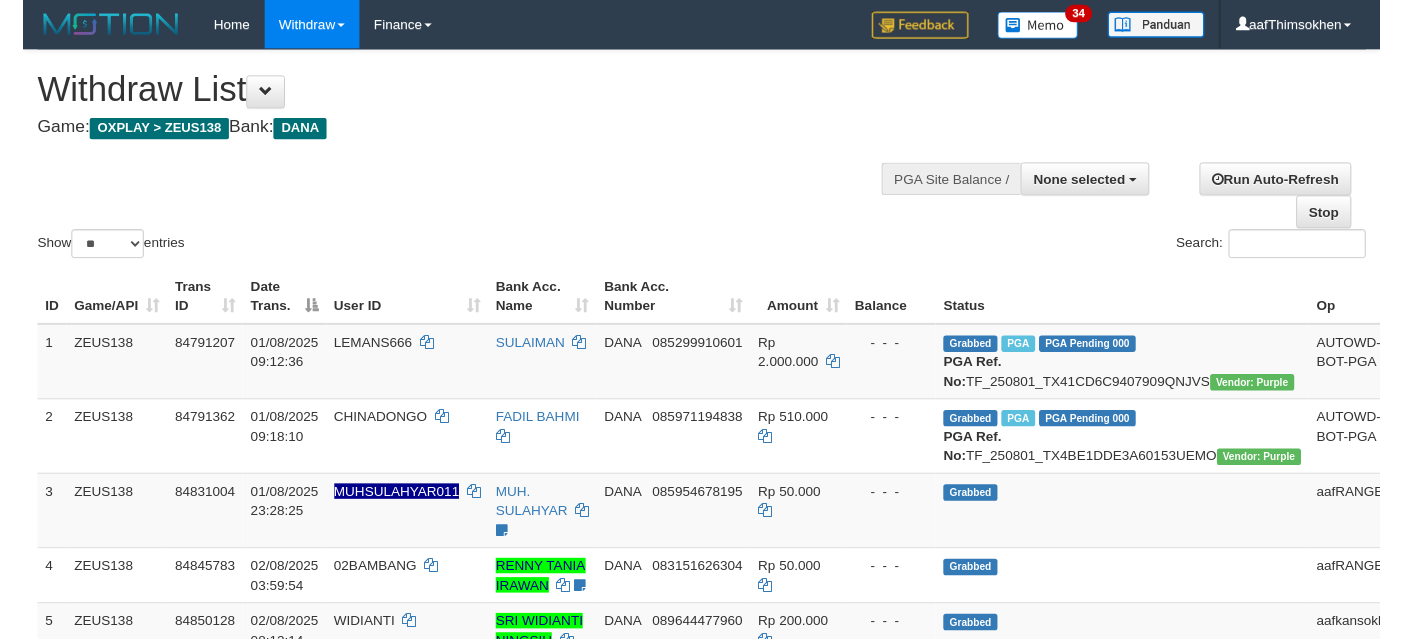 scroll, scrollTop: 337, scrollLeft: 0, axis: vertical 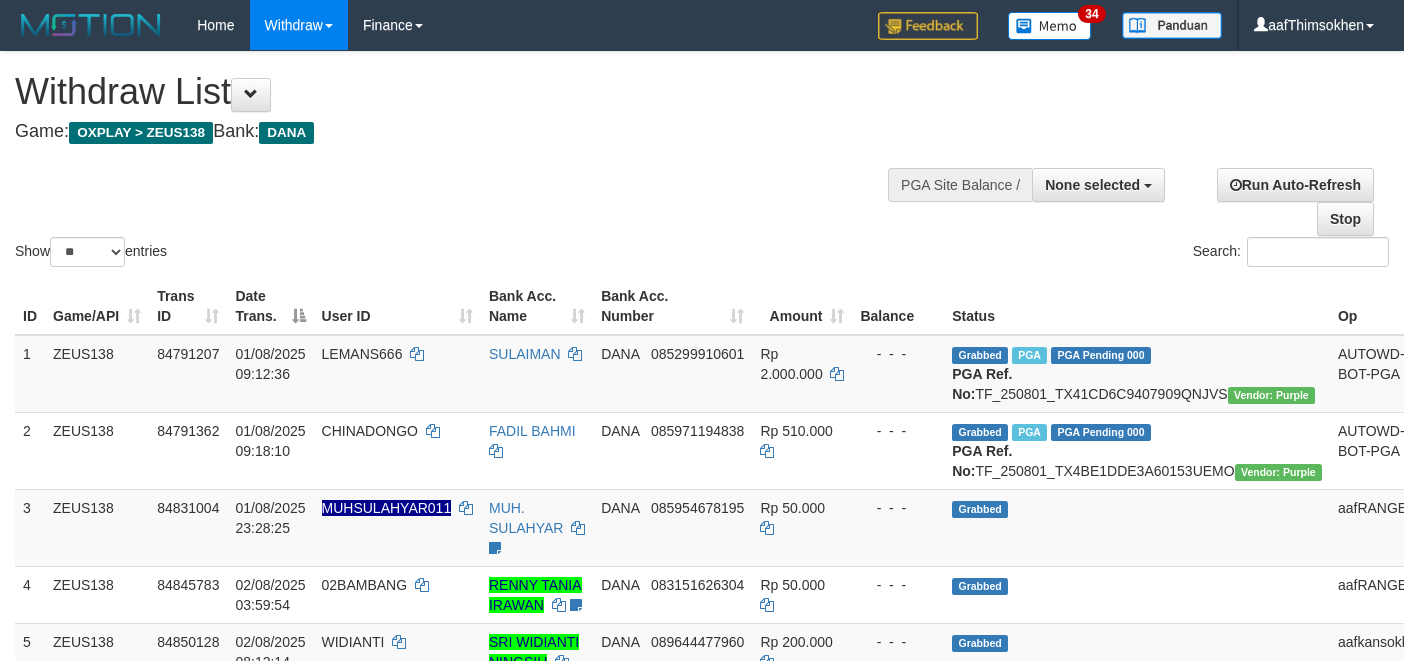 select 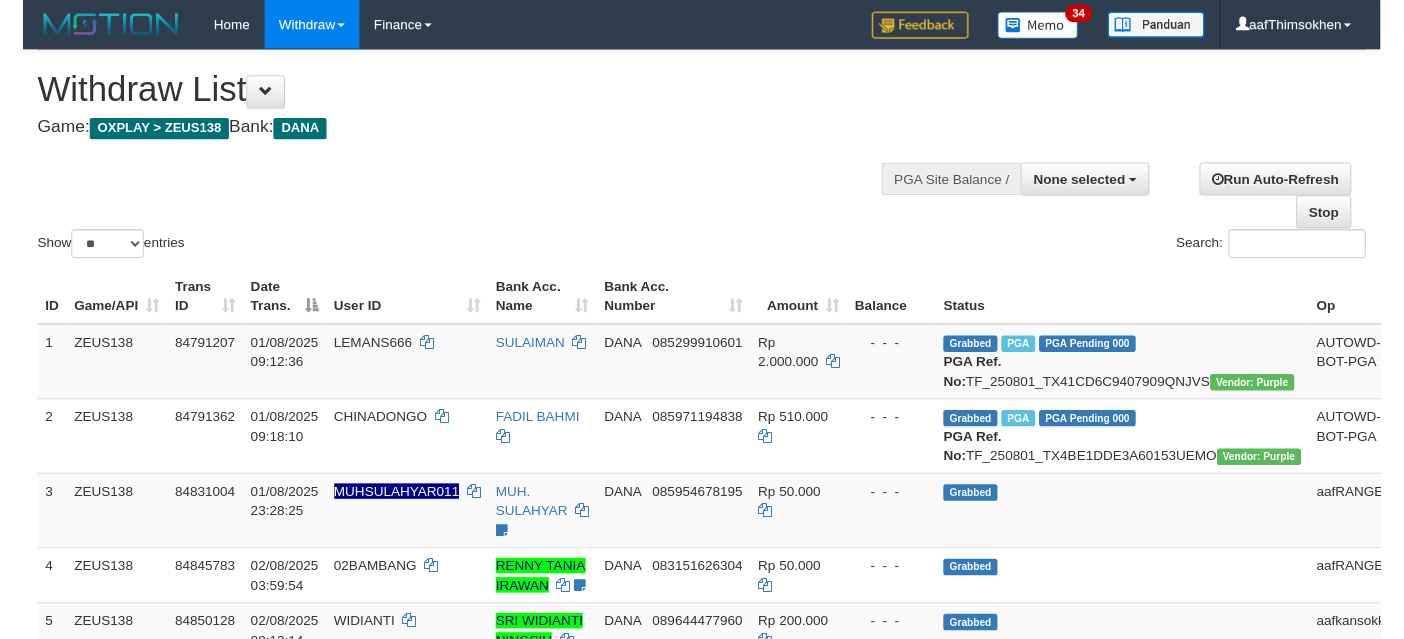 scroll, scrollTop: 337, scrollLeft: 0, axis: vertical 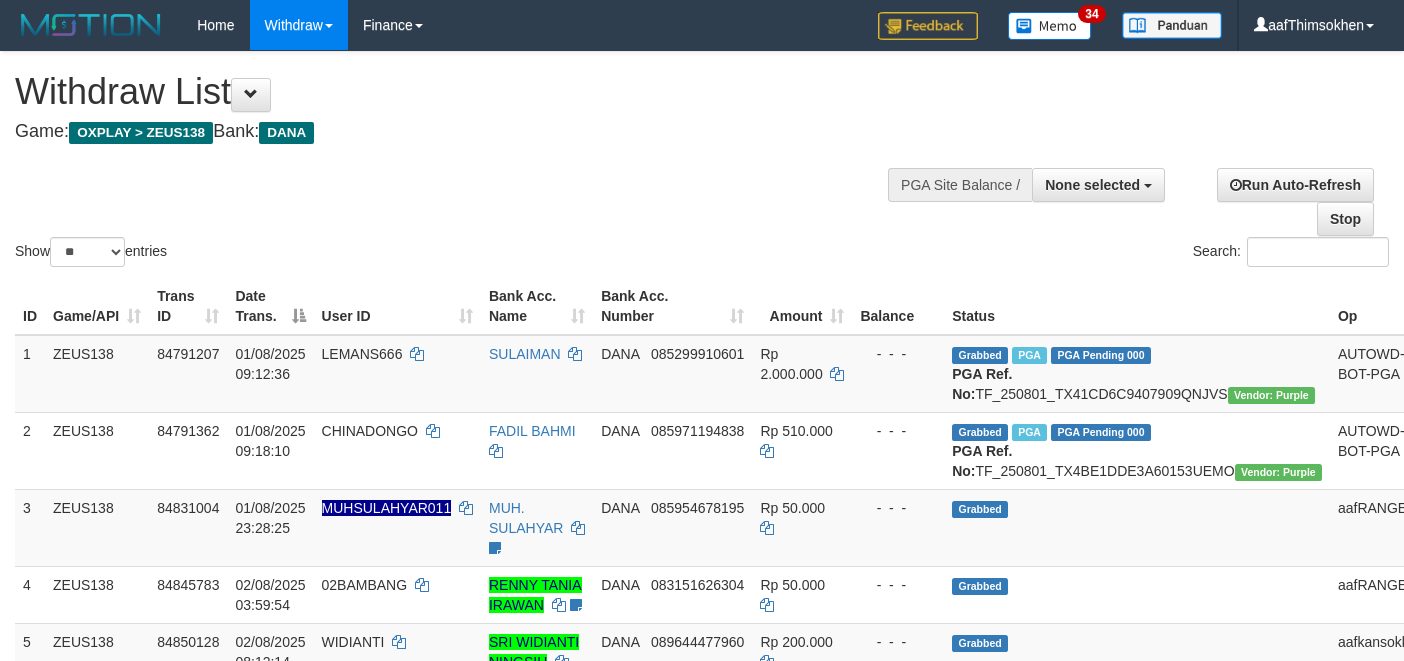 select 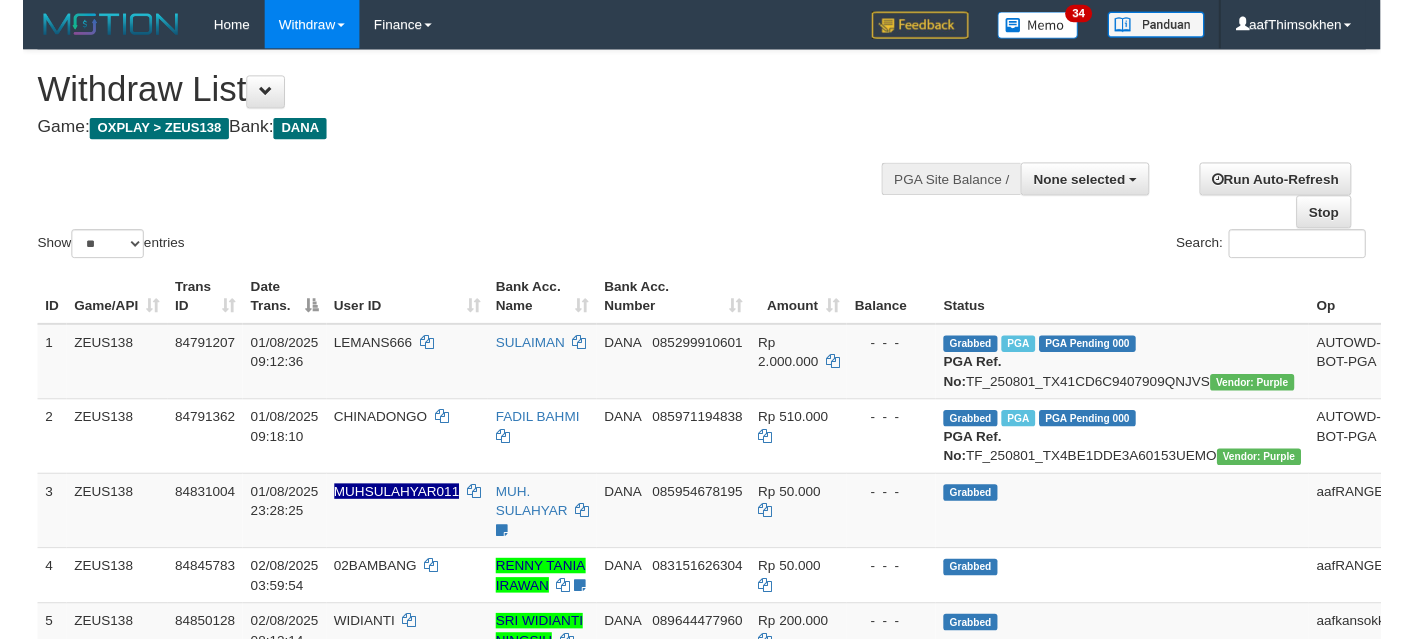 scroll, scrollTop: 337, scrollLeft: 0, axis: vertical 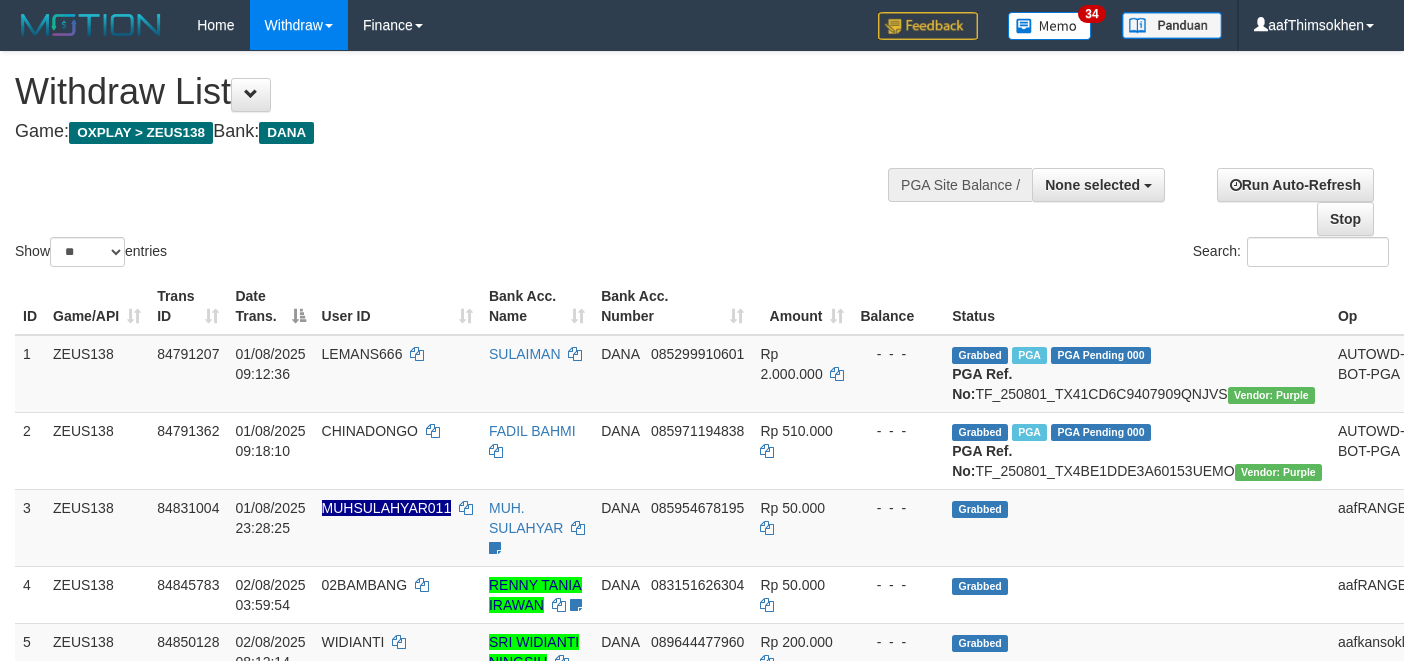 select 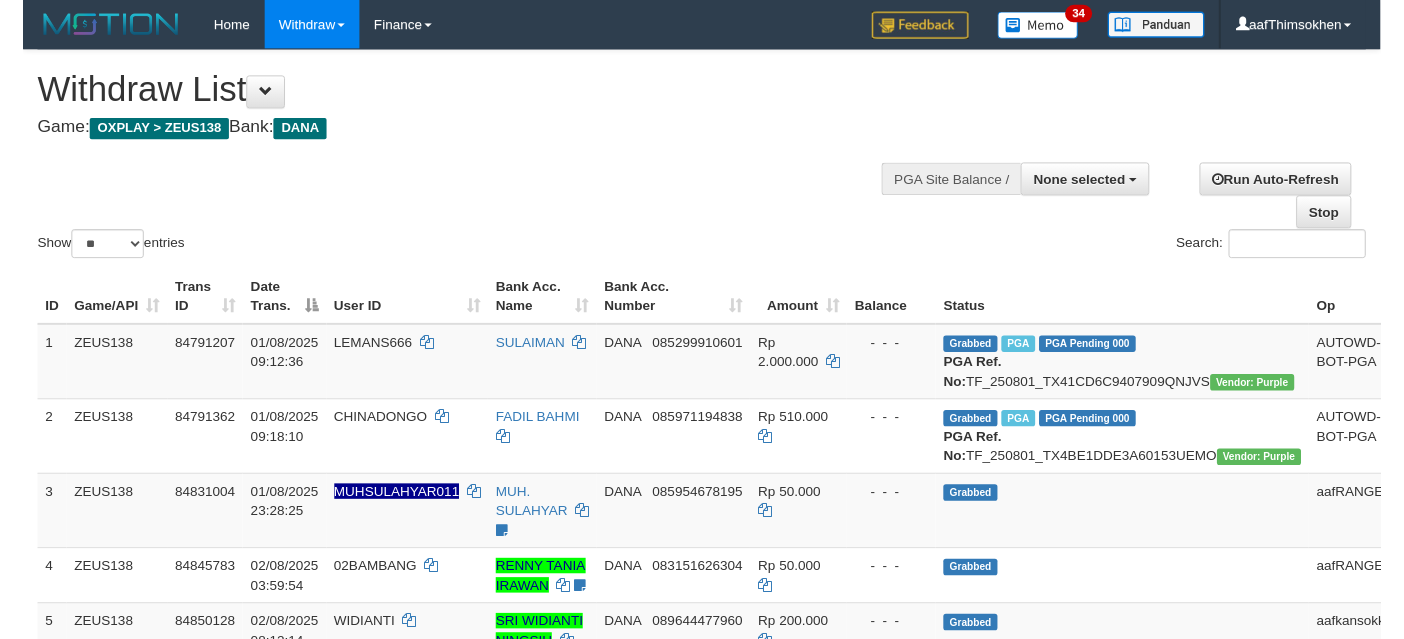 scroll, scrollTop: 337, scrollLeft: 0, axis: vertical 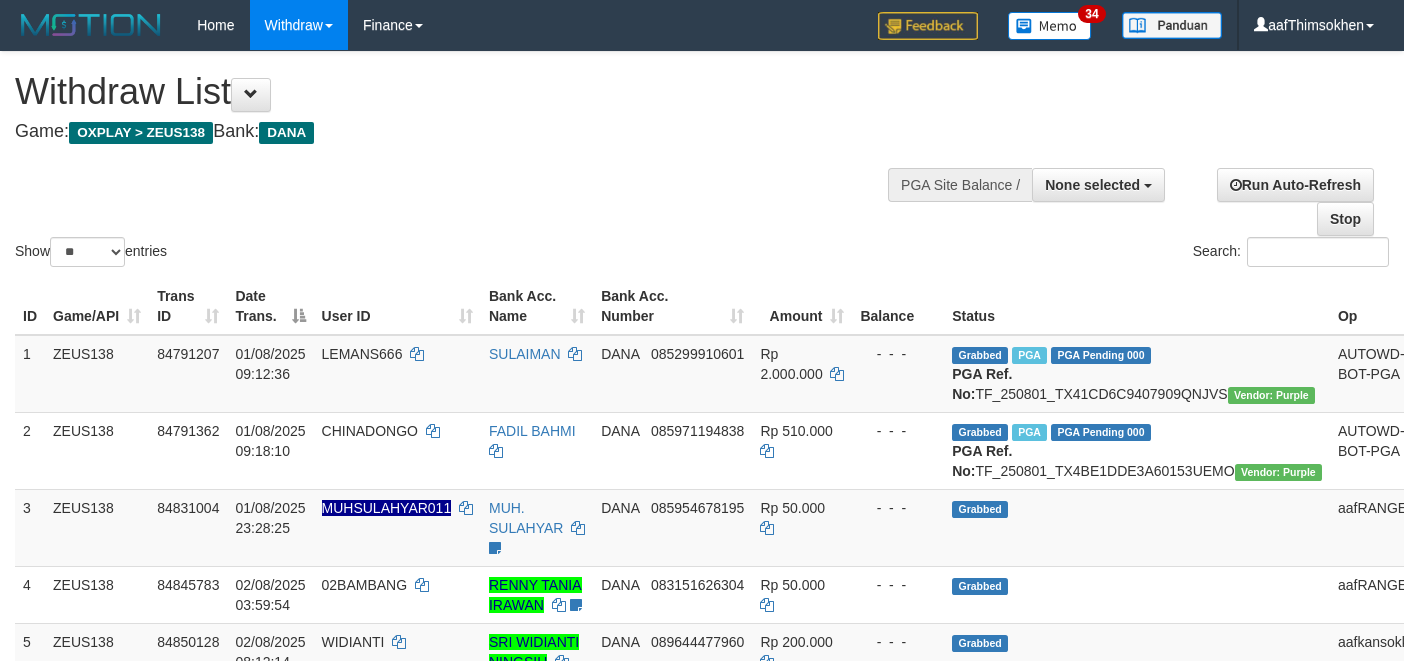 select 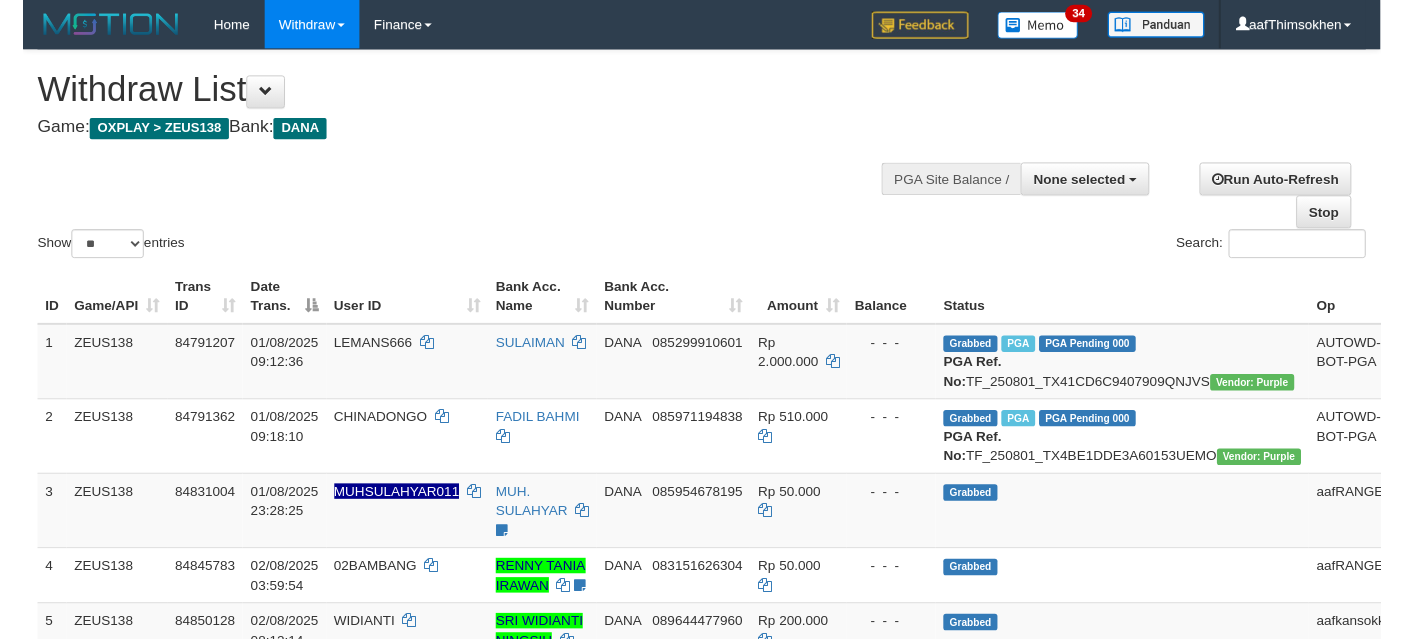 scroll, scrollTop: 337, scrollLeft: 0, axis: vertical 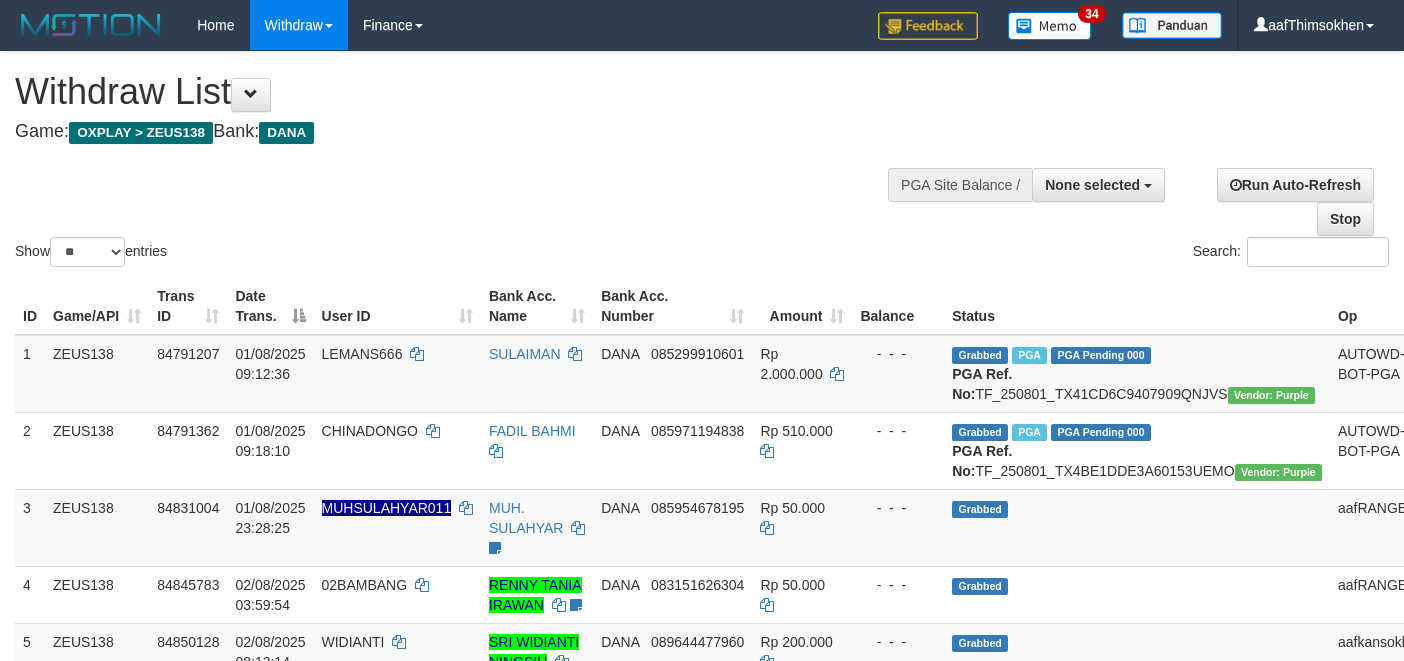 select 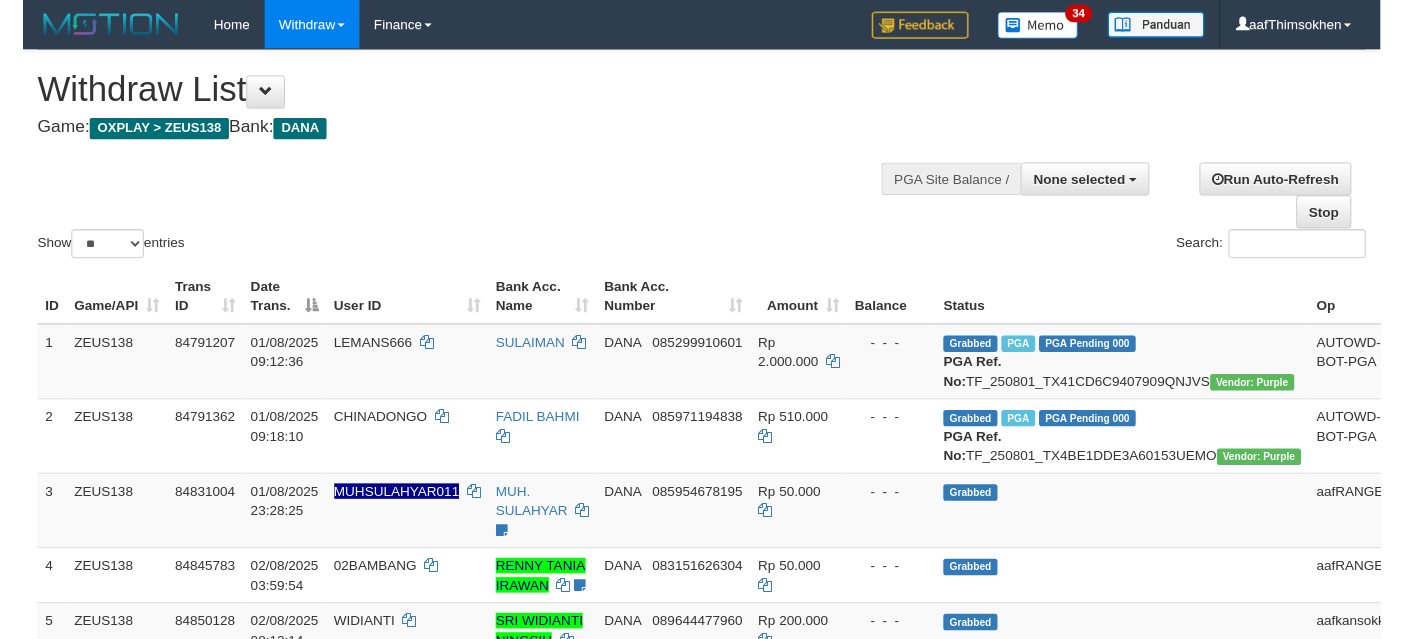 scroll, scrollTop: 337, scrollLeft: 0, axis: vertical 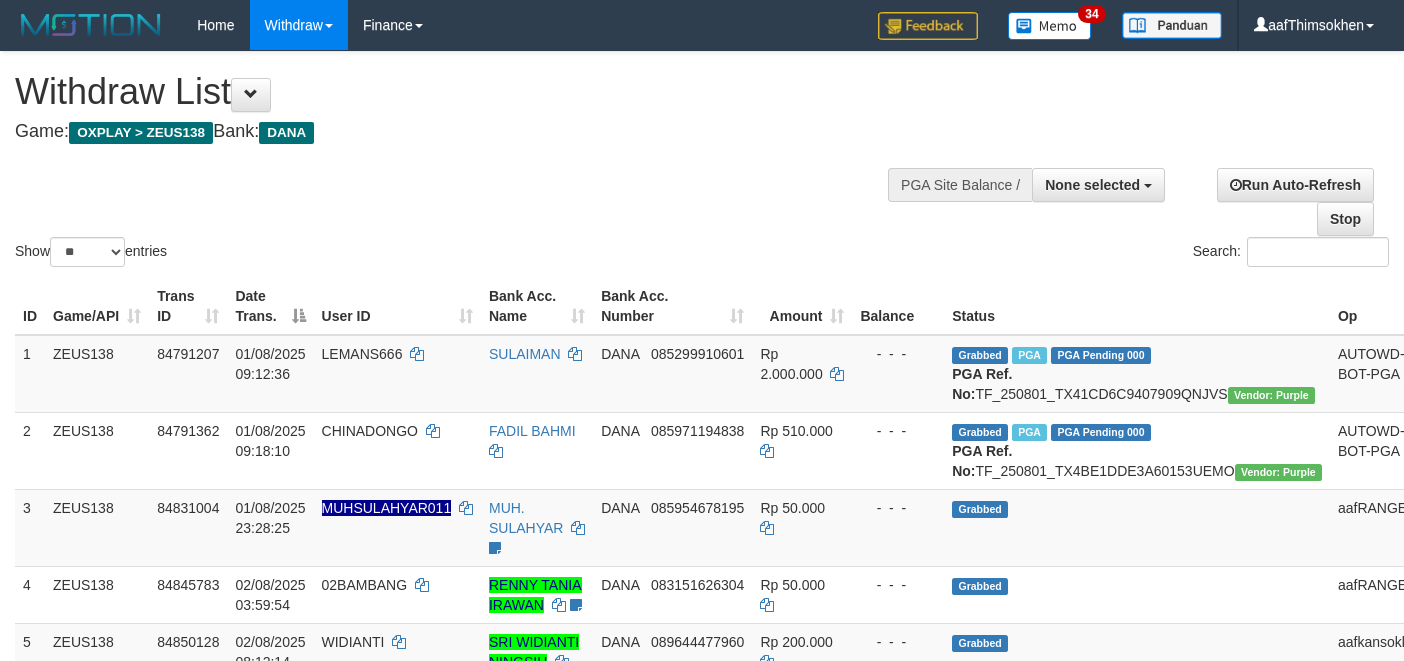 select 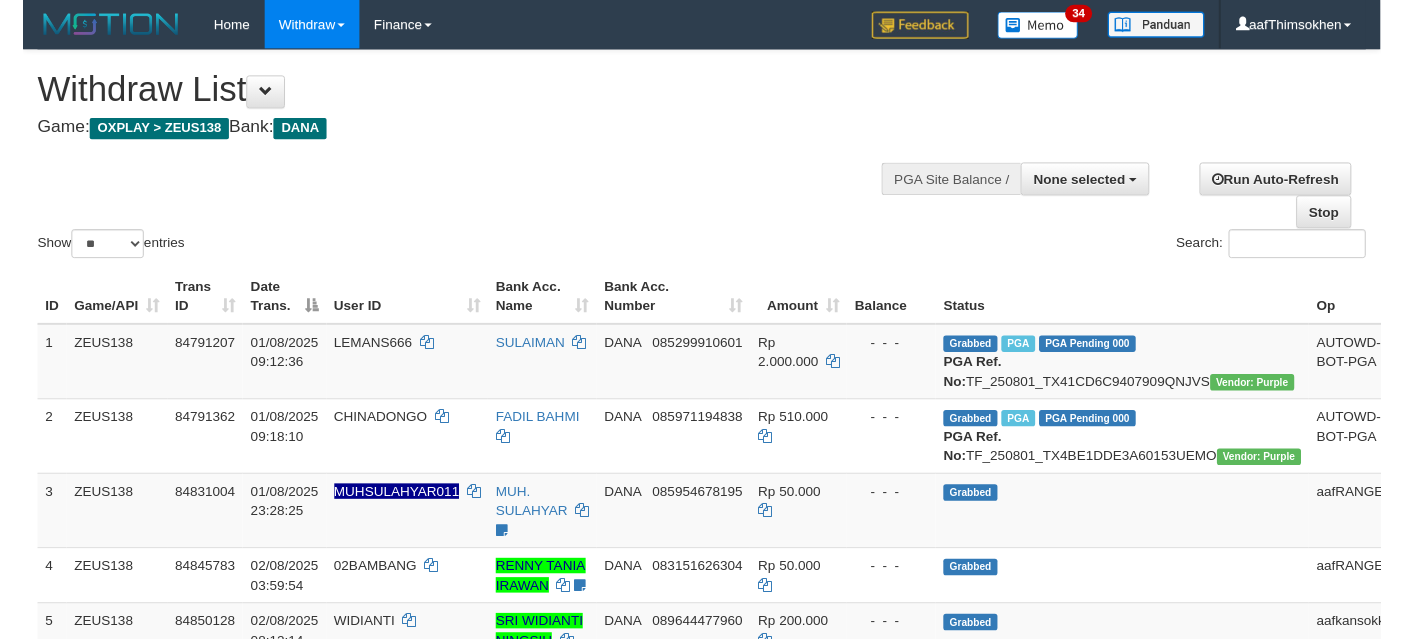 scroll, scrollTop: 337, scrollLeft: 0, axis: vertical 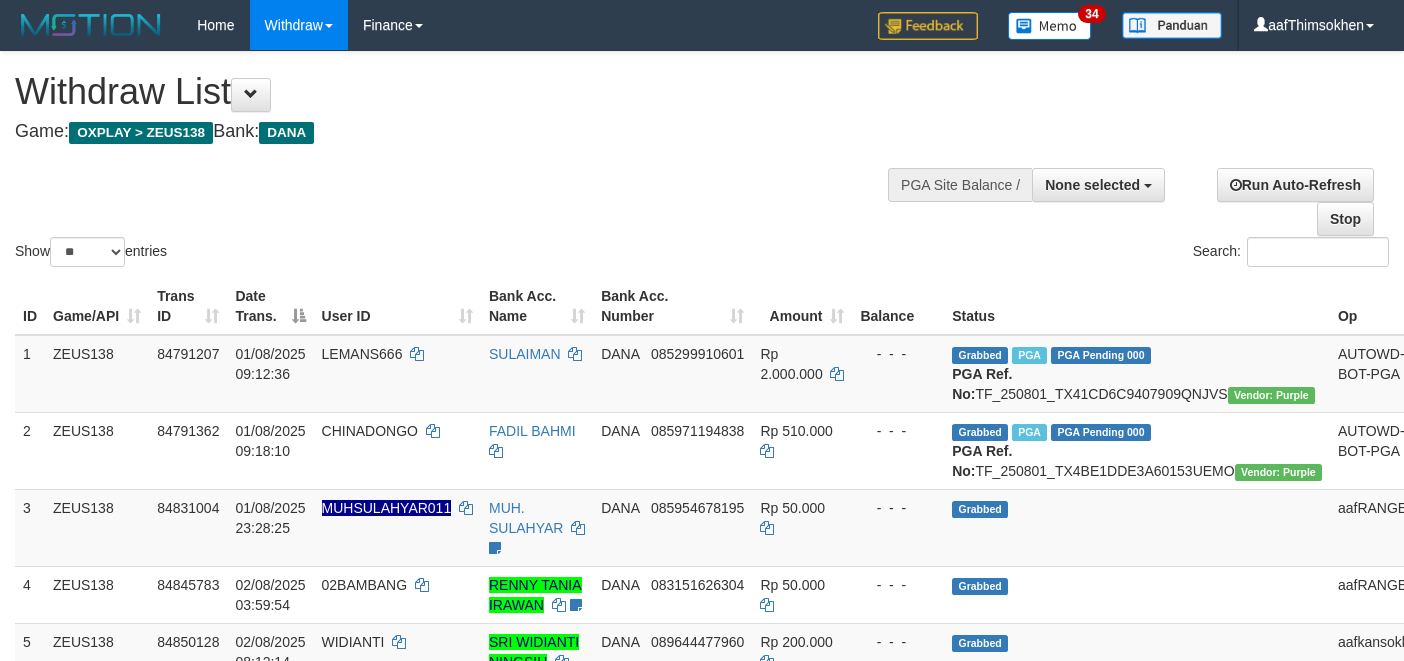 select 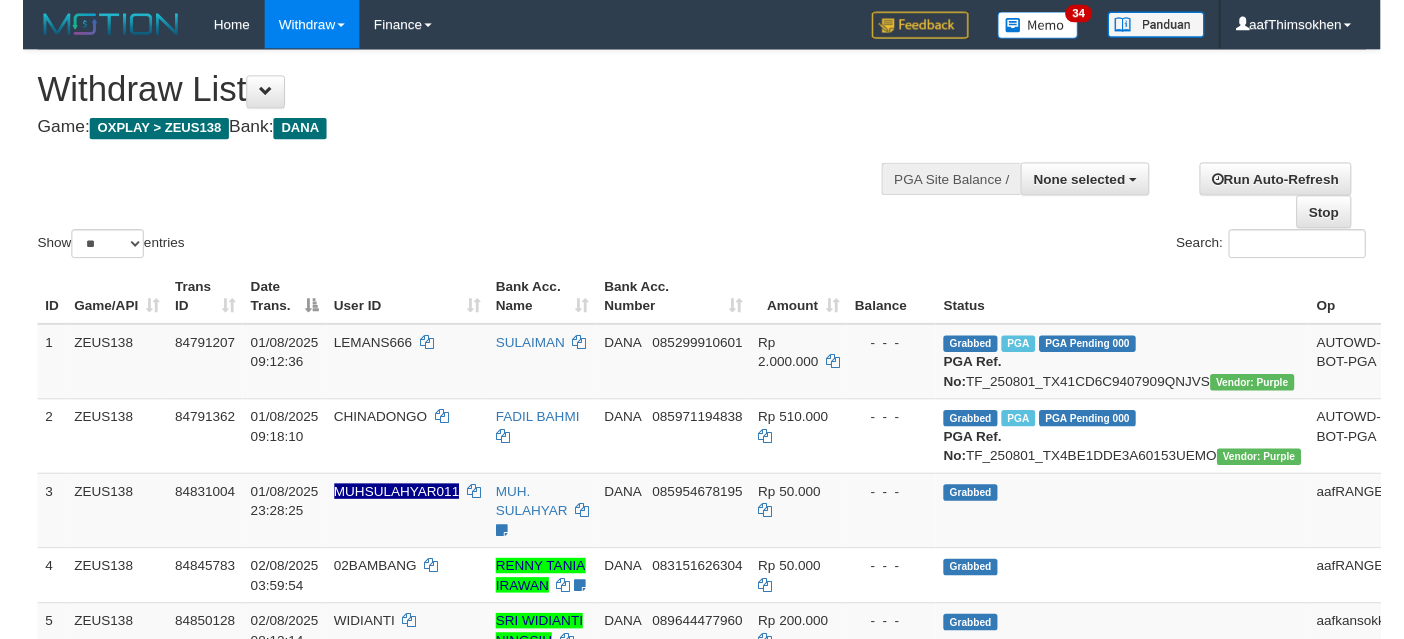 scroll, scrollTop: 337, scrollLeft: 0, axis: vertical 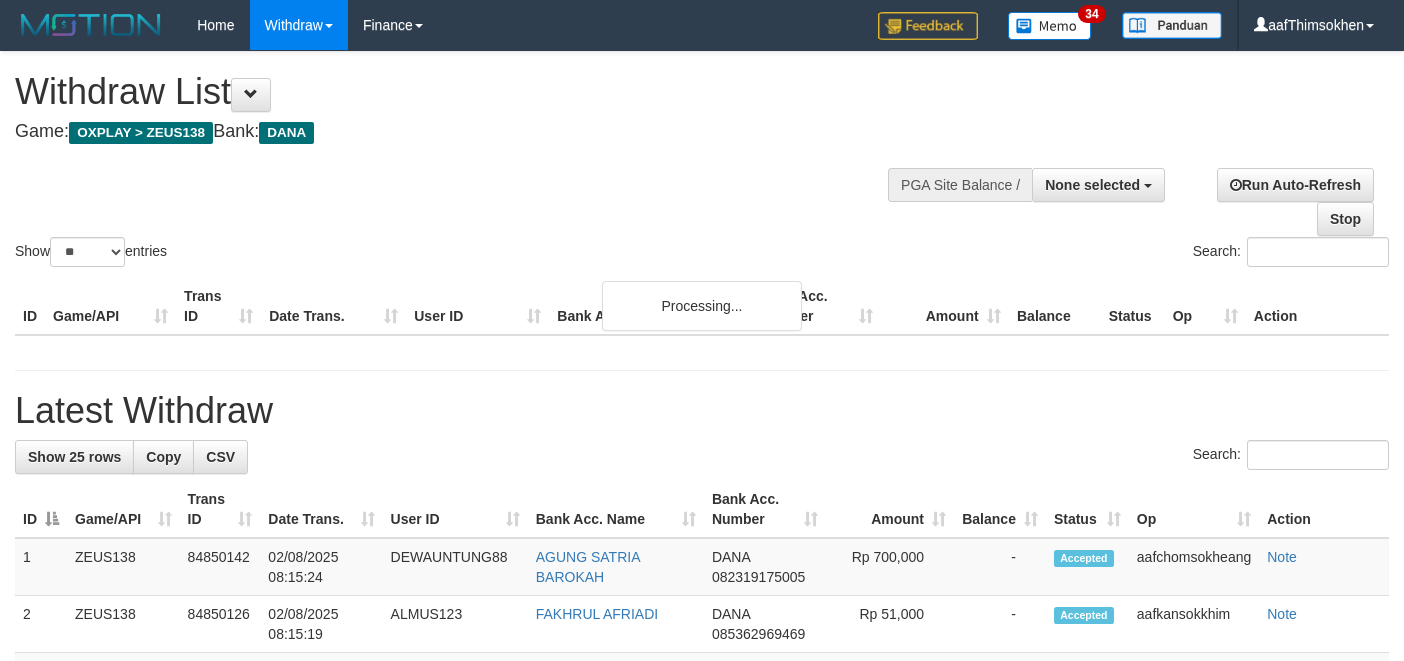 select 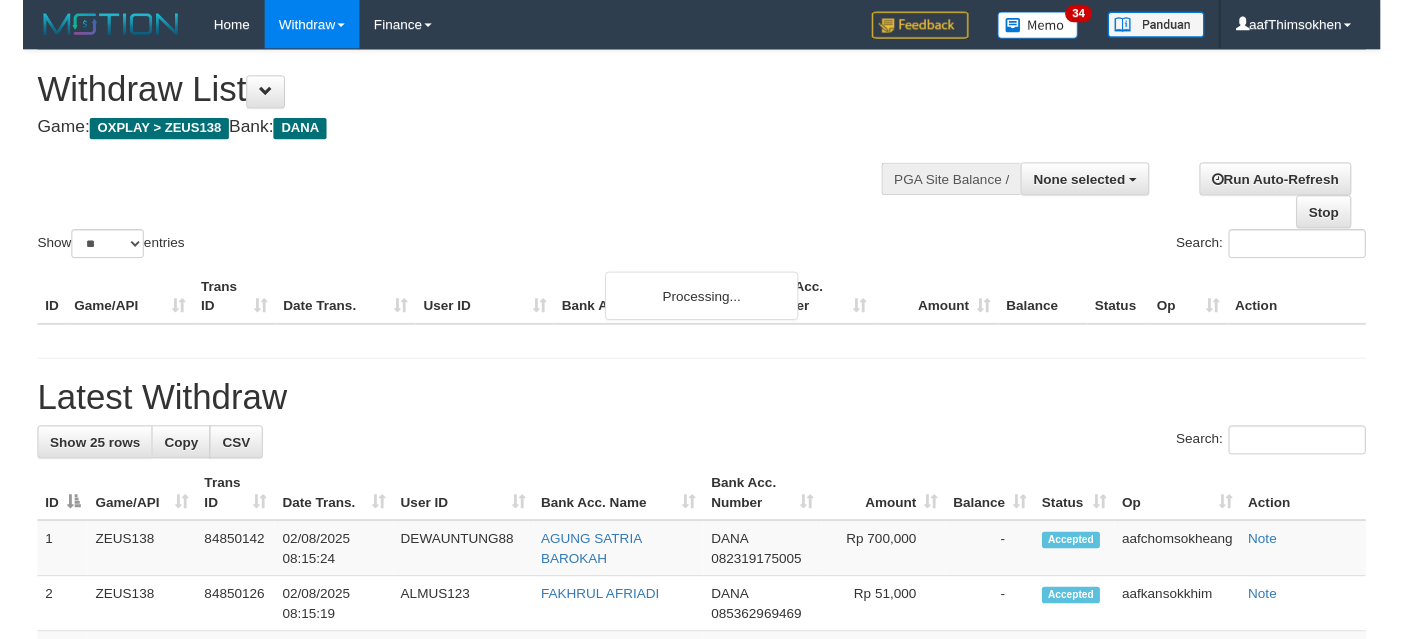 scroll, scrollTop: 337, scrollLeft: 0, axis: vertical 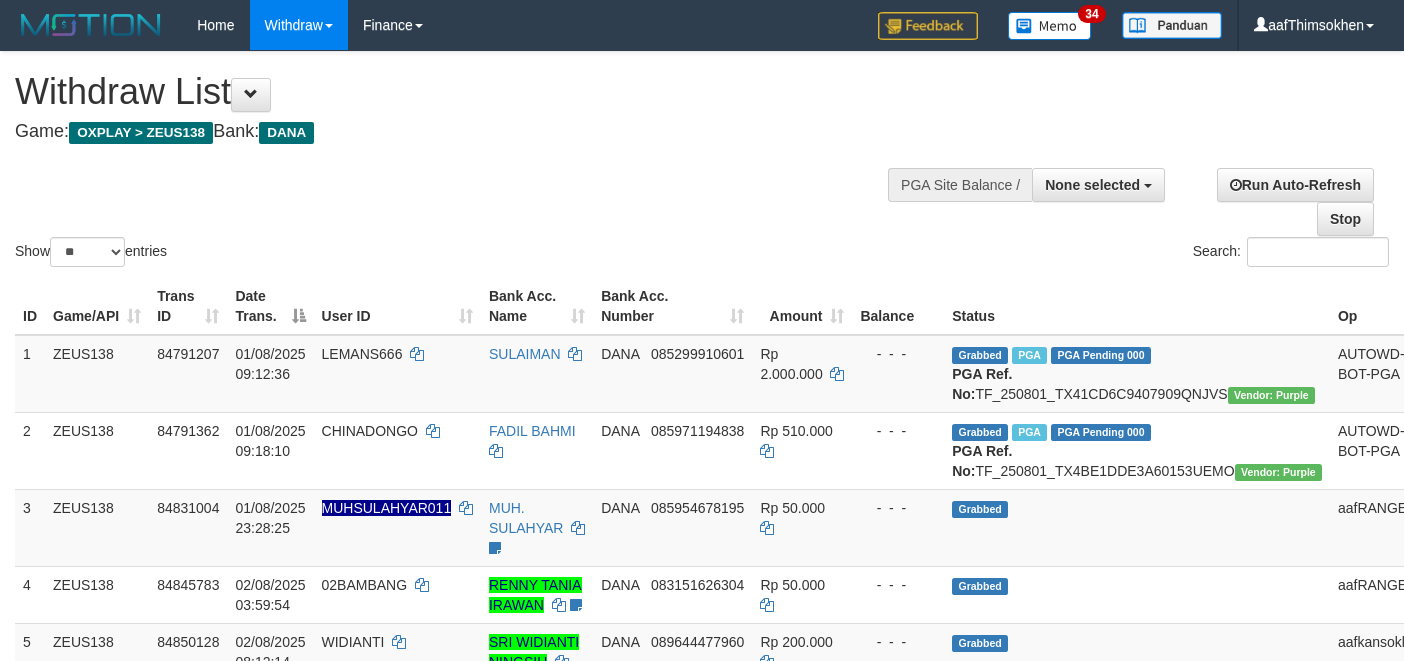 select 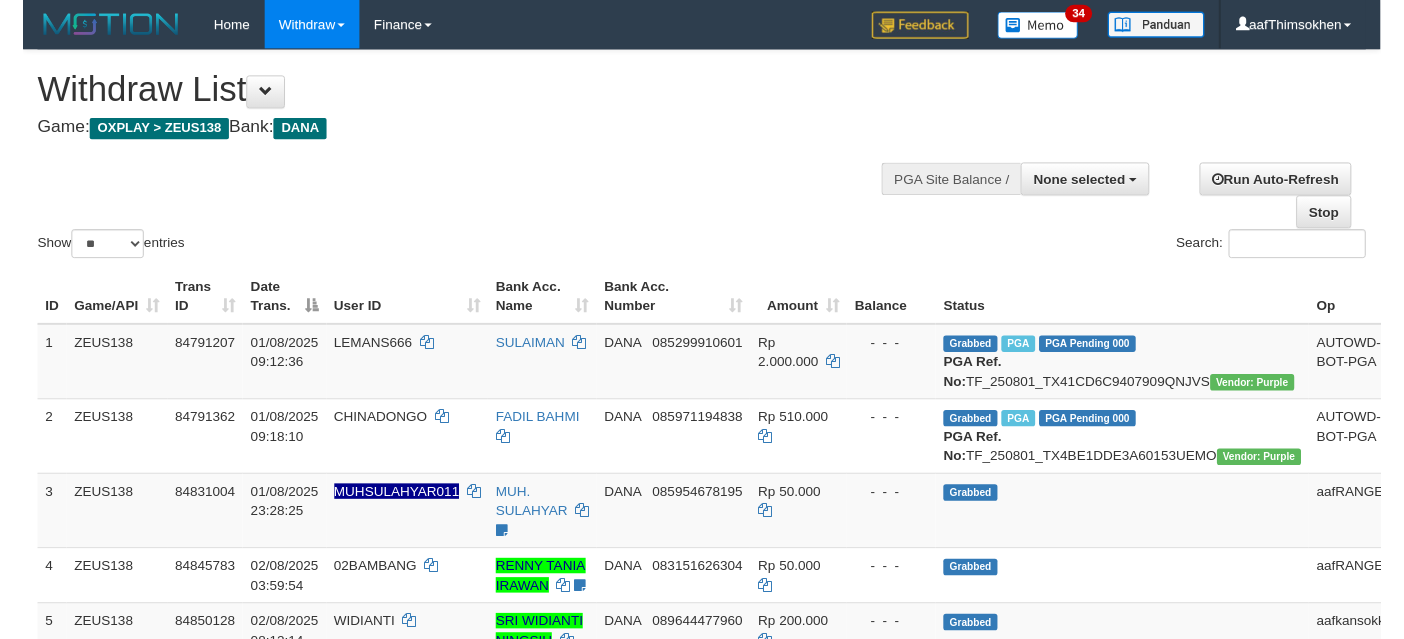 scroll, scrollTop: 337, scrollLeft: 0, axis: vertical 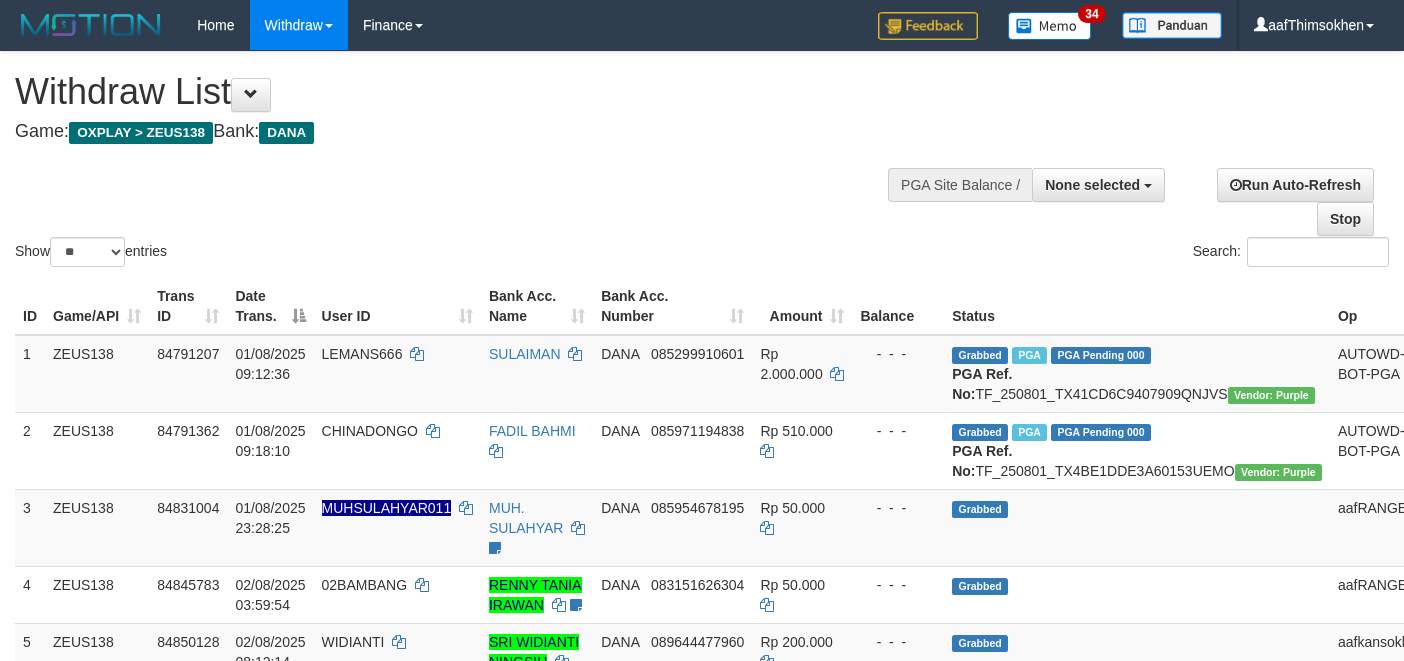 select 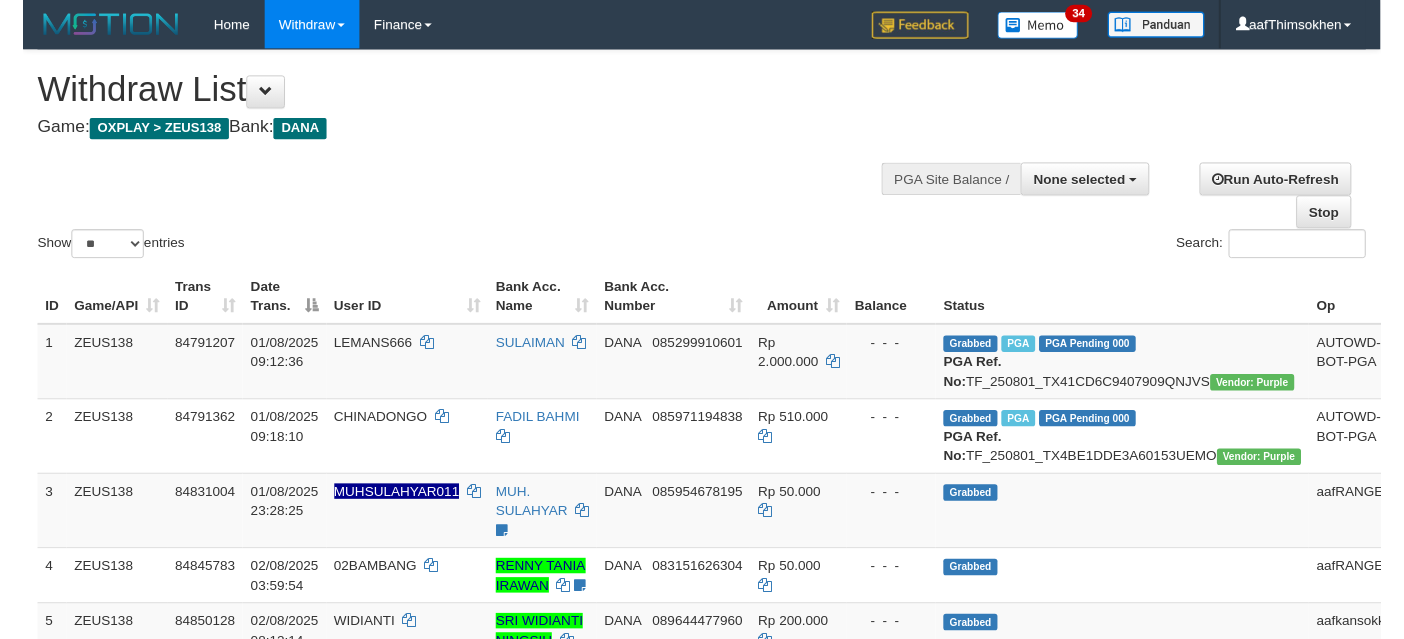 scroll, scrollTop: 337, scrollLeft: 0, axis: vertical 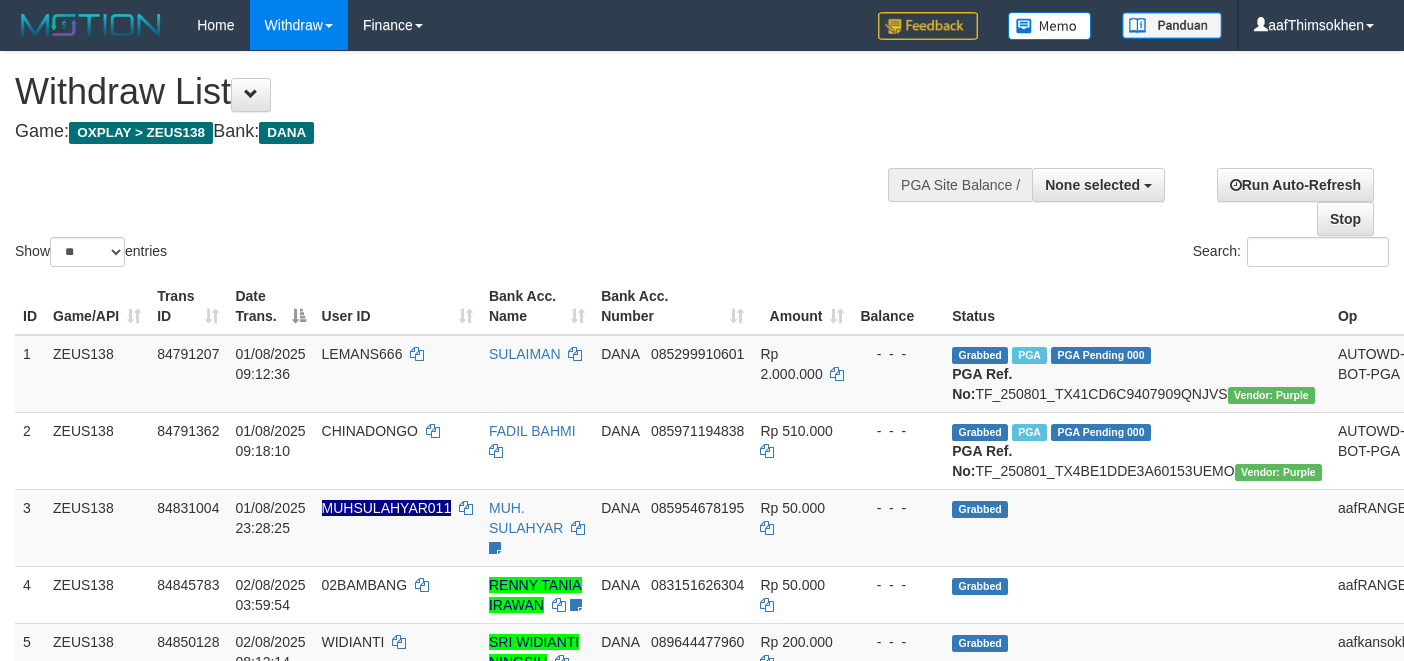 select 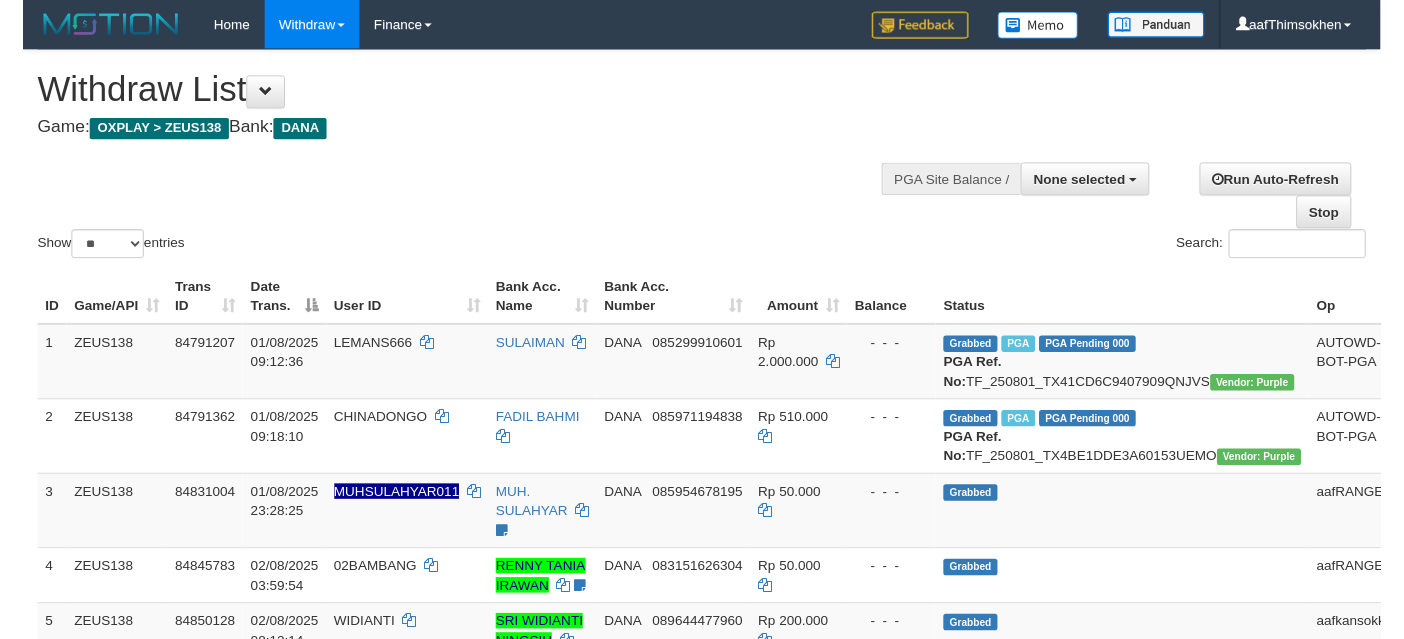 scroll, scrollTop: 337, scrollLeft: 0, axis: vertical 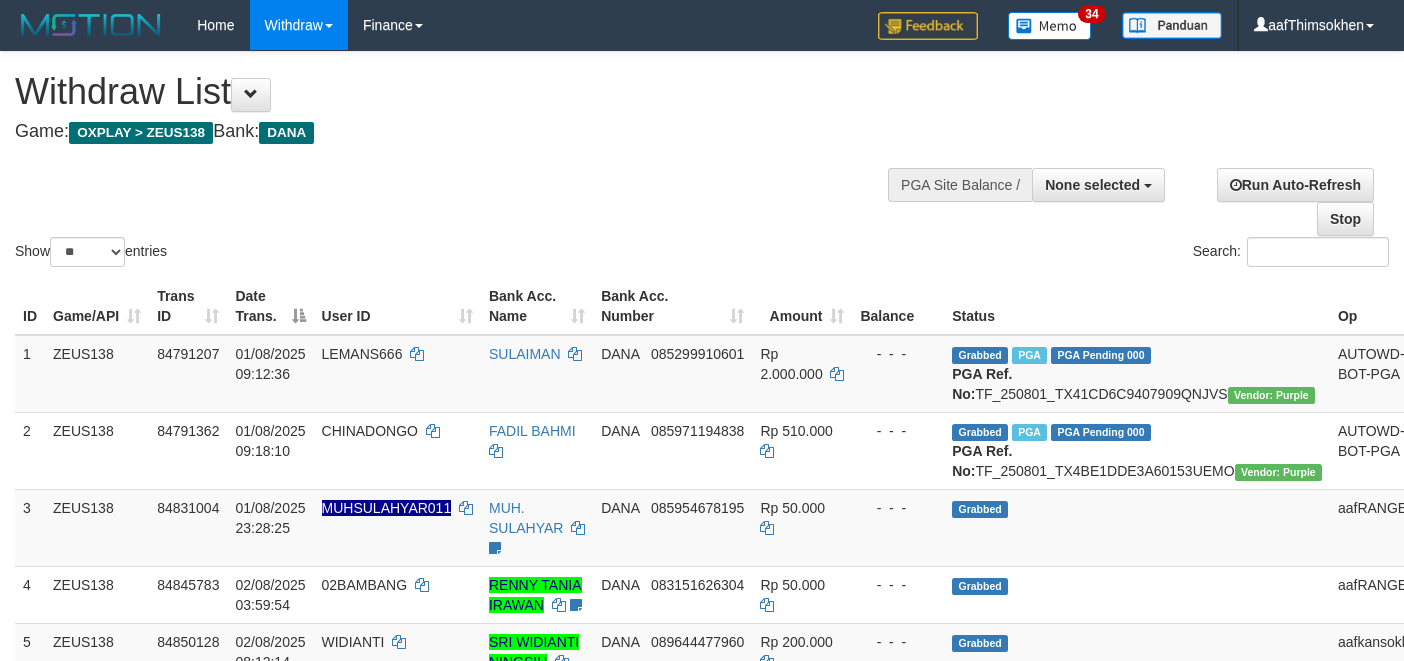 select 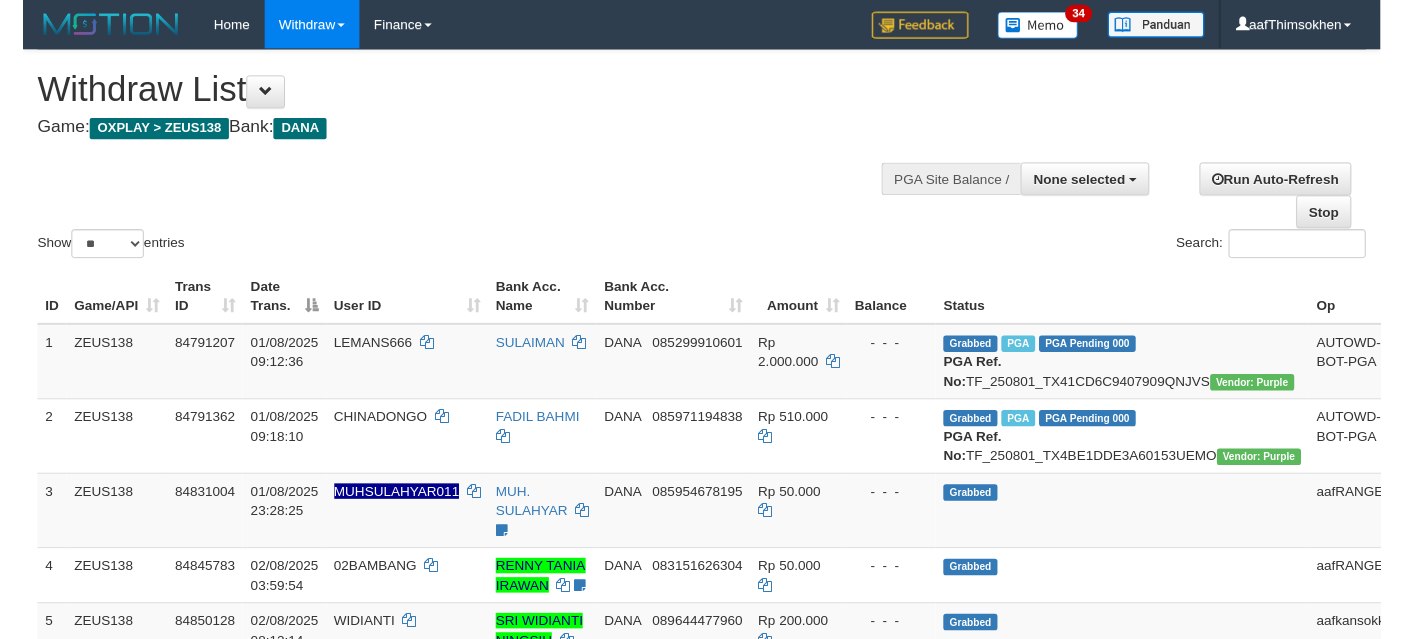 scroll, scrollTop: 337, scrollLeft: 0, axis: vertical 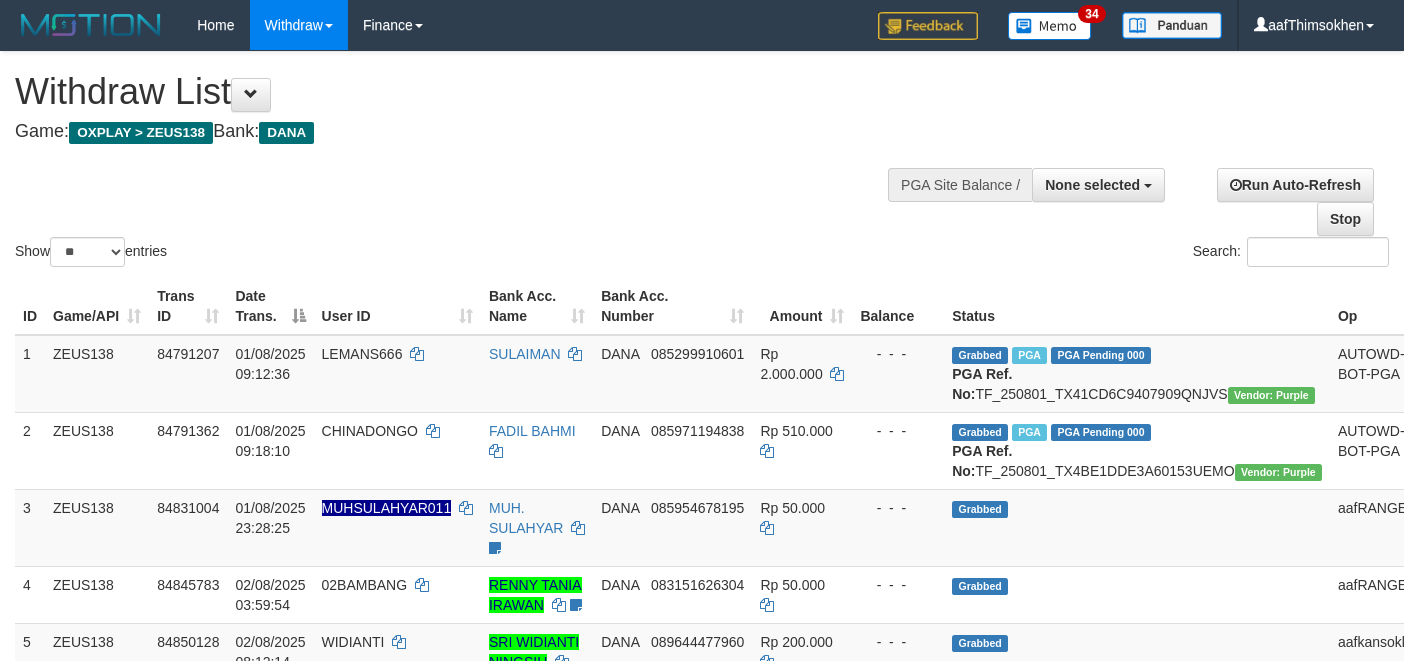 select 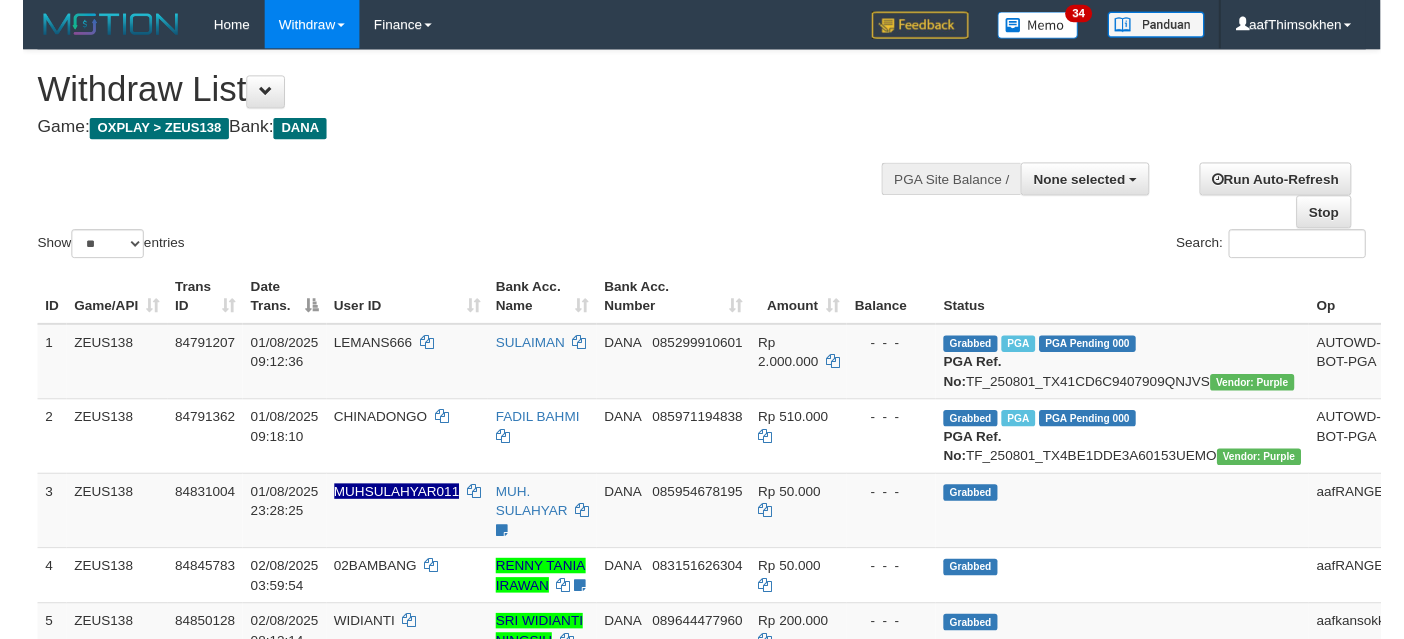 scroll, scrollTop: 337, scrollLeft: 0, axis: vertical 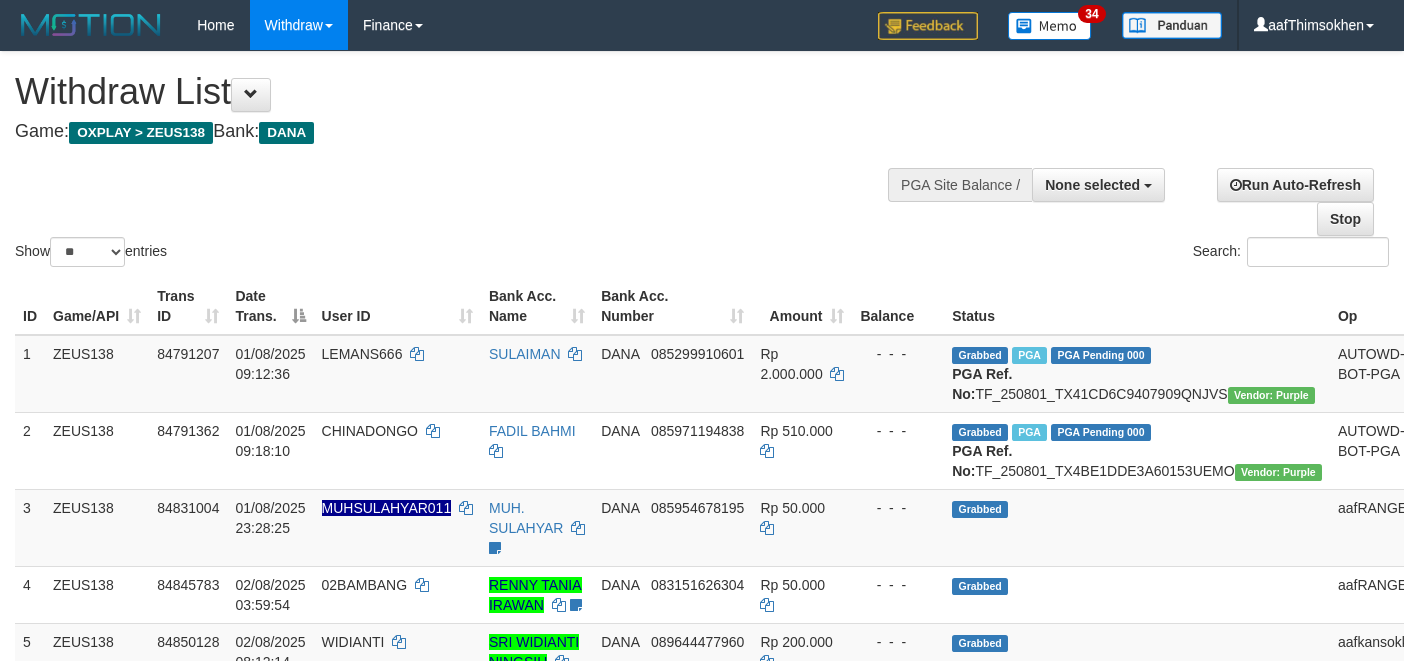select 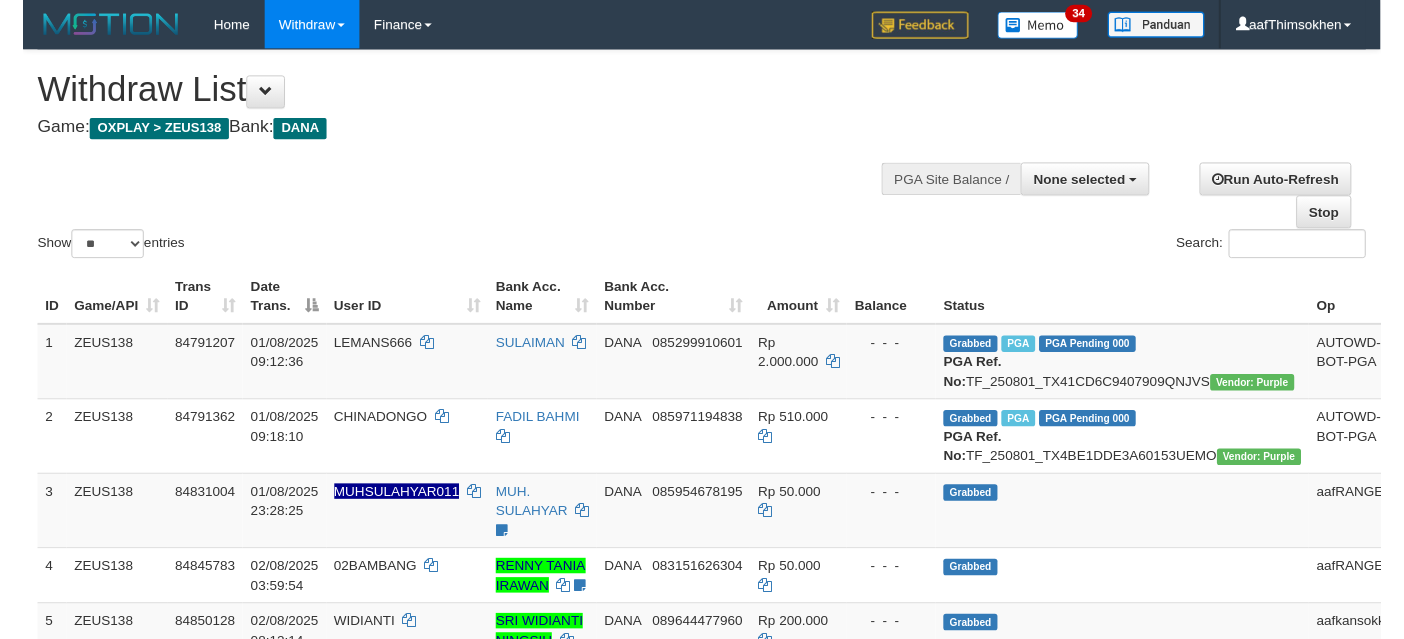 scroll, scrollTop: 337, scrollLeft: 0, axis: vertical 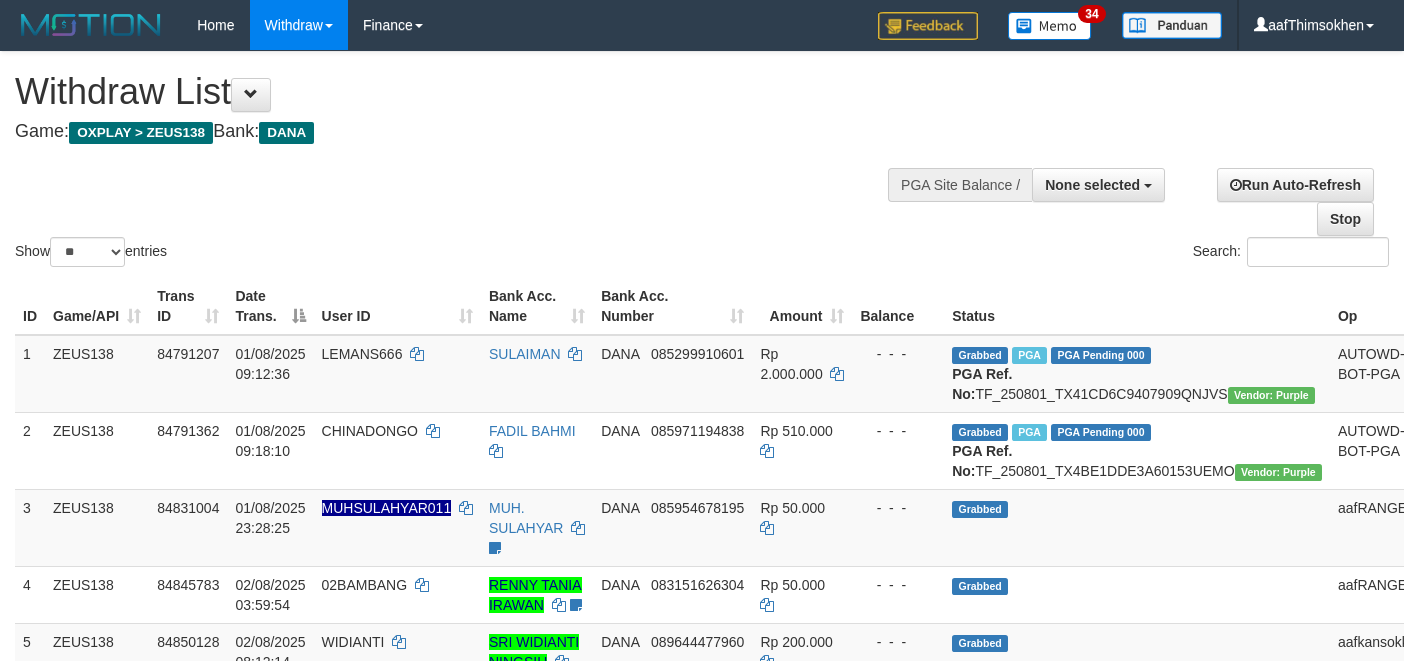 select 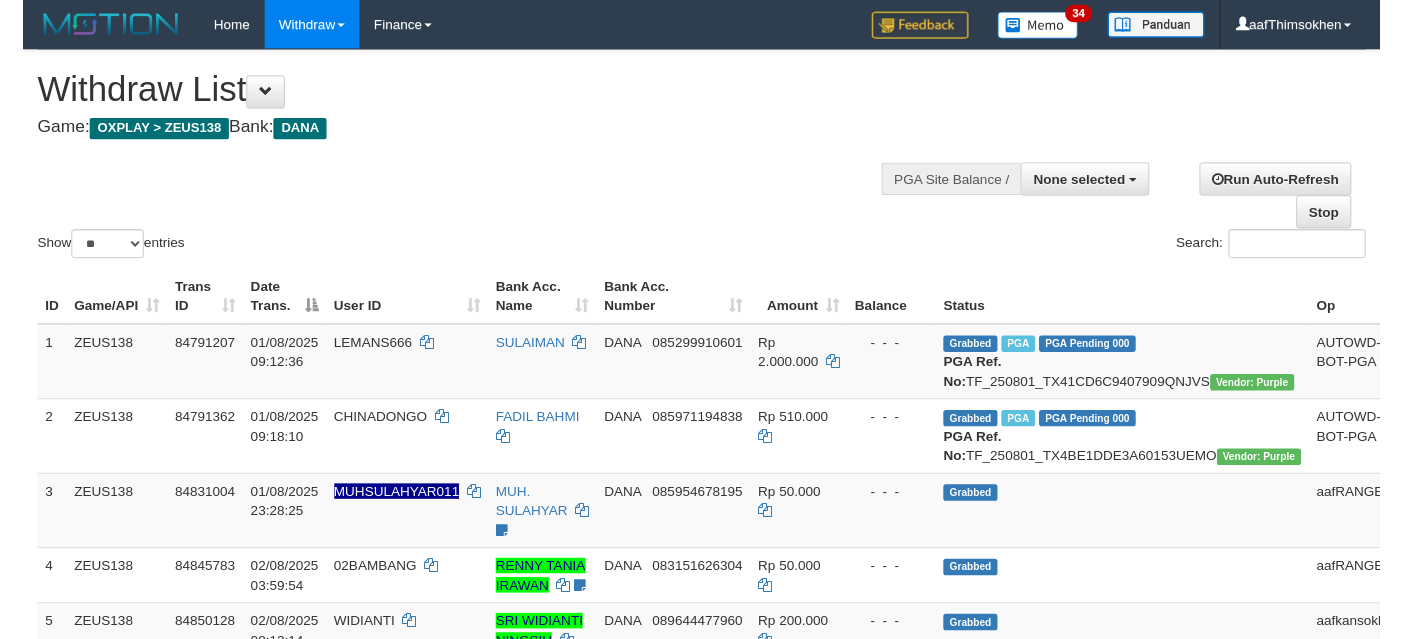 scroll, scrollTop: 337, scrollLeft: 0, axis: vertical 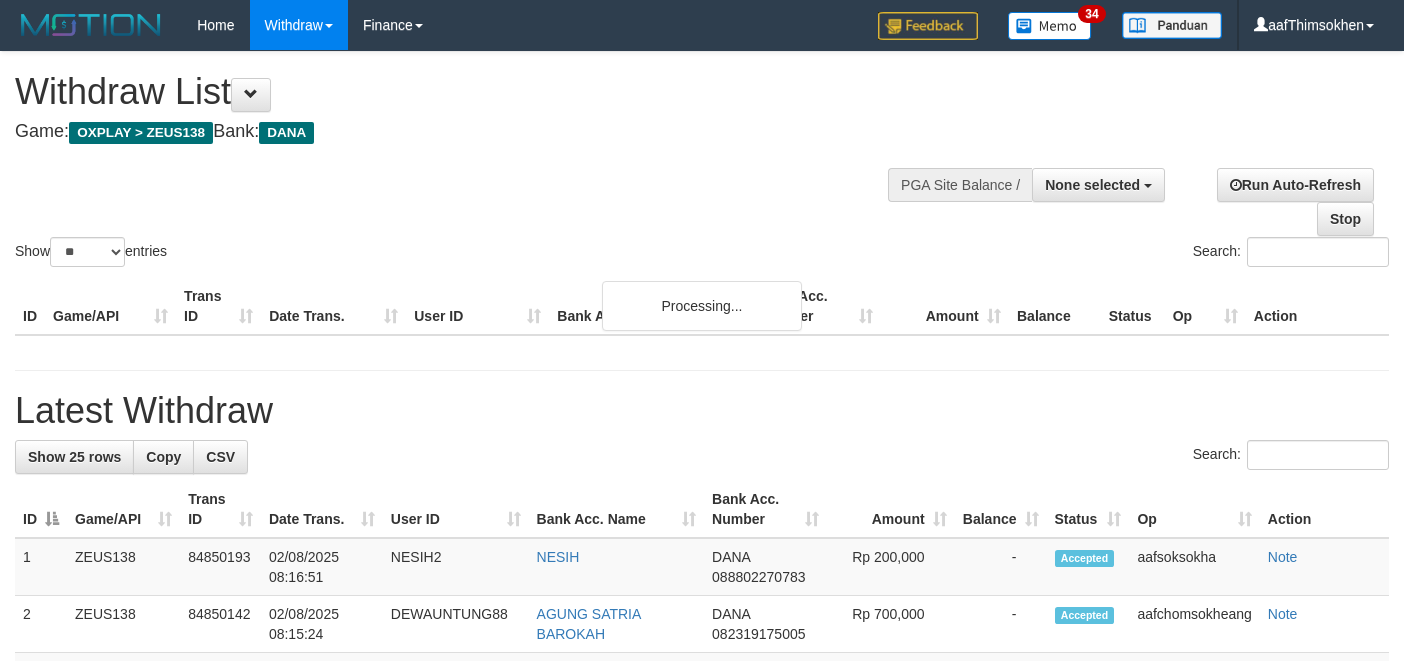 select 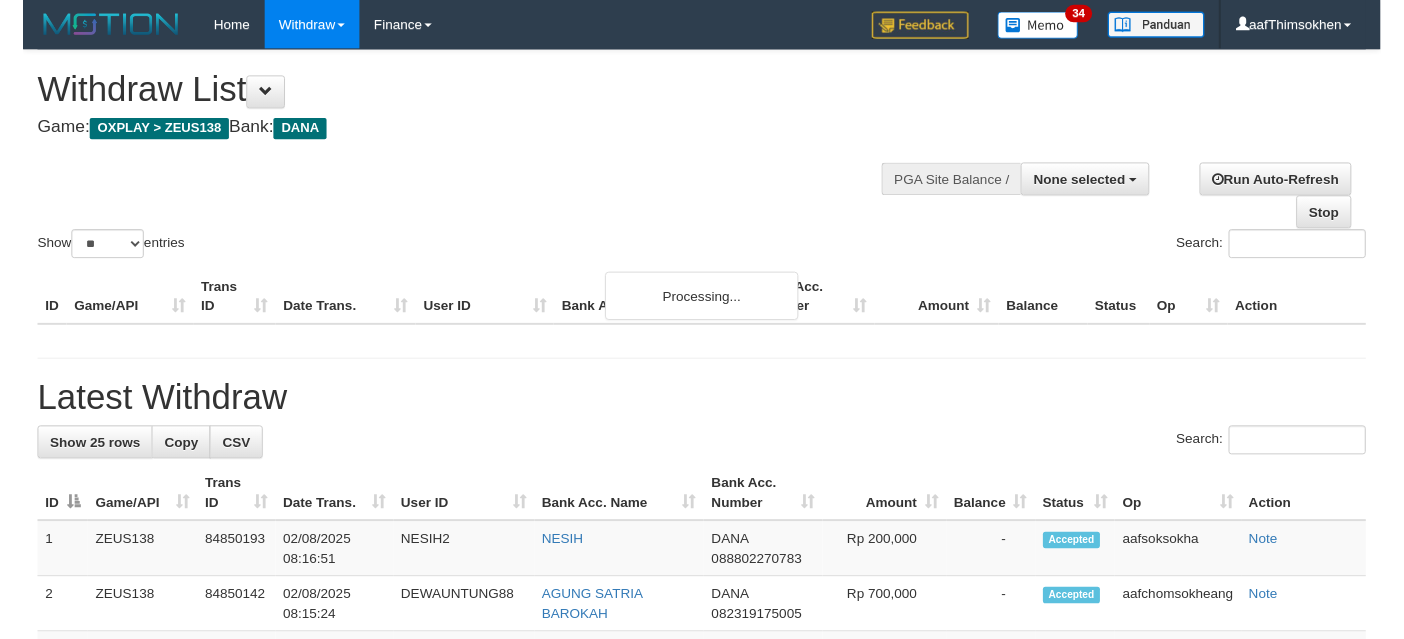 scroll, scrollTop: 337, scrollLeft: 0, axis: vertical 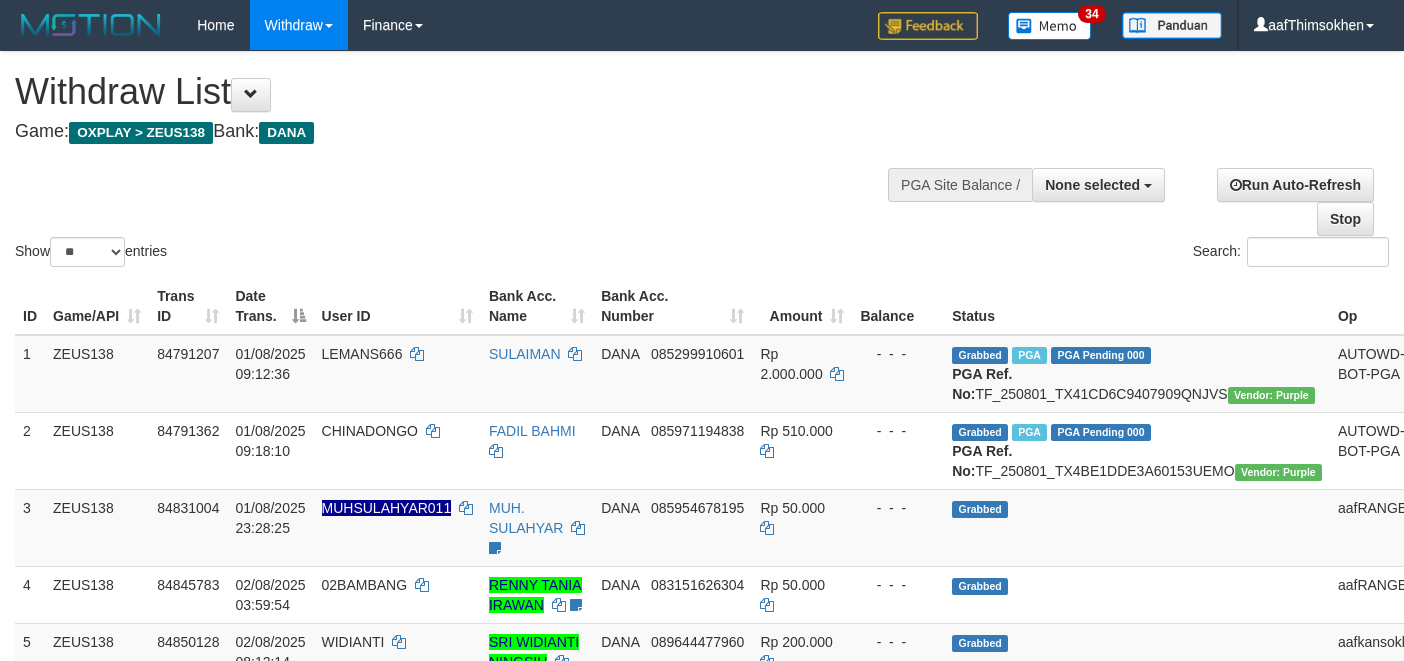 select 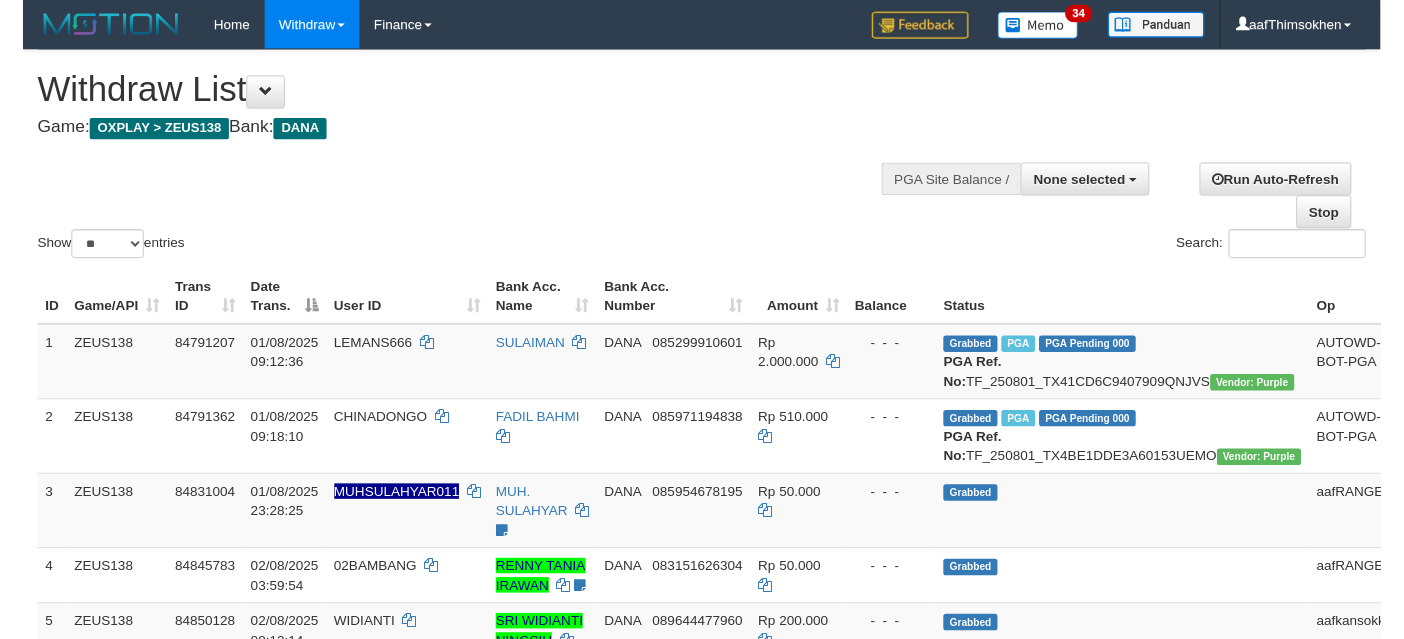 scroll, scrollTop: 337, scrollLeft: 0, axis: vertical 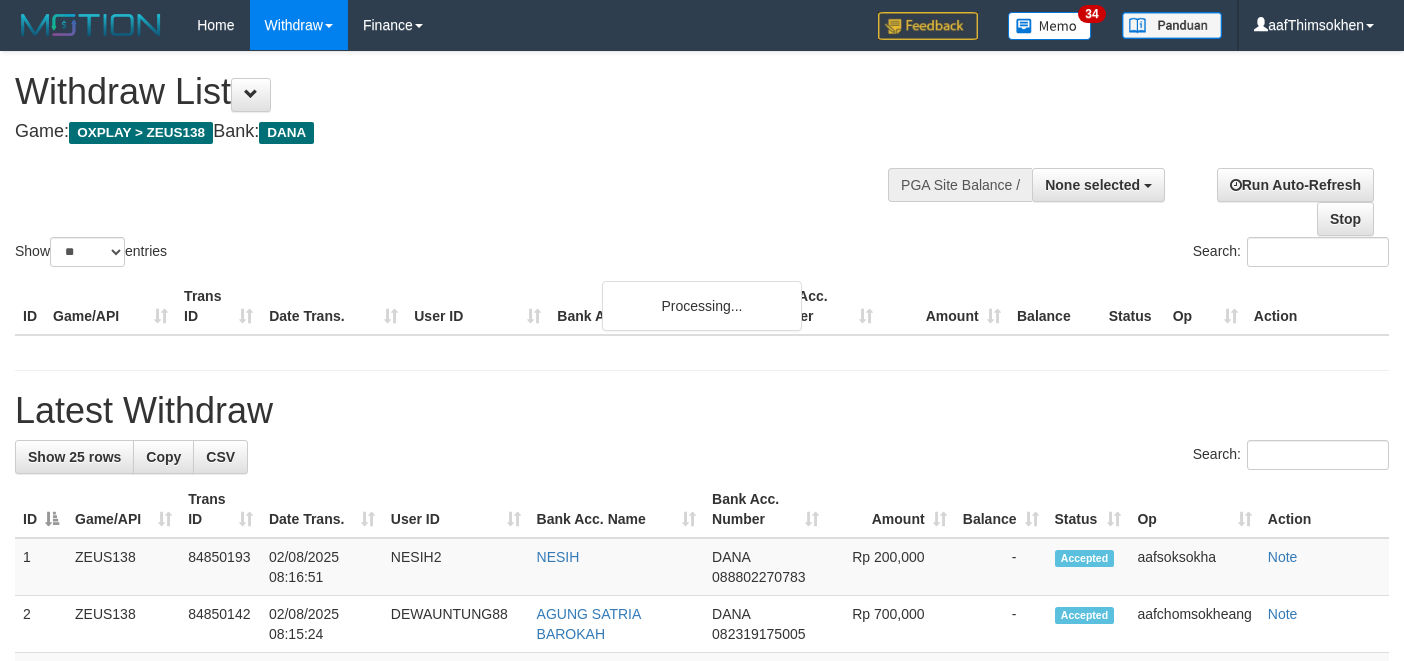 select 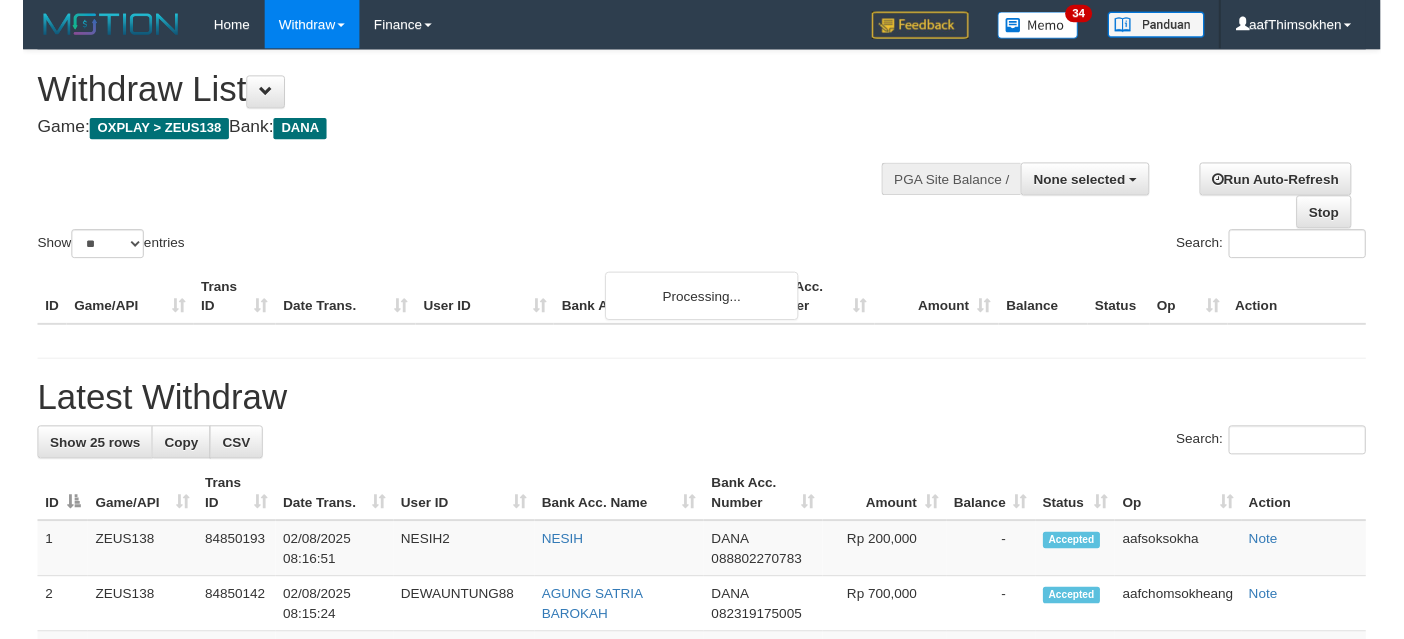 scroll, scrollTop: 337, scrollLeft: 0, axis: vertical 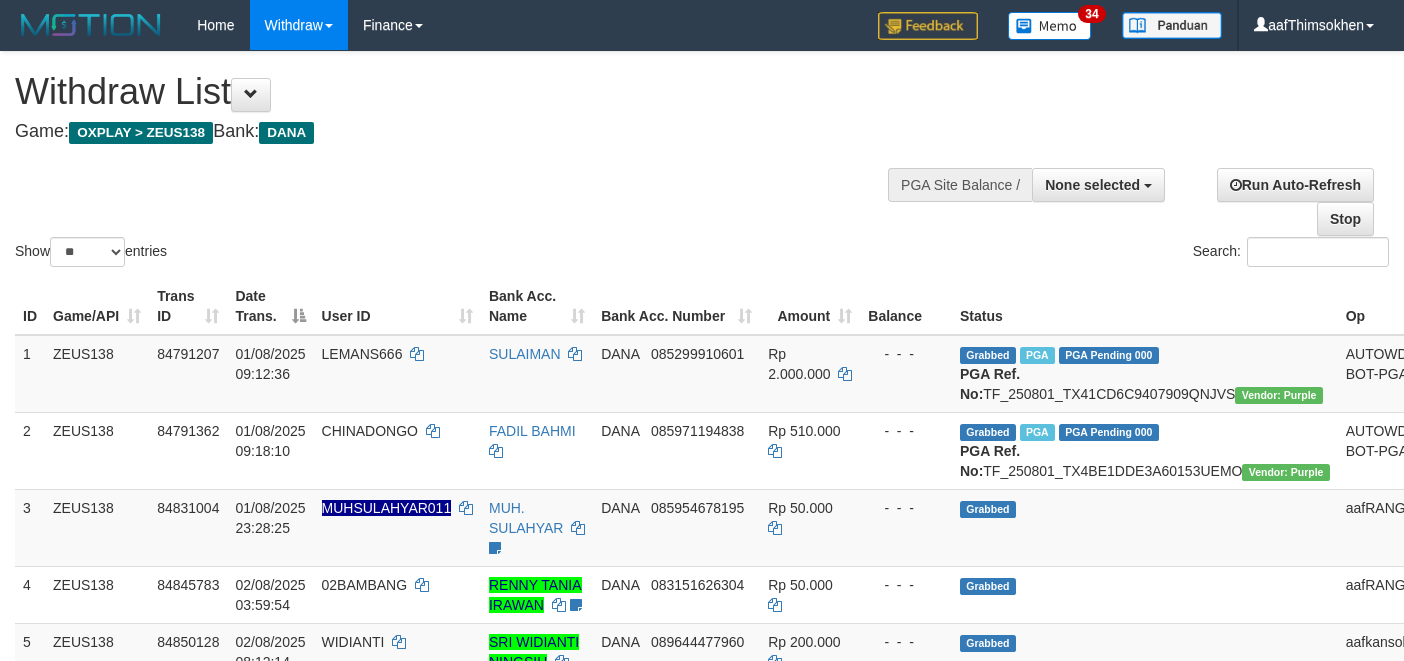 select 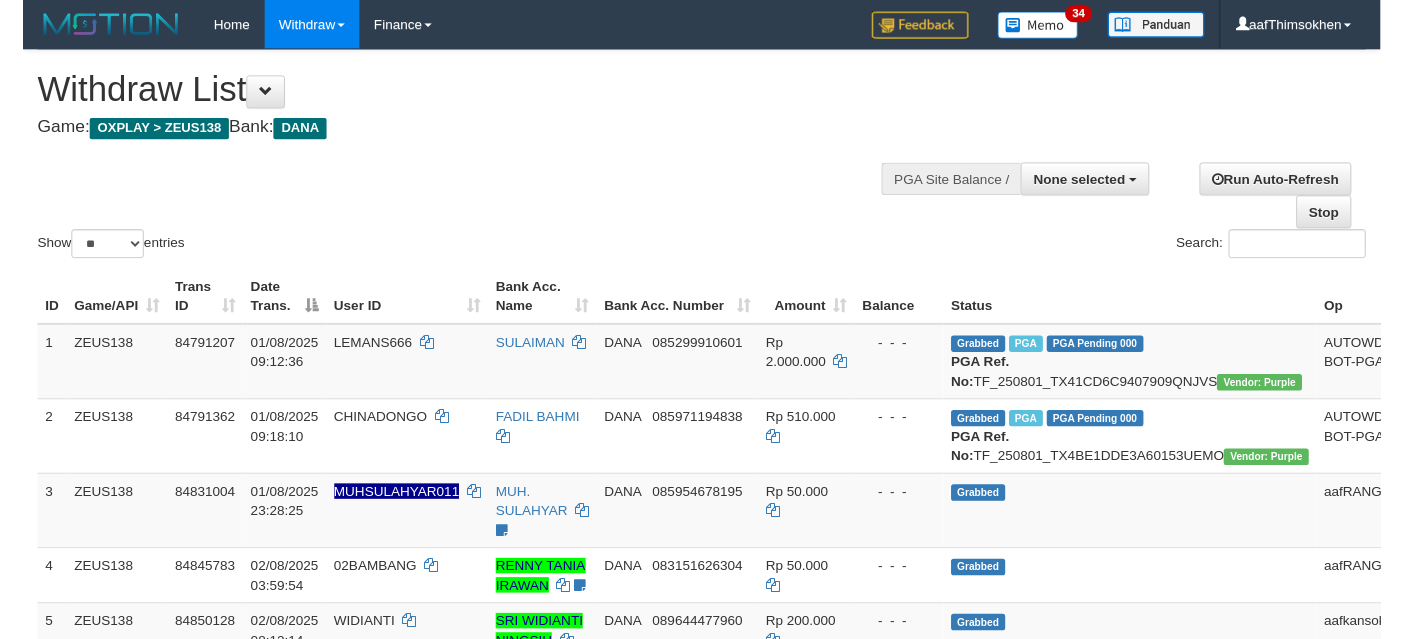 scroll, scrollTop: 337, scrollLeft: 0, axis: vertical 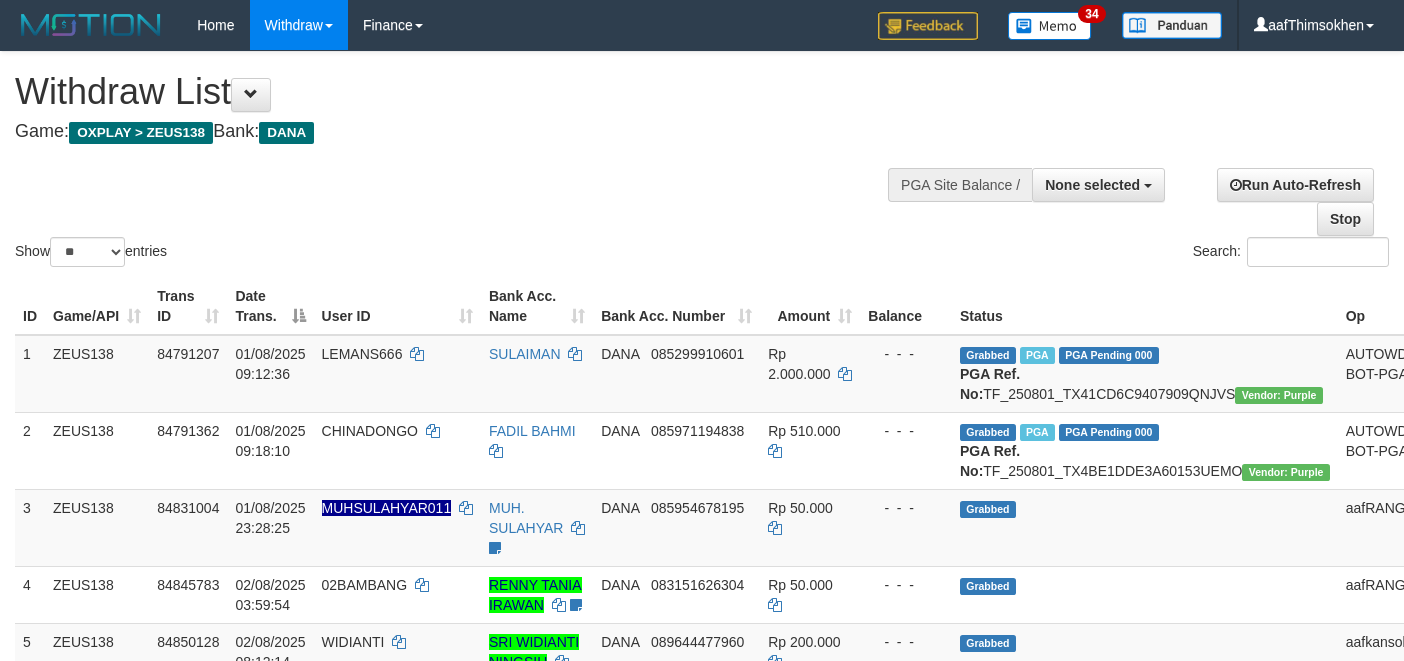 select 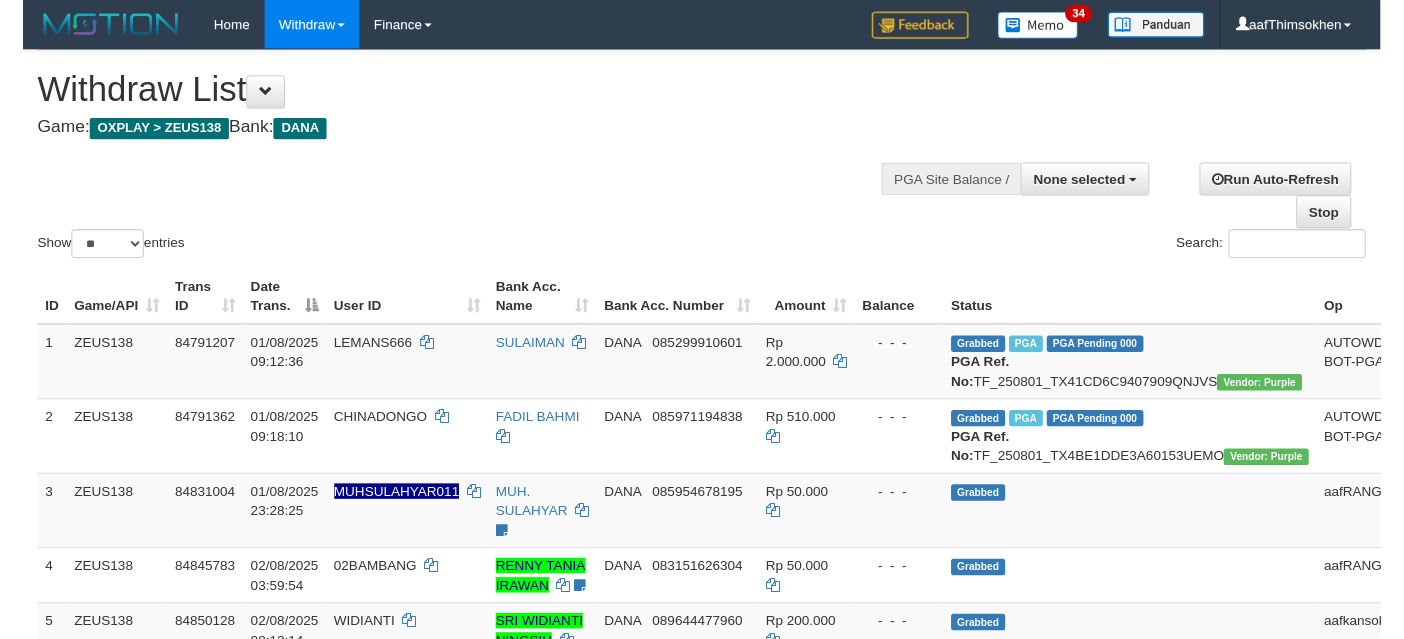 scroll, scrollTop: 337, scrollLeft: 0, axis: vertical 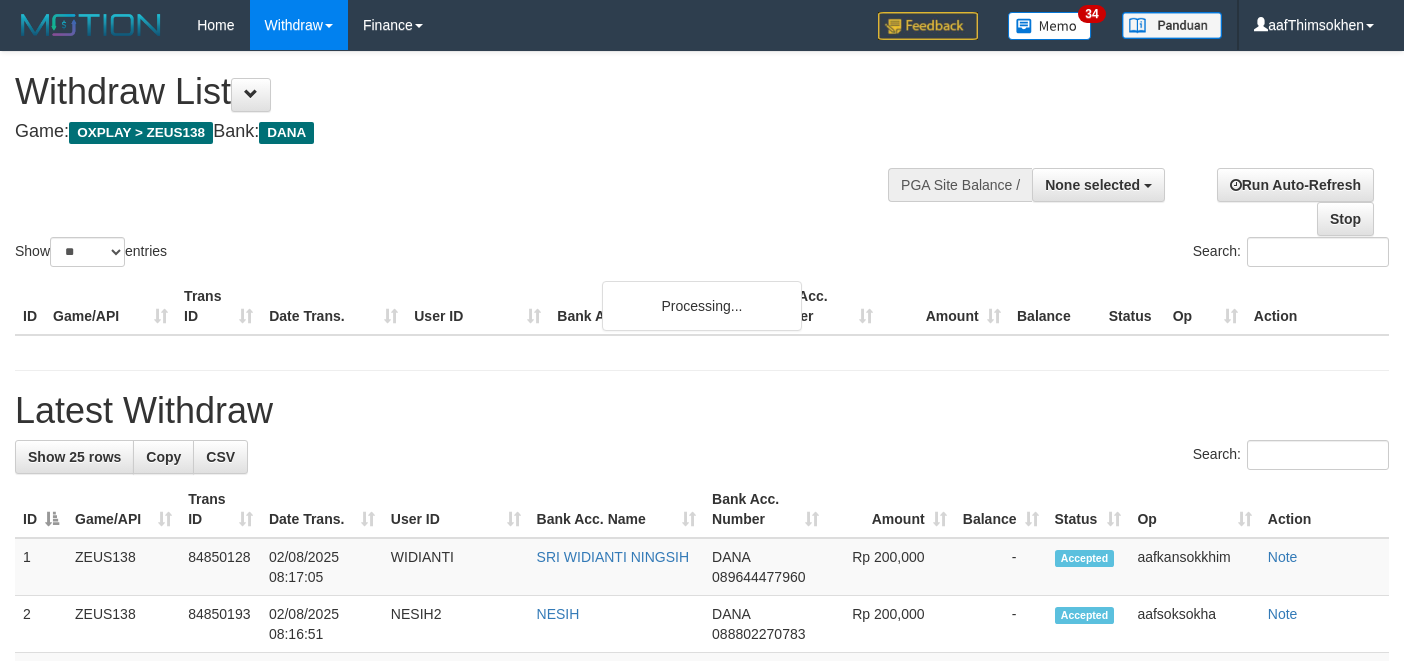 select 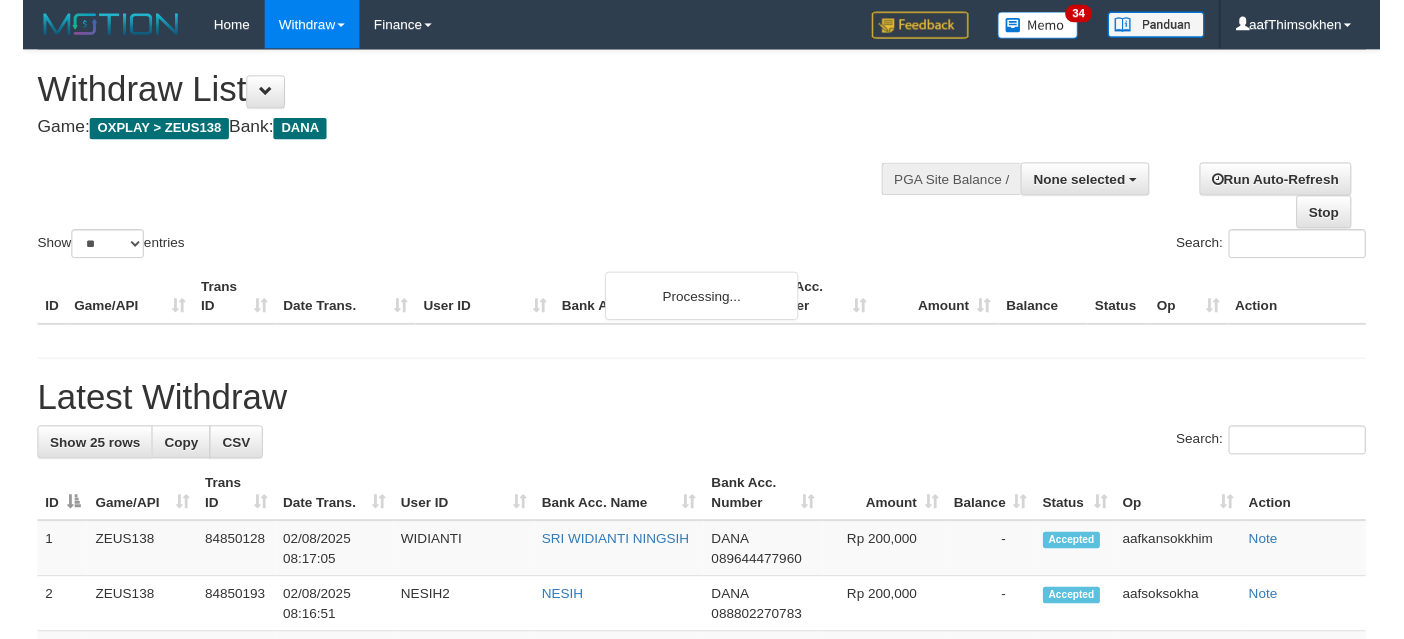 scroll, scrollTop: 337, scrollLeft: 0, axis: vertical 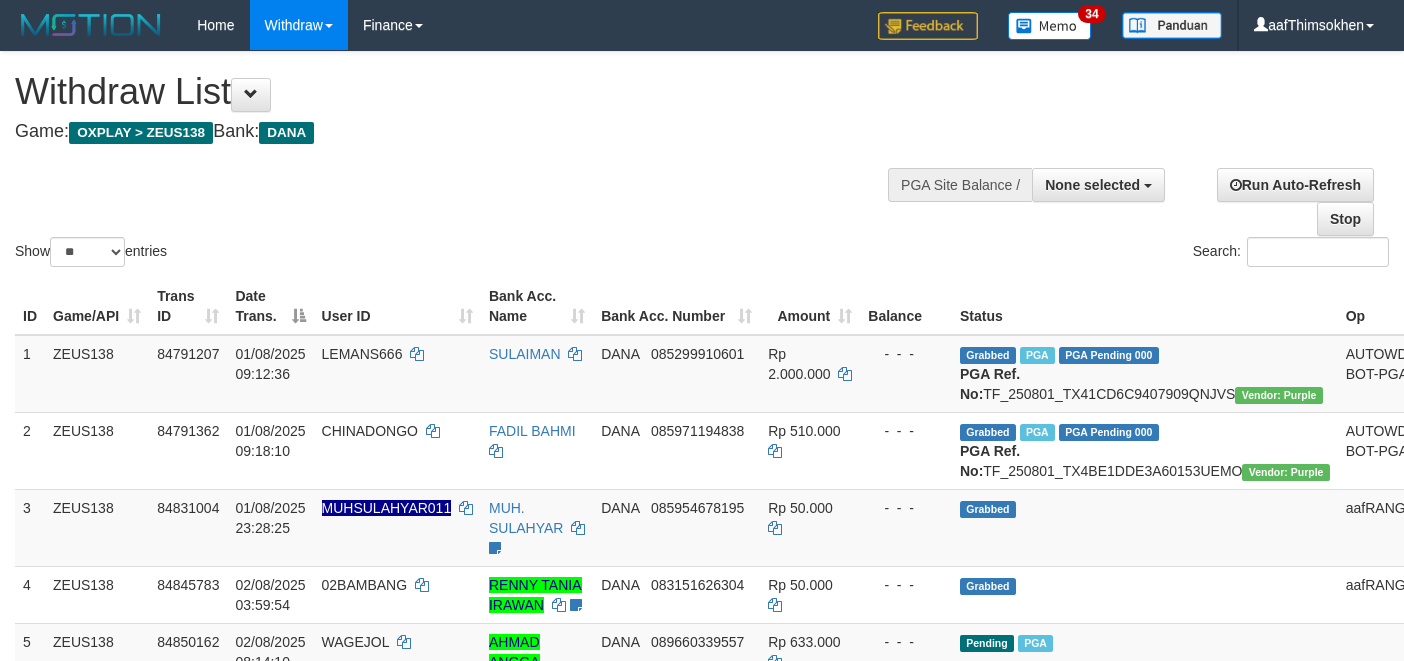 select 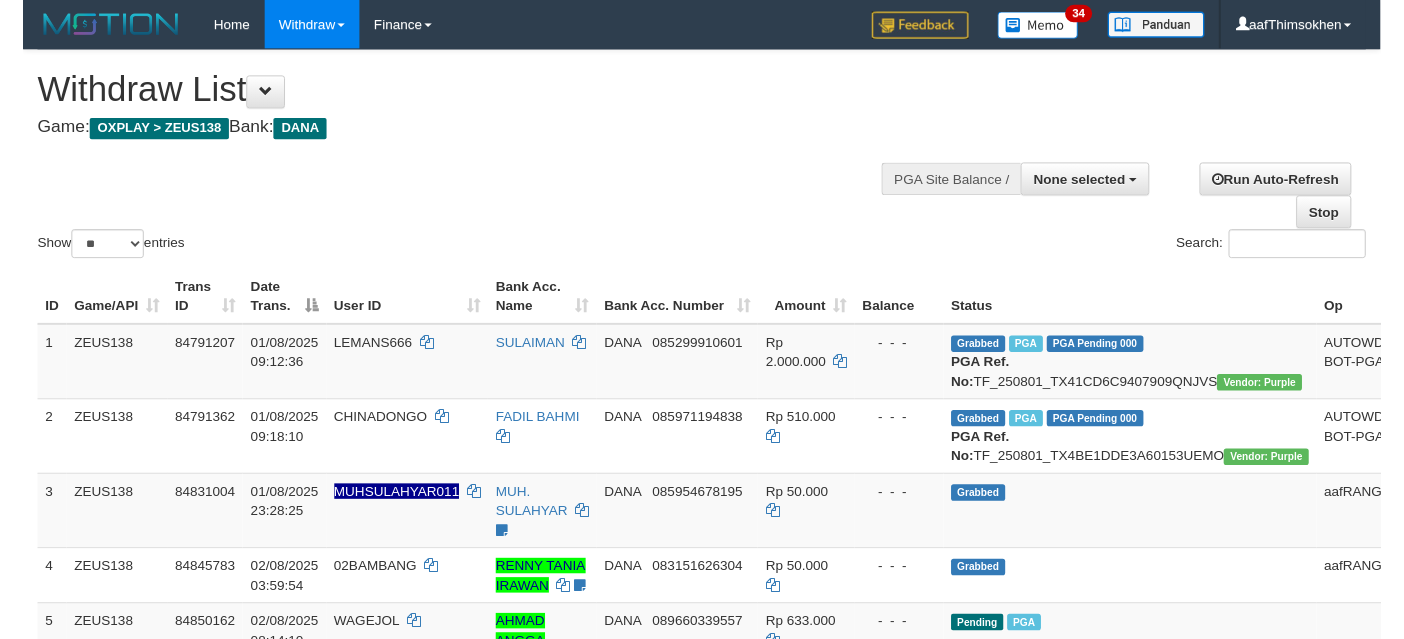scroll, scrollTop: 337, scrollLeft: 0, axis: vertical 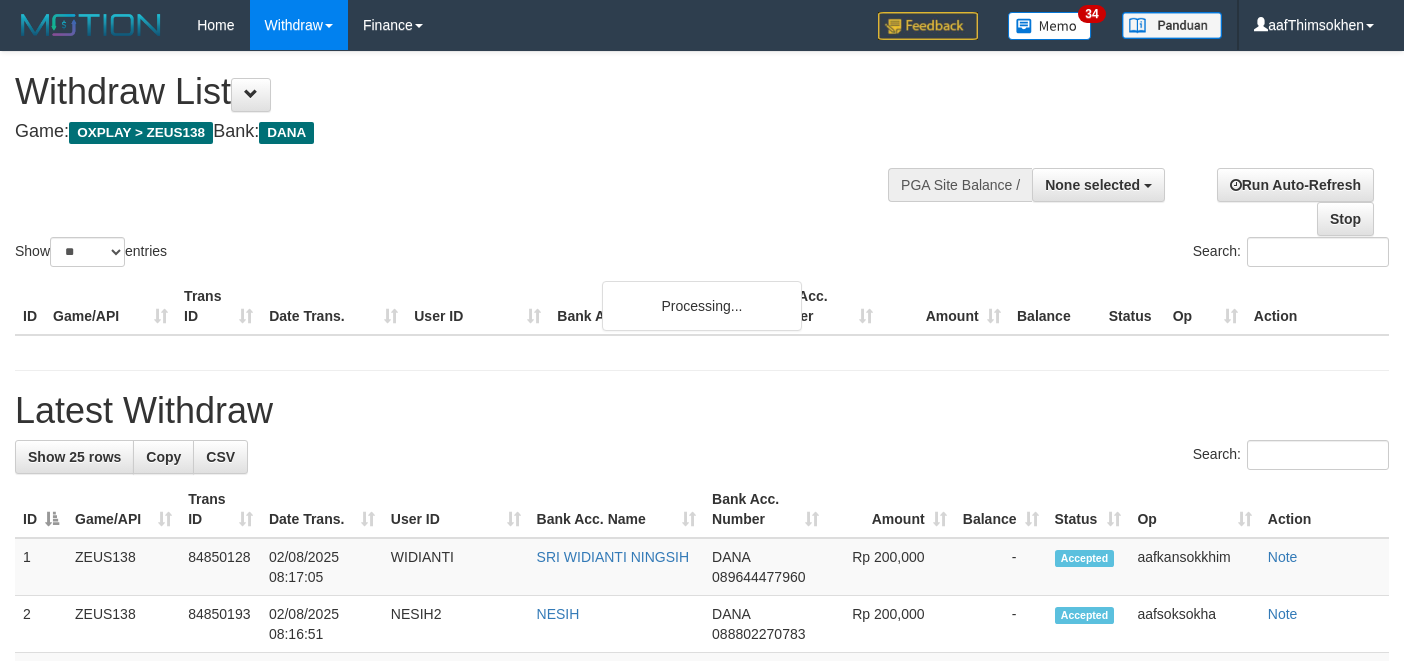 select 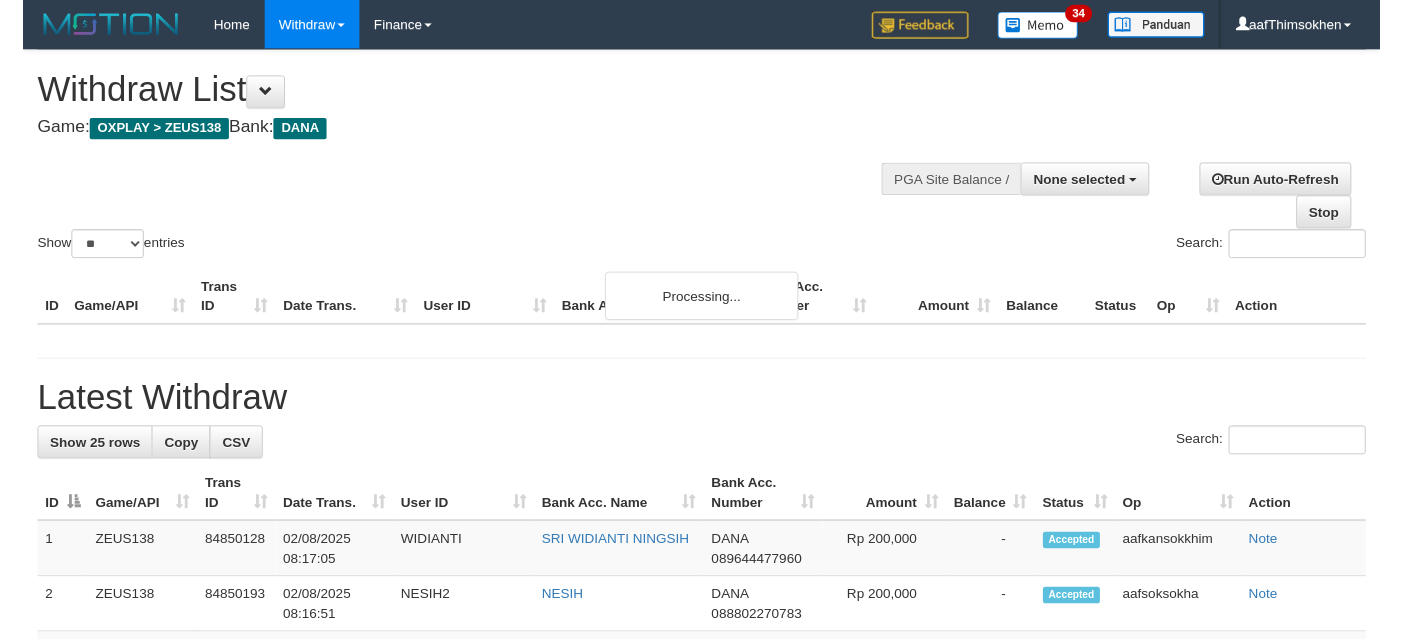scroll, scrollTop: 337, scrollLeft: 0, axis: vertical 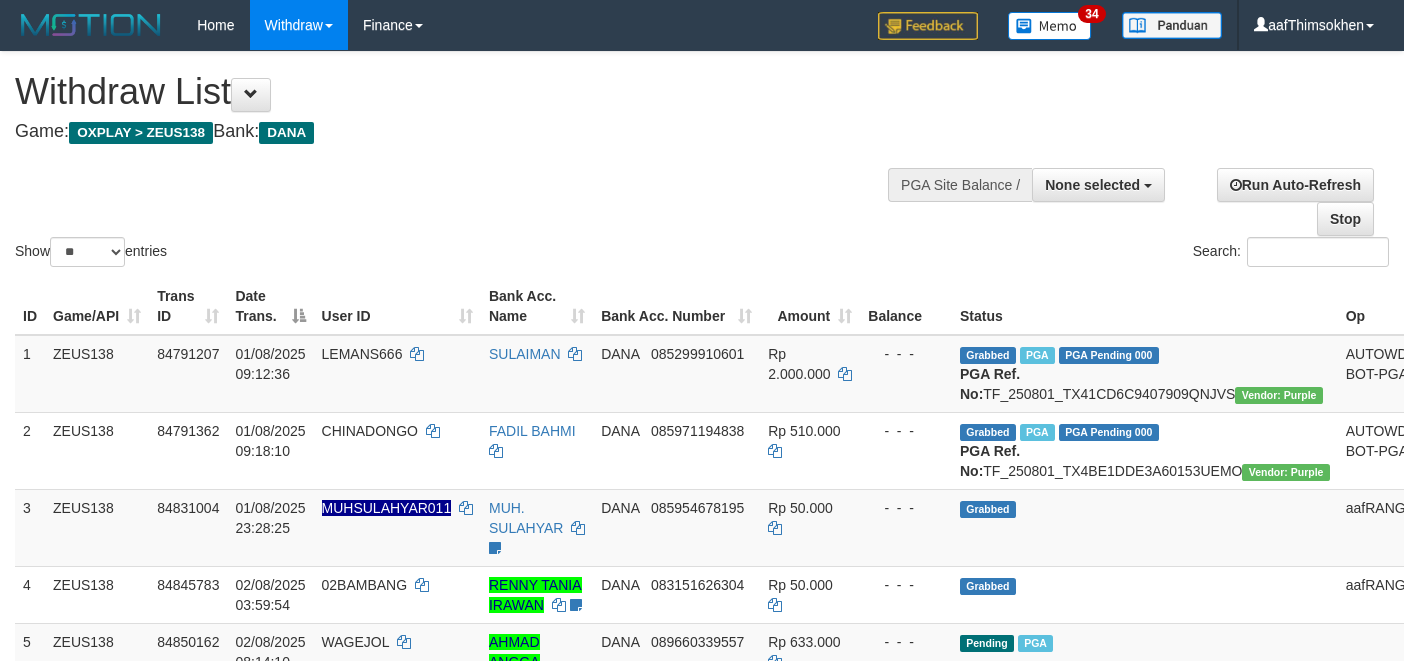 select 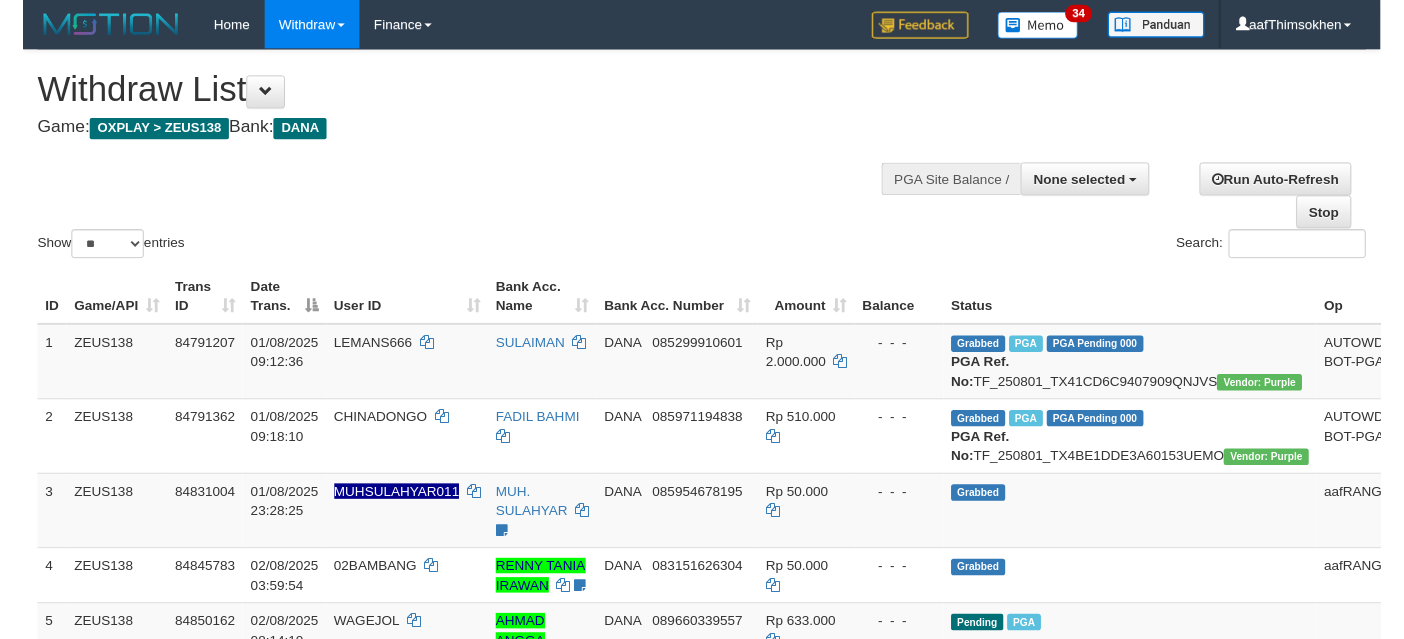 scroll, scrollTop: 337, scrollLeft: 0, axis: vertical 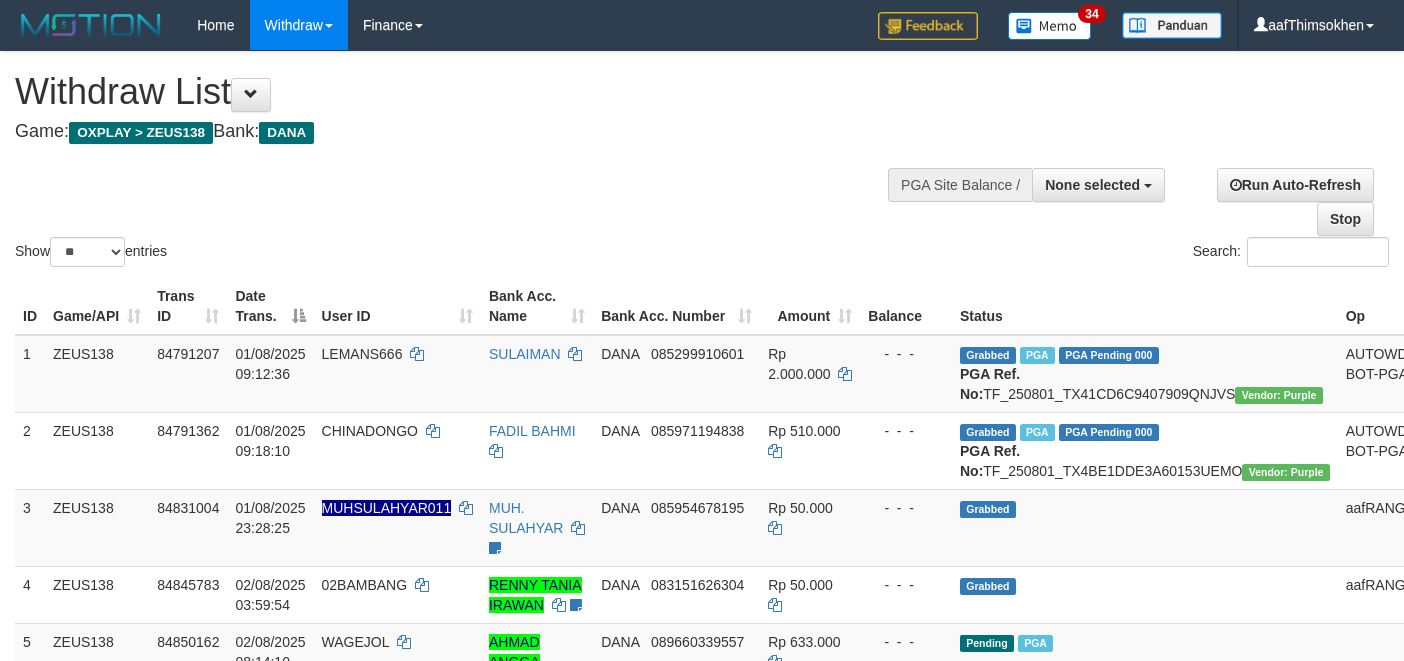 select 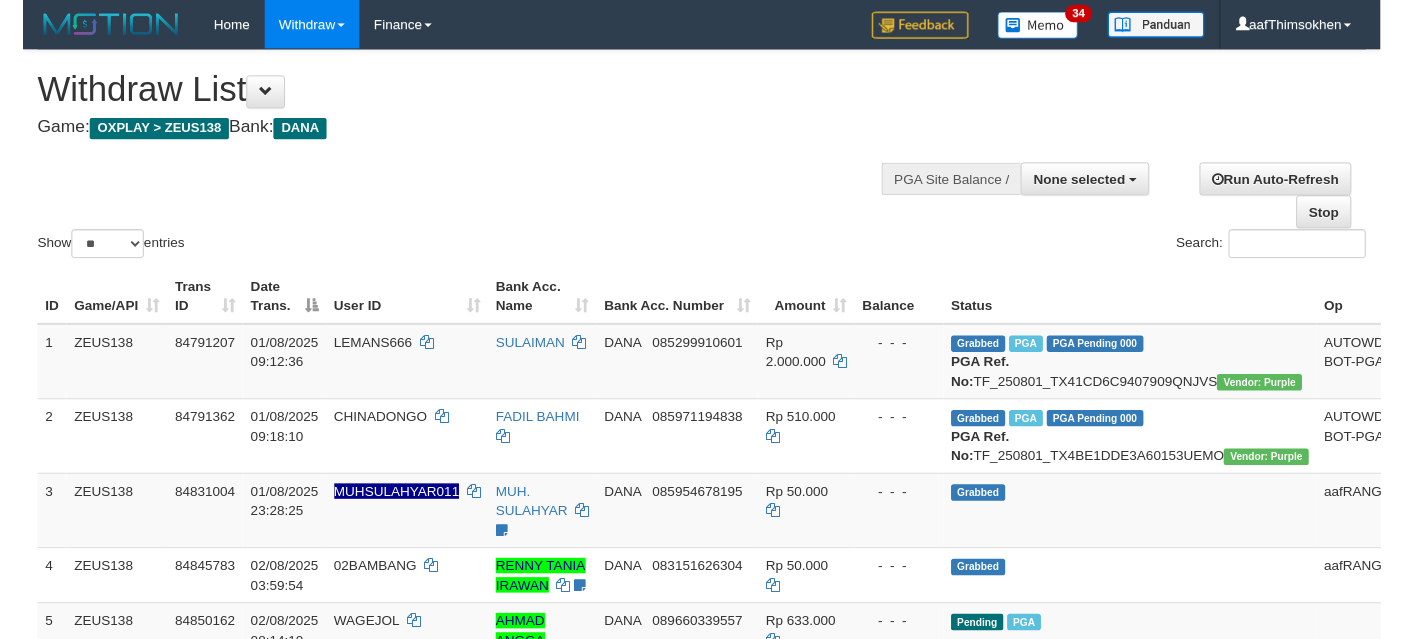 scroll, scrollTop: 337, scrollLeft: 0, axis: vertical 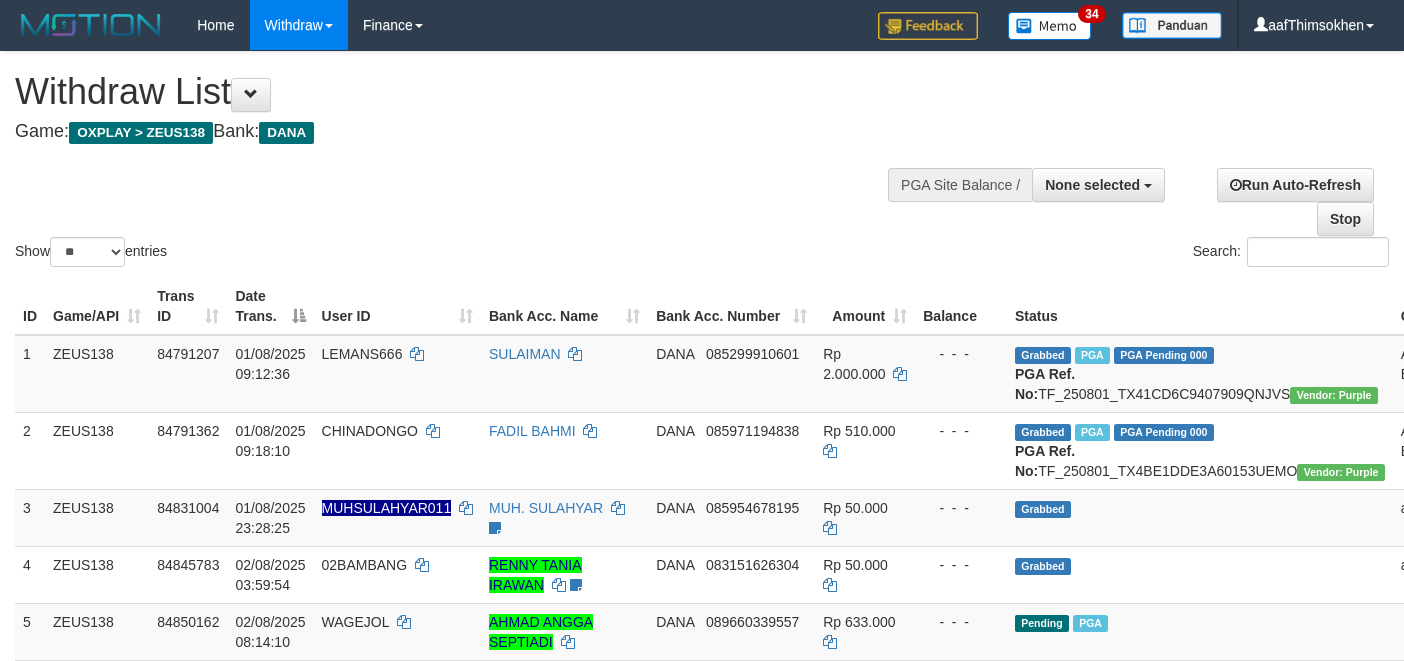 select 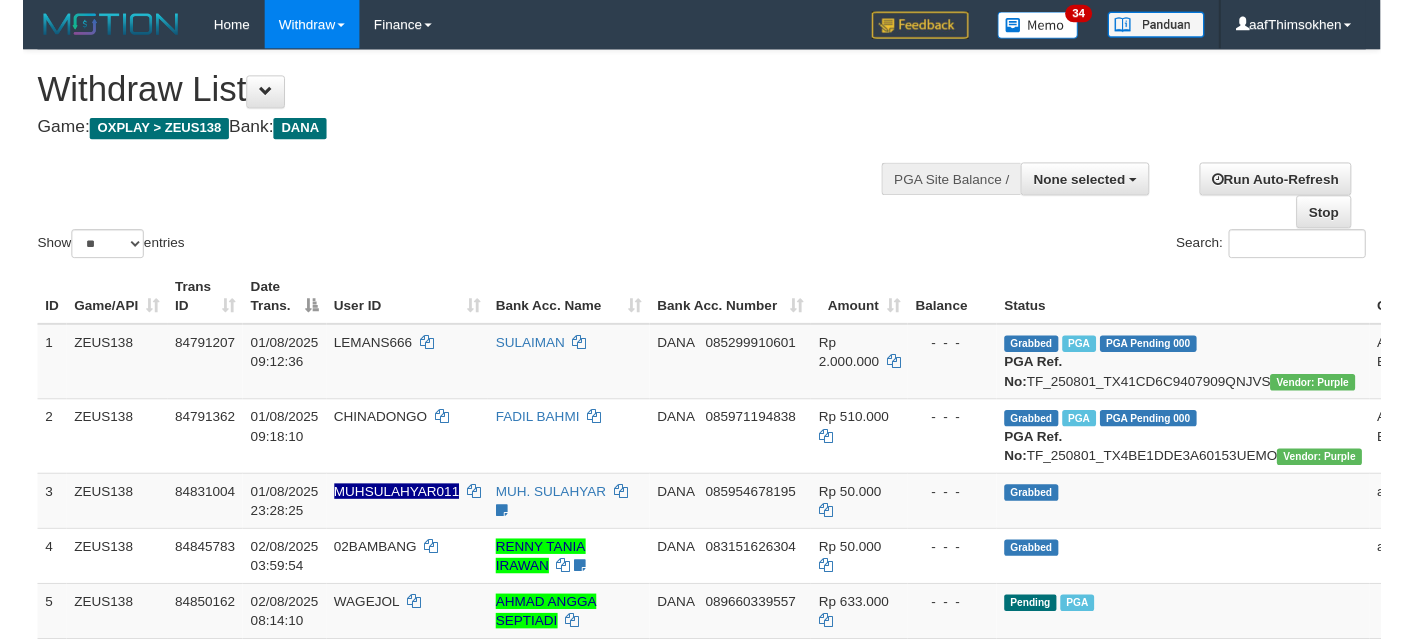 scroll, scrollTop: 337, scrollLeft: 0, axis: vertical 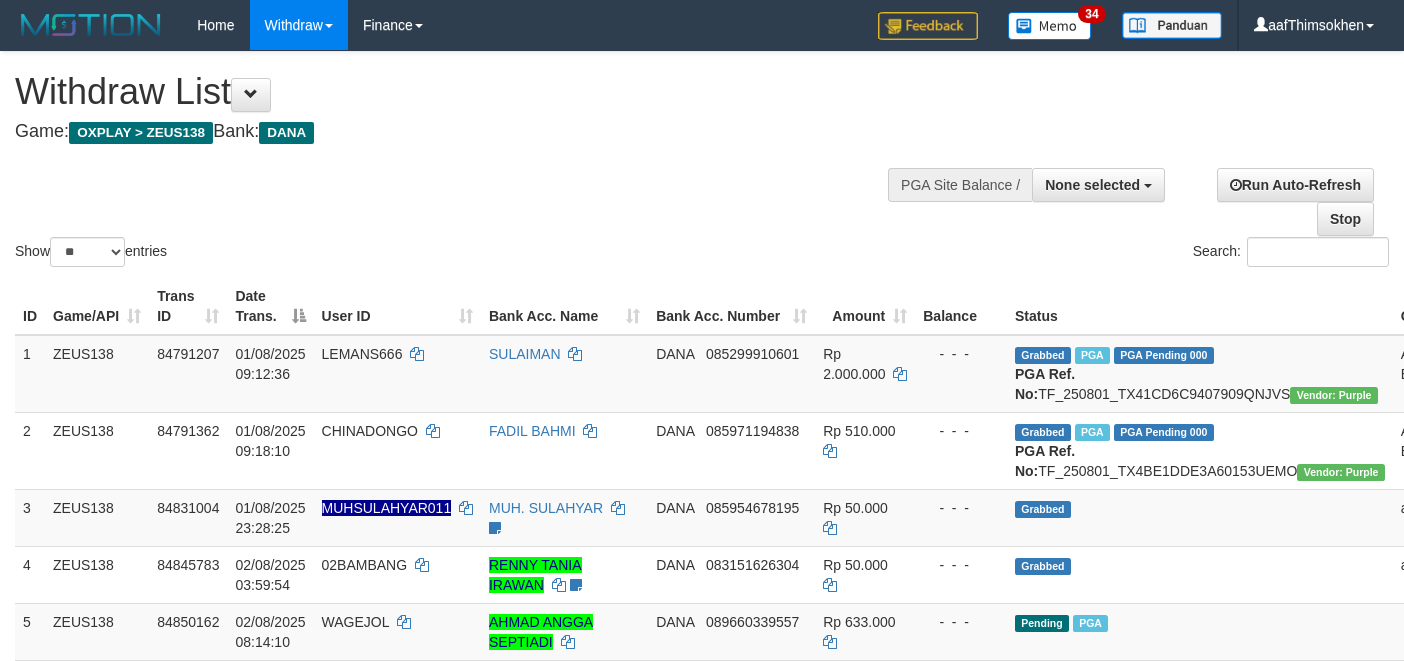 select 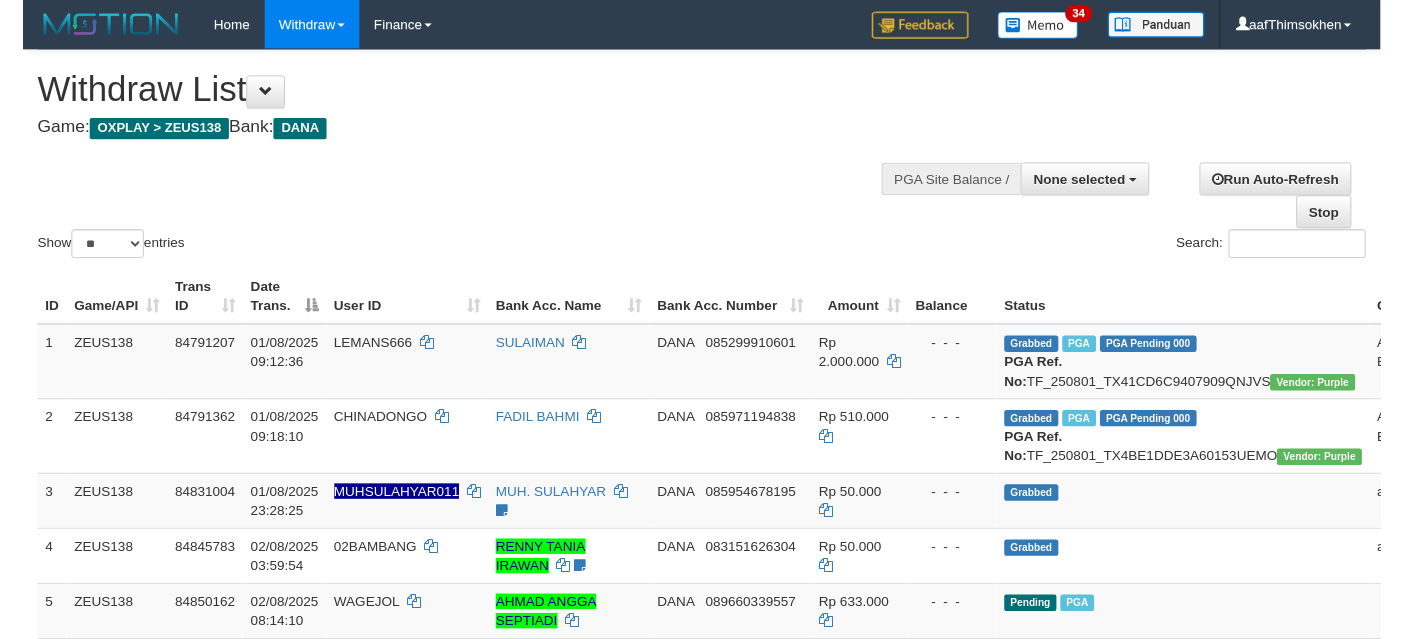 scroll, scrollTop: 337, scrollLeft: 0, axis: vertical 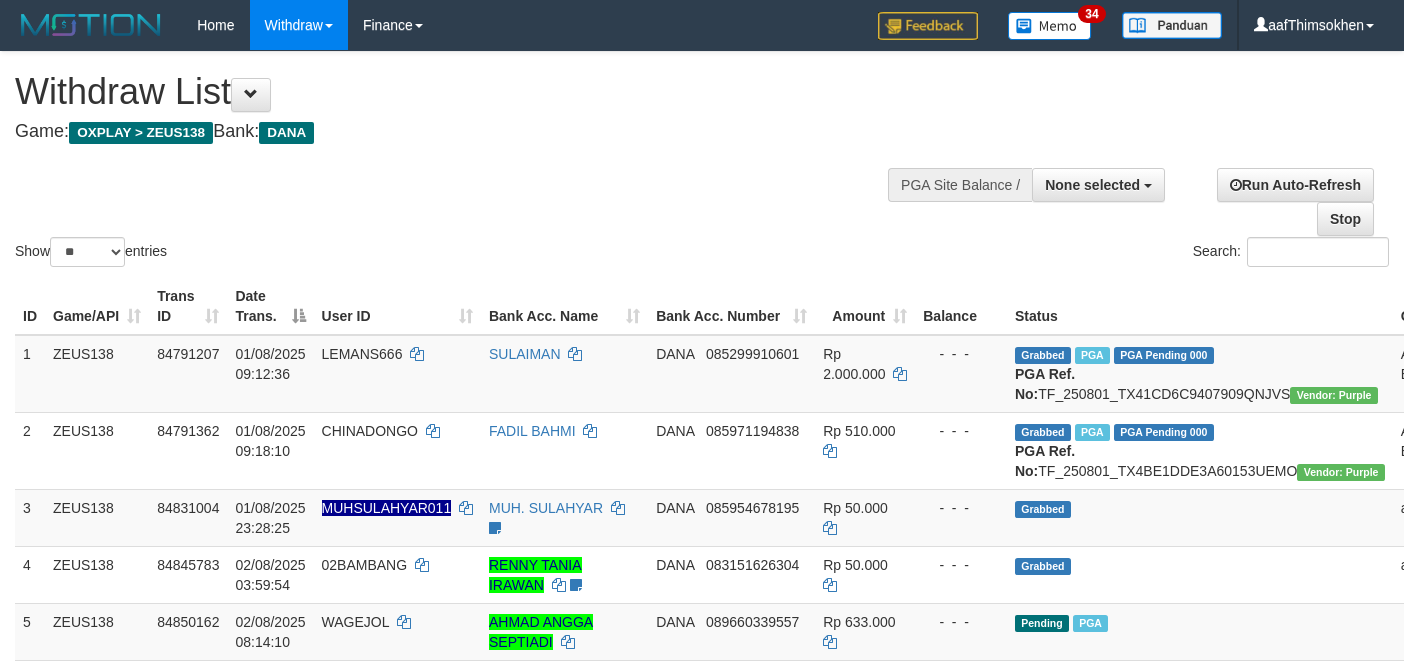 select 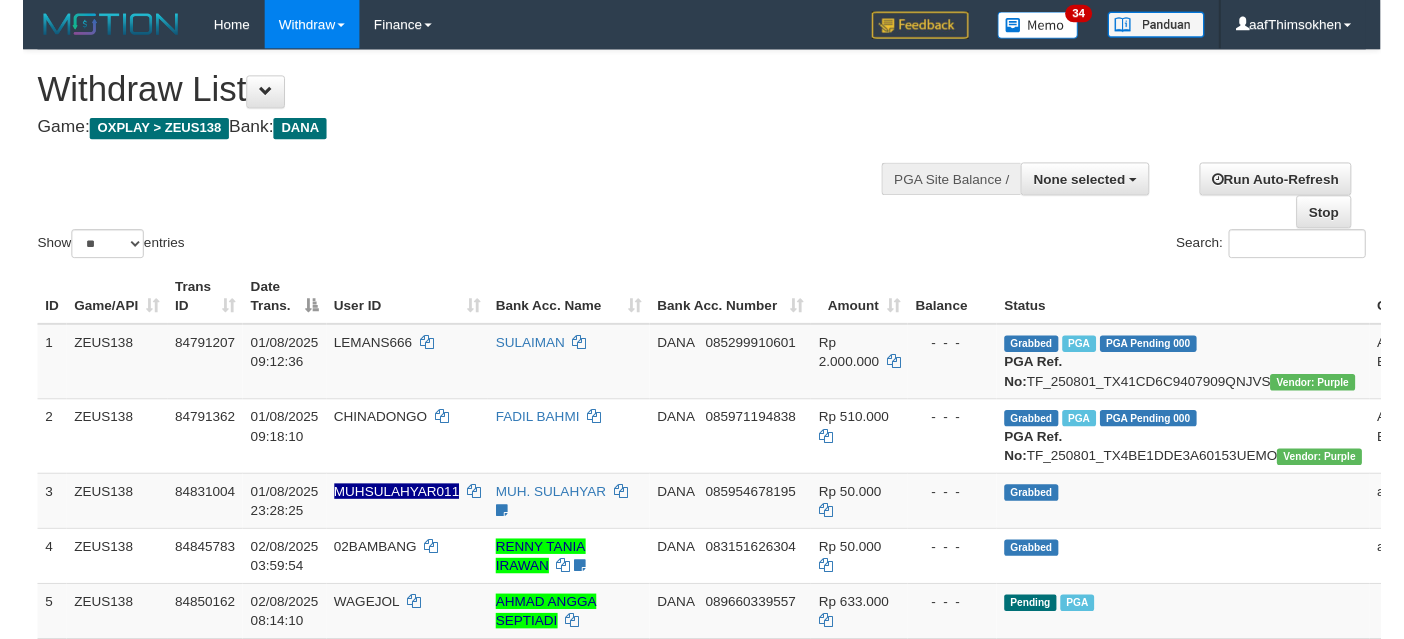 scroll, scrollTop: 337, scrollLeft: 0, axis: vertical 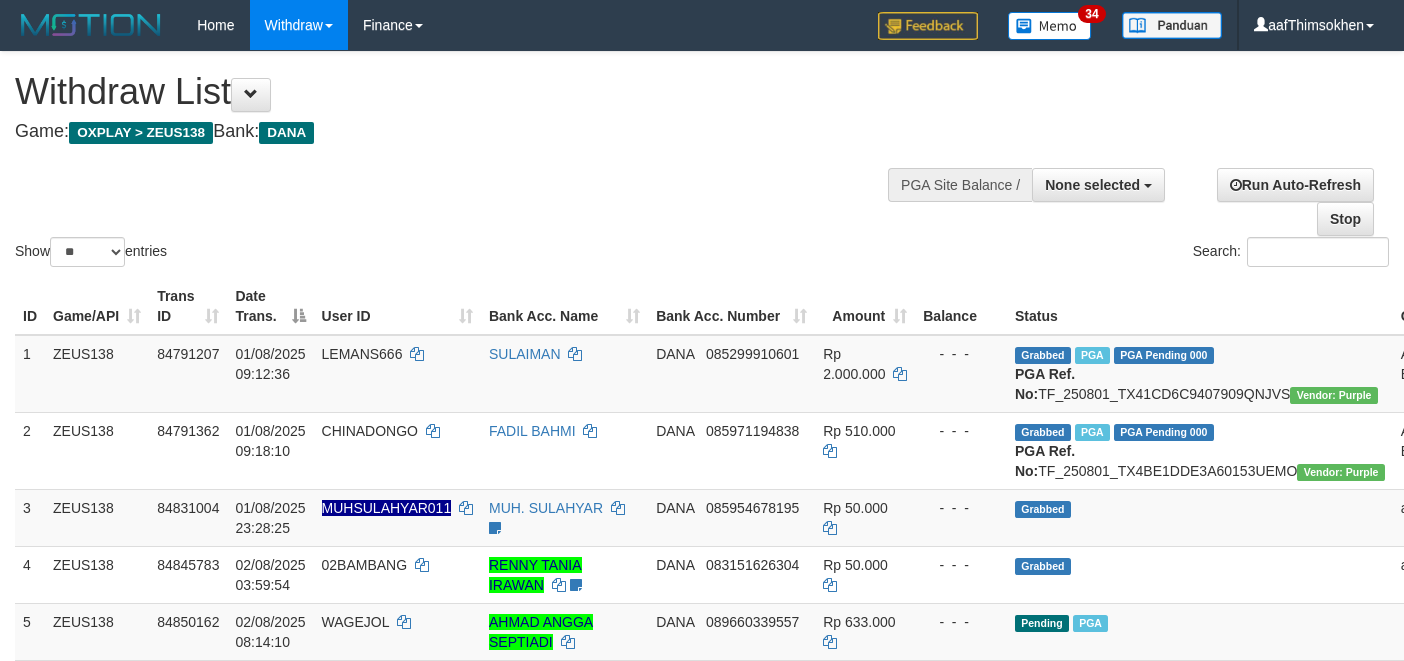 select 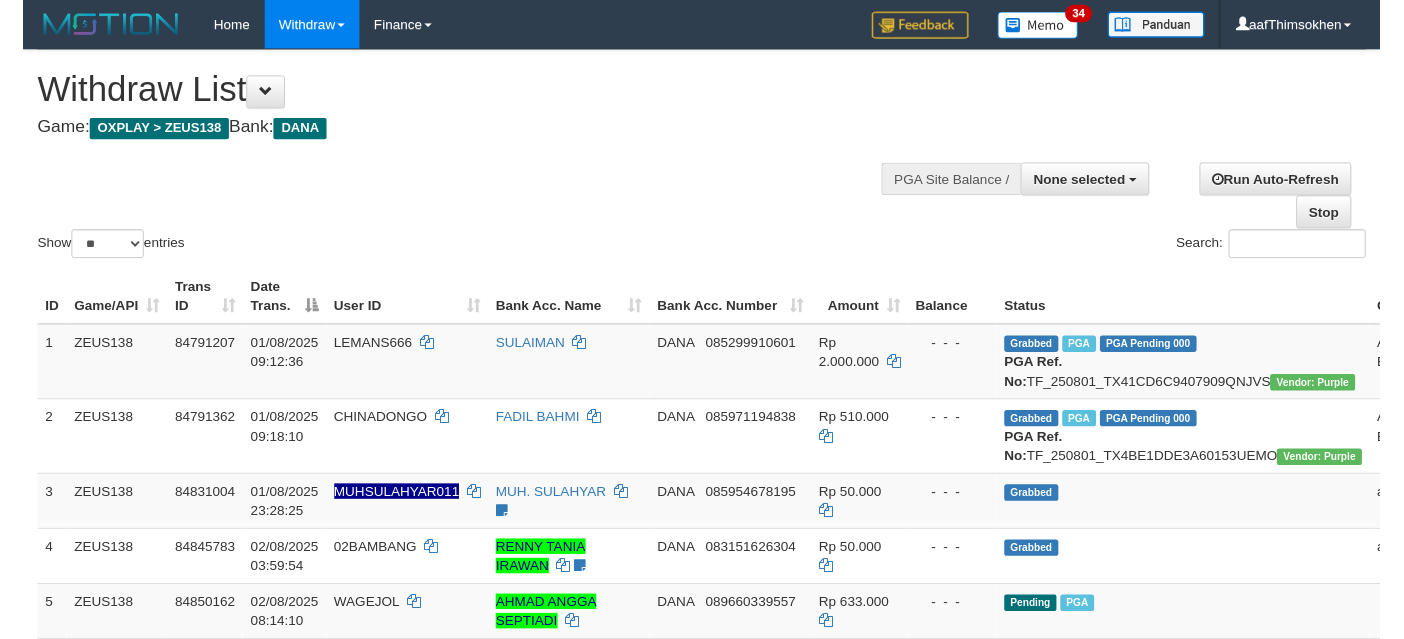 scroll, scrollTop: 337, scrollLeft: 0, axis: vertical 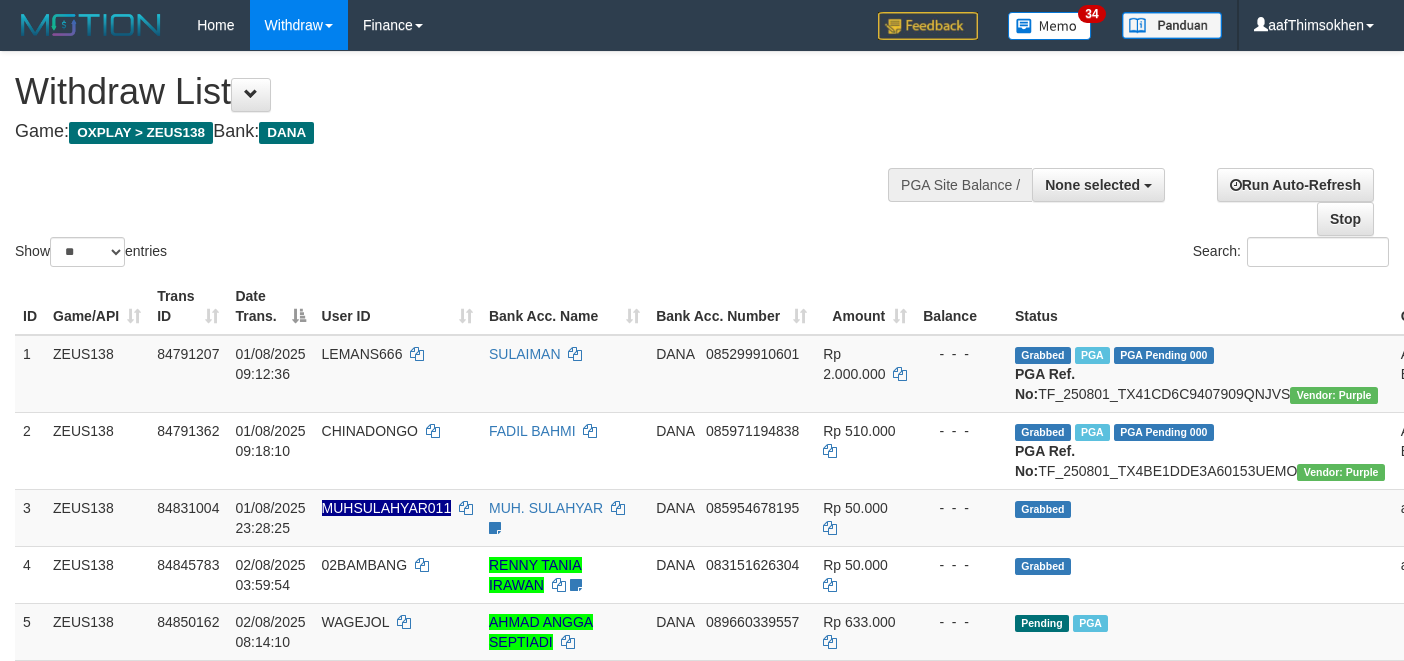 select 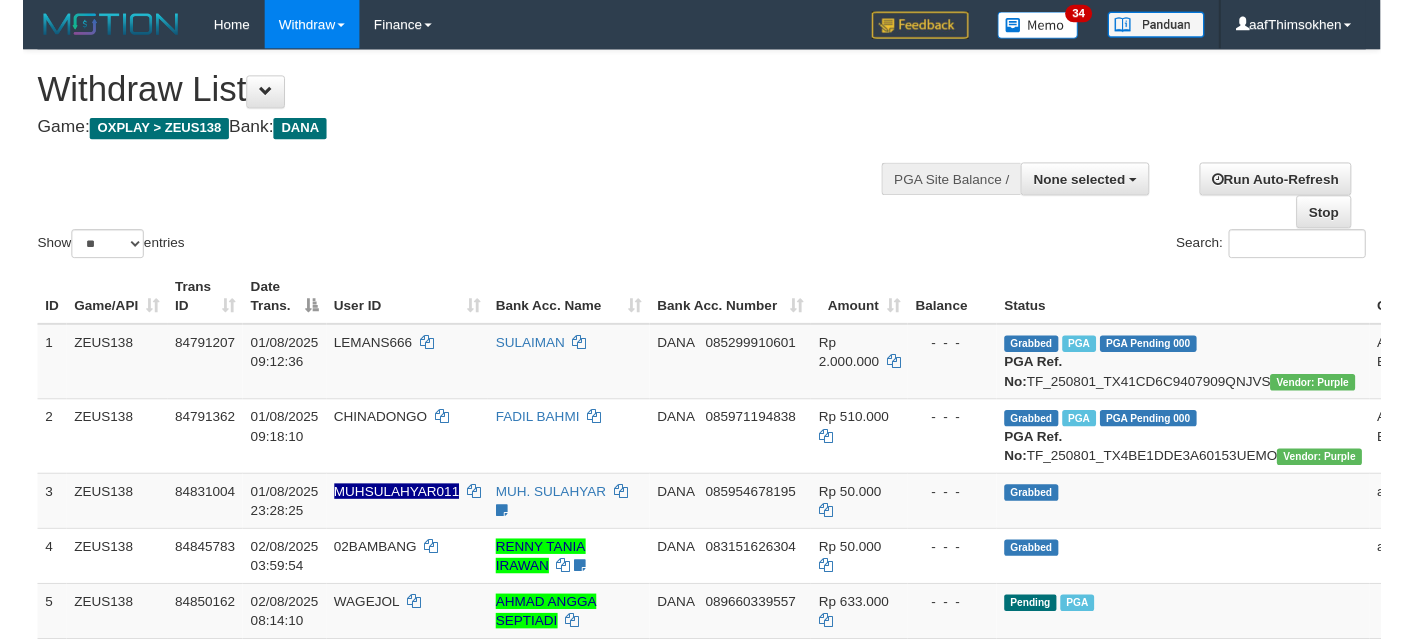 scroll, scrollTop: 337, scrollLeft: 0, axis: vertical 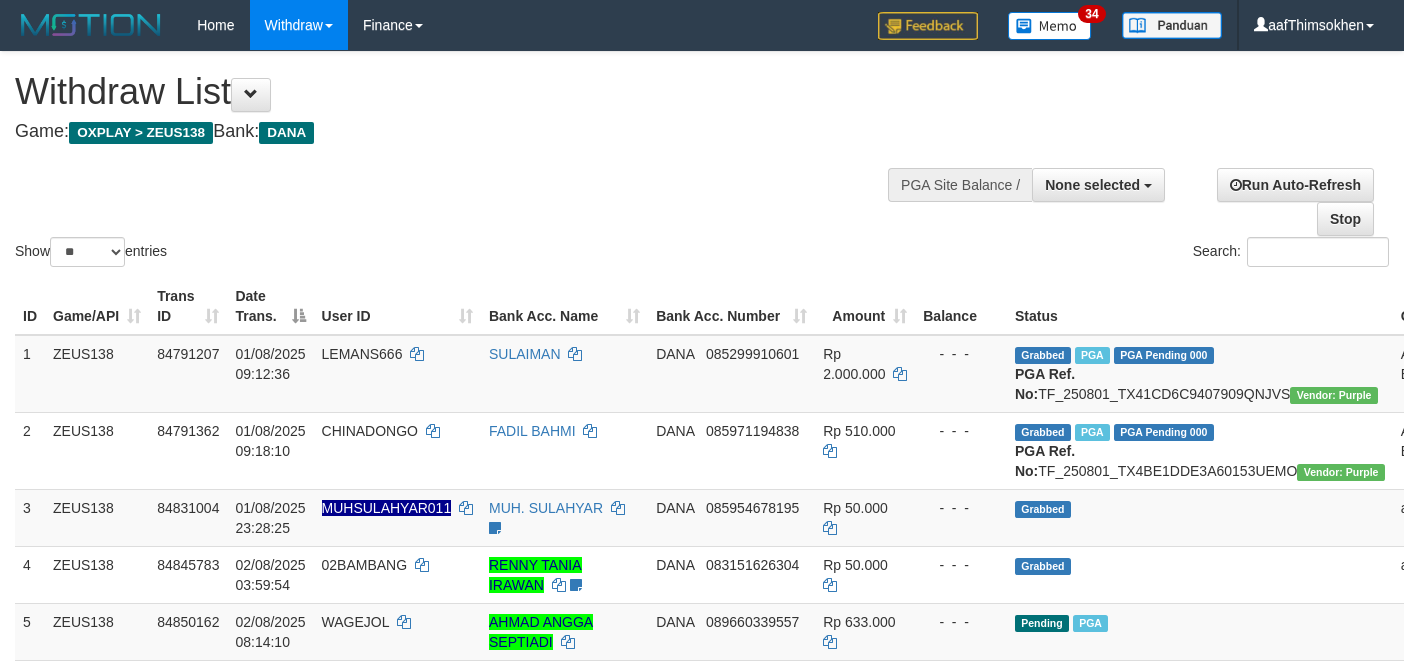 select 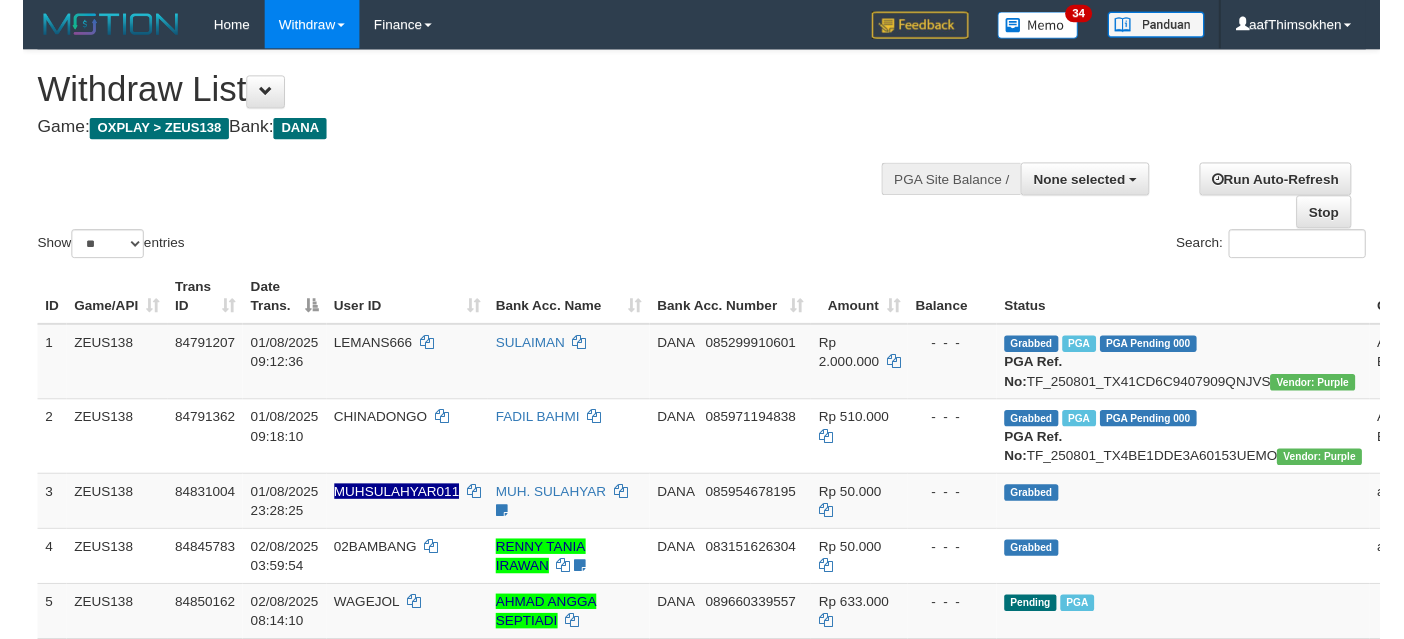 scroll, scrollTop: 337, scrollLeft: 0, axis: vertical 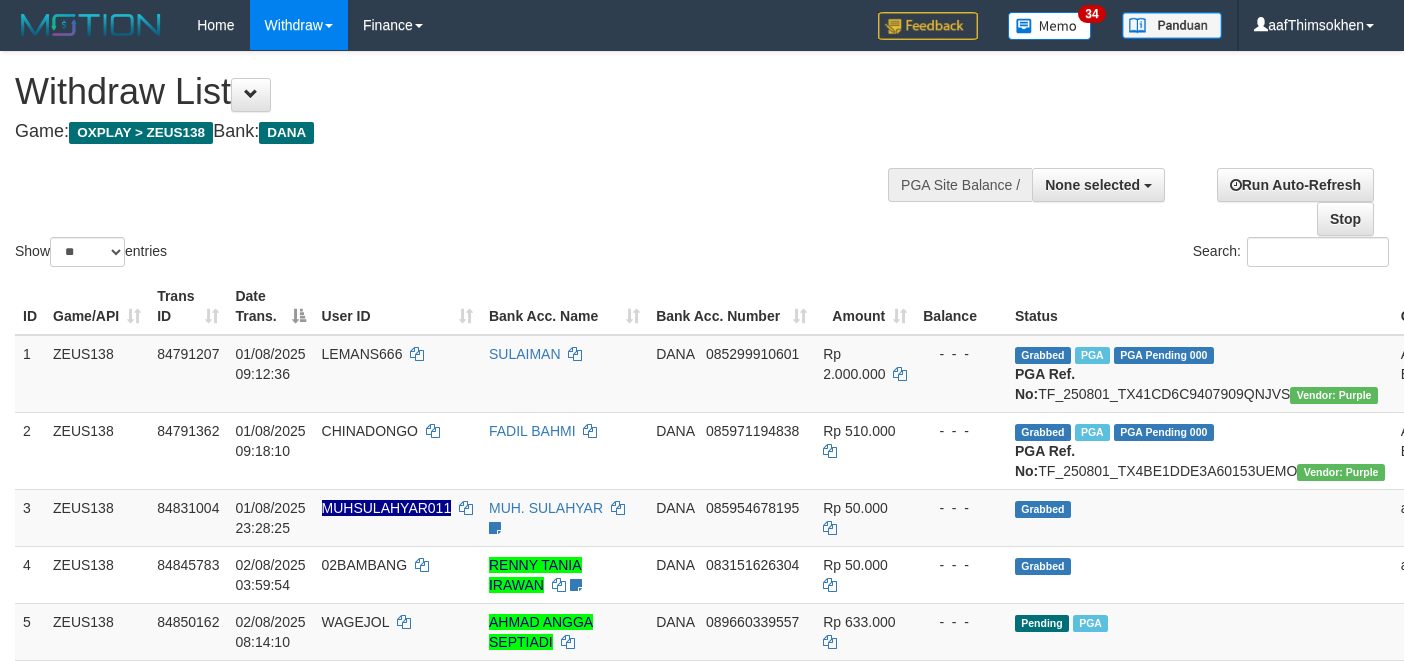 select 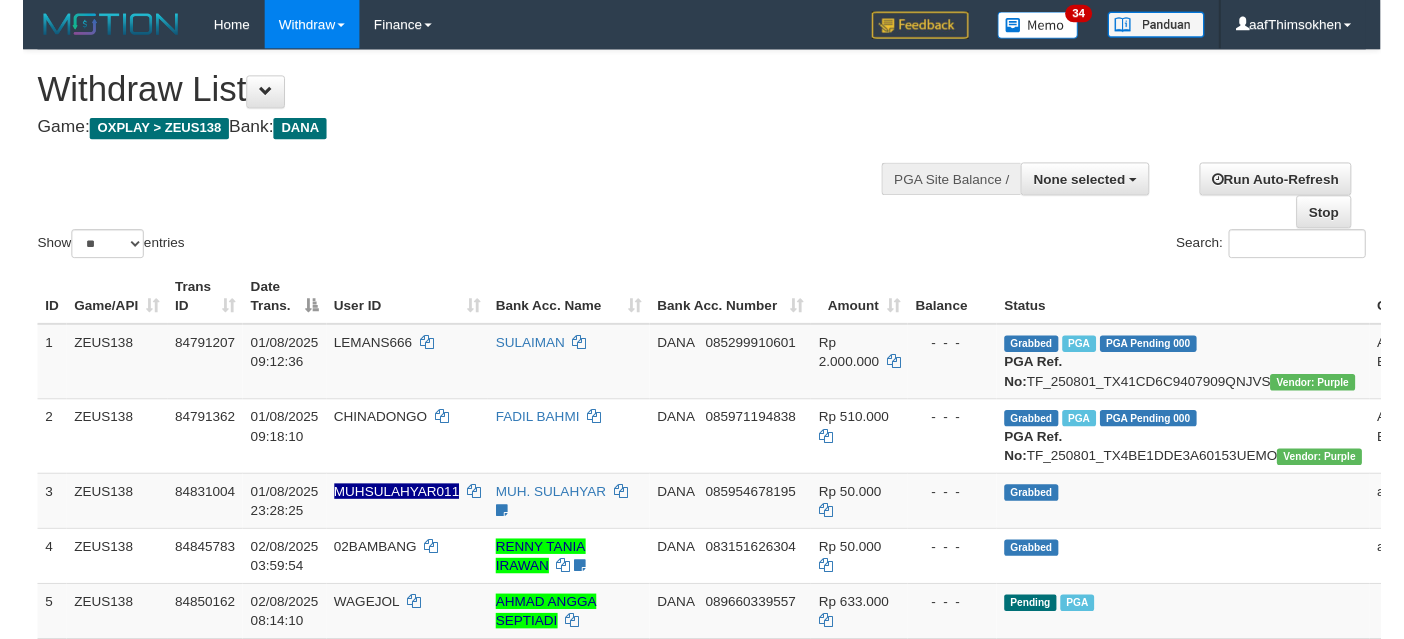 scroll, scrollTop: 337, scrollLeft: 0, axis: vertical 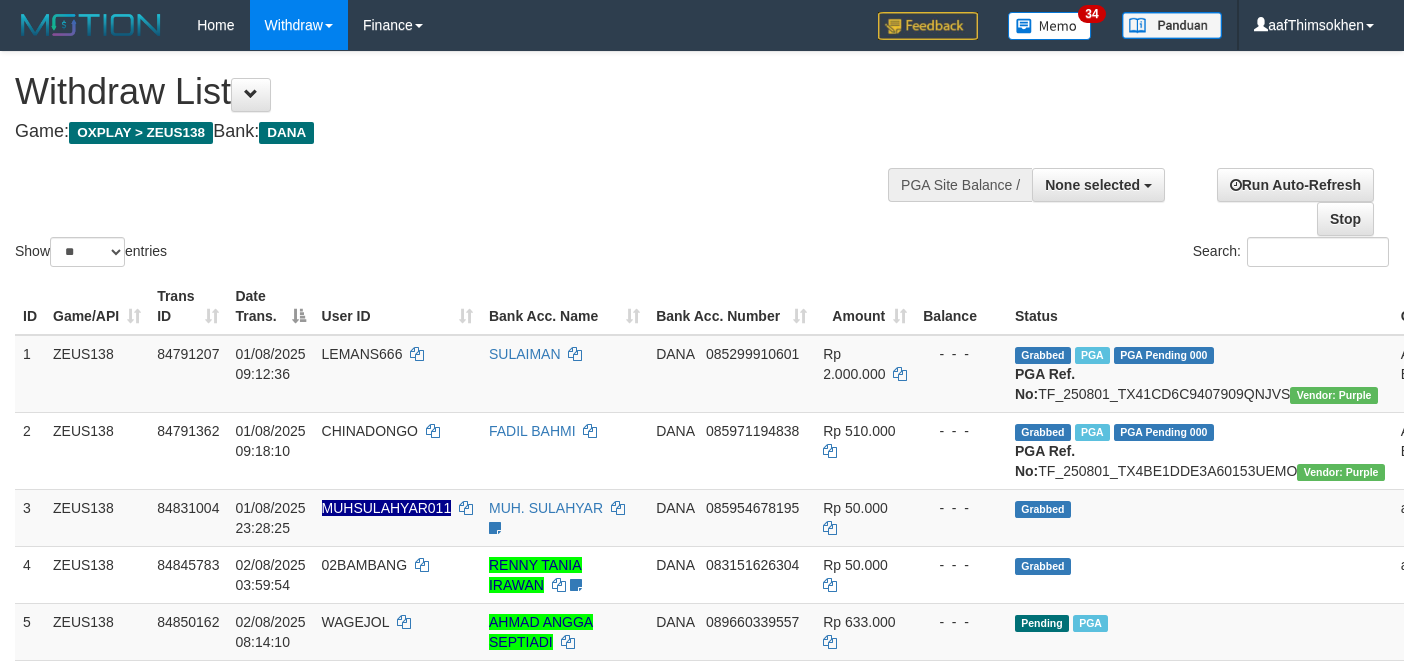 select 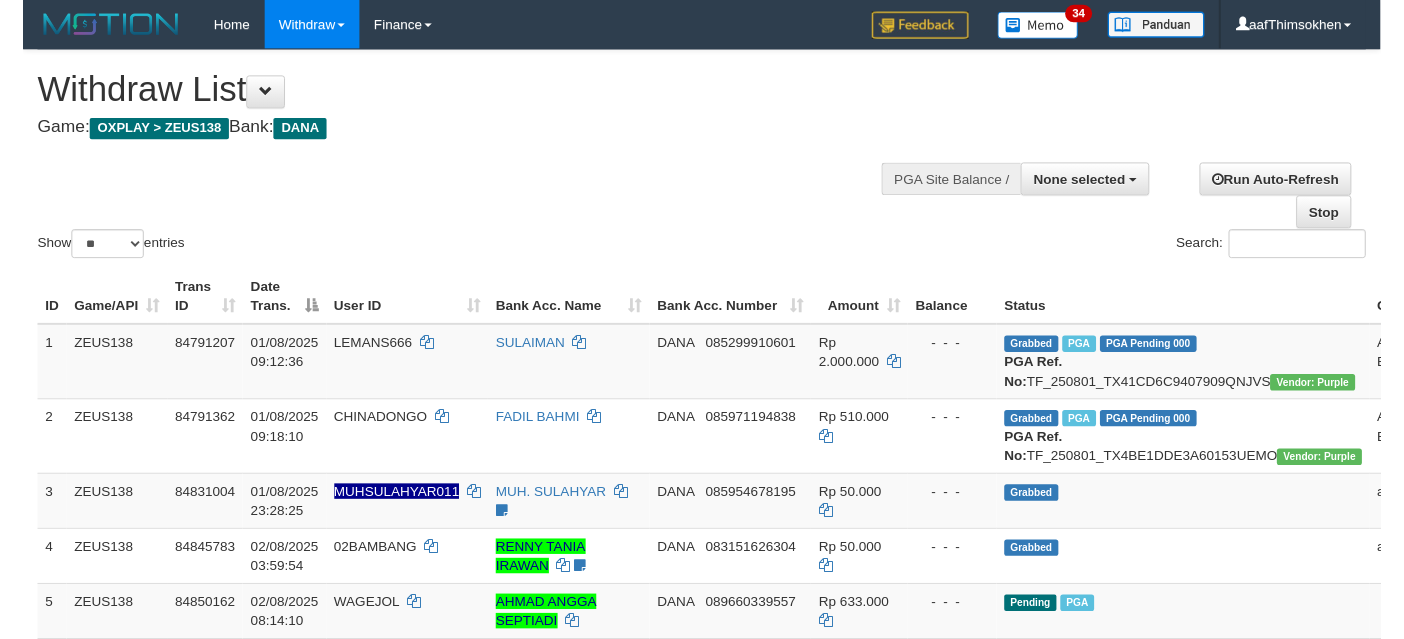scroll, scrollTop: 337, scrollLeft: 0, axis: vertical 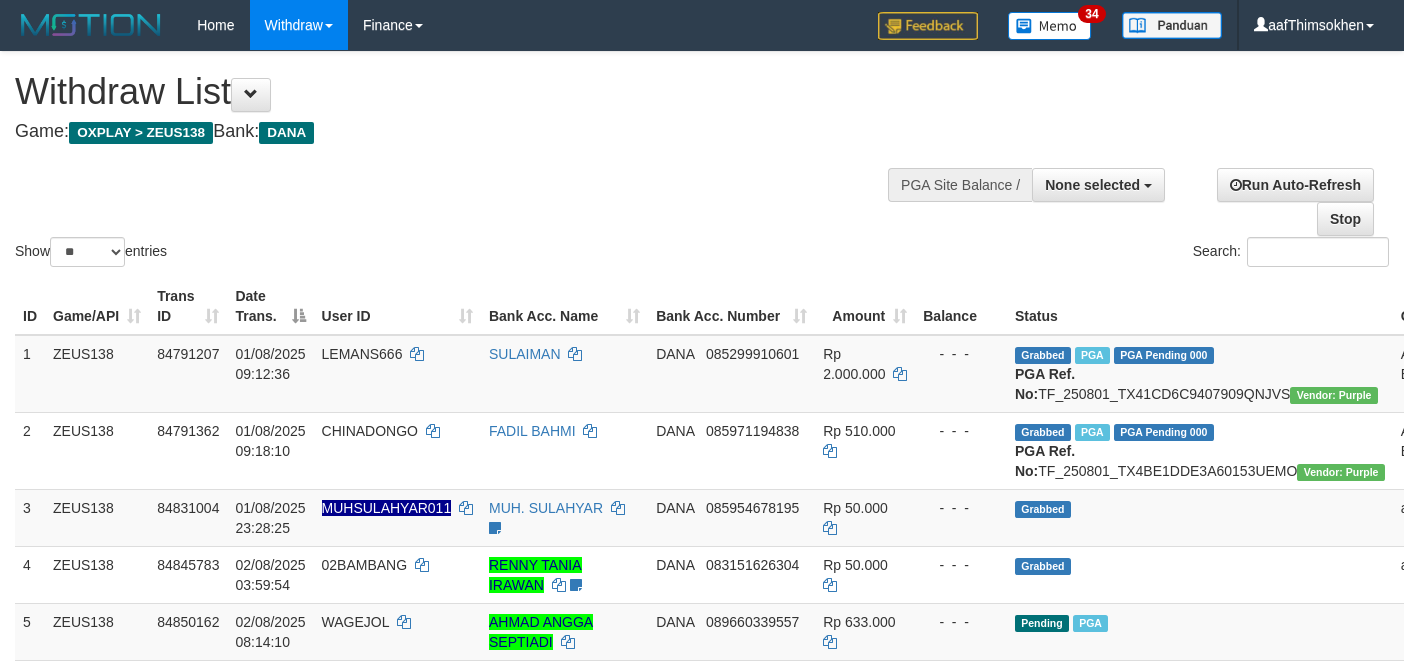 select 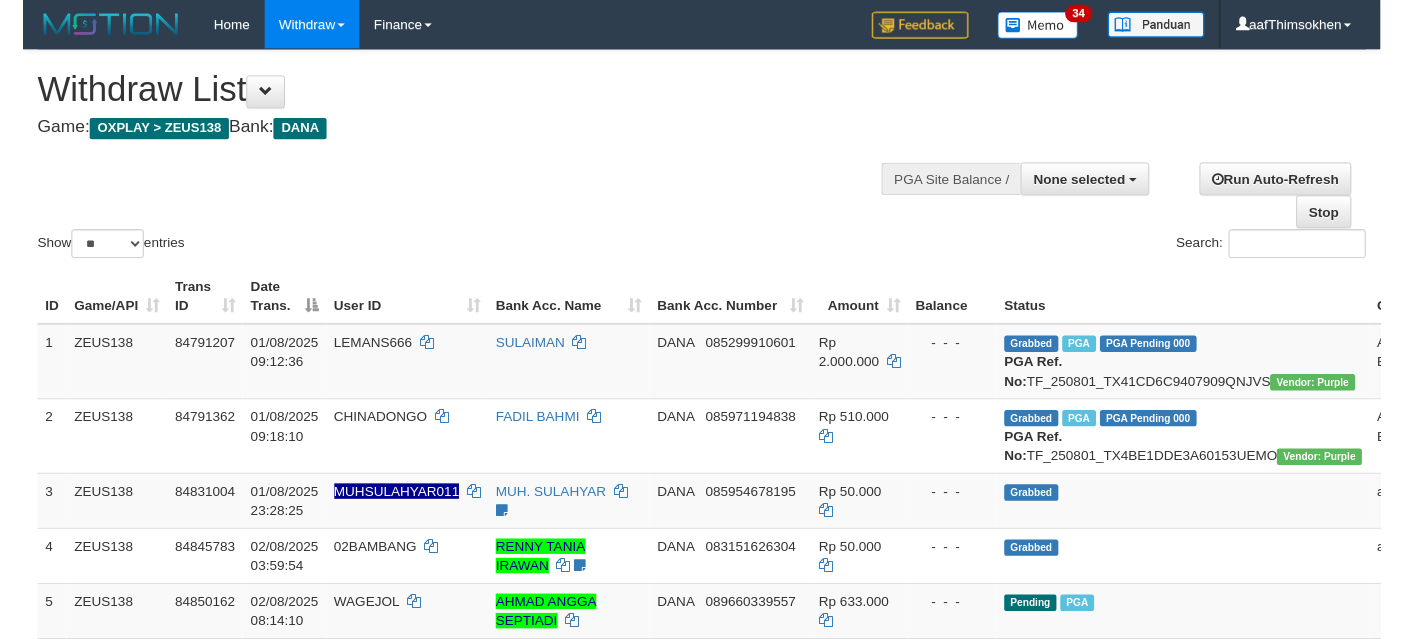 scroll, scrollTop: 337, scrollLeft: 0, axis: vertical 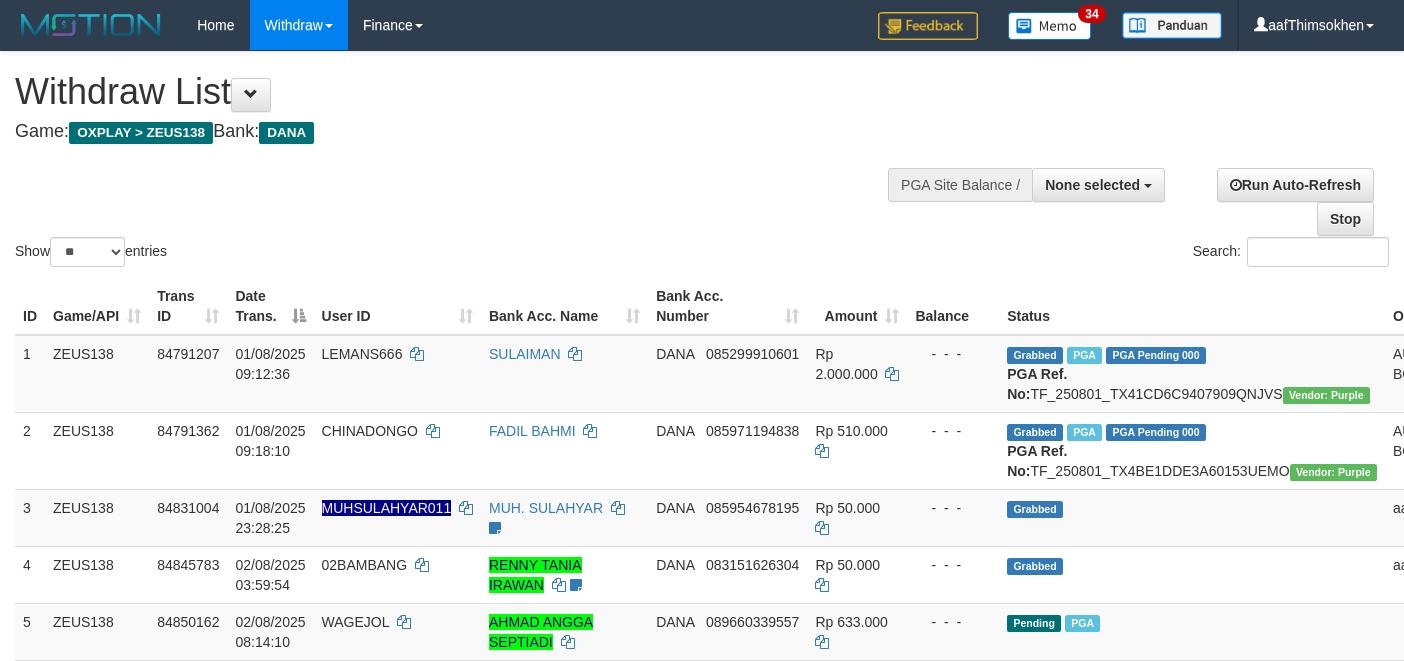 select 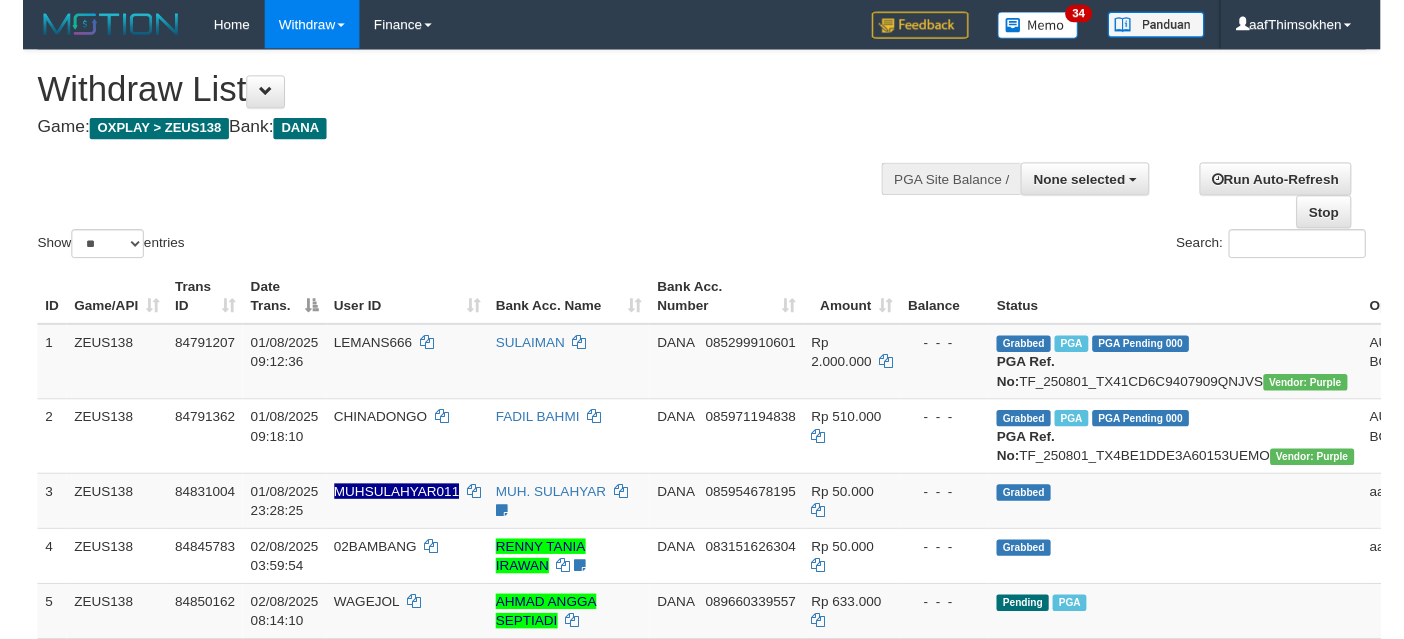 scroll, scrollTop: 337, scrollLeft: 0, axis: vertical 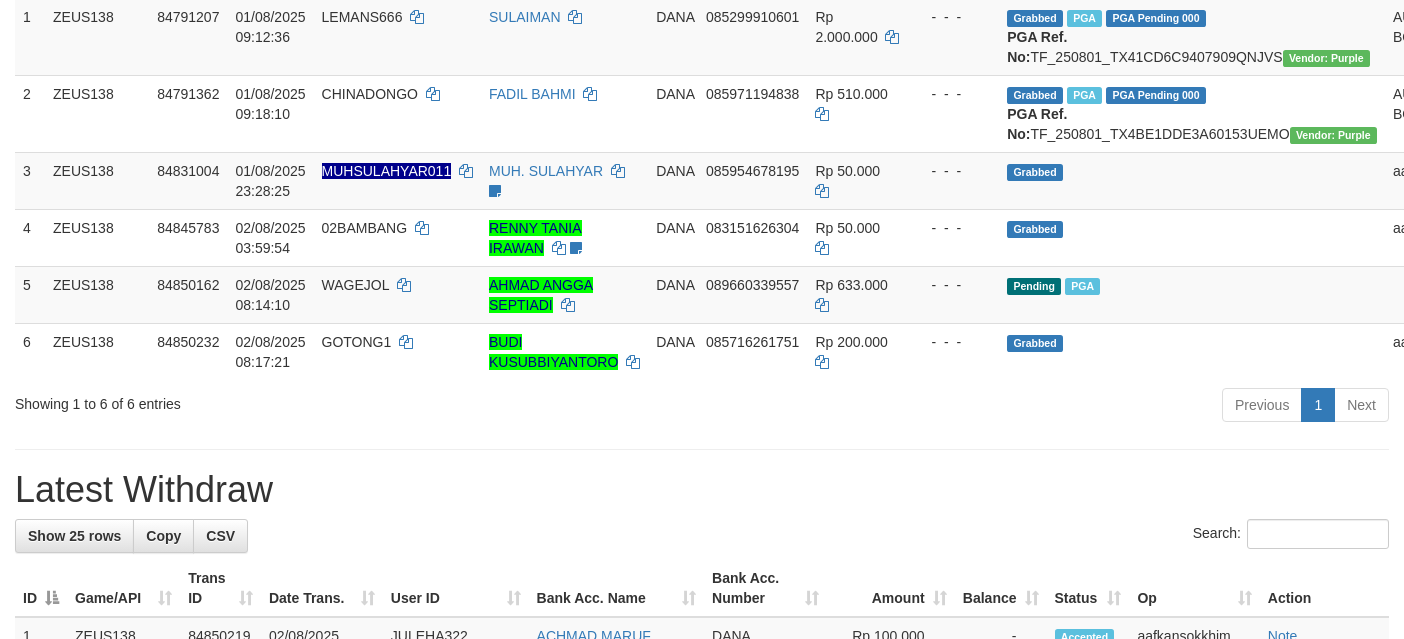 click on "Latest Withdraw" at bounding box center (702, 490) 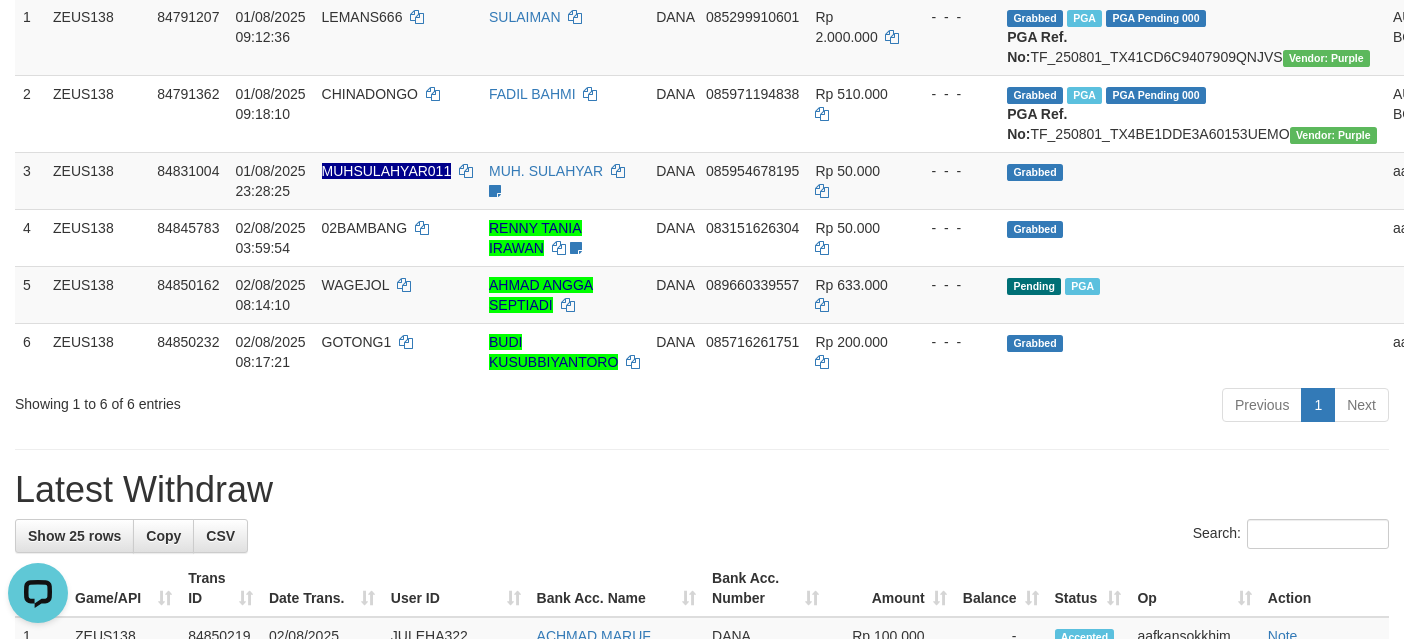 scroll, scrollTop: 0, scrollLeft: 0, axis: both 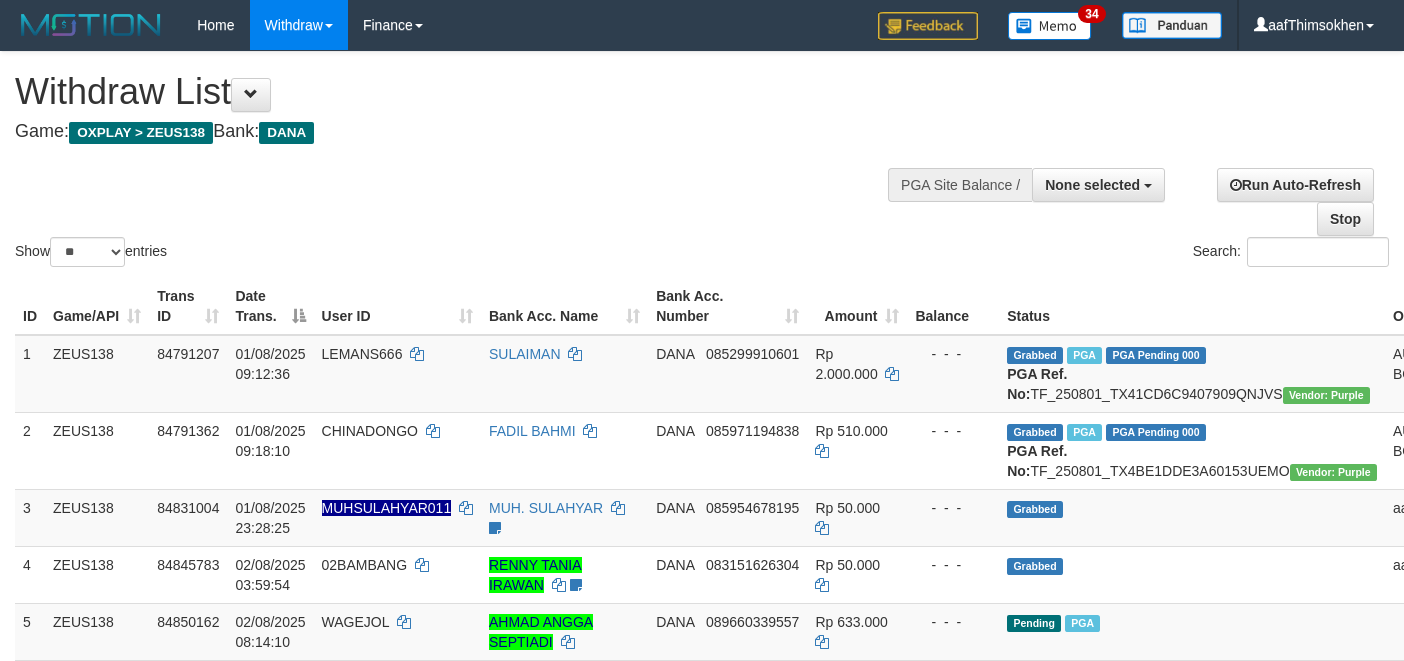 select 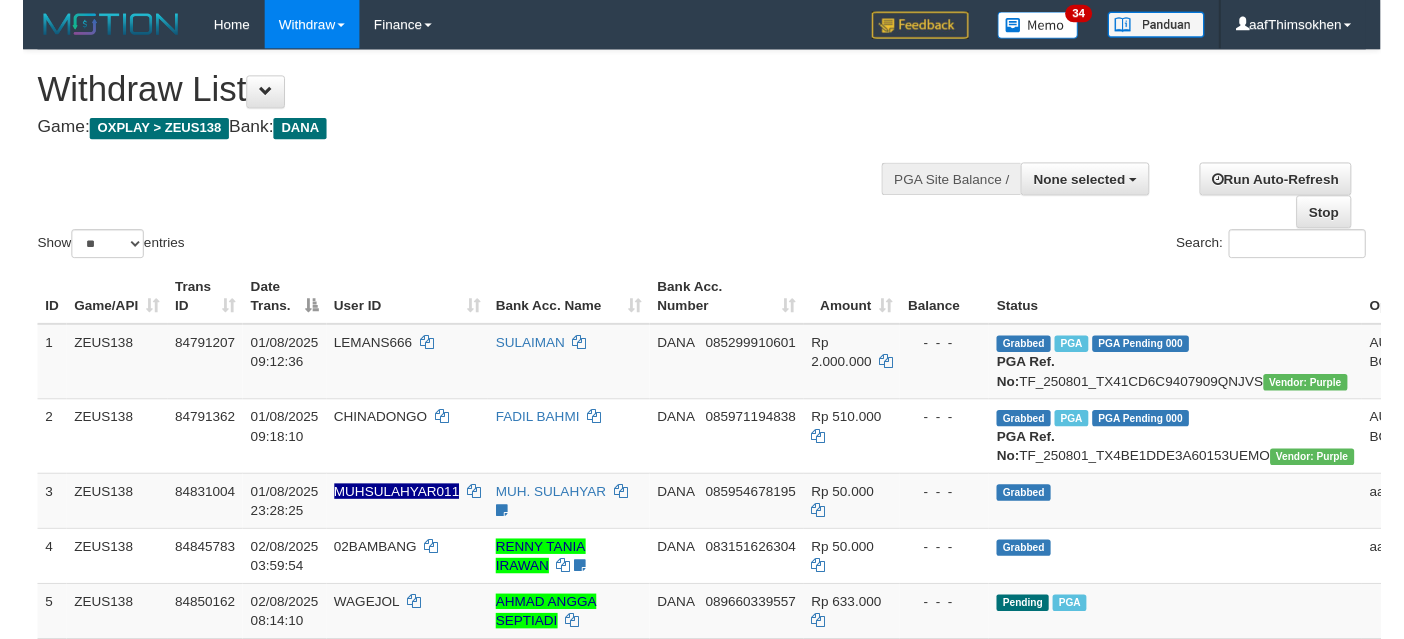 scroll, scrollTop: 337, scrollLeft: 0, axis: vertical 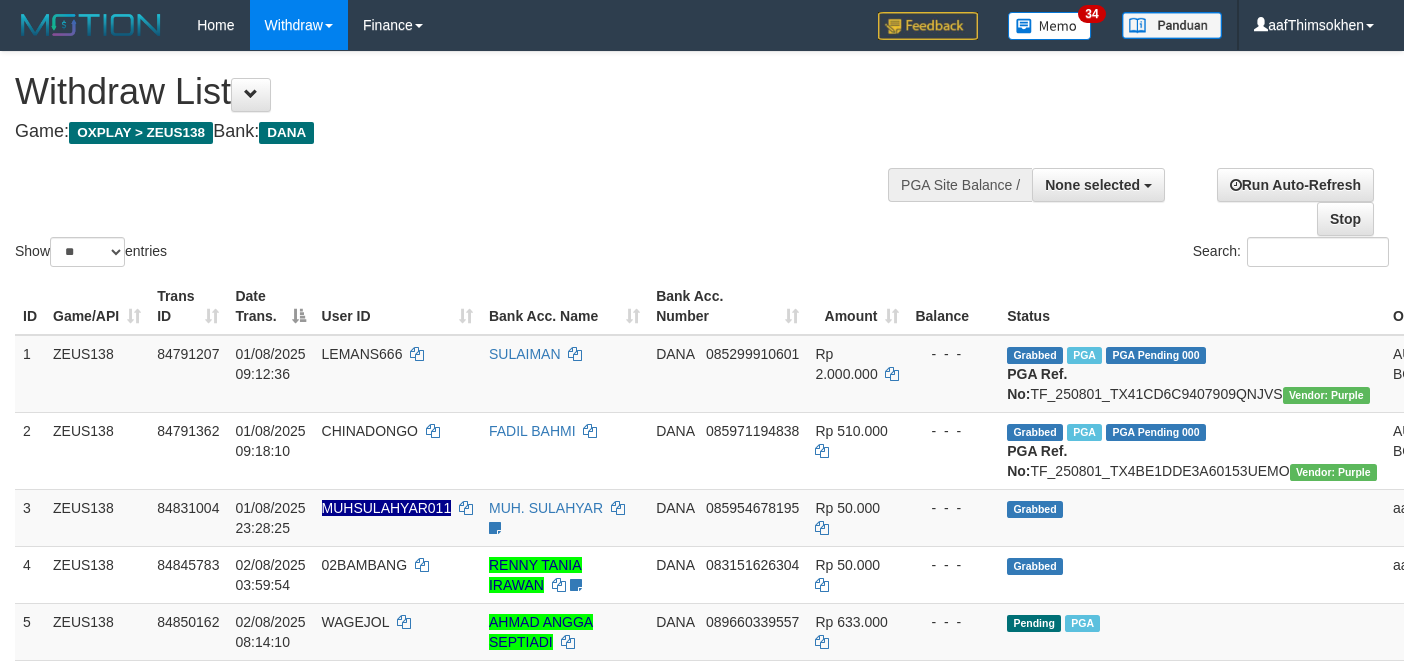 select 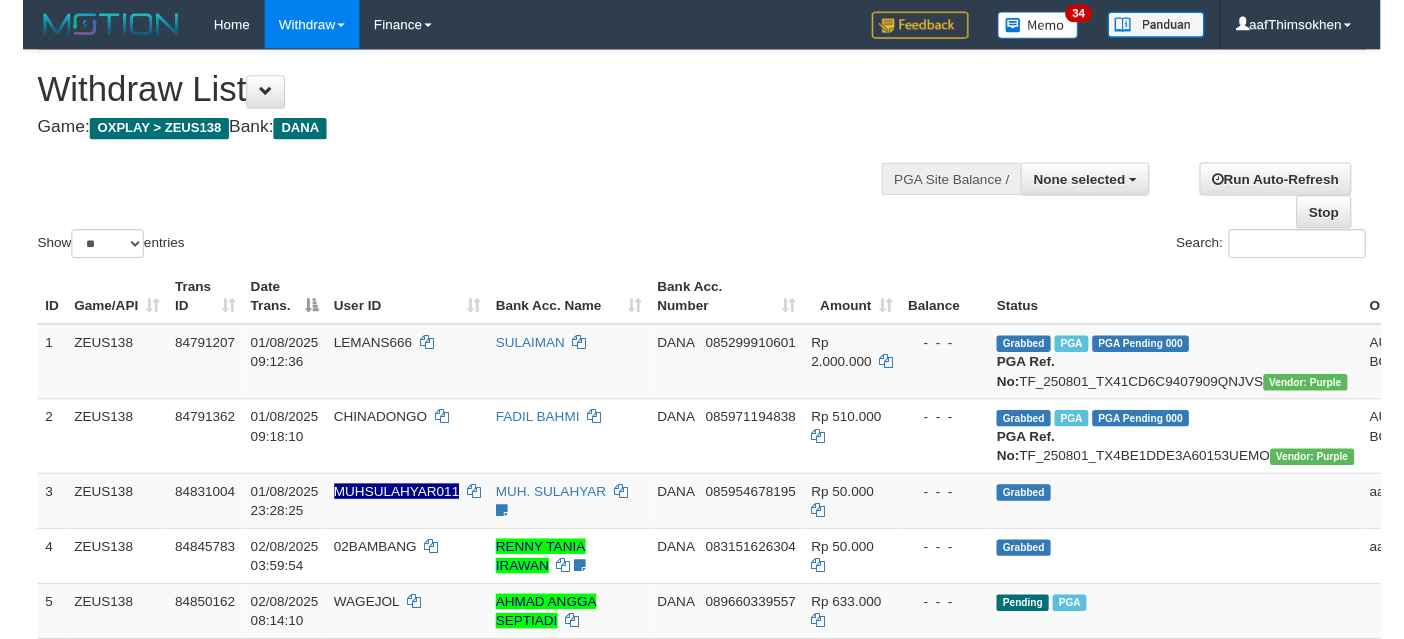 scroll, scrollTop: 337, scrollLeft: 0, axis: vertical 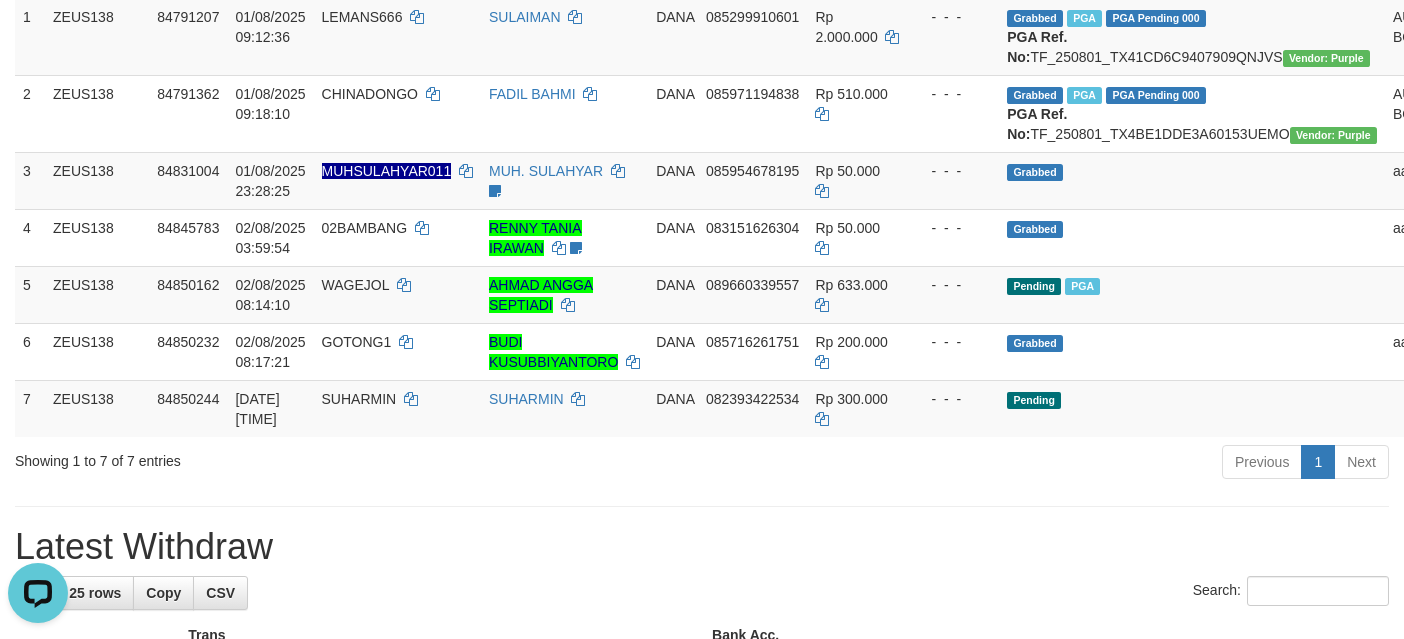 click at bounding box center [702, 506] 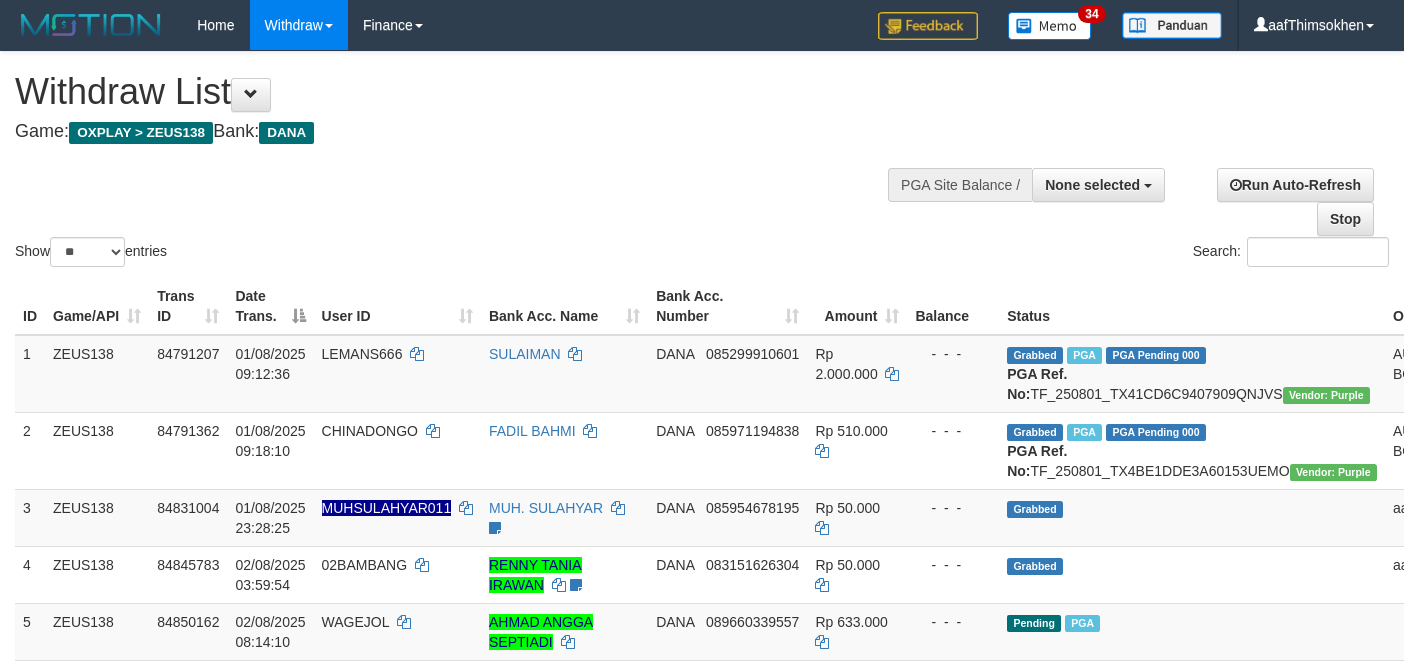 select 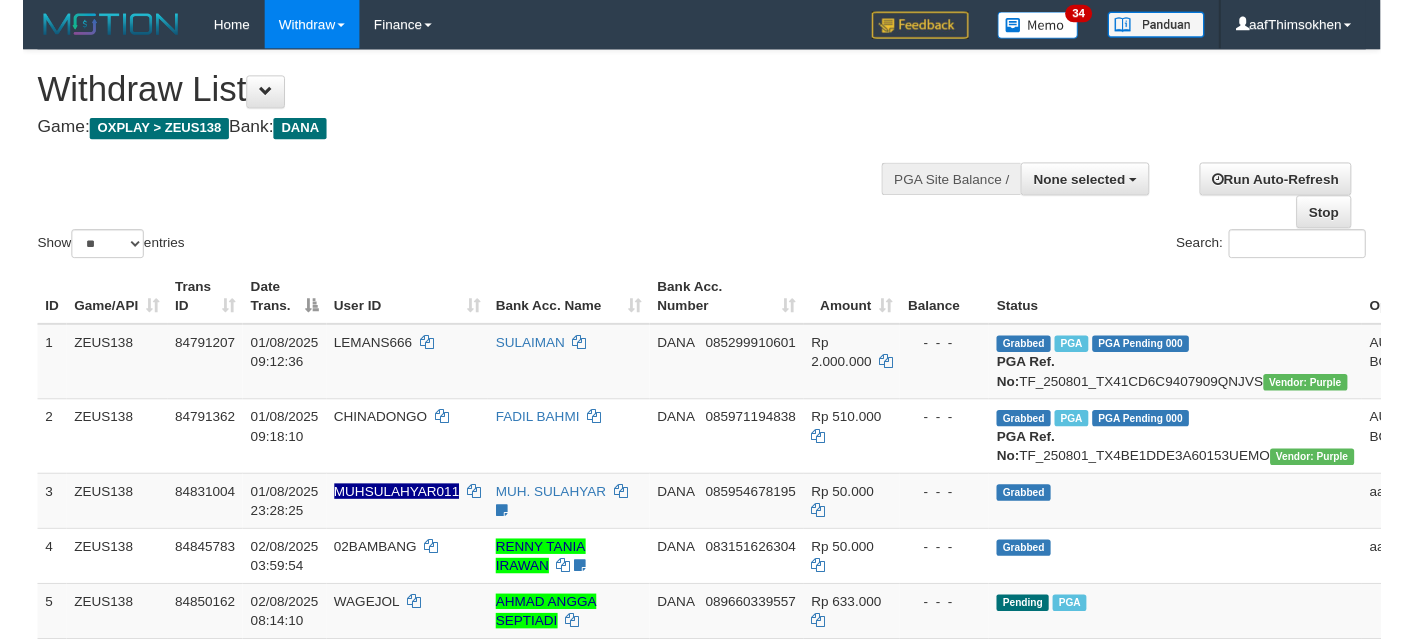 scroll, scrollTop: 337, scrollLeft: 0, axis: vertical 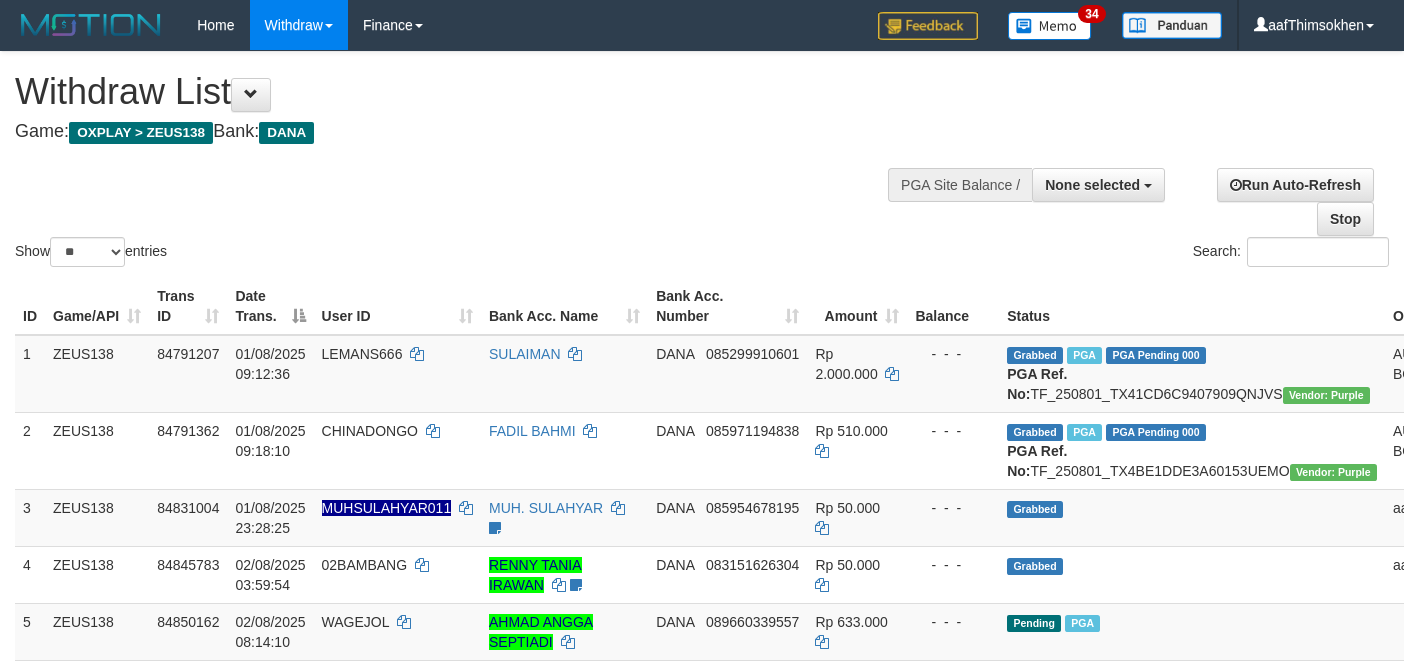 select 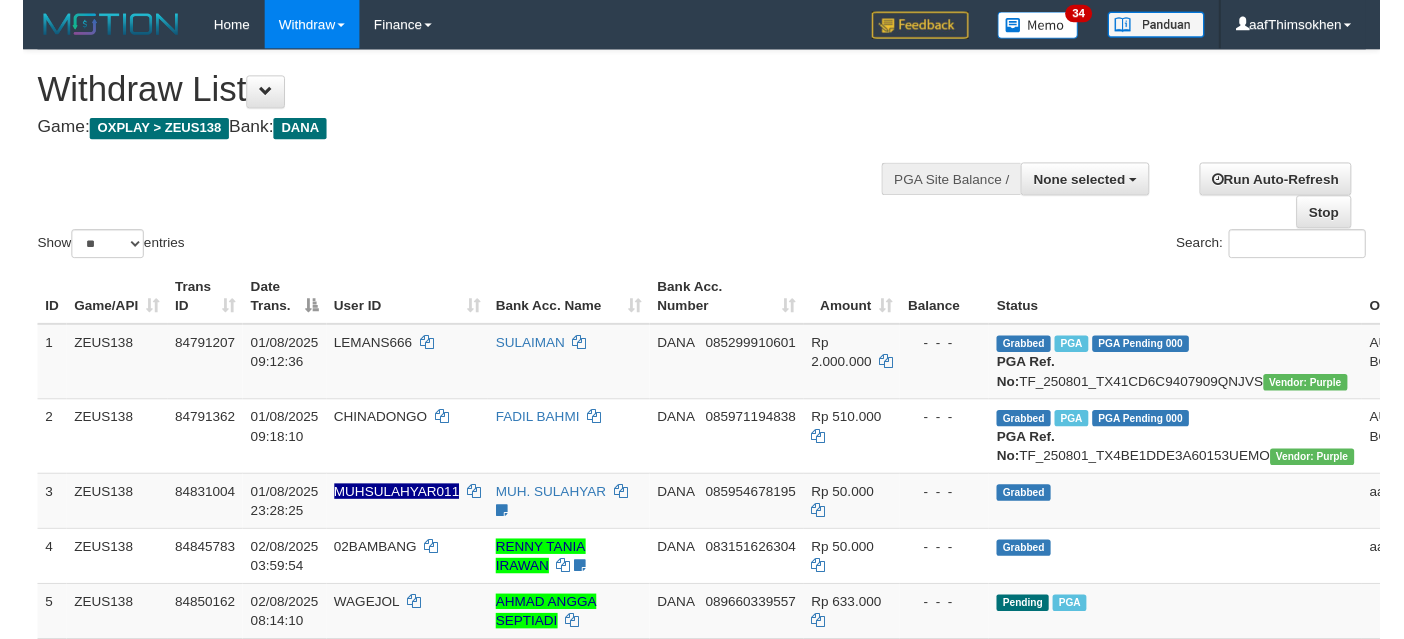 scroll, scrollTop: 337, scrollLeft: 0, axis: vertical 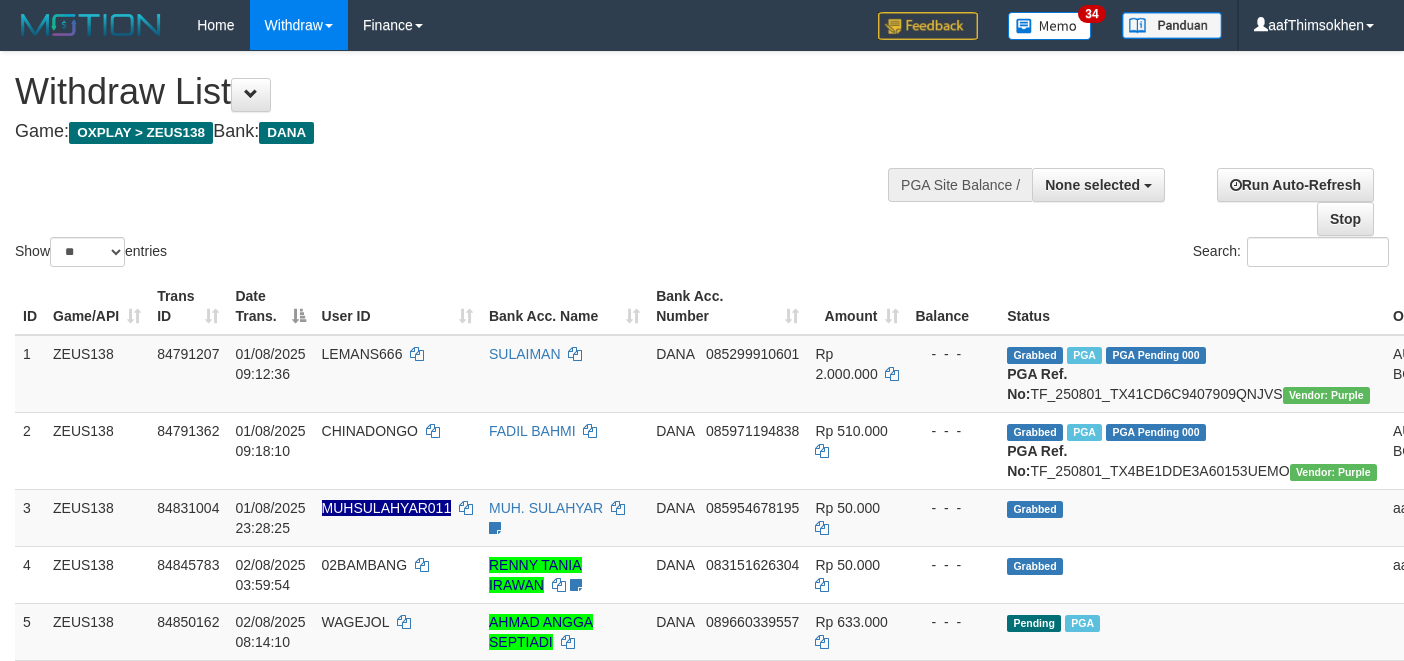 select 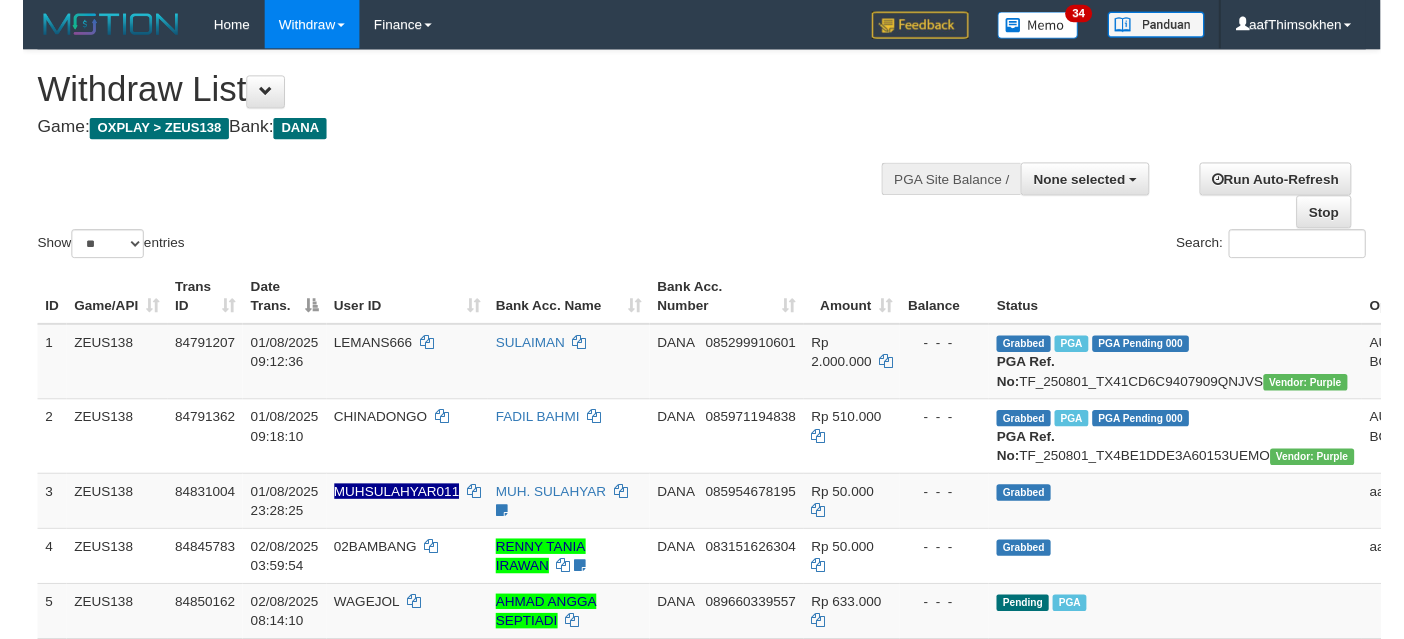 scroll, scrollTop: 337, scrollLeft: 0, axis: vertical 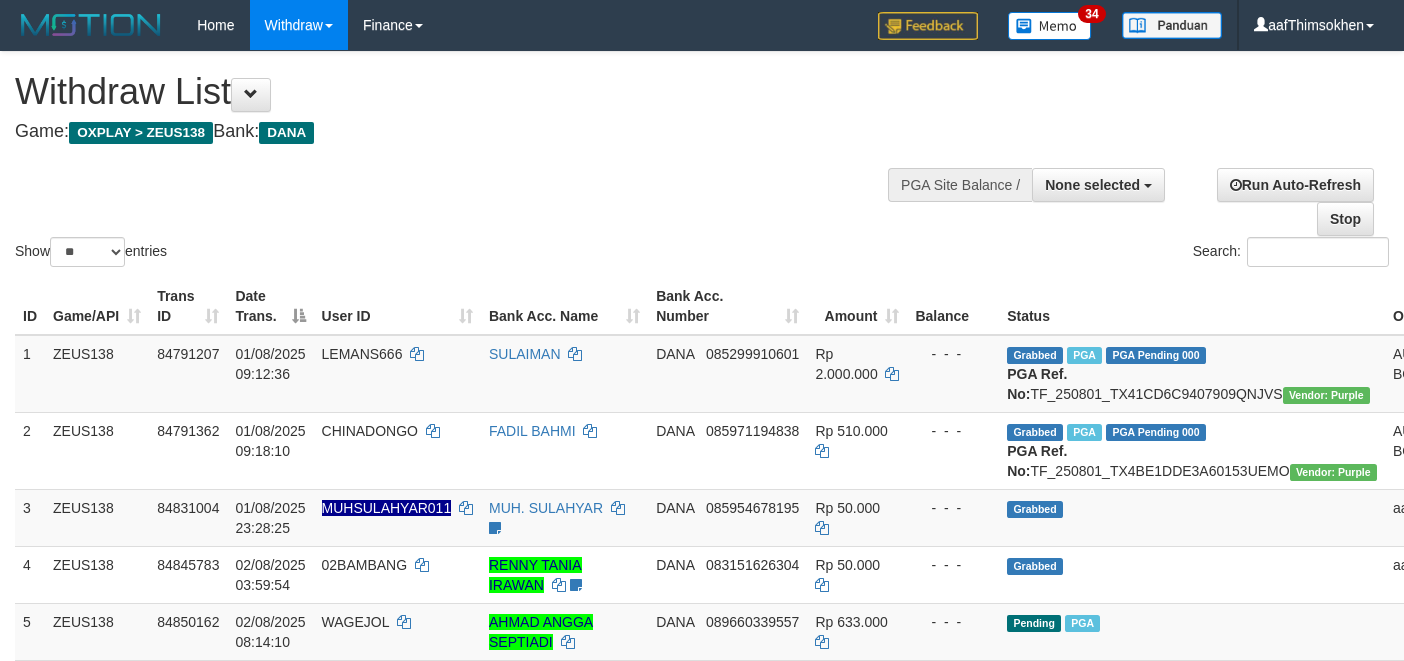 select 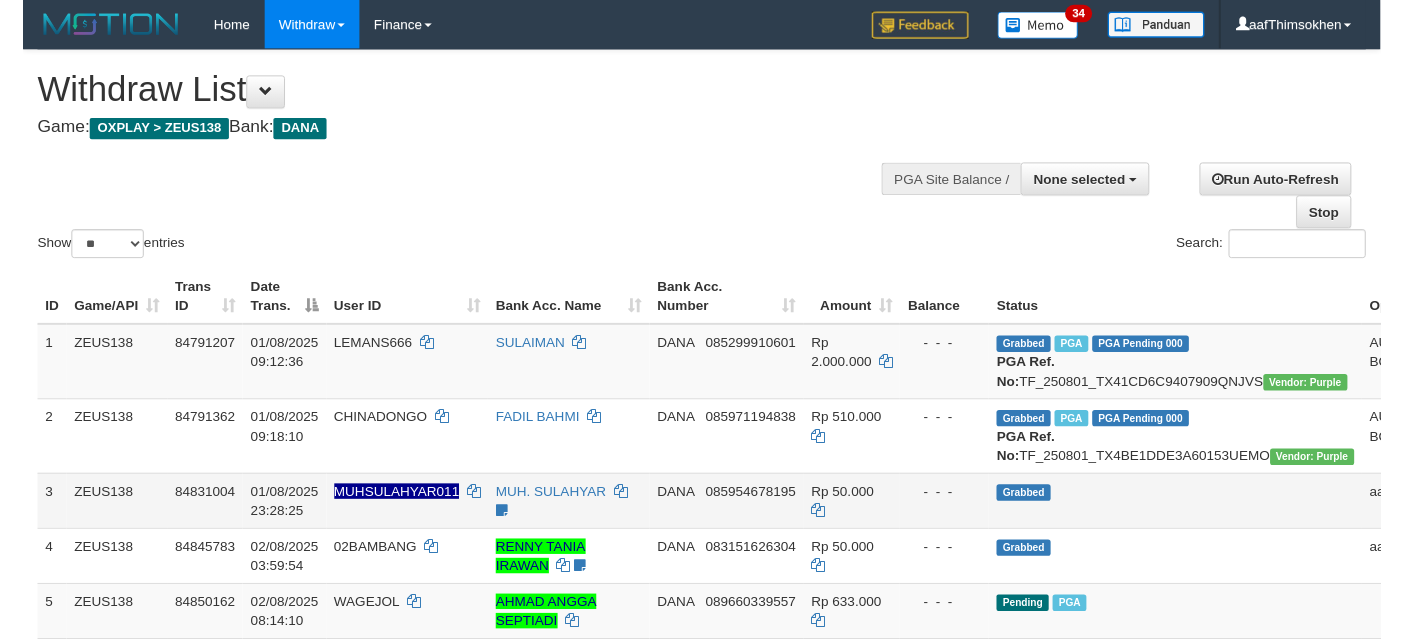scroll, scrollTop: 337, scrollLeft: 0, axis: vertical 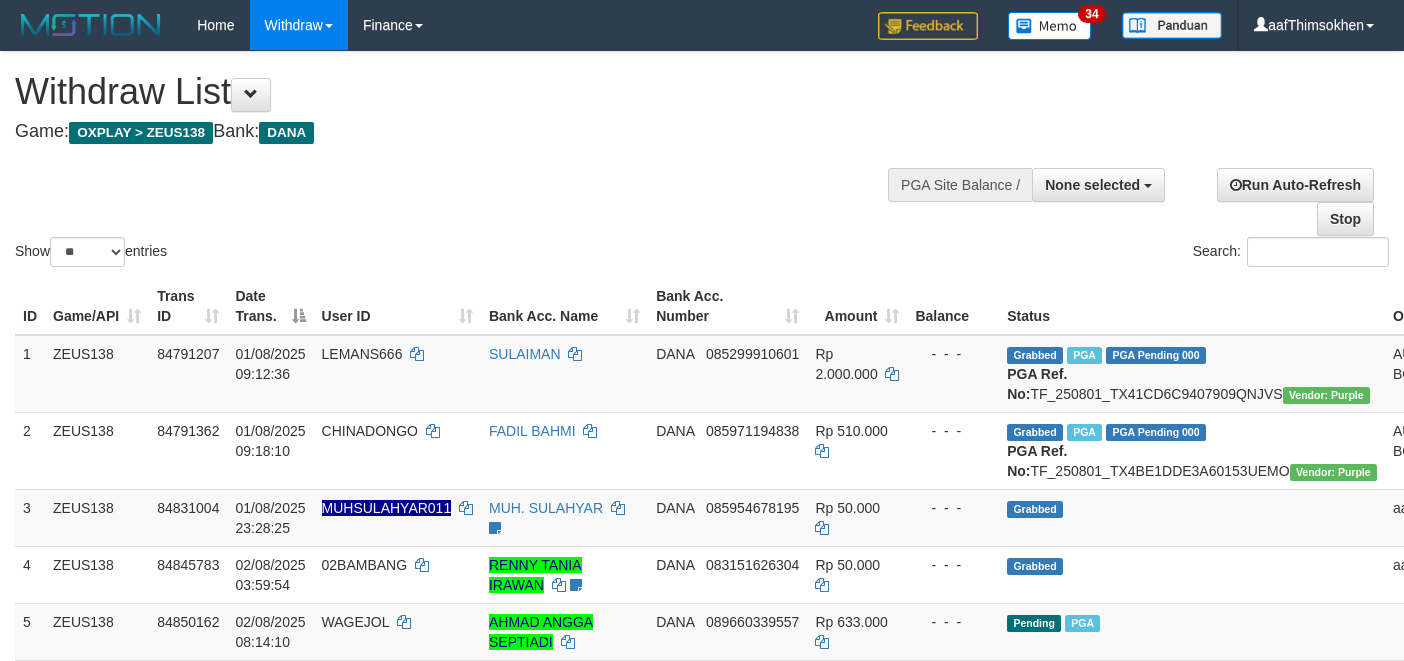 select 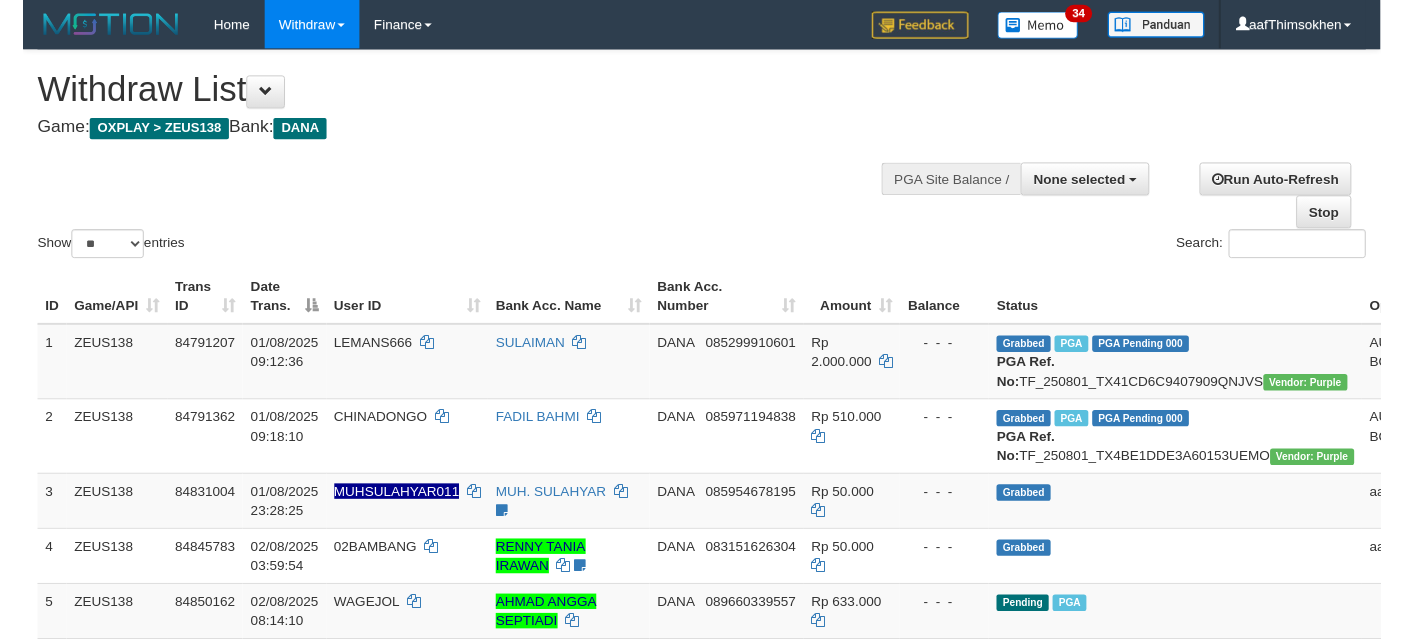 scroll, scrollTop: 337, scrollLeft: 0, axis: vertical 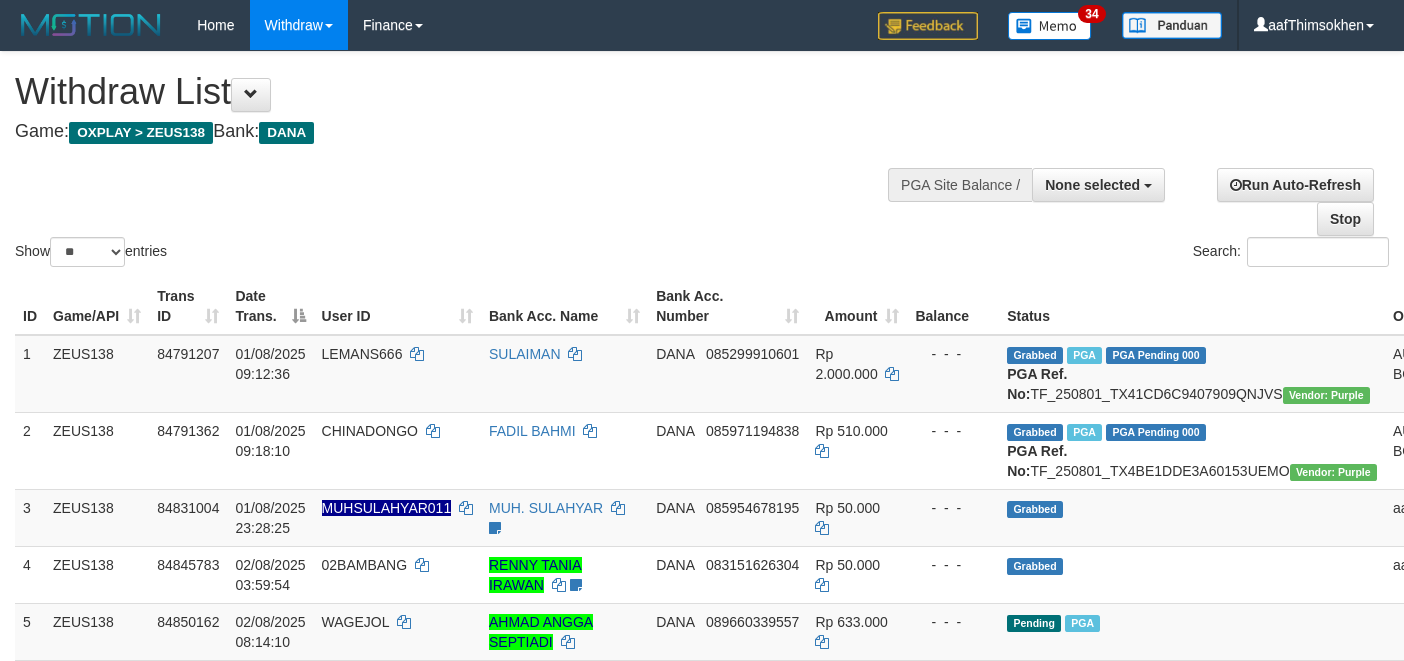 select 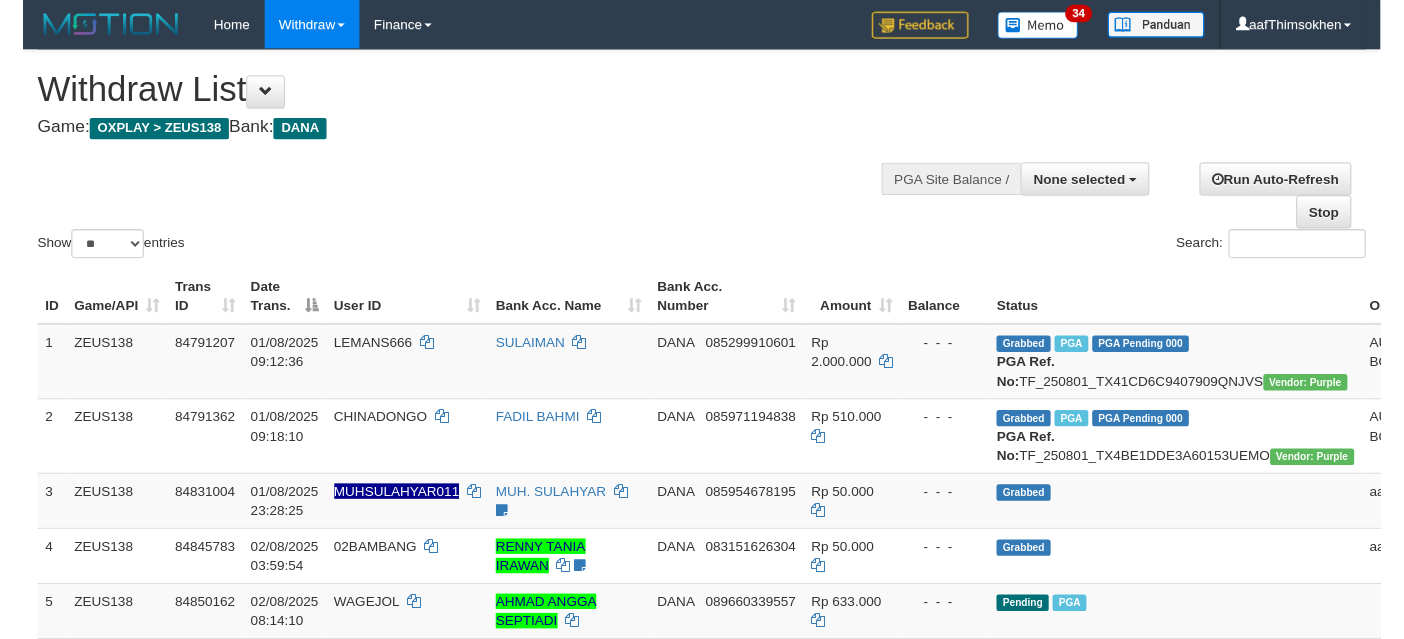 scroll, scrollTop: 337, scrollLeft: 0, axis: vertical 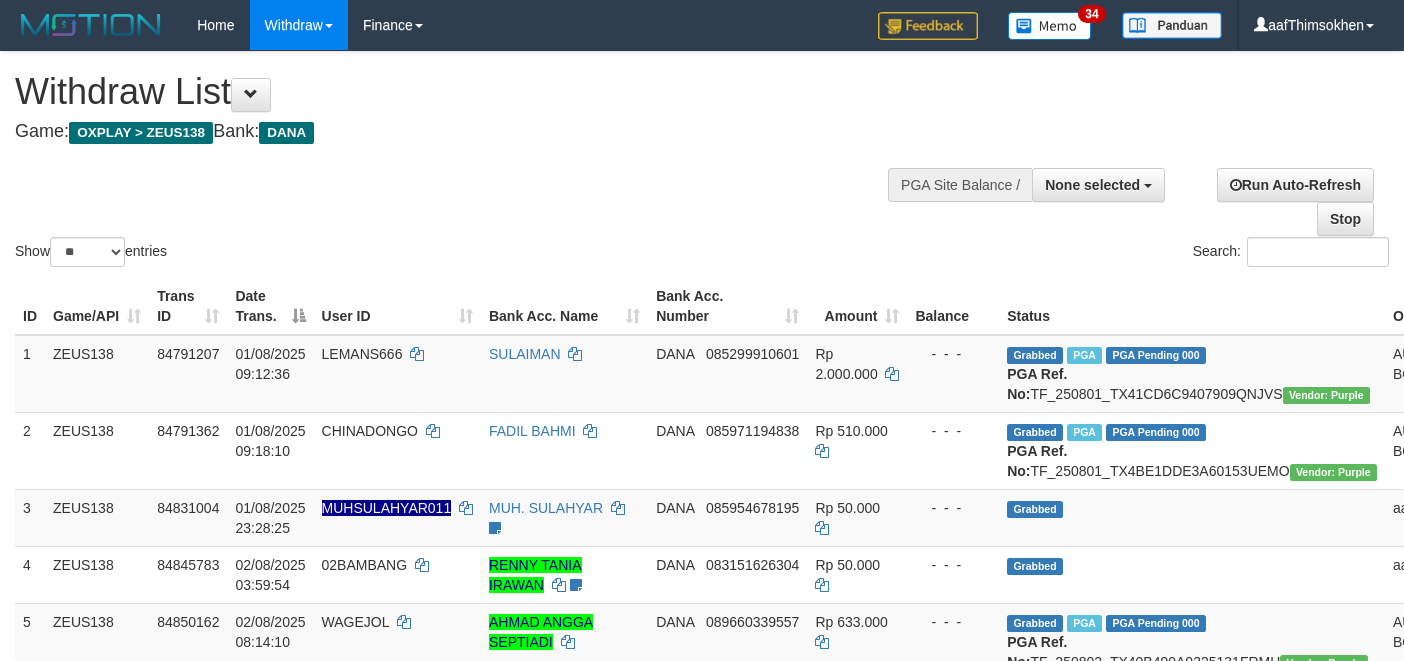 select 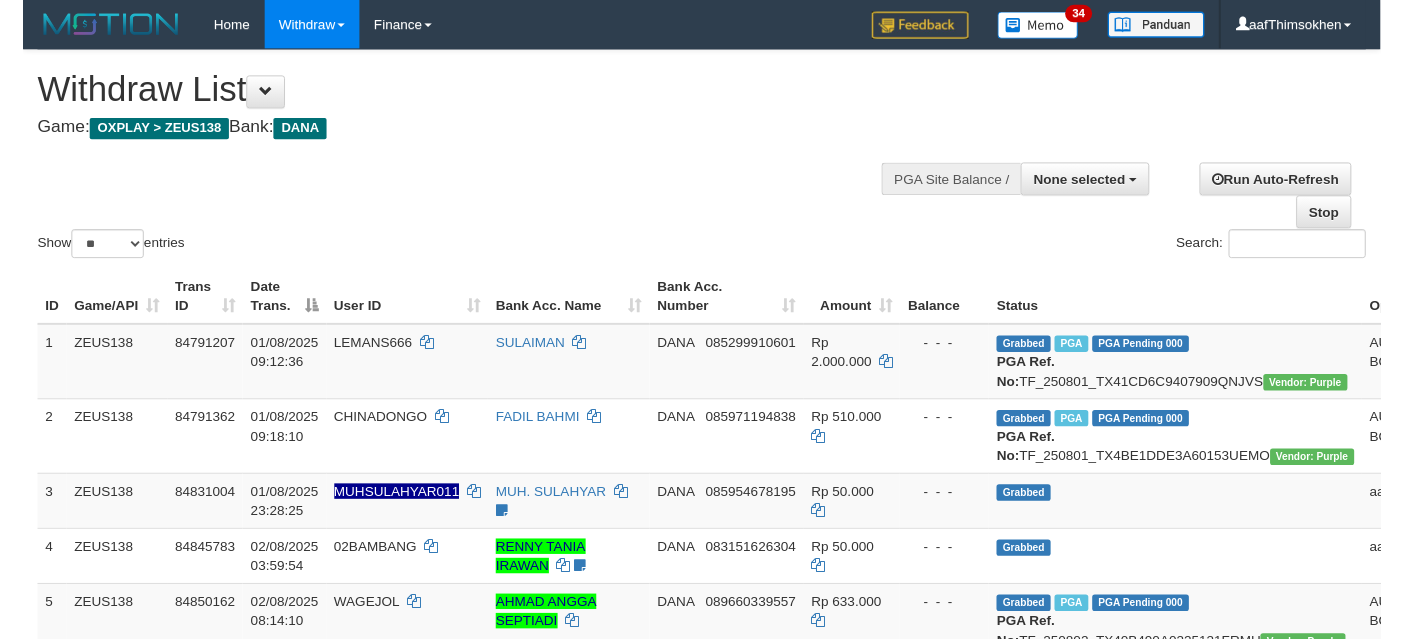 scroll, scrollTop: 337, scrollLeft: 0, axis: vertical 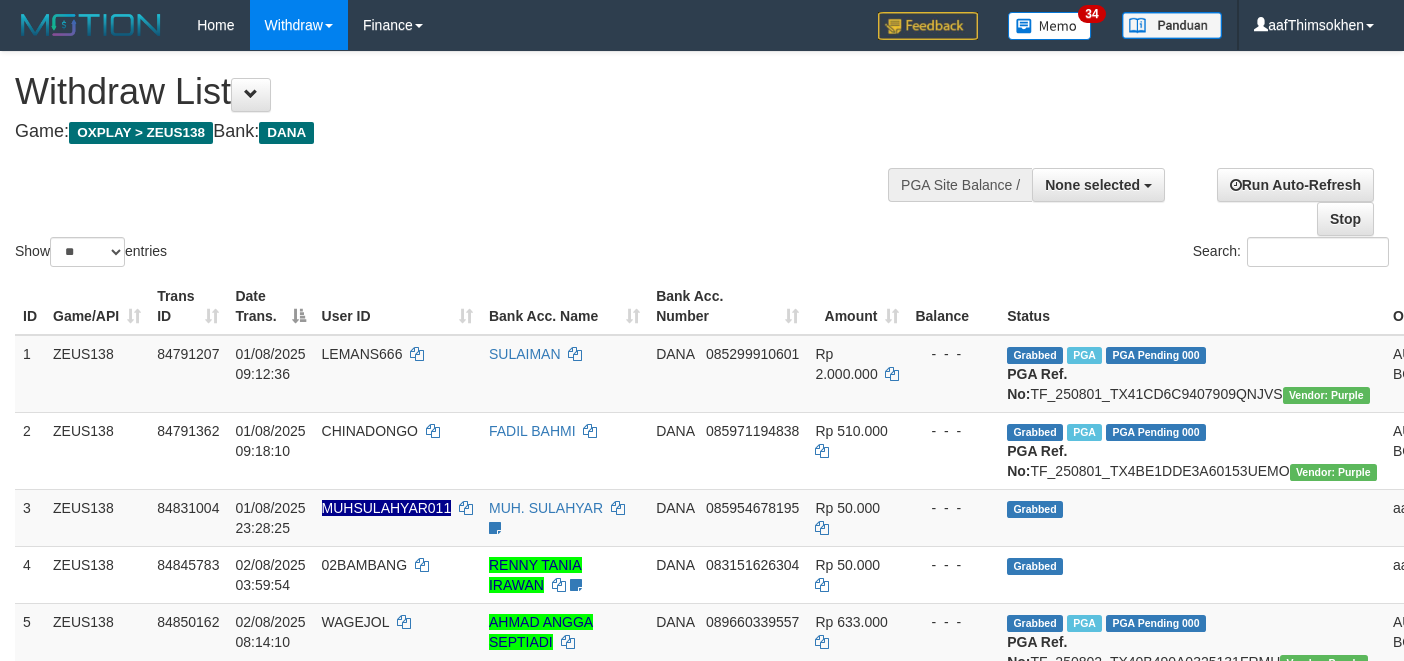 select 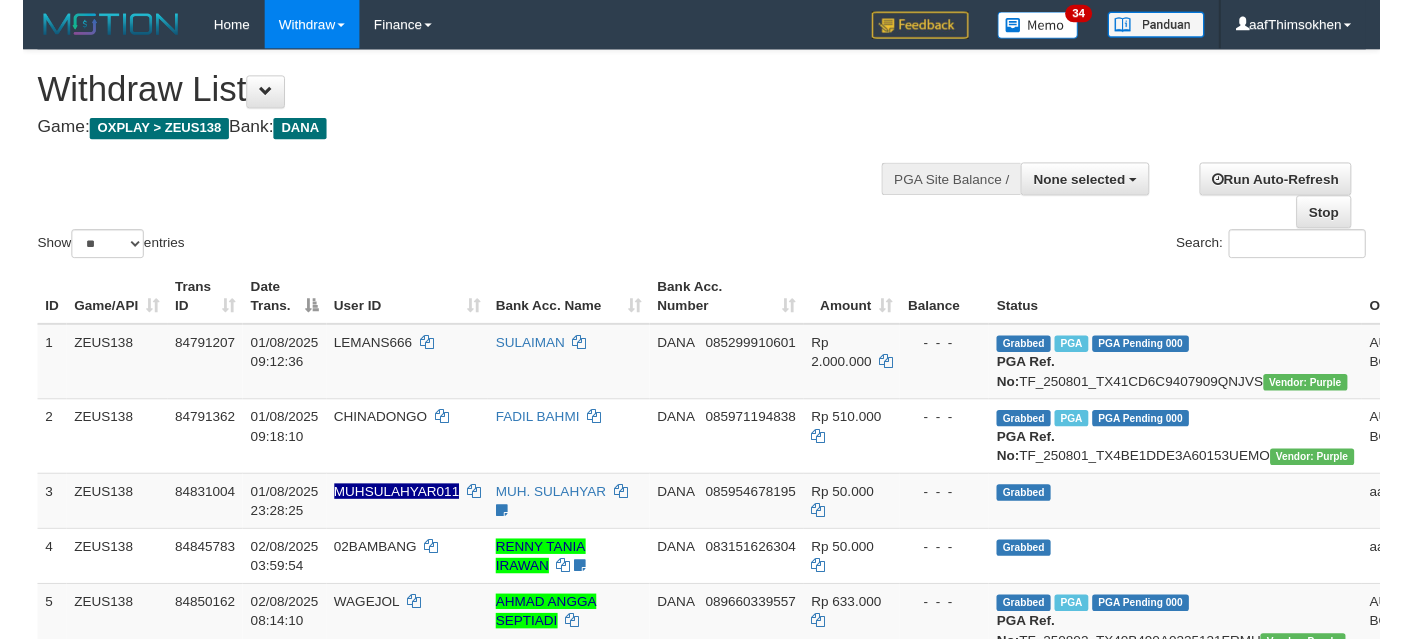 scroll, scrollTop: 337, scrollLeft: 0, axis: vertical 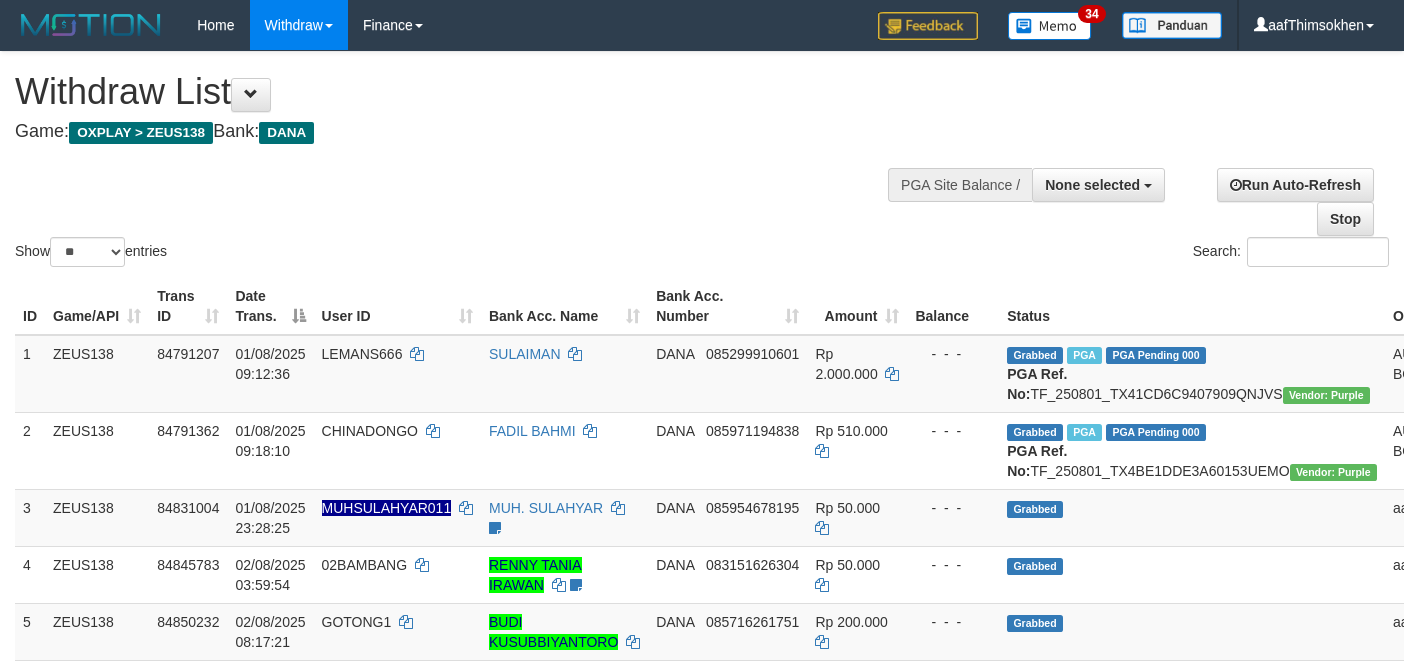 select 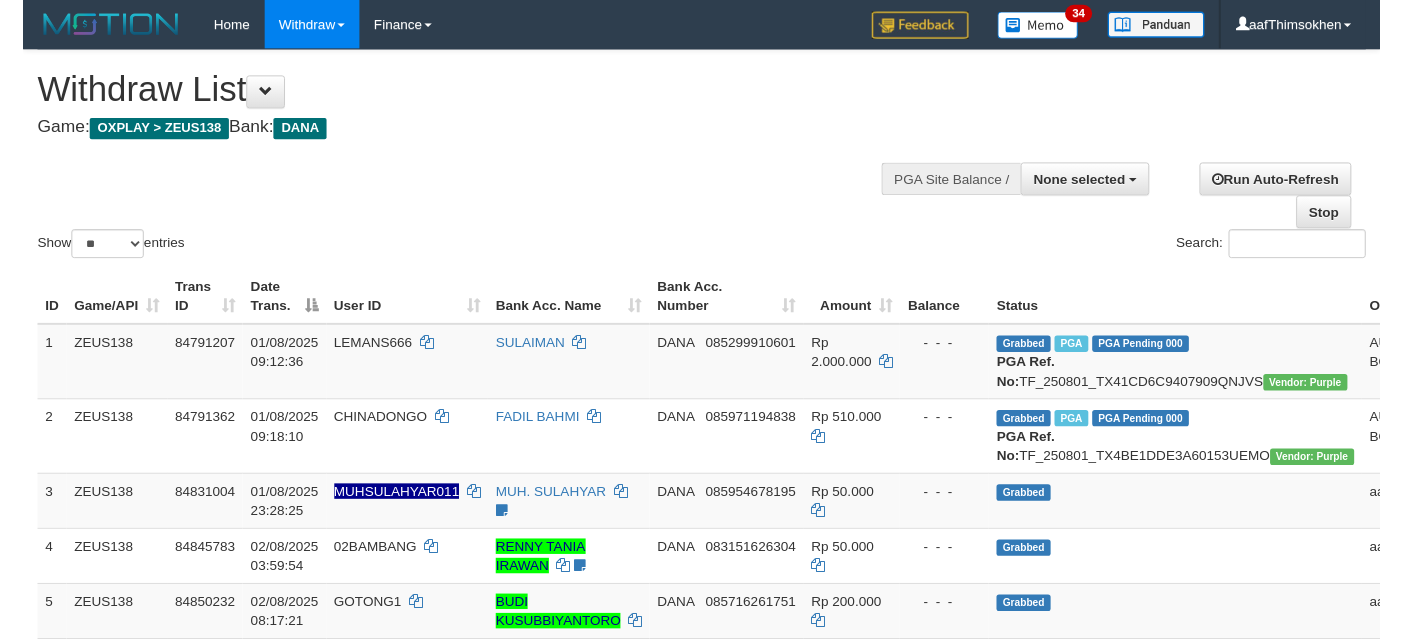 scroll, scrollTop: 337, scrollLeft: 0, axis: vertical 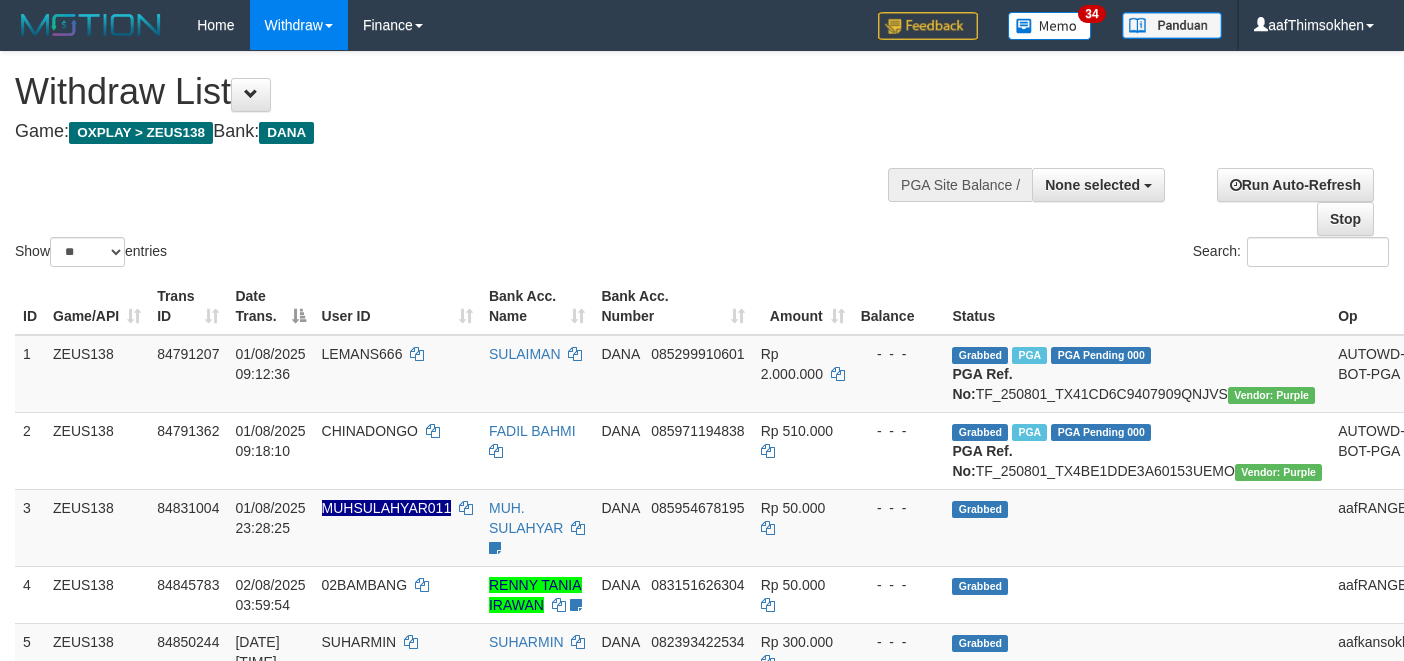 select 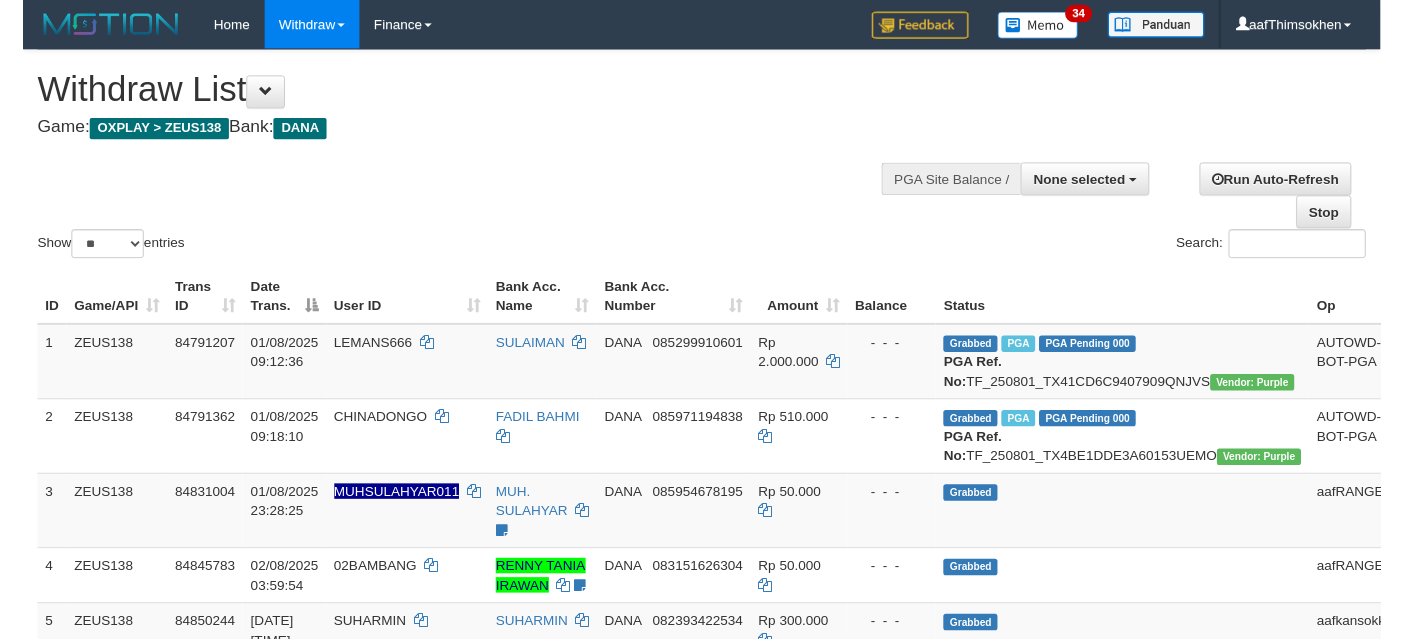 scroll, scrollTop: 337, scrollLeft: 0, axis: vertical 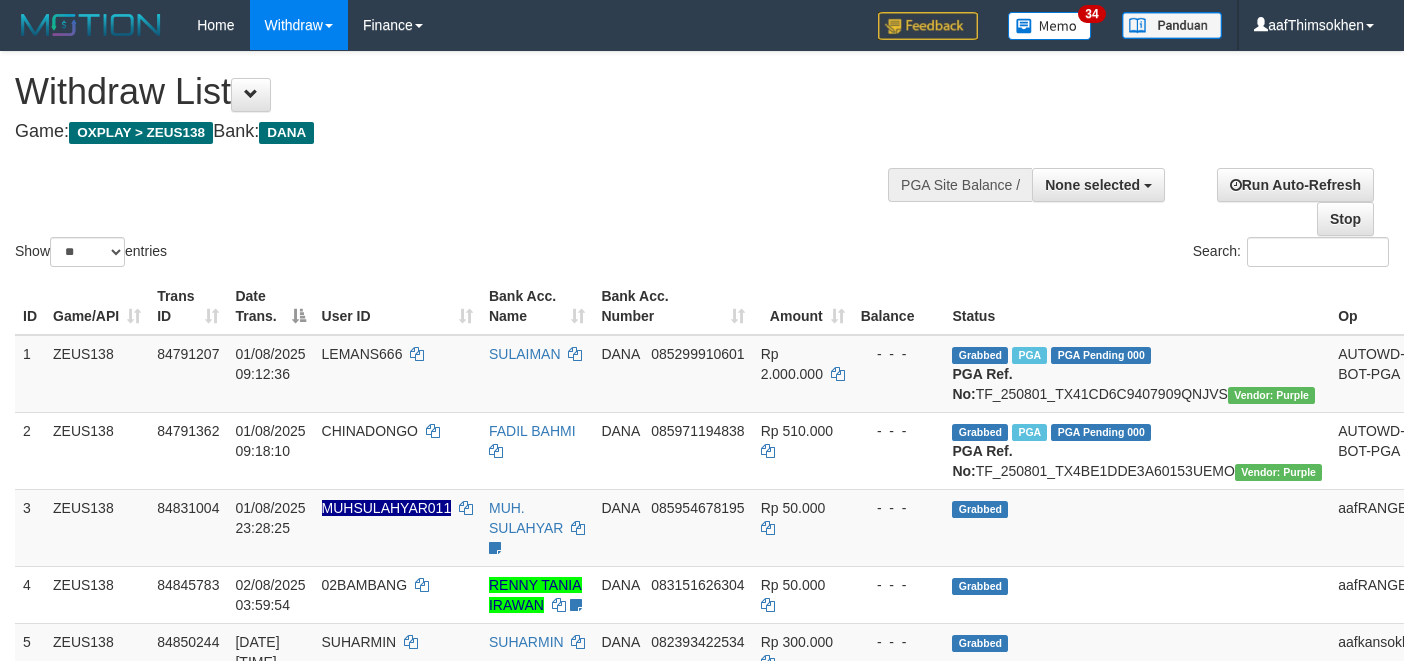select 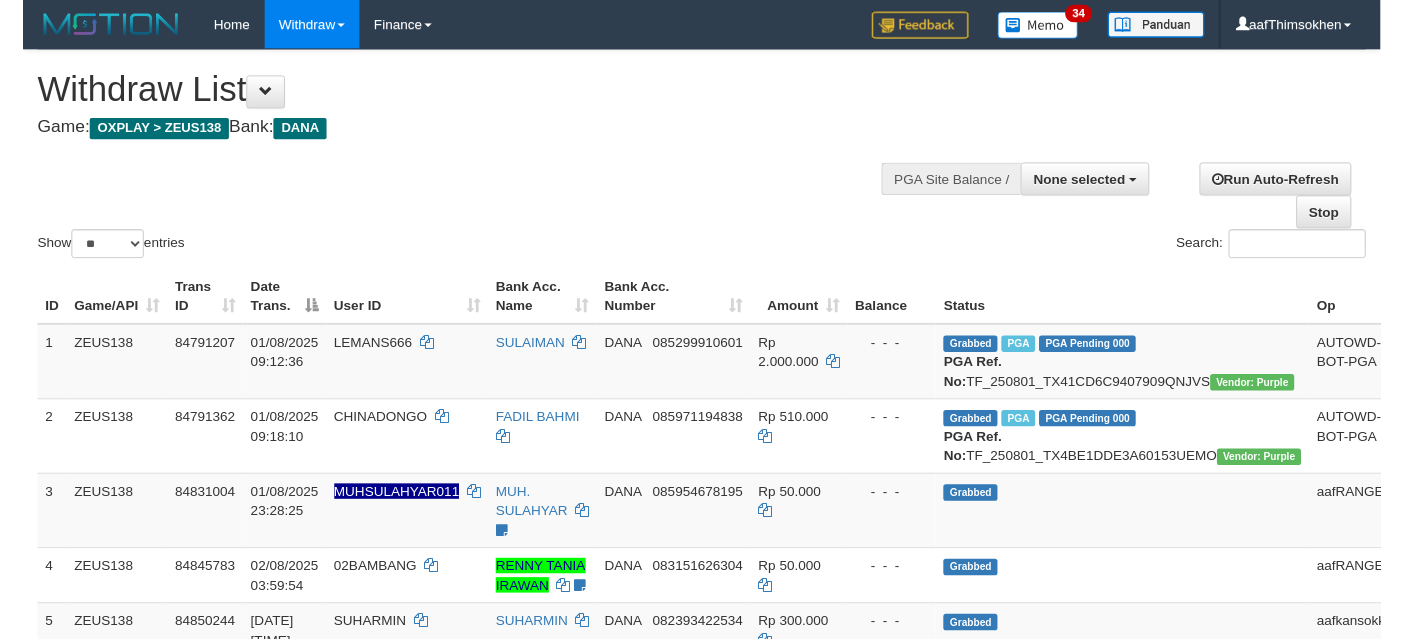 scroll, scrollTop: 337, scrollLeft: 0, axis: vertical 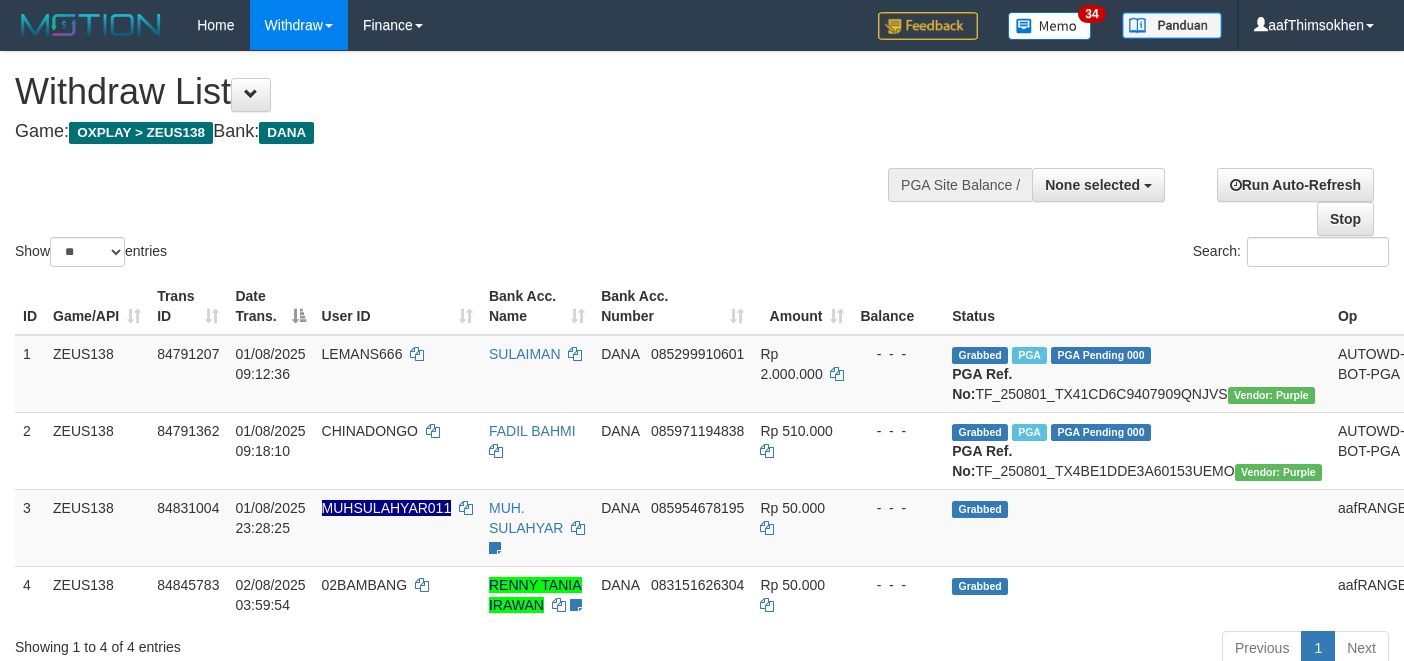 select 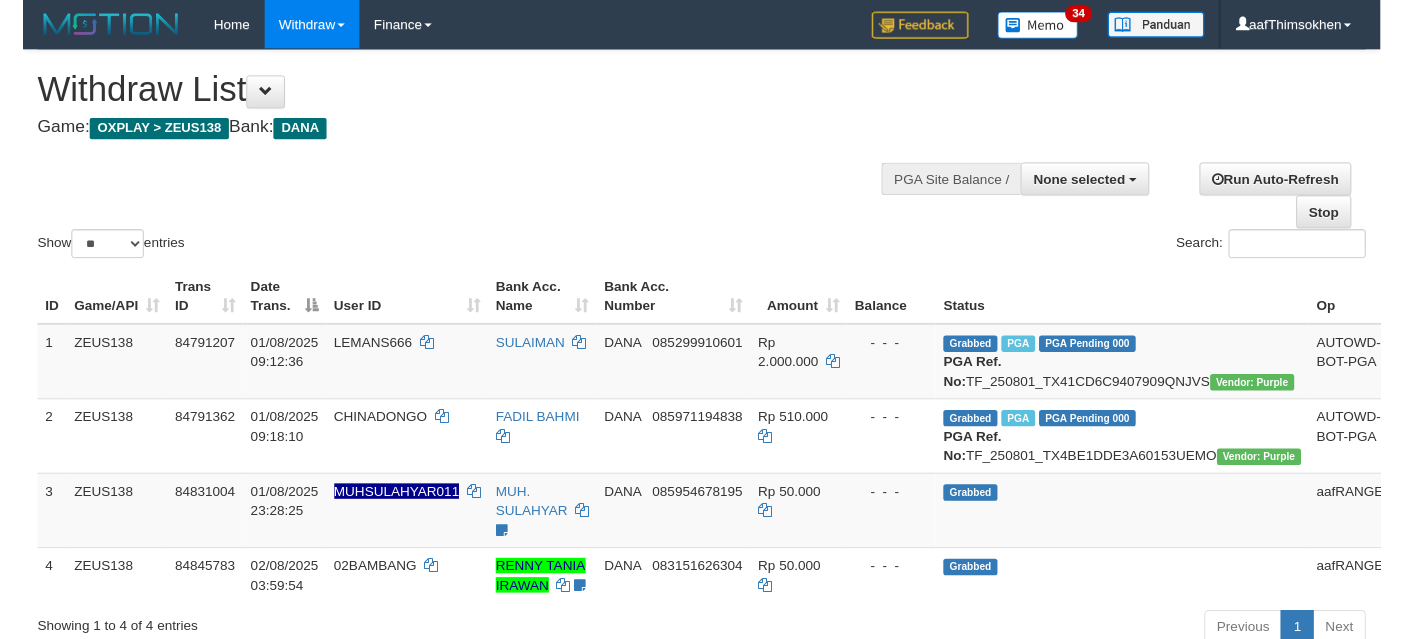 scroll, scrollTop: 337, scrollLeft: 0, axis: vertical 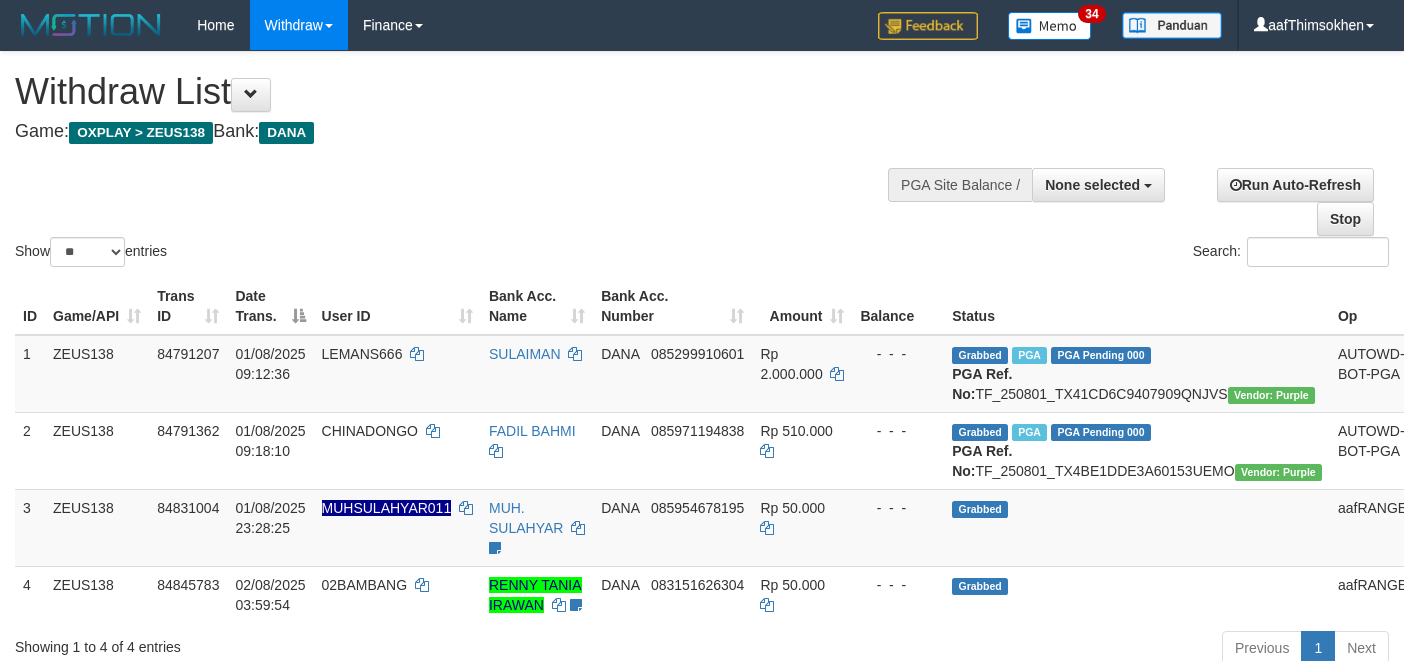 select 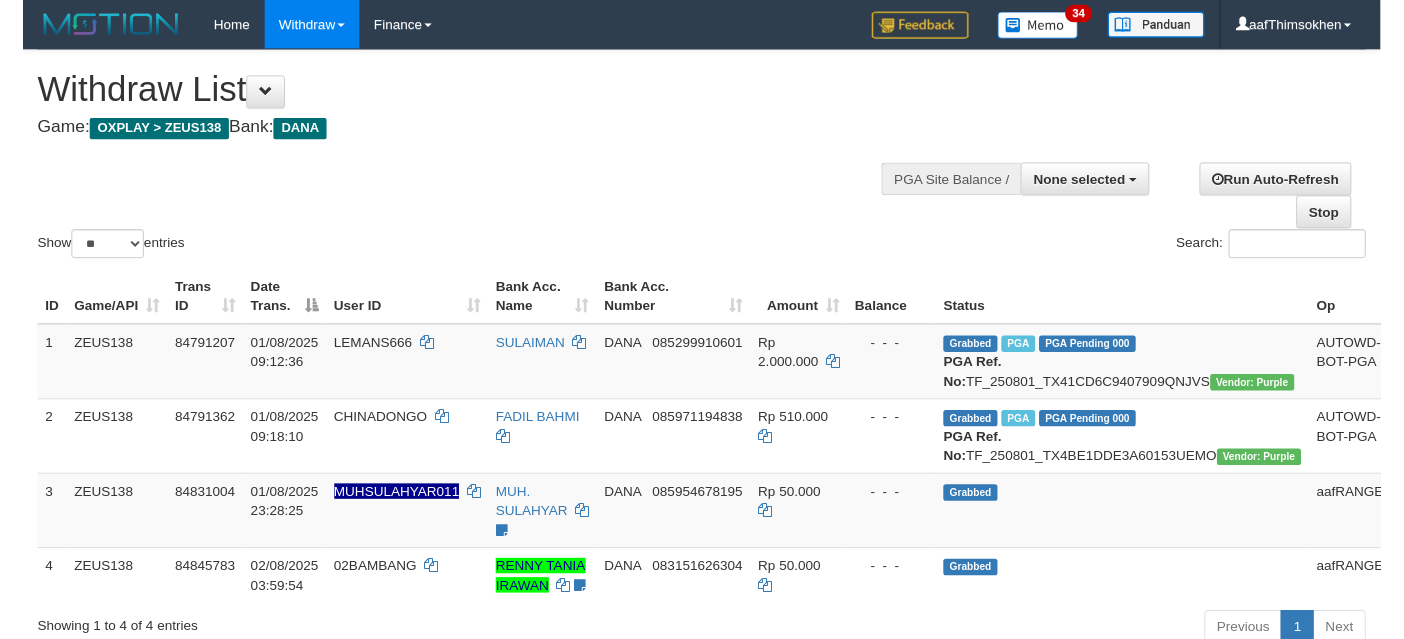 scroll, scrollTop: 337, scrollLeft: 0, axis: vertical 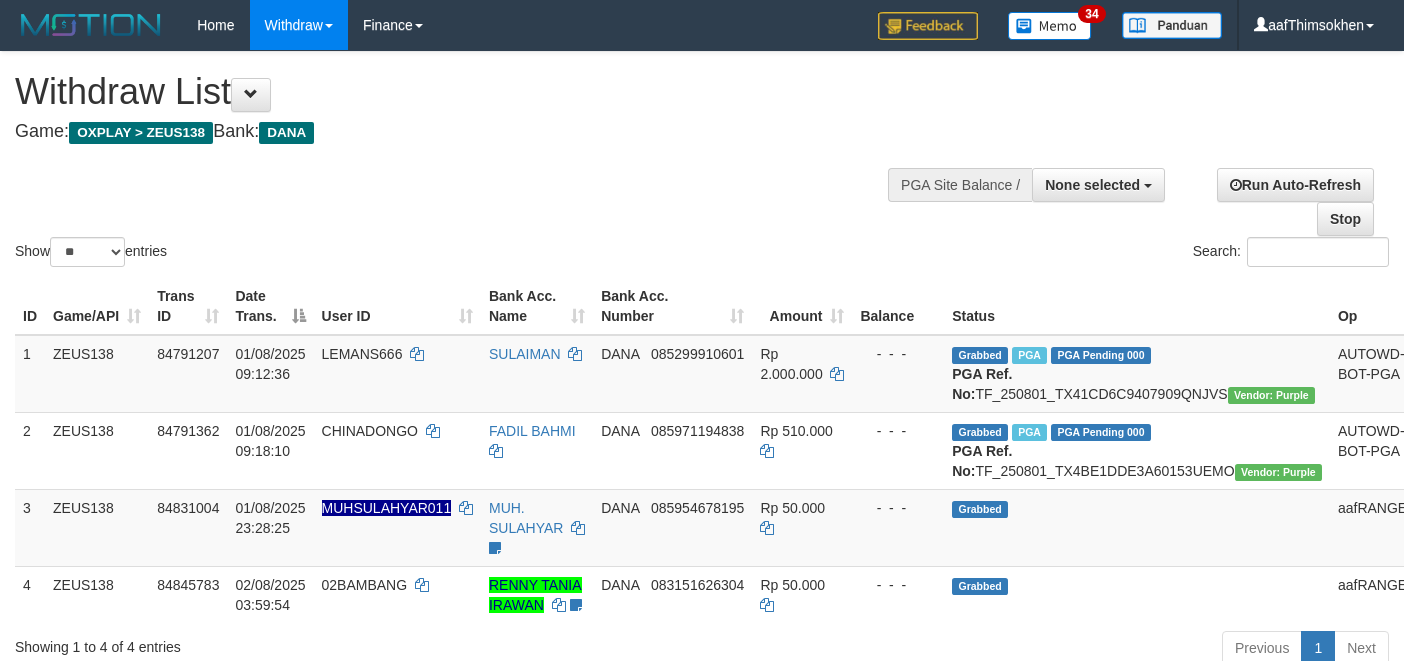 select 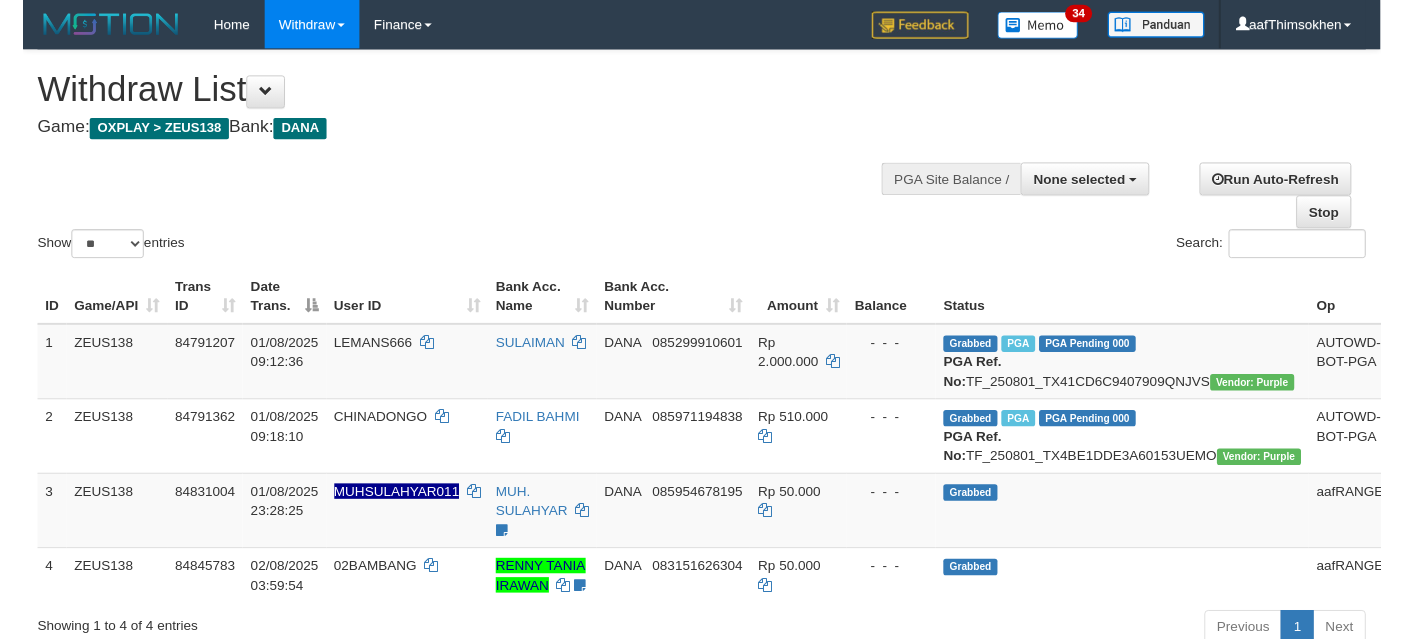 scroll, scrollTop: 337, scrollLeft: 0, axis: vertical 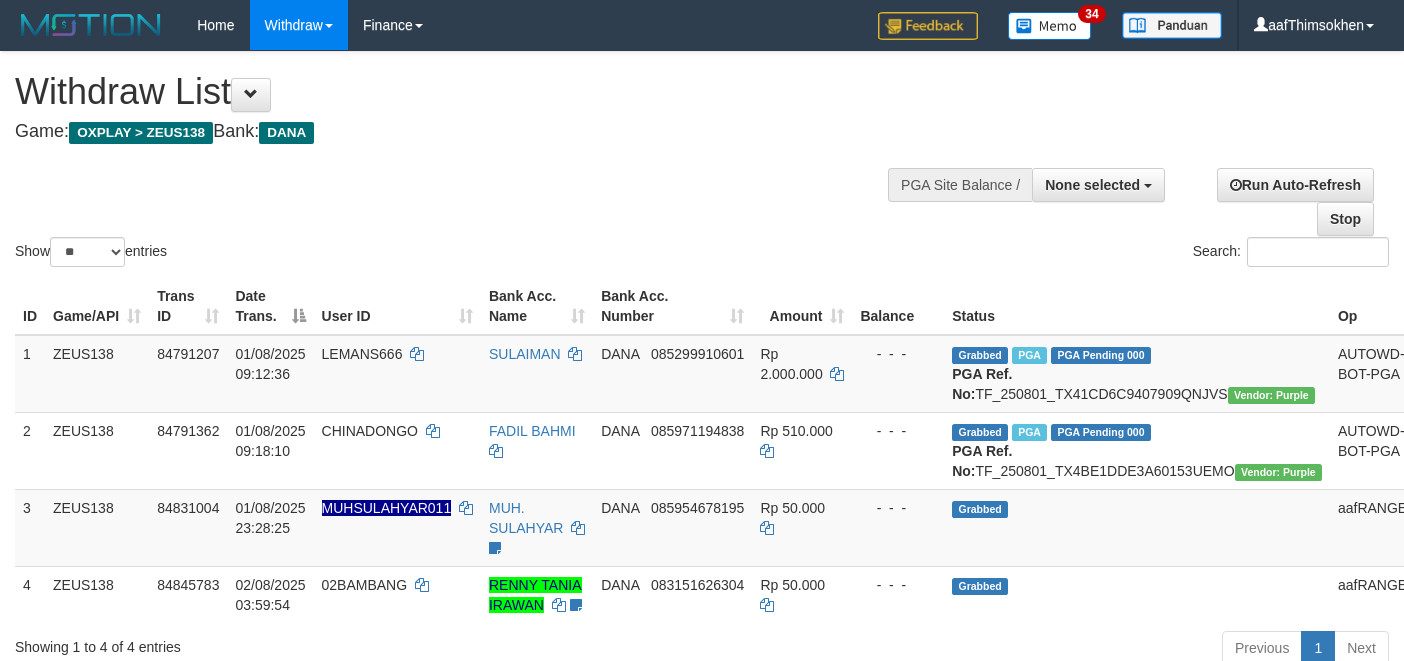 select 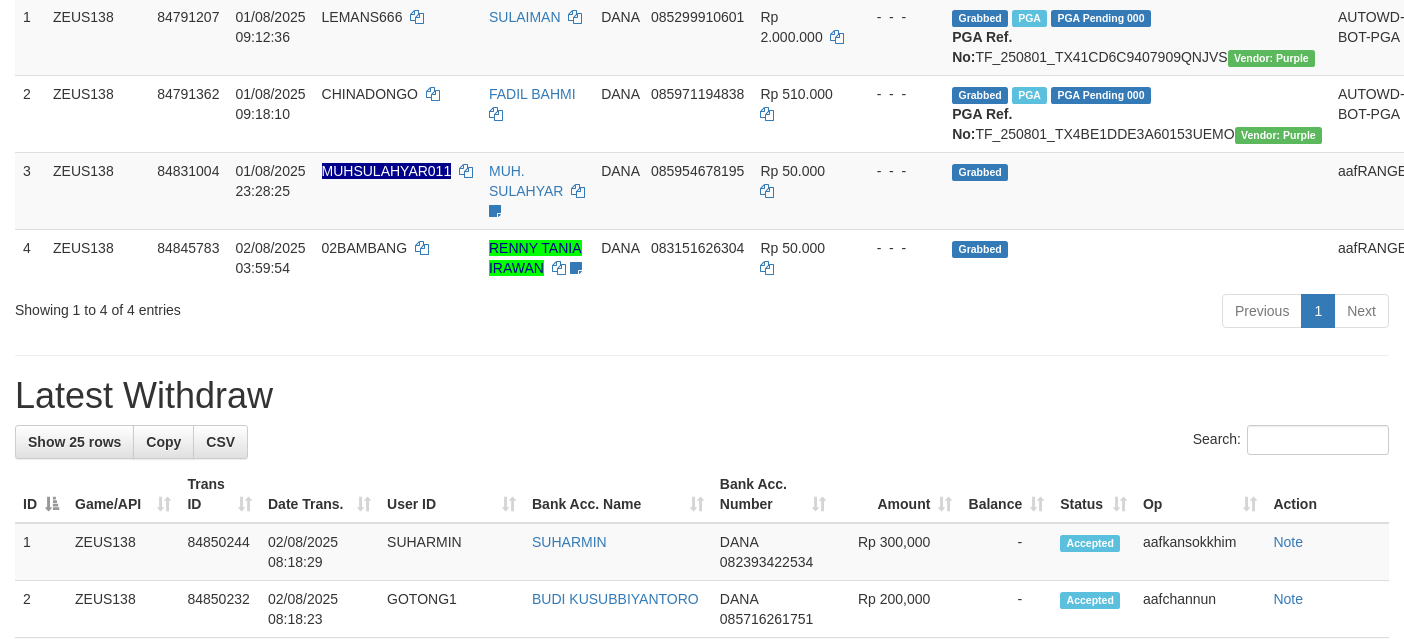 scroll, scrollTop: 337, scrollLeft: 0, axis: vertical 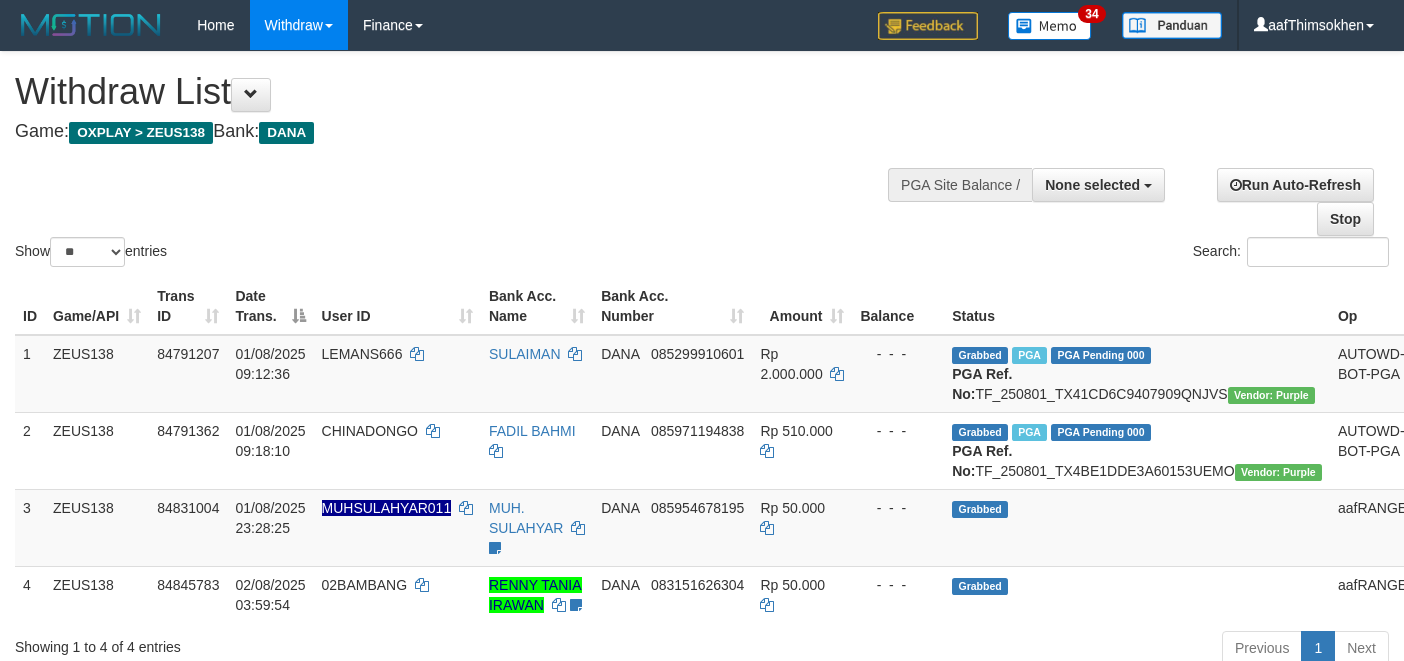 select 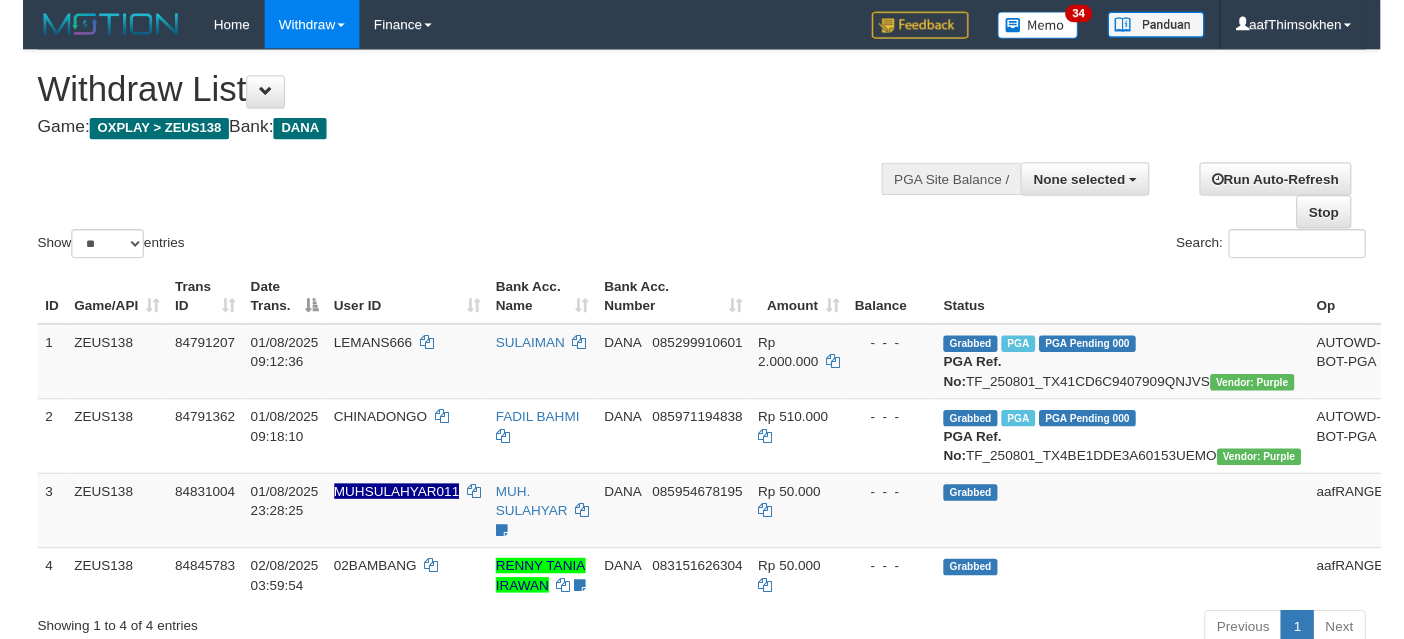 scroll, scrollTop: 337, scrollLeft: 0, axis: vertical 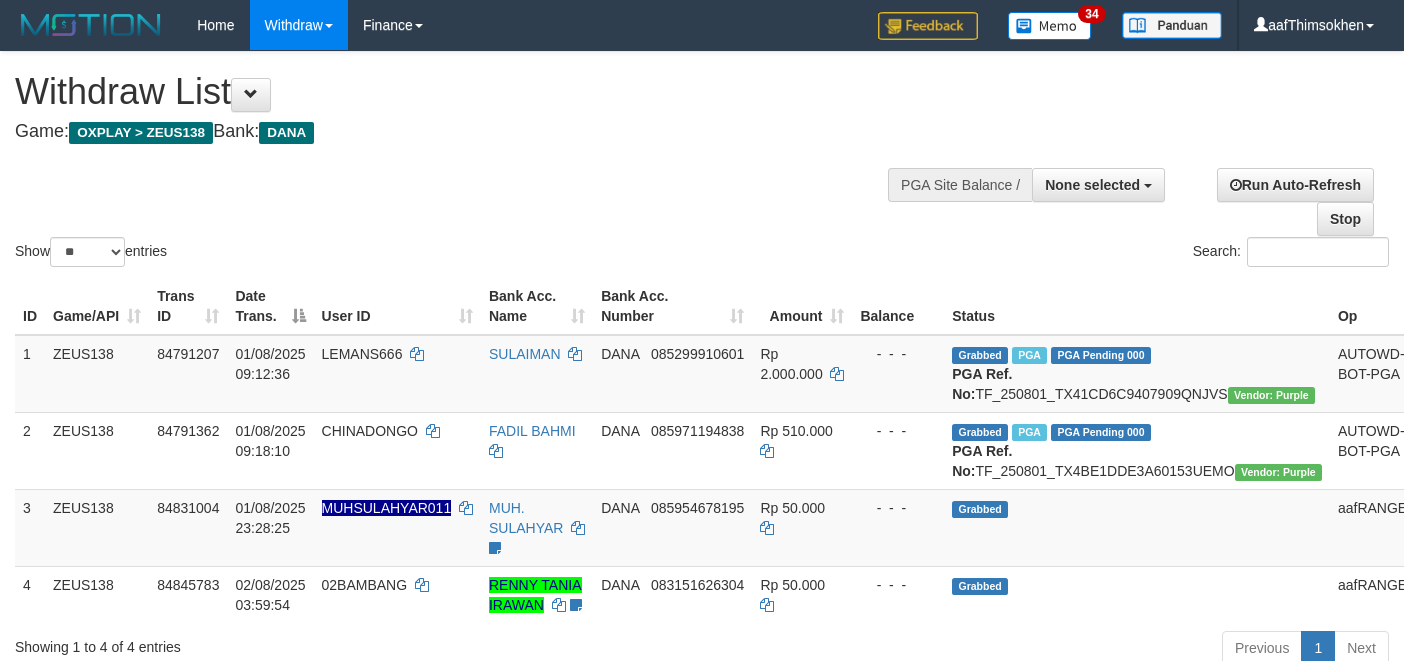 select 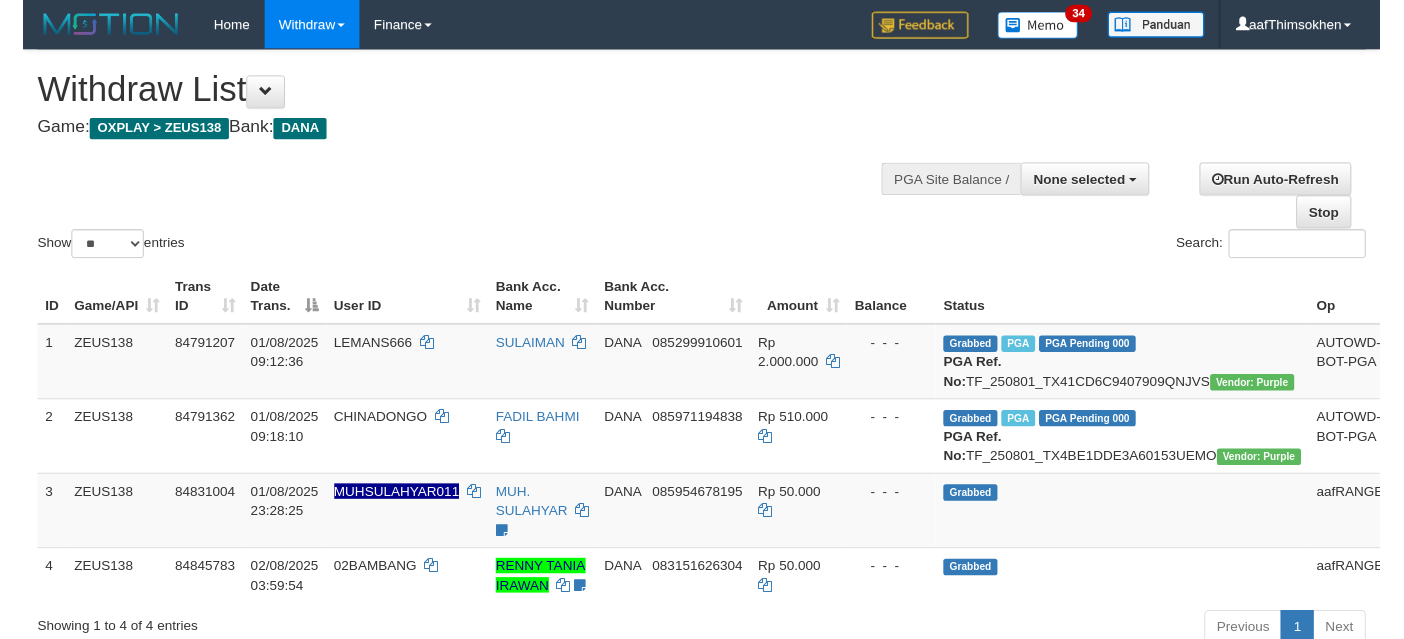scroll, scrollTop: 337, scrollLeft: 0, axis: vertical 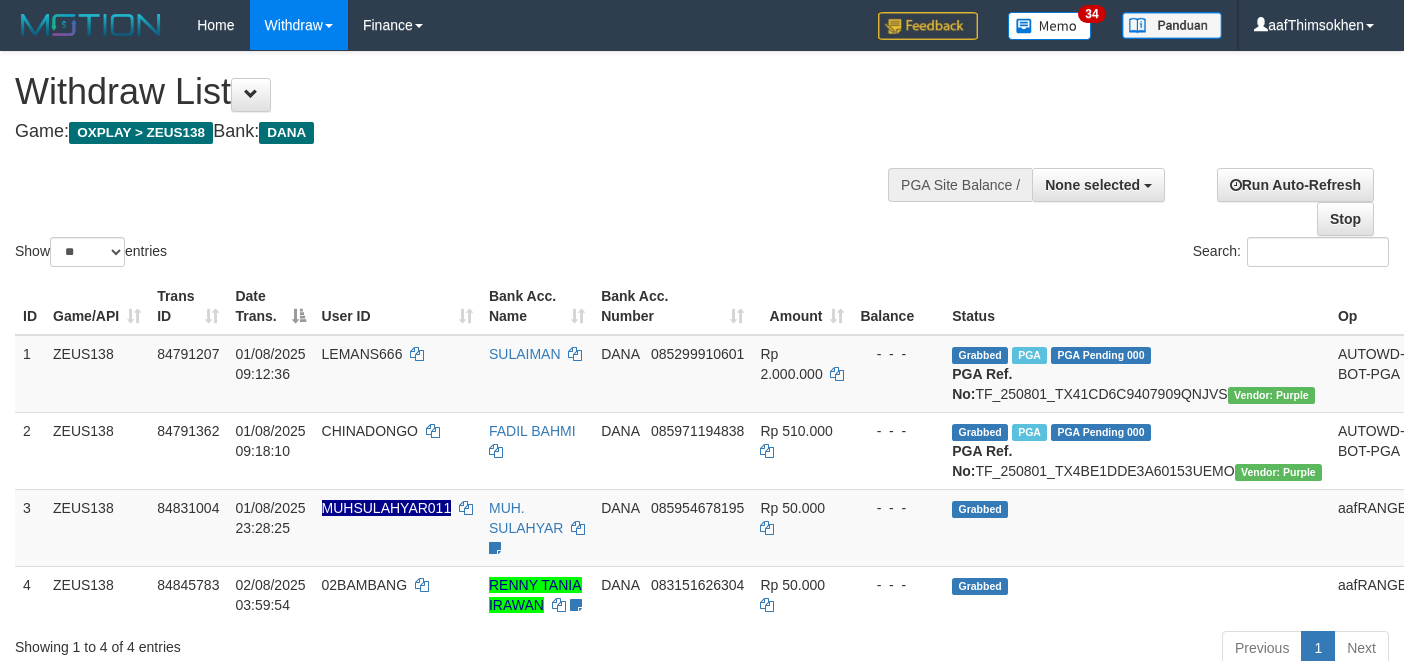 select 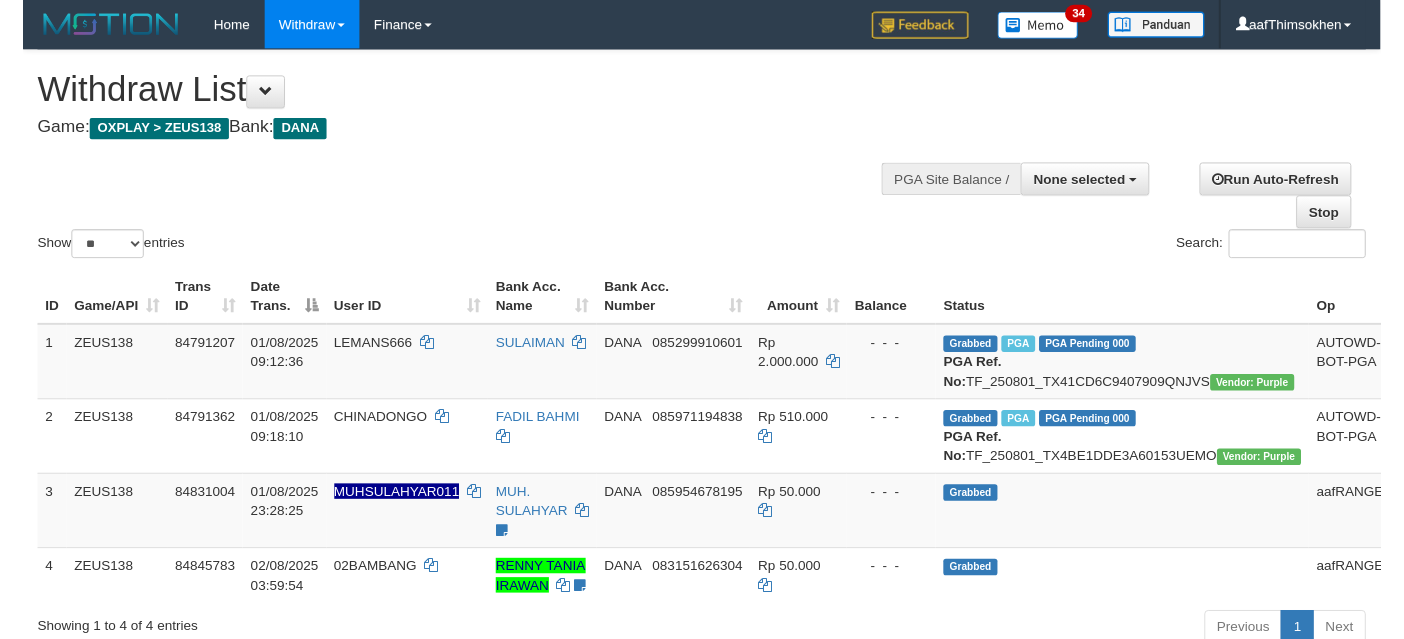 scroll, scrollTop: 337, scrollLeft: 0, axis: vertical 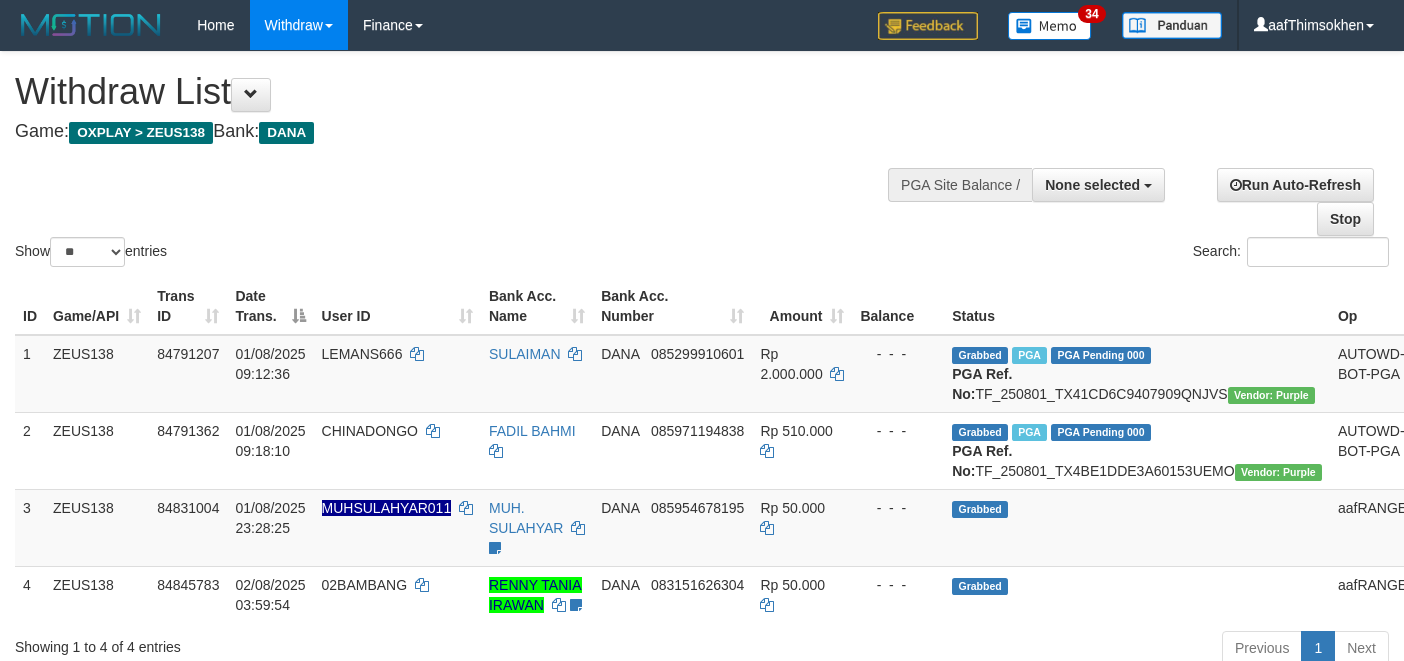 select 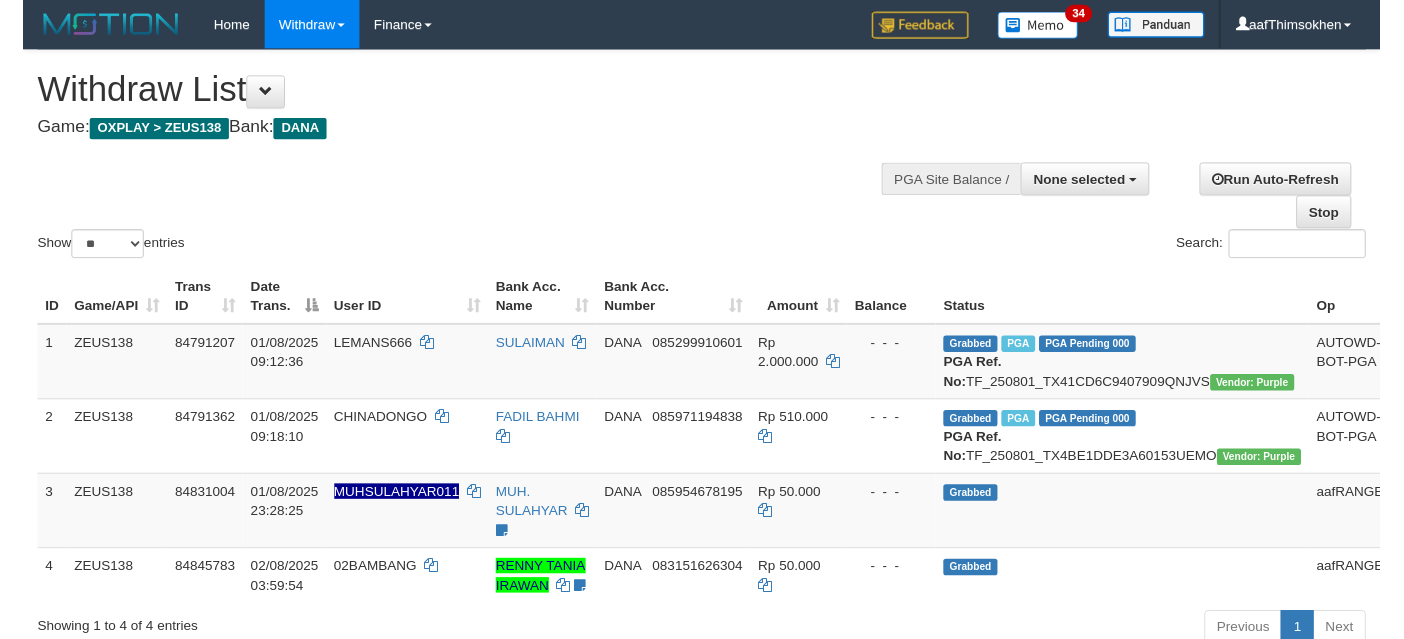 scroll, scrollTop: 337, scrollLeft: 0, axis: vertical 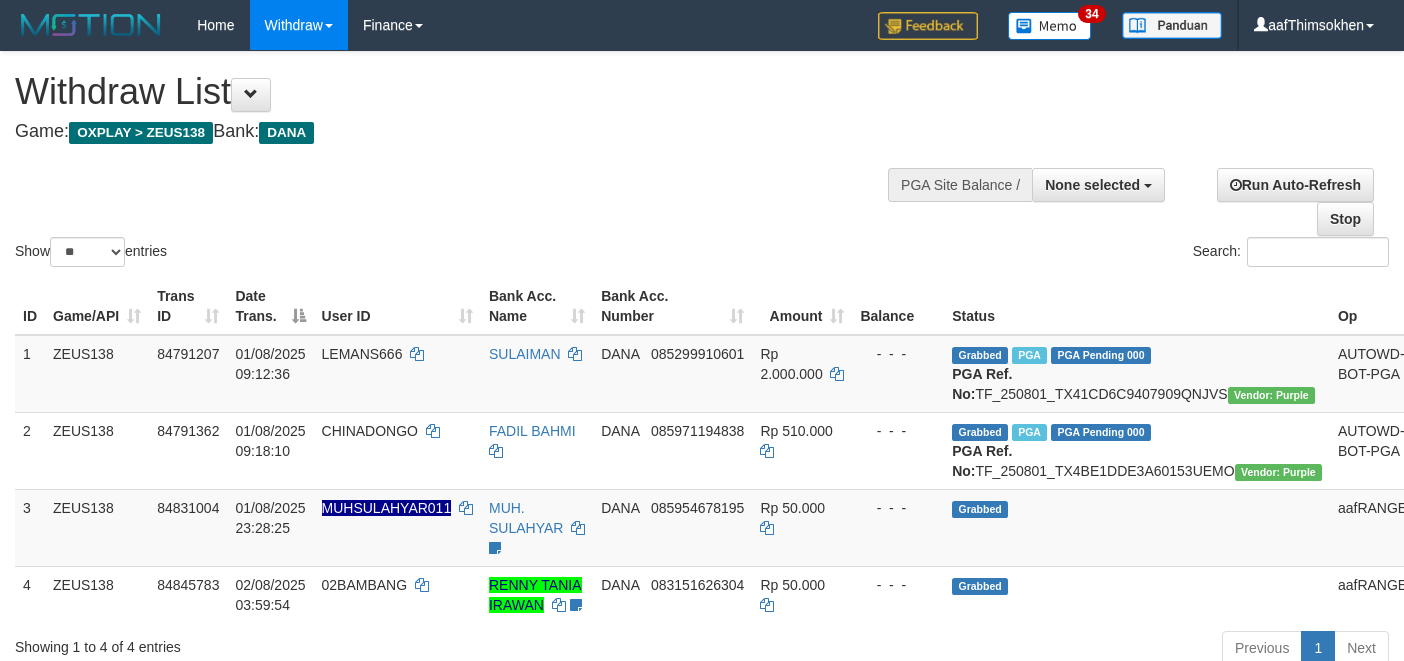 select 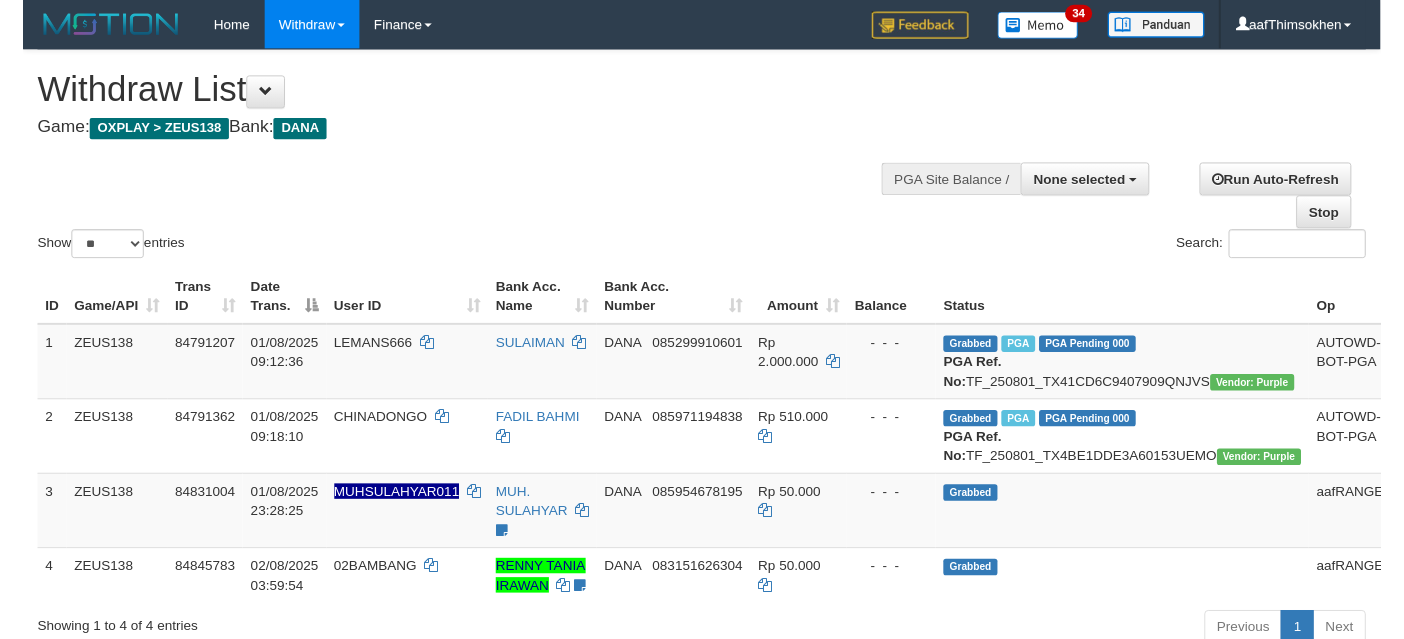 scroll, scrollTop: 337, scrollLeft: 0, axis: vertical 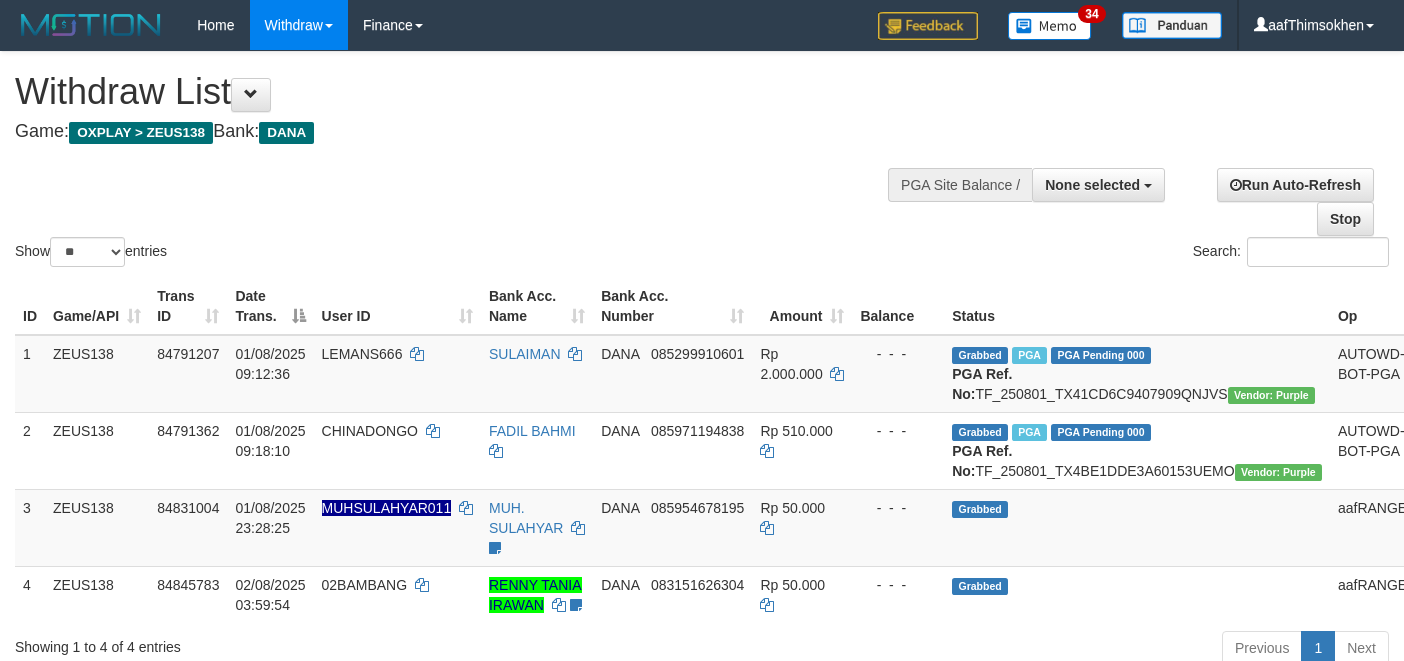 select 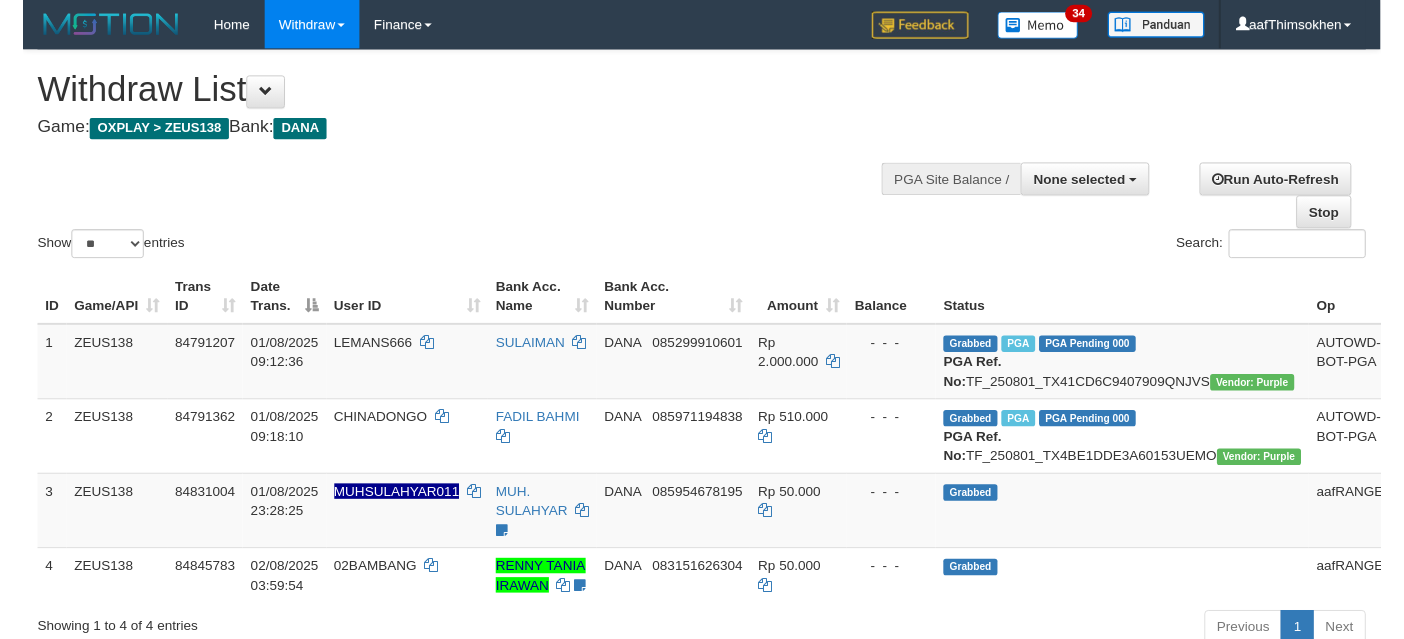 scroll, scrollTop: 337, scrollLeft: 0, axis: vertical 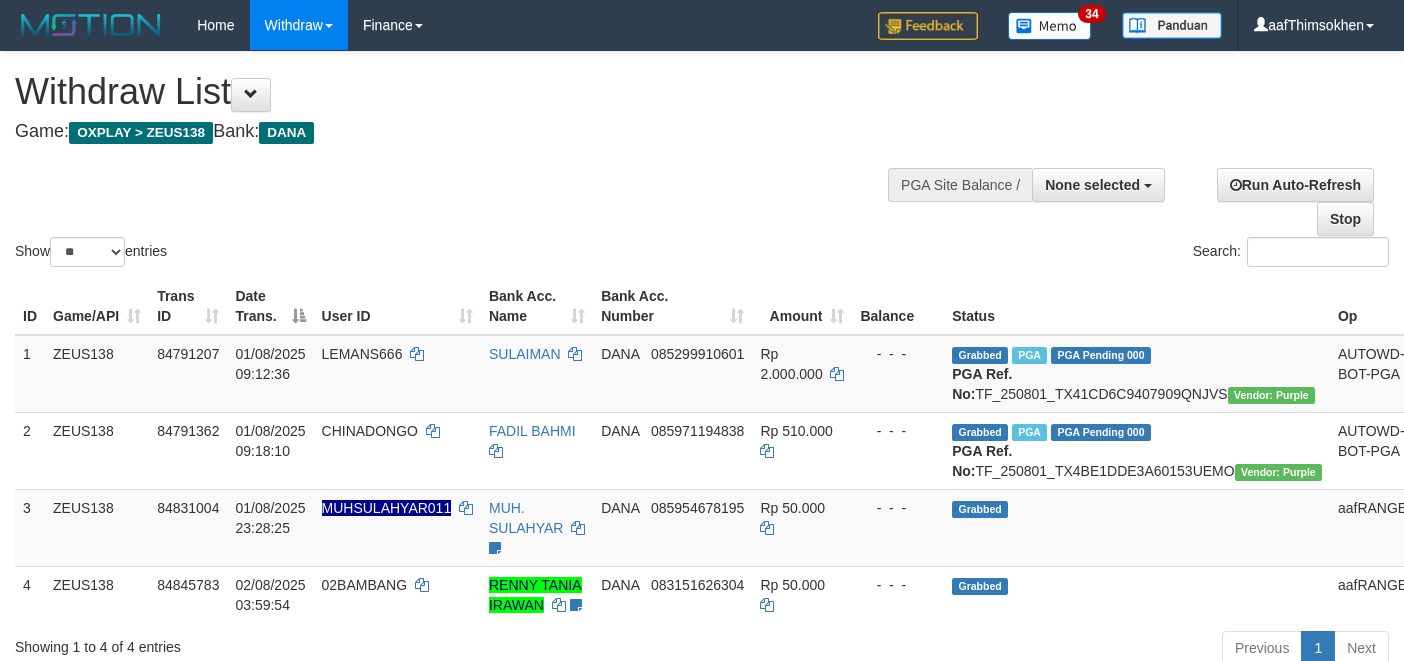 select 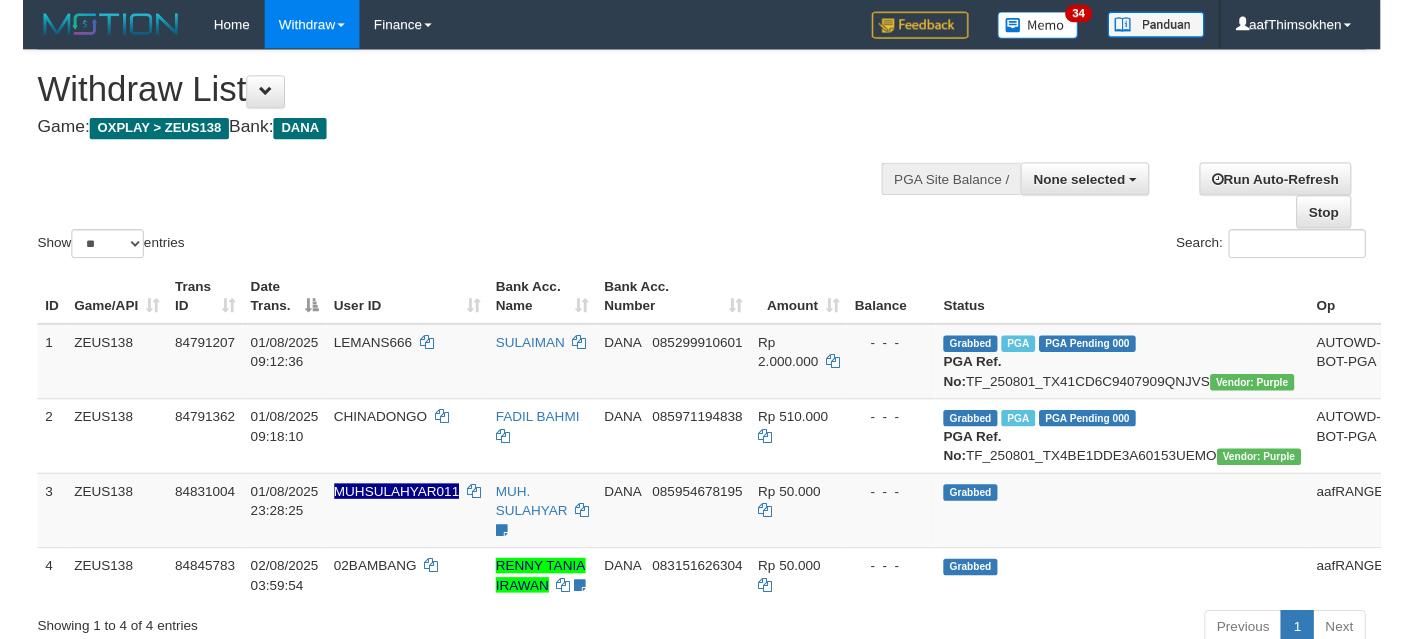 scroll, scrollTop: 337, scrollLeft: 0, axis: vertical 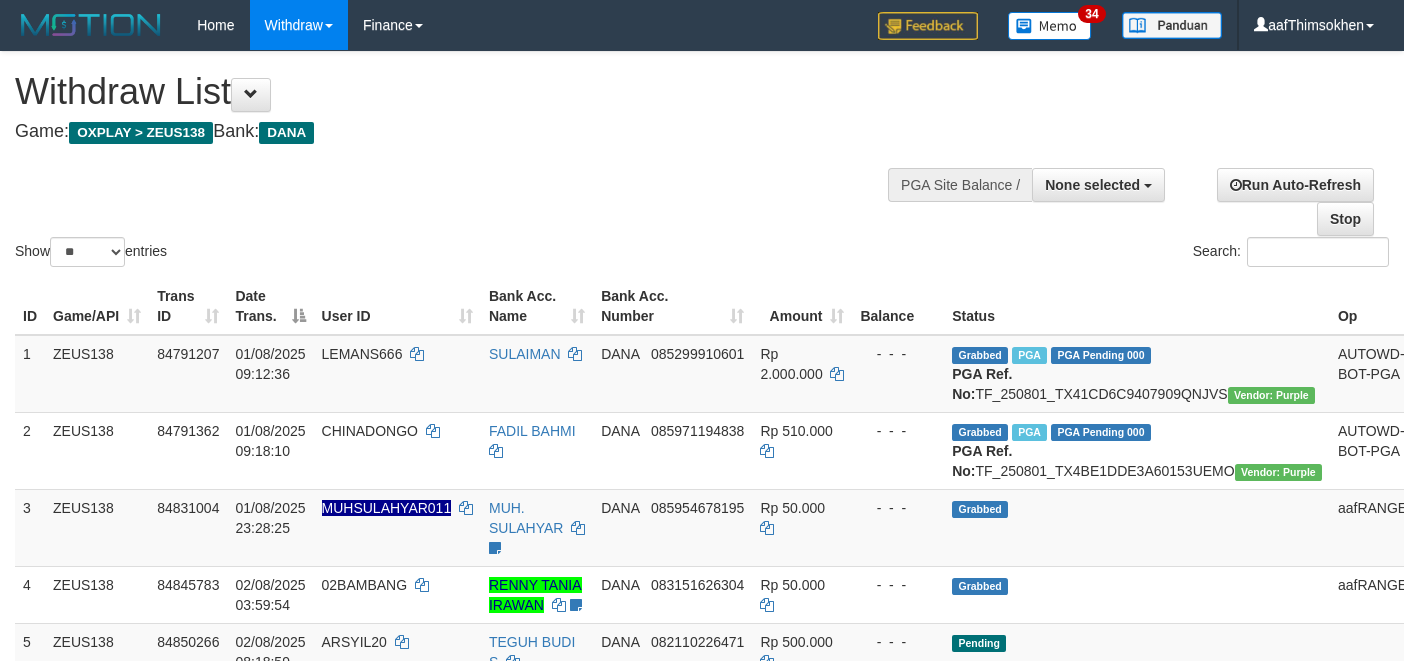 select 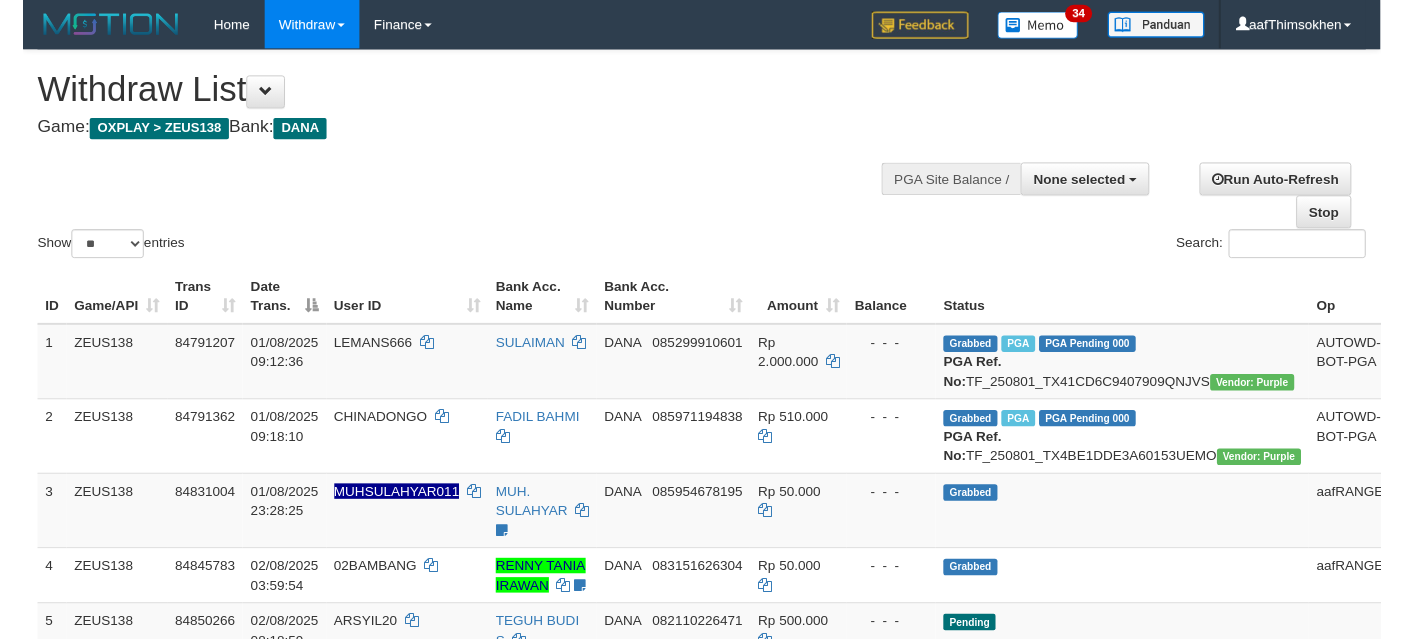 scroll, scrollTop: 337, scrollLeft: 0, axis: vertical 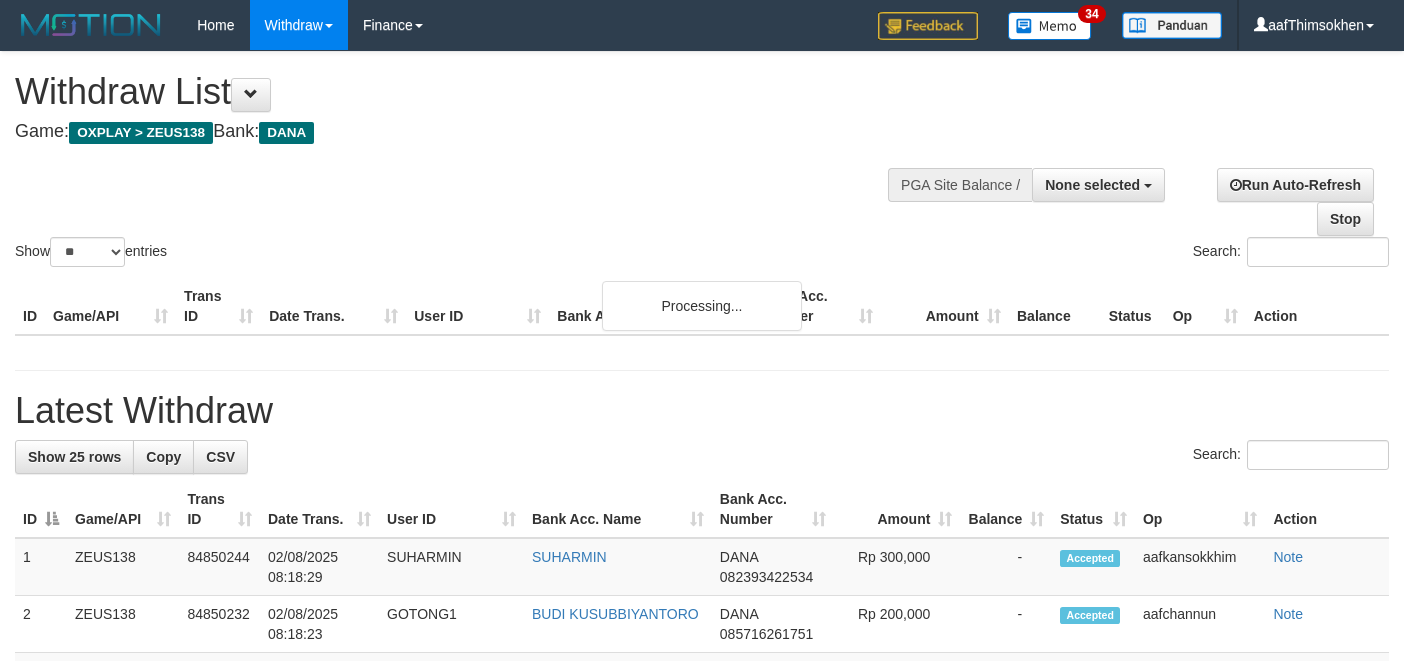 select 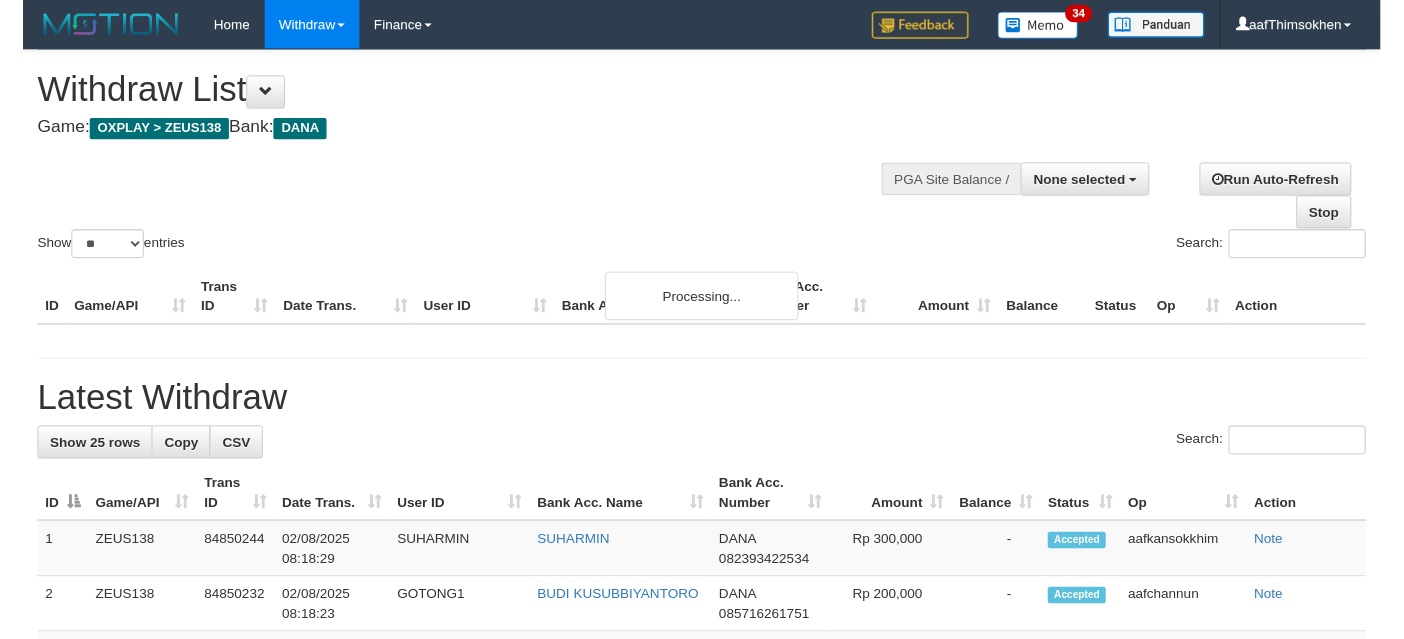 scroll, scrollTop: 337, scrollLeft: 0, axis: vertical 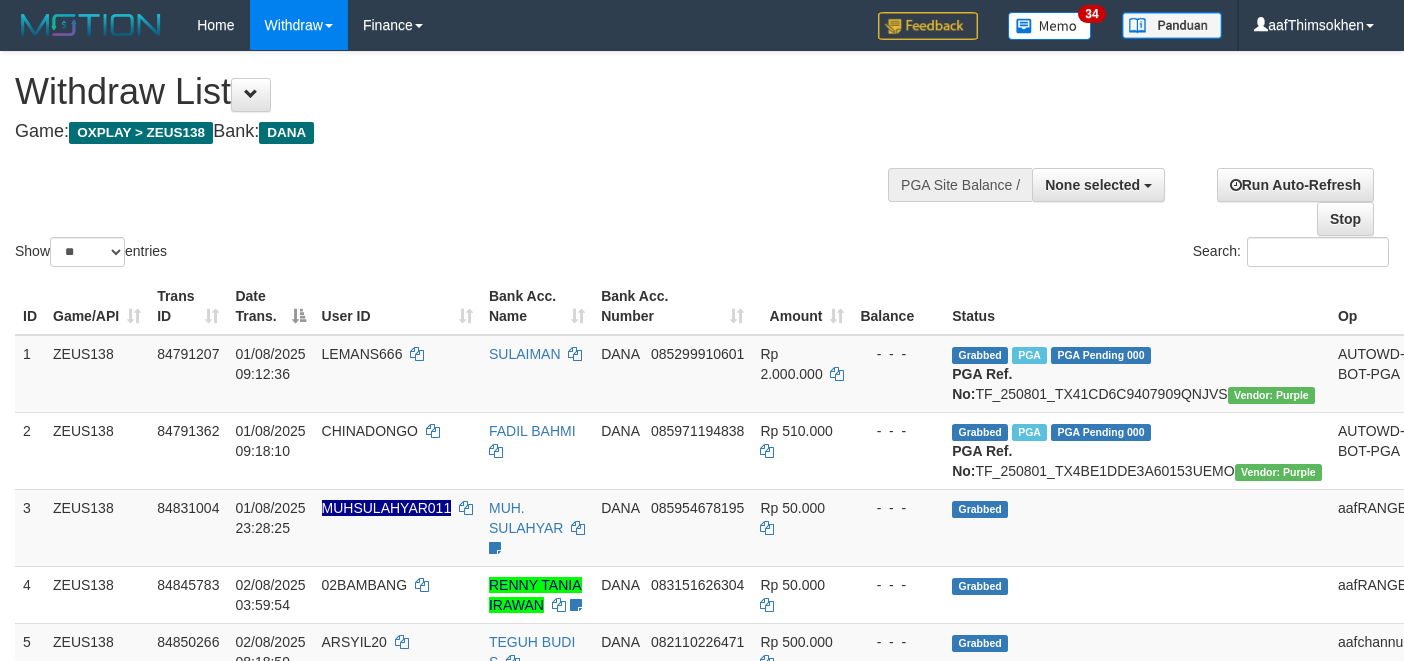 select 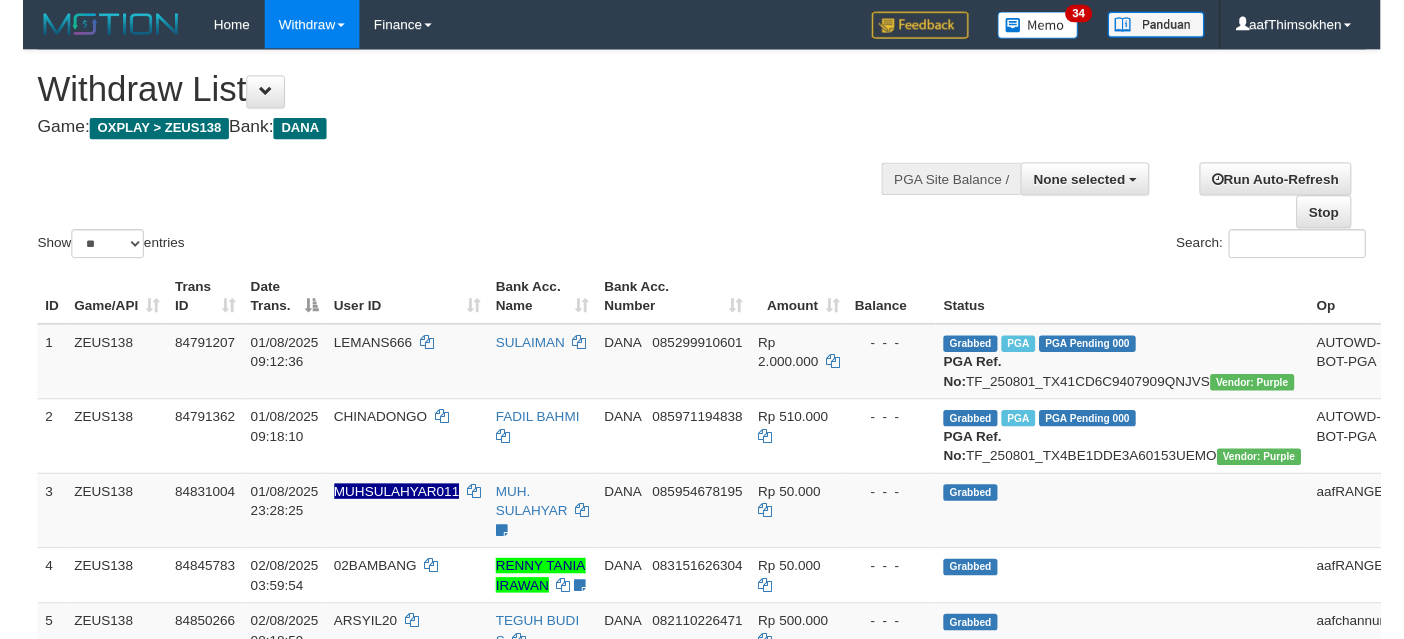 scroll, scrollTop: 337, scrollLeft: 0, axis: vertical 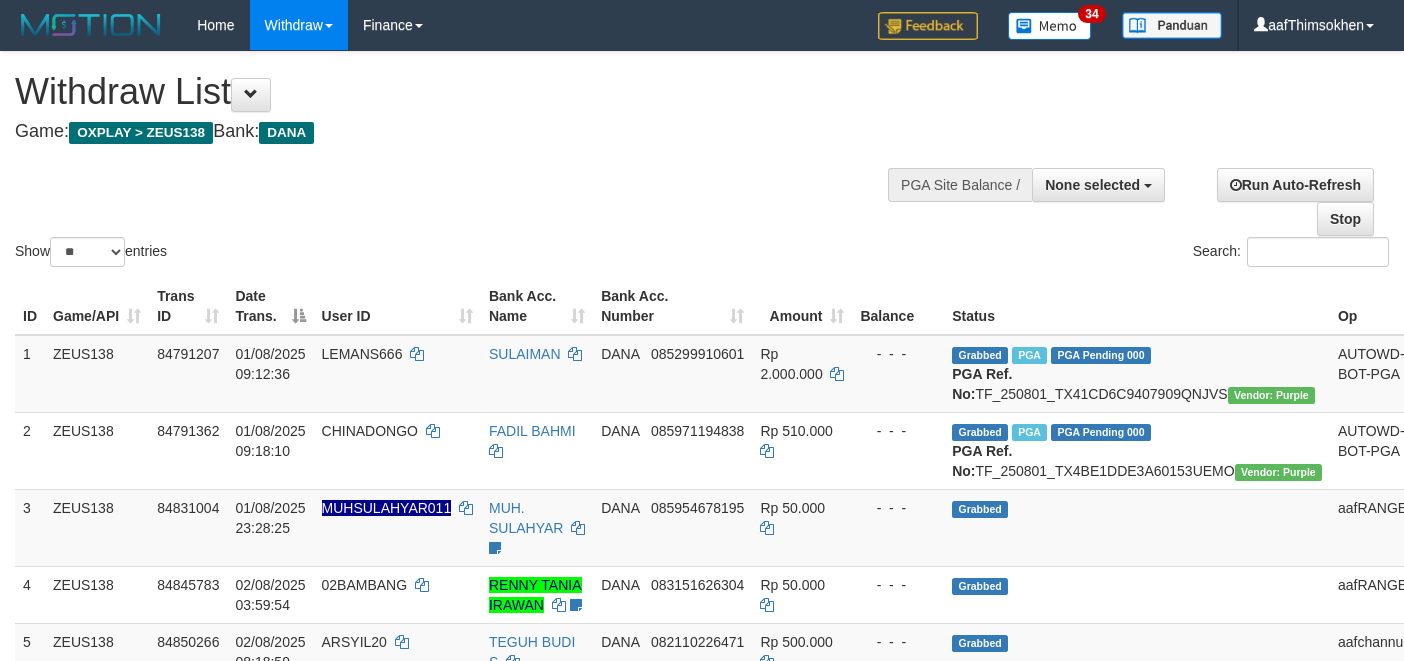 select 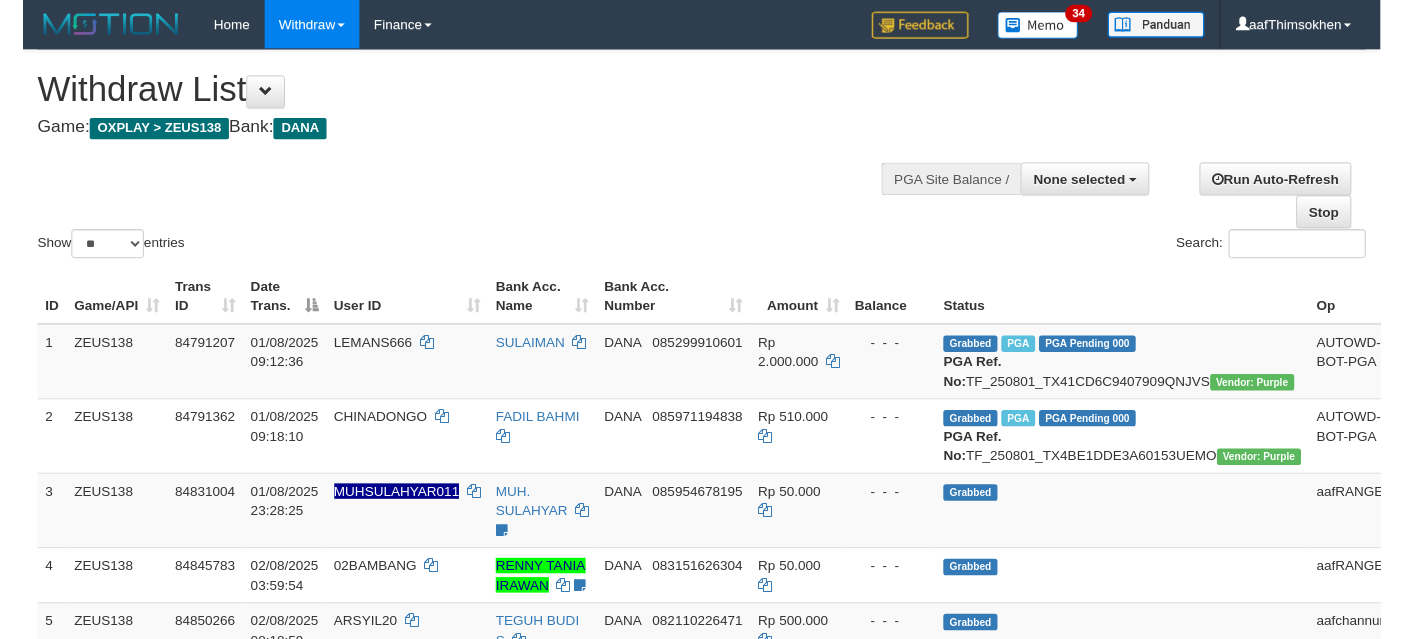 scroll, scrollTop: 337, scrollLeft: 0, axis: vertical 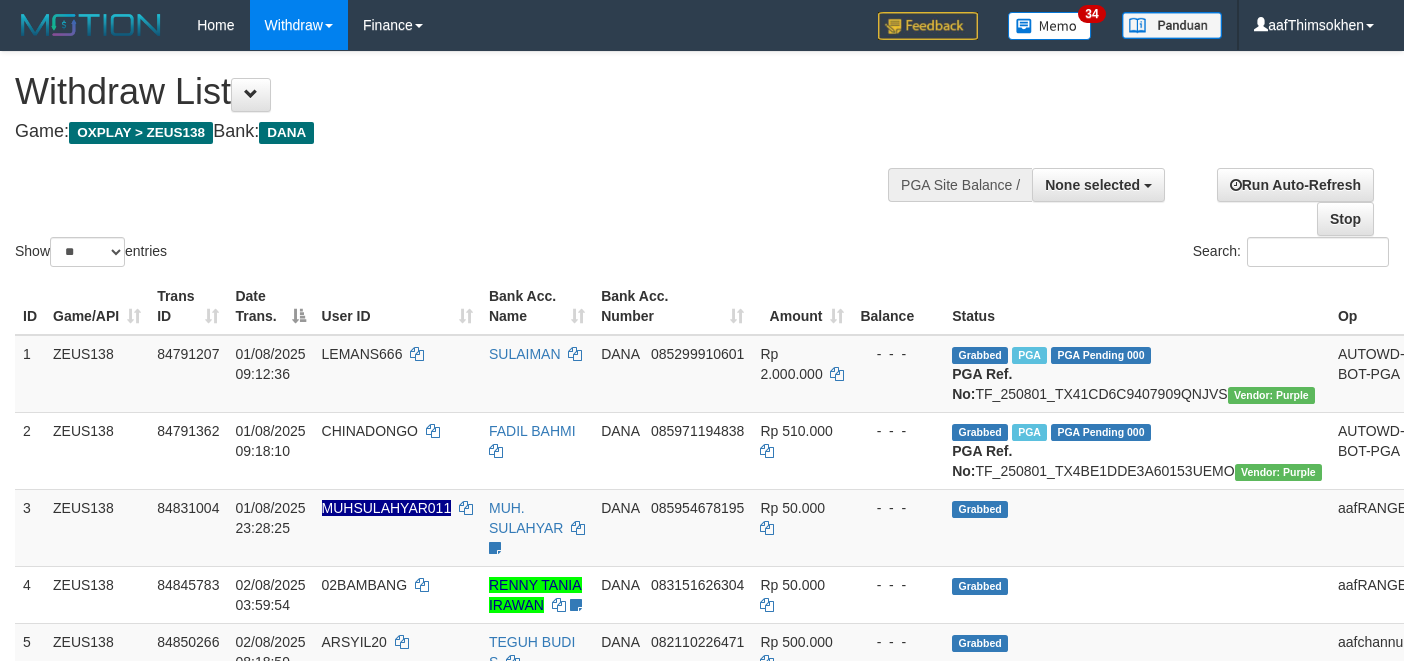 select 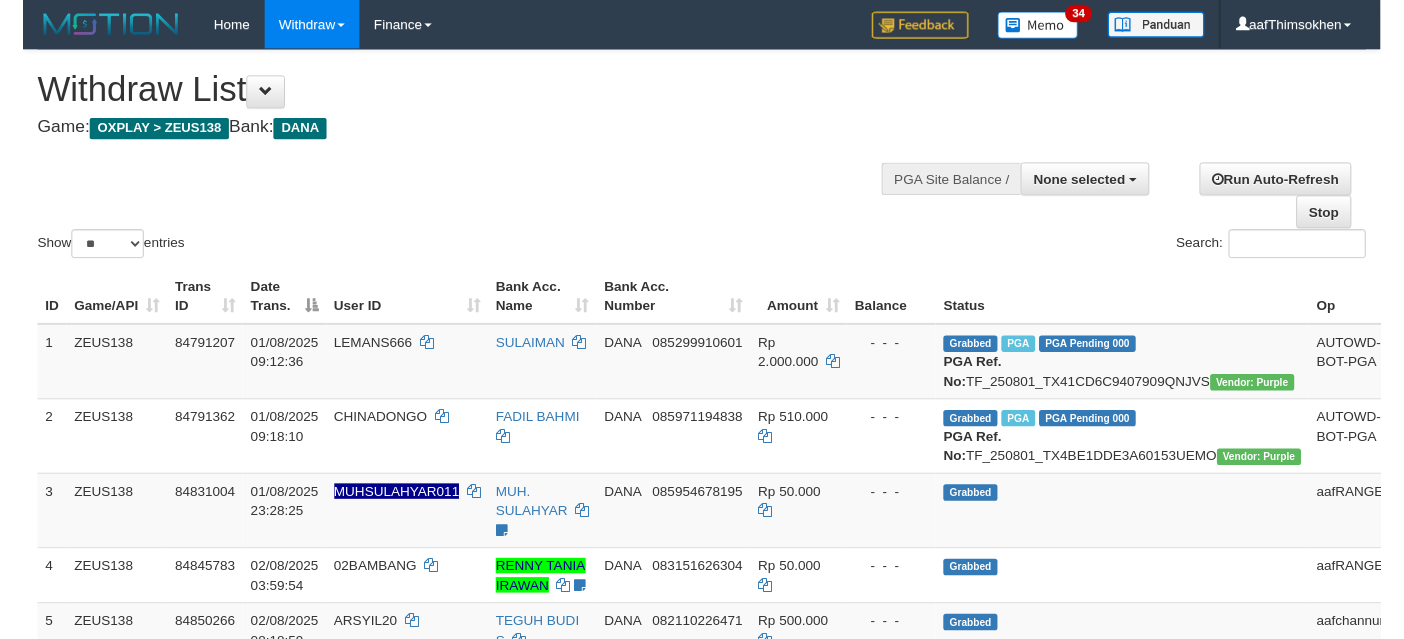 scroll, scrollTop: 337, scrollLeft: 0, axis: vertical 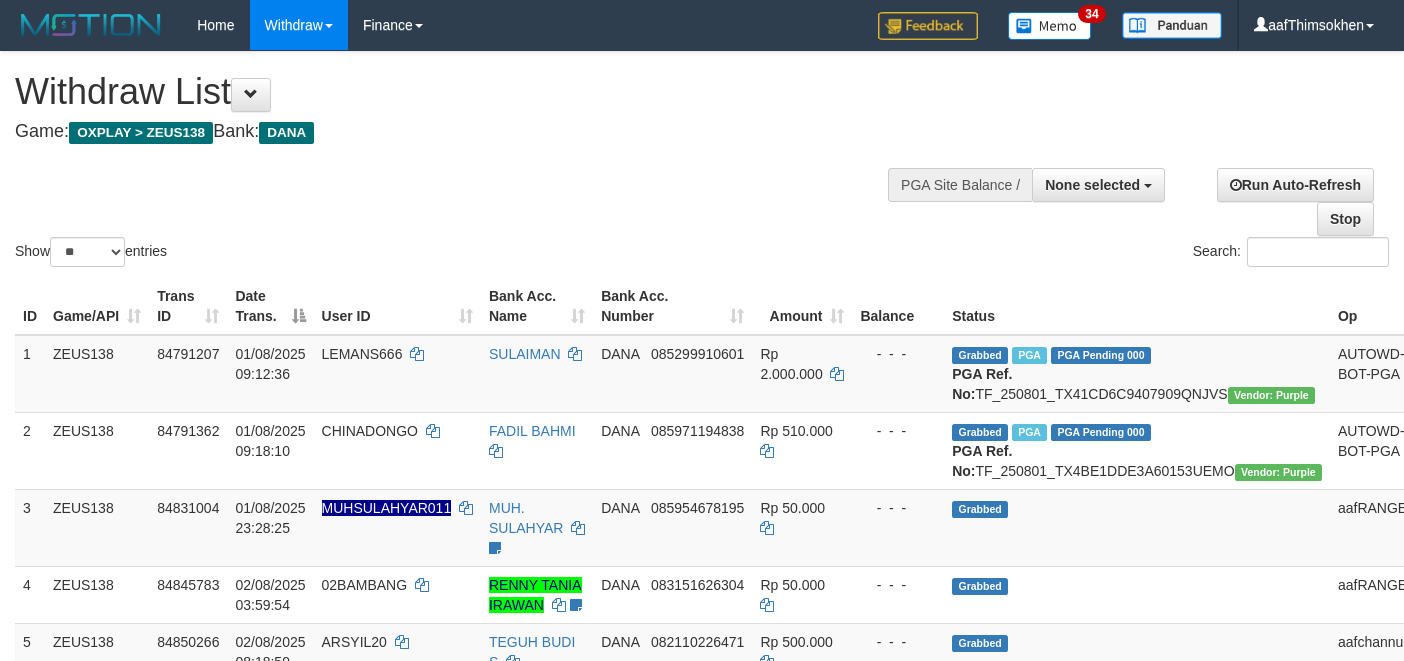 select 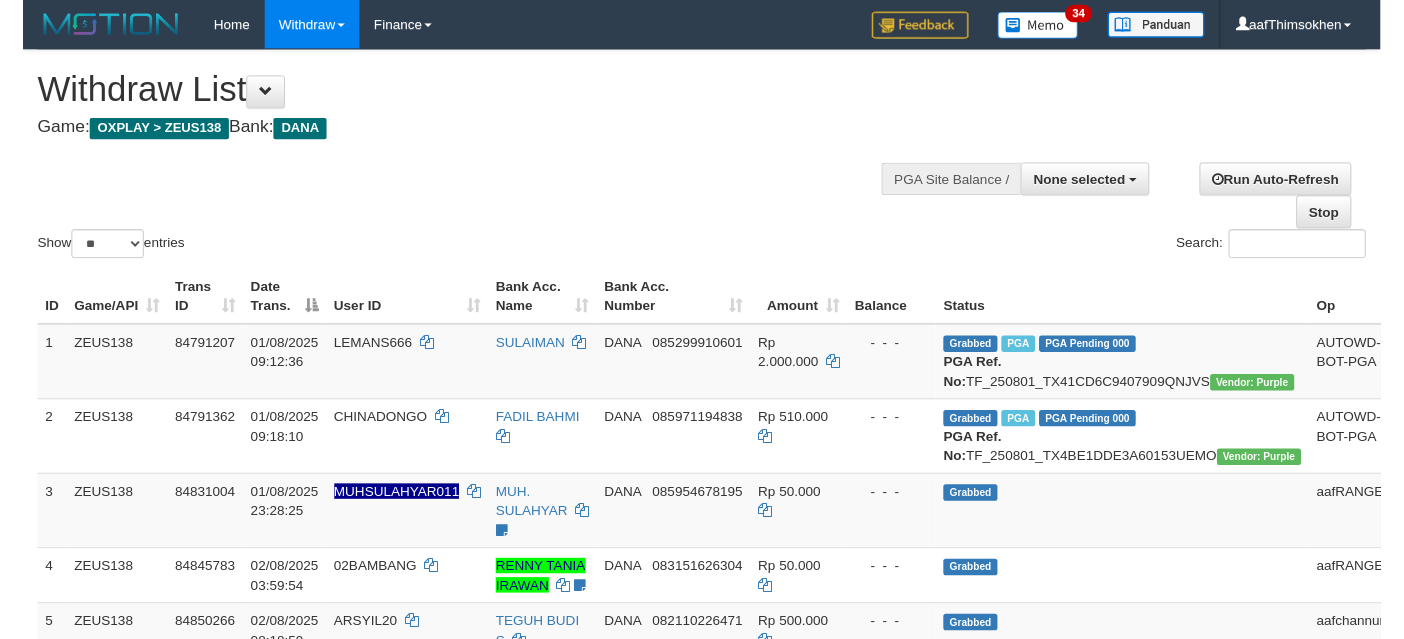 scroll, scrollTop: 337, scrollLeft: 0, axis: vertical 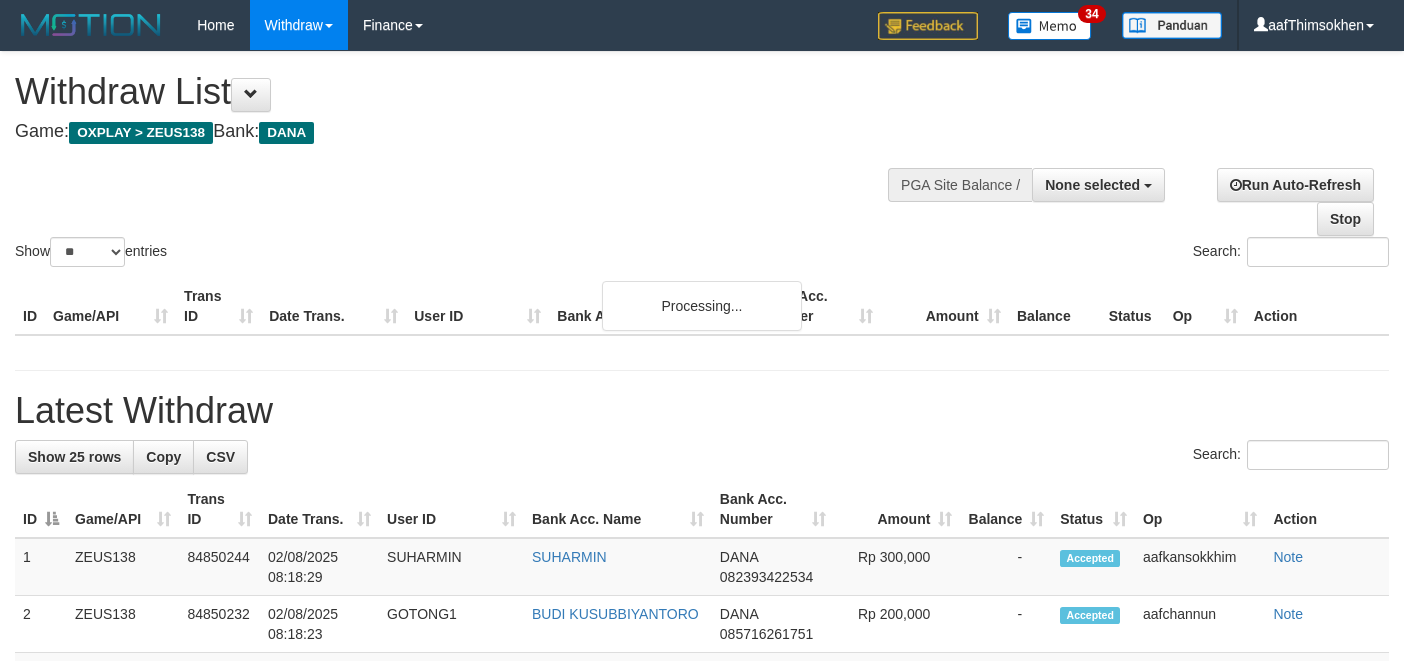 select 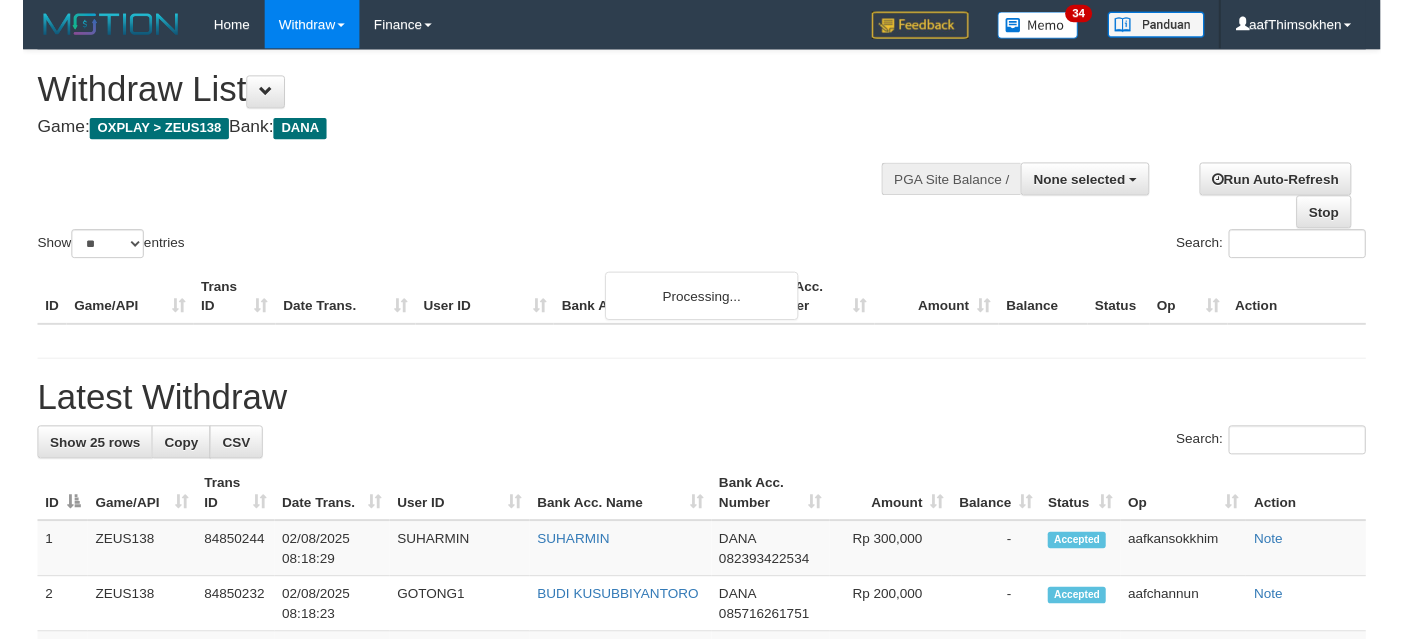 scroll, scrollTop: 337, scrollLeft: 0, axis: vertical 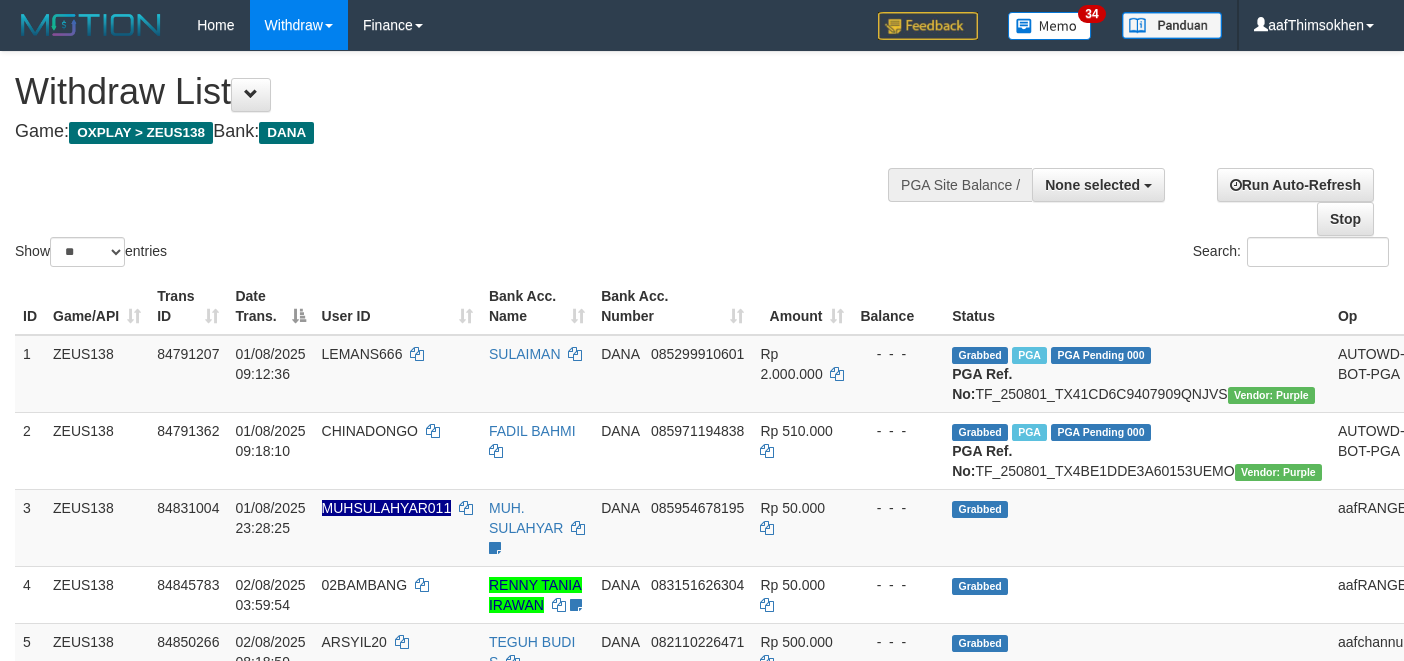 select 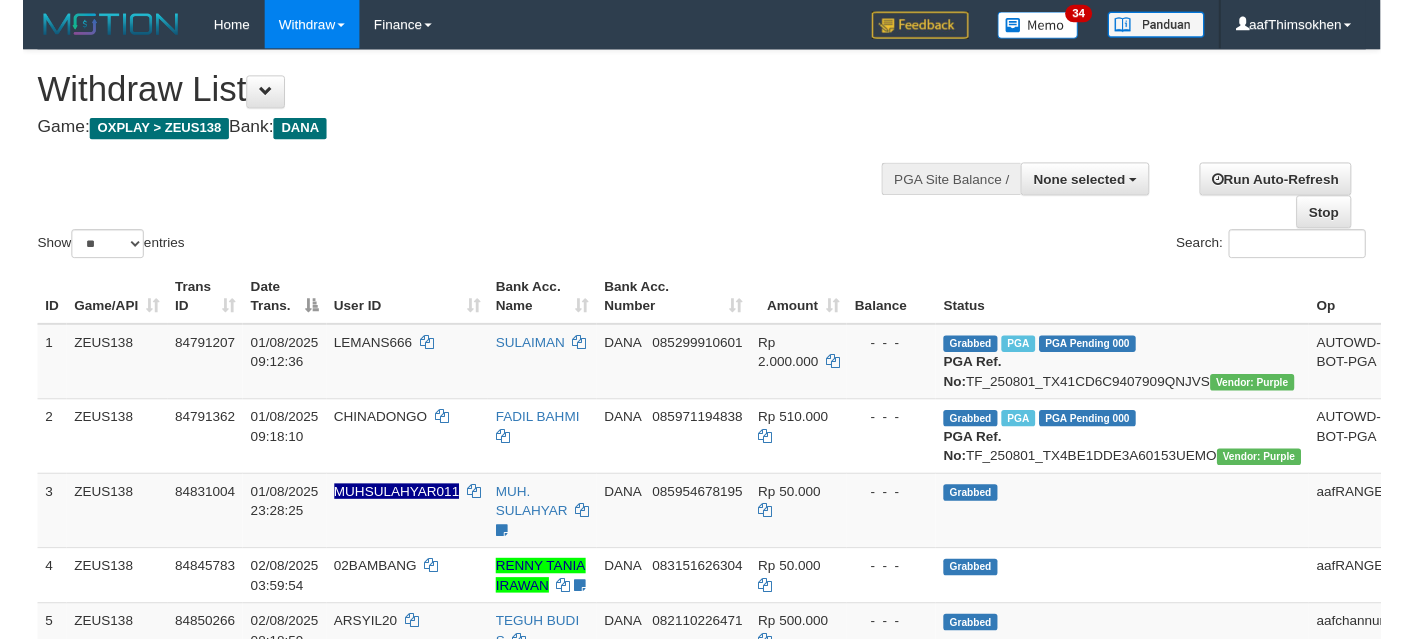 scroll, scrollTop: 337, scrollLeft: 0, axis: vertical 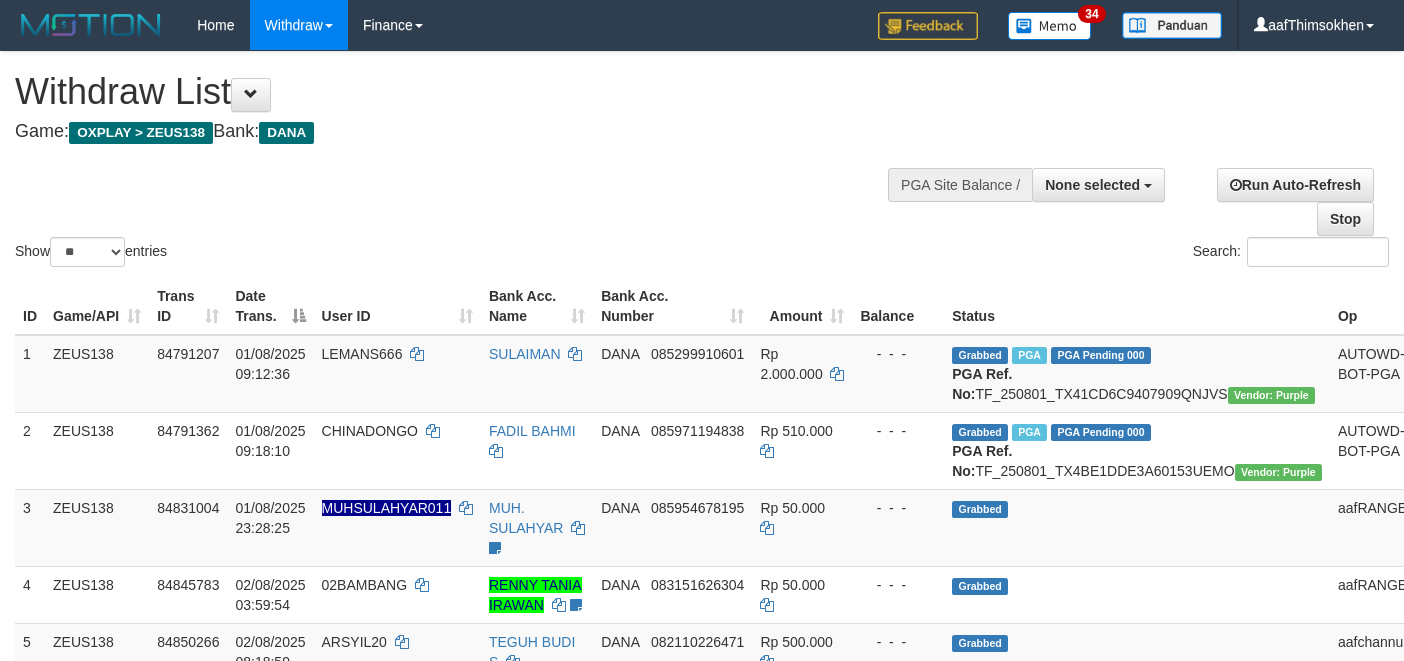 select 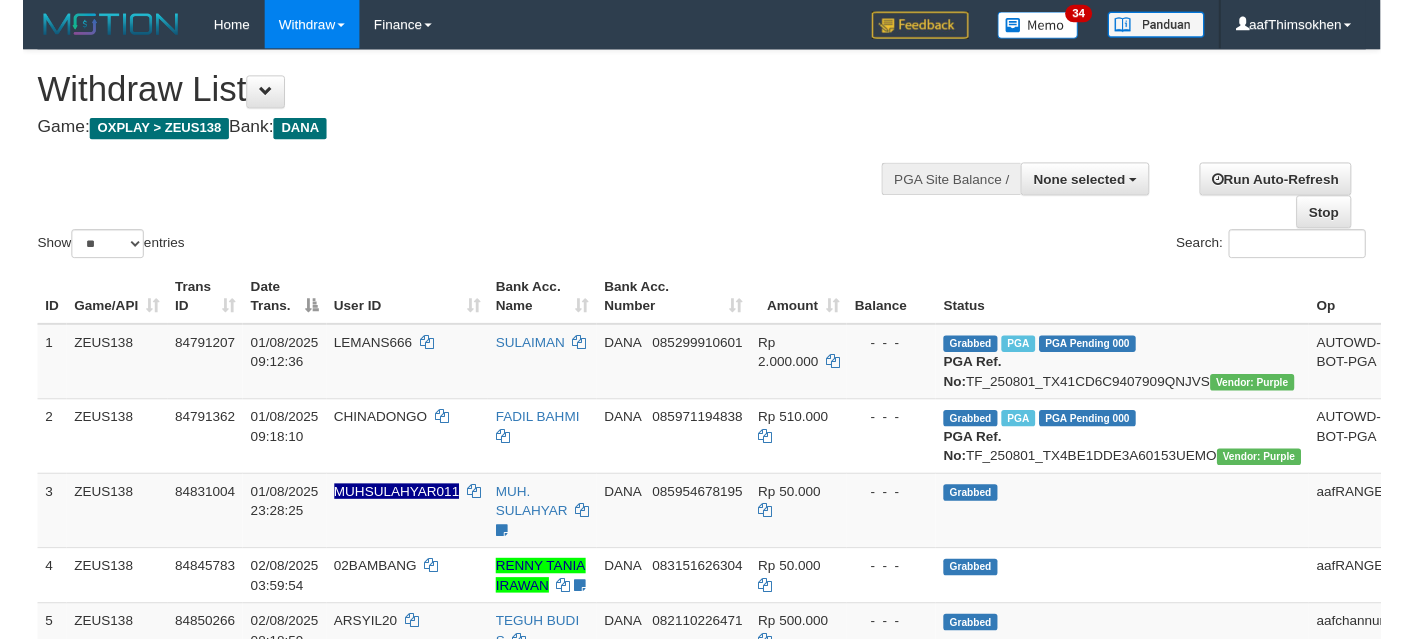 scroll, scrollTop: 337, scrollLeft: 0, axis: vertical 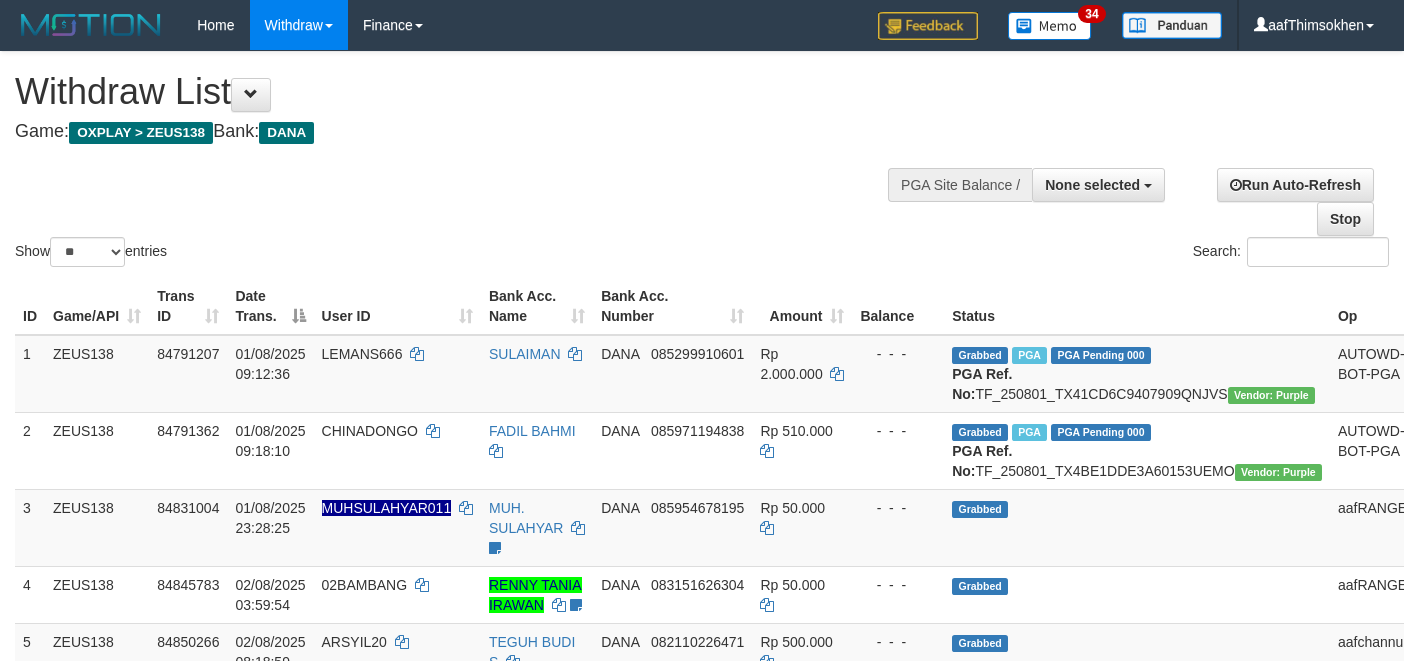 select 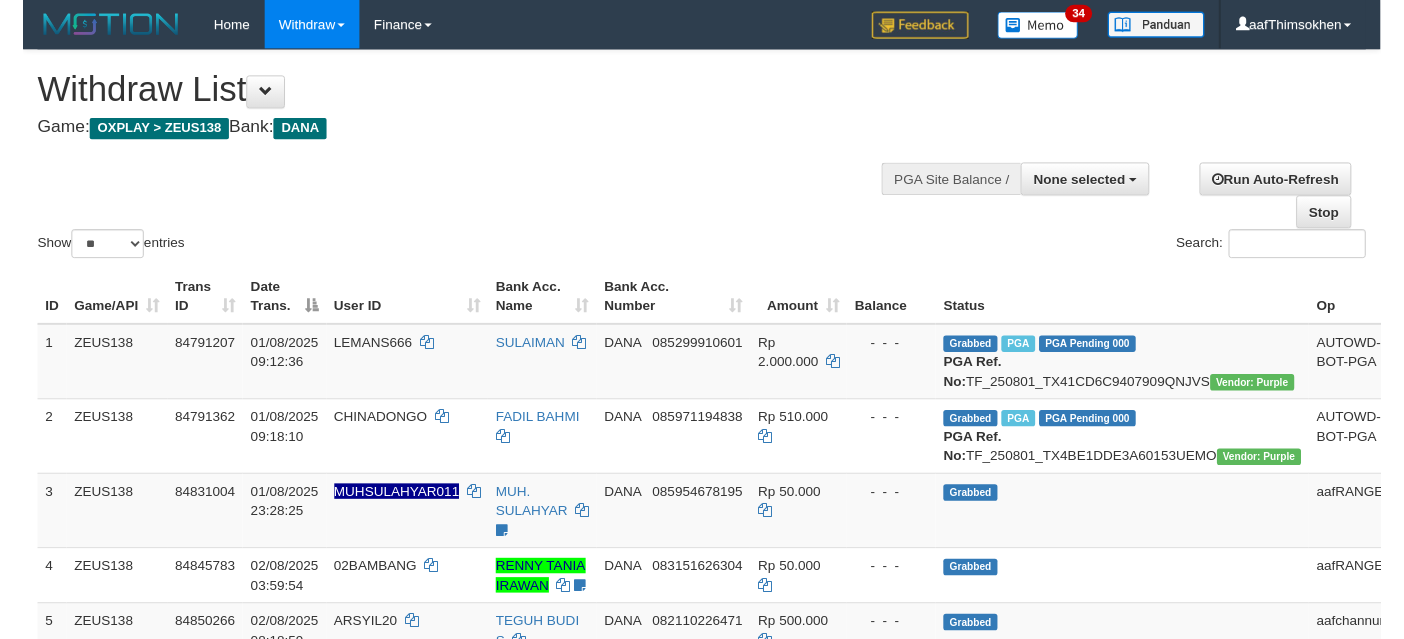 scroll, scrollTop: 337, scrollLeft: 0, axis: vertical 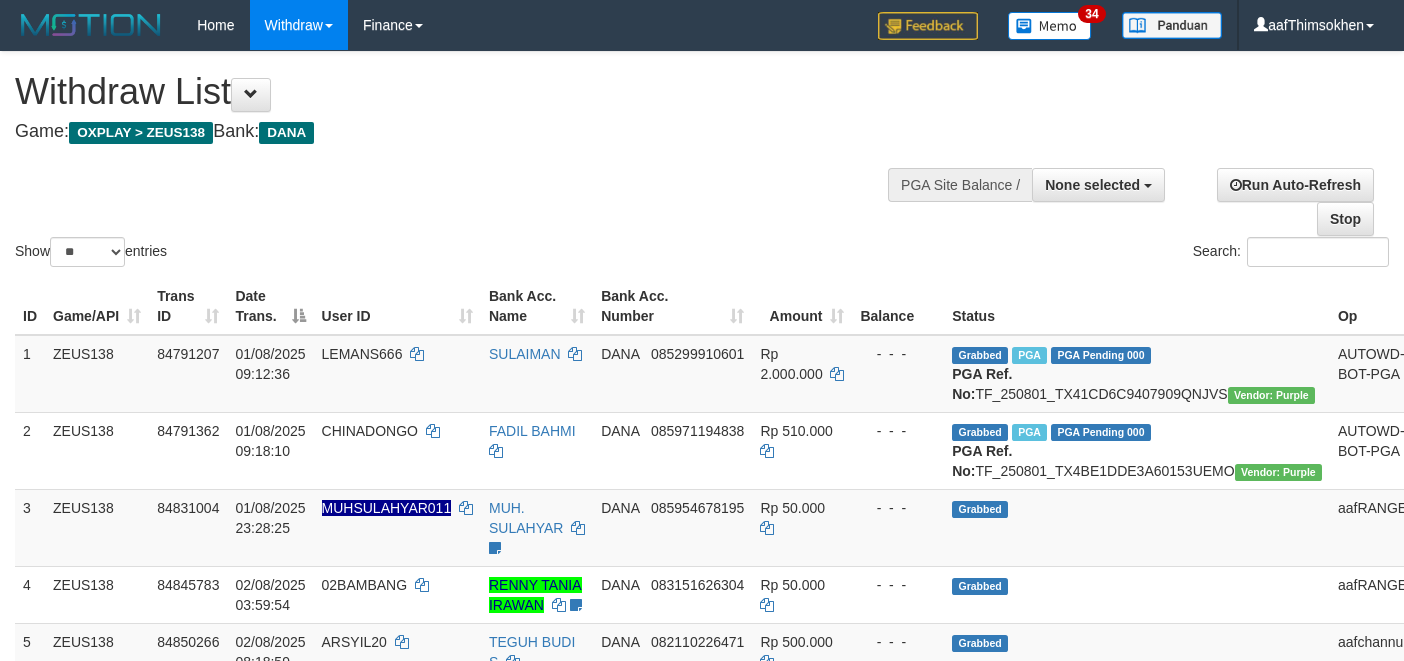 select 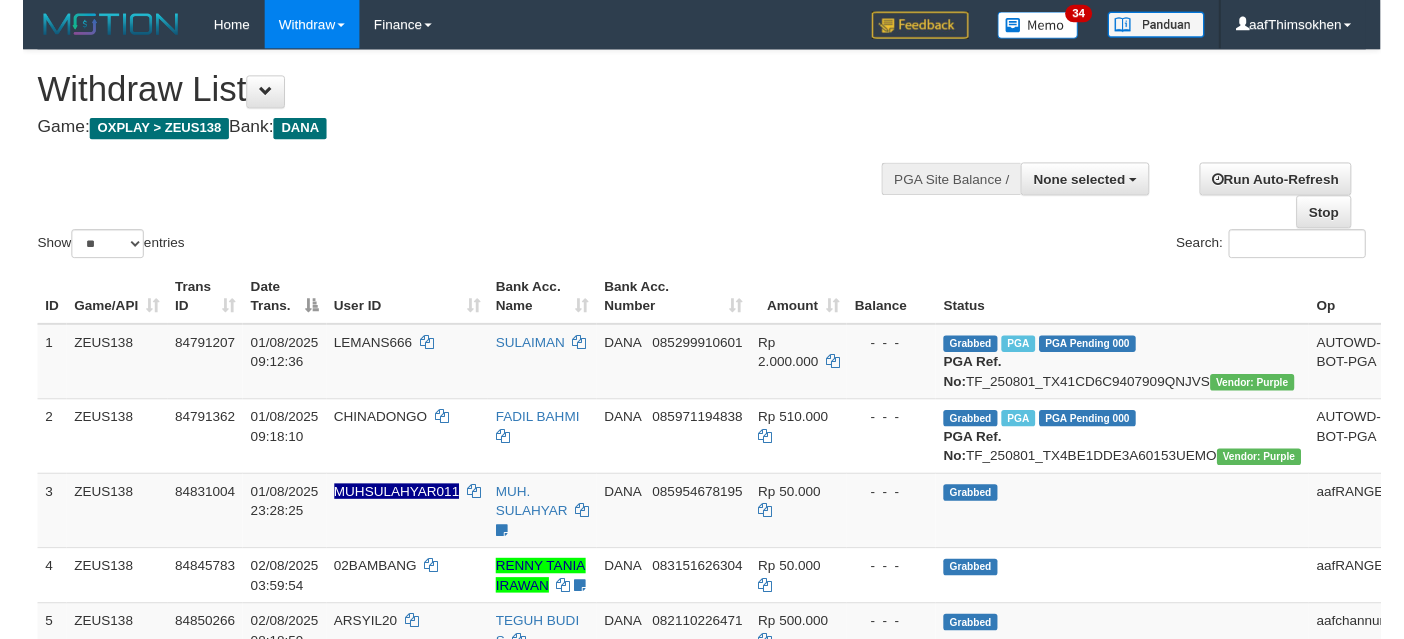 scroll, scrollTop: 337, scrollLeft: 0, axis: vertical 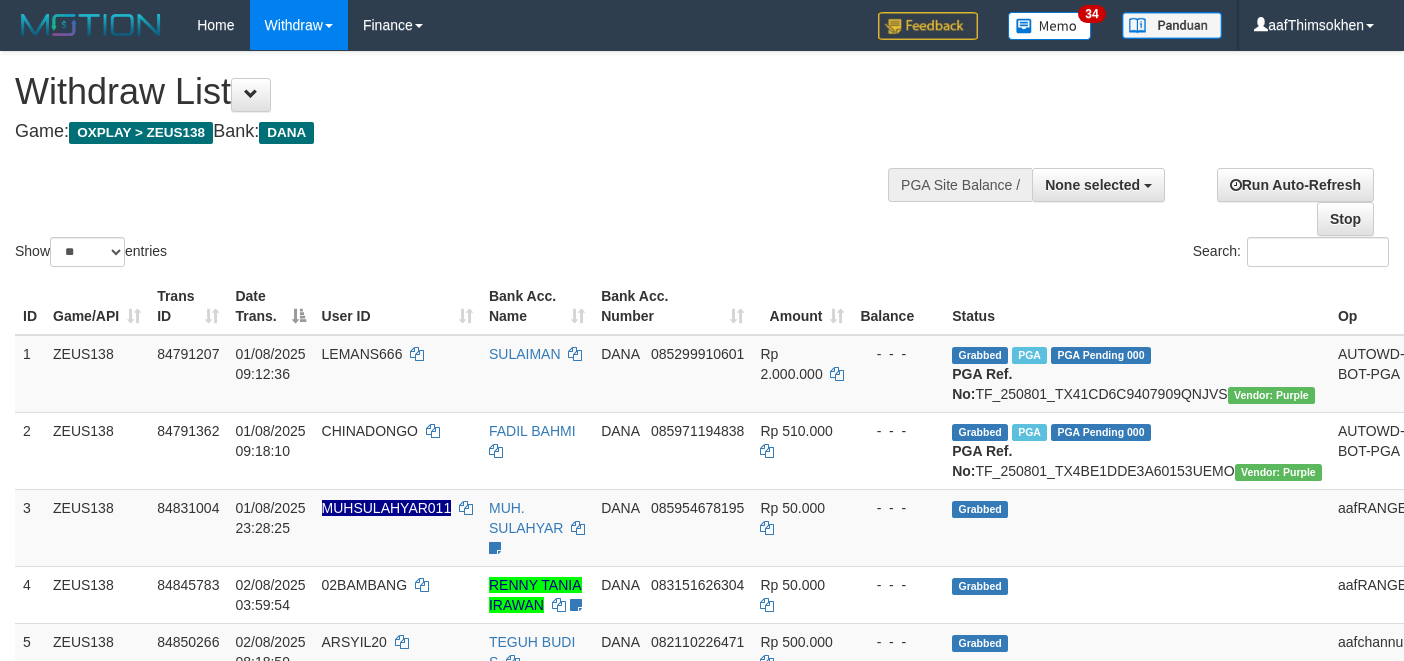 select 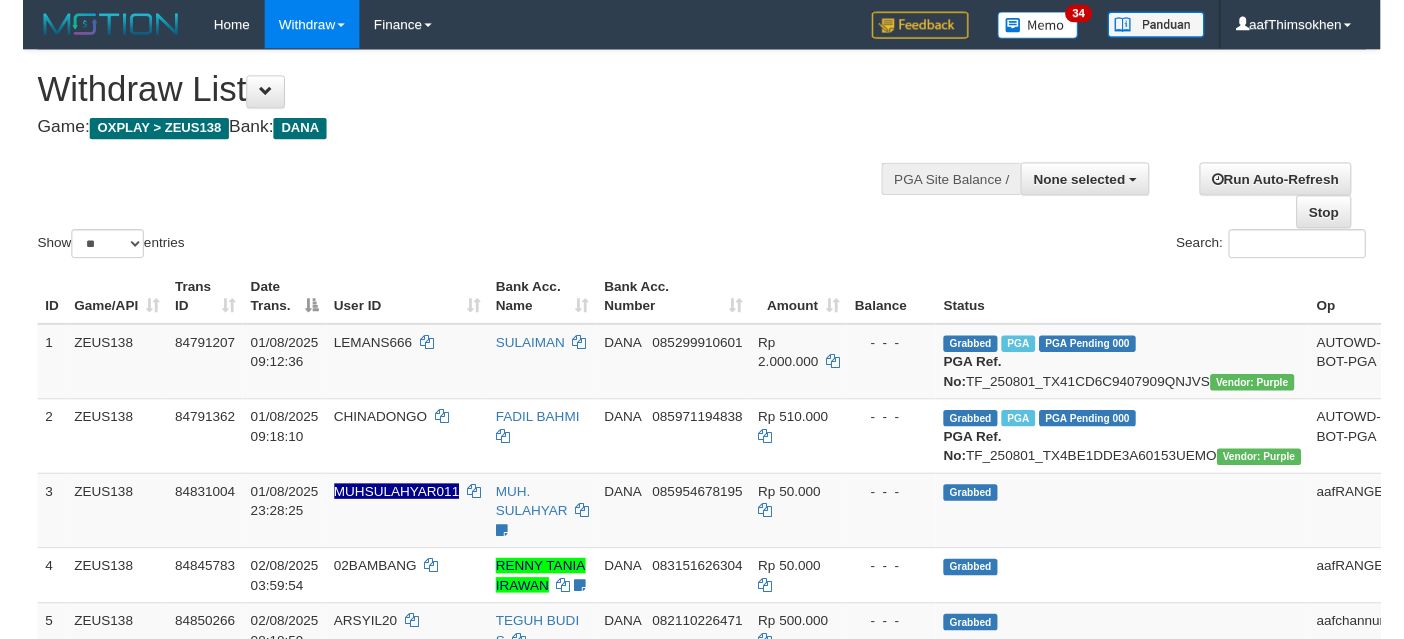 scroll, scrollTop: 337, scrollLeft: 0, axis: vertical 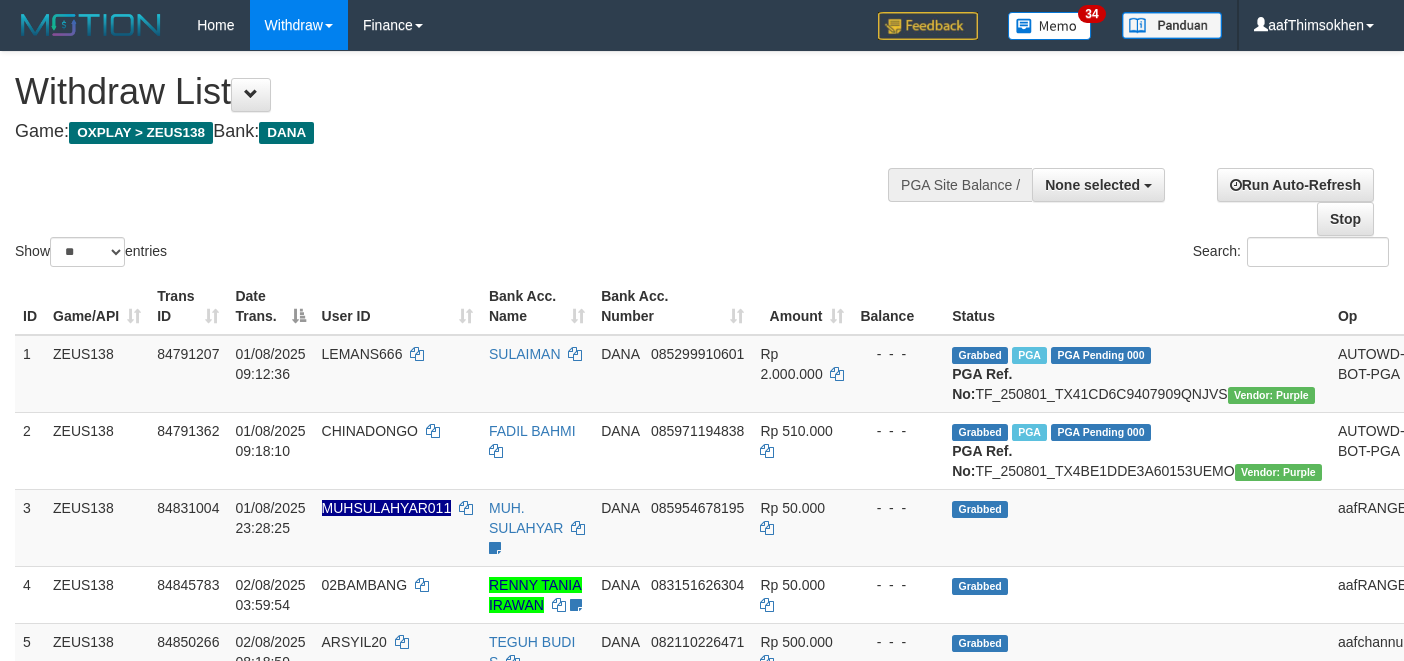 select 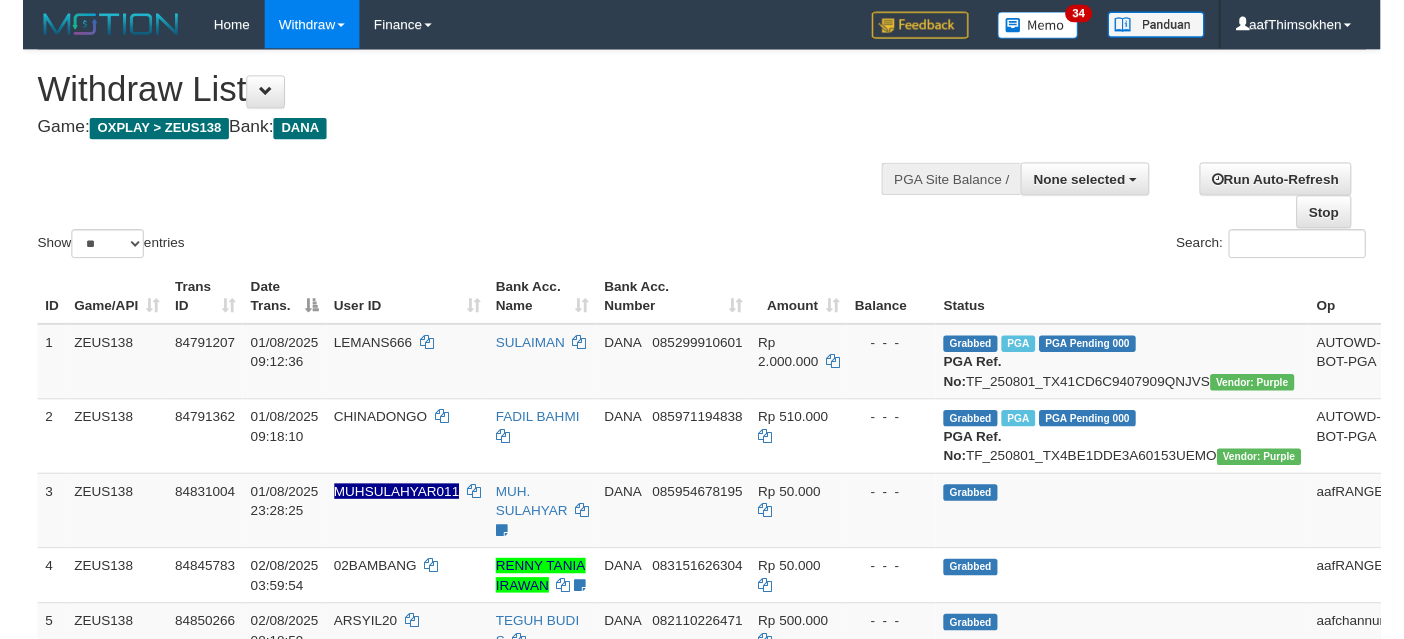 scroll, scrollTop: 337, scrollLeft: 0, axis: vertical 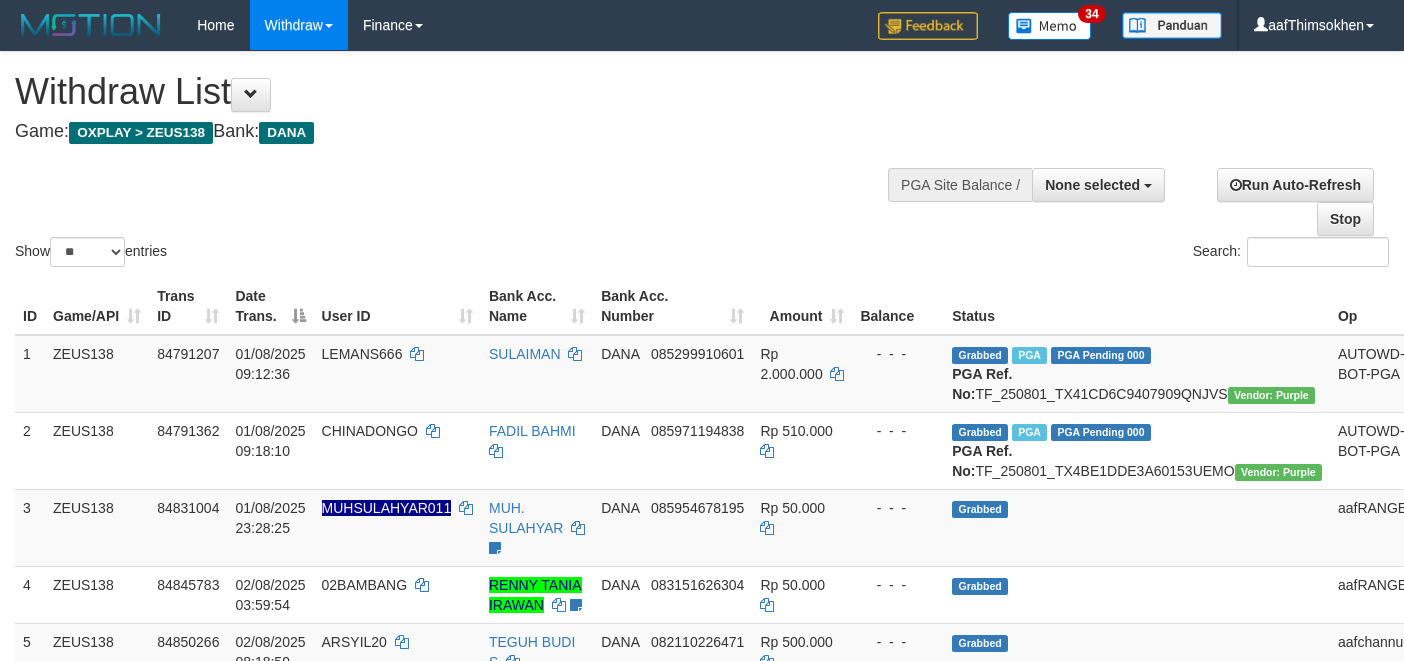 select 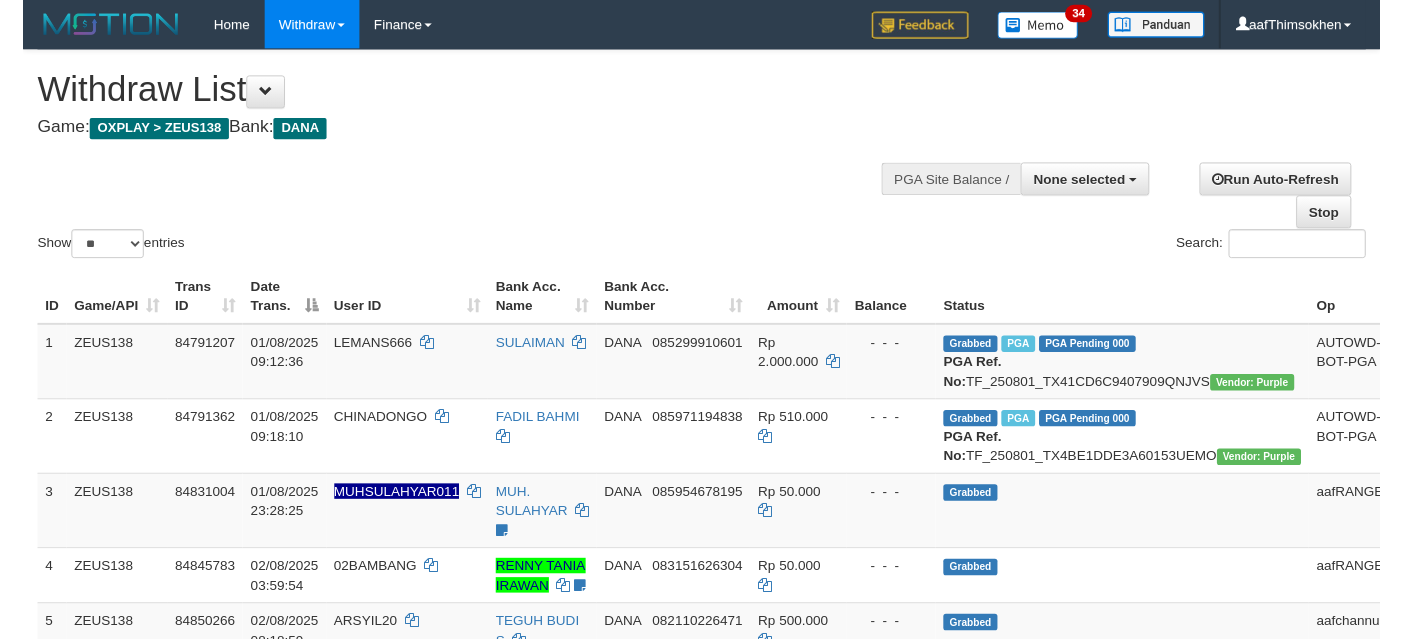 scroll, scrollTop: 337, scrollLeft: 0, axis: vertical 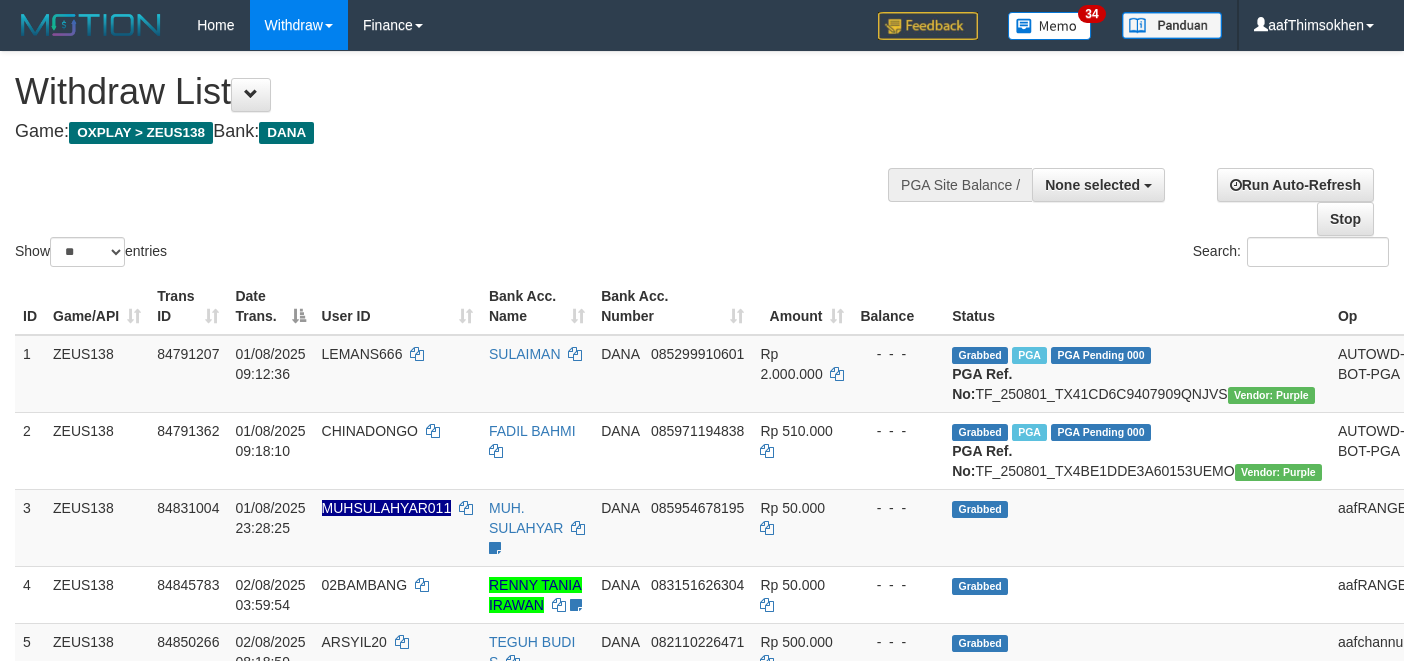 select 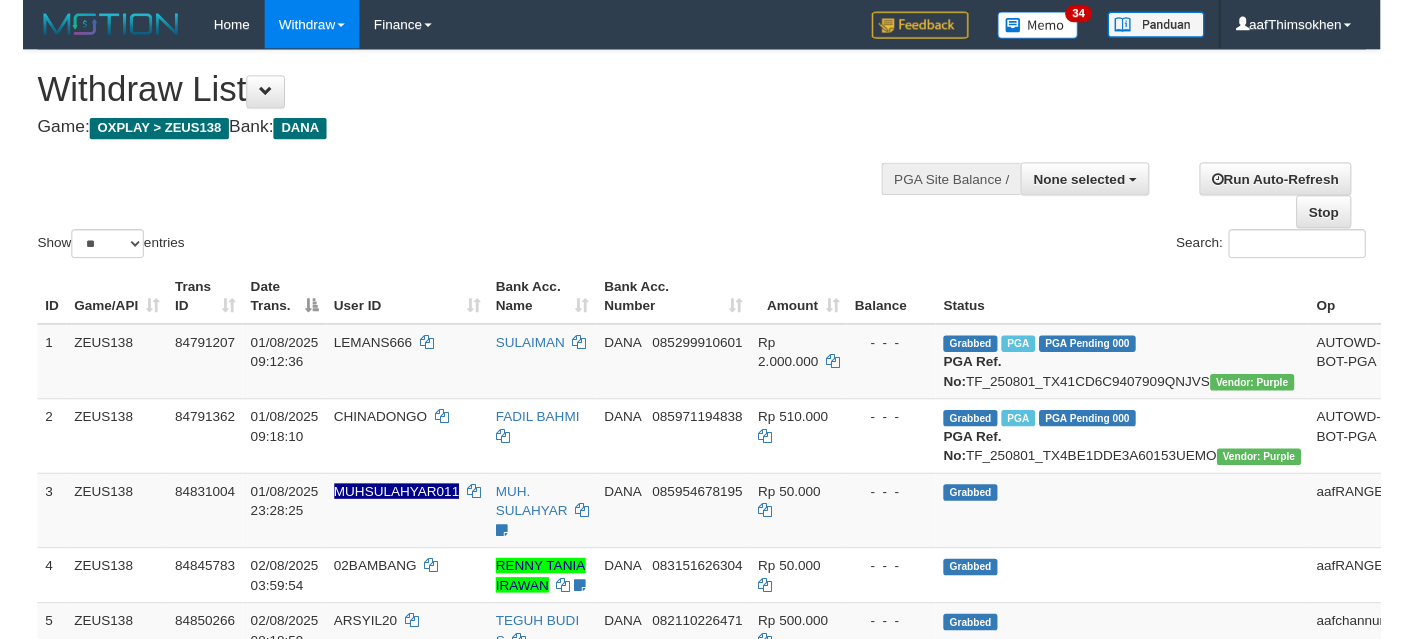 scroll, scrollTop: 337, scrollLeft: 0, axis: vertical 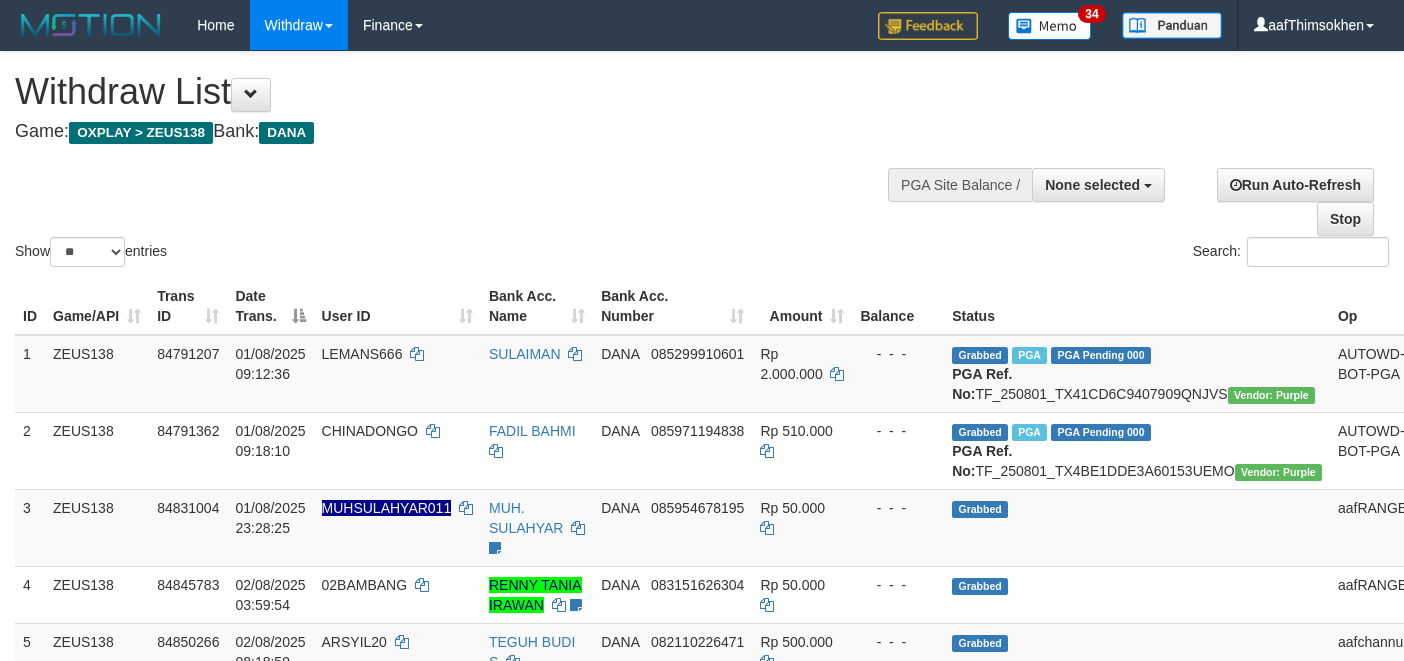 select 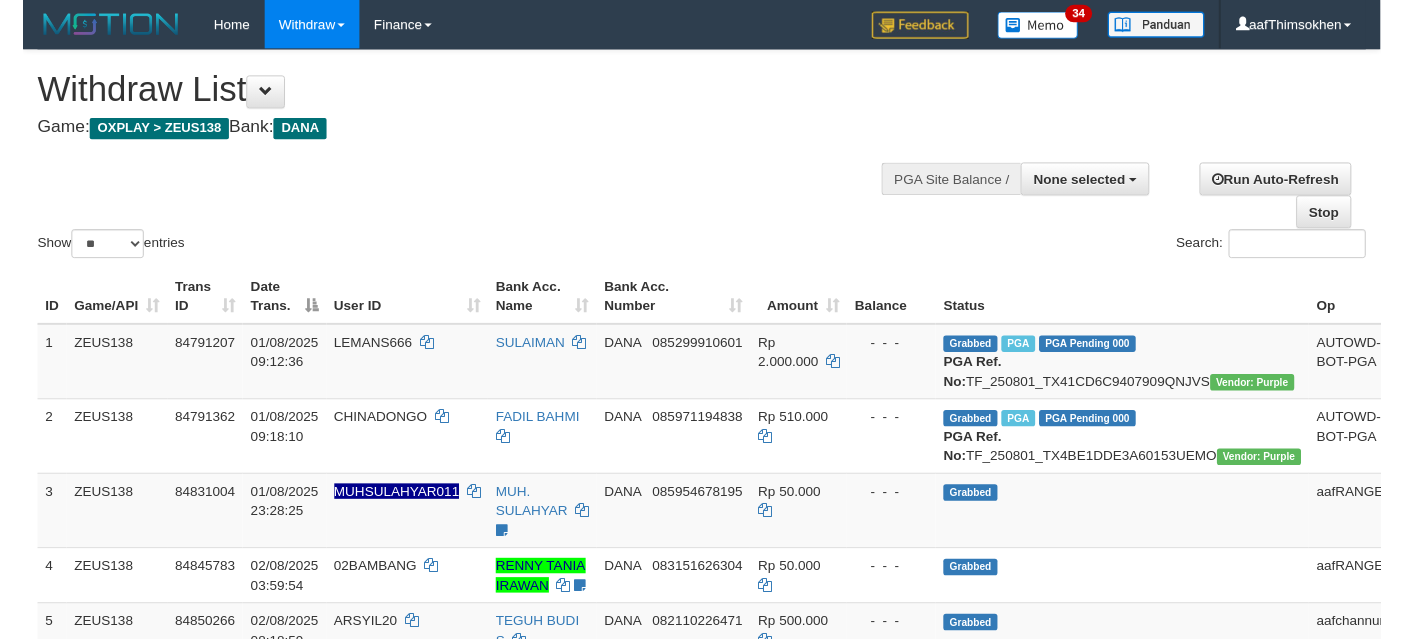 scroll, scrollTop: 337, scrollLeft: 0, axis: vertical 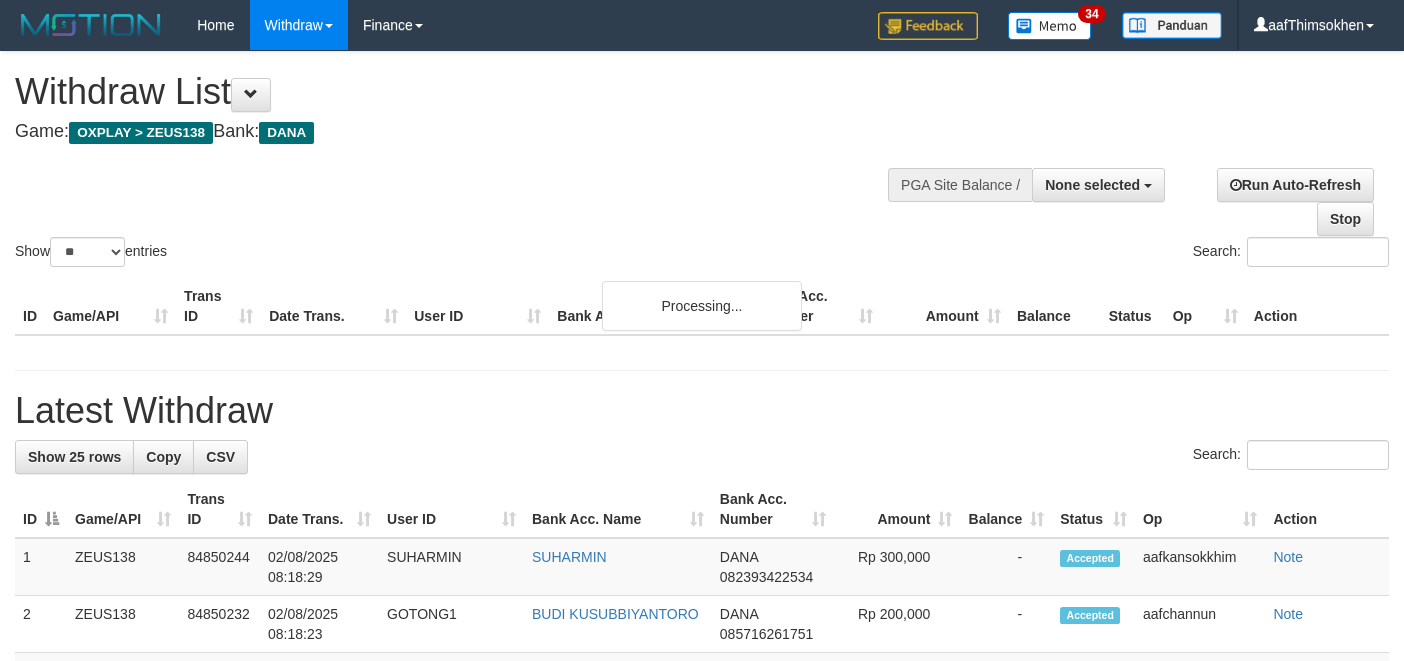 select 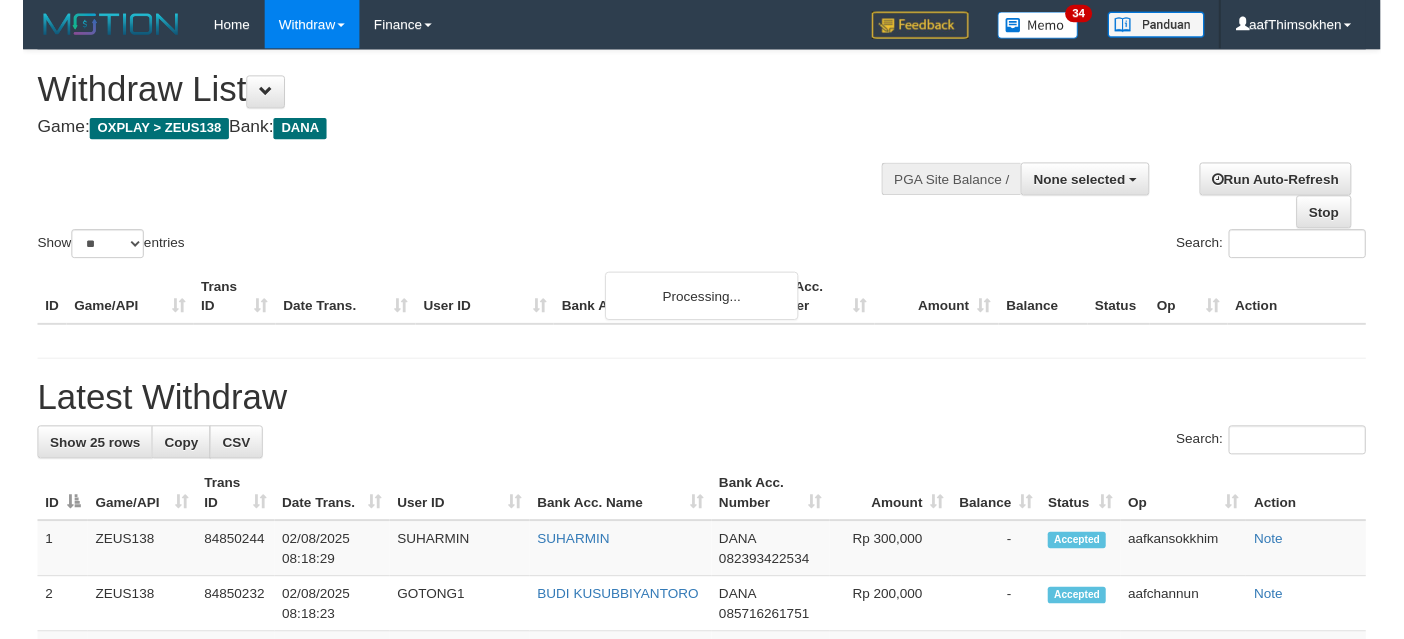 scroll, scrollTop: 337, scrollLeft: 0, axis: vertical 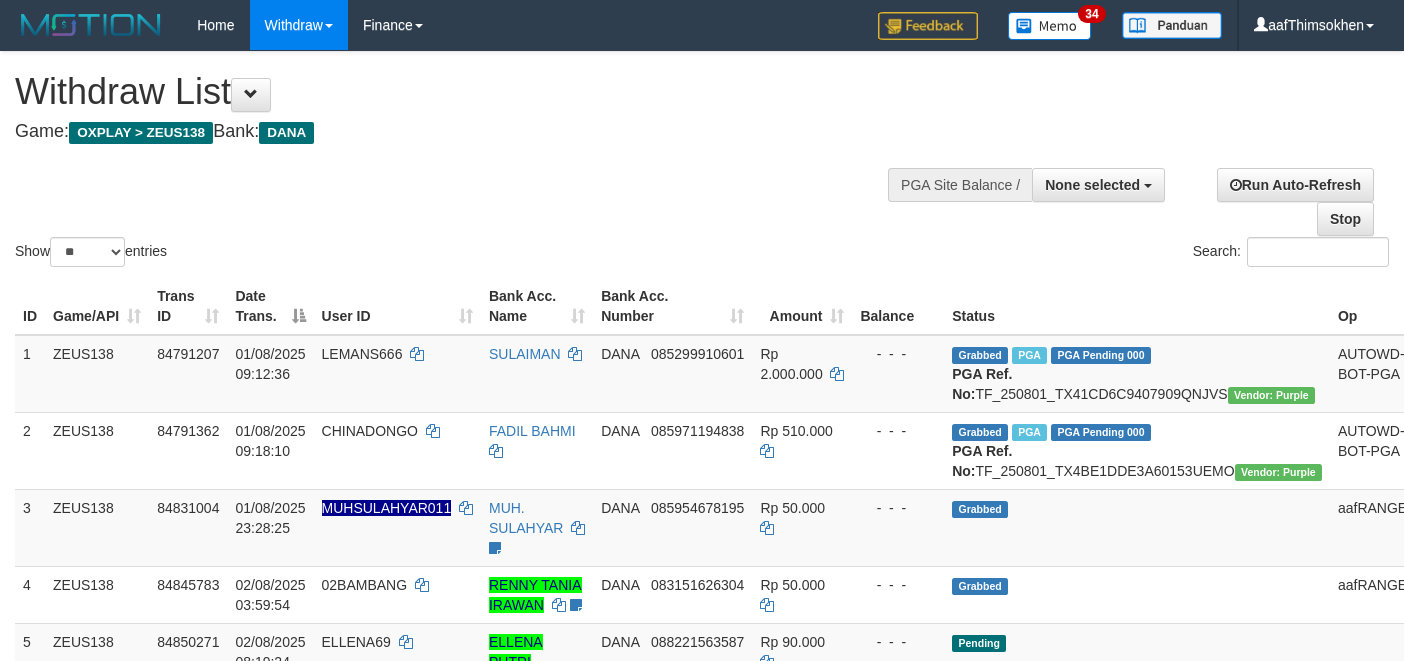 select 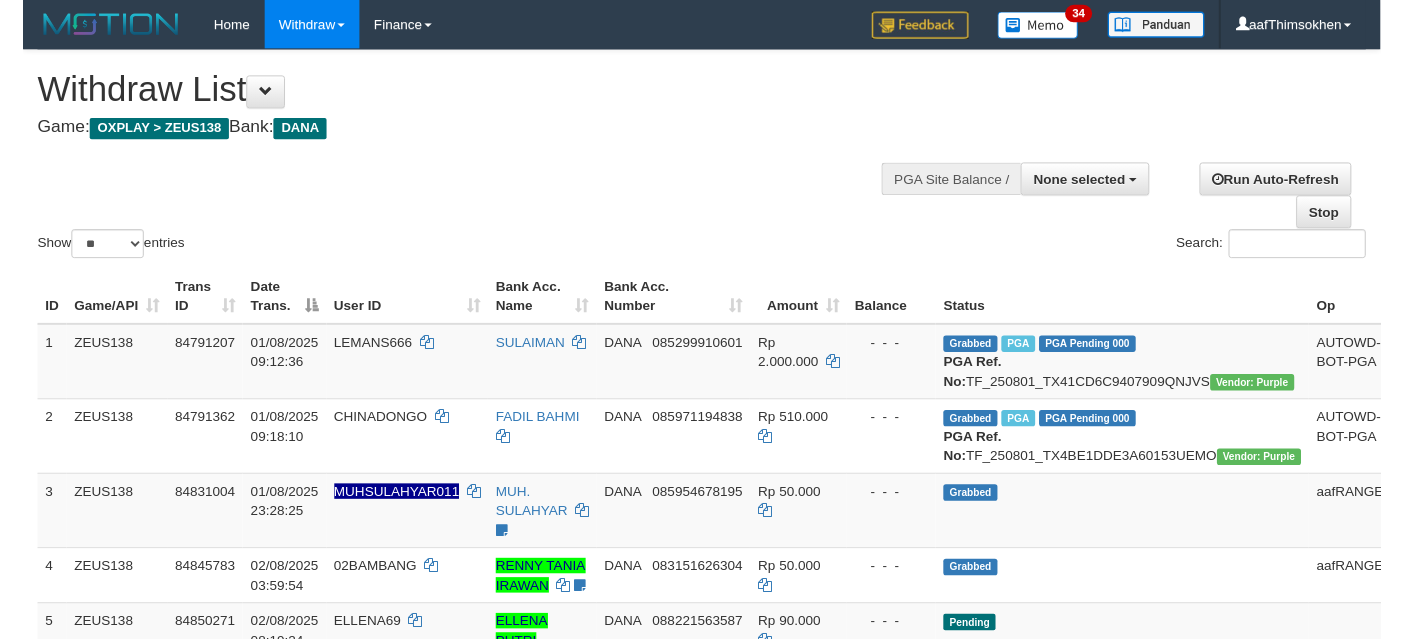 scroll, scrollTop: 337, scrollLeft: 0, axis: vertical 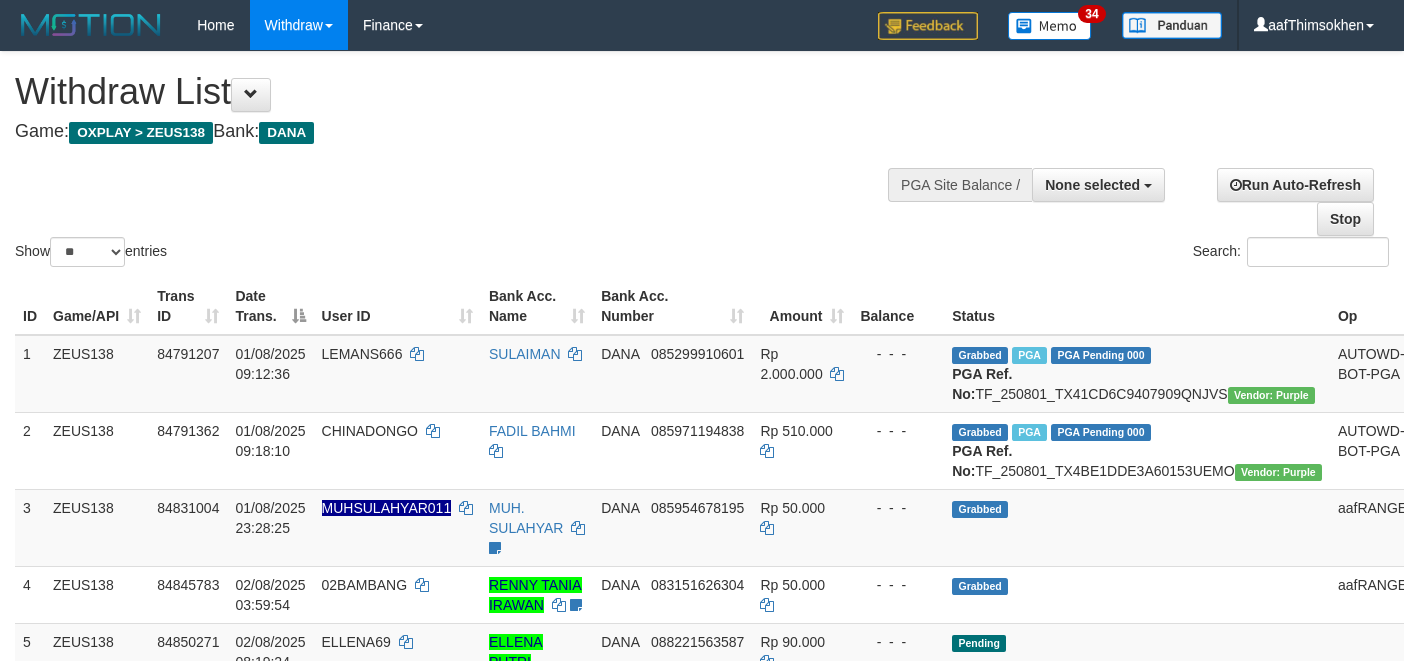 select 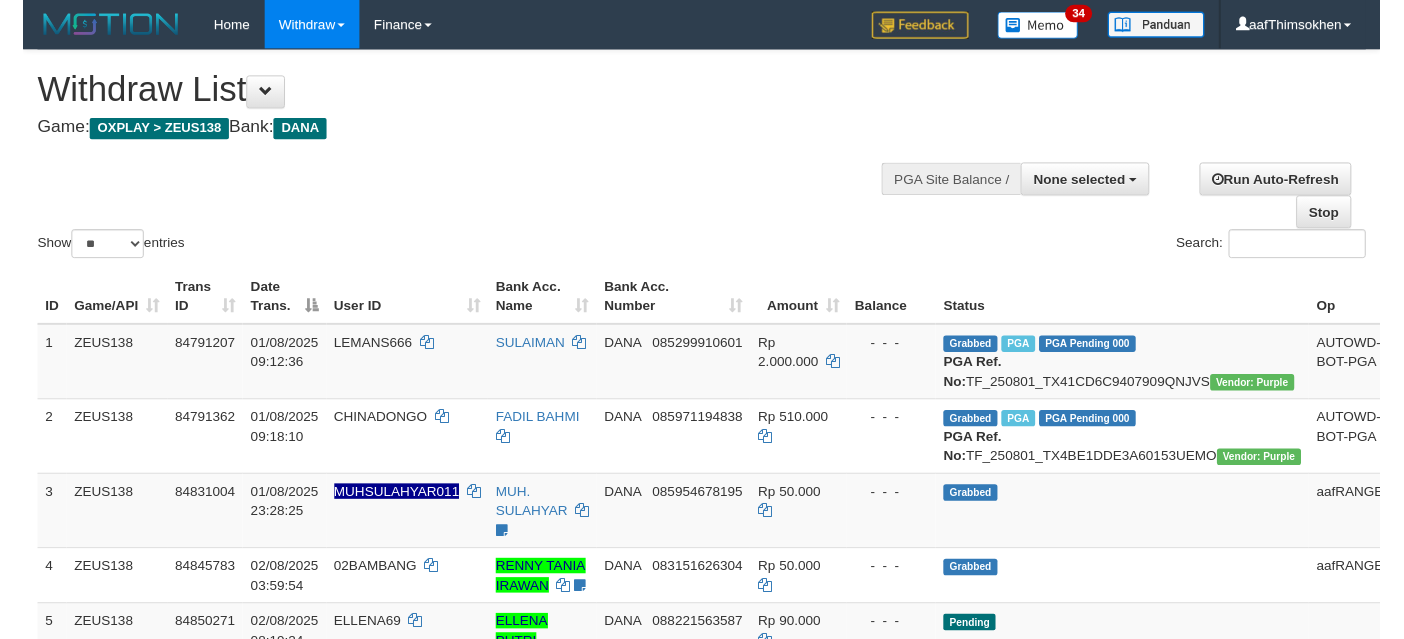 scroll, scrollTop: 337, scrollLeft: 0, axis: vertical 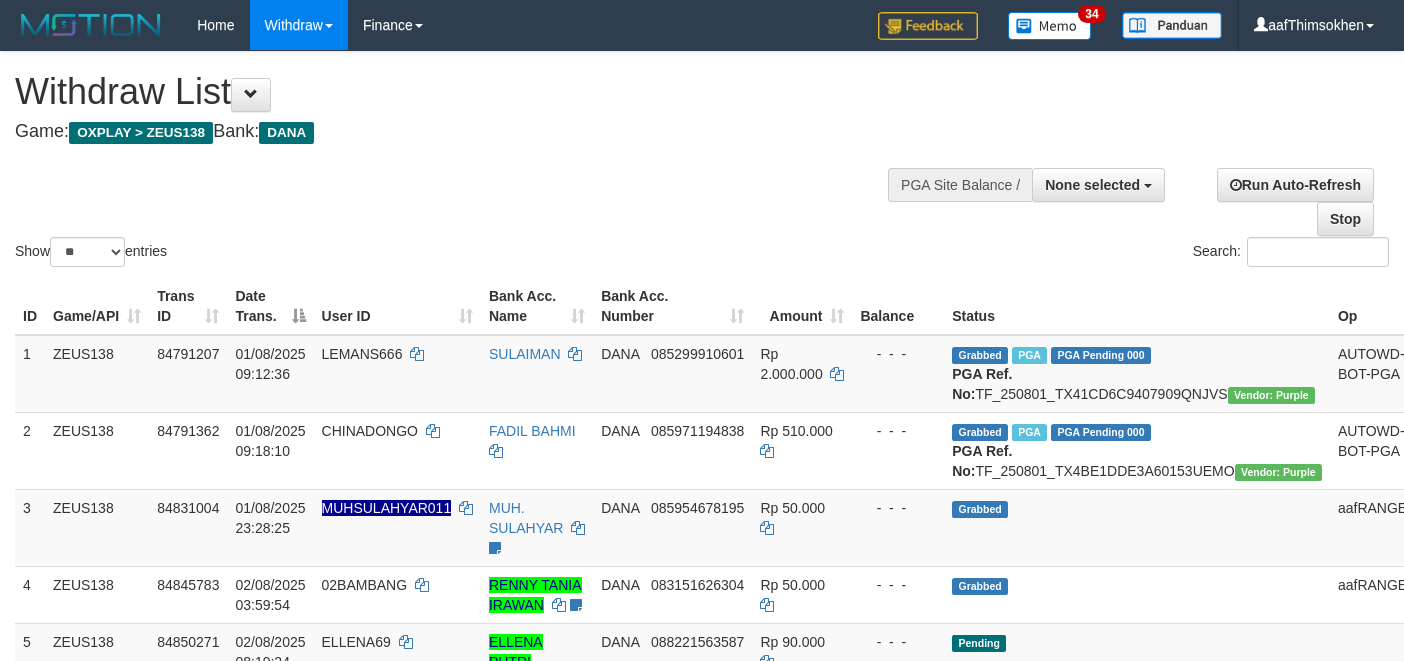 select 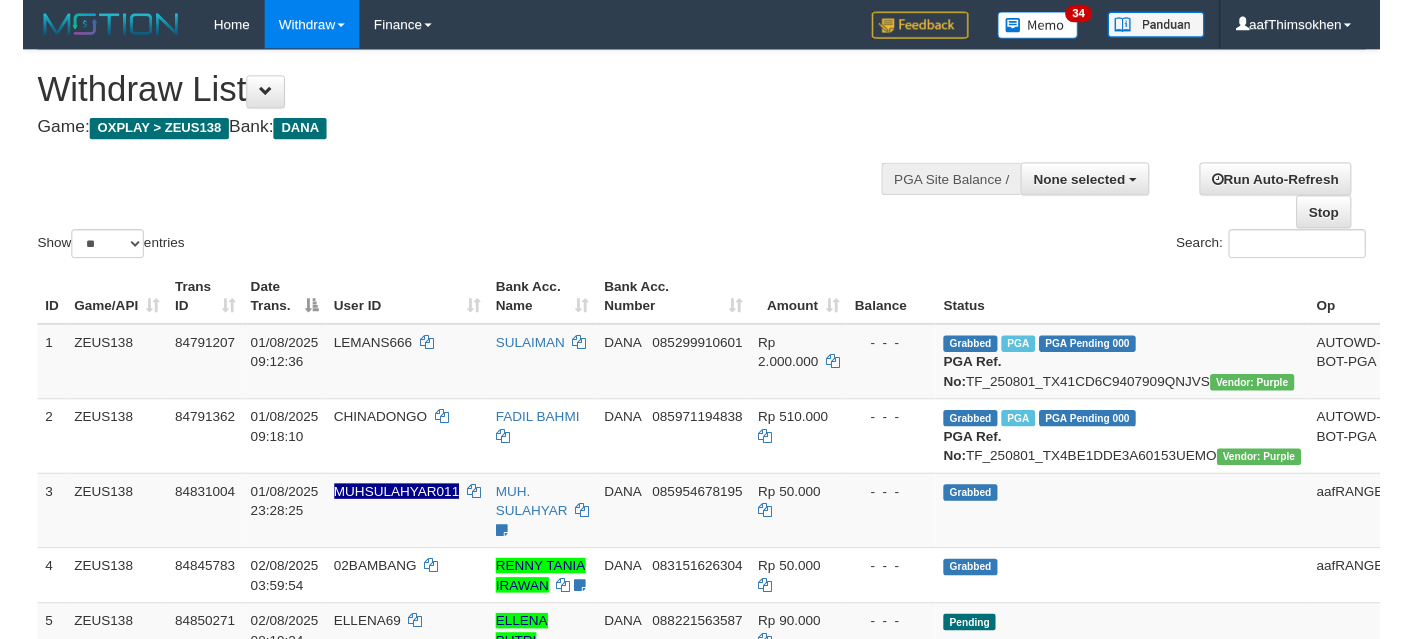 scroll, scrollTop: 337, scrollLeft: 0, axis: vertical 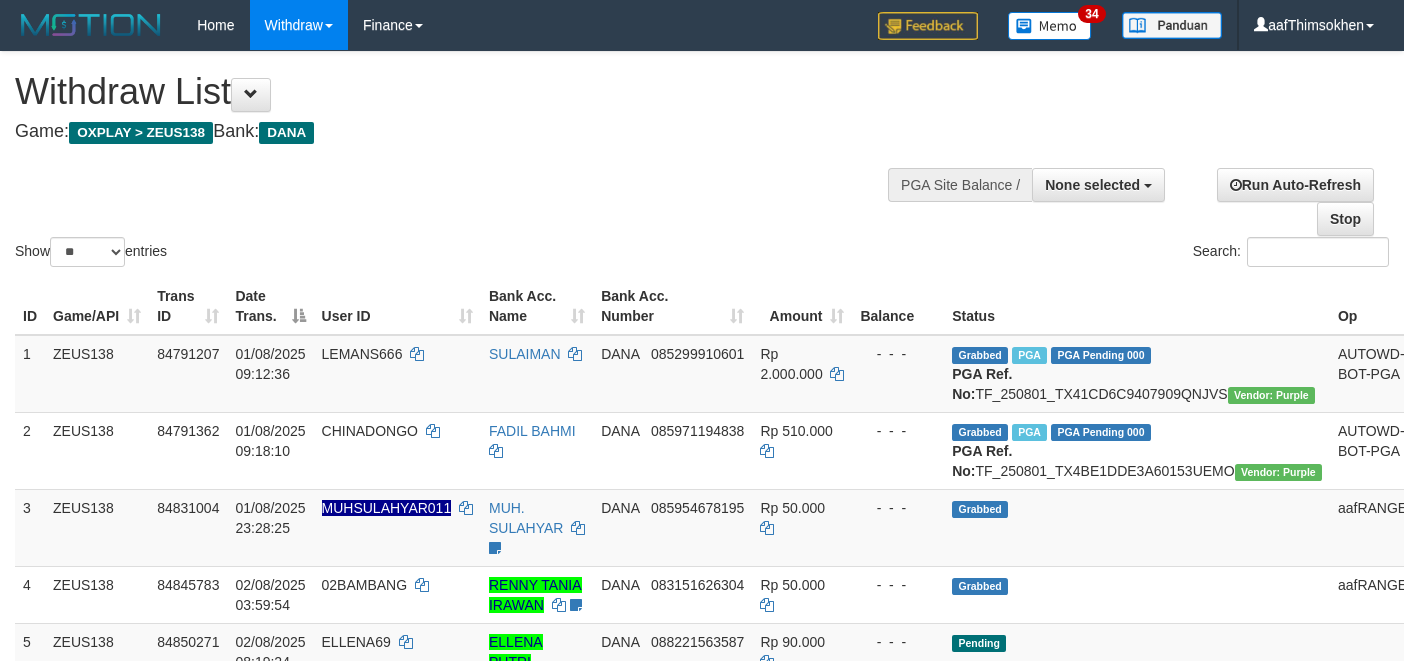 select 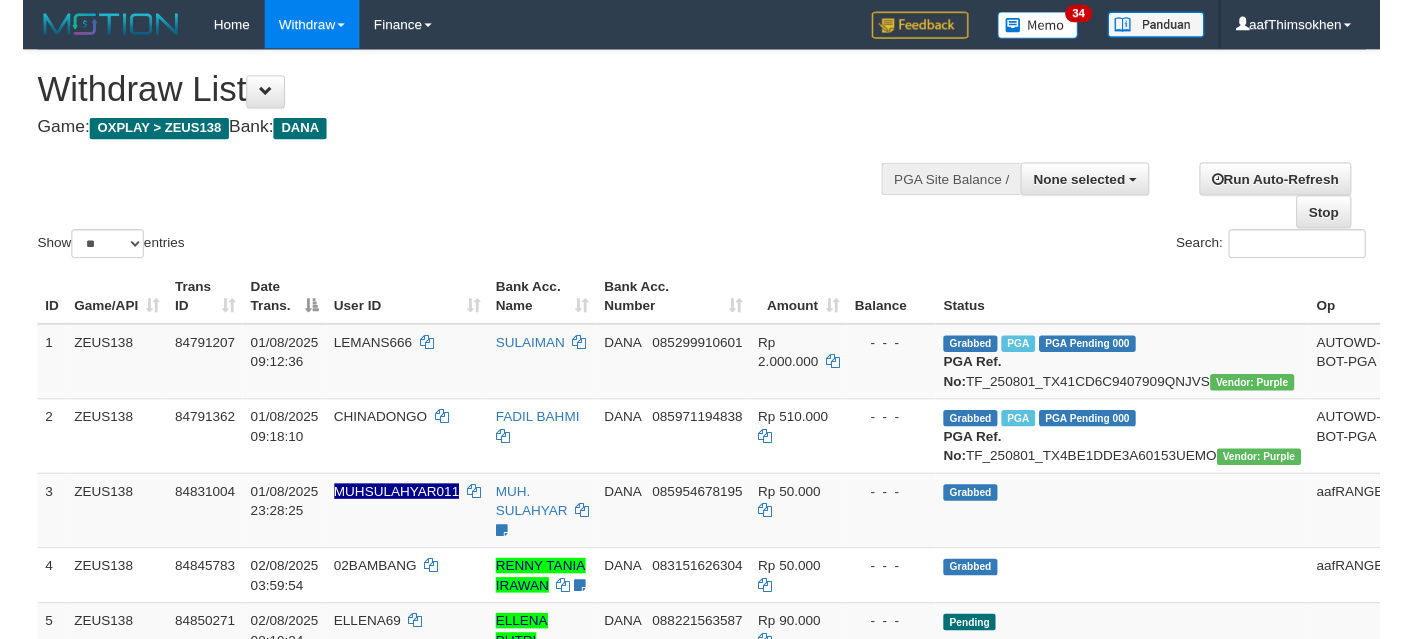 scroll, scrollTop: 337, scrollLeft: 0, axis: vertical 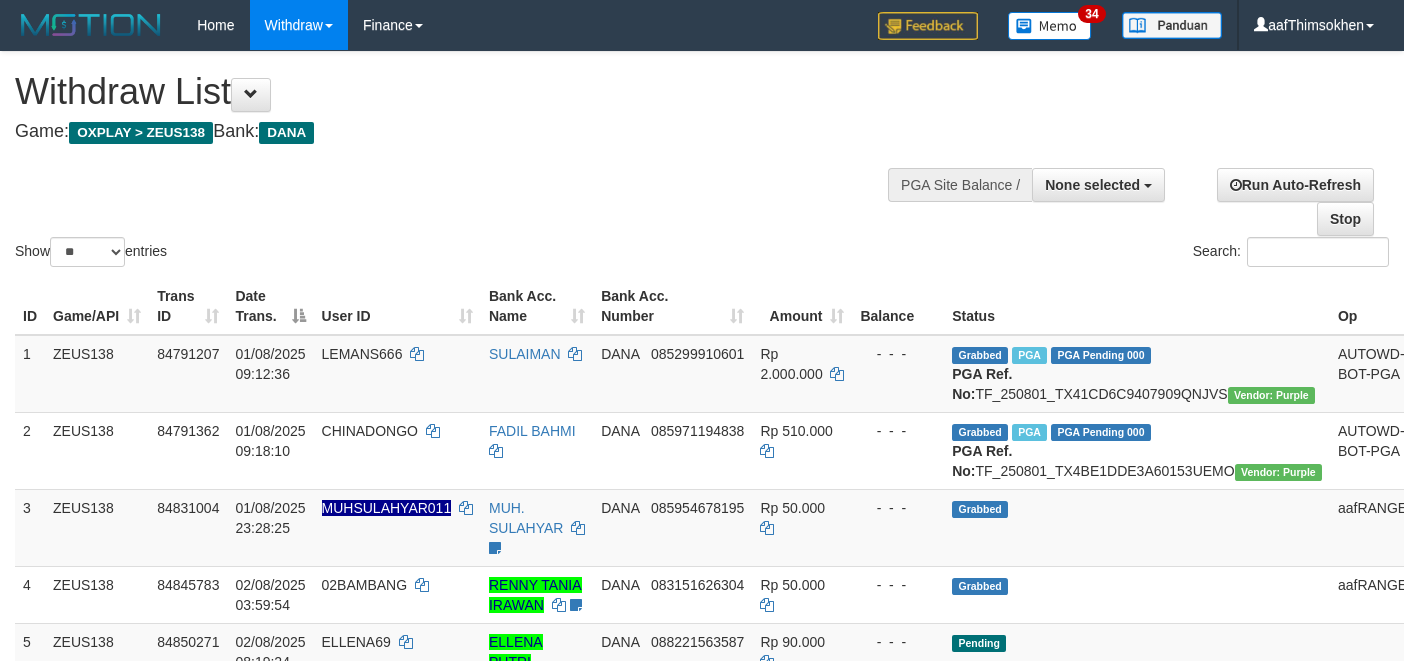 select 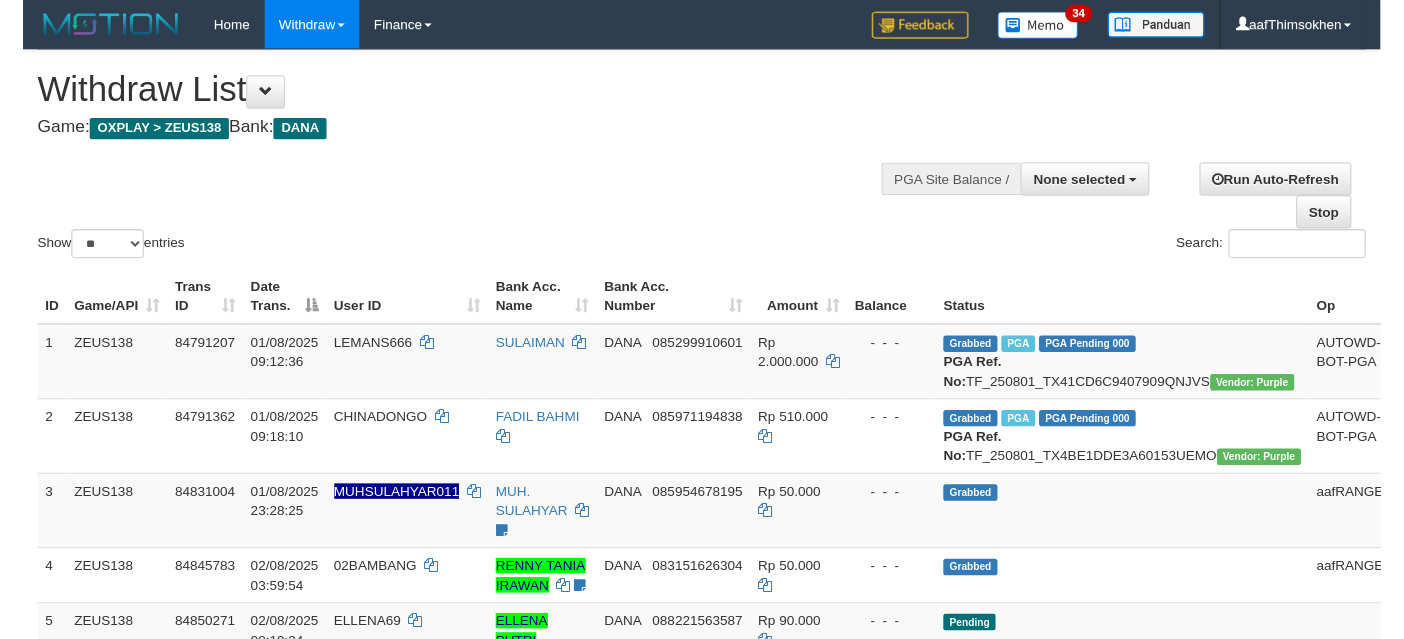 scroll, scrollTop: 337, scrollLeft: 0, axis: vertical 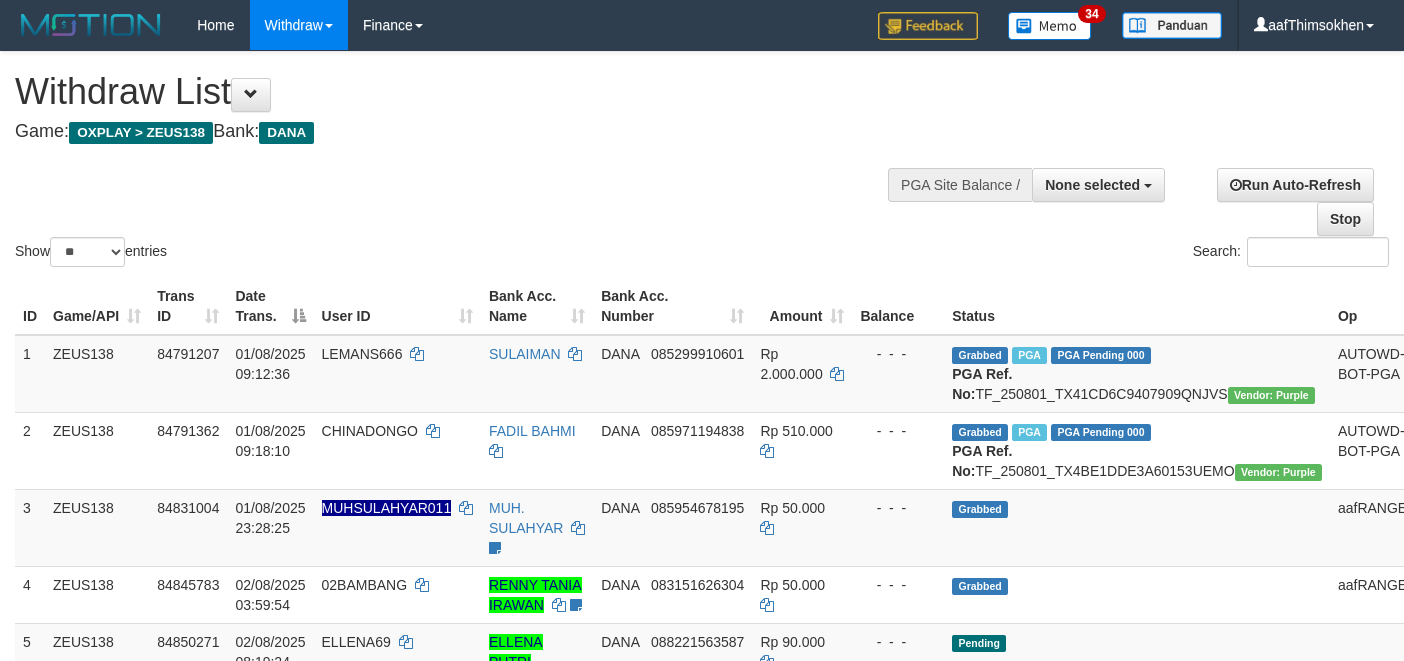 select 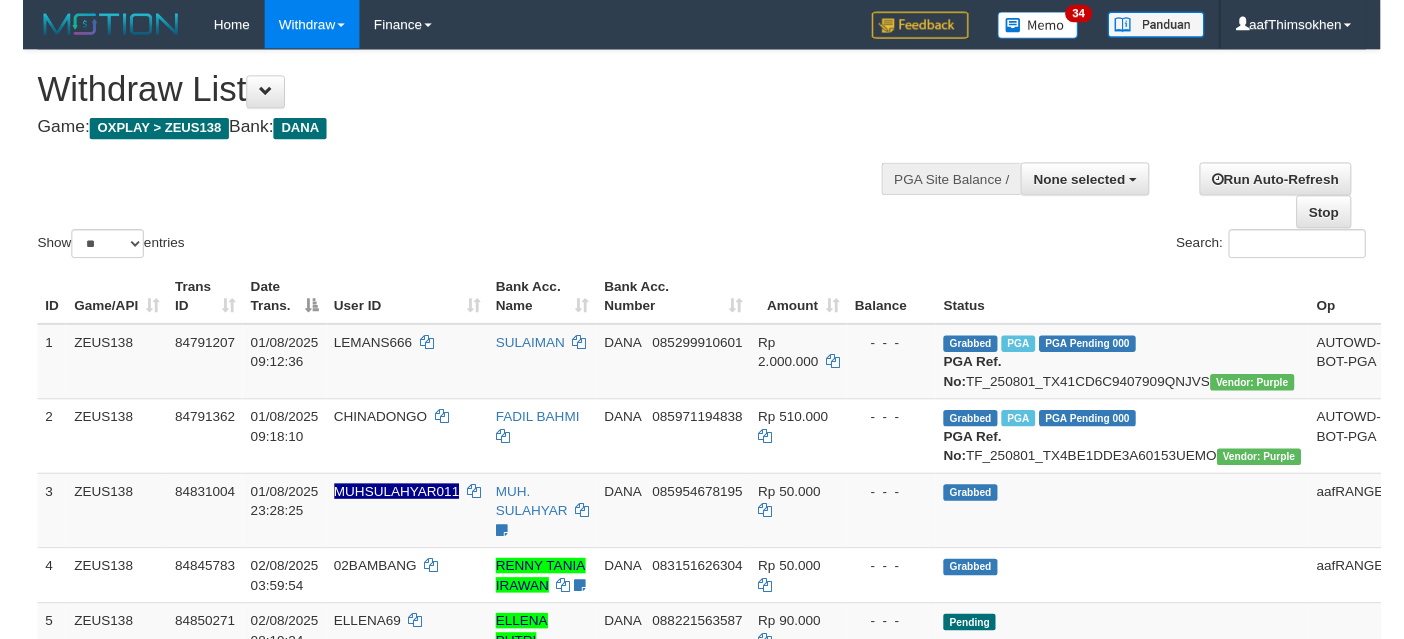 scroll, scrollTop: 337, scrollLeft: 0, axis: vertical 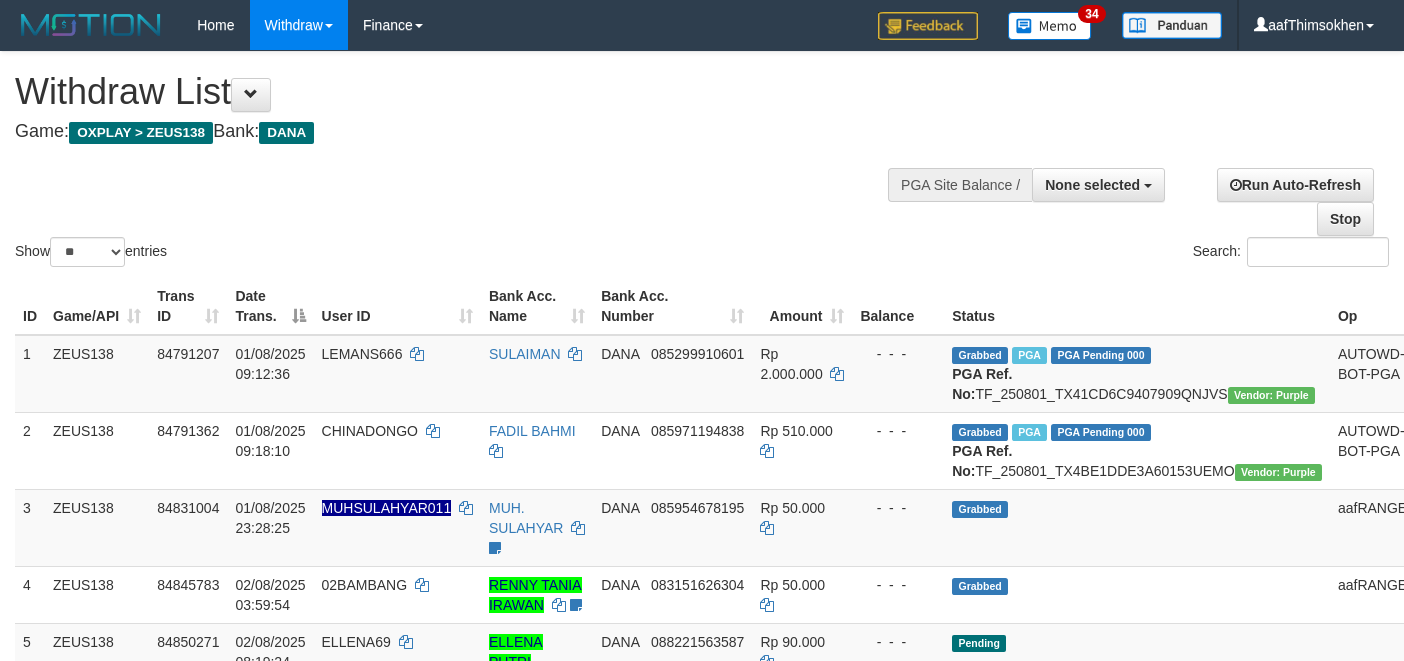 select 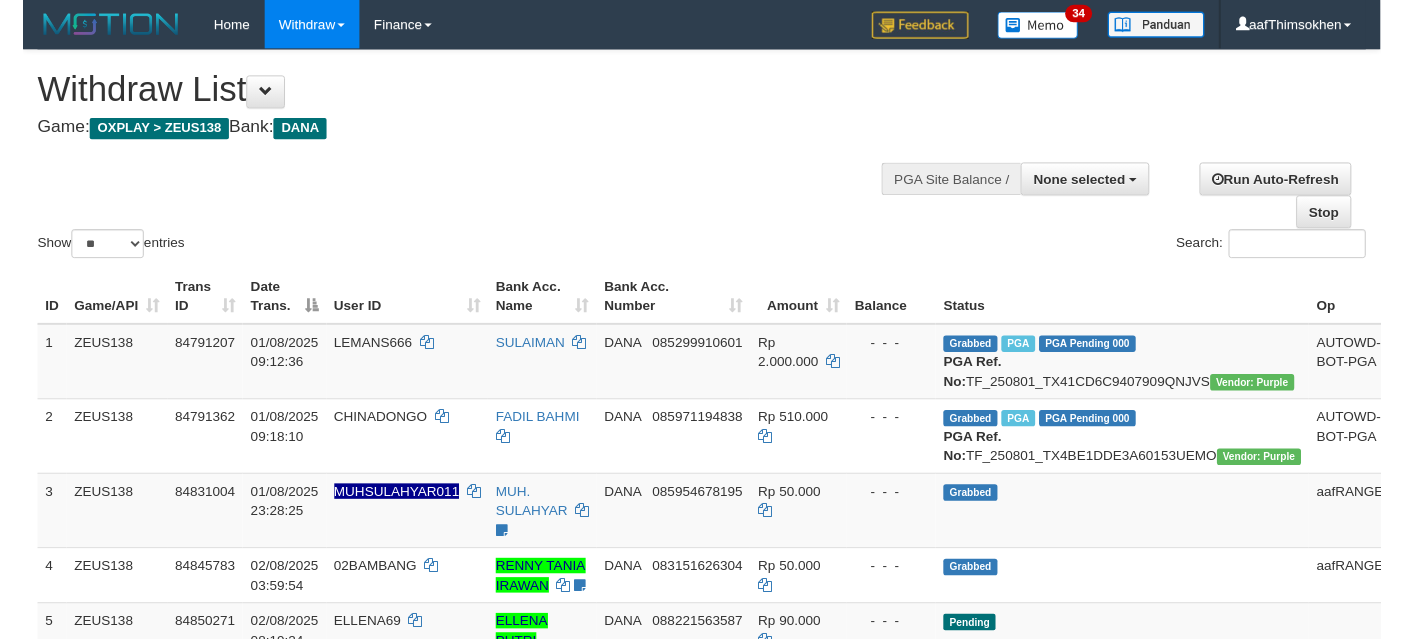 scroll, scrollTop: 337, scrollLeft: 0, axis: vertical 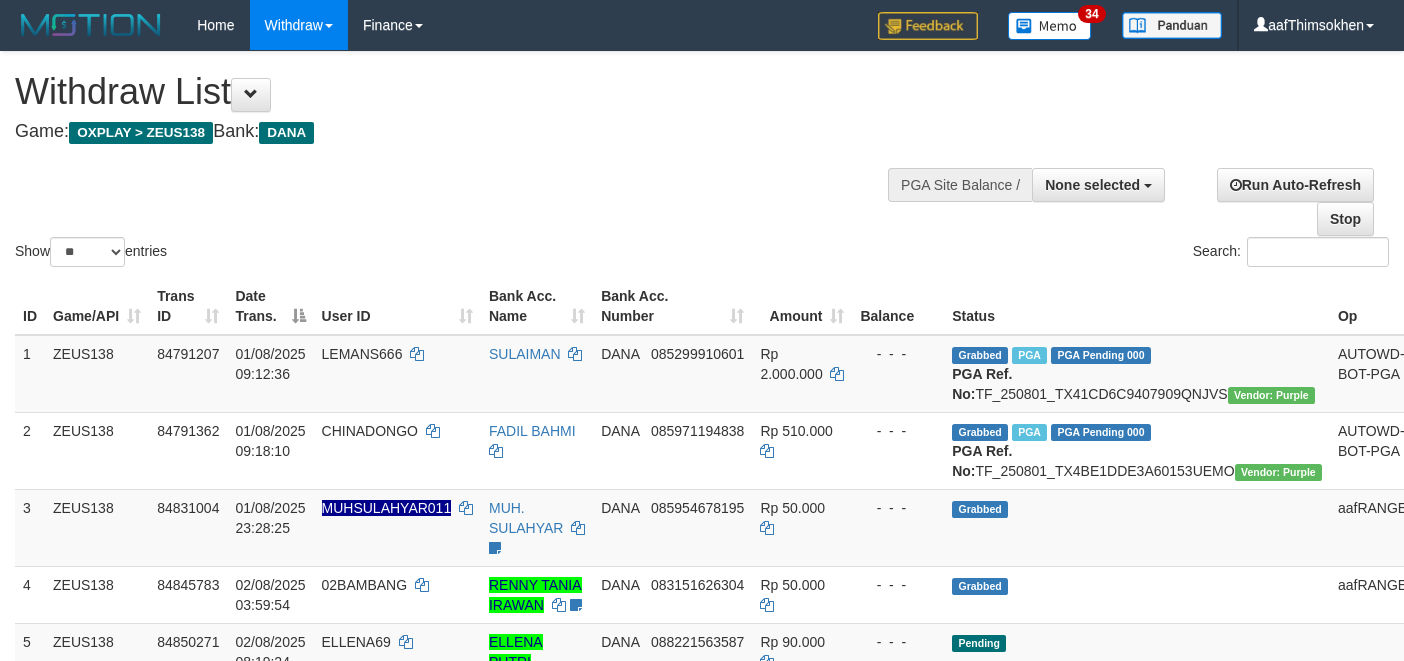 select 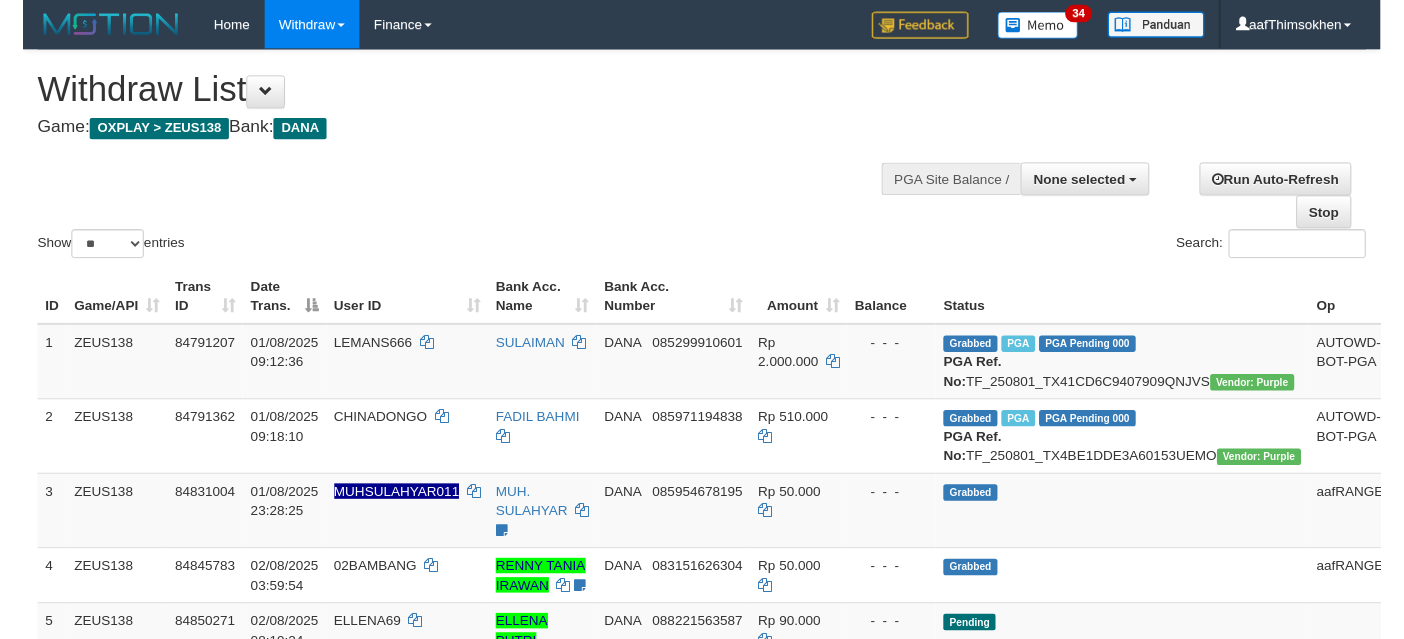 scroll, scrollTop: 337, scrollLeft: 0, axis: vertical 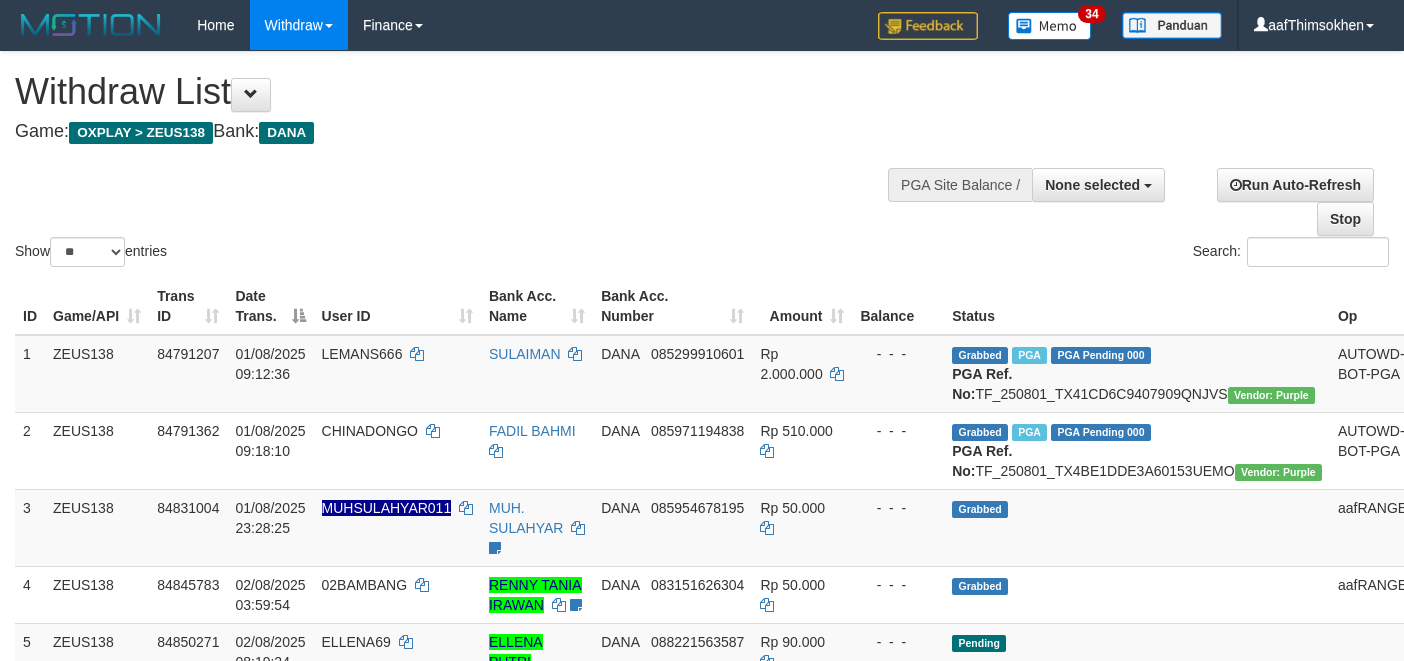 select 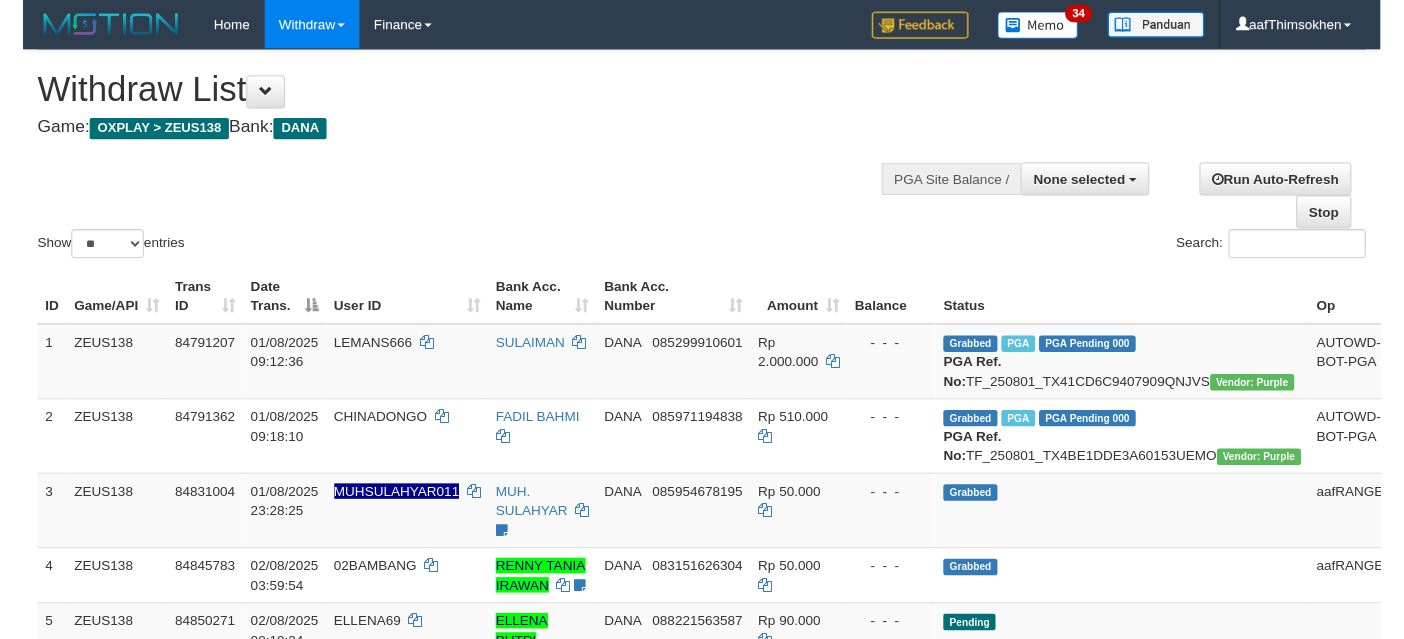 scroll, scrollTop: 337, scrollLeft: 0, axis: vertical 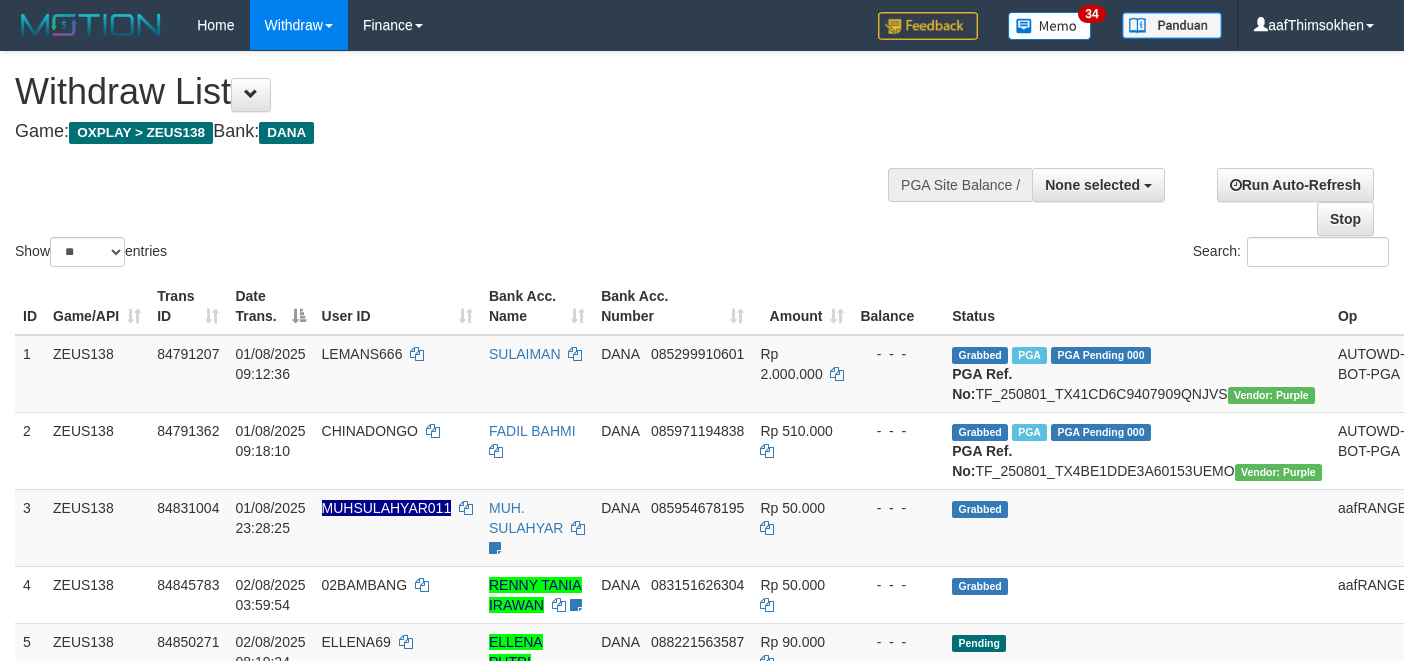 select 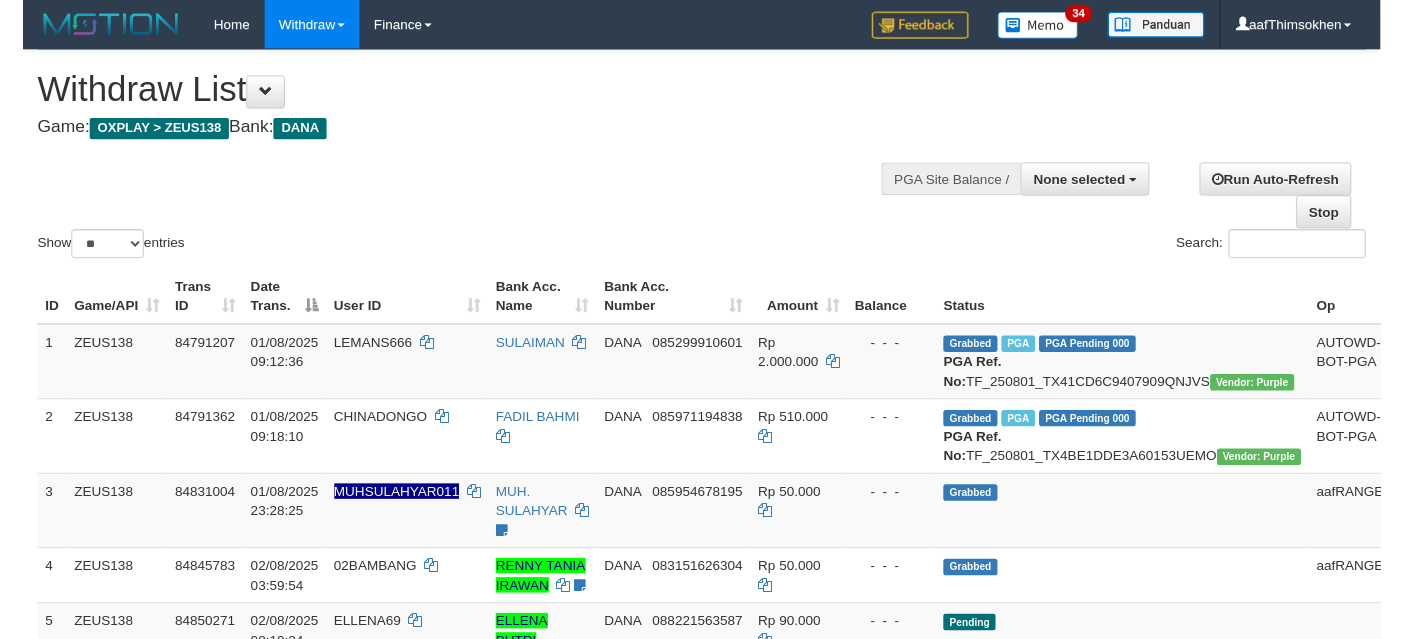 scroll, scrollTop: 337, scrollLeft: 0, axis: vertical 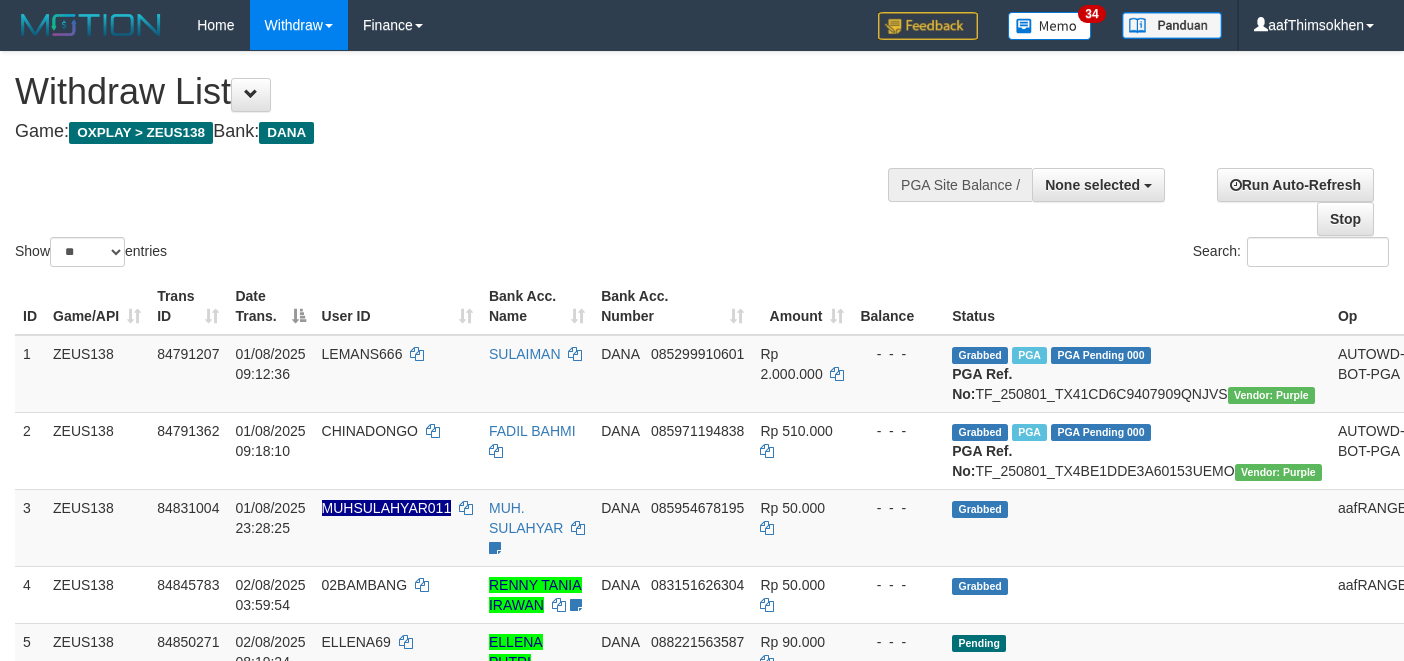 select 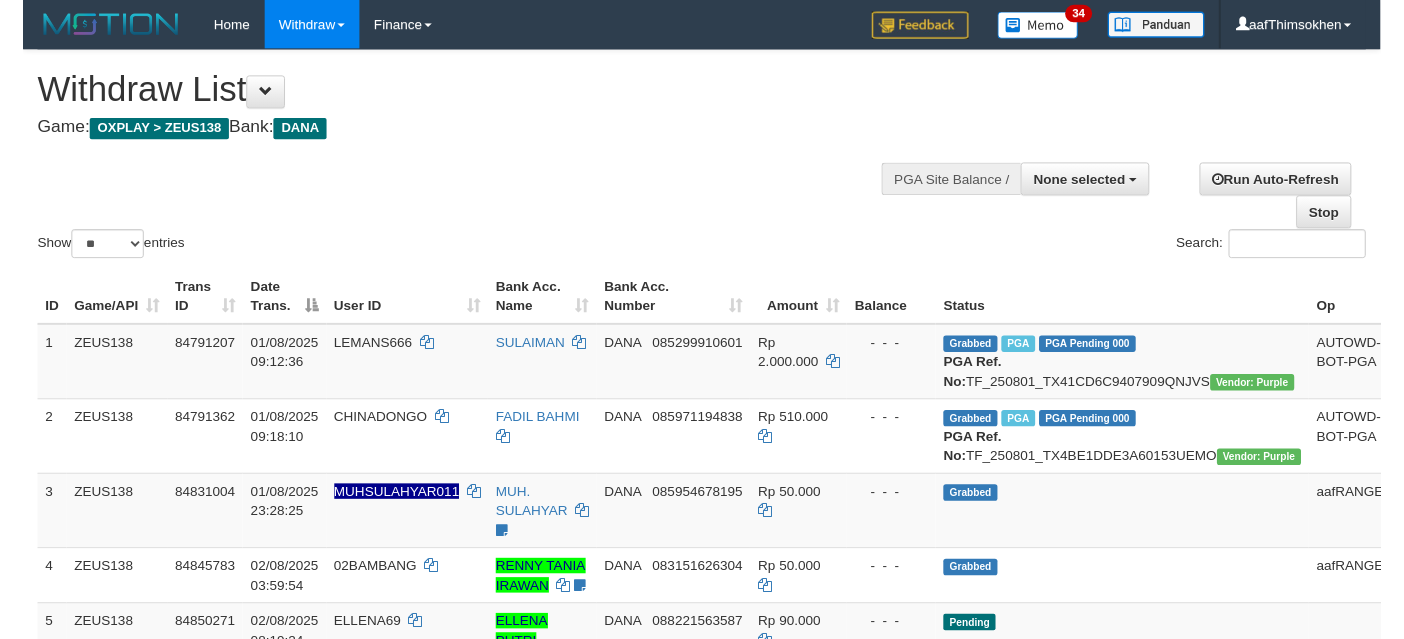 scroll, scrollTop: 337, scrollLeft: 0, axis: vertical 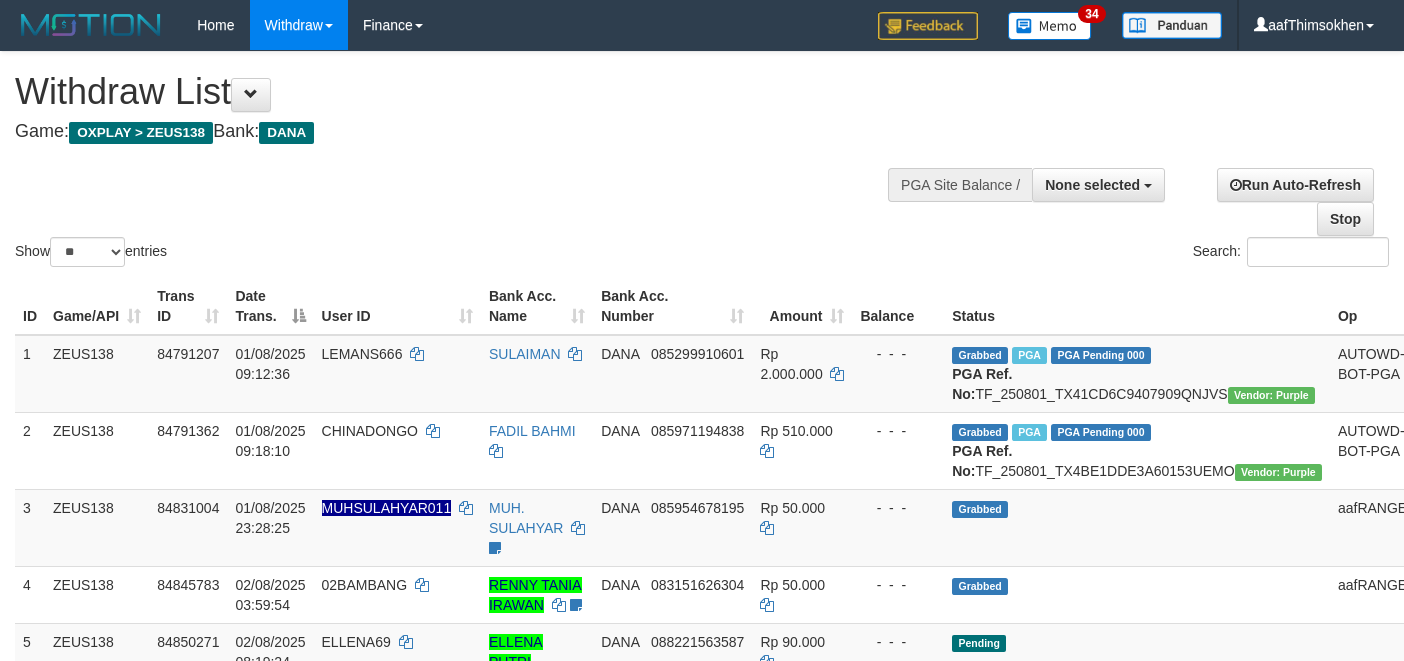 select 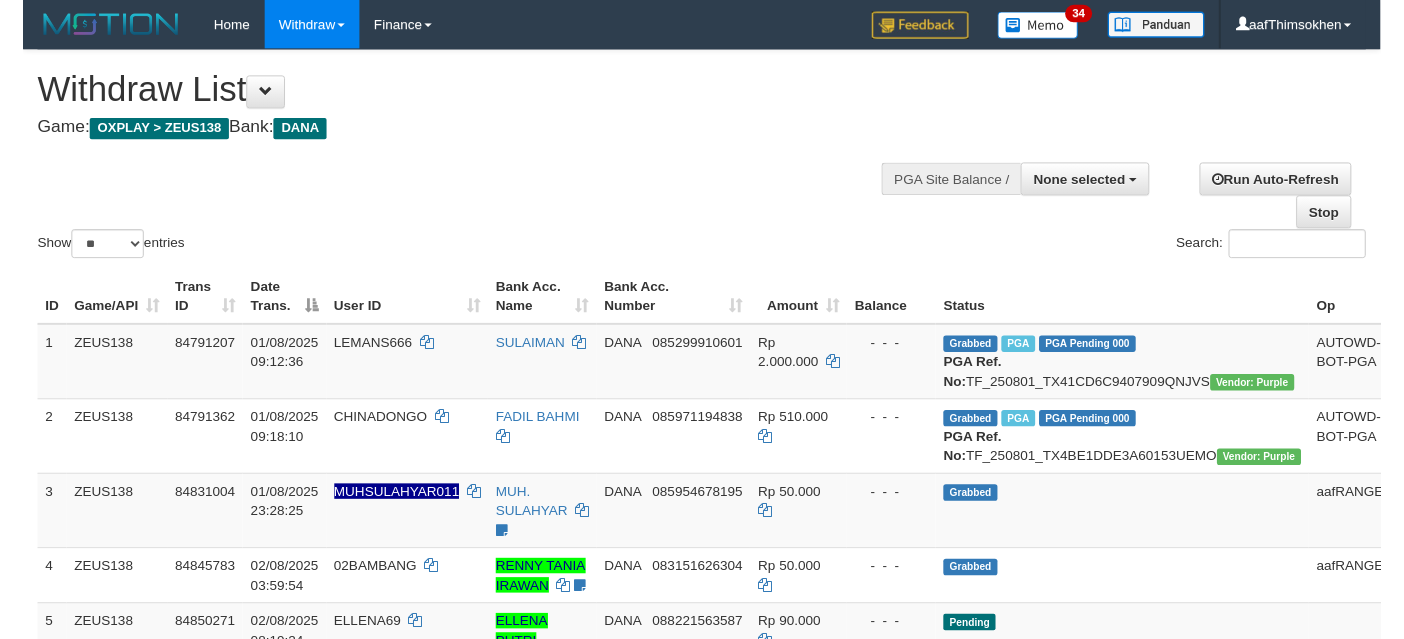 scroll, scrollTop: 337, scrollLeft: 0, axis: vertical 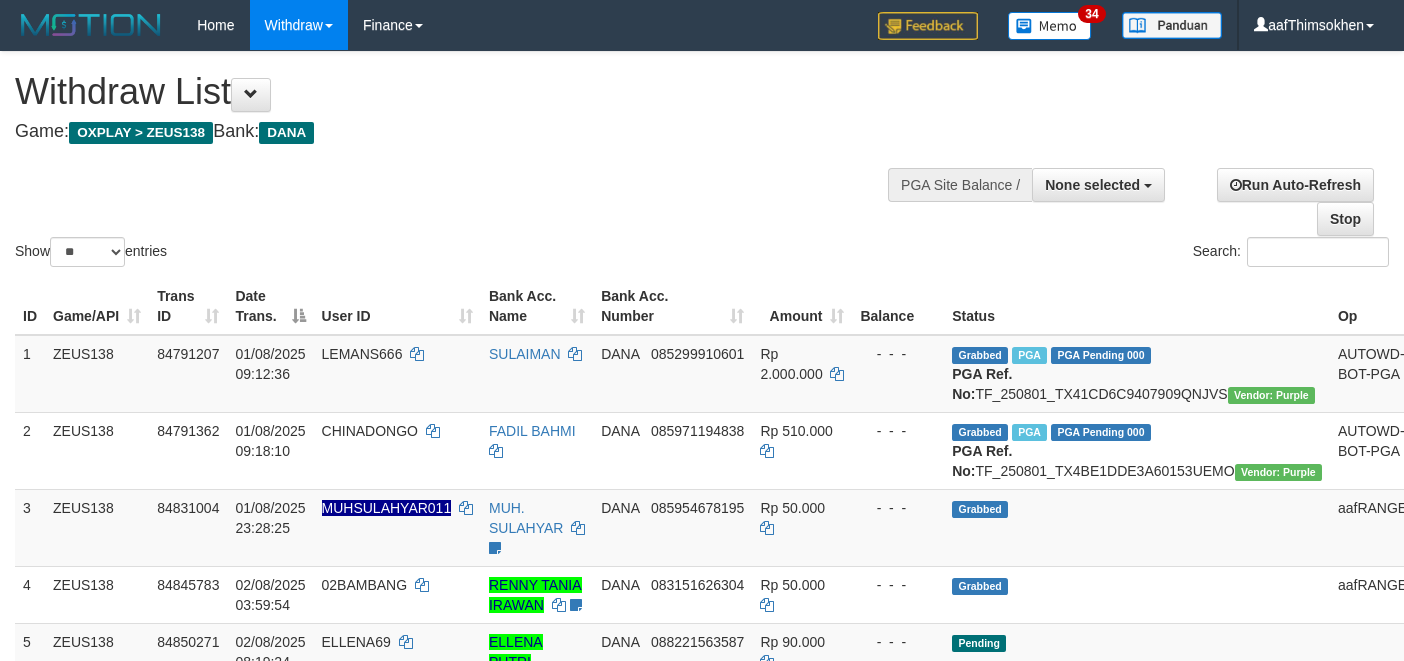 select 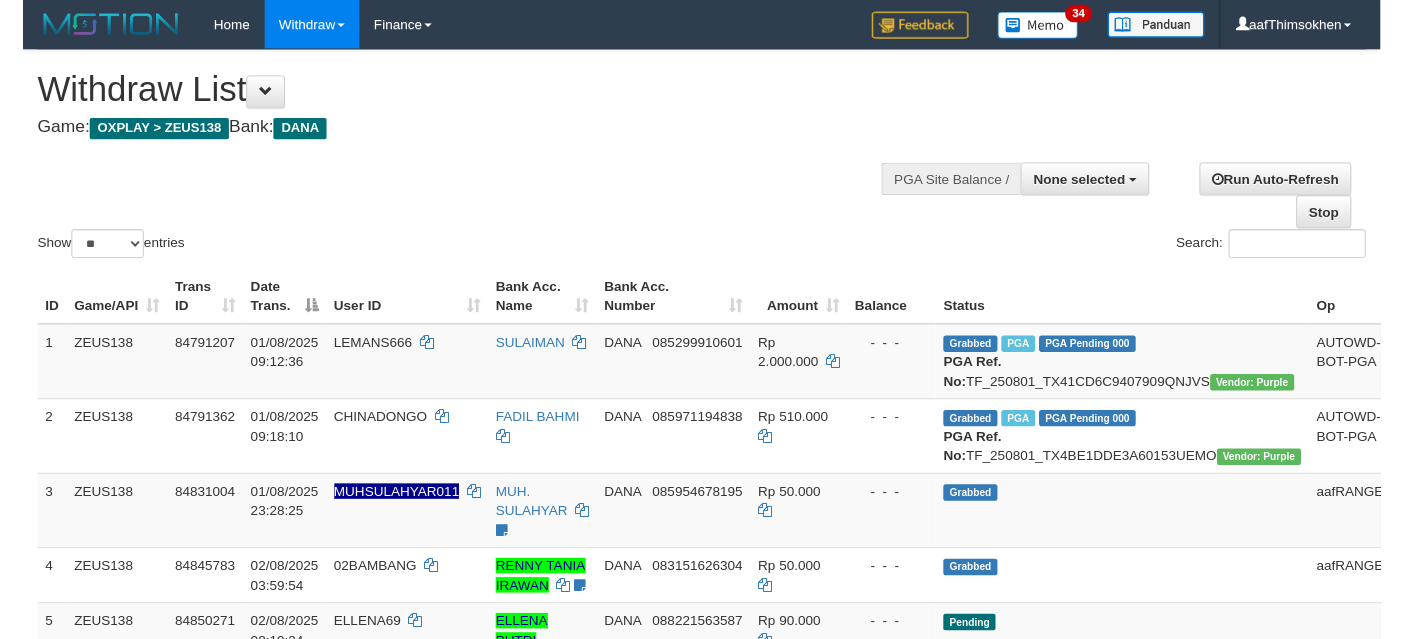 scroll, scrollTop: 337, scrollLeft: 0, axis: vertical 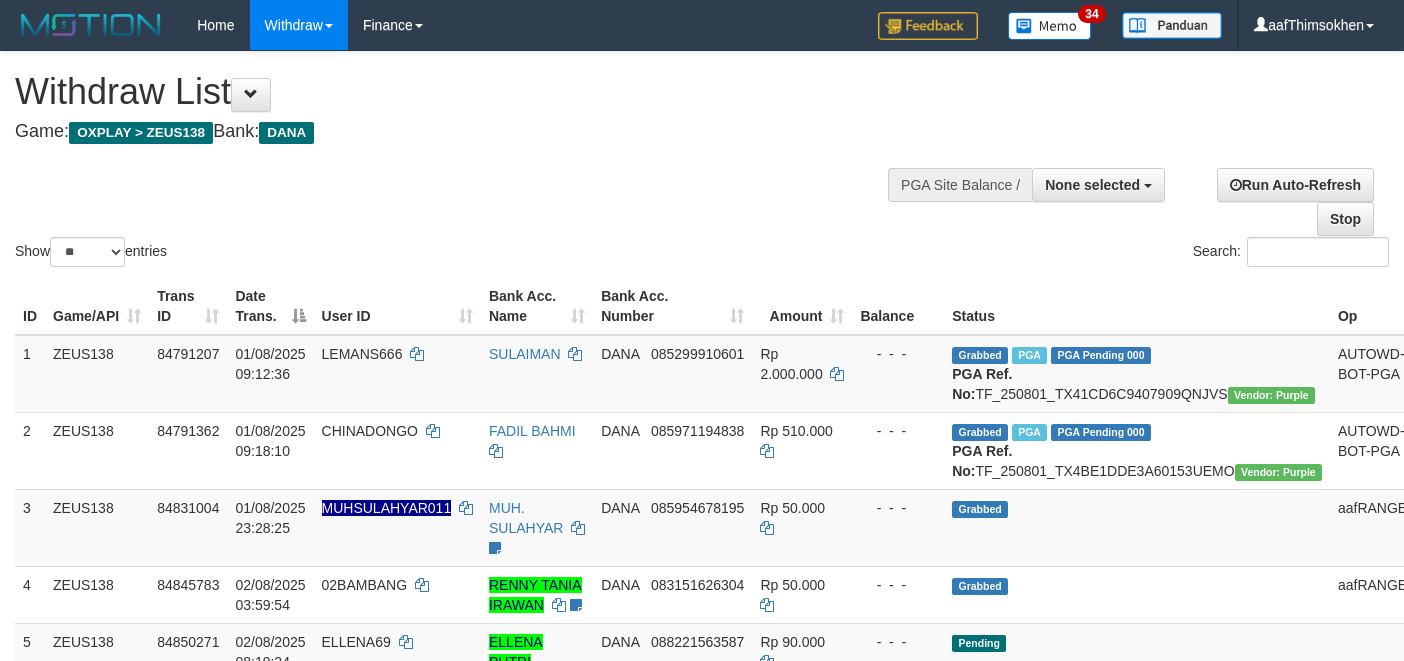 select 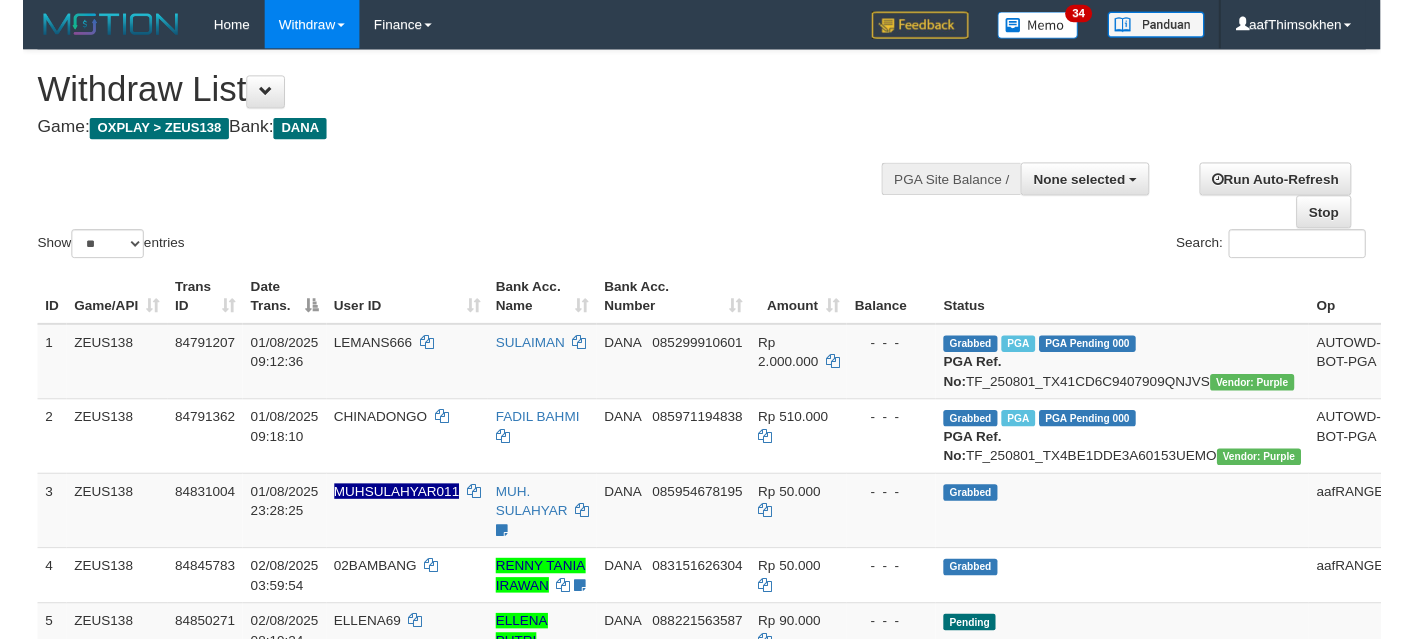 scroll, scrollTop: 337, scrollLeft: 0, axis: vertical 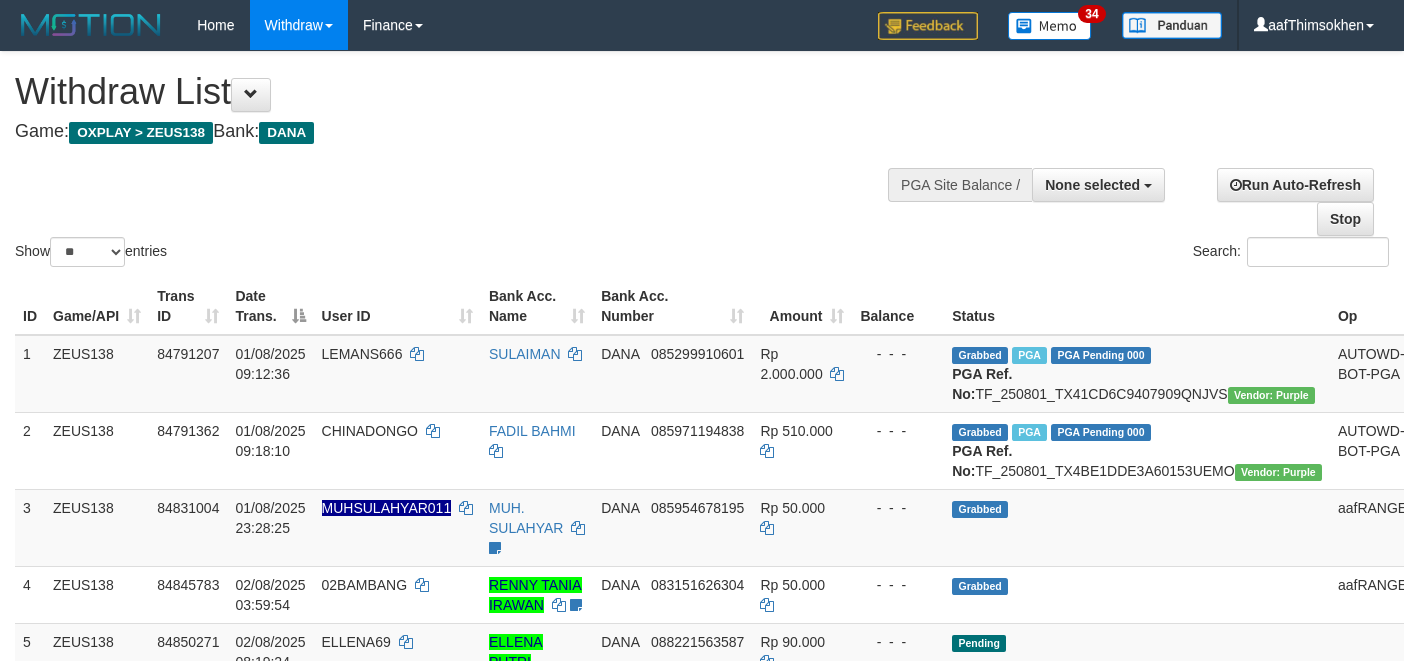 select 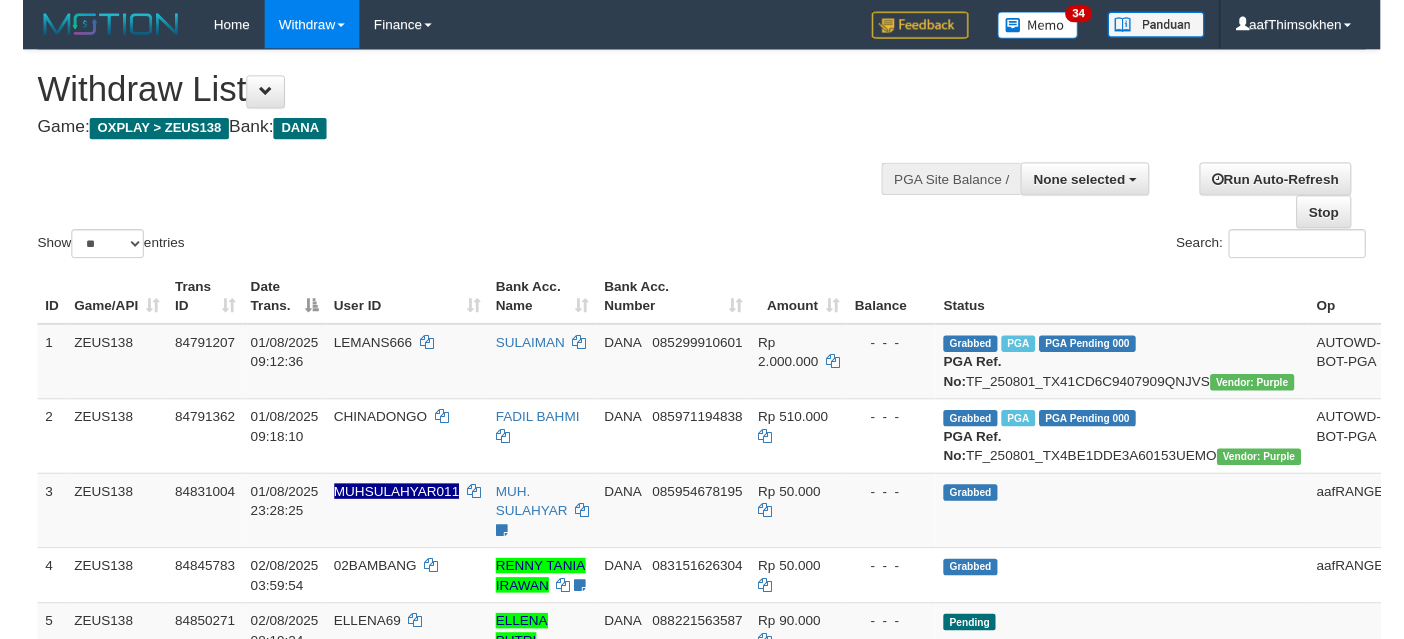 scroll, scrollTop: 337, scrollLeft: 0, axis: vertical 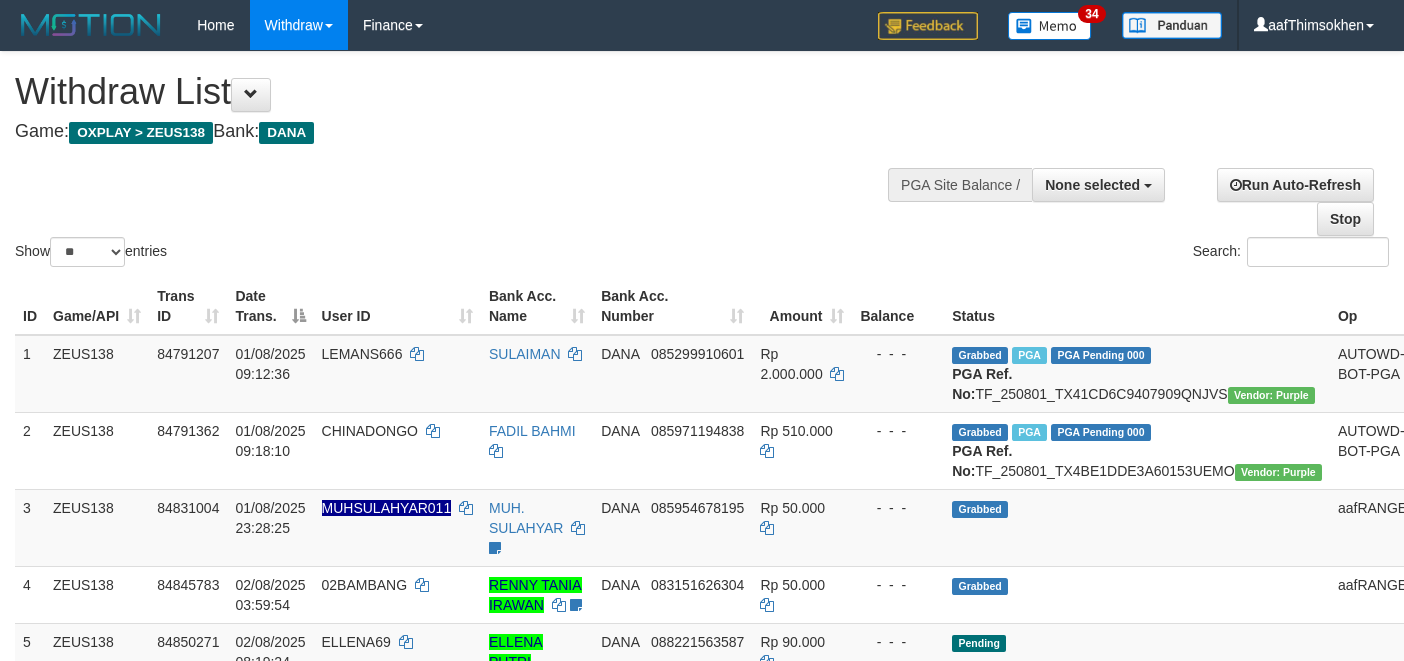 select 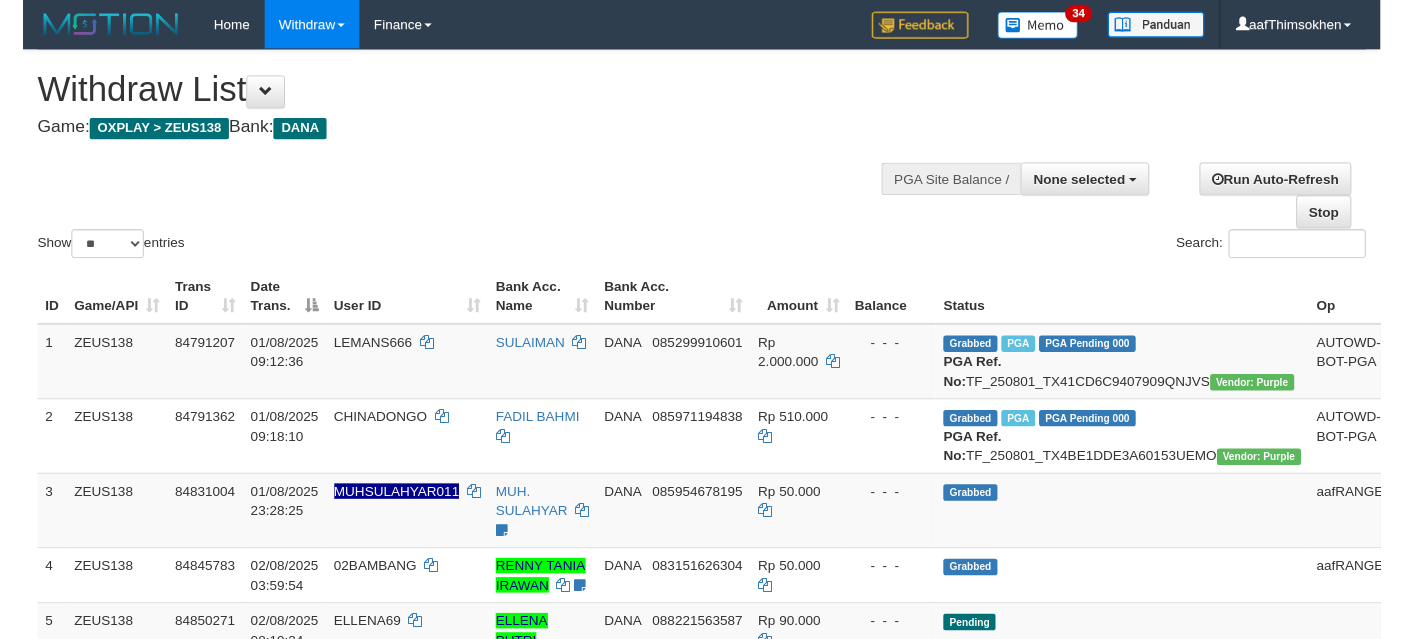 scroll, scrollTop: 337, scrollLeft: 0, axis: vertical 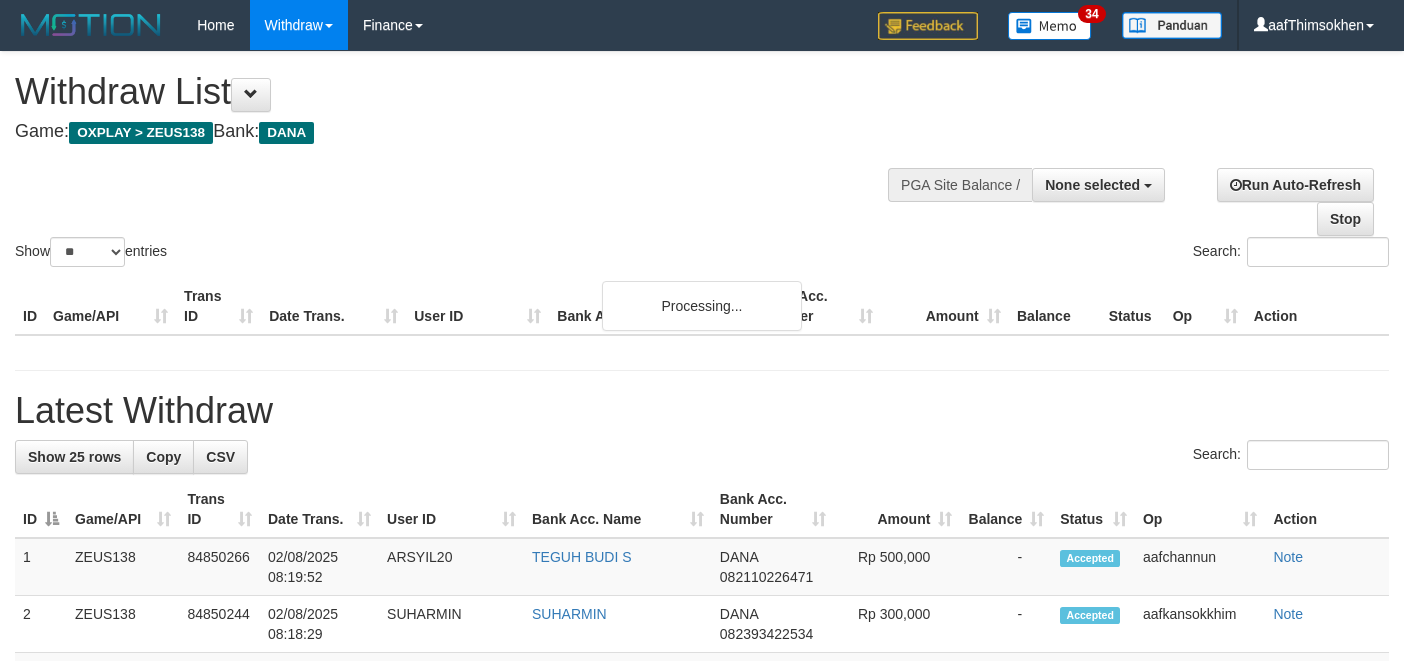 select 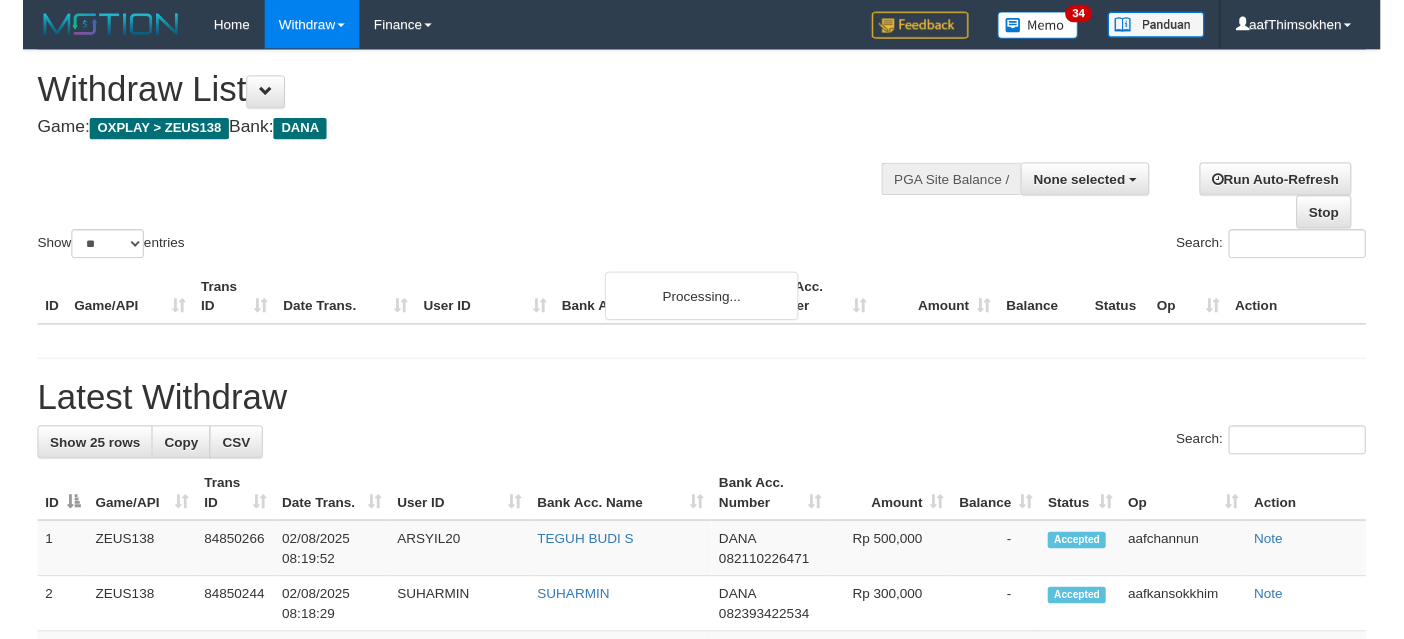 scroll, scrollTop: 337, scrollLeft: 0, axis: vertical 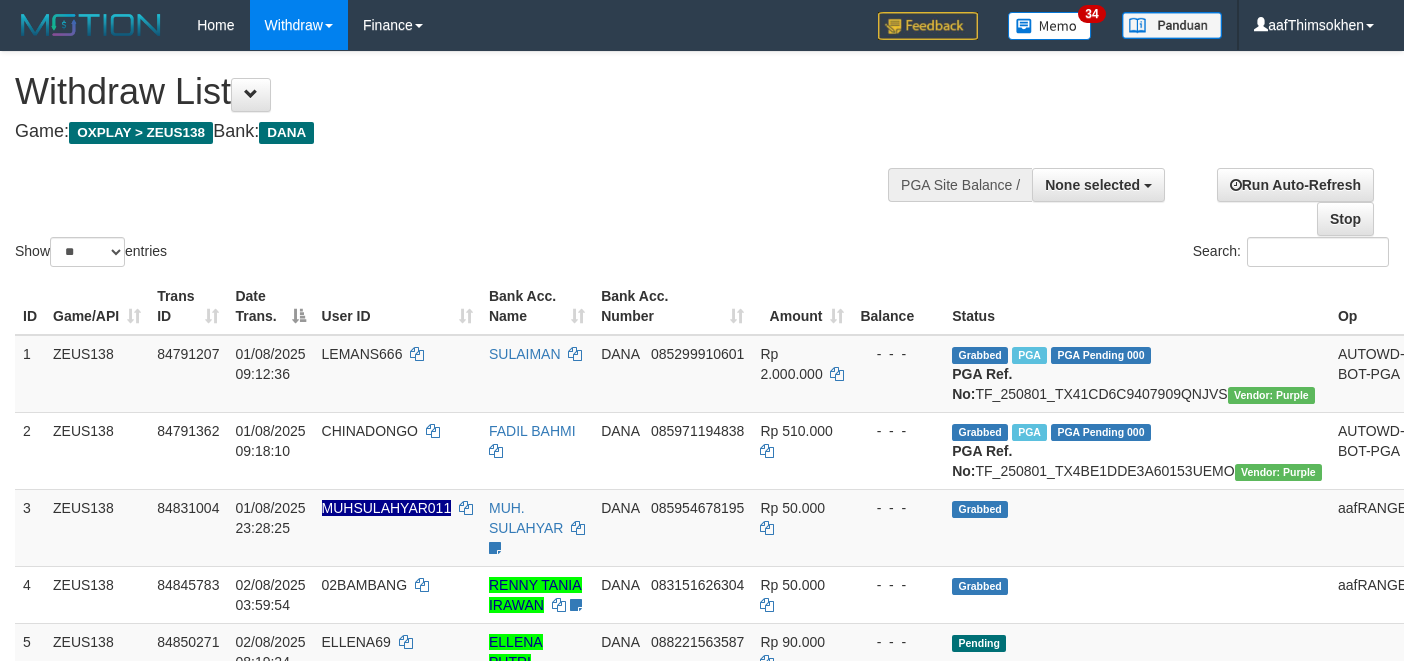 select 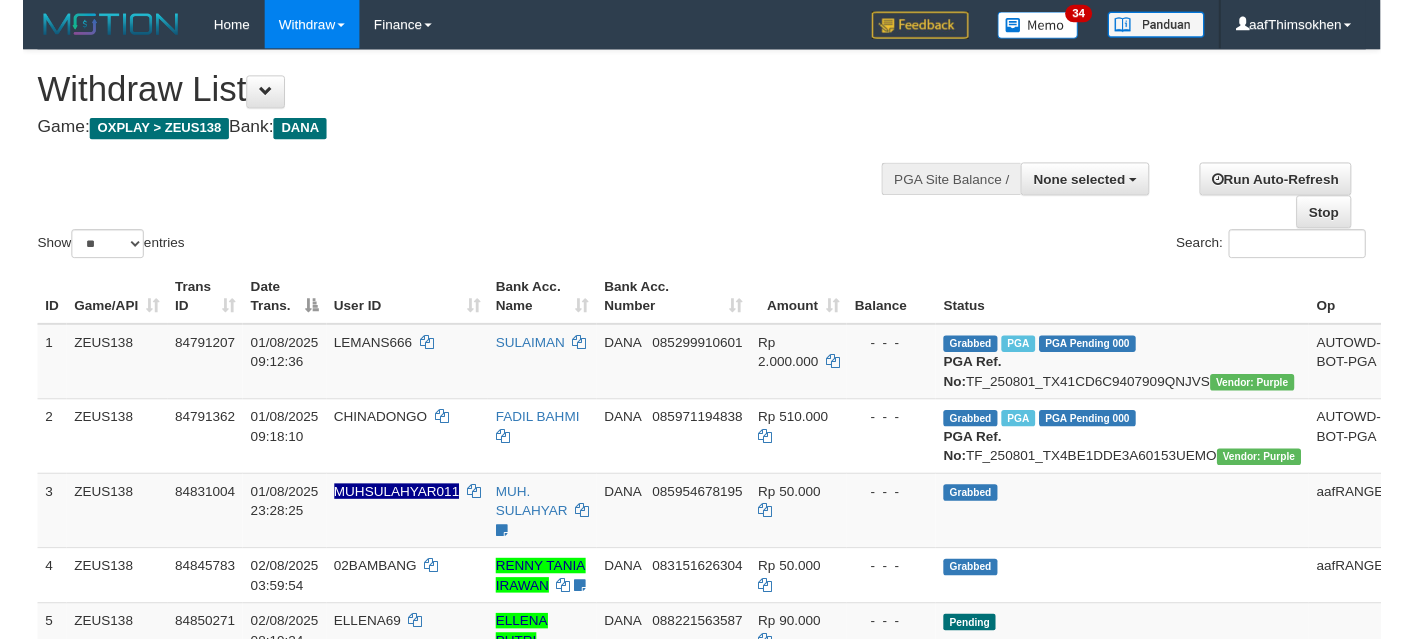 scroll, scrollTop: 337, scrollLeft: 0, axis: vertical 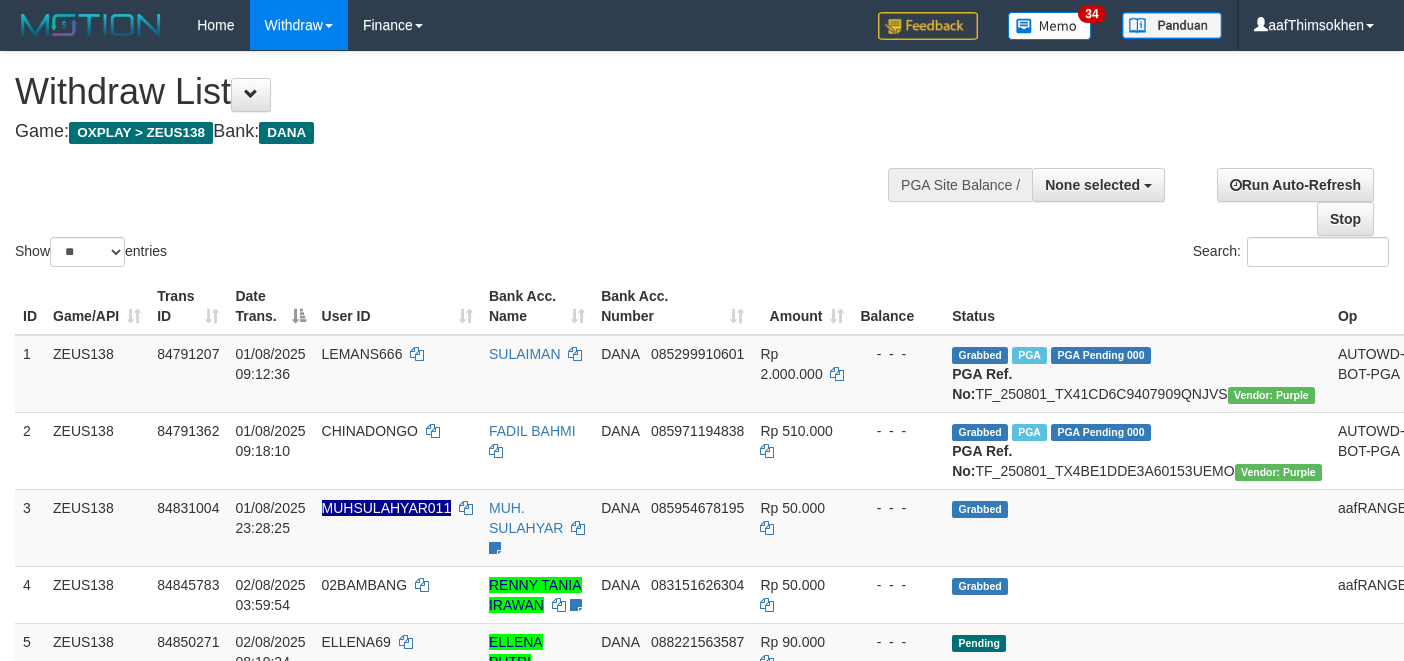 select 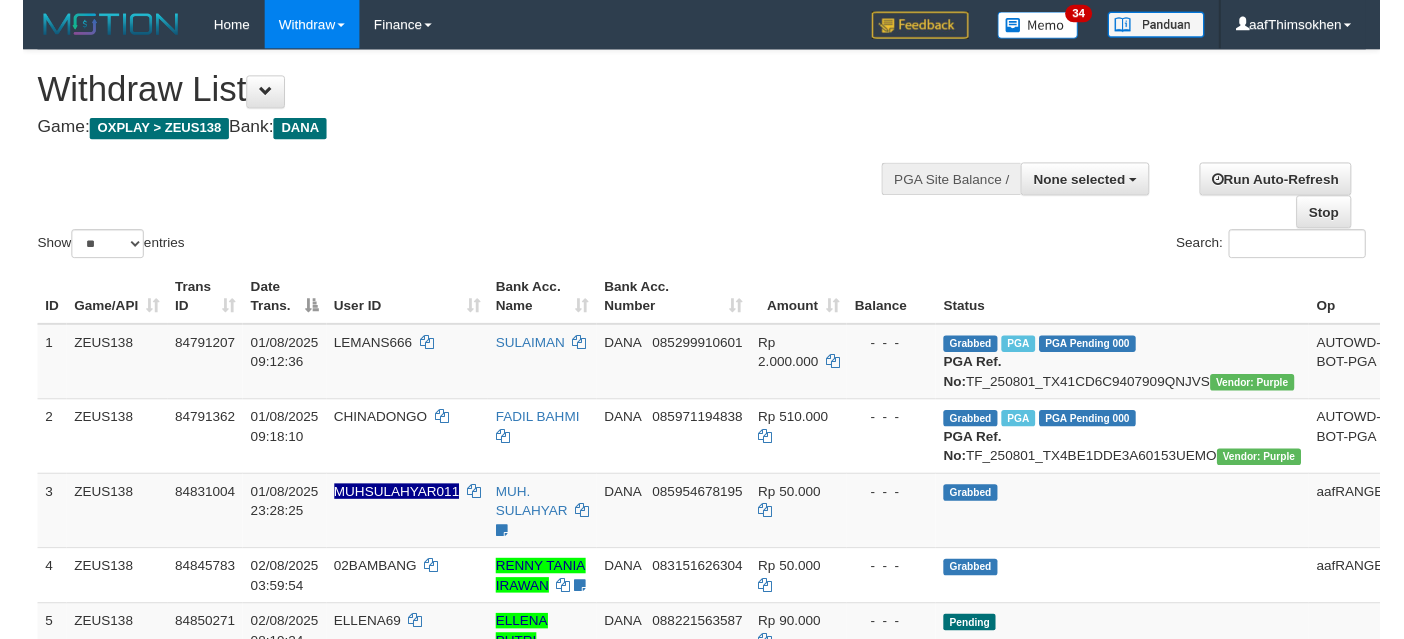 scroll, scrollTop: 337, scrollLeft: 0, axis: vertical 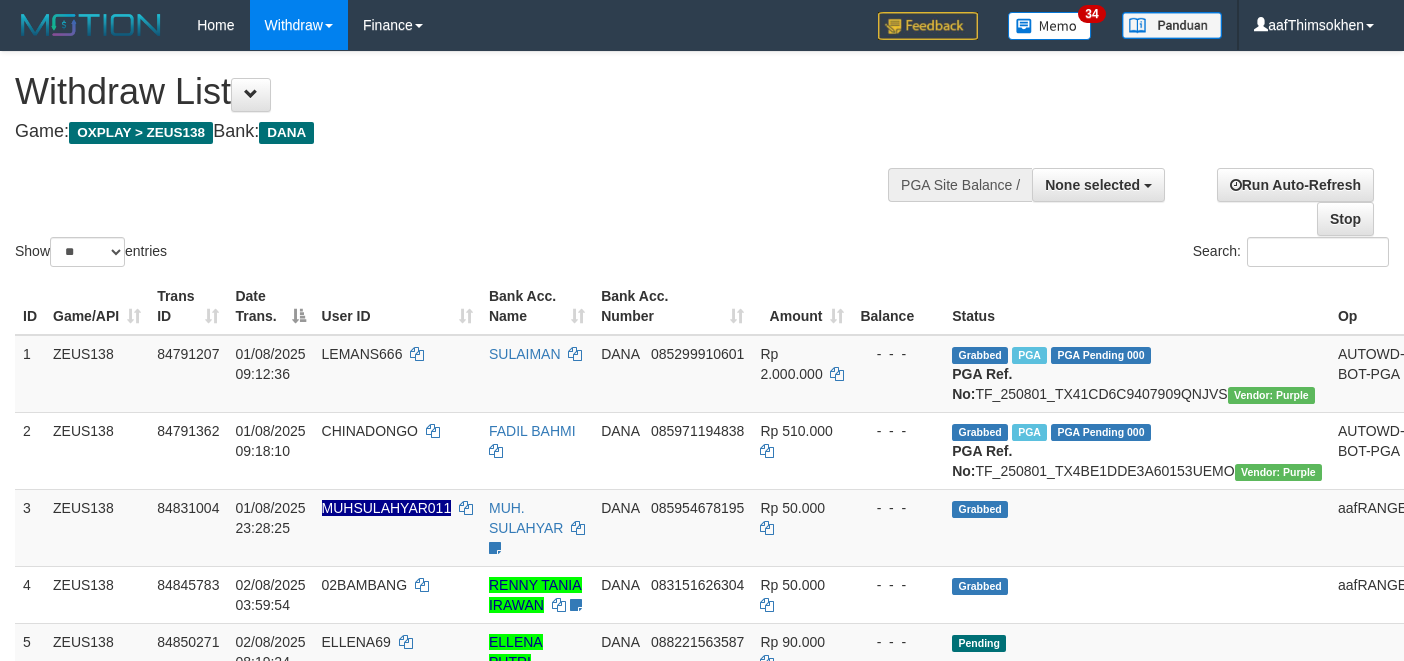 select 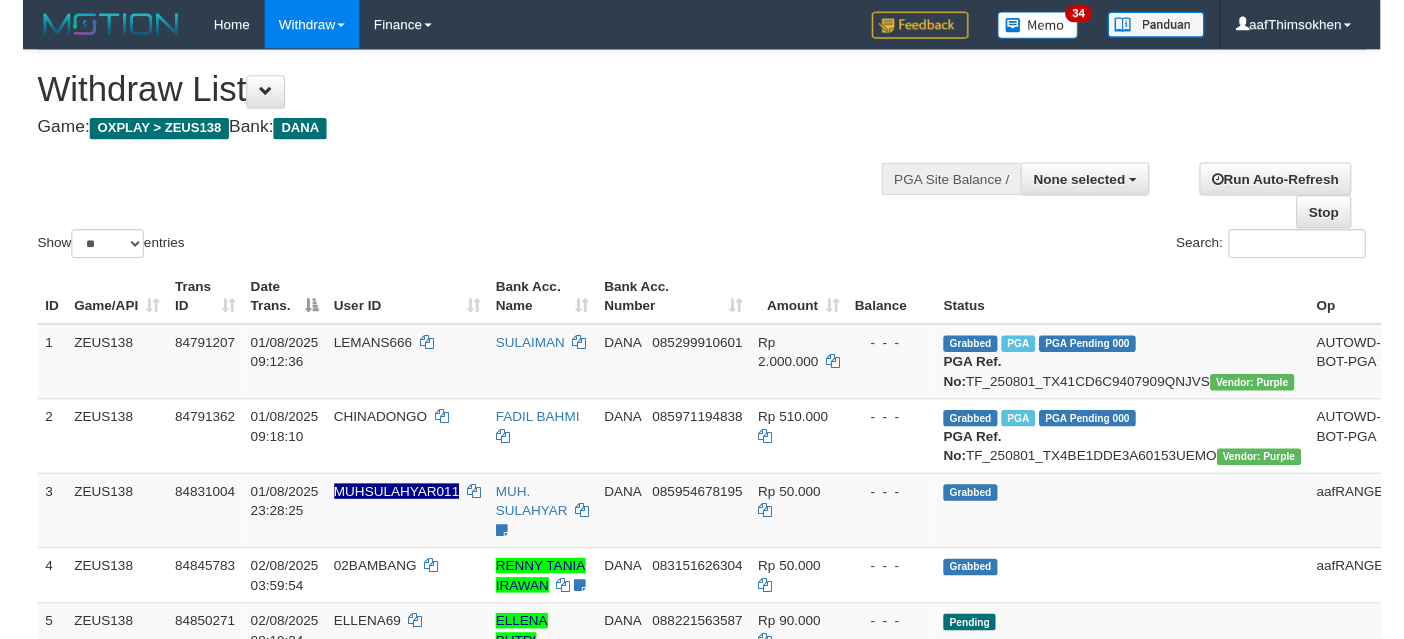 scroll, scrollTop: 337, scrollLeft: 0, axis: vertical 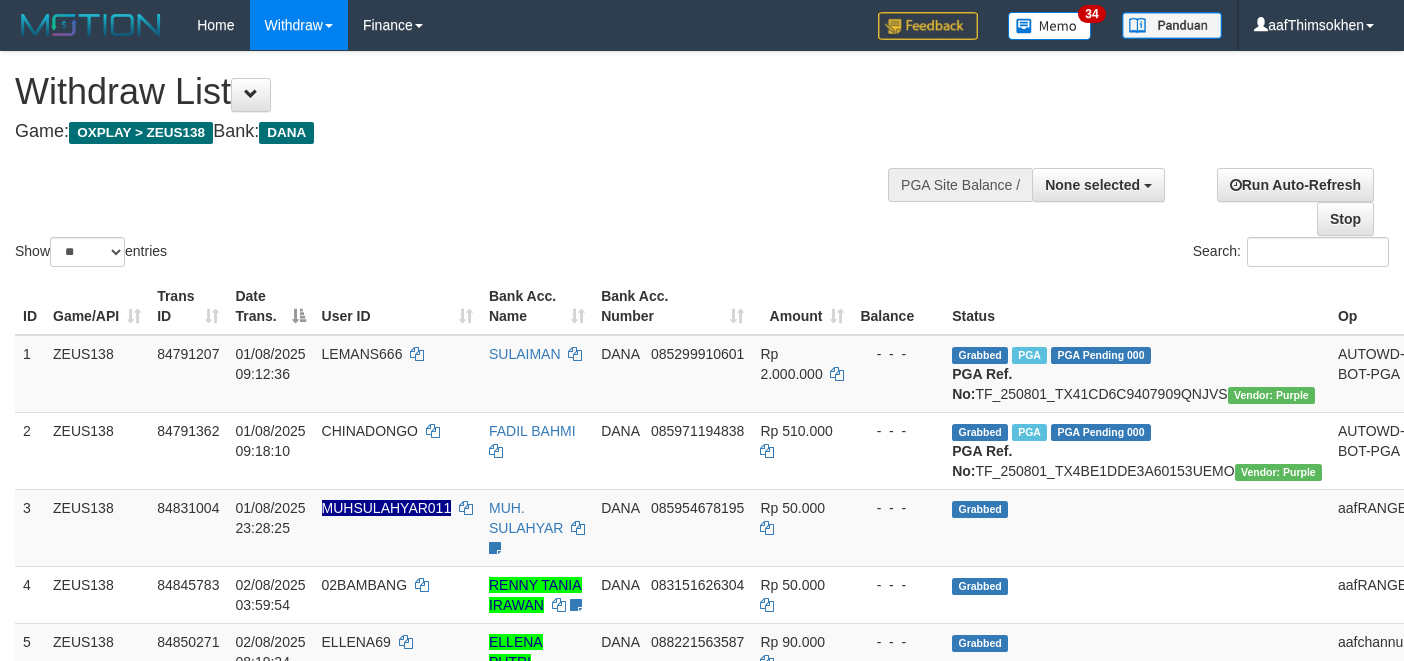 select 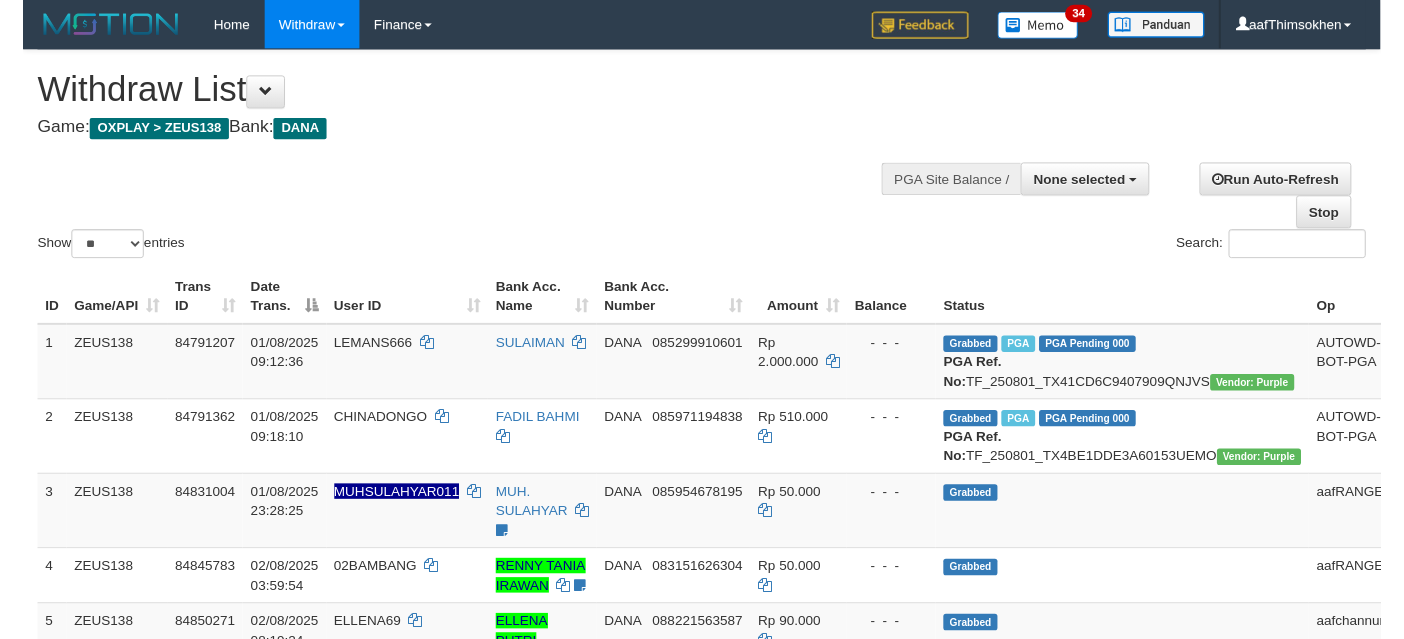 scroll, scrollTop: 337, scrollLeft: 0, axis: vertical 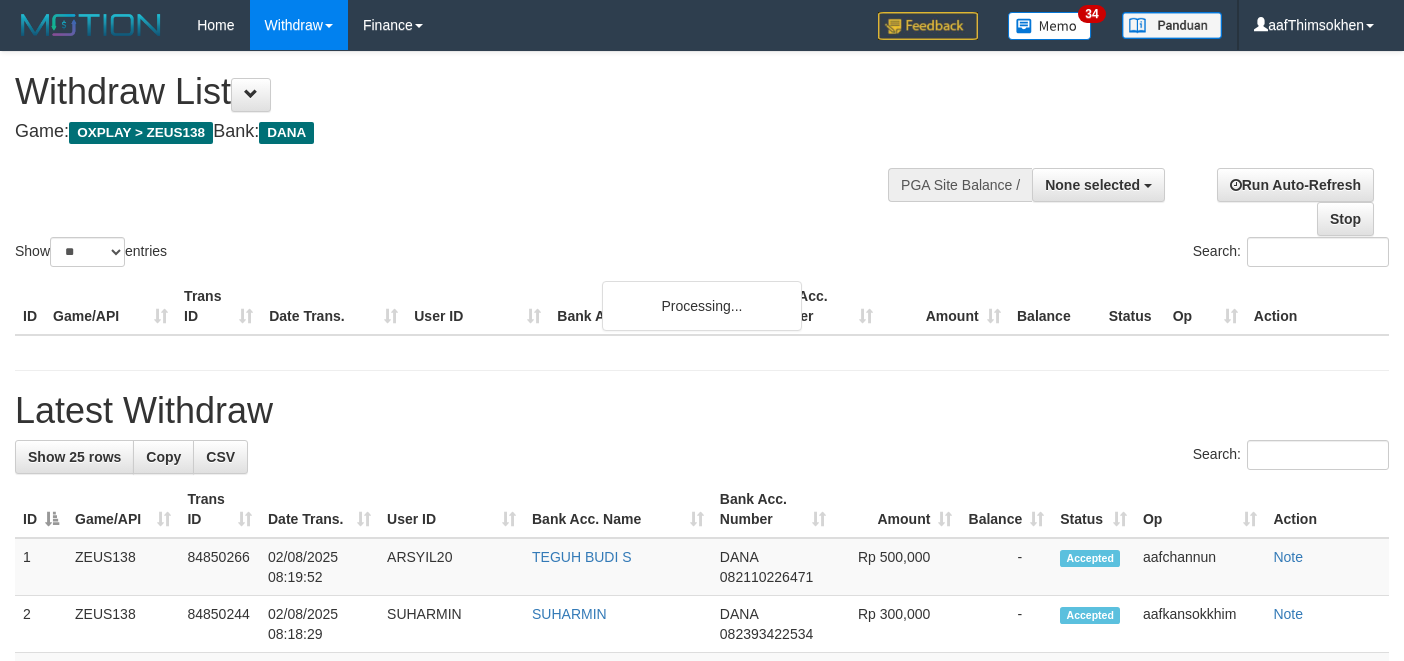 select 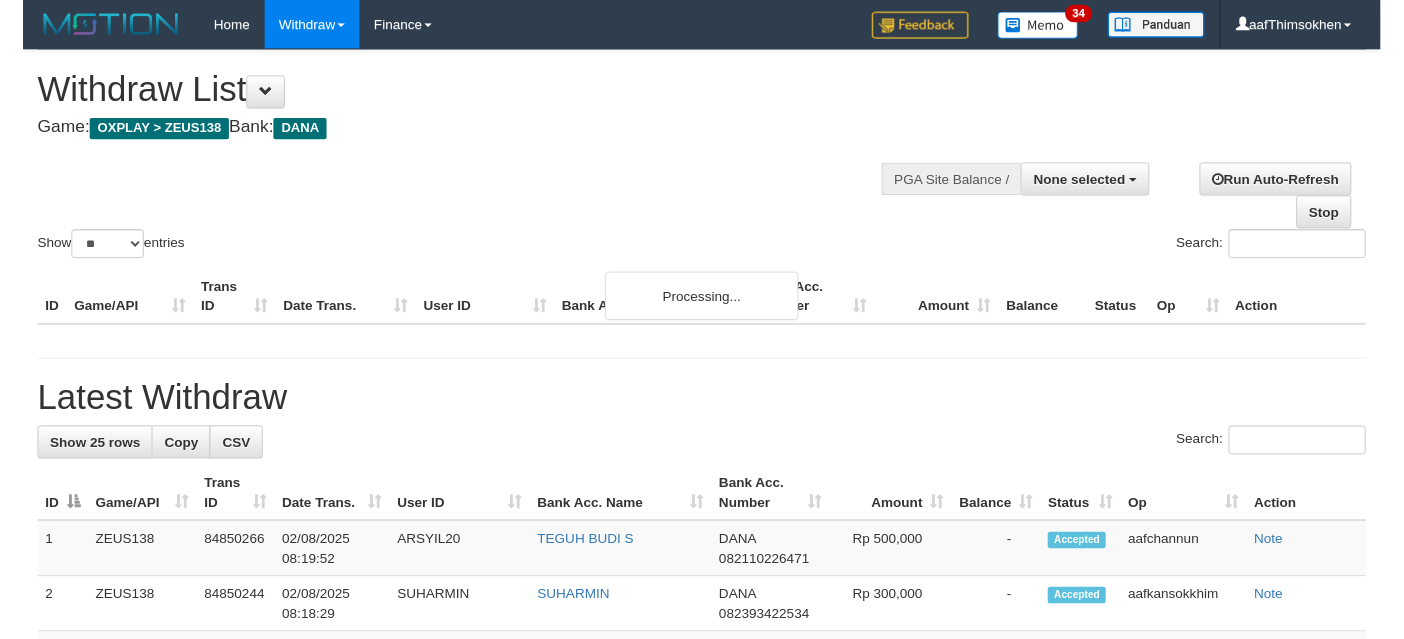 scroll, scrollTop: 337, scrollLeft: 0, axis: vertical 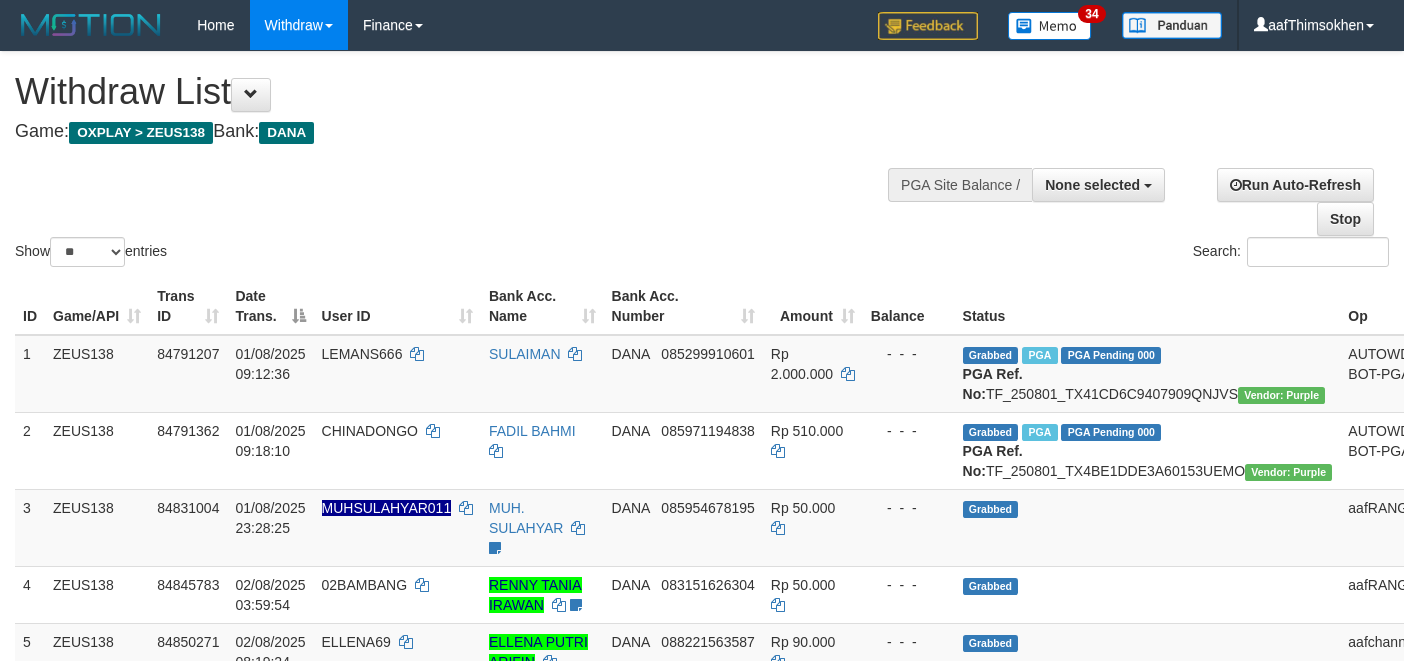select 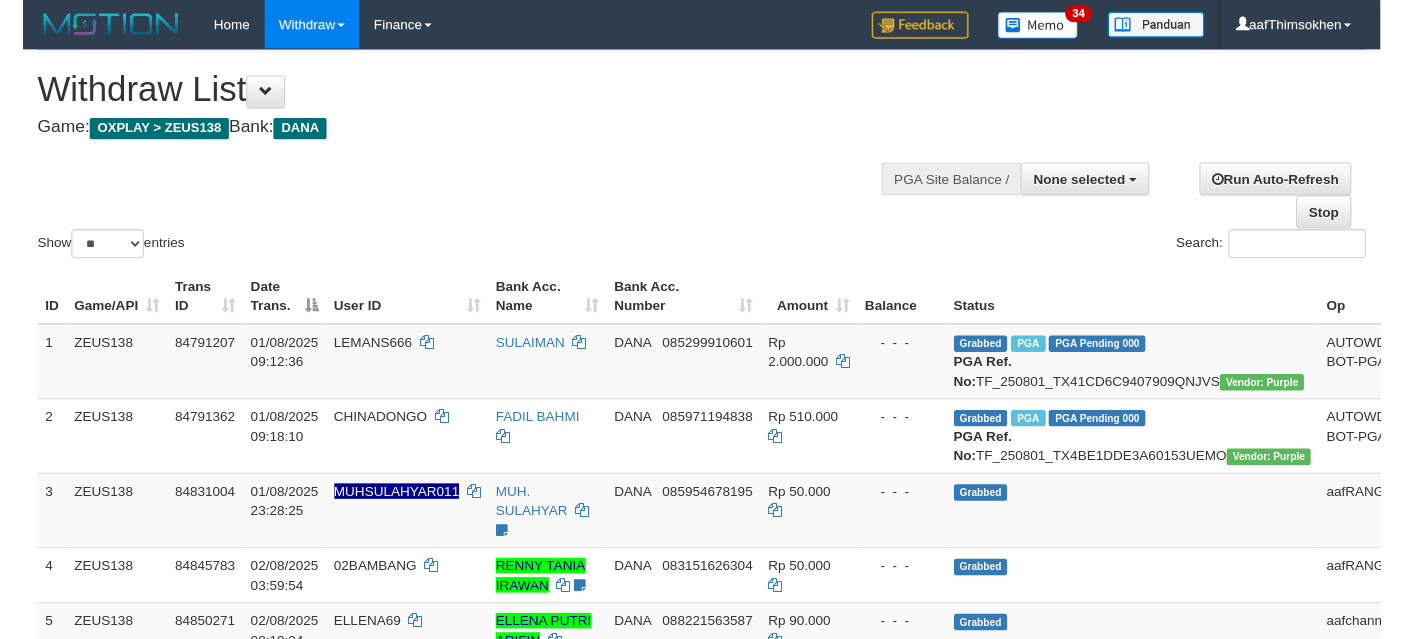 scroll, scrollTop: 337, scrollLeft: 0, axis: vertical 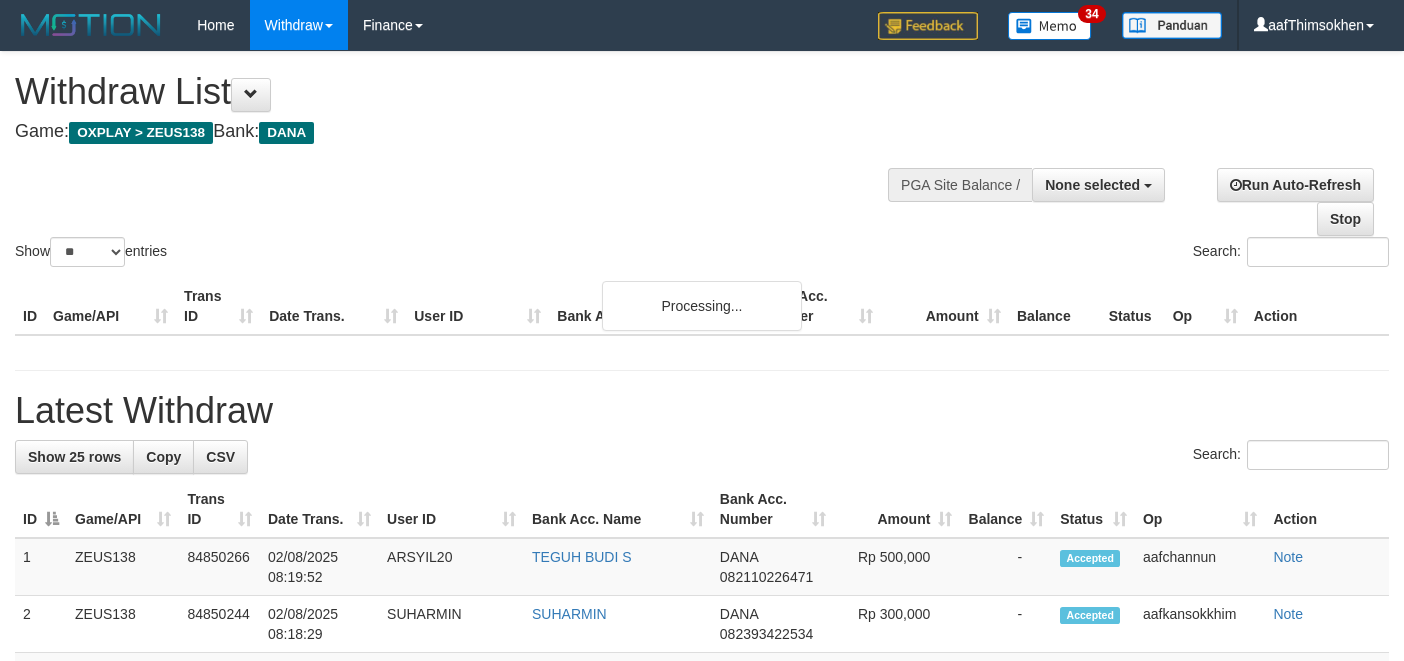 select 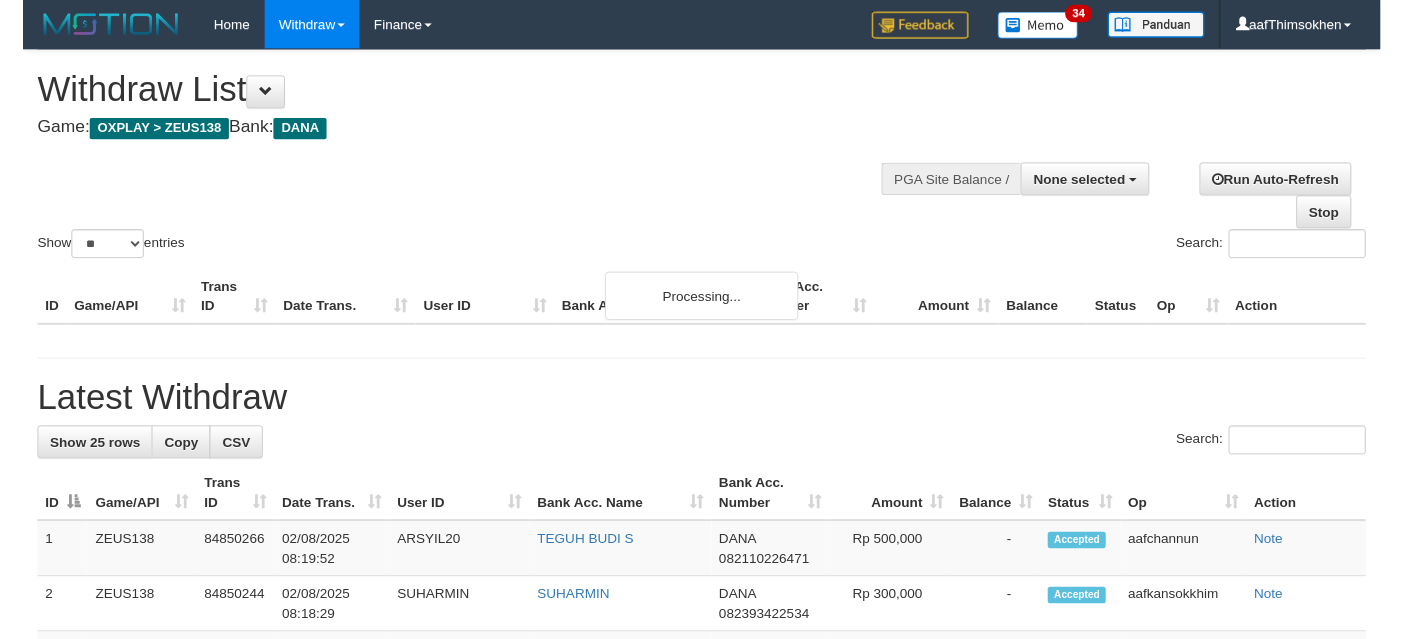 scroll, scrollTop: 337, scrollLeft: 0, axis: vertical 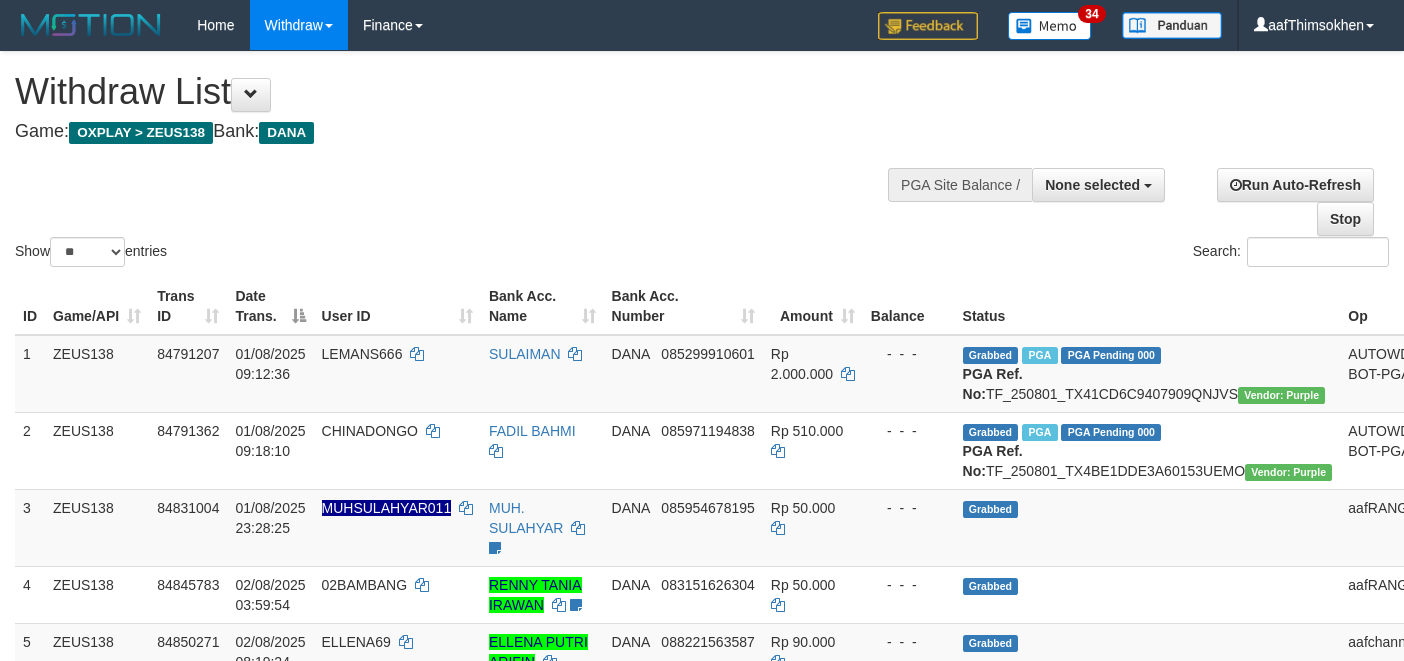 select 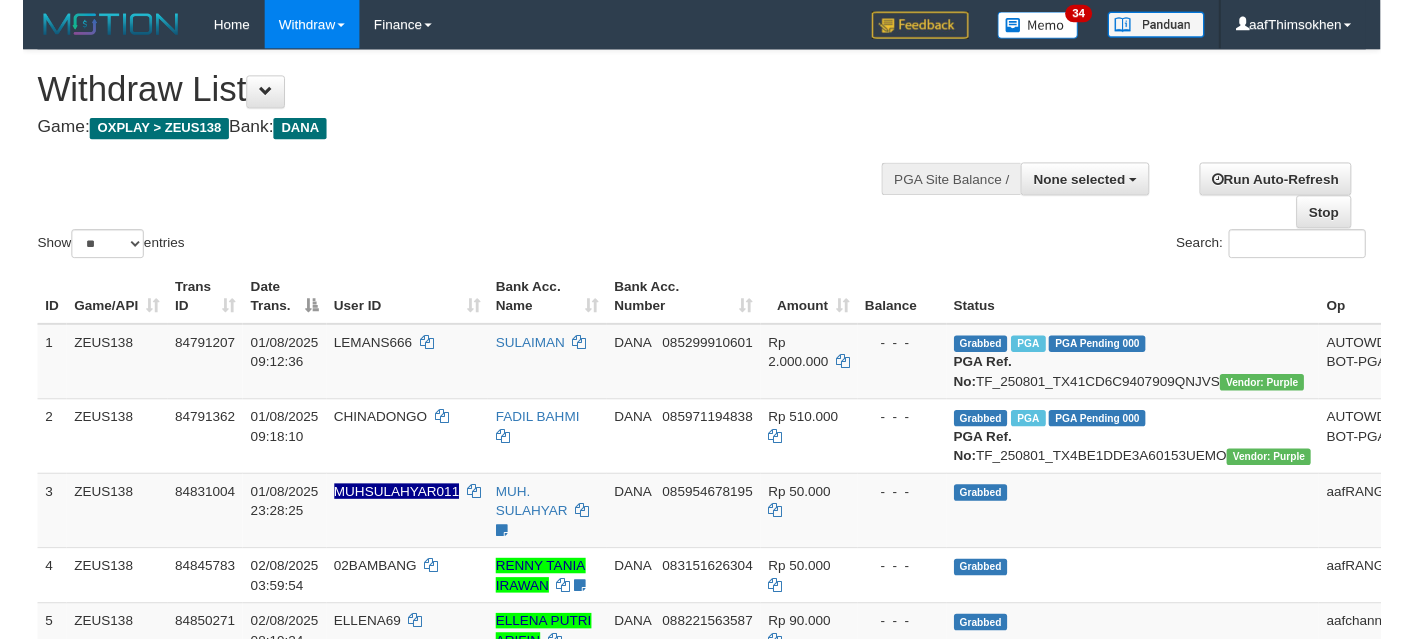 scroll, scrollTop: 337, scrollLeft: 0, axis: vertical 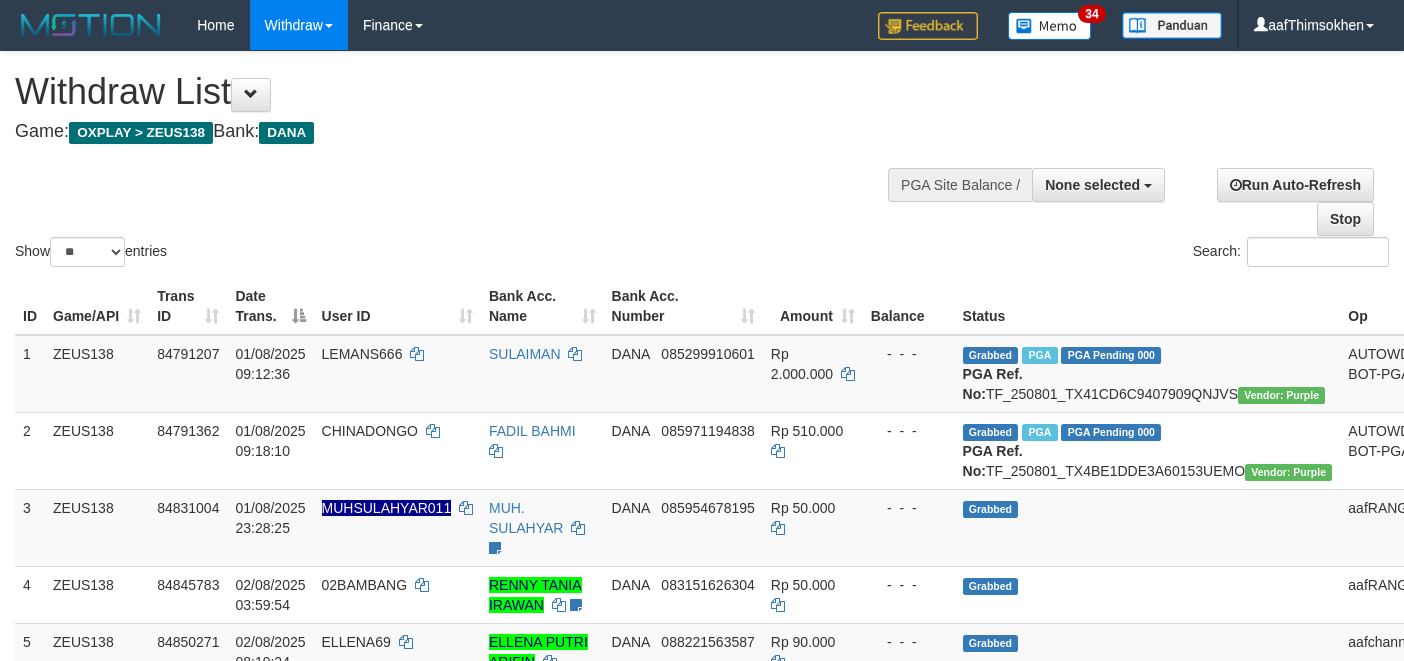 select 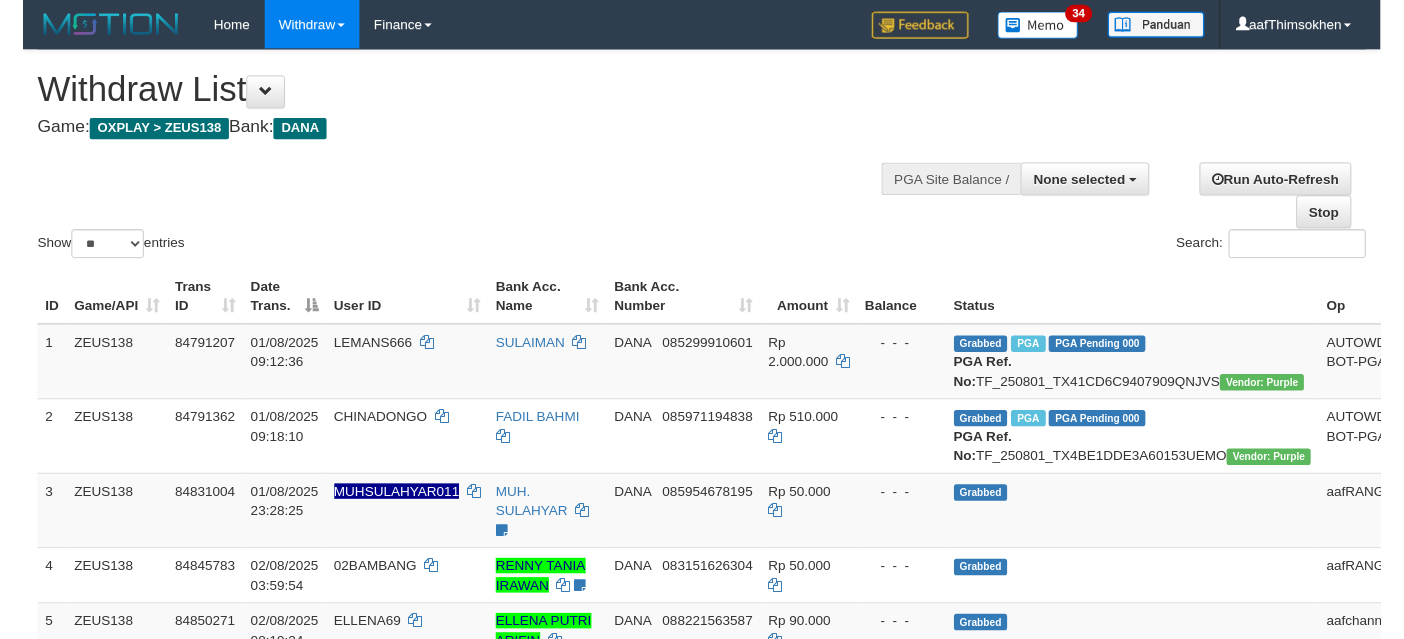 scroll, scrollTop: 337, scrollLeft: 0, axis: vertical 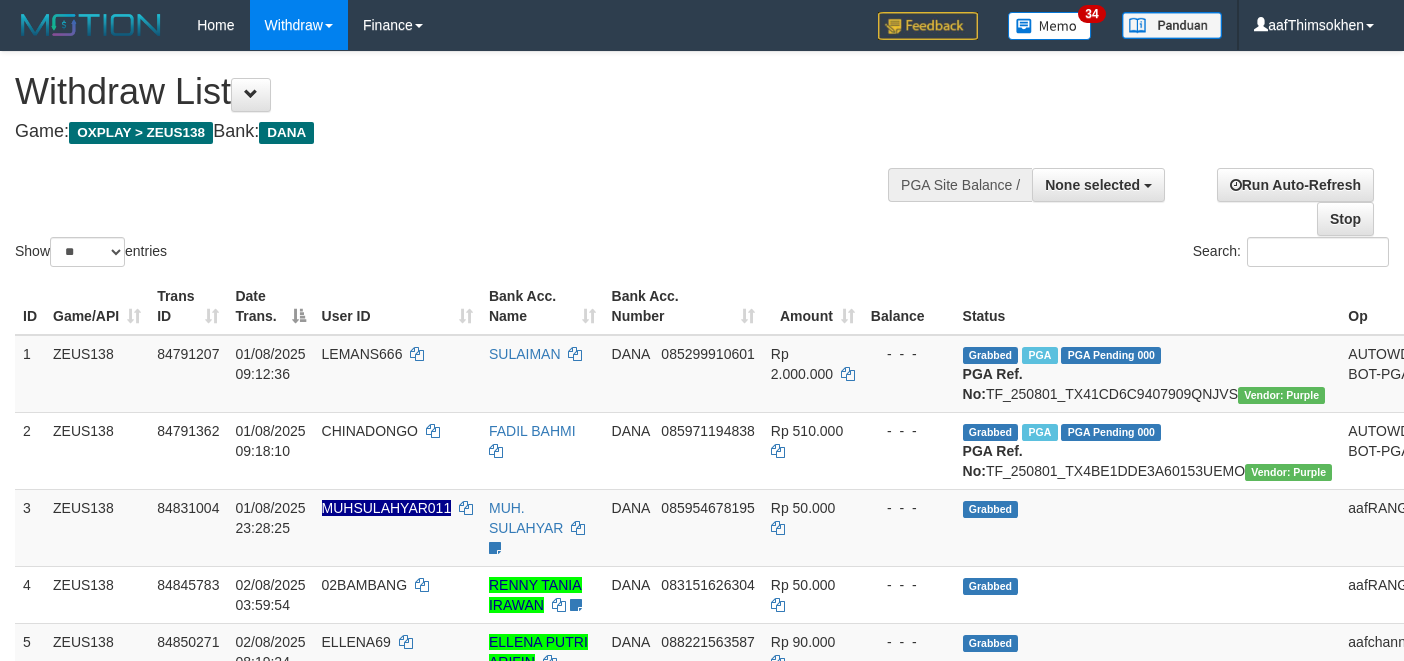 select 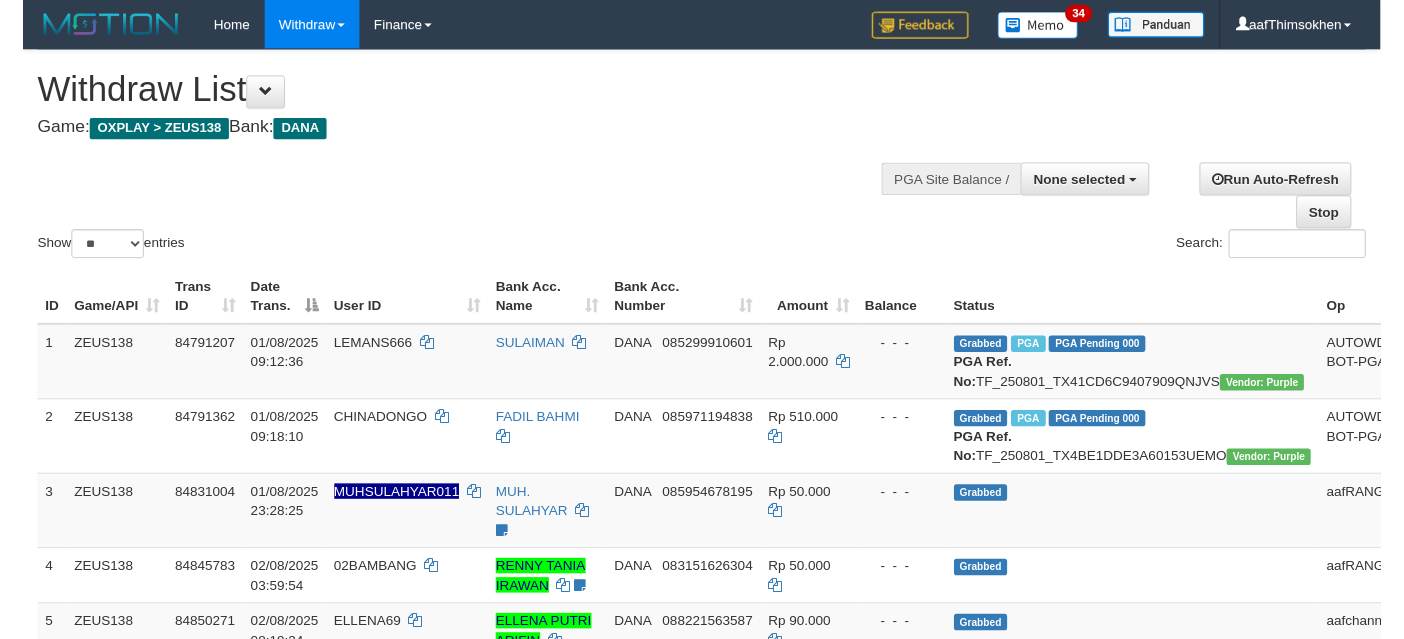 scroll, scrollTop: 337, scrollLeft: 0, axis: vertical 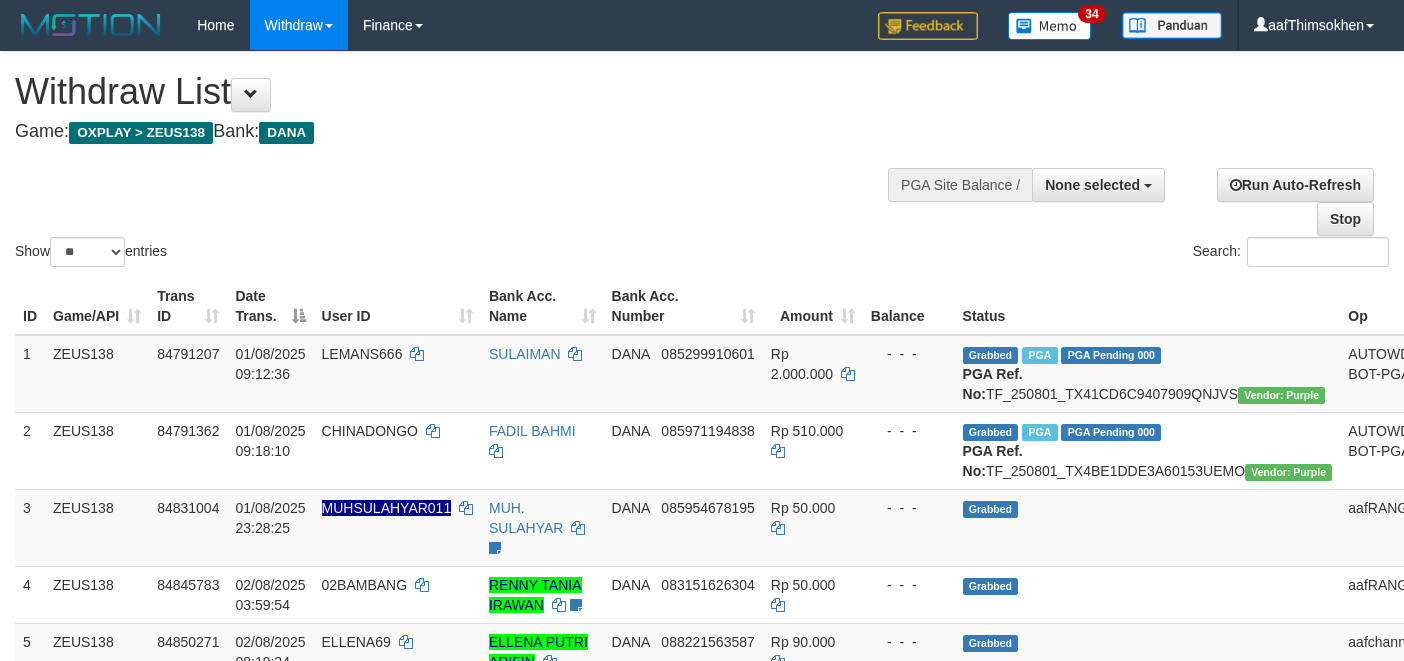 select 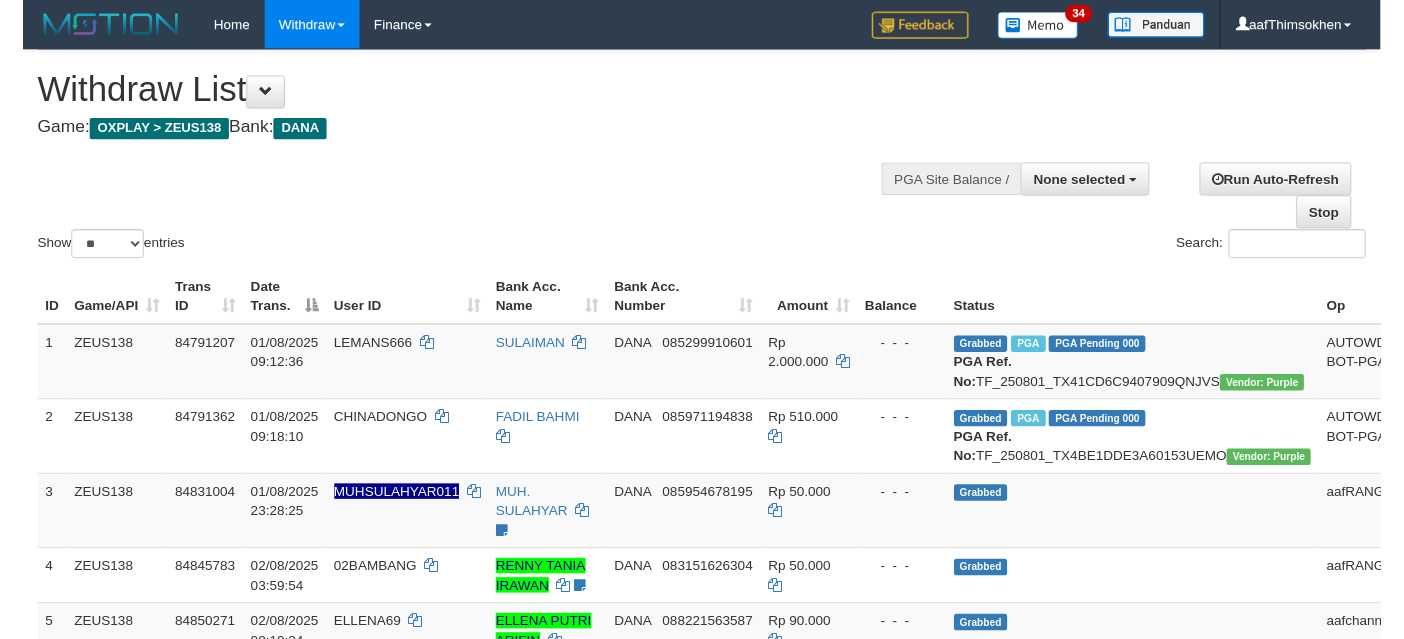 scroll, scrollTop: 337, scrollLeft: 0, axis: vertical 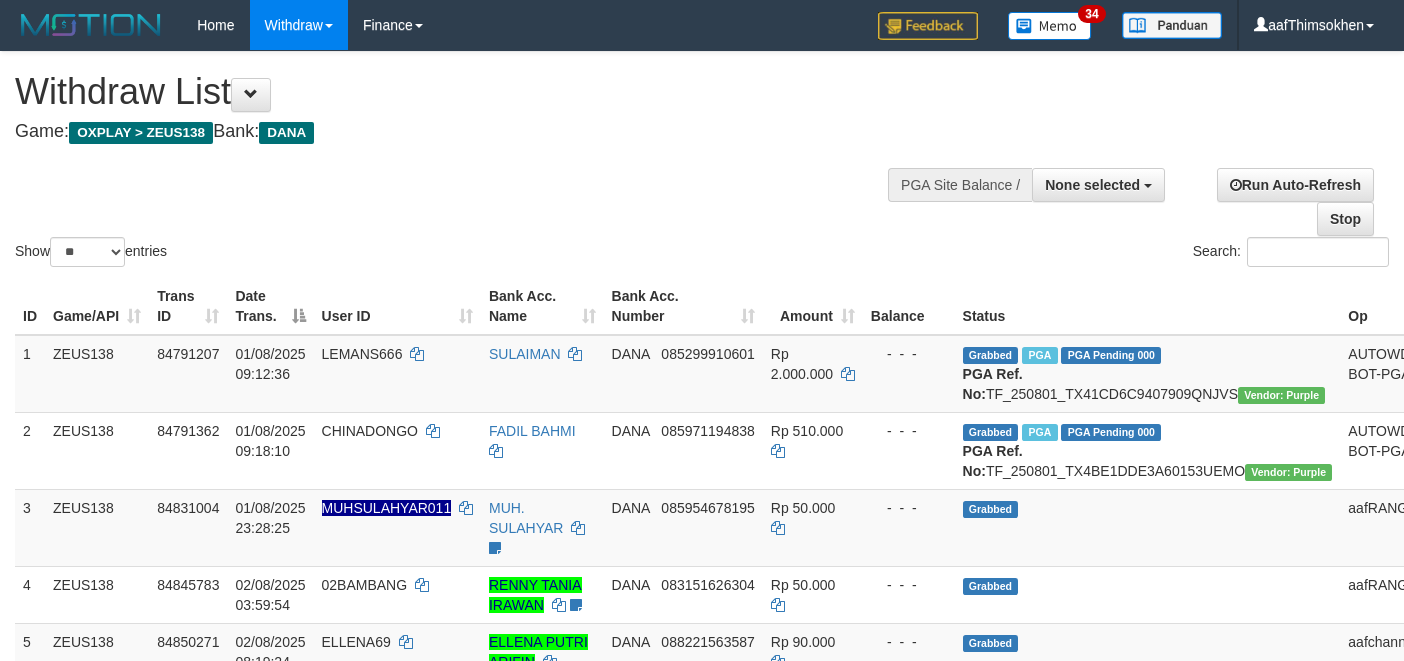 select 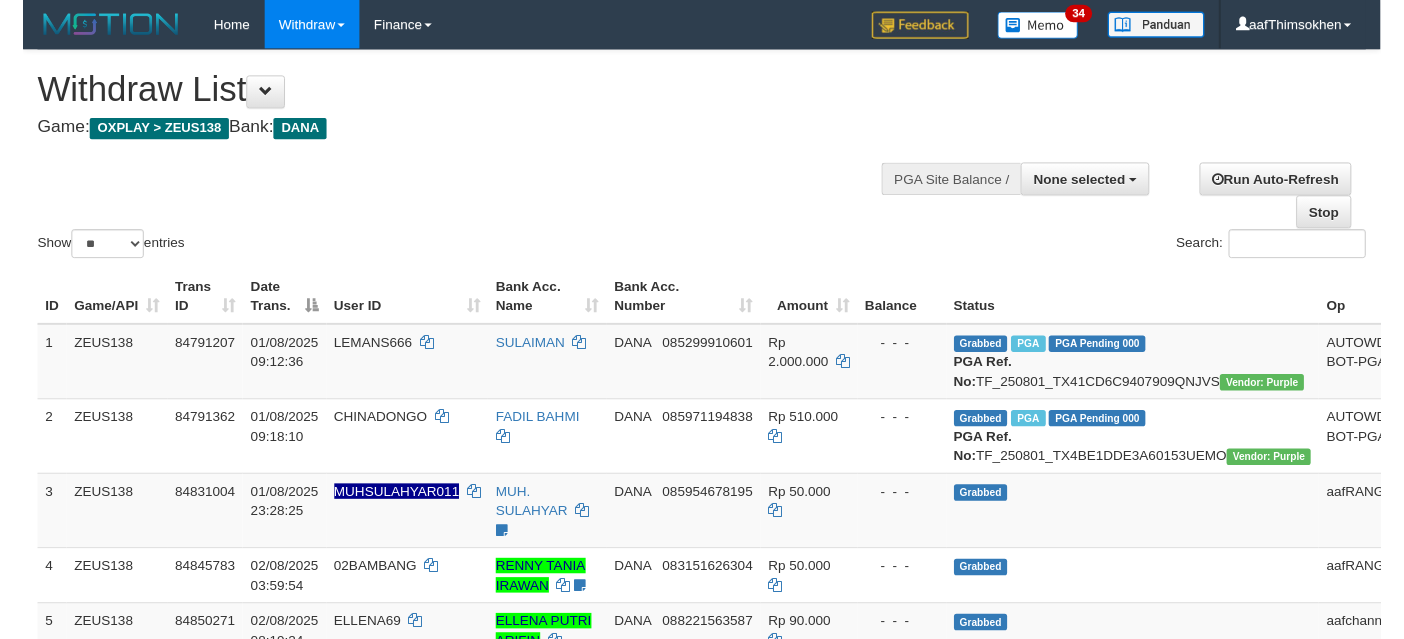 scroll, scrollTop: 337, scrollLeft: 0, axis: vertical 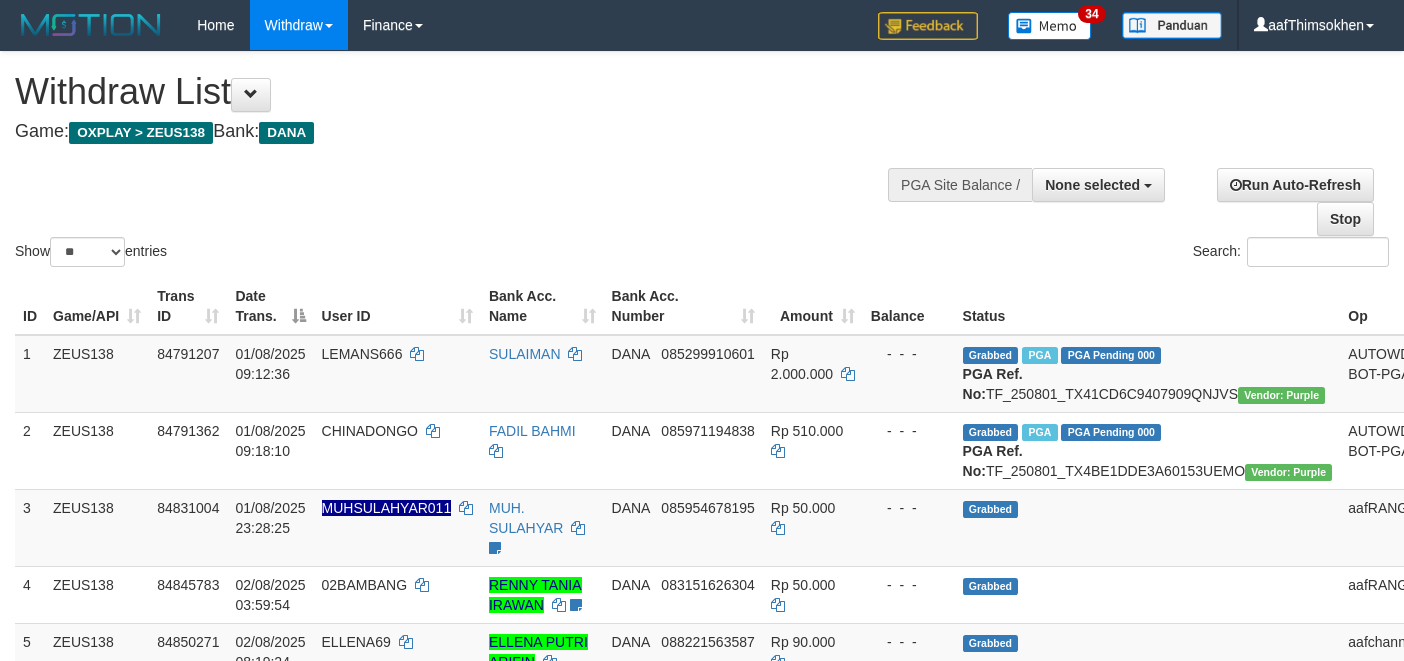 select 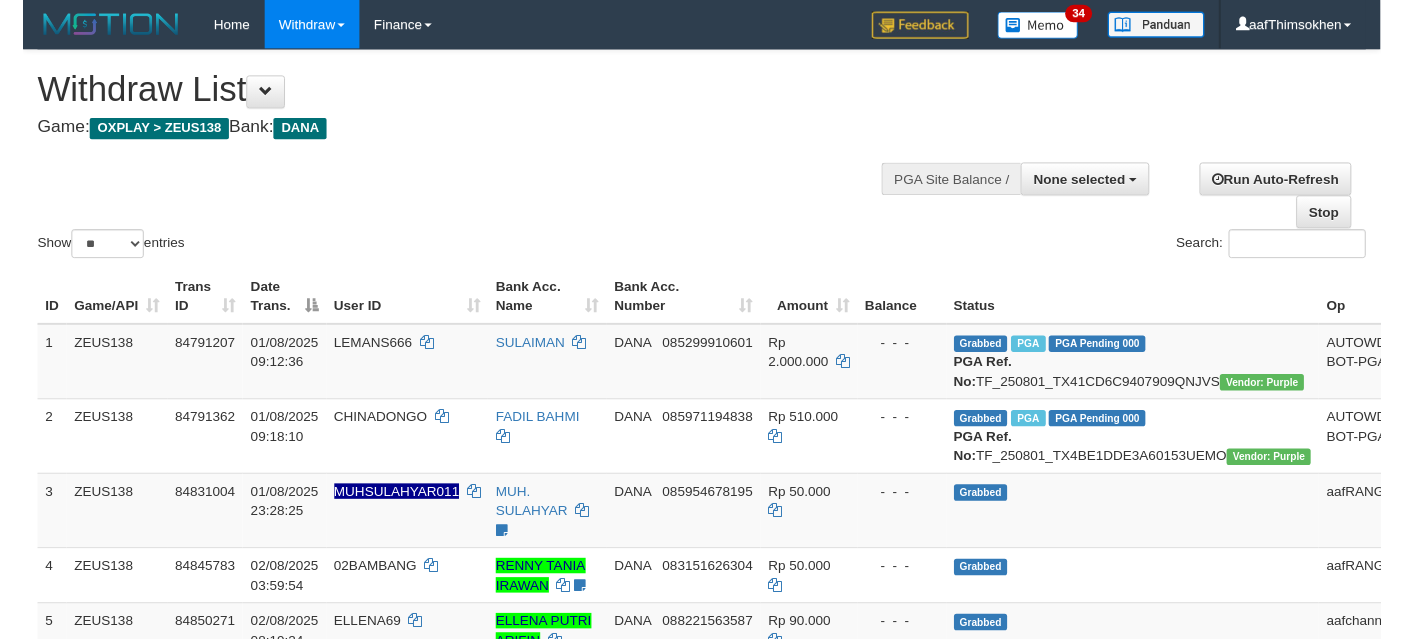scroll, scrollTop: 337, scrollLeft: 0, axis: vertical 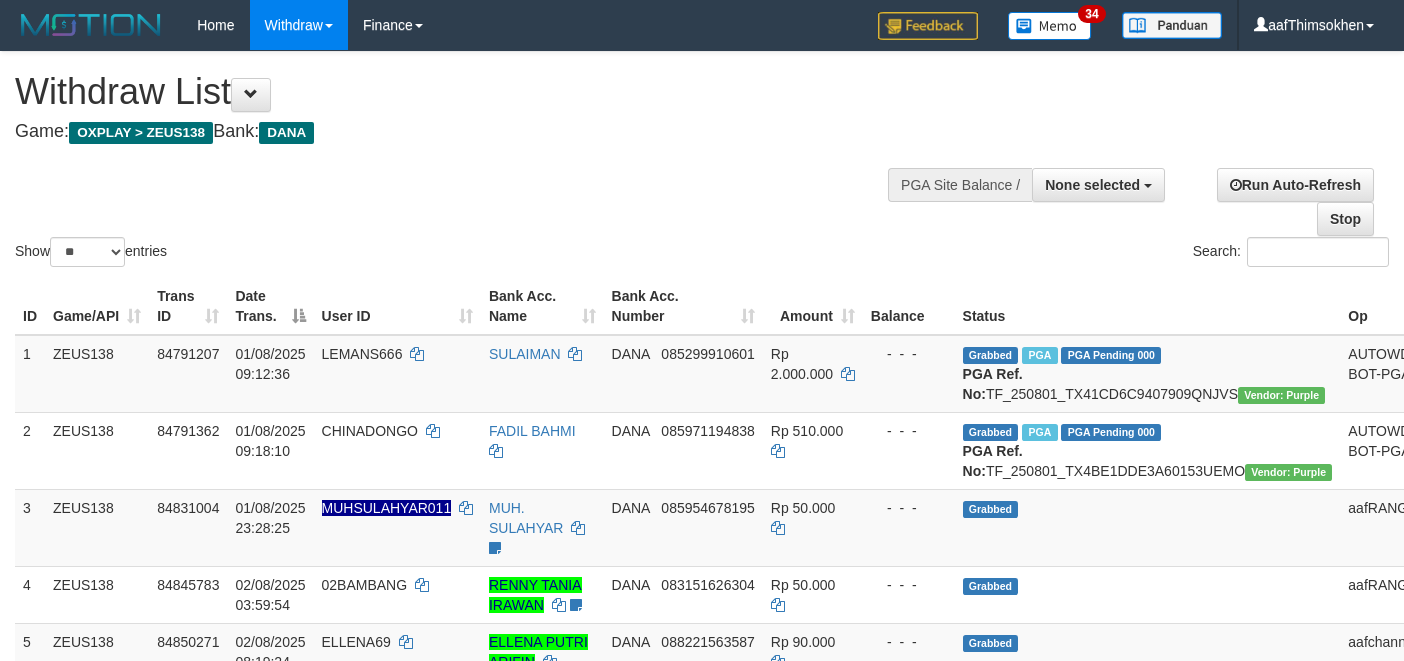 select 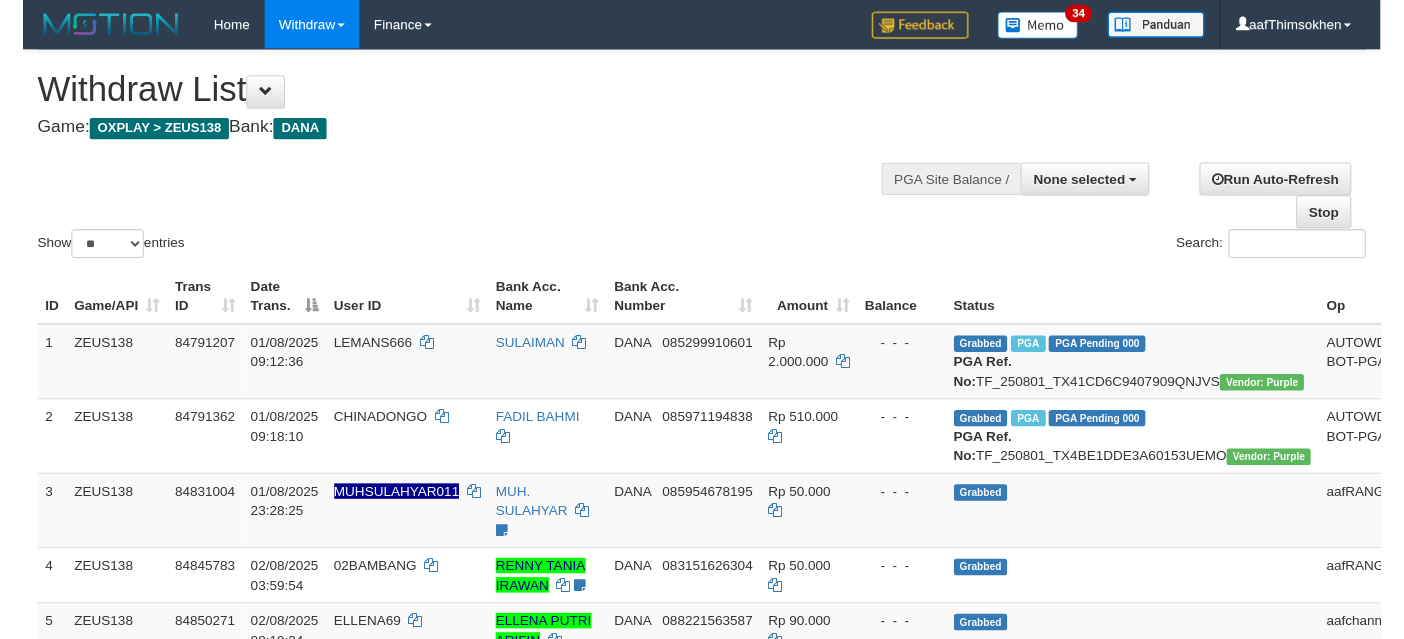 scroll, scrollTop: 337, scrollLeft: 0, axis: vertical 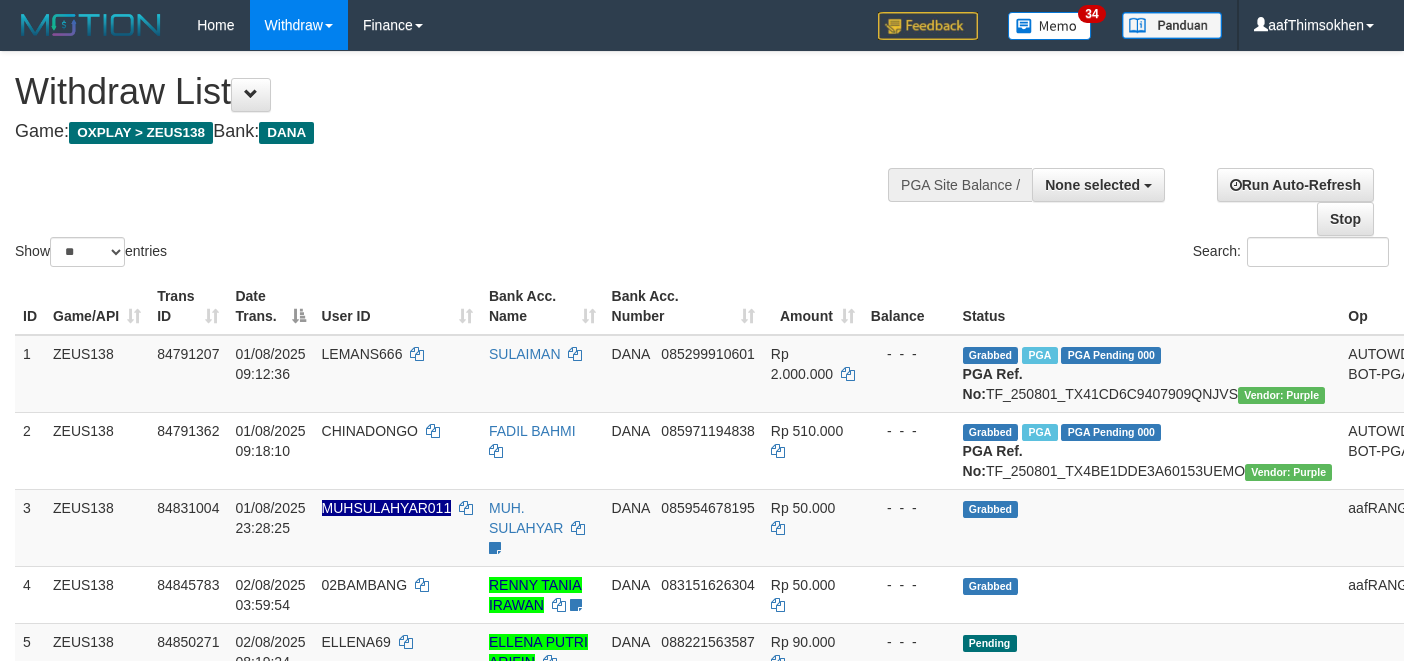 select 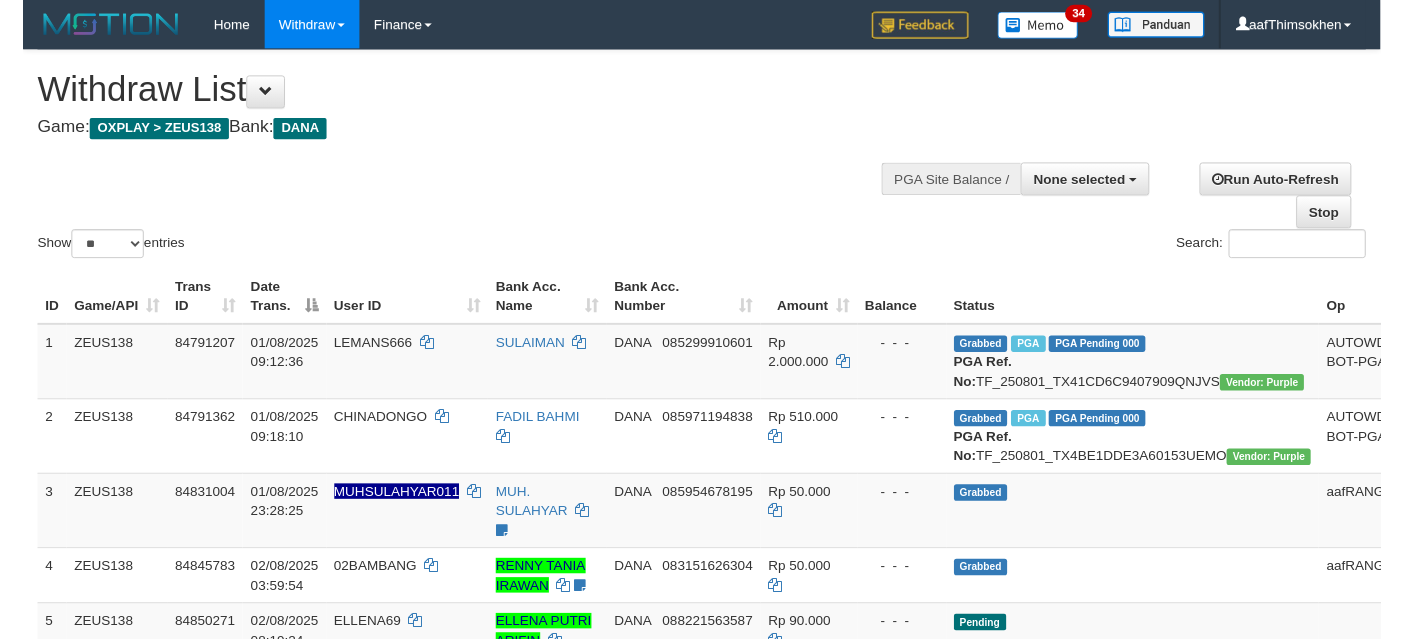 scroll, scrollTop: 337, scrollLeft: 0, axis: vertical 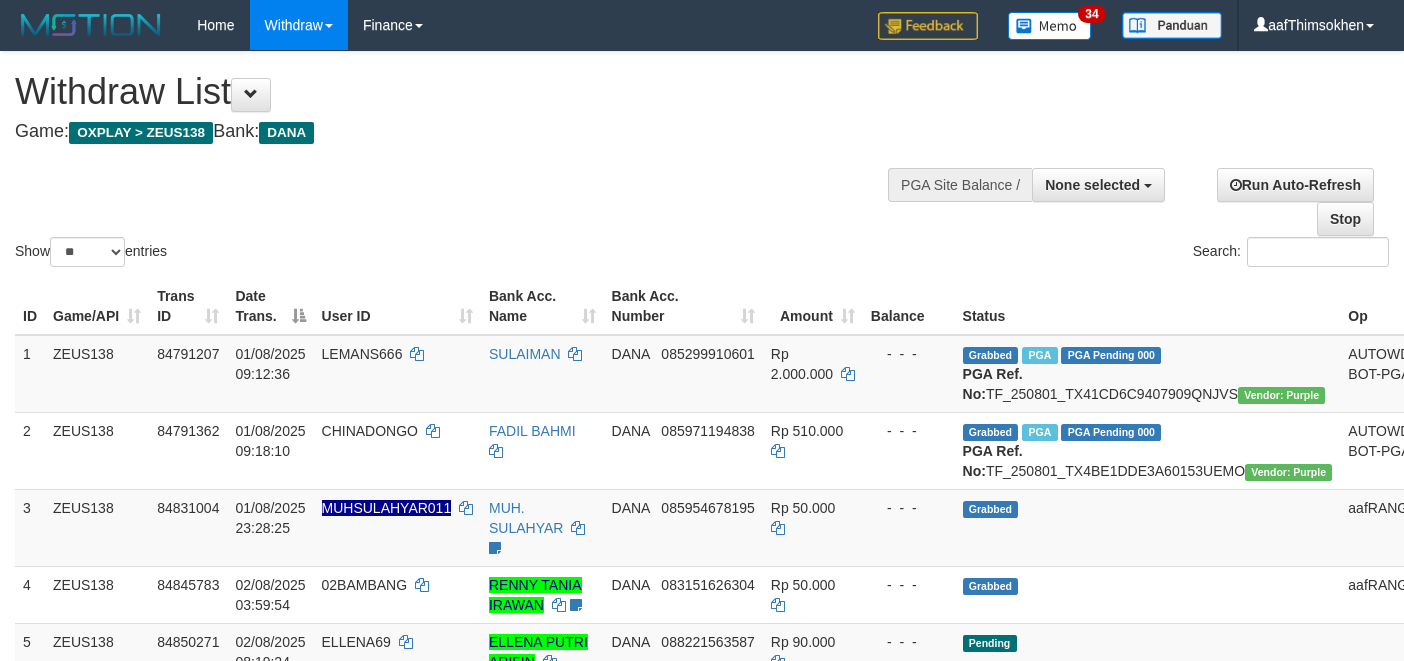 select 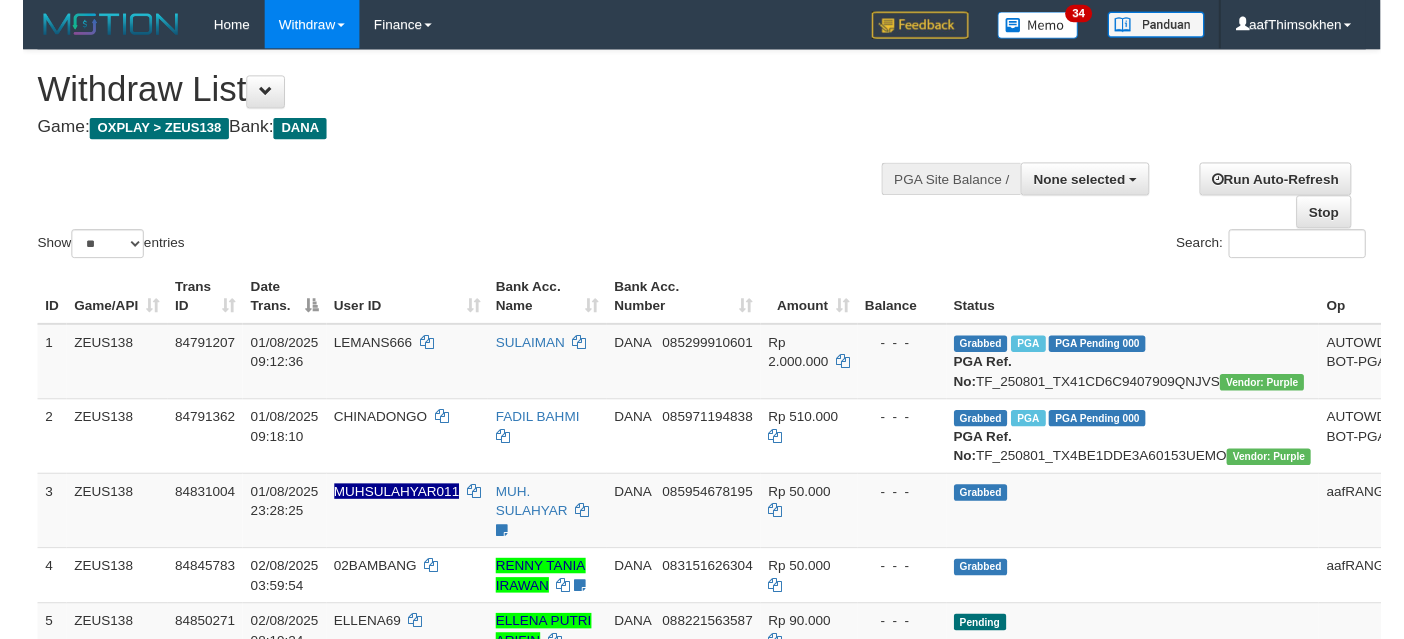 scroll, scrollTop: 337, scrollLeft: 0, axis: vertical 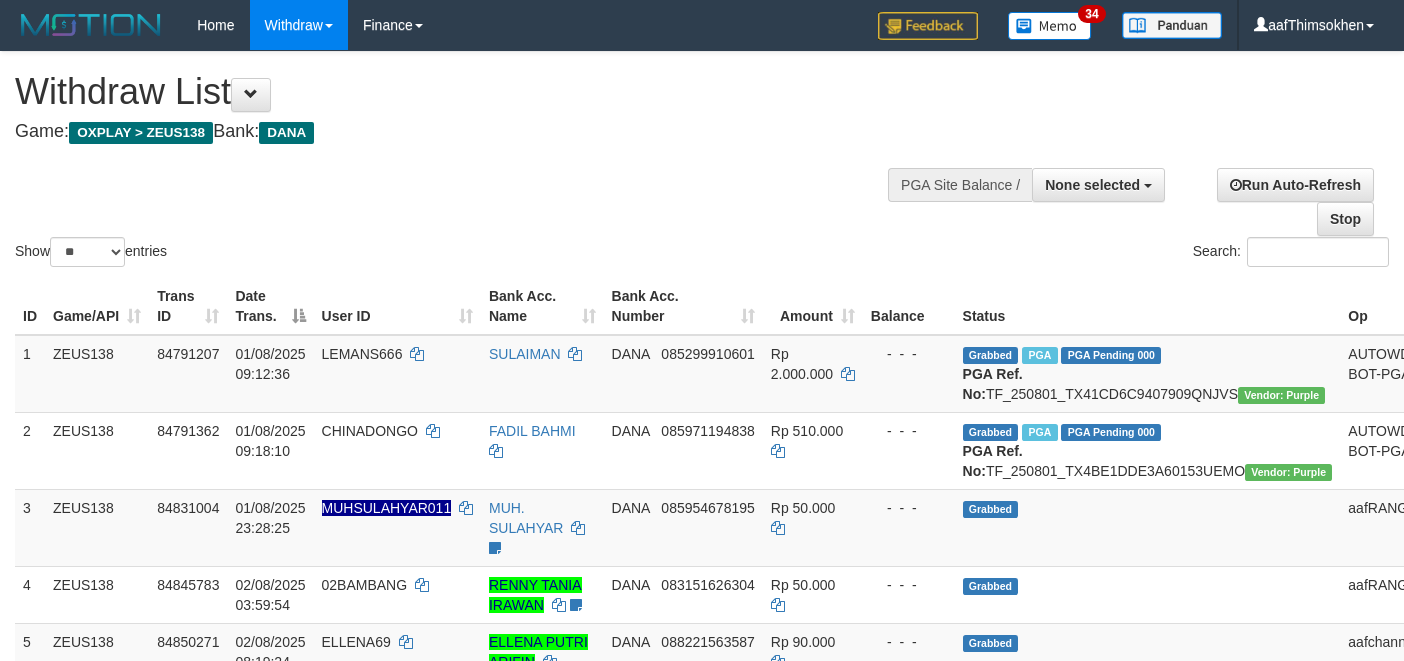 select 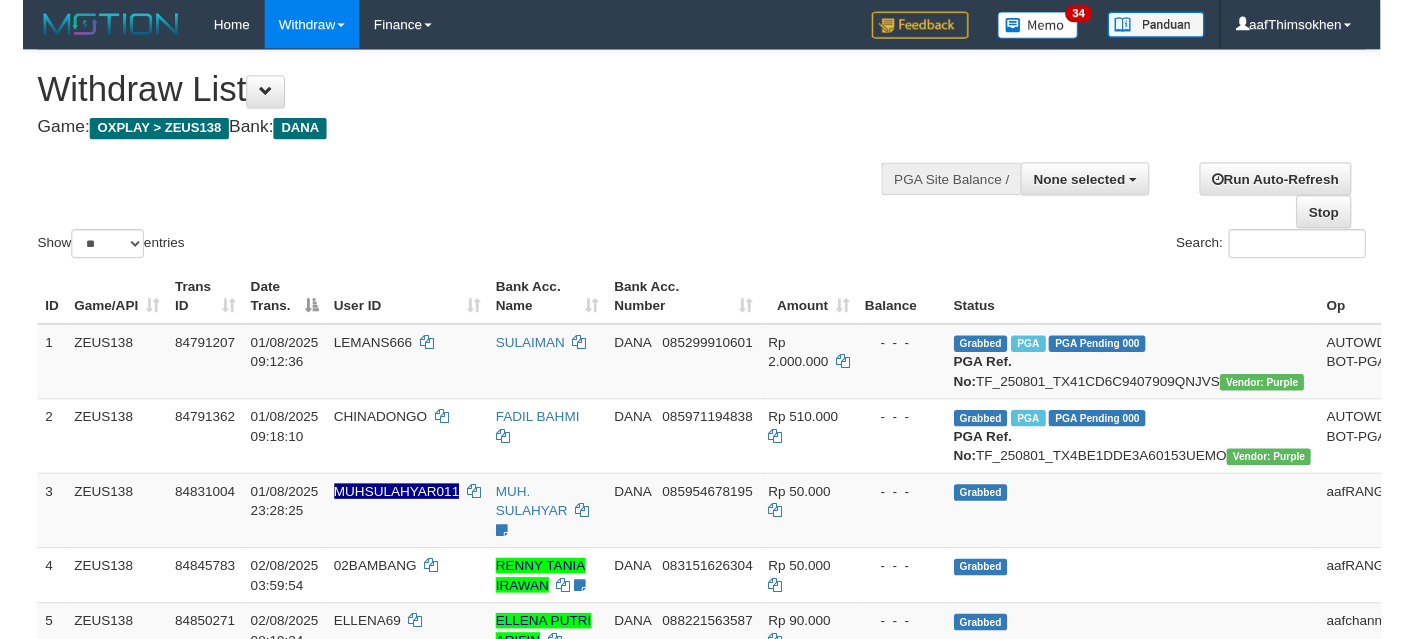 scroll, scrollTop: 337, scrollLeft: 0, axis: vertical 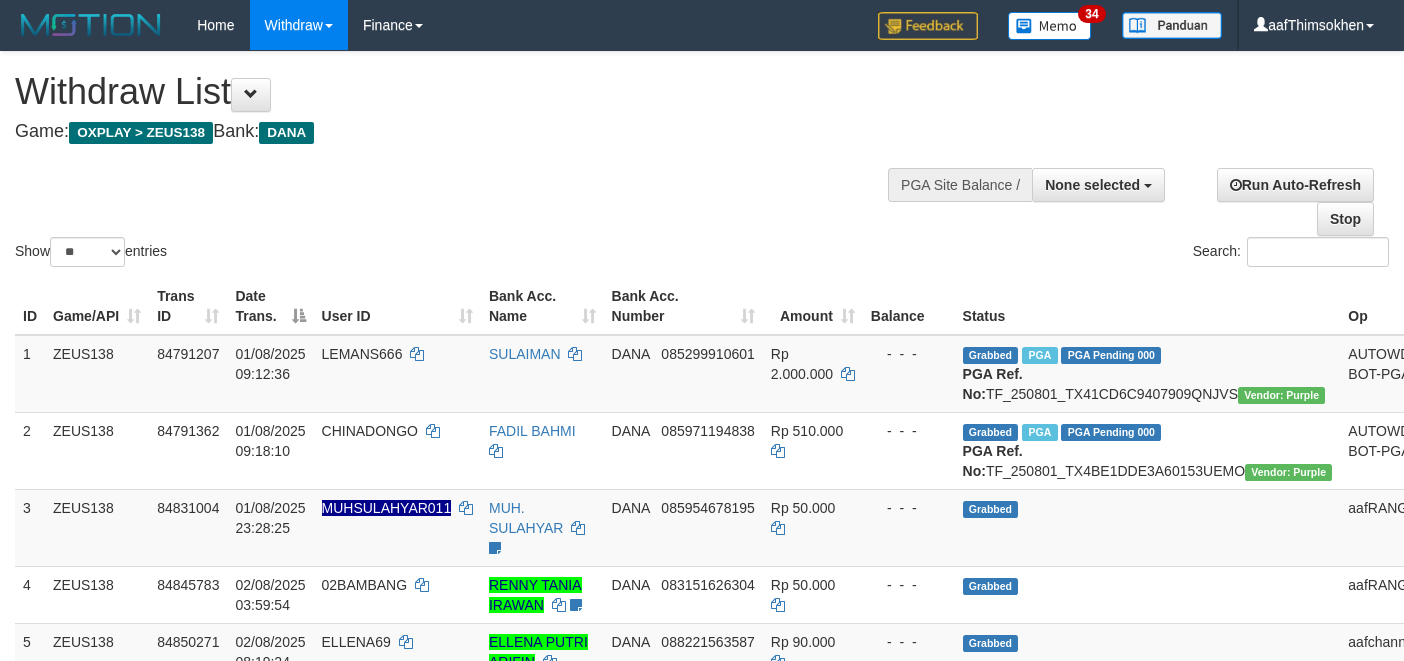 select 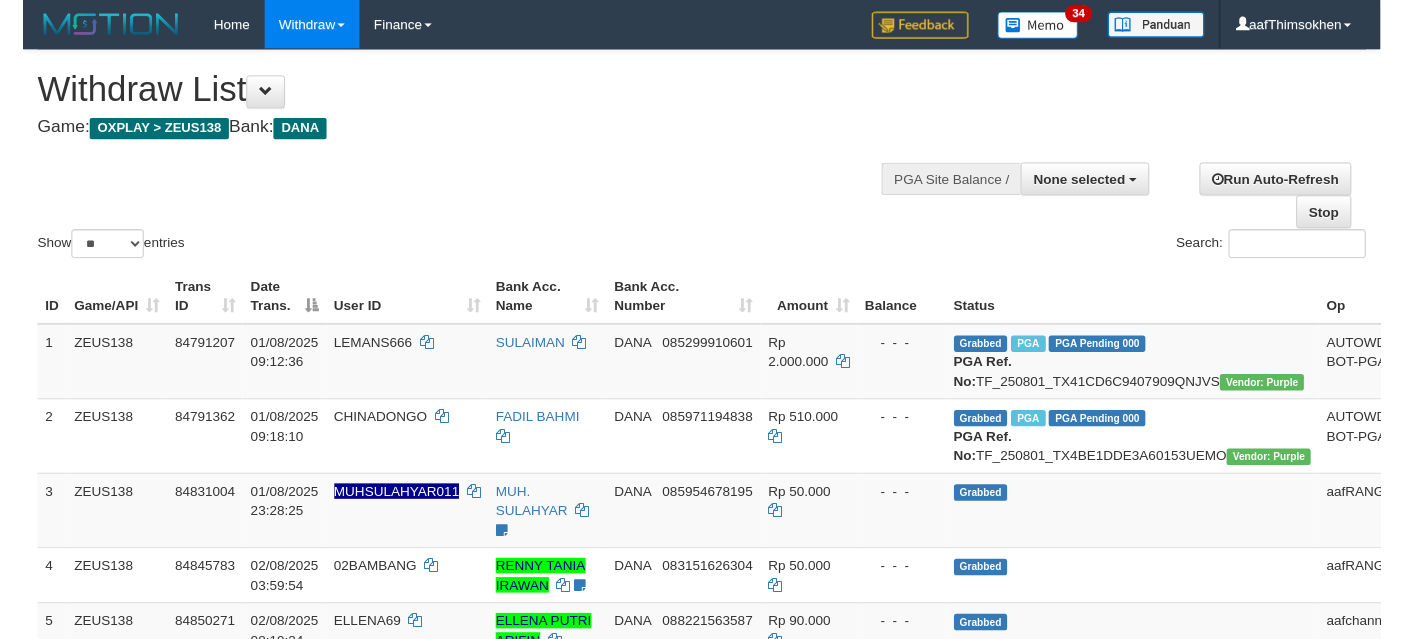 scroll, scrollTop: 337, scrollLeft: 0, axis: vertical 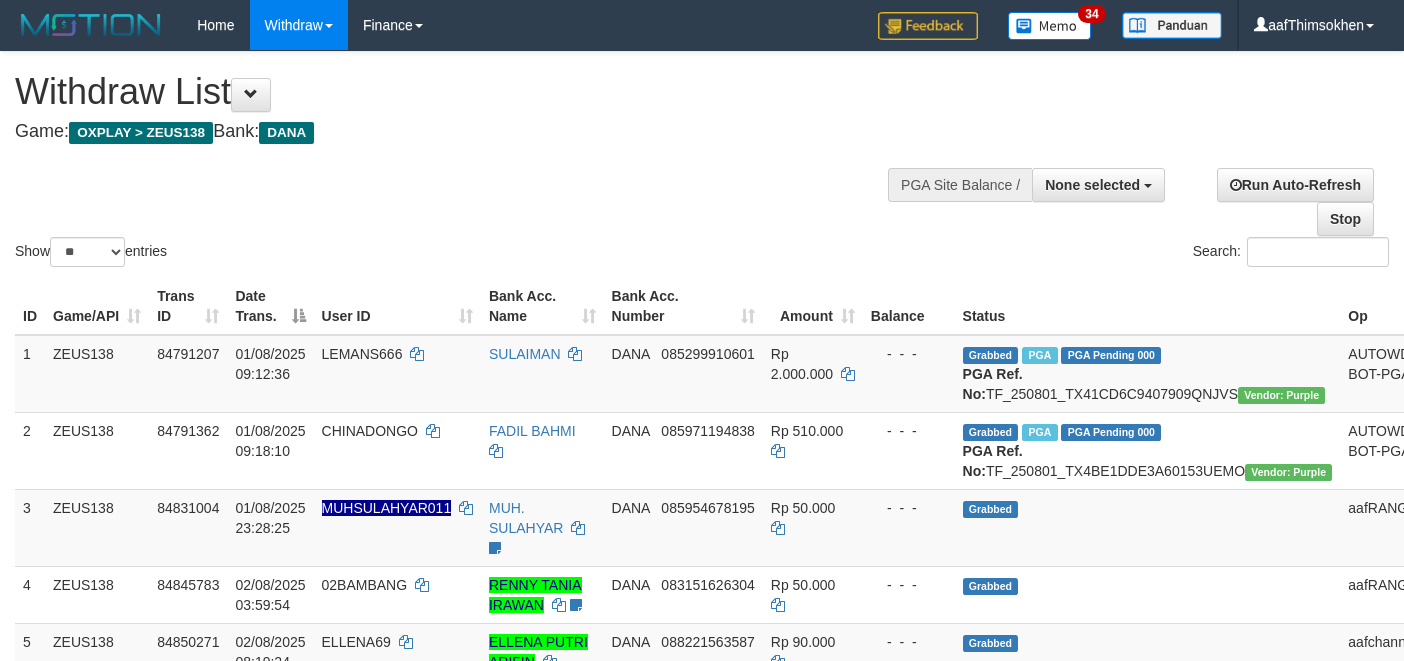 select 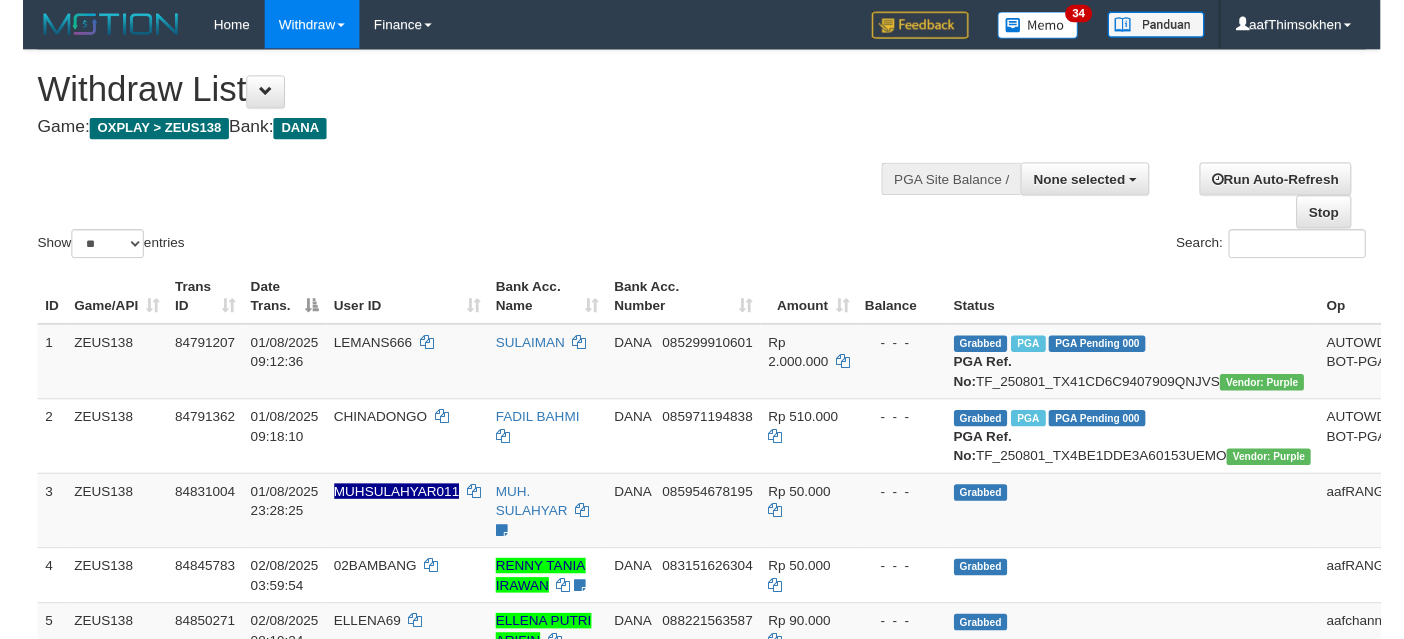 scroll, scrollTop: 337, scrollLeft: 0, axis: vertical 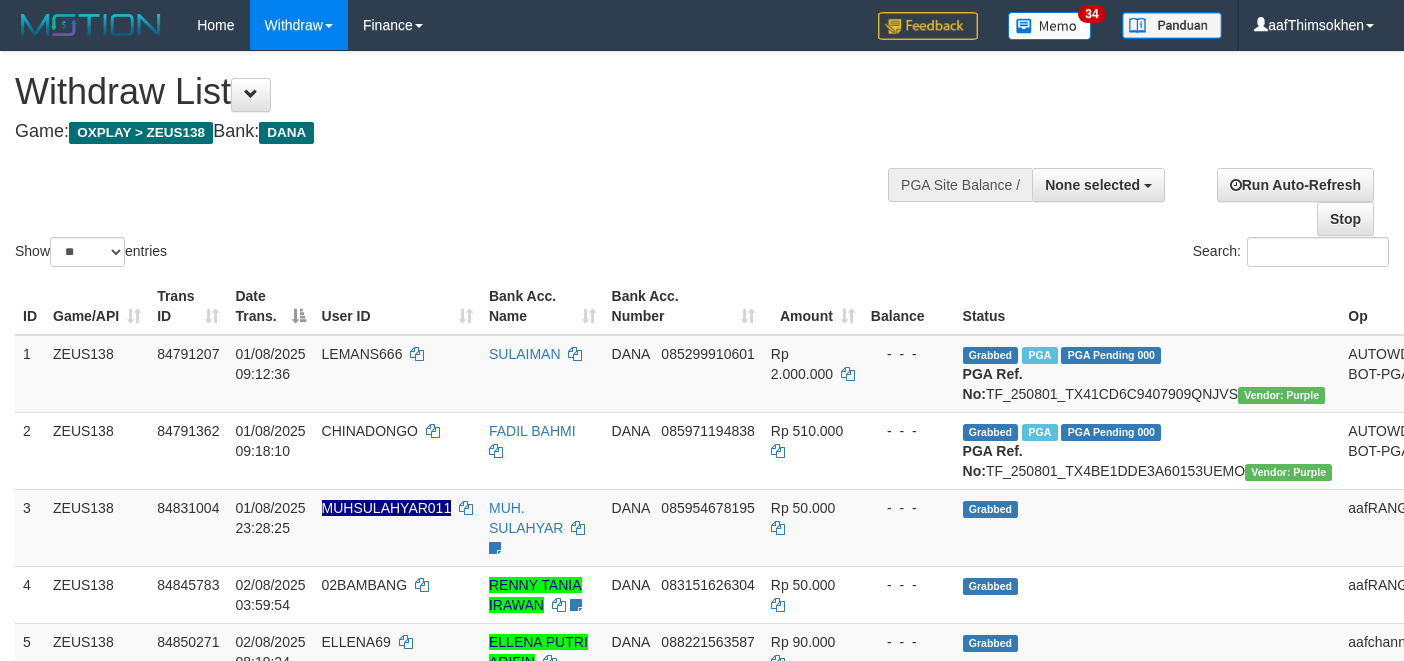 select 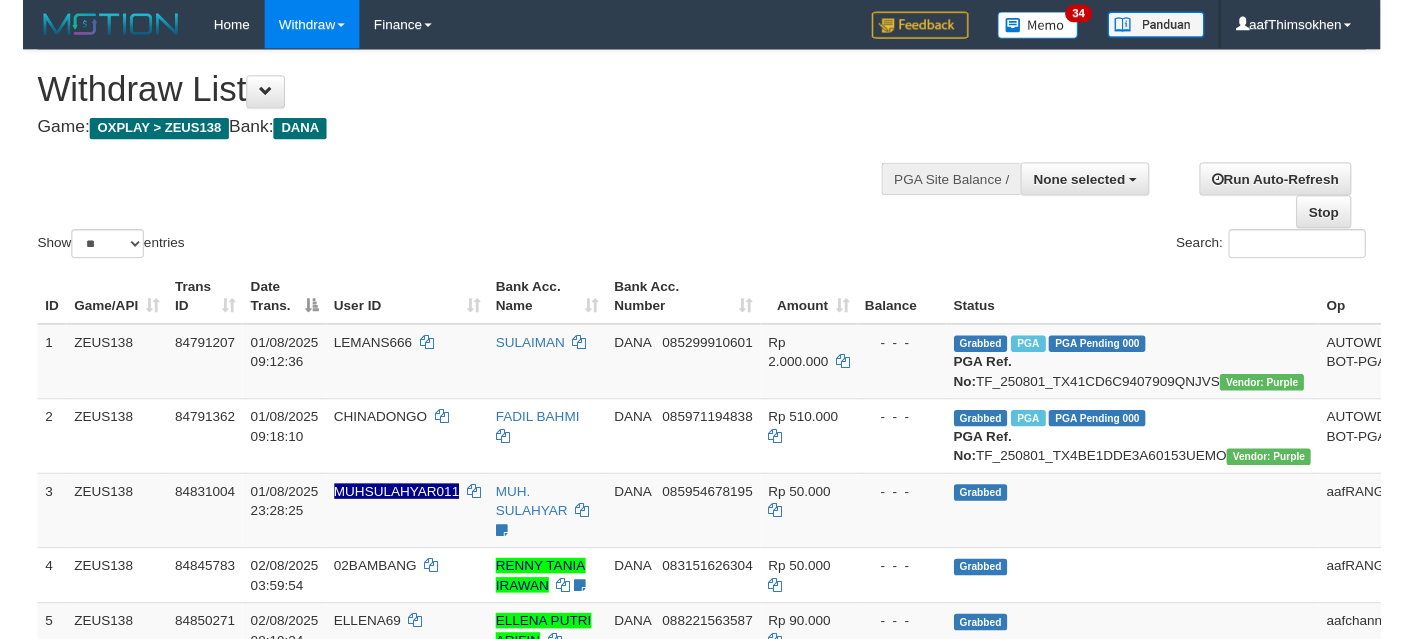 scroll, scrollTop: 337, scrollLeft: 0, axis: vertical 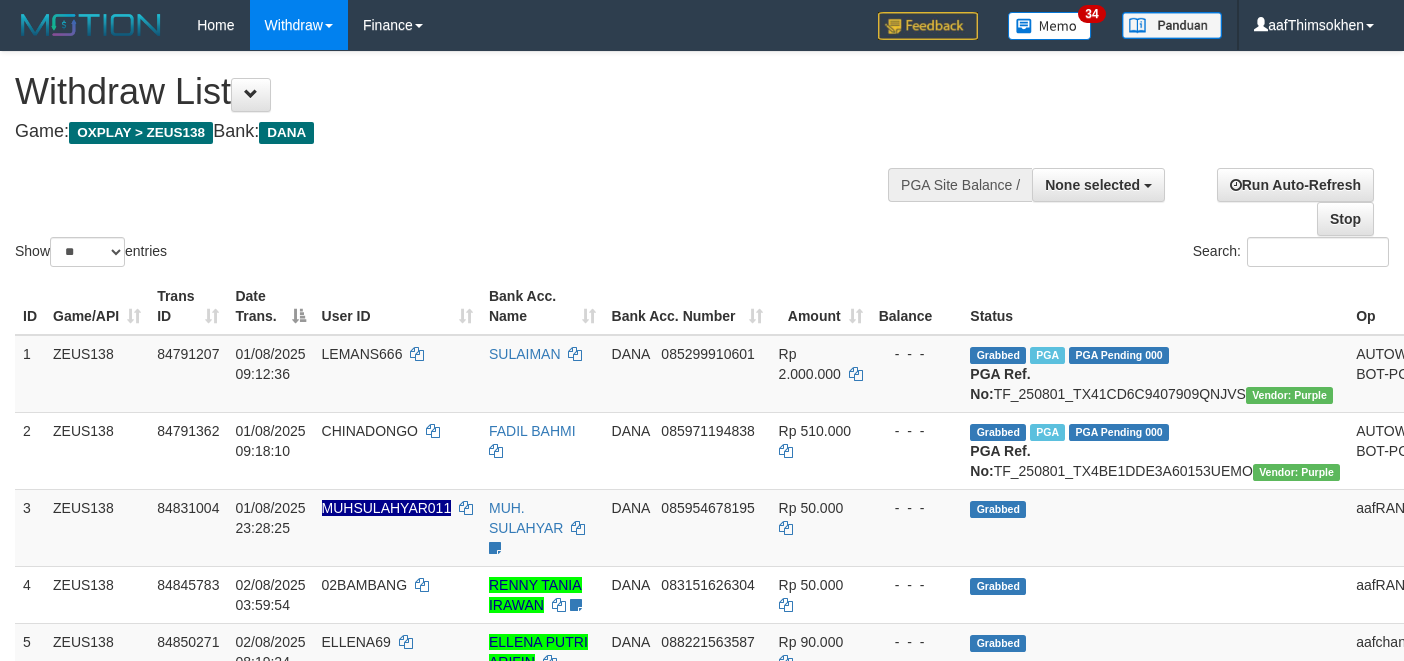 select 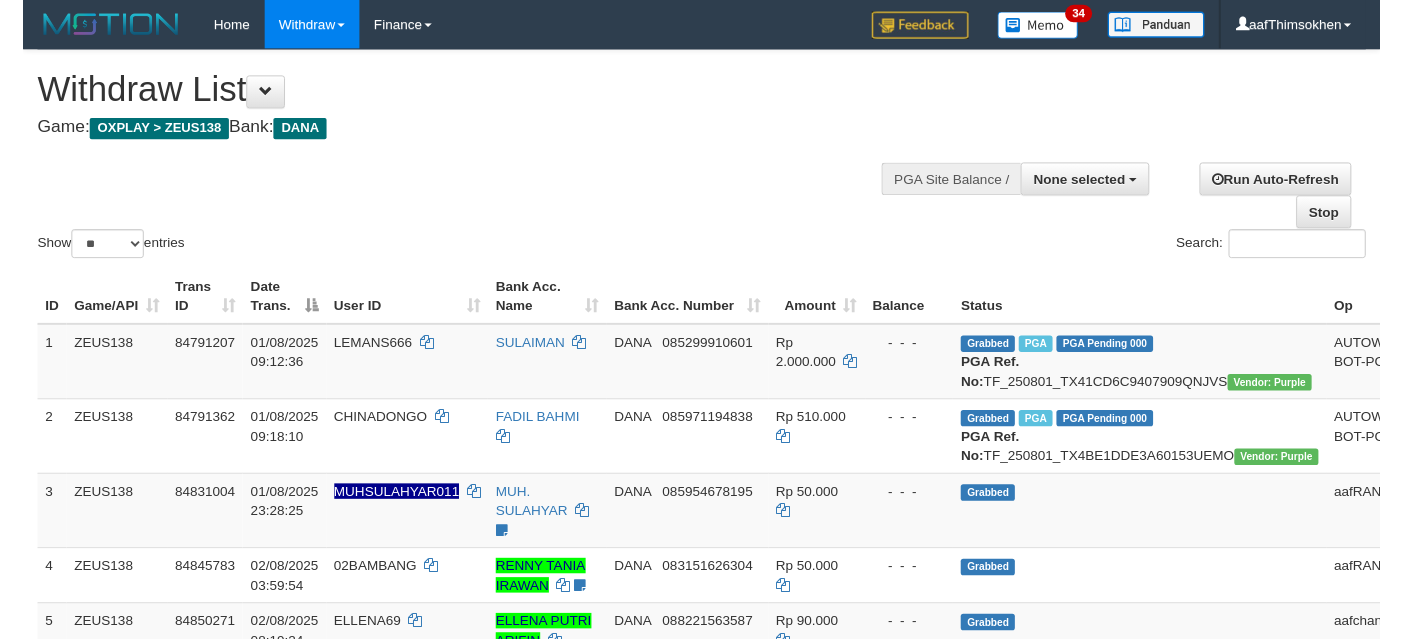 scroll, scrollTop: 337, scrollLeft: 0, axis: vertical 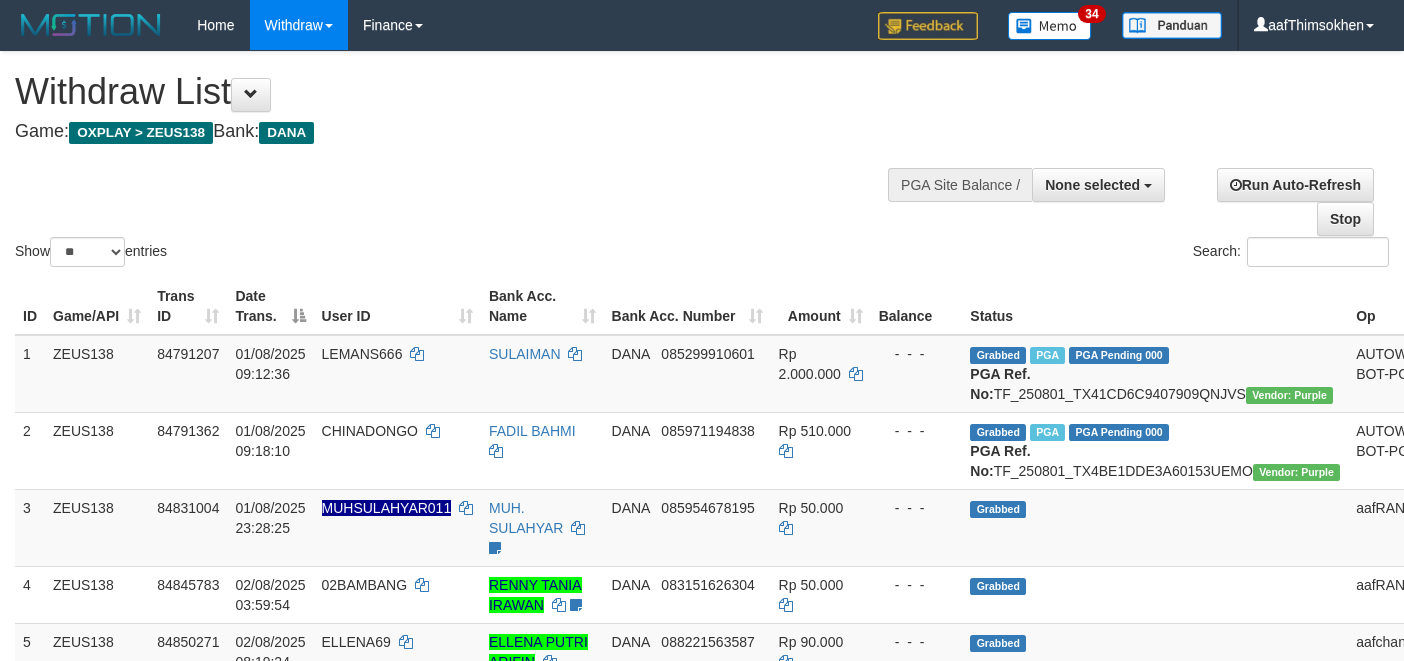 select 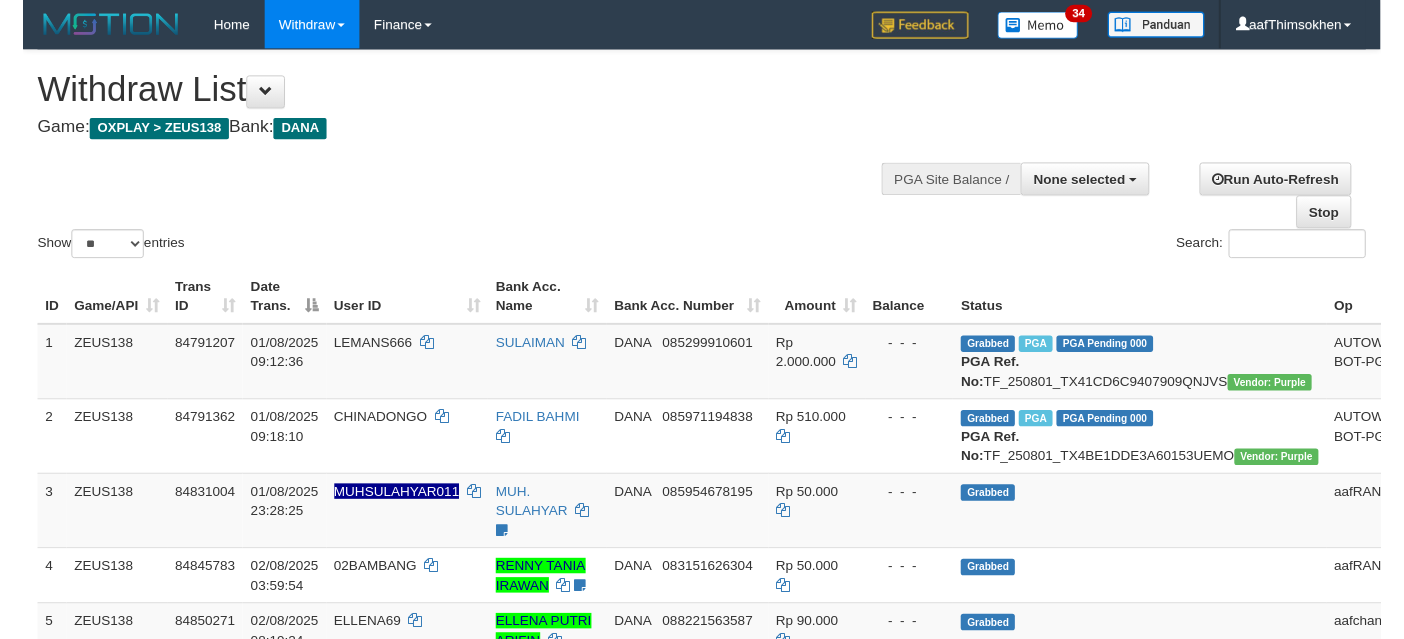 scroll, scrollTop: 337, scrollLeft: 0, axis: vertical 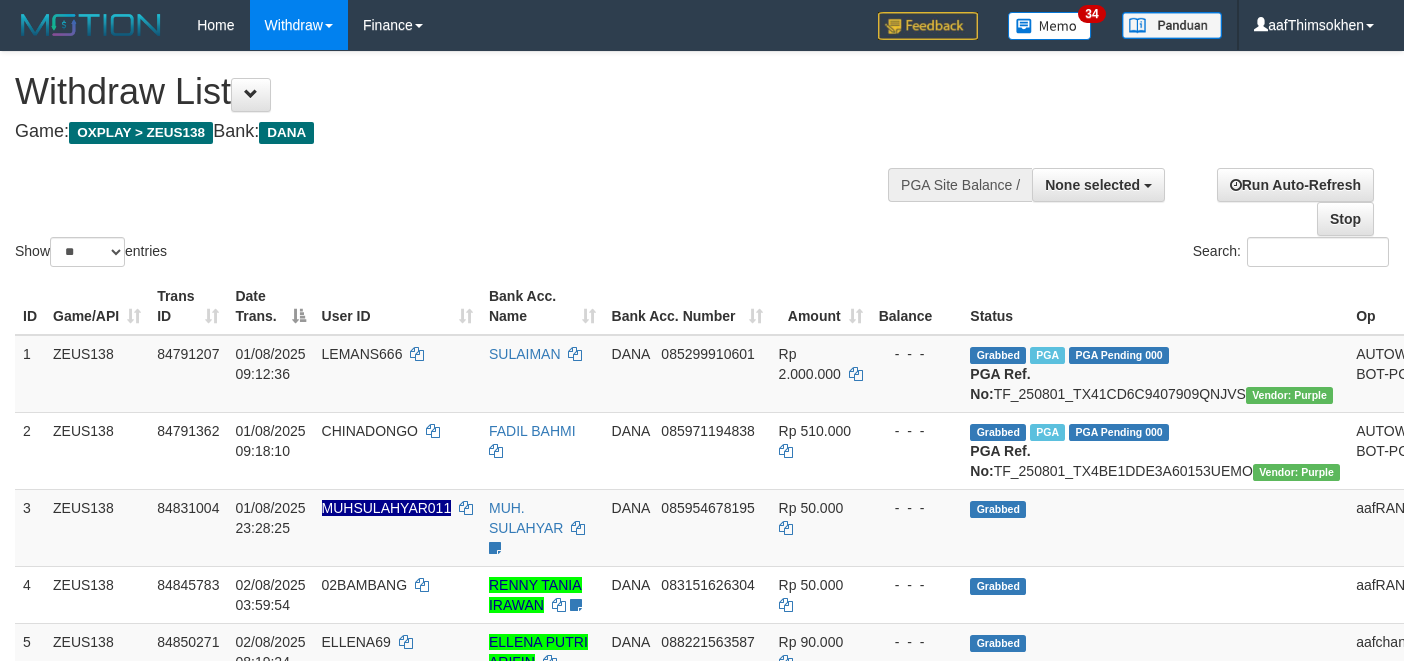 select 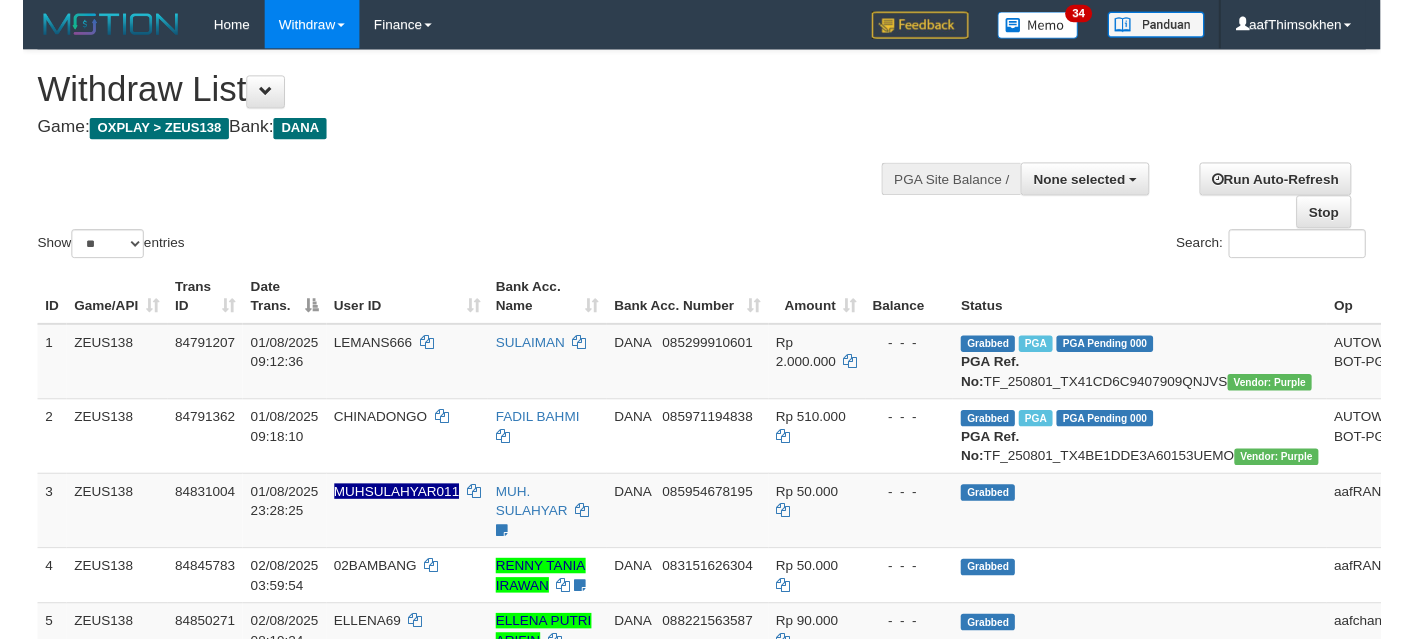 scroll, scrollTop: 337, scrollLeft: 0, axis: vertical 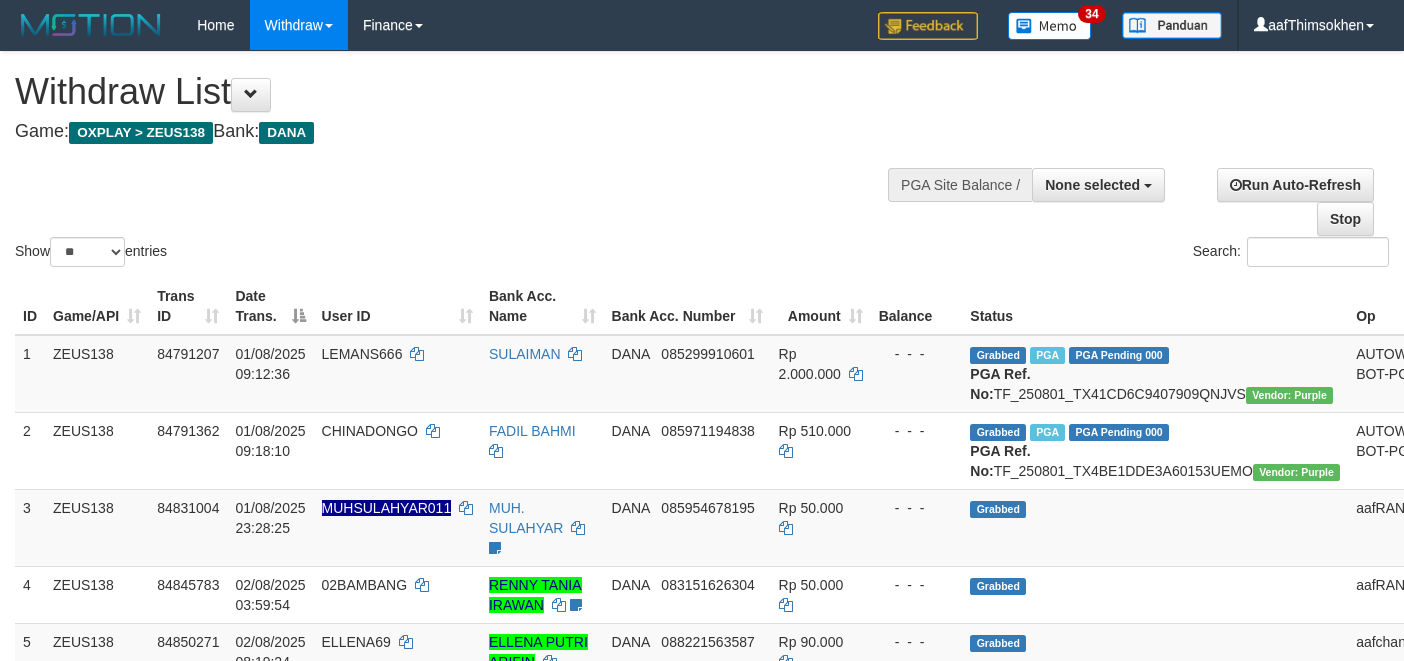 select 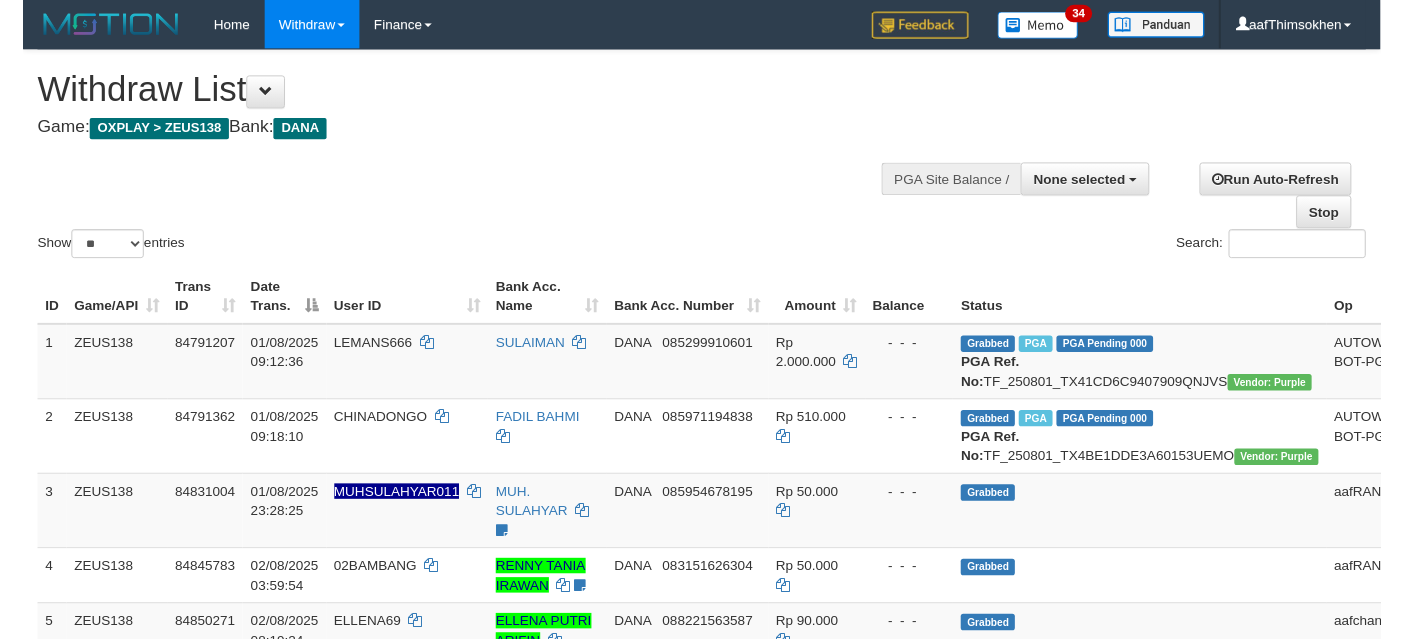 scroll, scrollTop: 337, scrollLeft: 0, axis: vertical 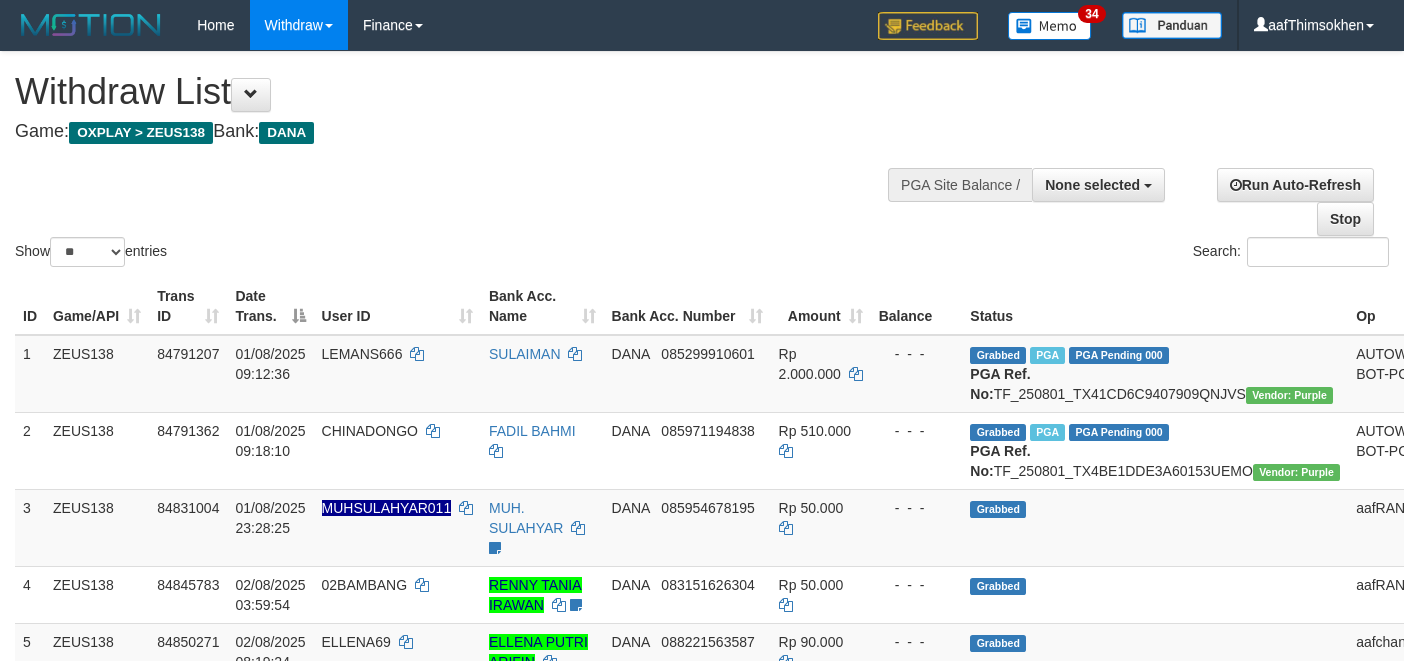 select 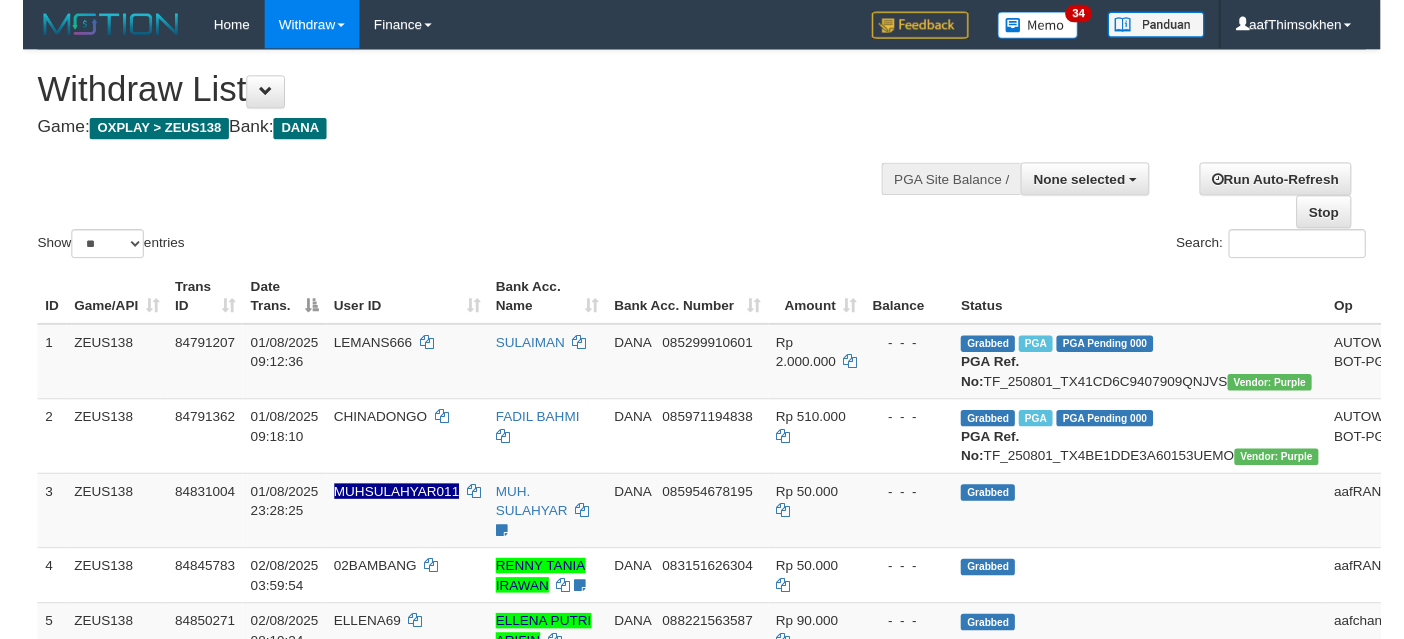 scroll, scrollTop: 337, scrollLeft: 0, axis: vertical 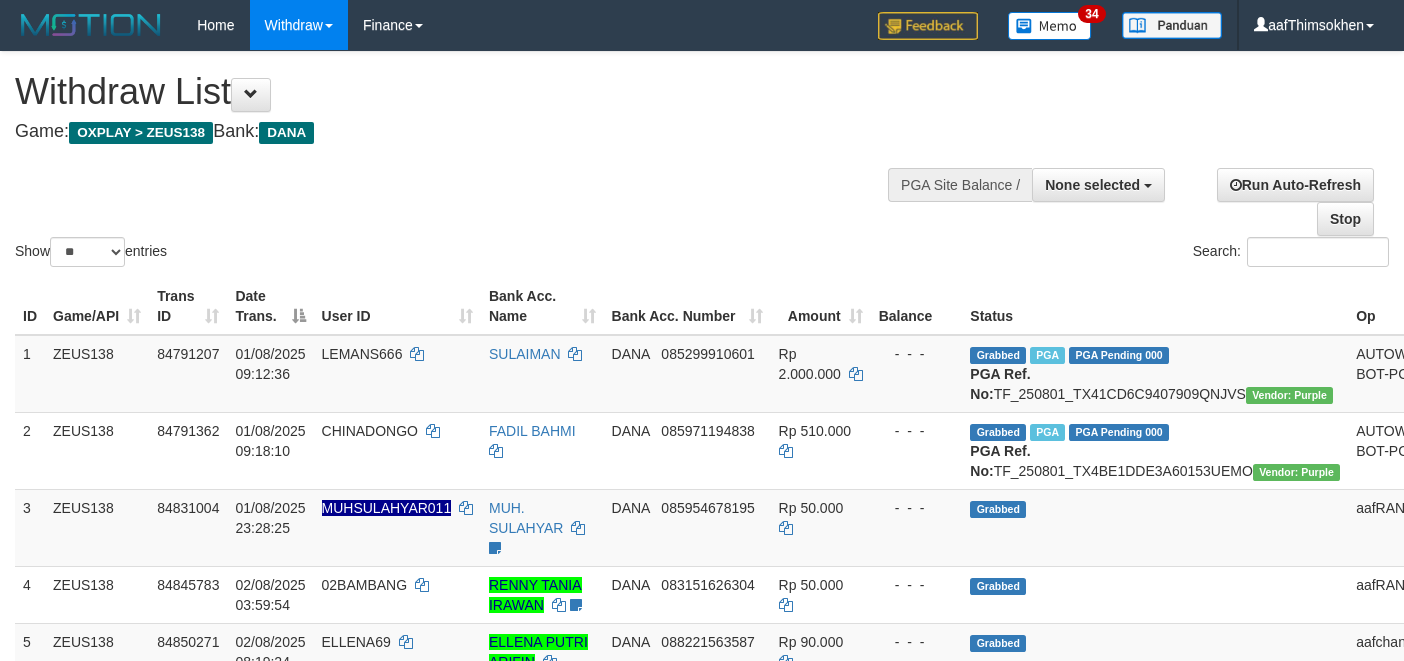 select 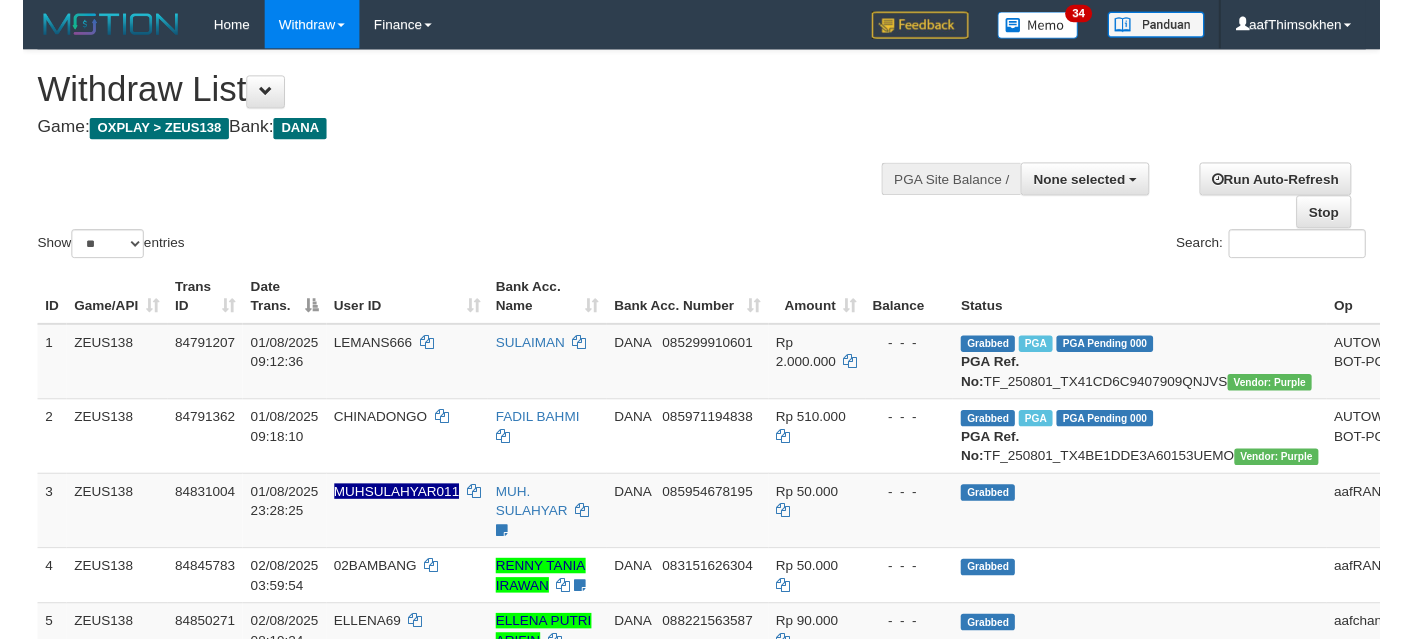scroll, scrollTop: 337, scrollLeft: 0, axis: vertical 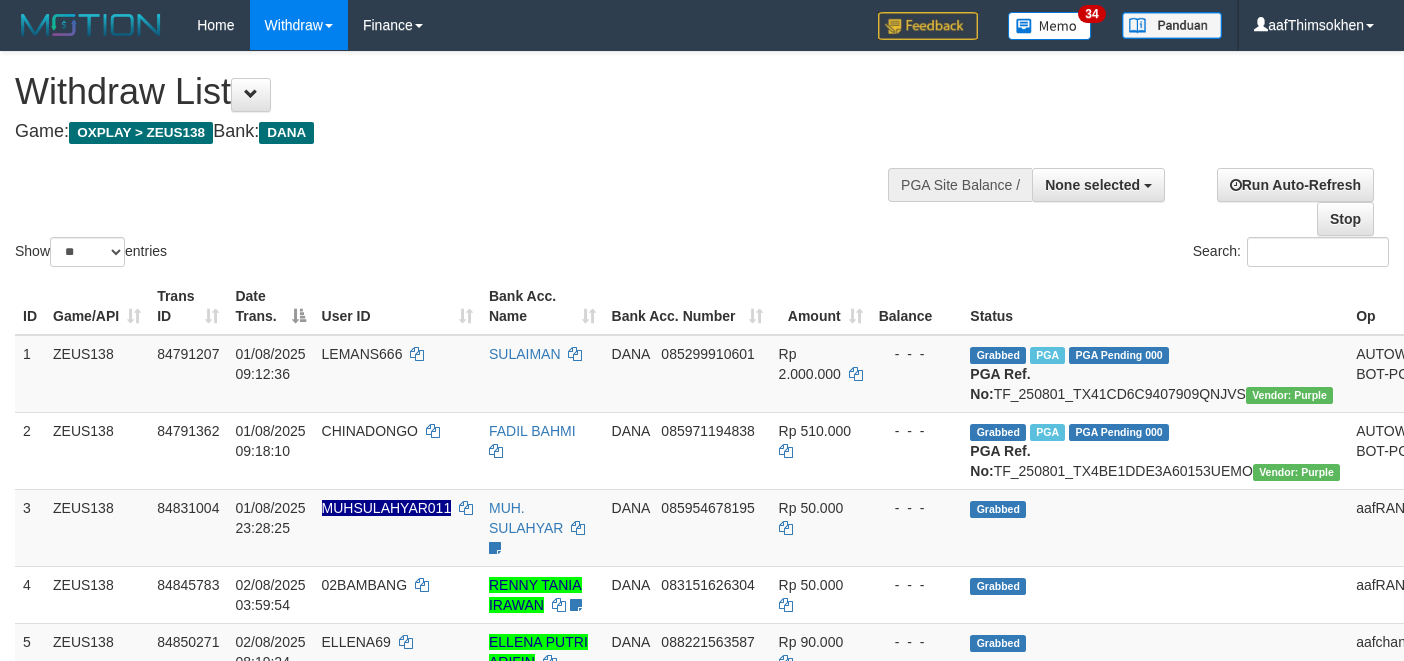 select 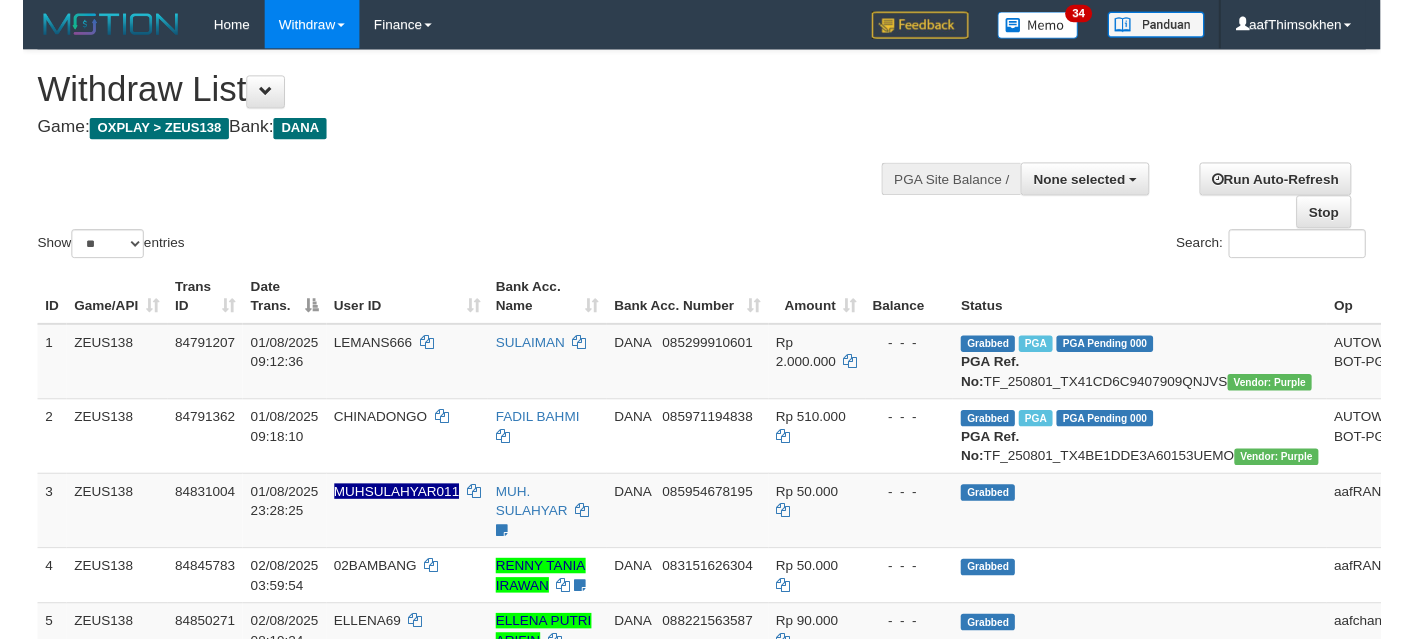 scroll, scrollTop: 337, scrollLeft: 0, axis: vertical 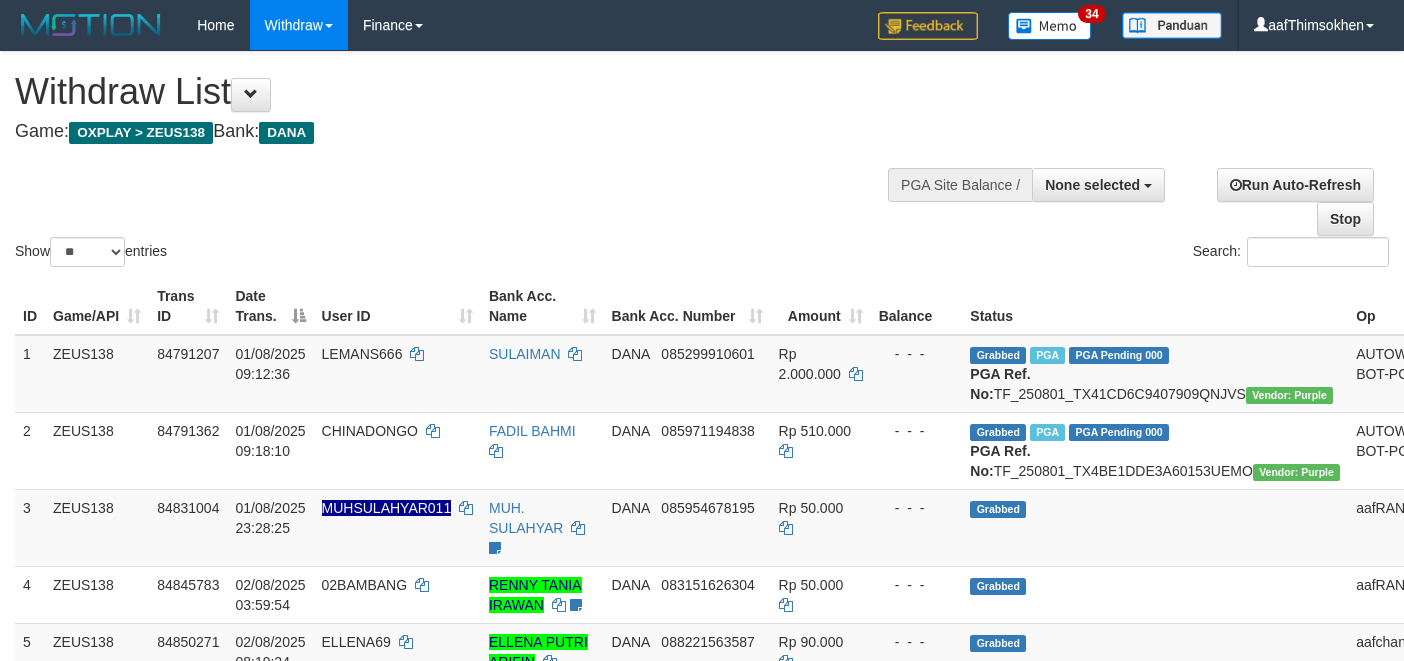 select 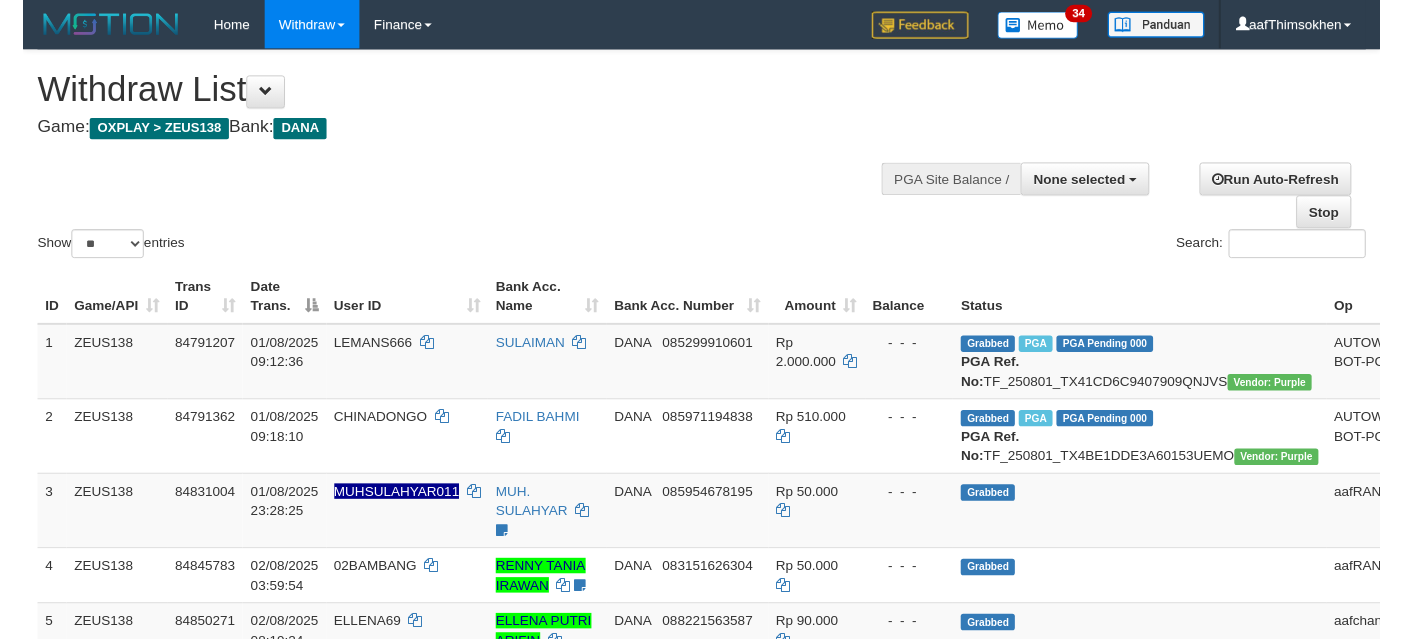 scroll, scrollTop: 337, scrollLeft: 0, axis: vertical 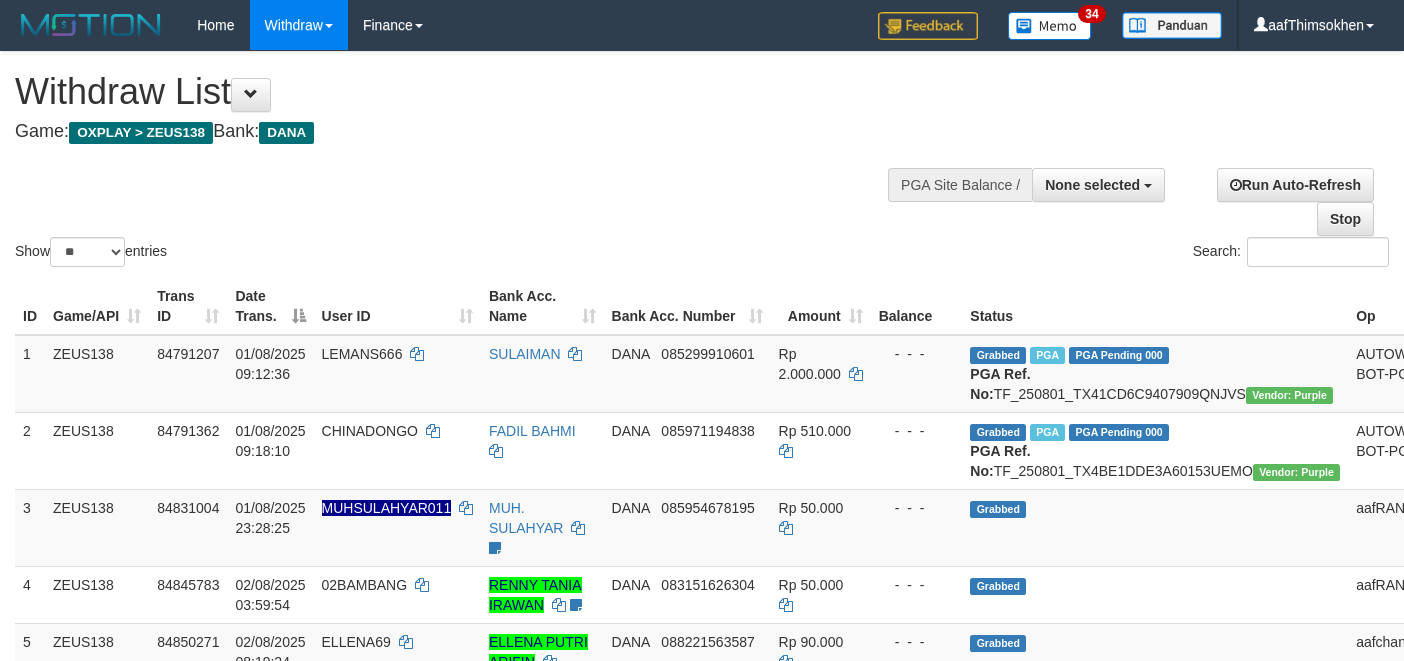 select 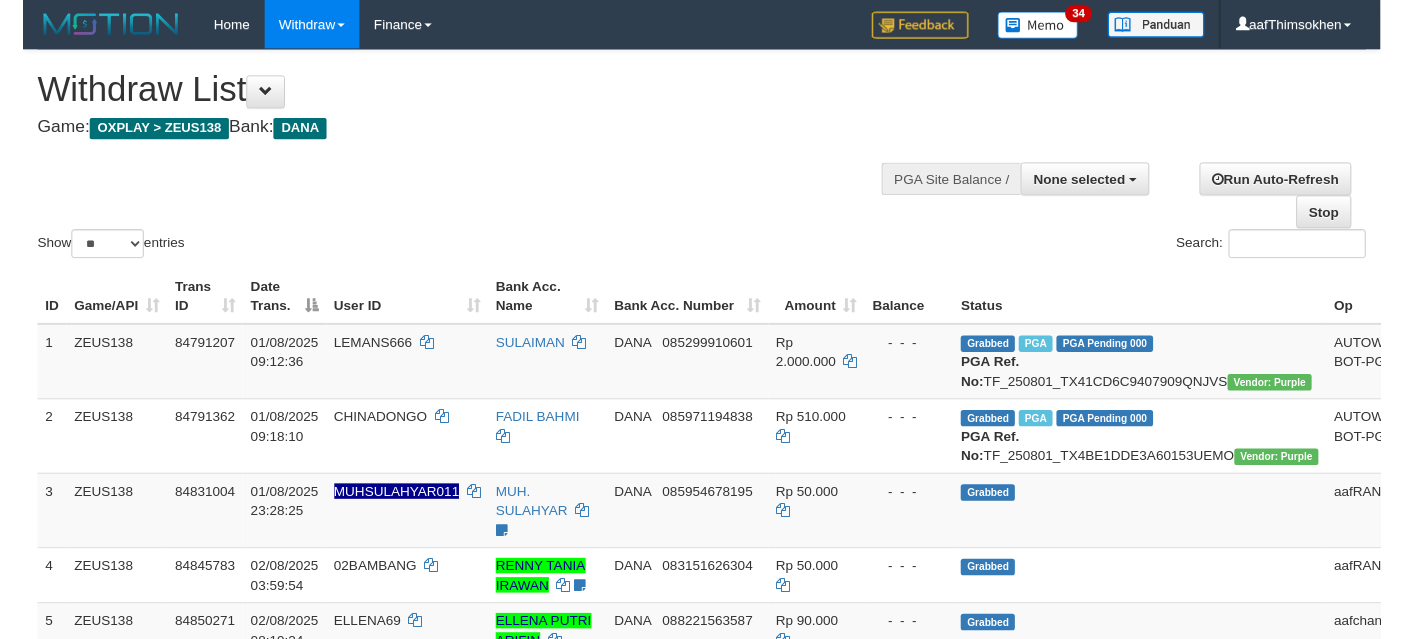 scroll, scrollTop: 337, scrollLeft: 0, axis: vertical 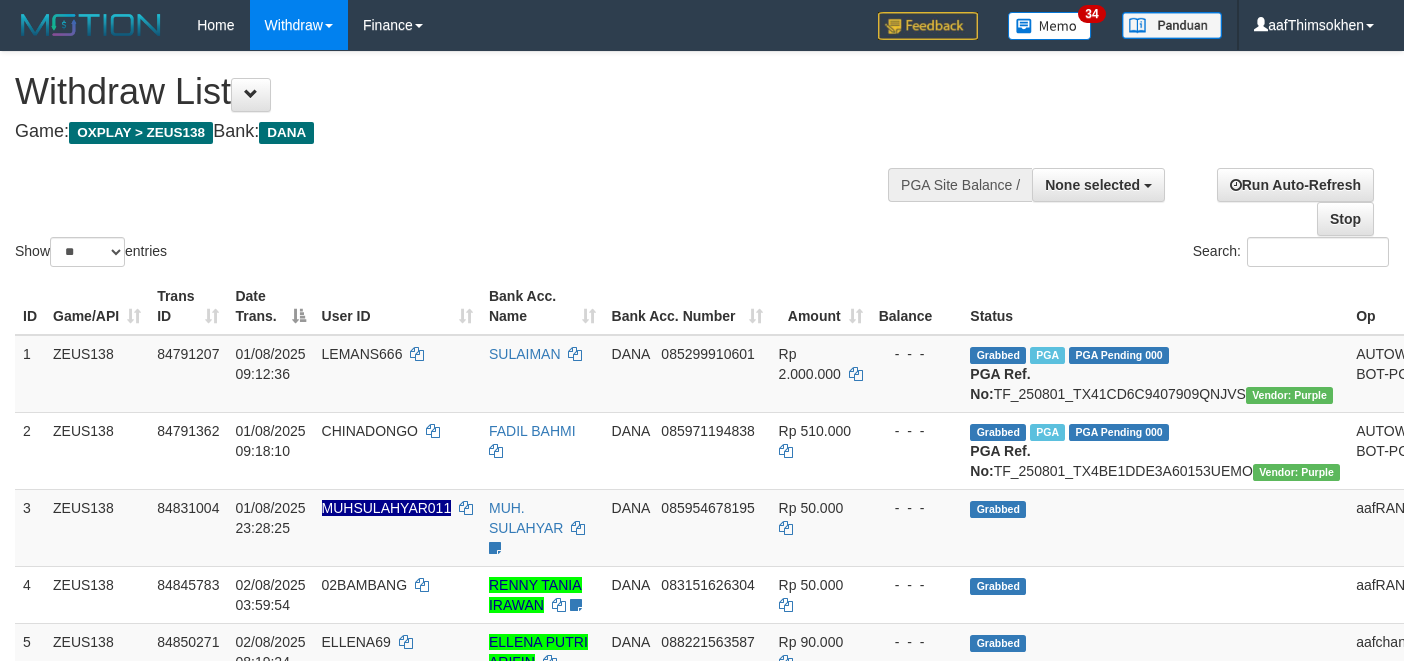 select 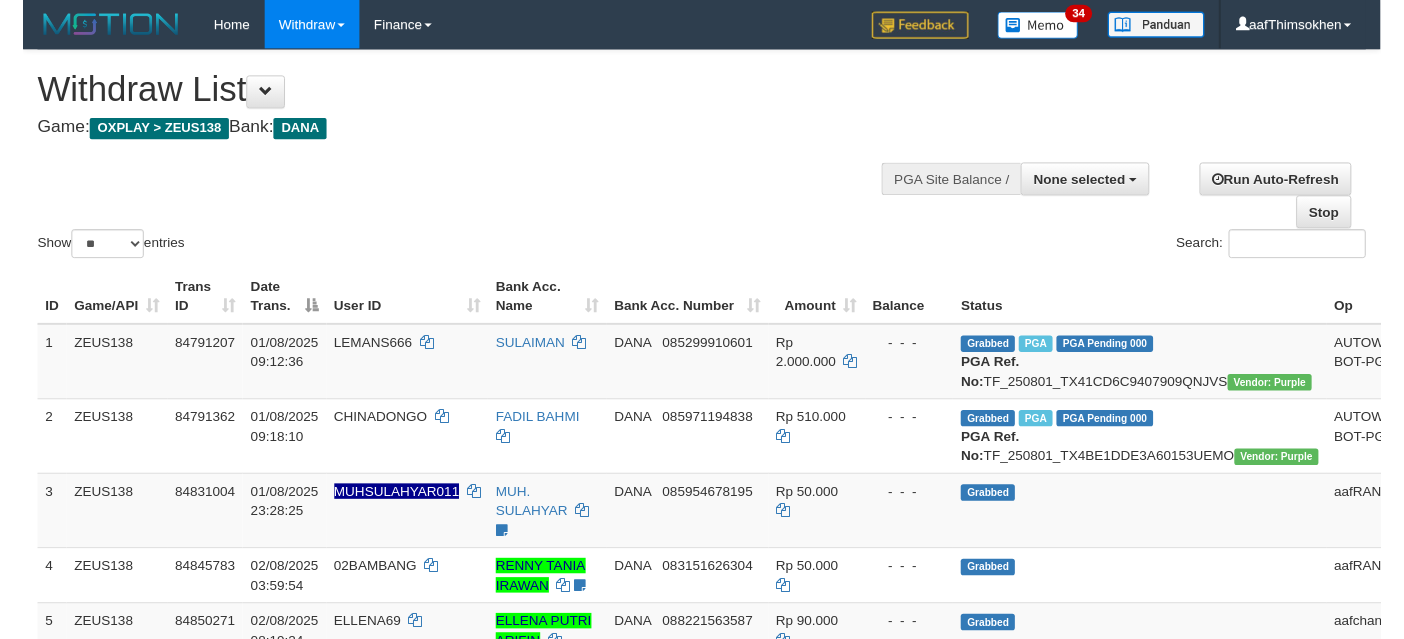 scroll, scrollTop: 337, scrollLeft: 0, axis: vertical 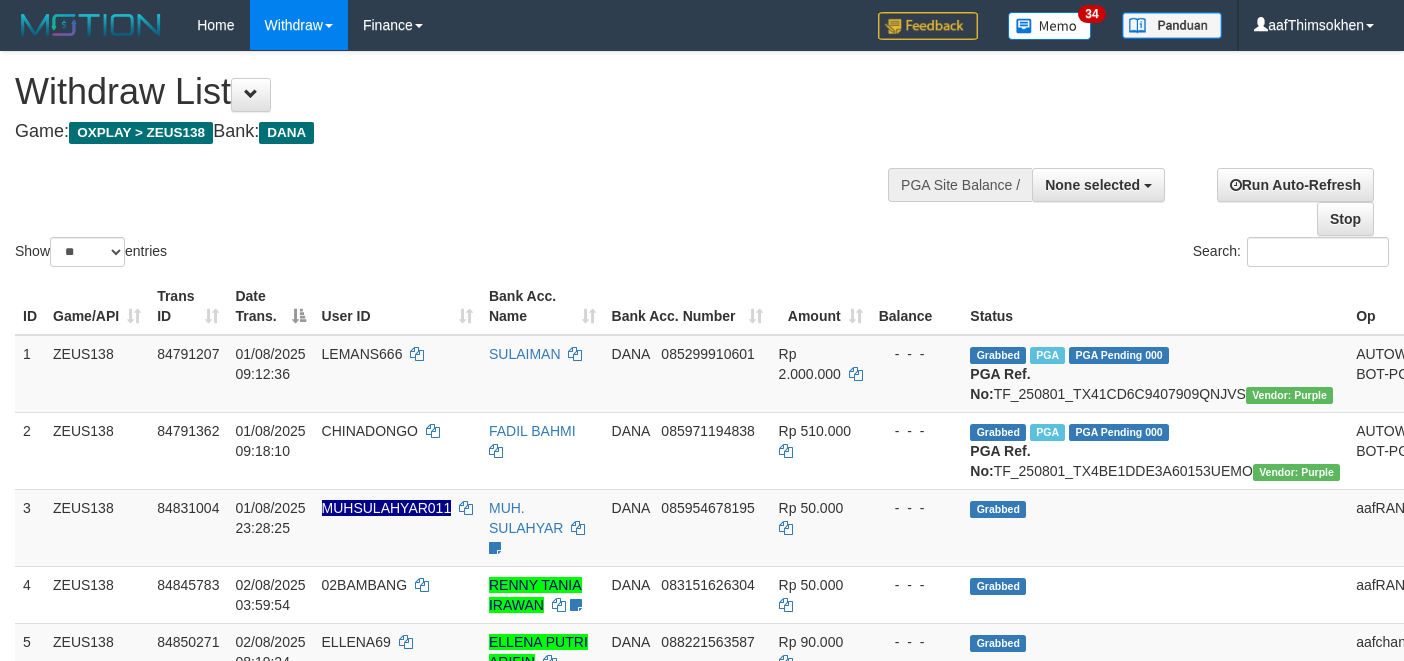 select 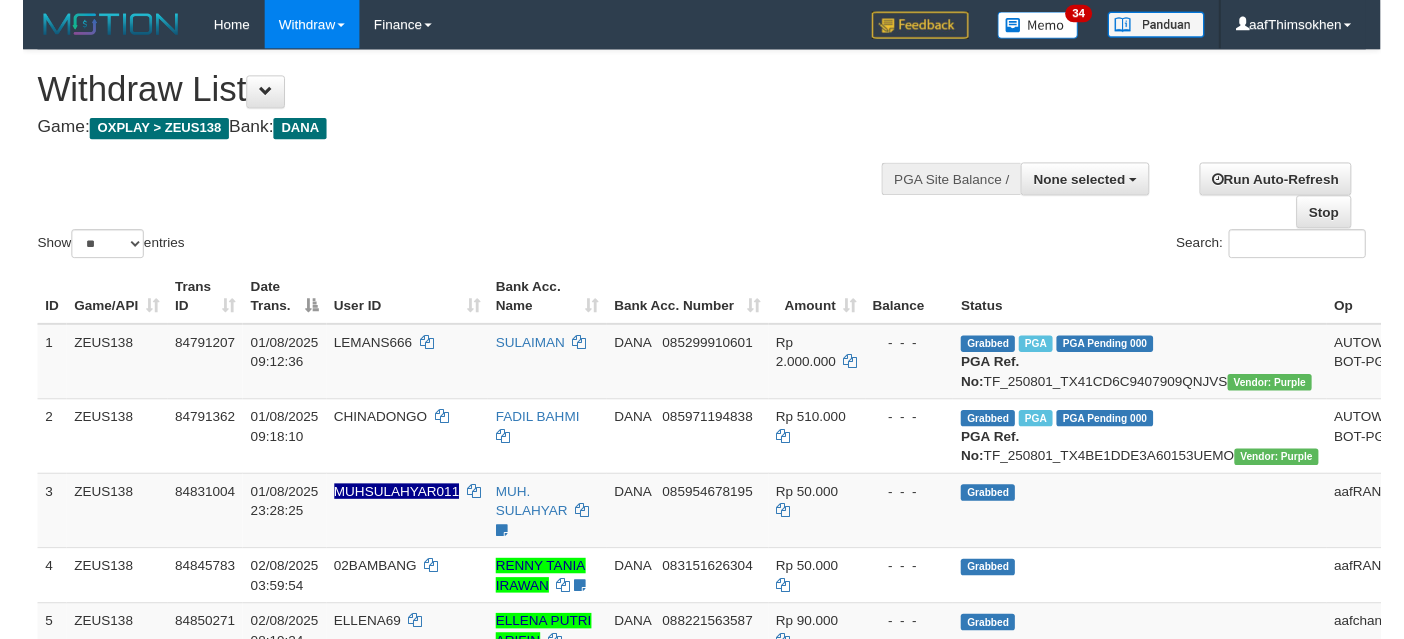 scroll, scrollTop: 337, scrollLeft: 0, axis: vertical 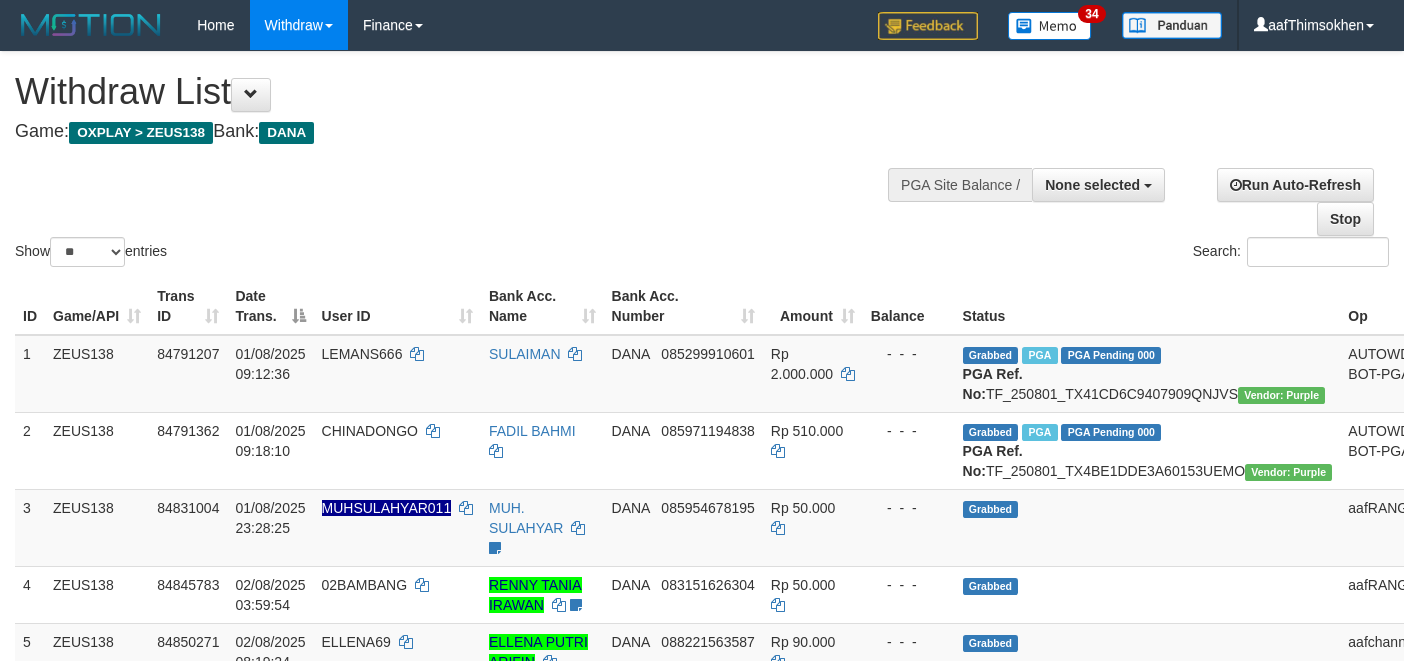 select 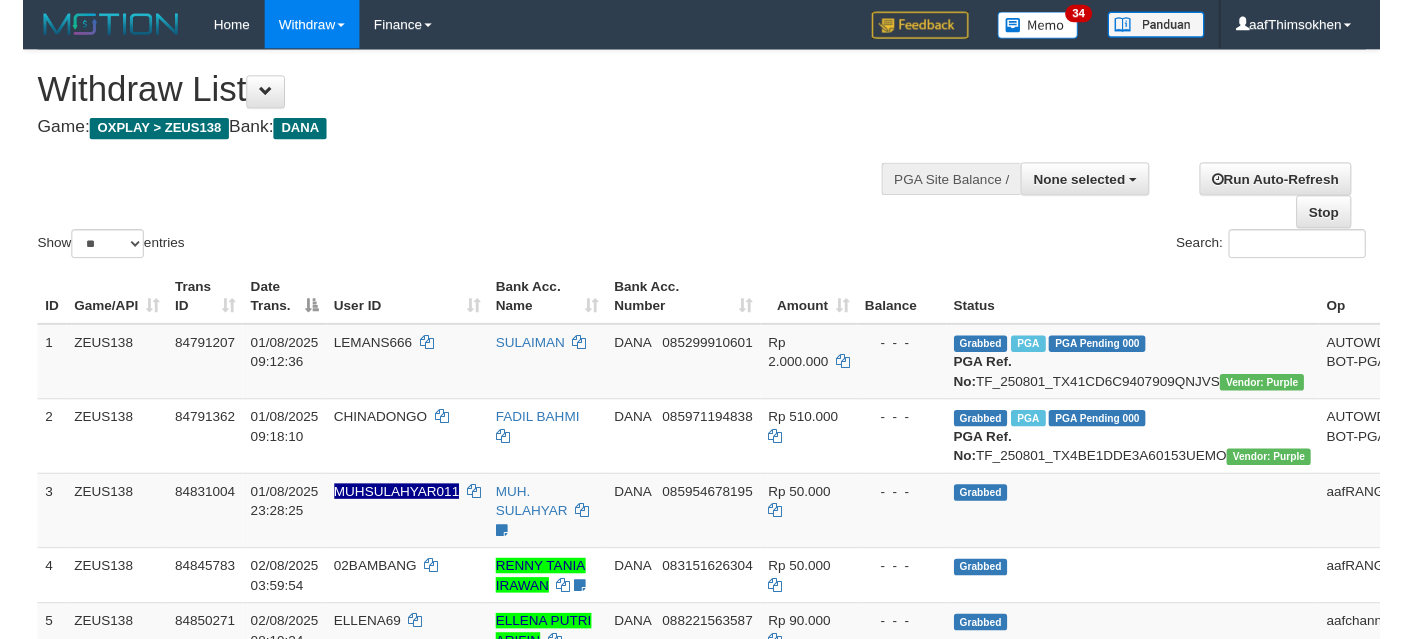 scroll, scrollTop: 337, scrollLeft: 0, axis: vertical 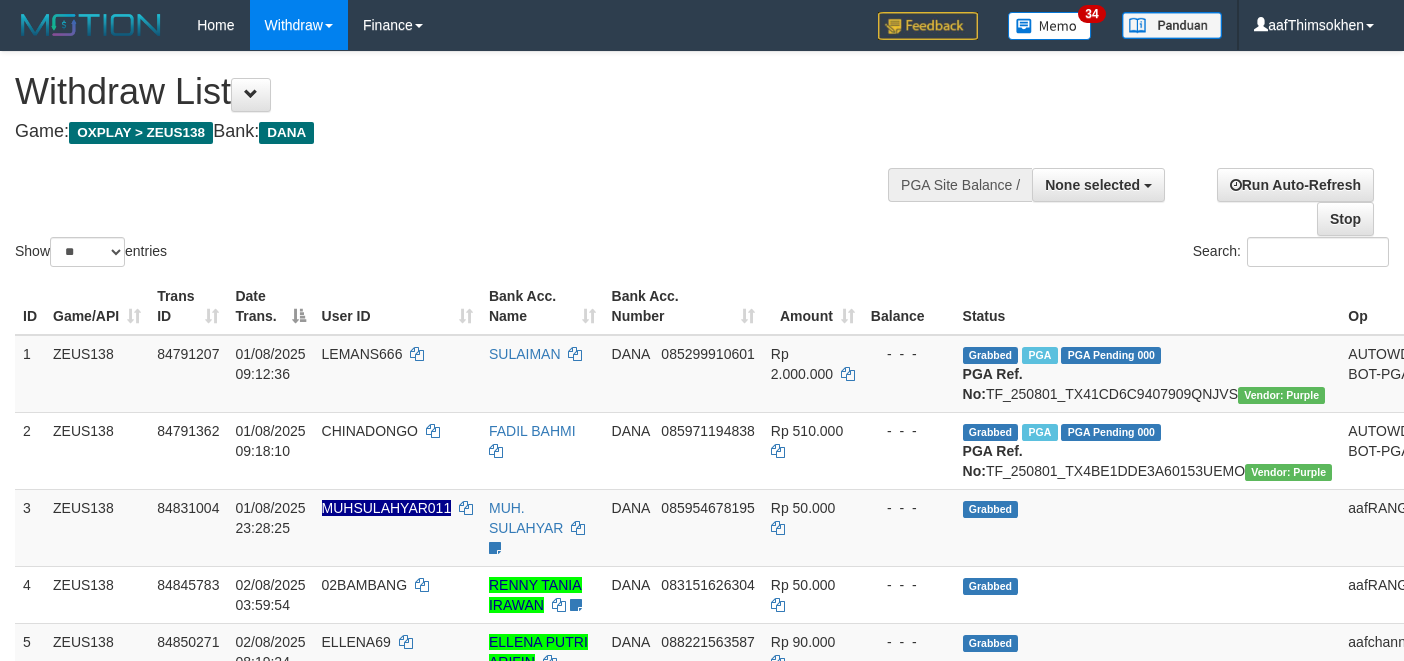 select 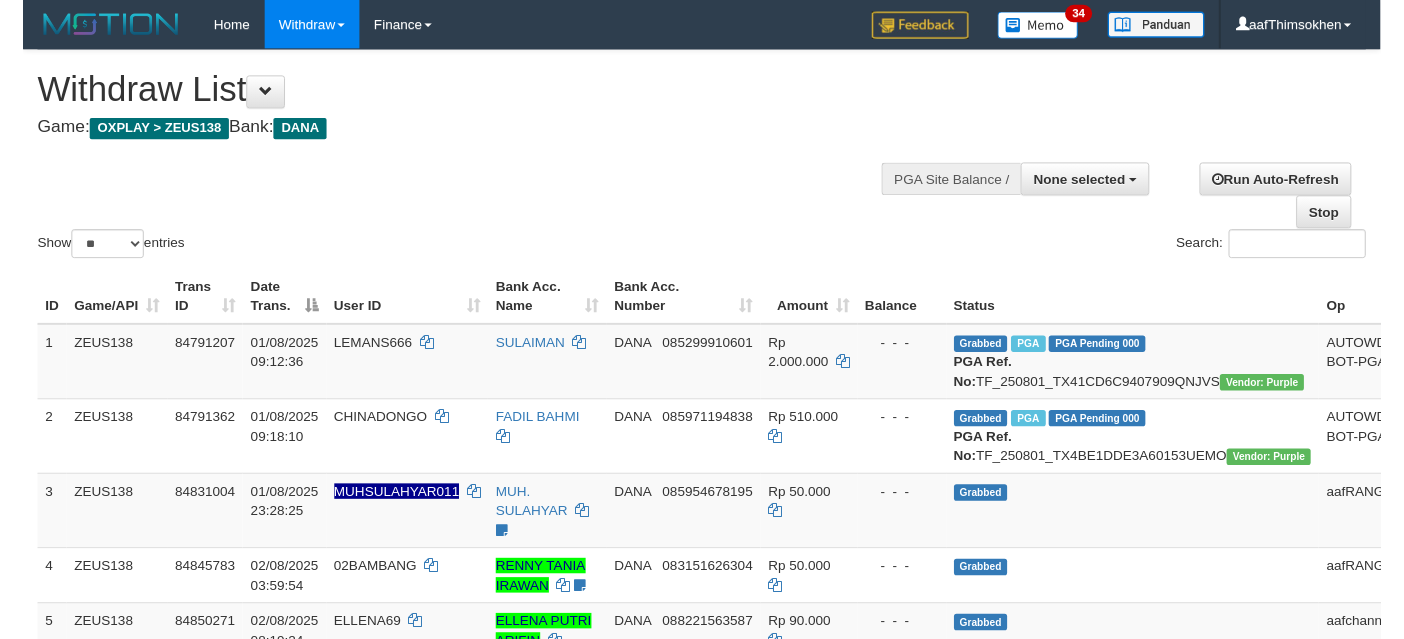 scroll, scrollTop: 337, scrollLeft: 0, axis: vertical 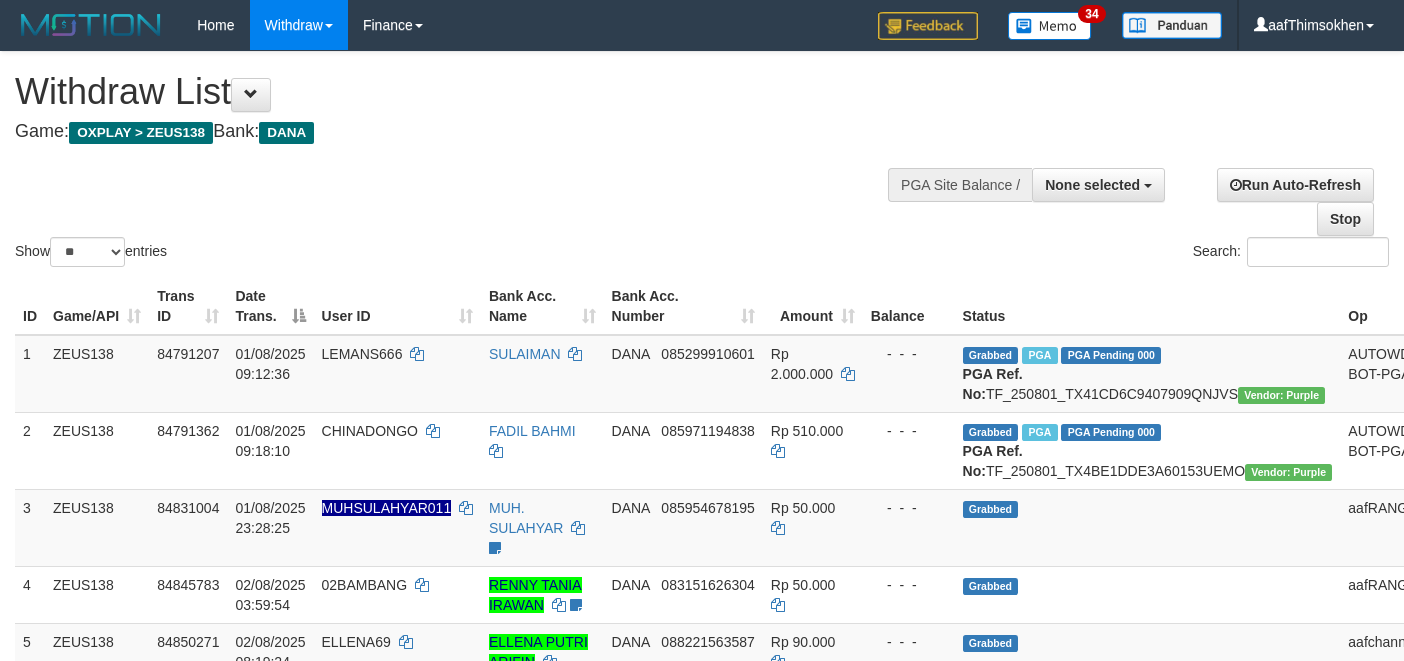 select 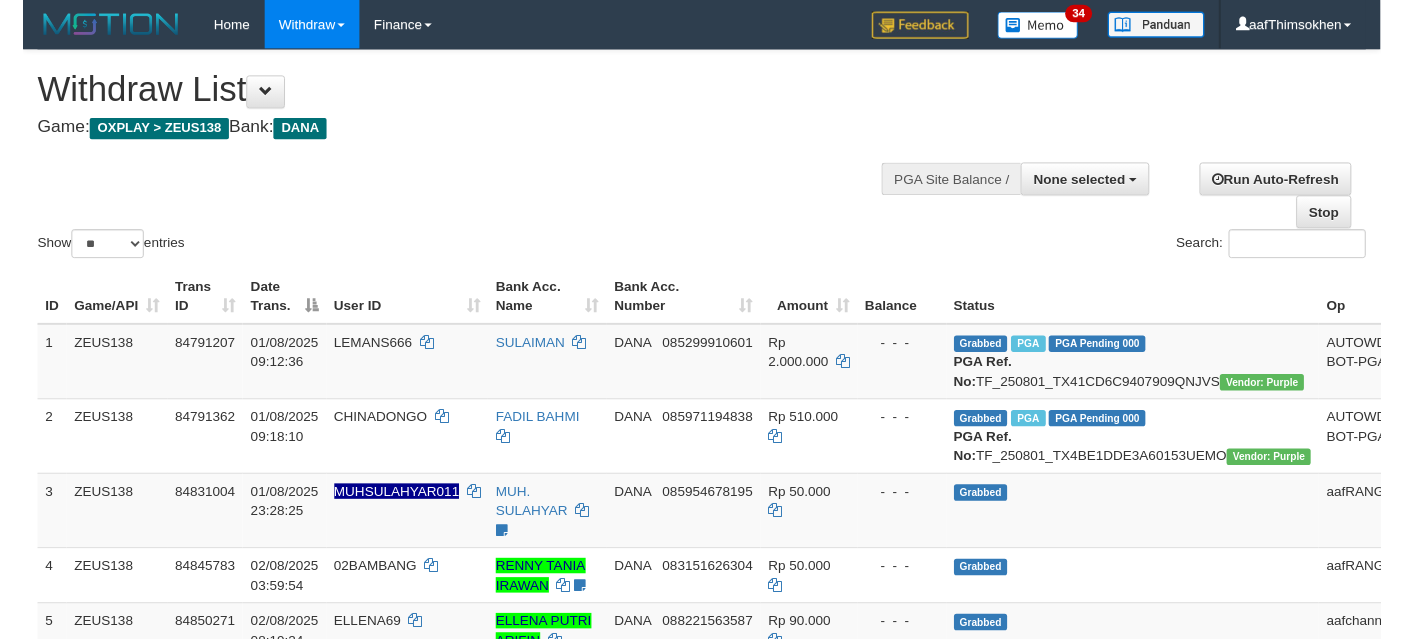 scroll, scrollTop: 337, scrollLeft: 0, axis: vertical 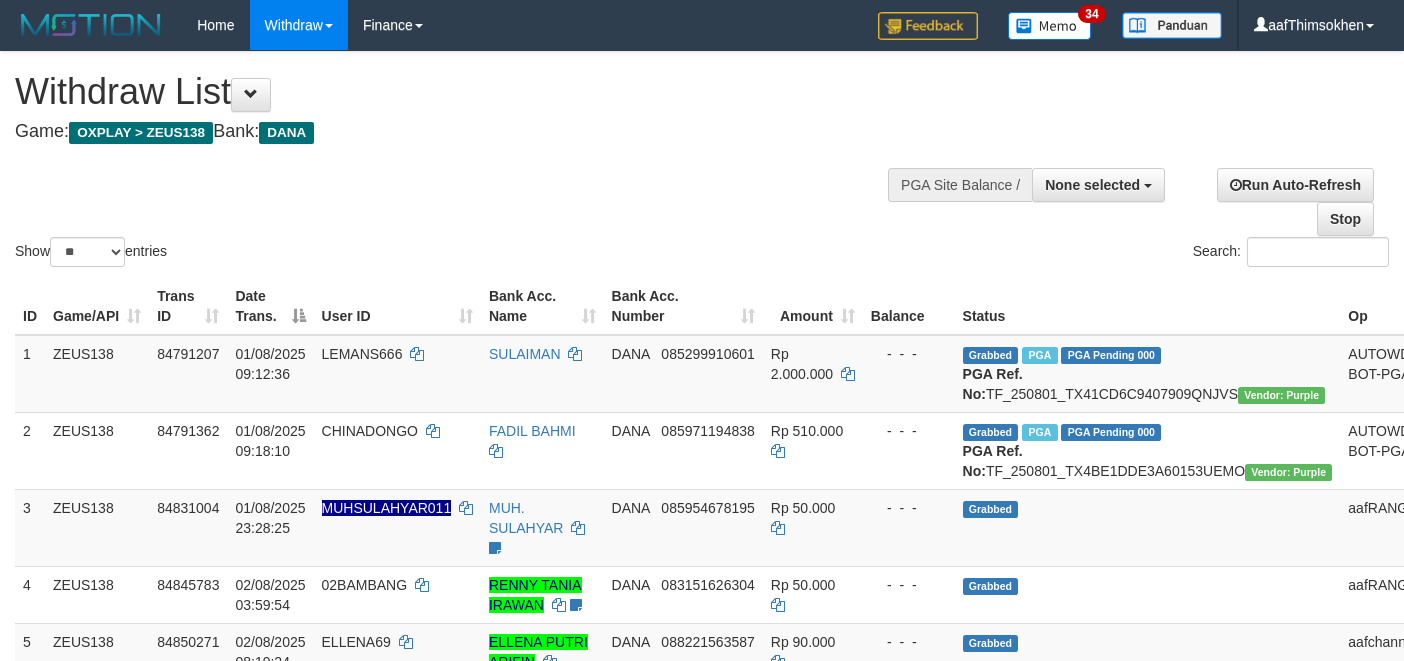 select 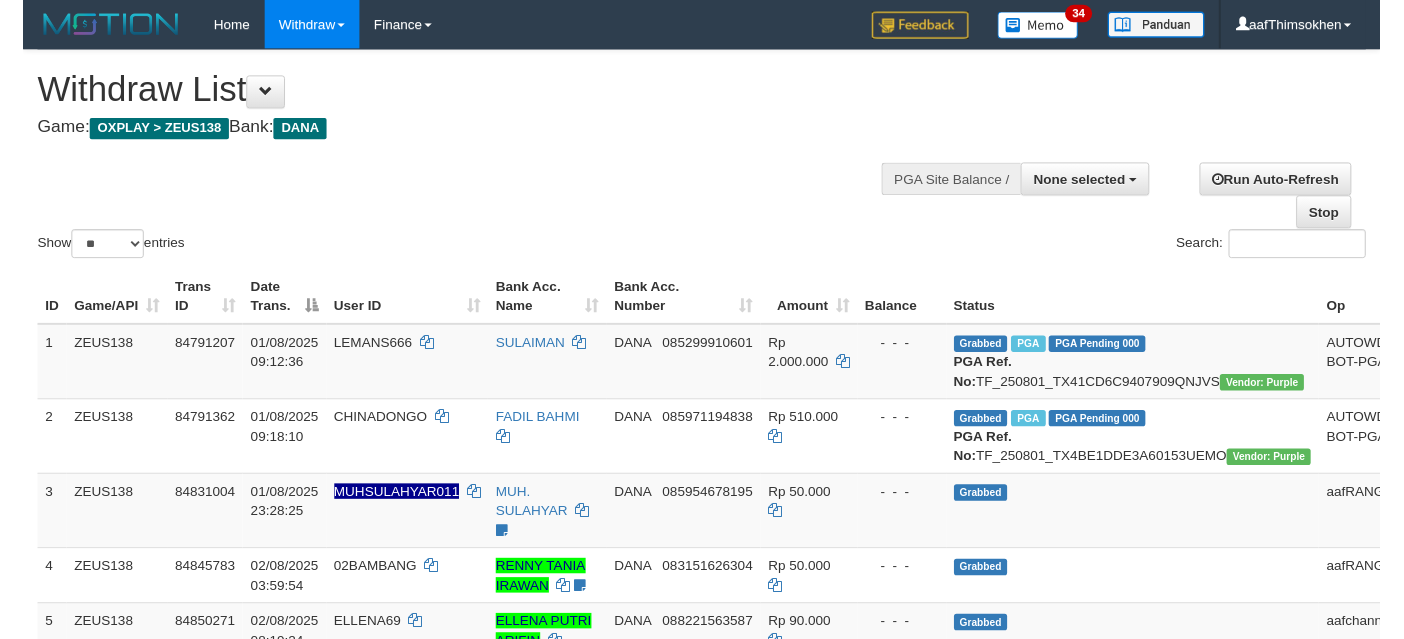 scroll, scrollTop: 337, scrollLeft: 0, axis: vertical 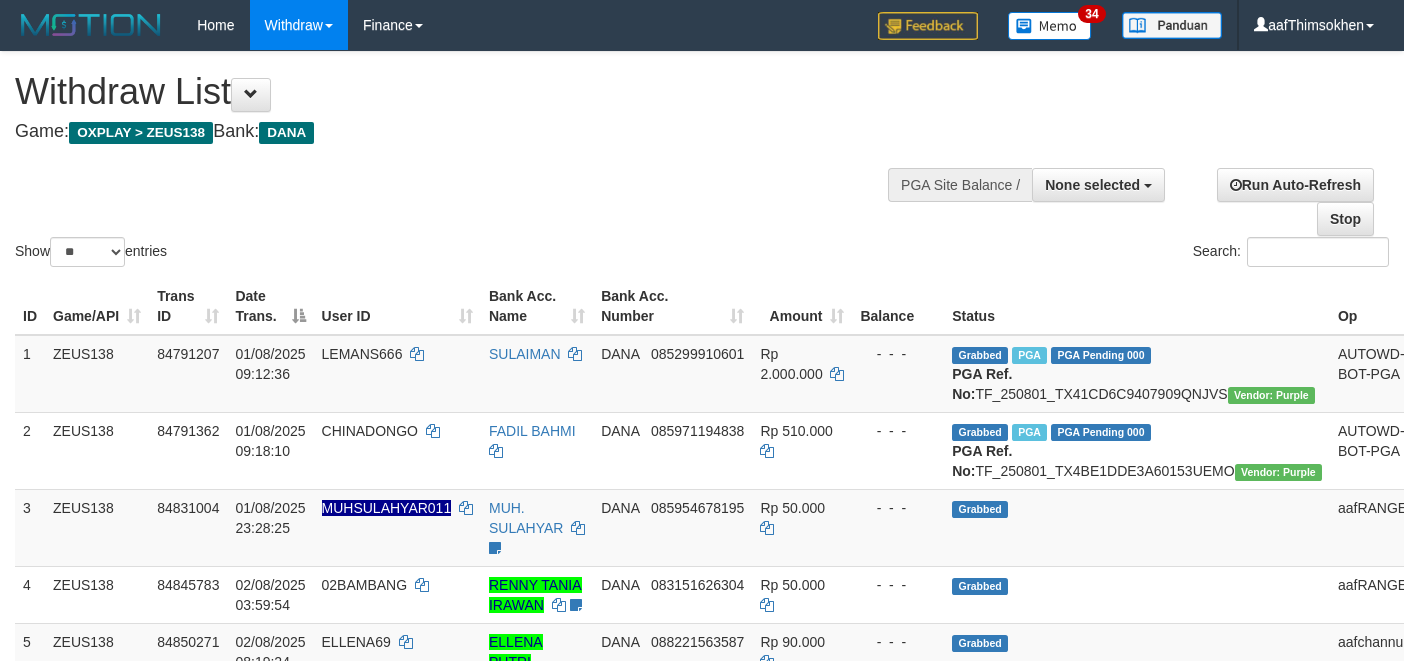 select 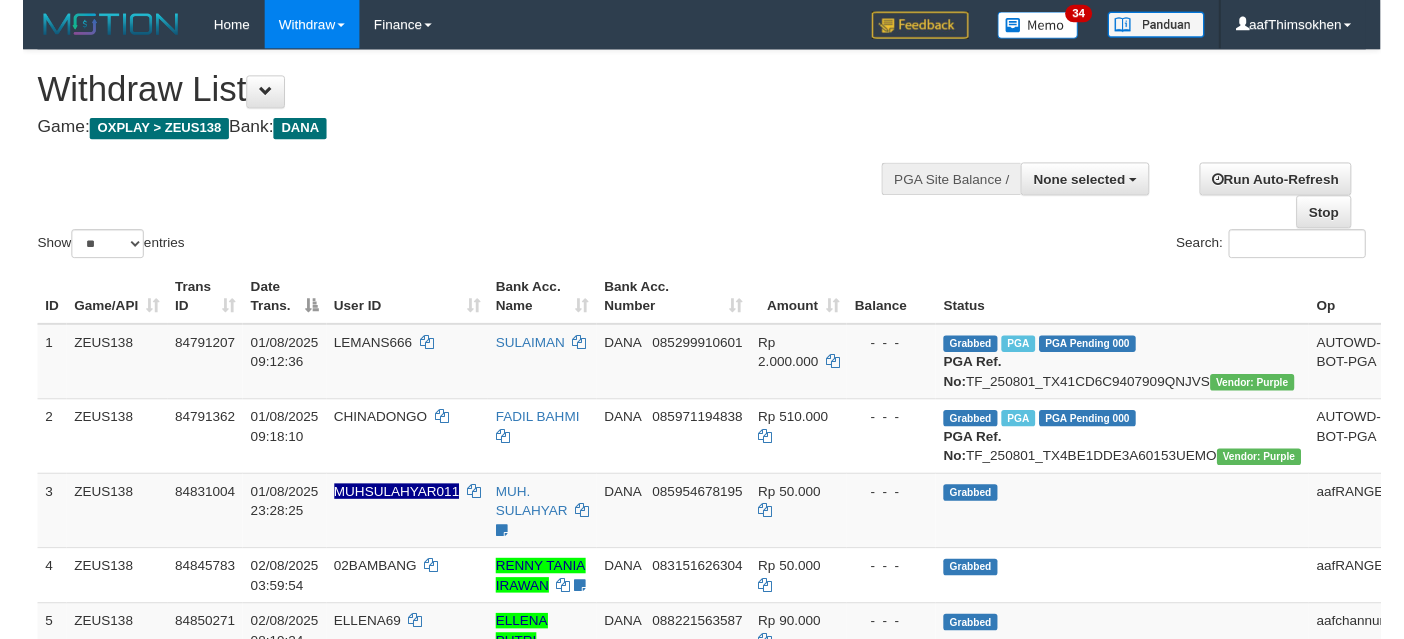 scroll, scrollTop: 337, scrollLeft: 0, axis: vertical 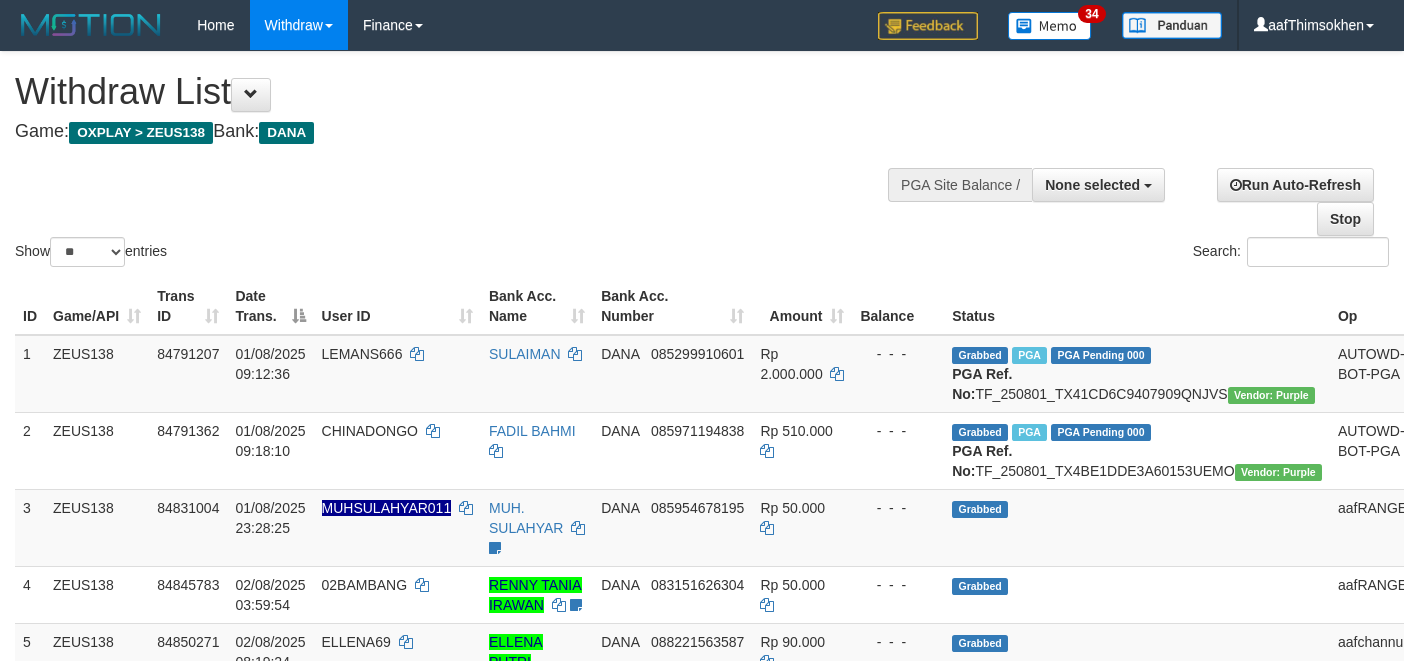 select 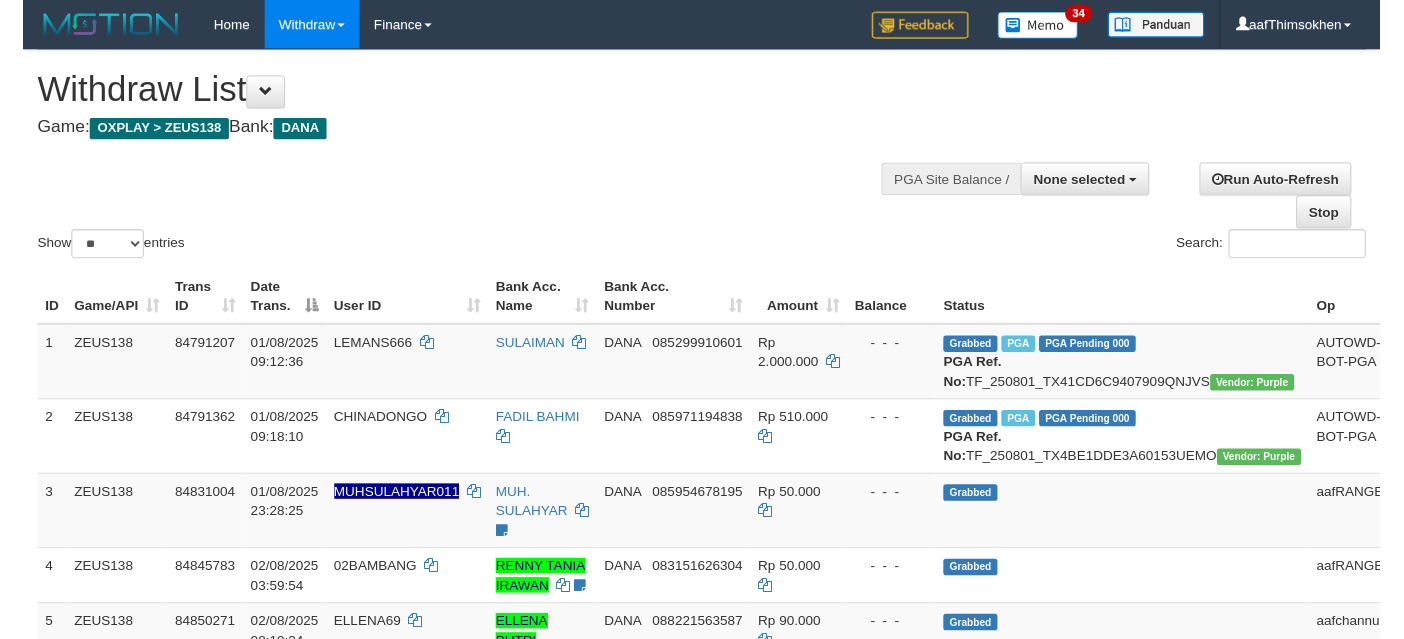 scroll, scrollTop: 337, scrollLeft: 0, axis: vertical 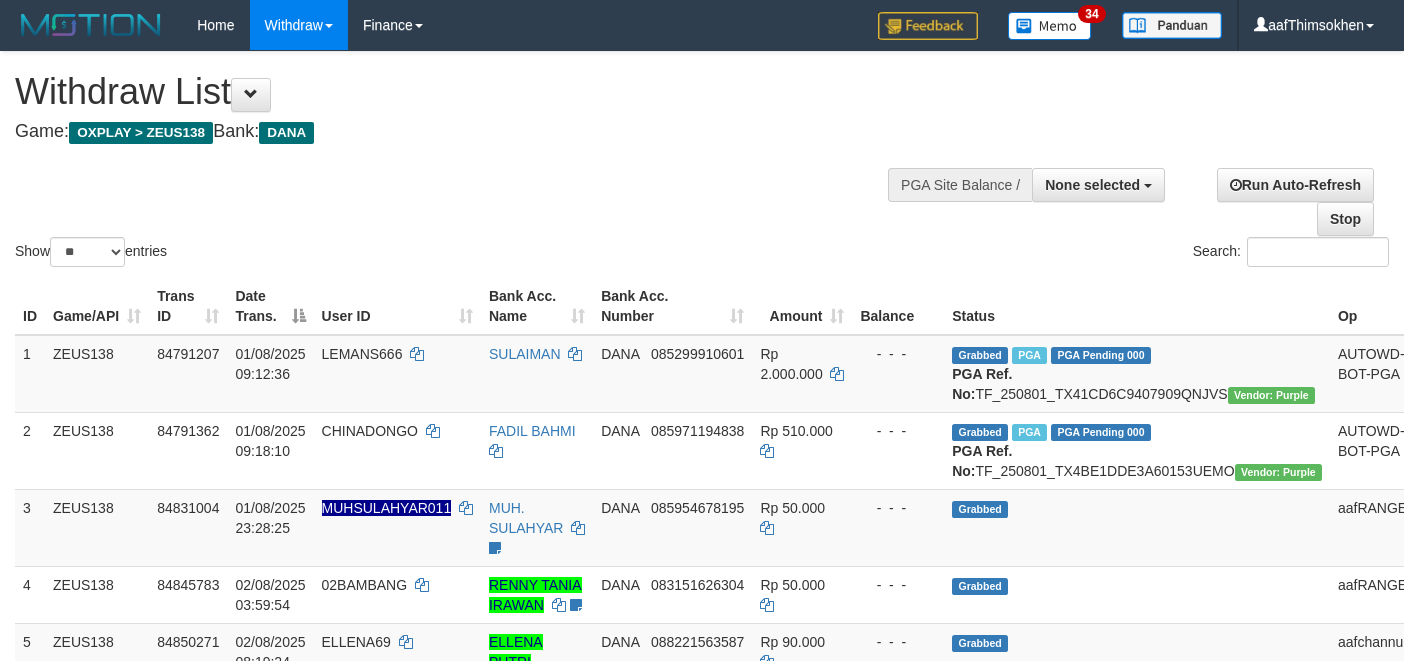 select 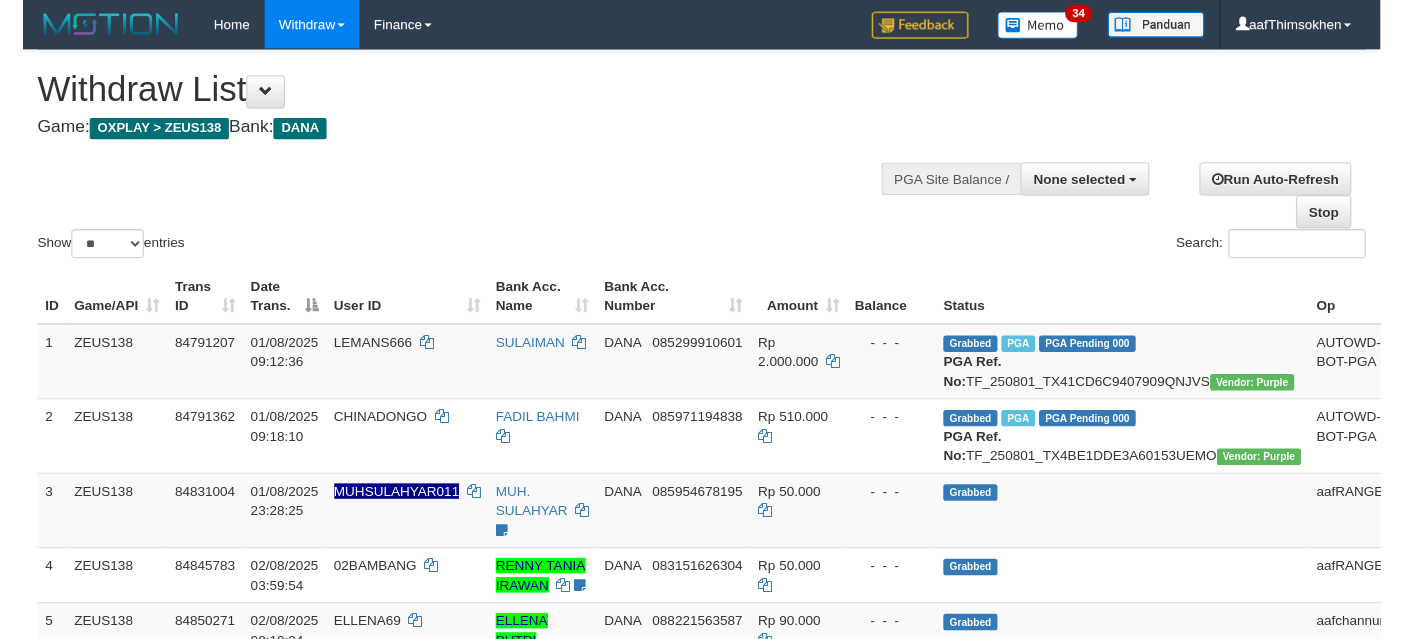 scroll, scrollTop: 337, scrollLeft: 0, axis: vertical 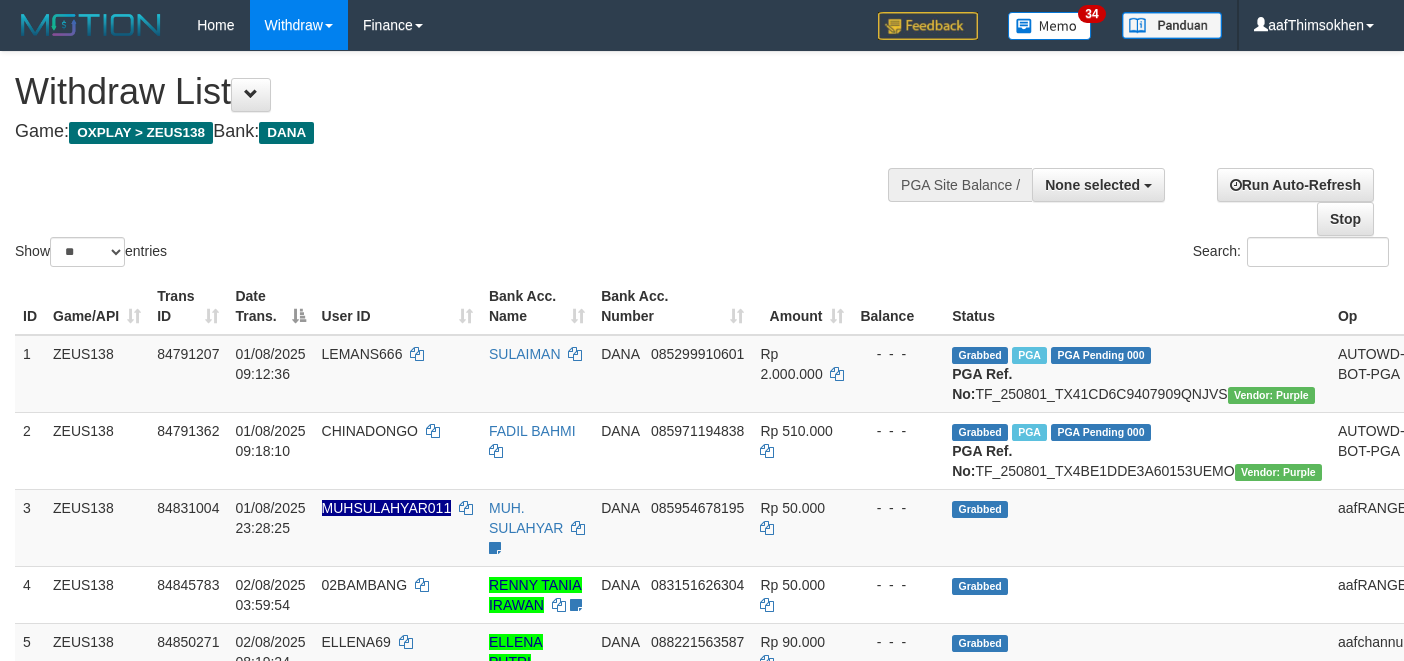select 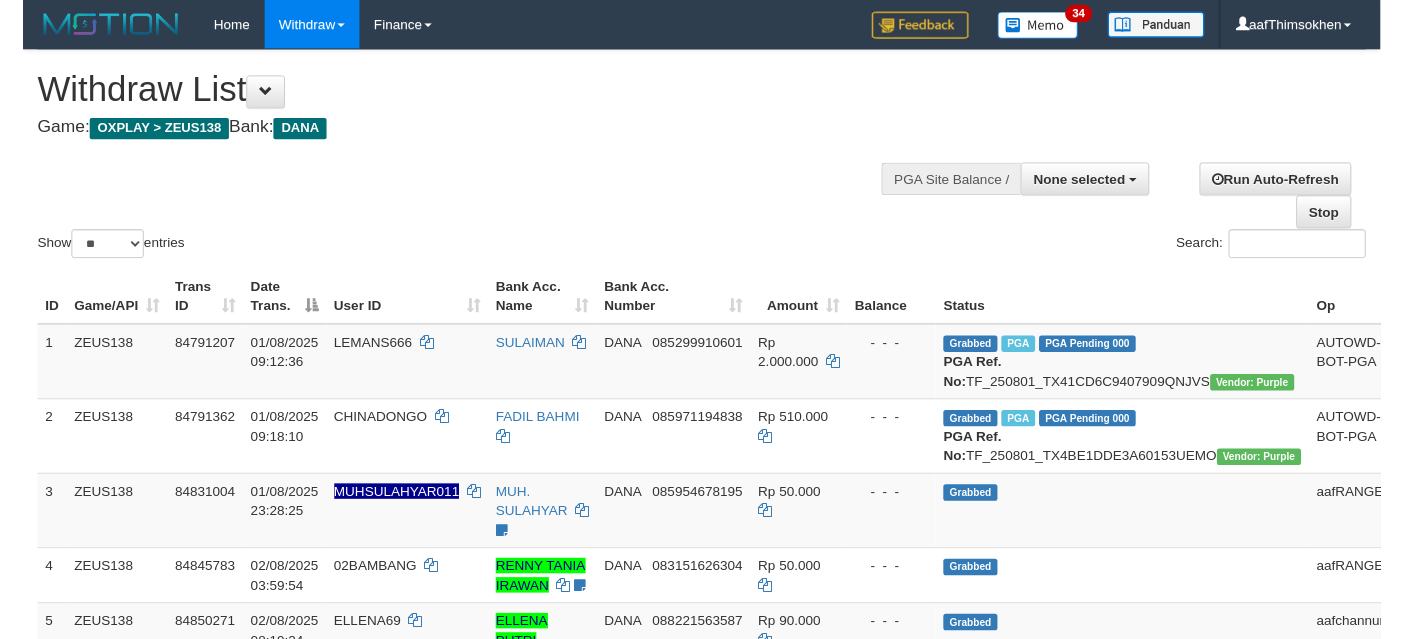 scroll, scrollTop: 337, scrollLeft: 0, axis: vertical 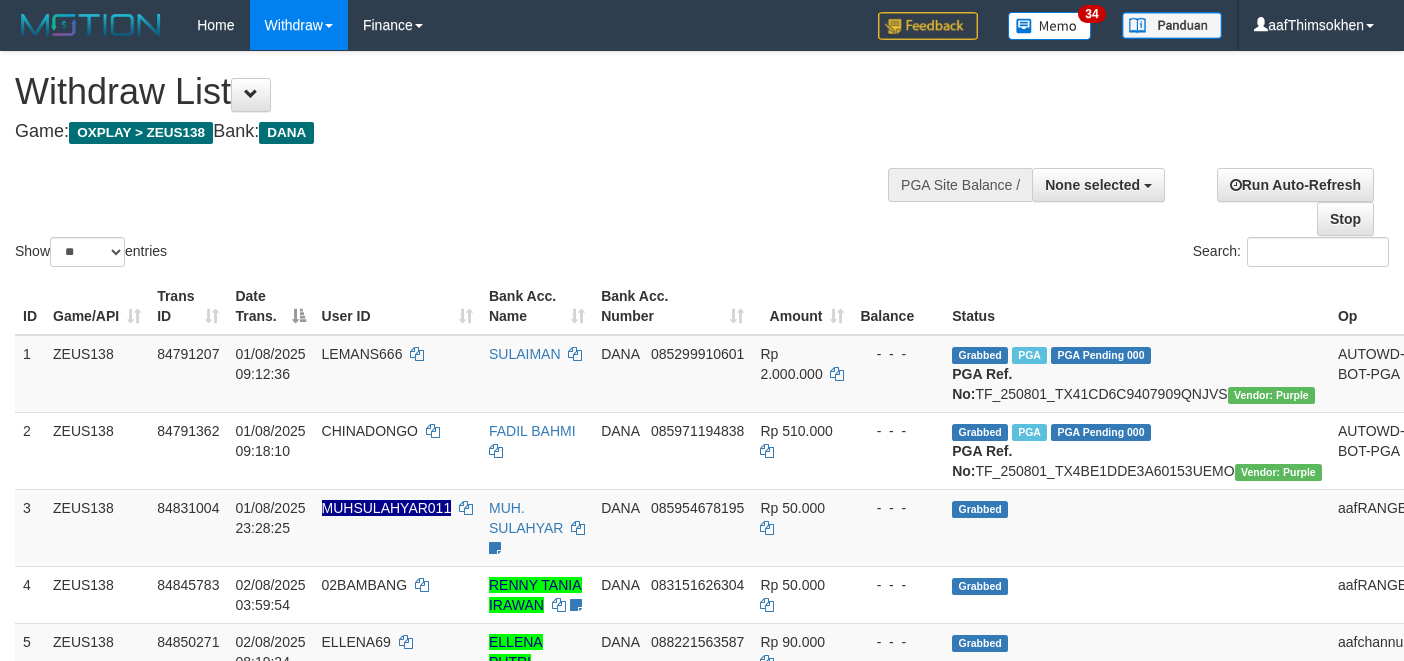 select 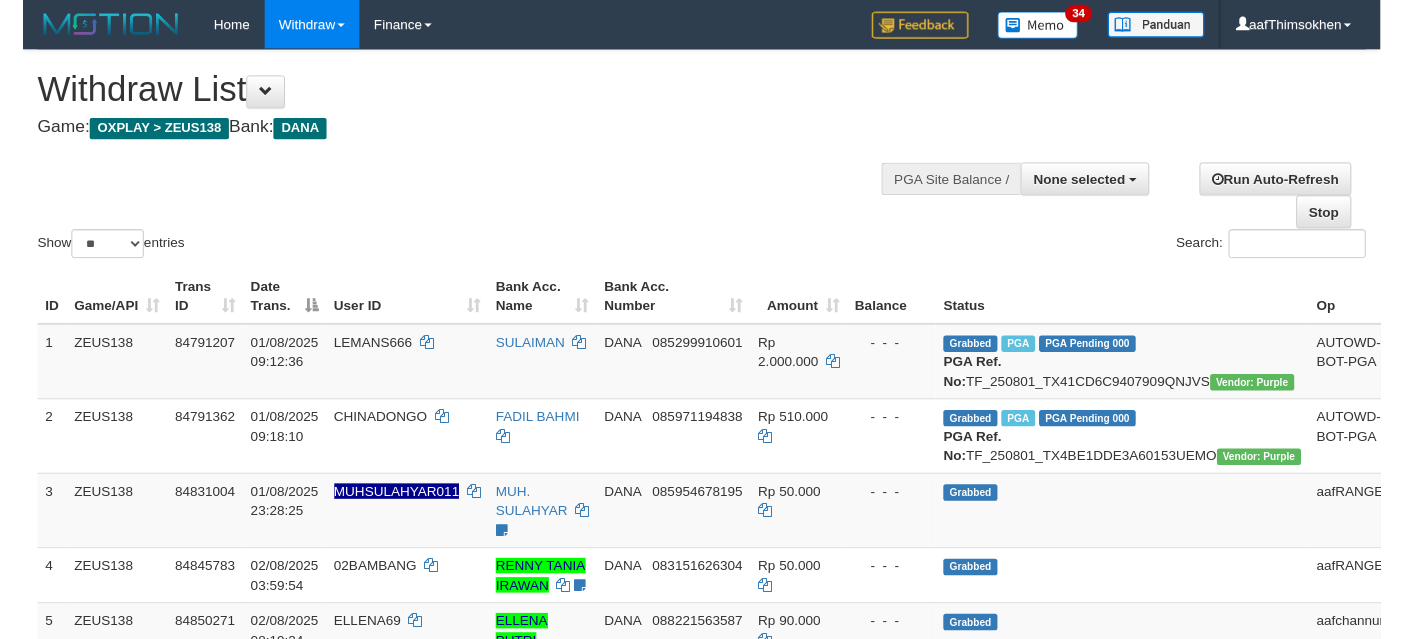 scroll, scrollTop: 337, scrollLeft: 0, axis: vertical 